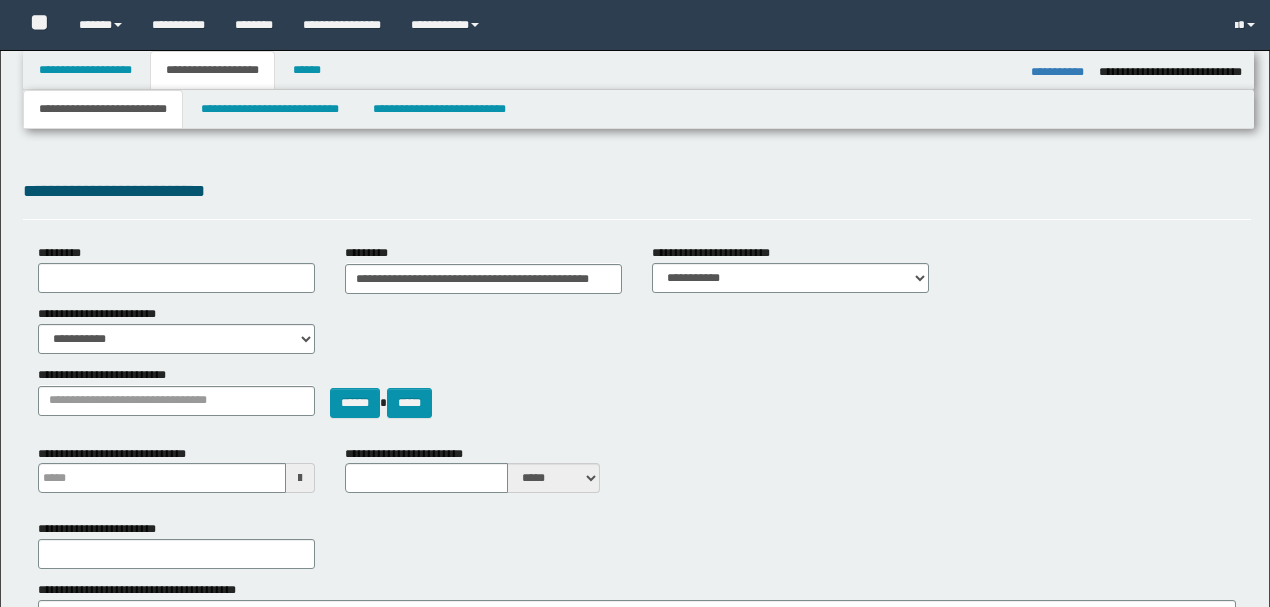 select on "*" 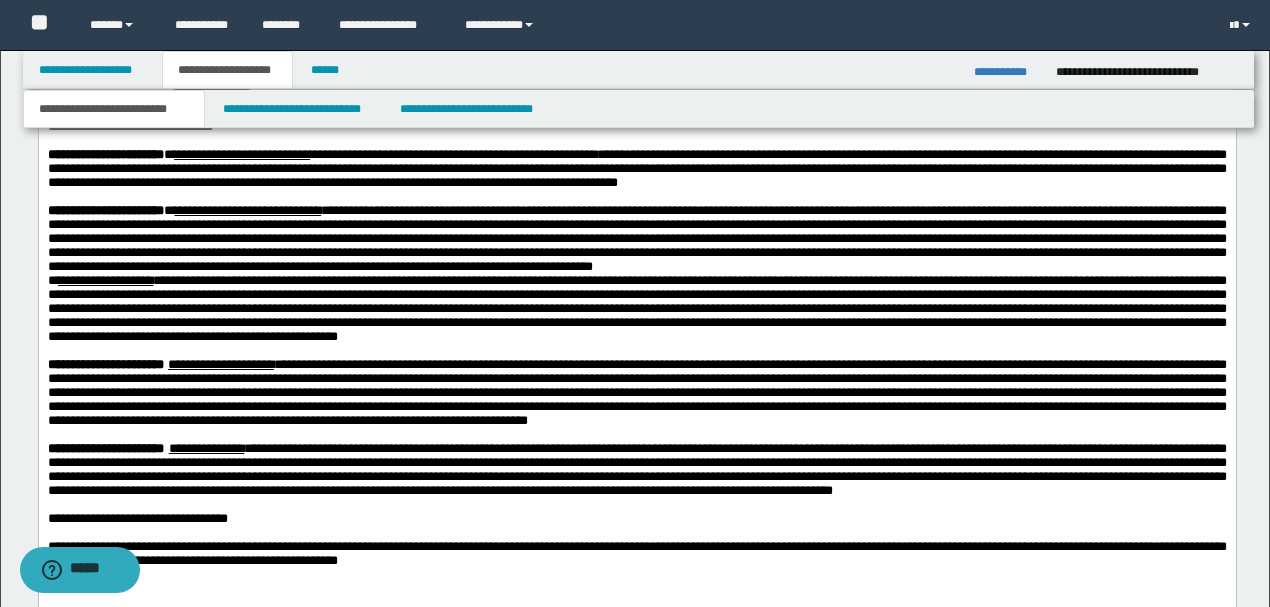 scroll, scrollTop: 0, scrollLeft: 0, axis: both 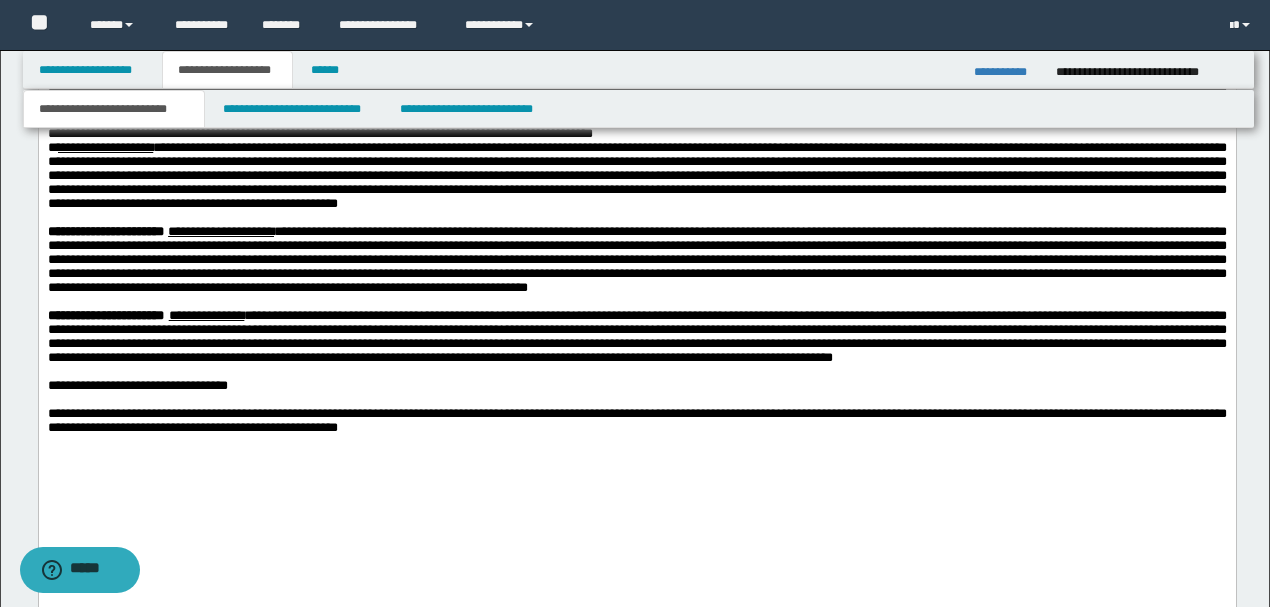click on "**********" at bounding box center (636, 106) 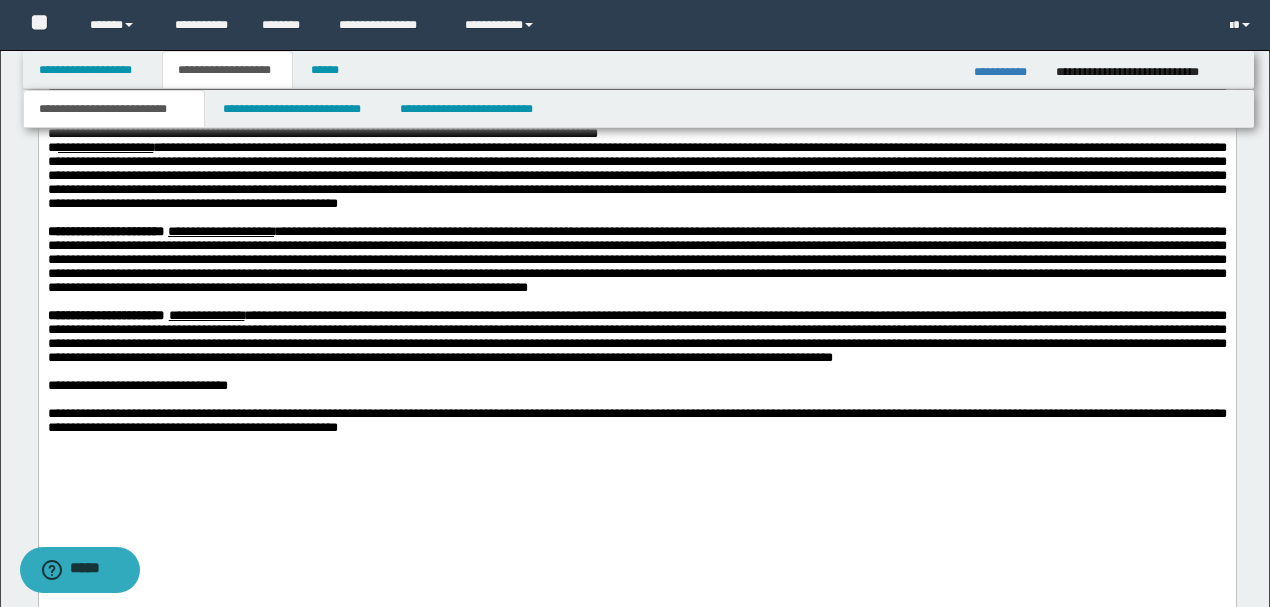 click on "**********" at bounding box center [636, 106] 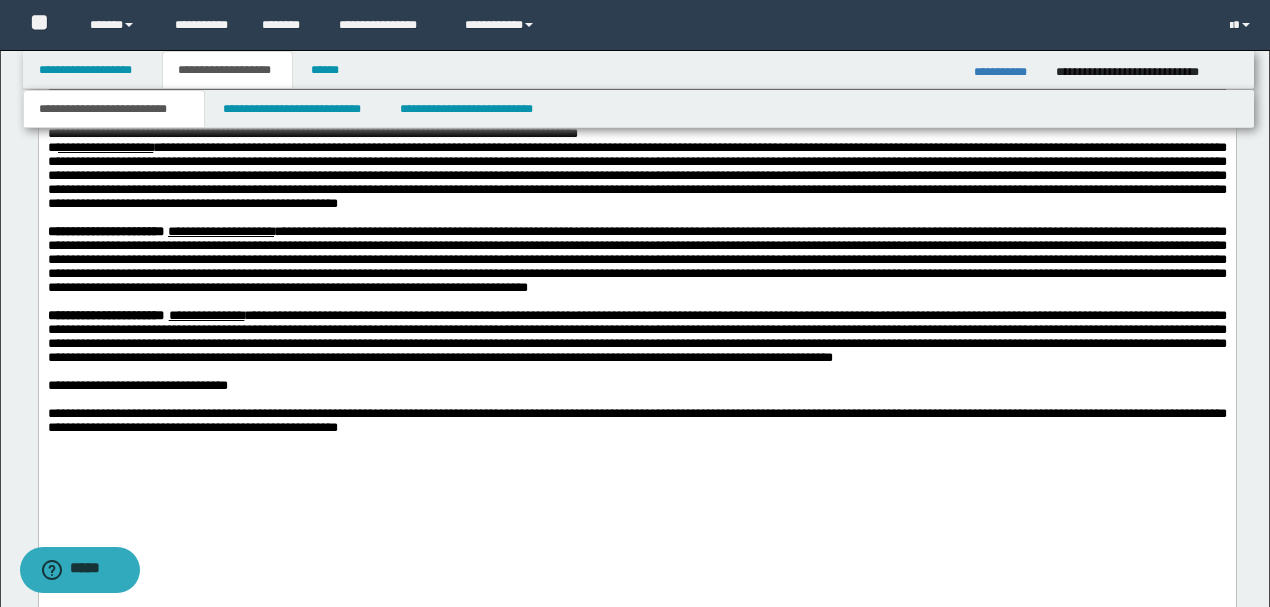 drag, startPoint x: 1177, startPoint y: 190, endPoint x: 1243, endPoint y: 207, distance: 68.154236 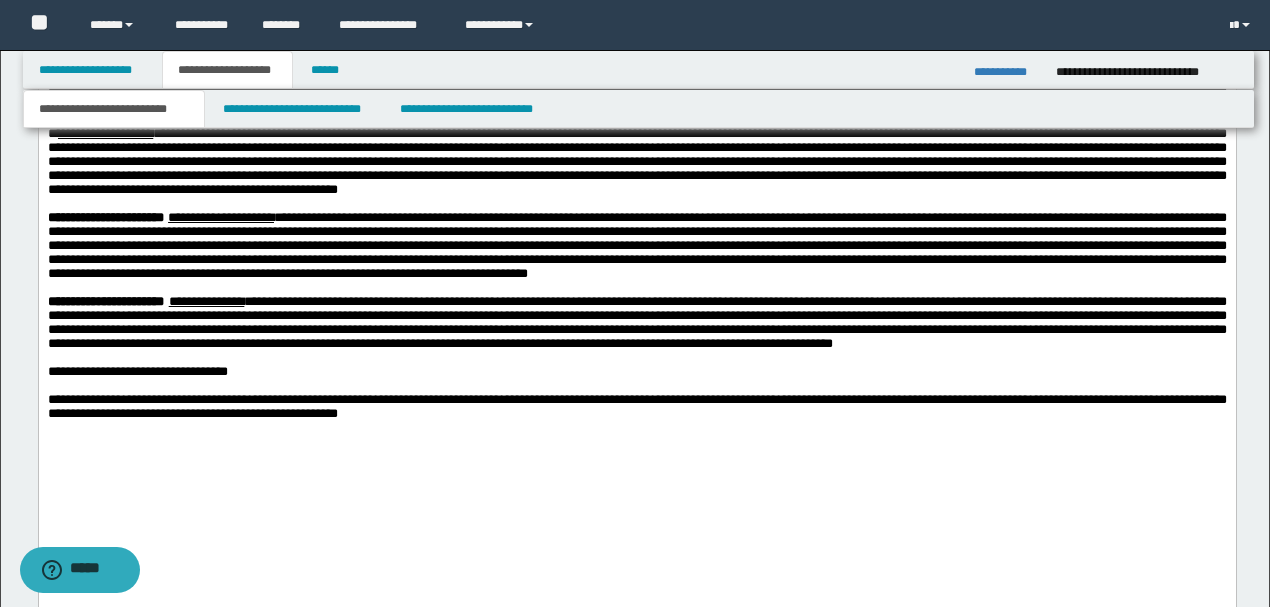 drag, startPoint x: 617, startPoint y: 261, endPoint x: 38, endPoint y: 263, distance: 579.0035 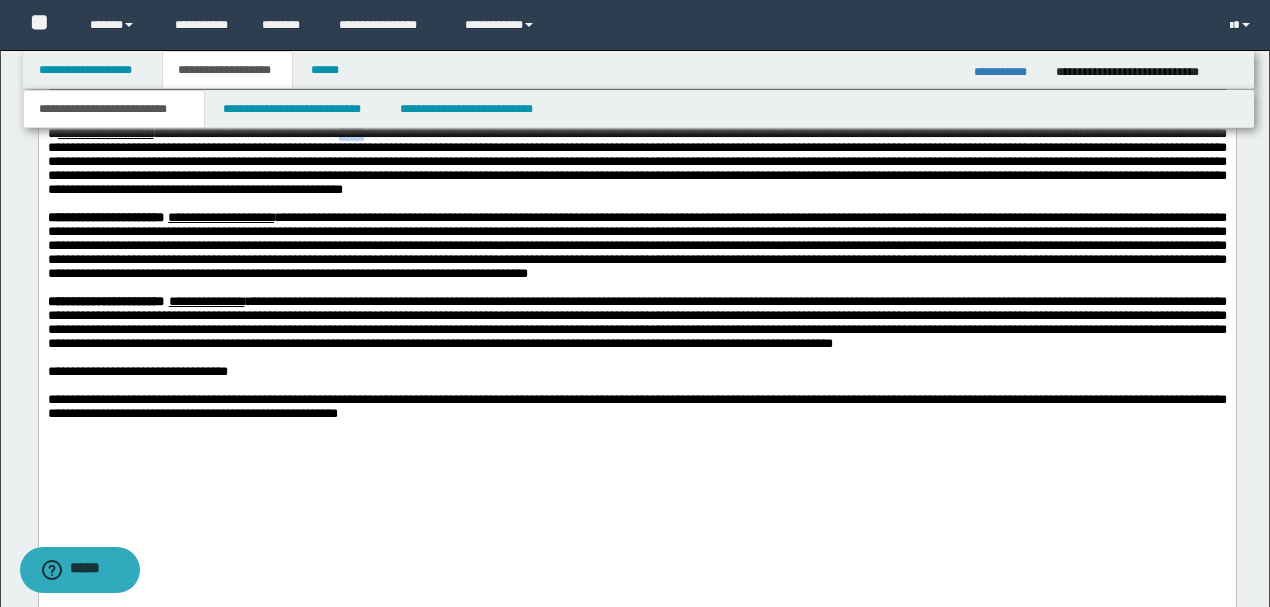 drag, startPoint x: 423, startPoint y: 252, endPoint x: 458, endPoint y: 262, distance: 36.40055 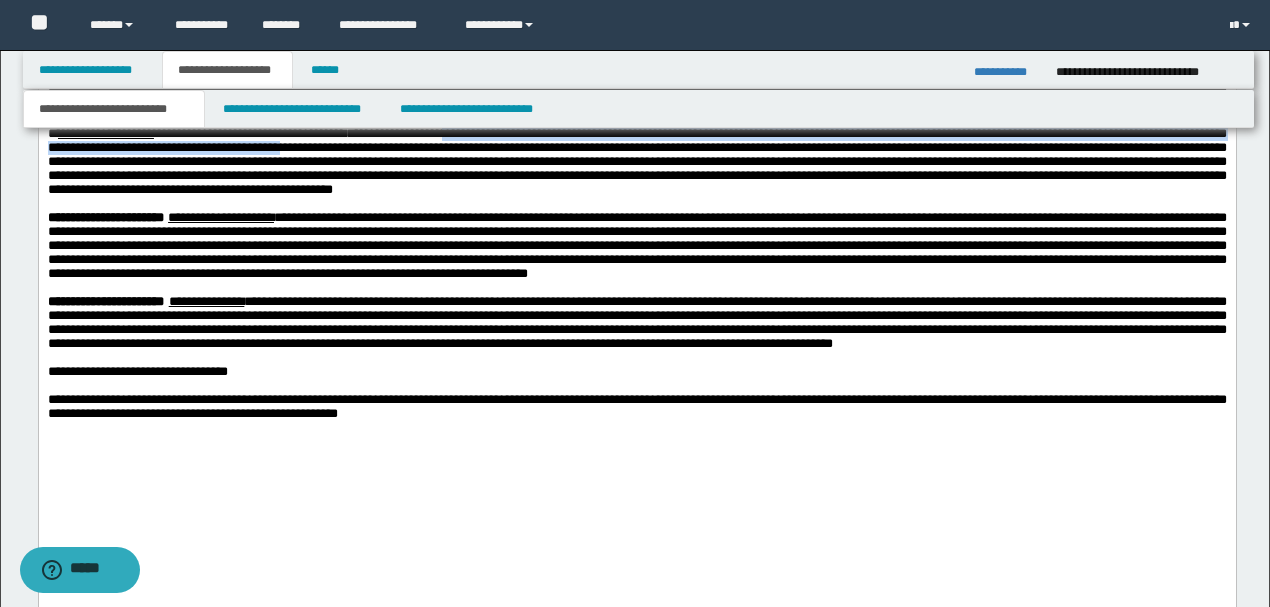 drag, startPoint x: 544, startPoint y: 255, endPoint x: 624, endPoint y: 274, distance: 82.2253 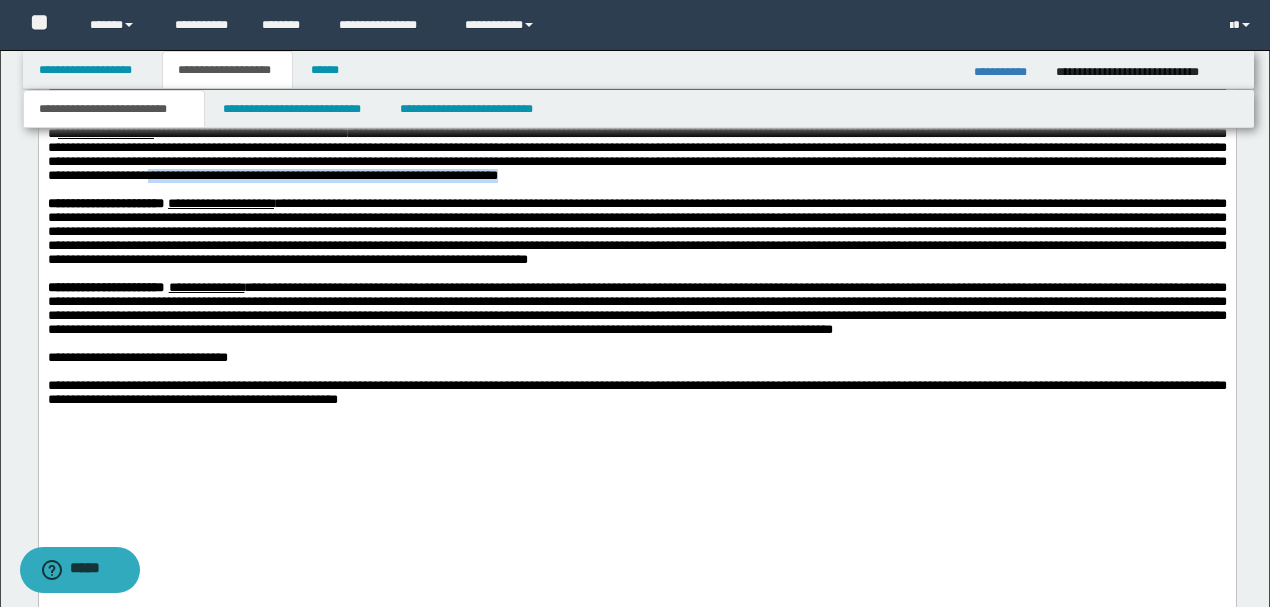 drag, startPoint x: 926, startPoint y: 303, endPoint x: 932, endPoint y: 321, distance: 18.973665 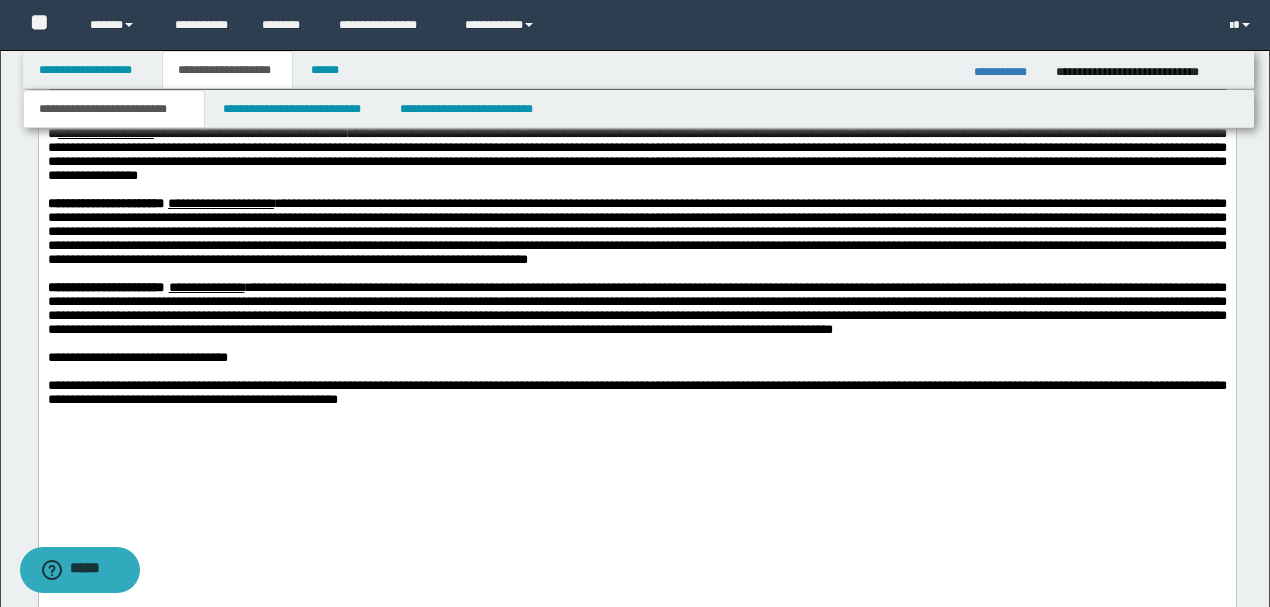 click on "**********" at bounding box center (636, -29) 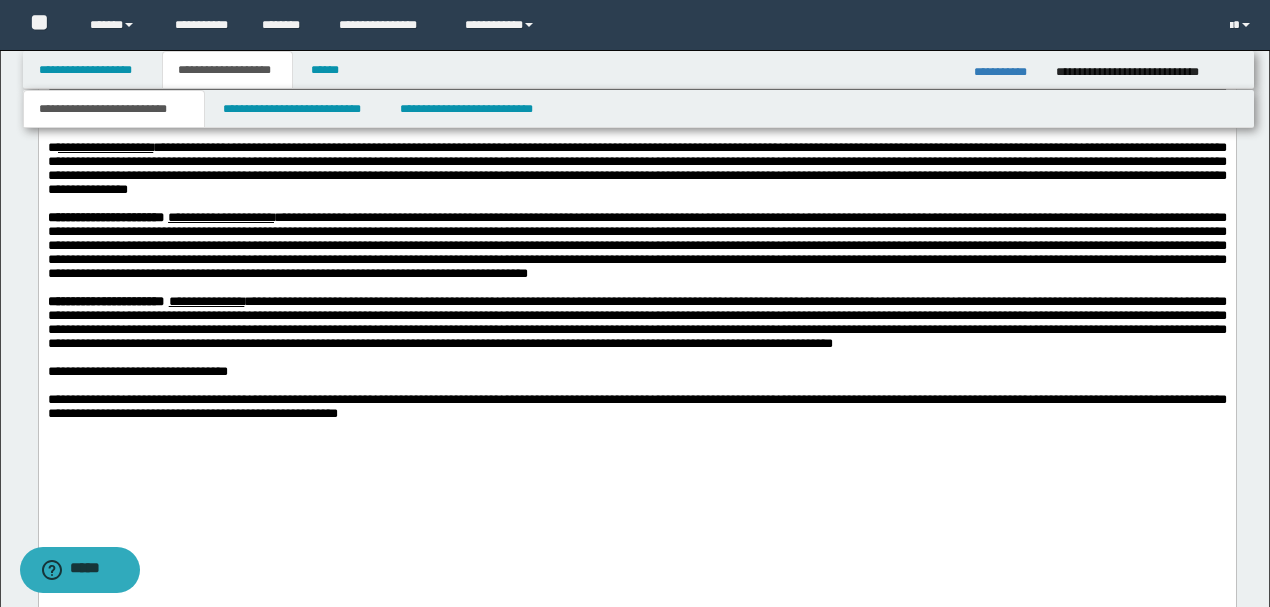 drag, startPoint x: 206, startPoint y: 189, endPoint x: 74, endPoint y: -338, distance: 543.27985 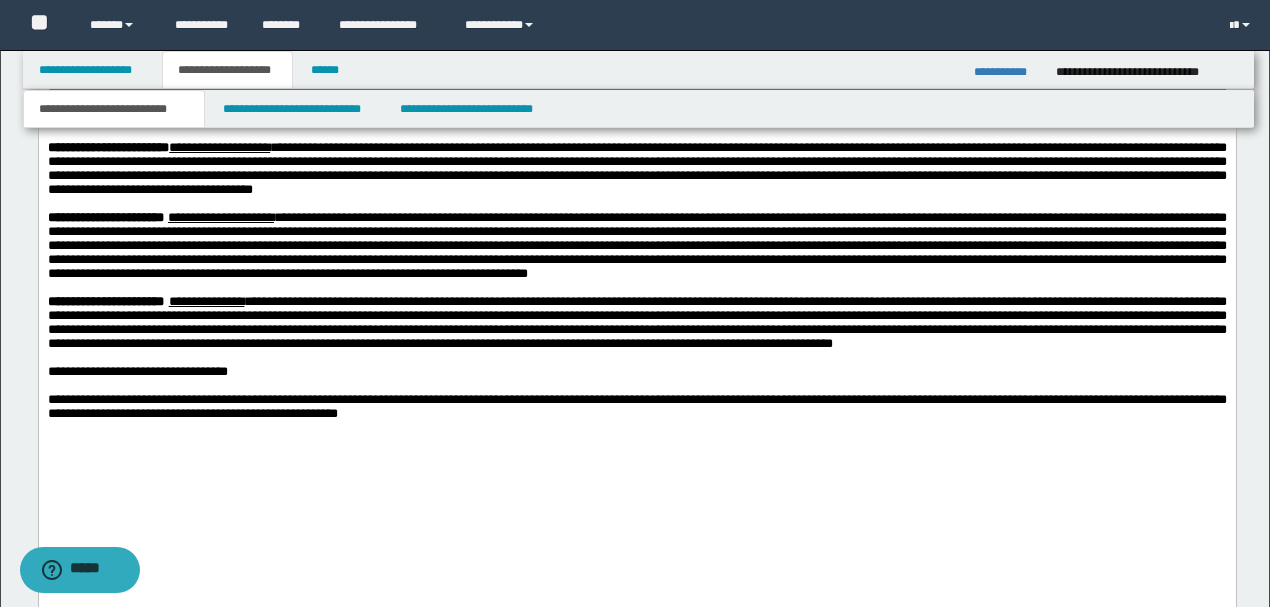scroll, scrollTop: 1733, scrollLeft: 0, axis: vertical 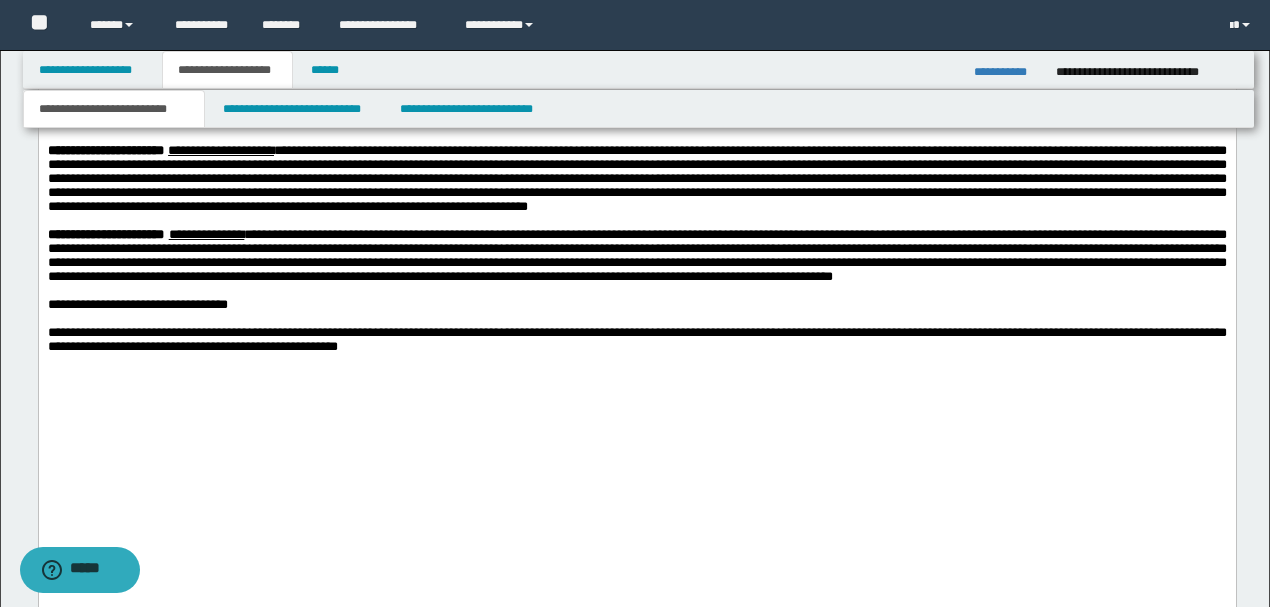 click on "**********" at bounding box center [636, 179] 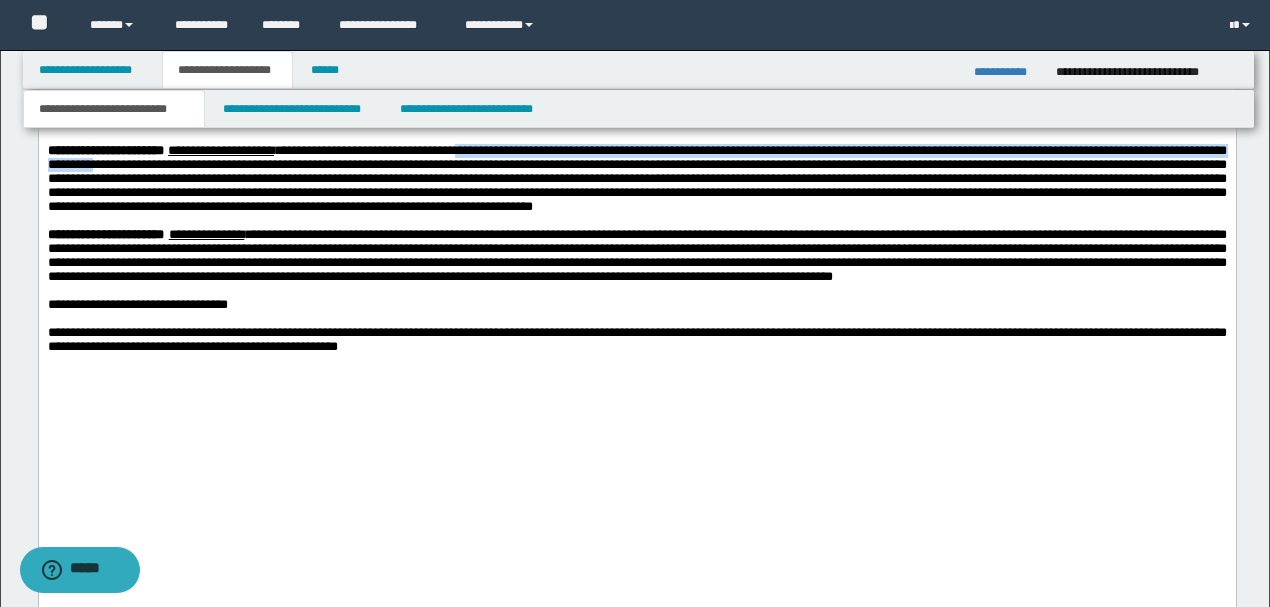 drag, startPoint x: 578, startPoint y: 286, endPoint x: 410, endPoint y: 306, distance: 169.1863 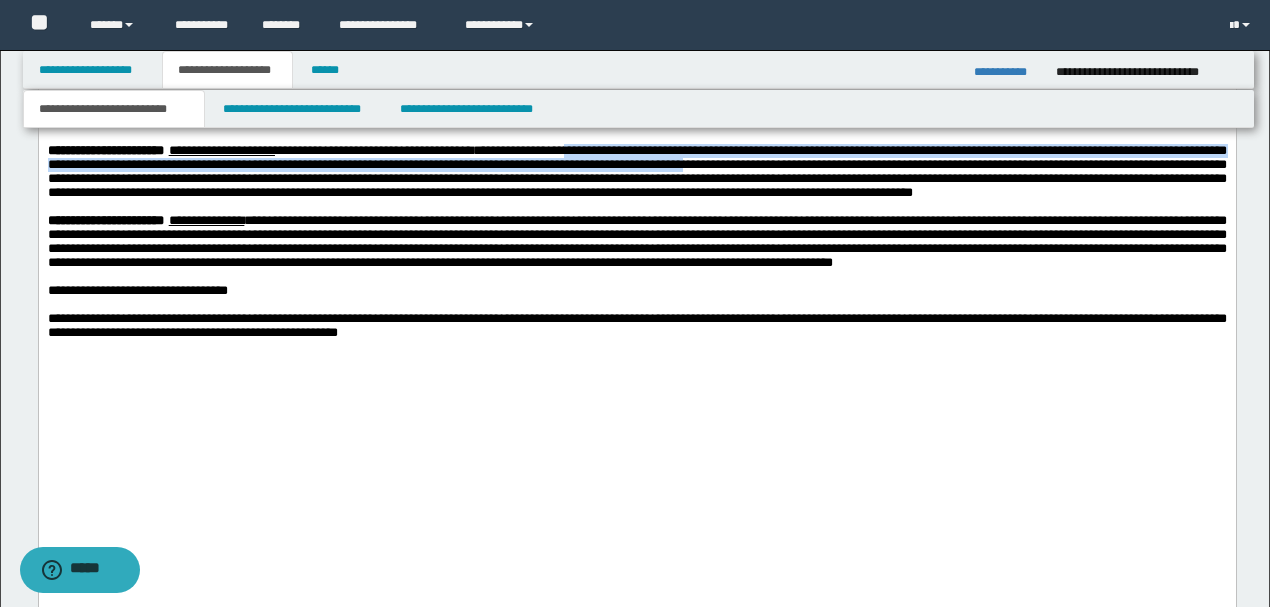 drag, startPoint x: 709, startPoint y: 290, endPoint x: 1138, endPoint y: 305, distance: 429.26215 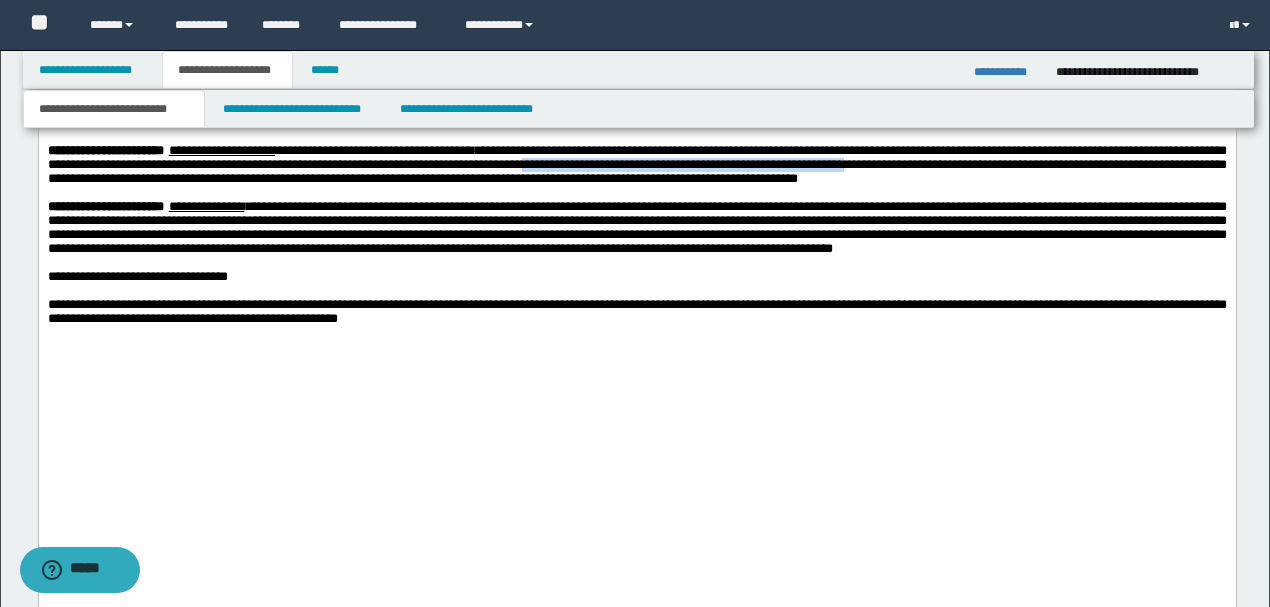 drag, startPoint x: 948, startPoint y: 306, endPoint x: 162, endPoint y: 319, distance: 786.1075 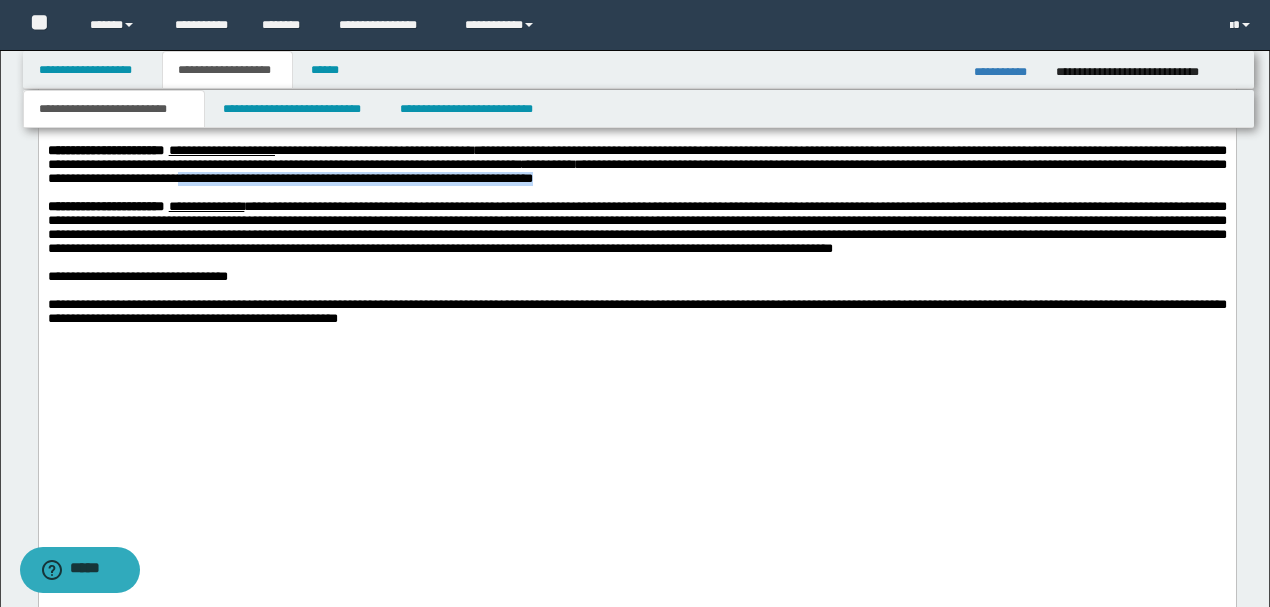 drag, startPoint x: 762, startPoint y: 326, endPoint x: 1218, endPoint y: 326, distance: 456 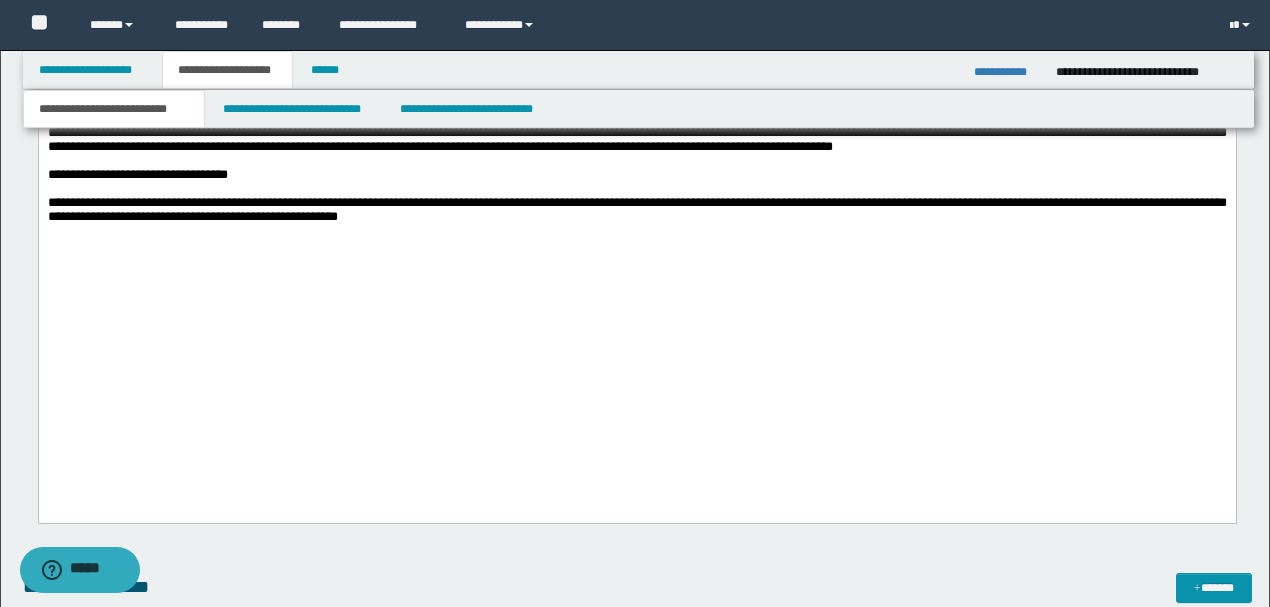 scroll, scrollTop: 1866, scrollLeft: 0, axis: vertical 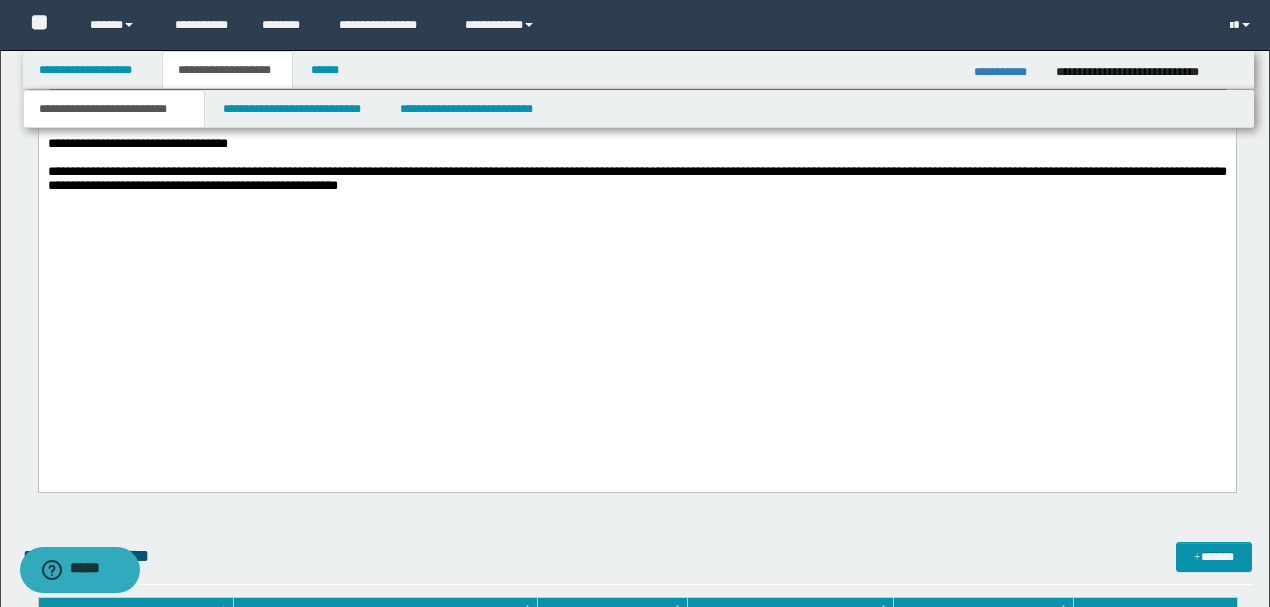 click on "**********" at bounding box center (636, 95) 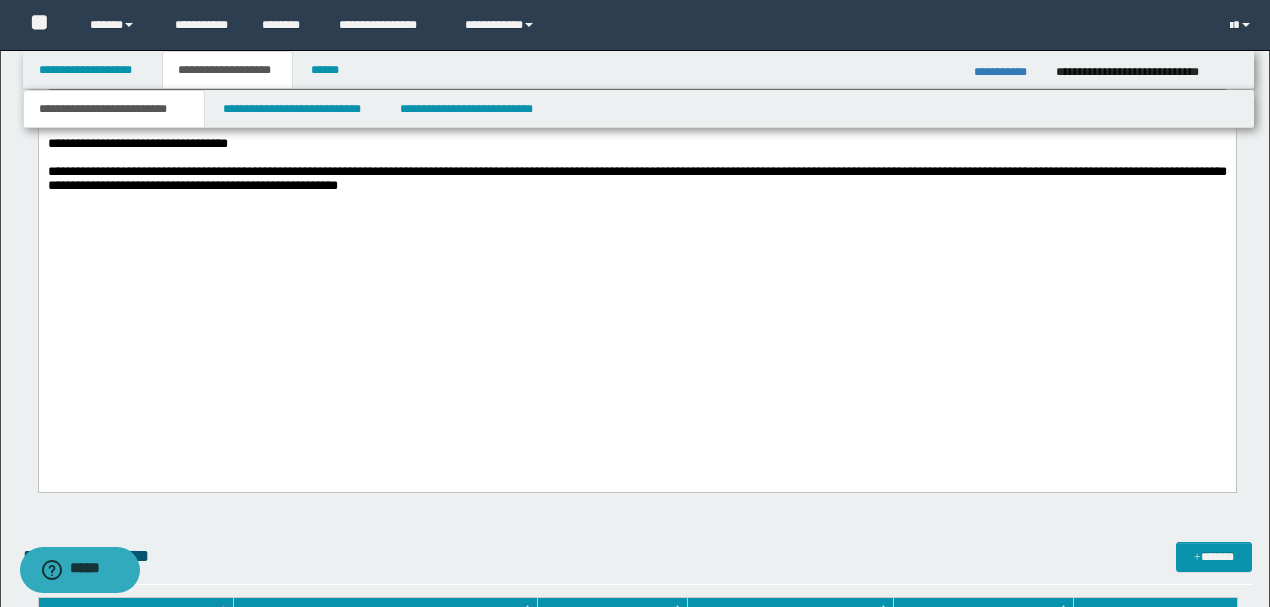 drag, startPoint x: 670, startPoint y: 221, endPoint x: 424, endPoint y: 257, distance: 248.6202 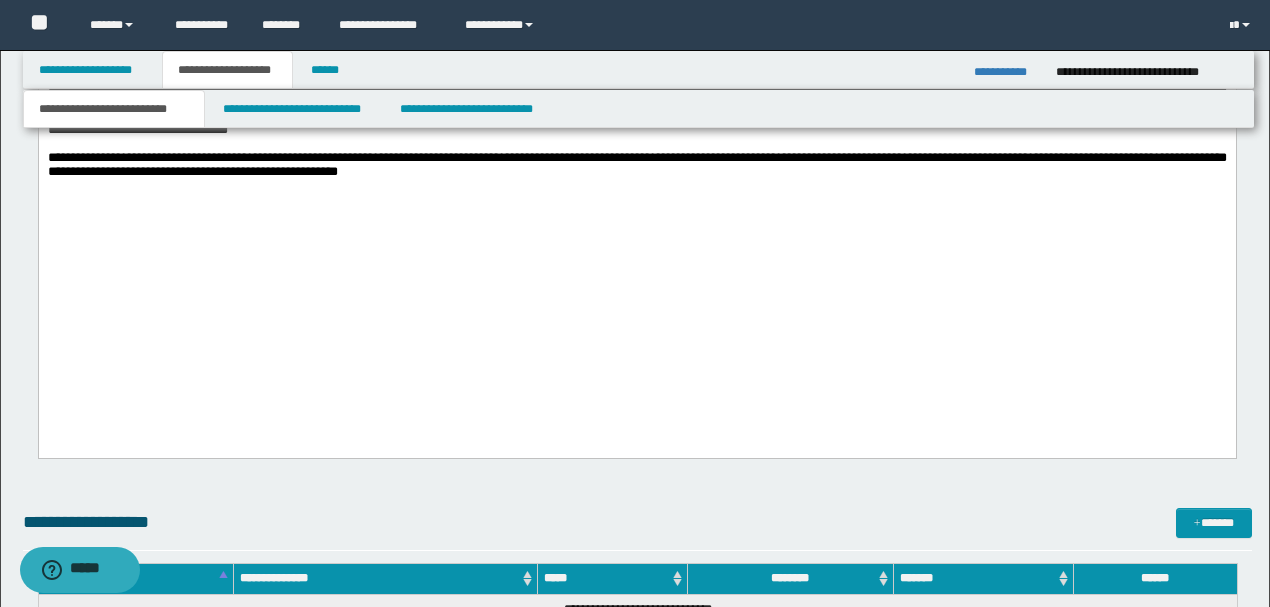 click on "**********" at bounding box center [636, 131] 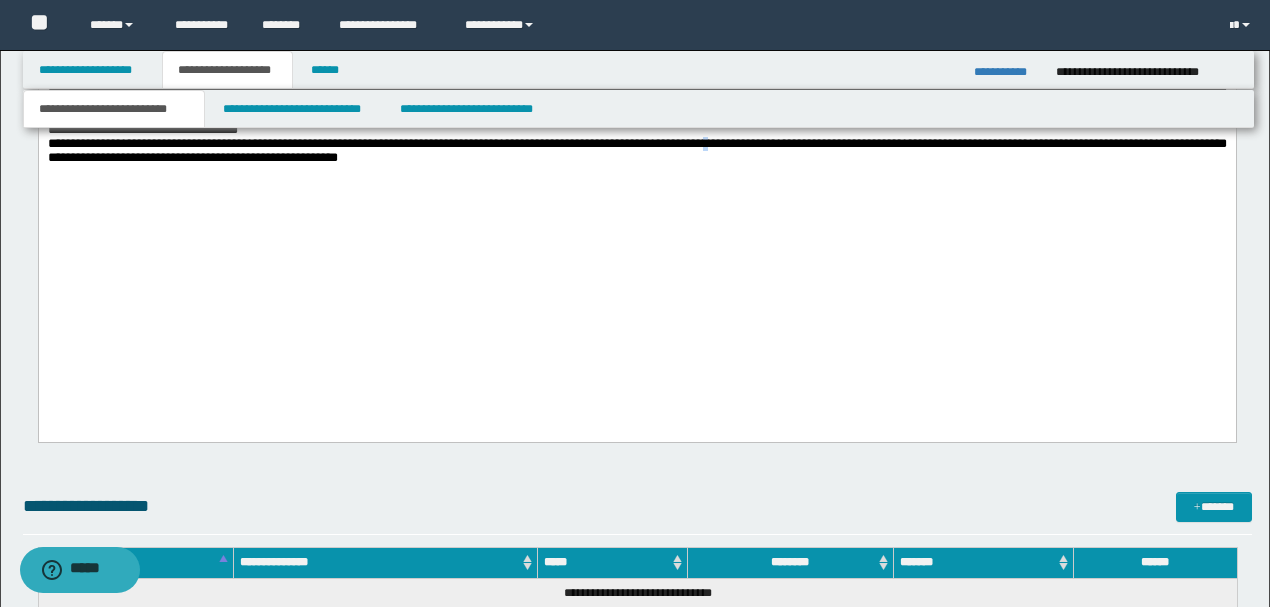 click on "**********" at bounding box center (636, 151) 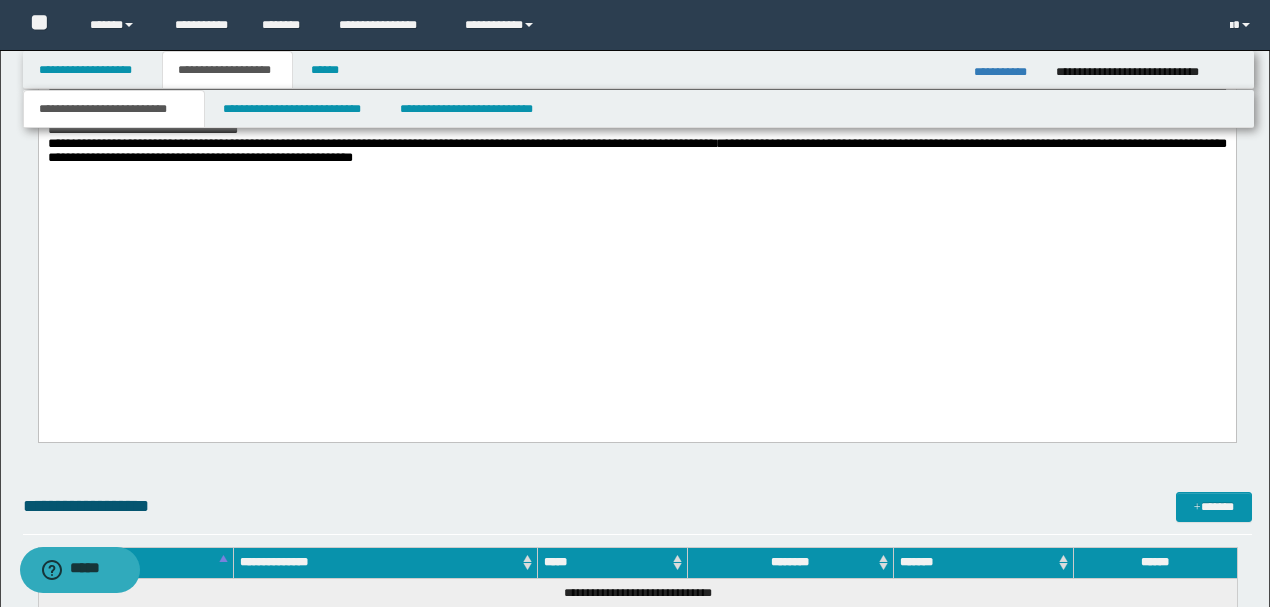 click on "**********" at bounding box center (636, 152) 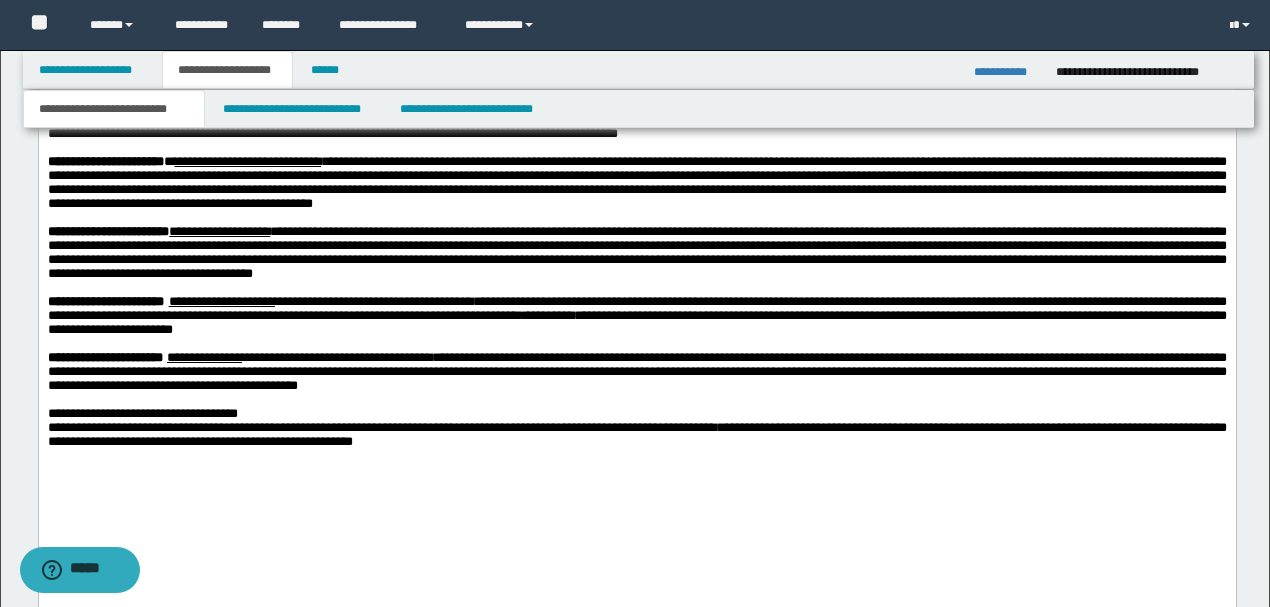 scroll, scrollTop: 1600, scrollLeft: 0, axis: vertical 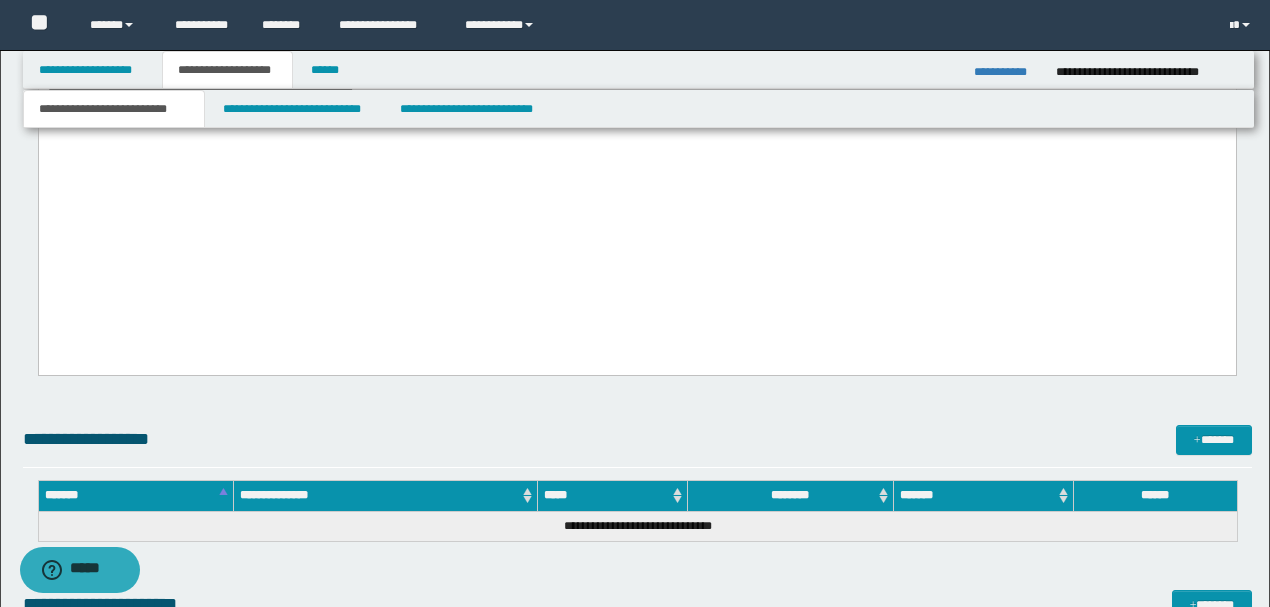 click on "**********" at bounding box center [636, 85] 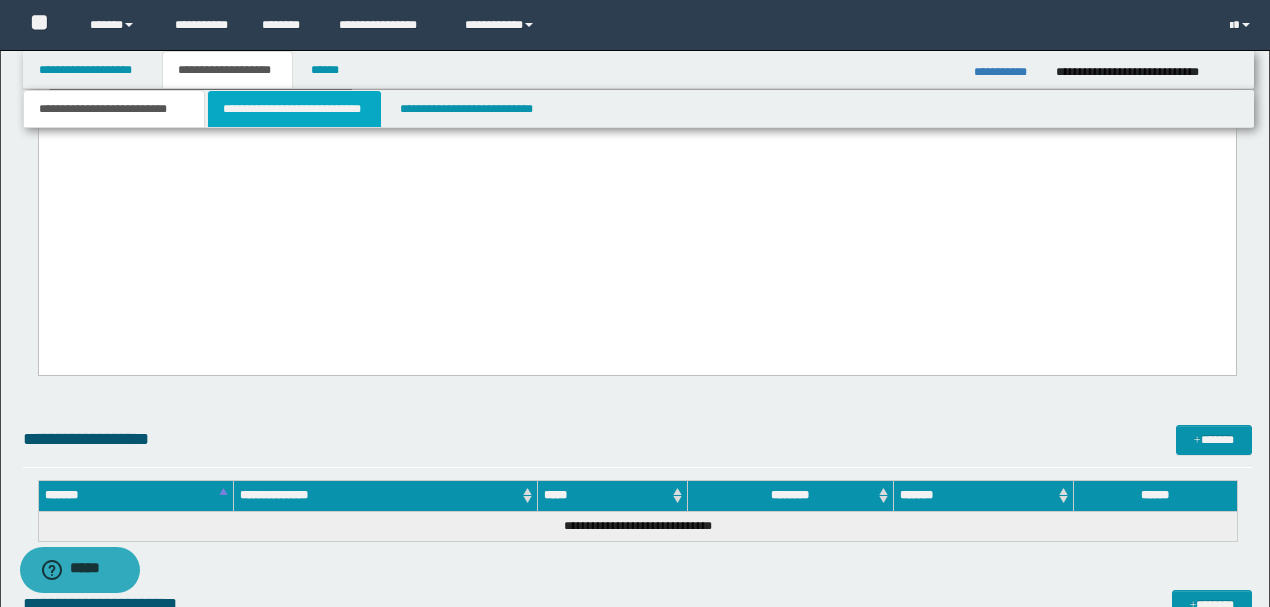 click on "**********" at bounding box center [294, 109] 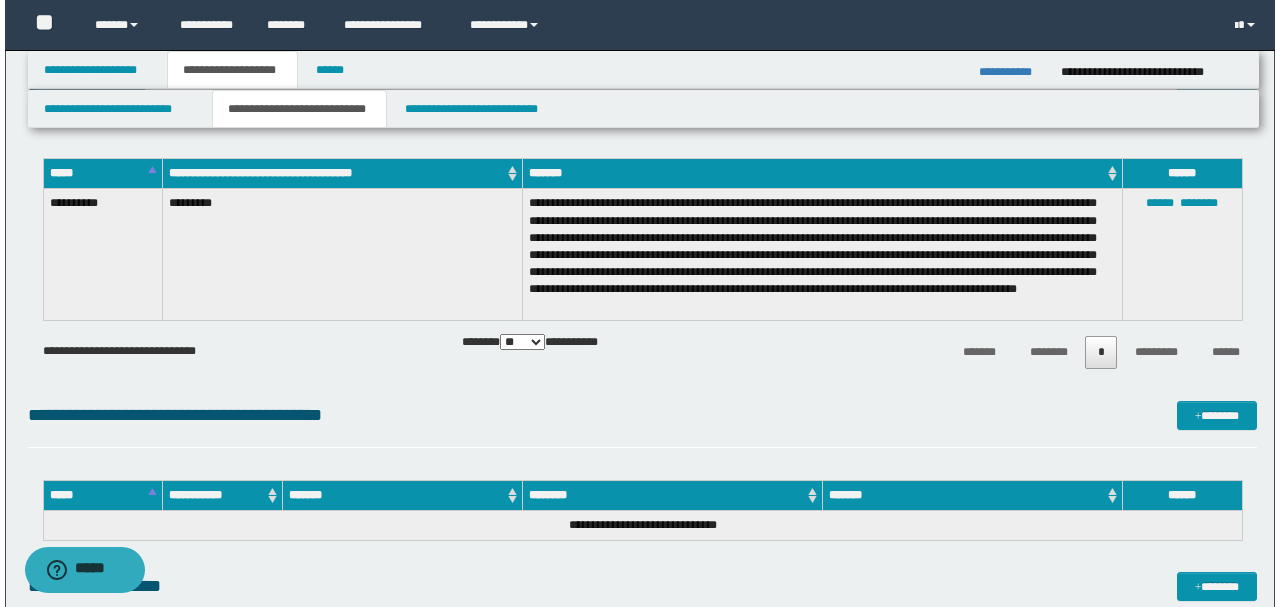 scroll, scrollTop: 894, scrollLeft: 0, axis: vertical 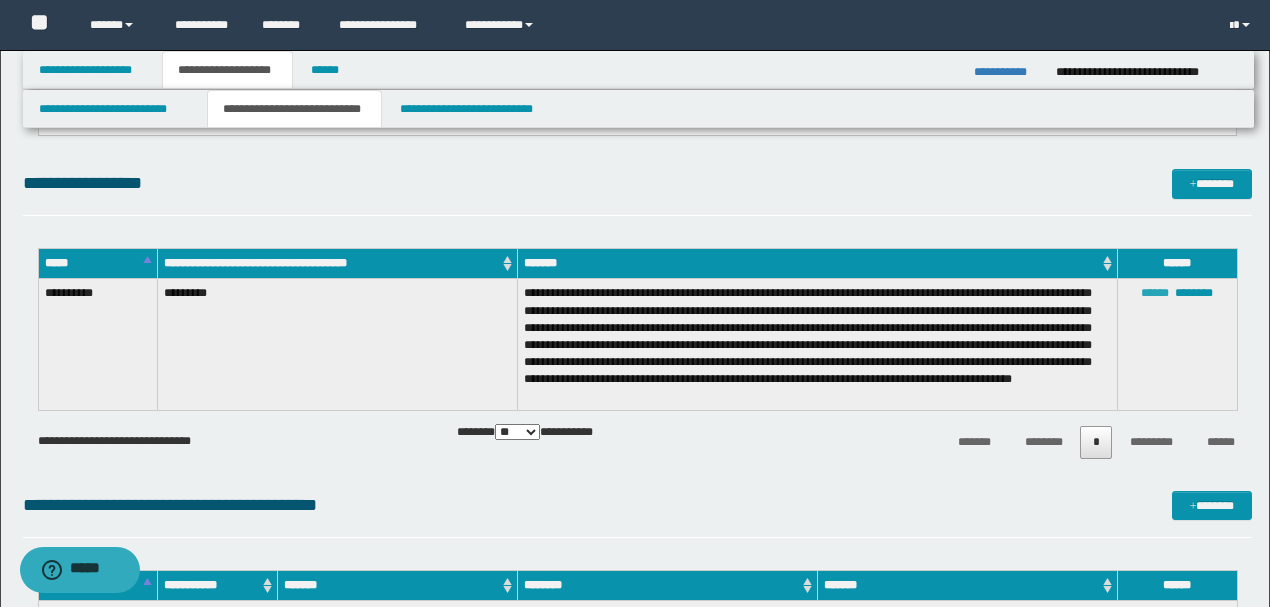 click on "******" at bounding box center (1155, 293) 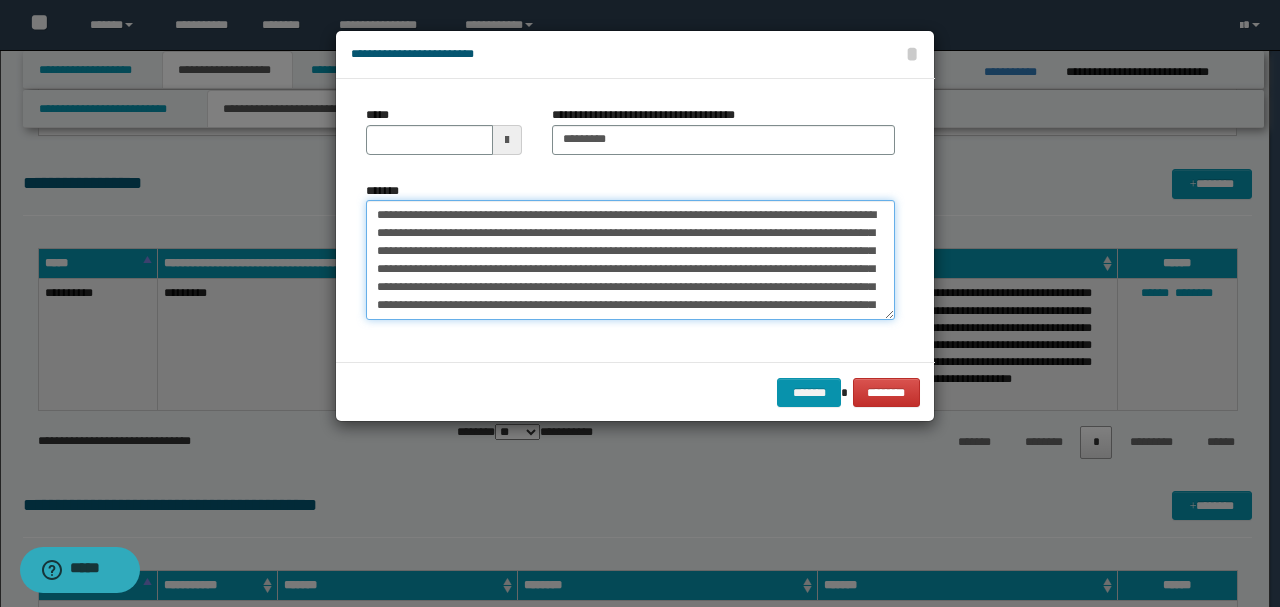 click on "**********" at bounding box center [630, 260] 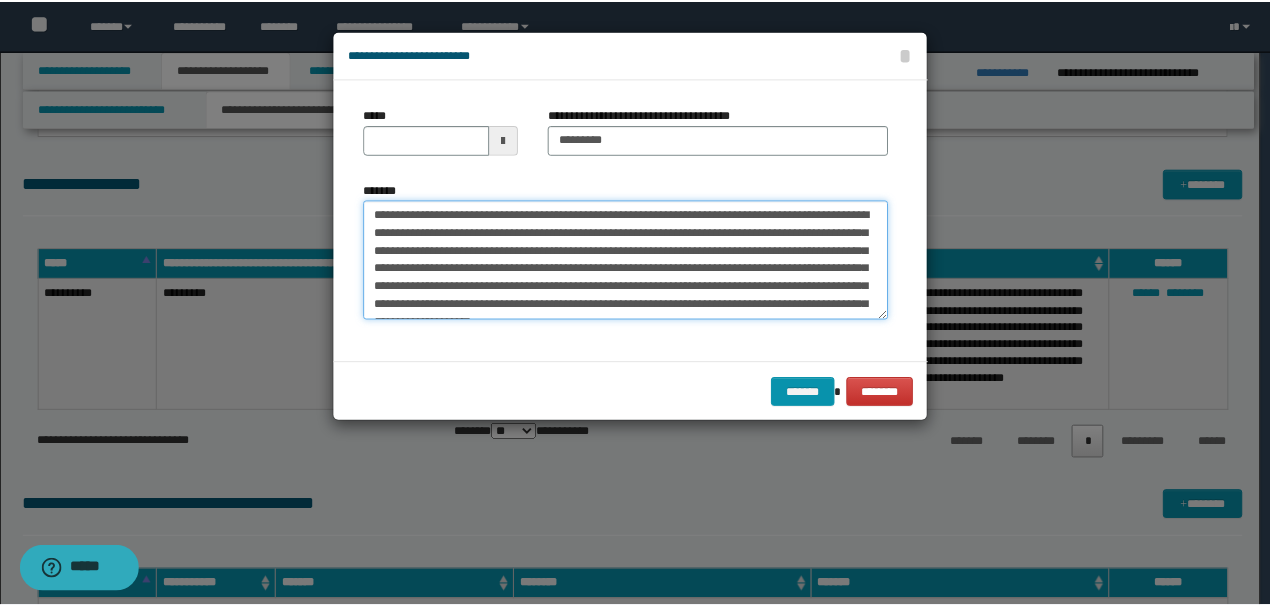 scroll, scrollTop: 18, scrollLeft: 0, axis: vertical 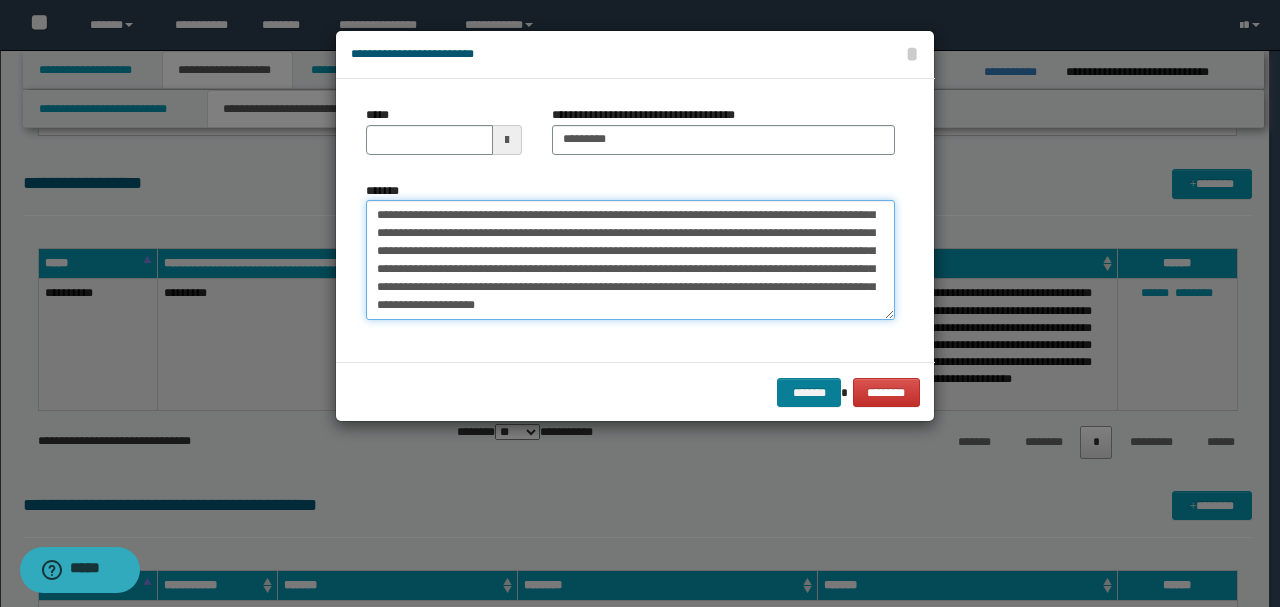 type on "**********" 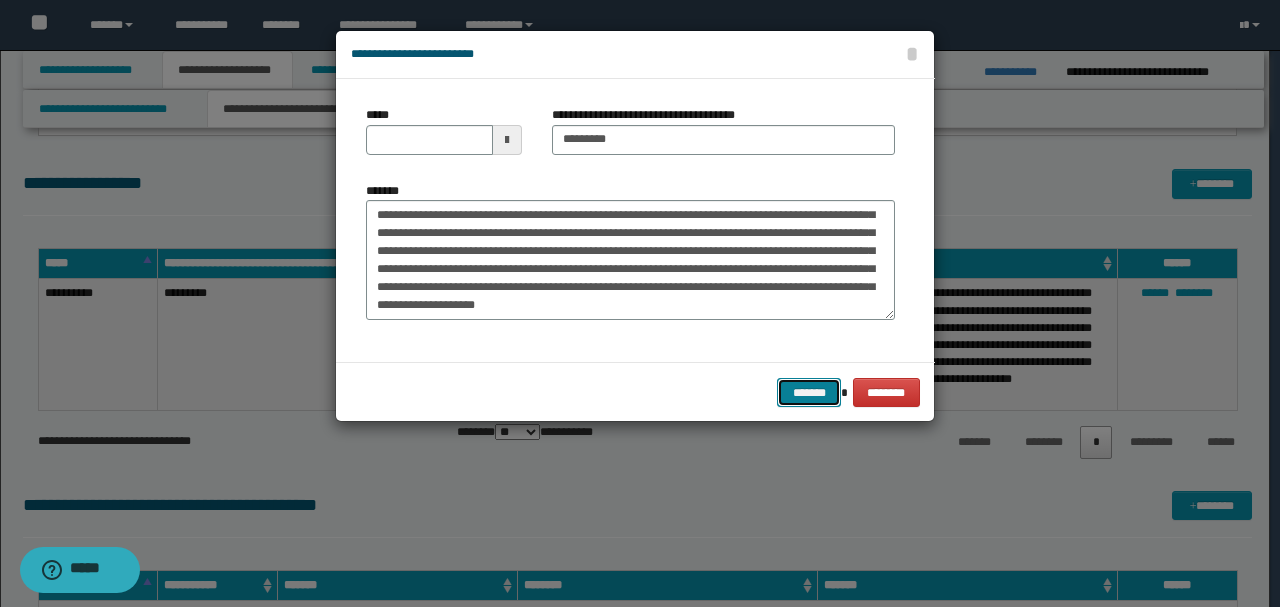 click on "*******" at bounding box center (809, 392) 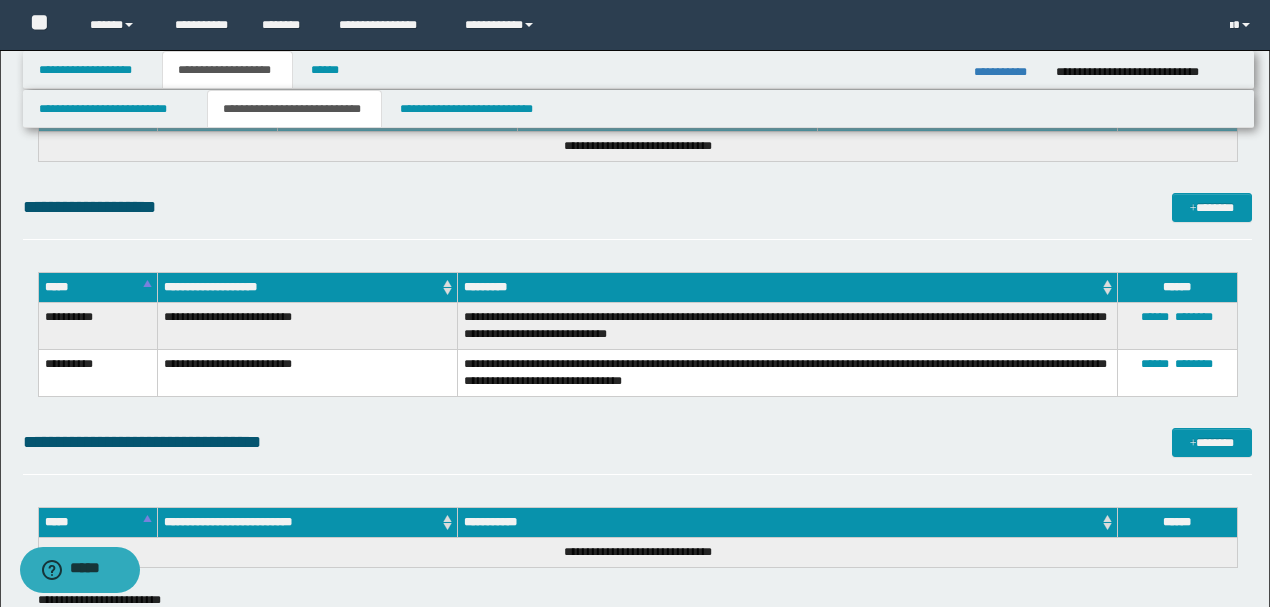 scroll, scrollTop: 1360, scrollLeft: 0, axis: vertical 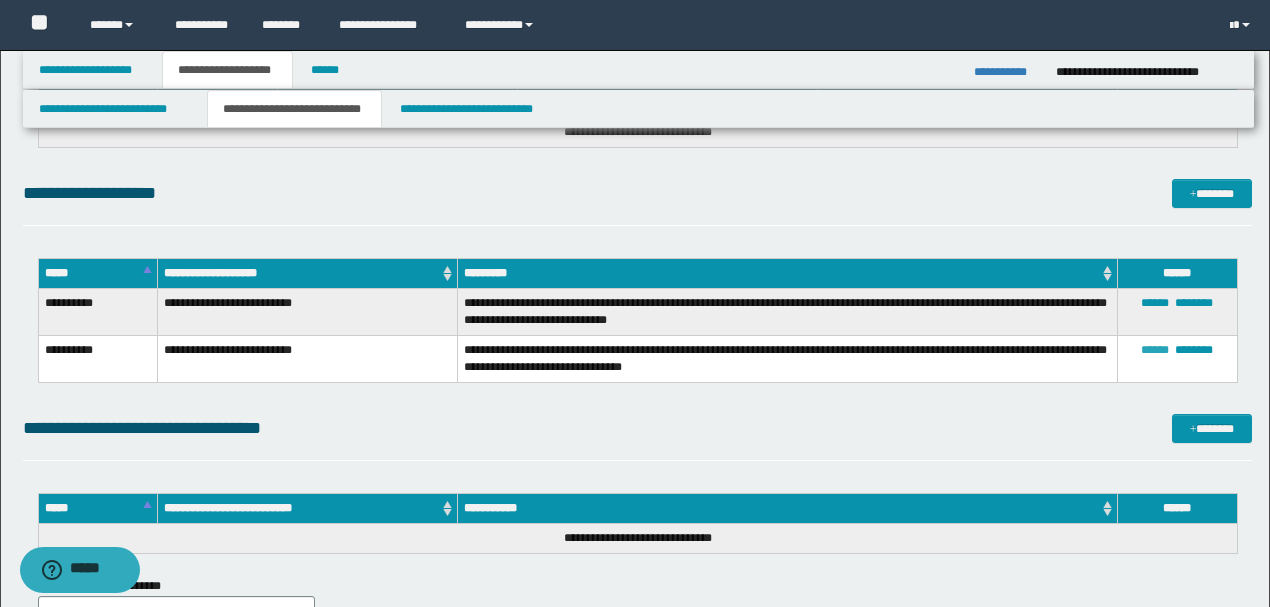 click on "******" at bounding box center (1155, 350) 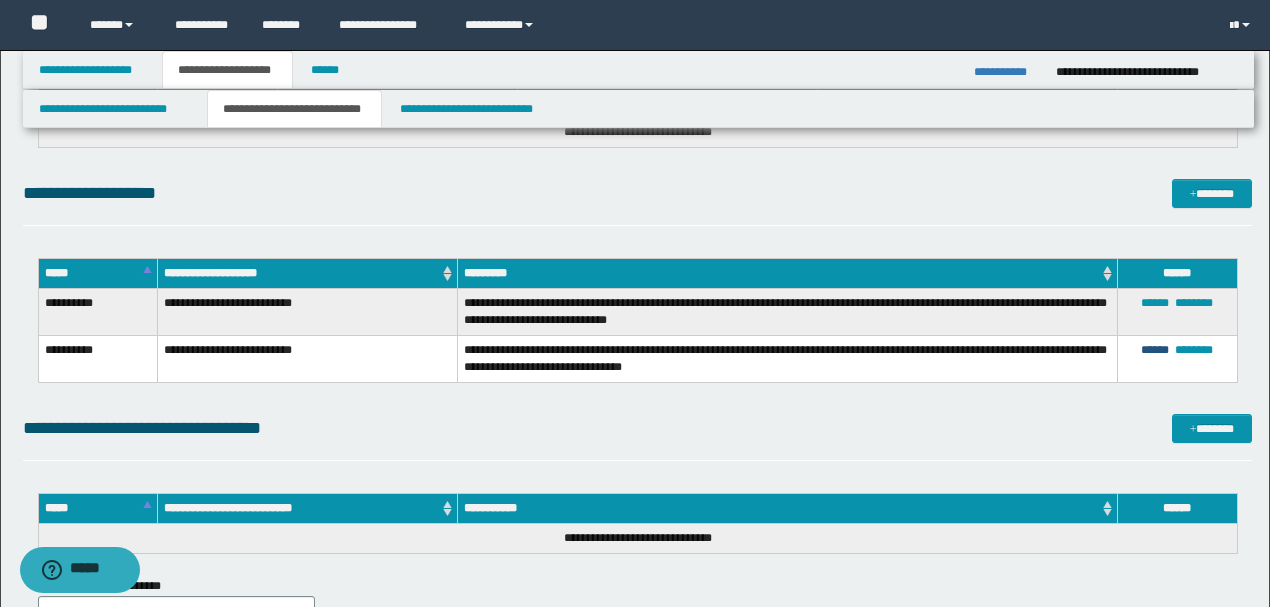 type on "**********" 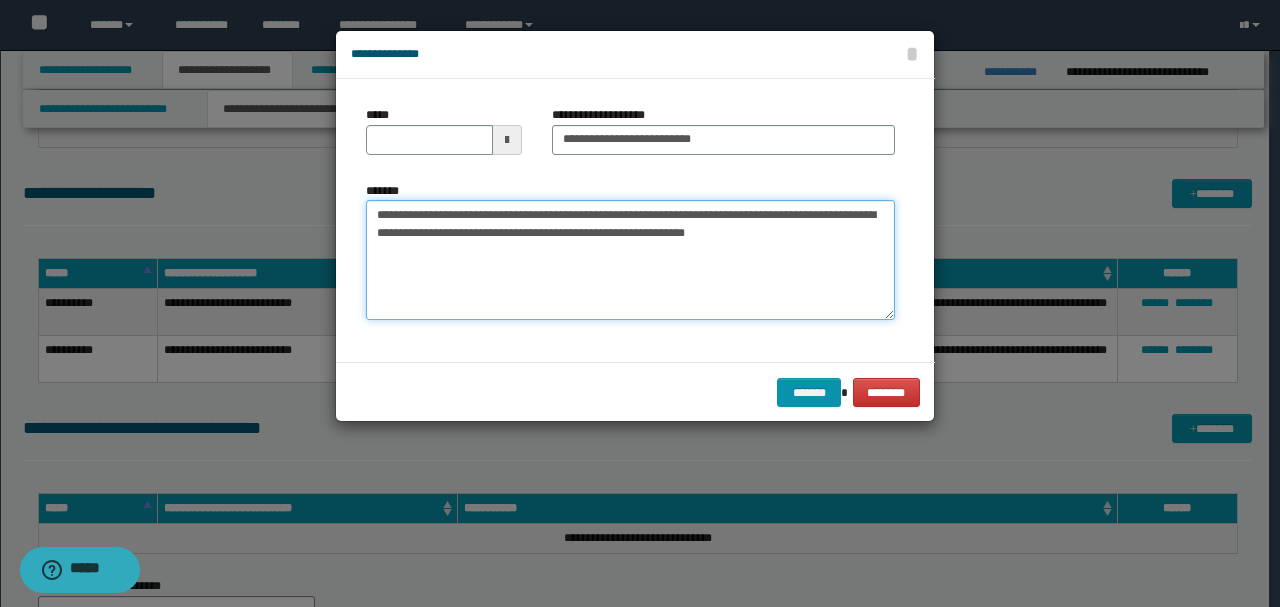 click on "**********" at bounding box center [630, 260] 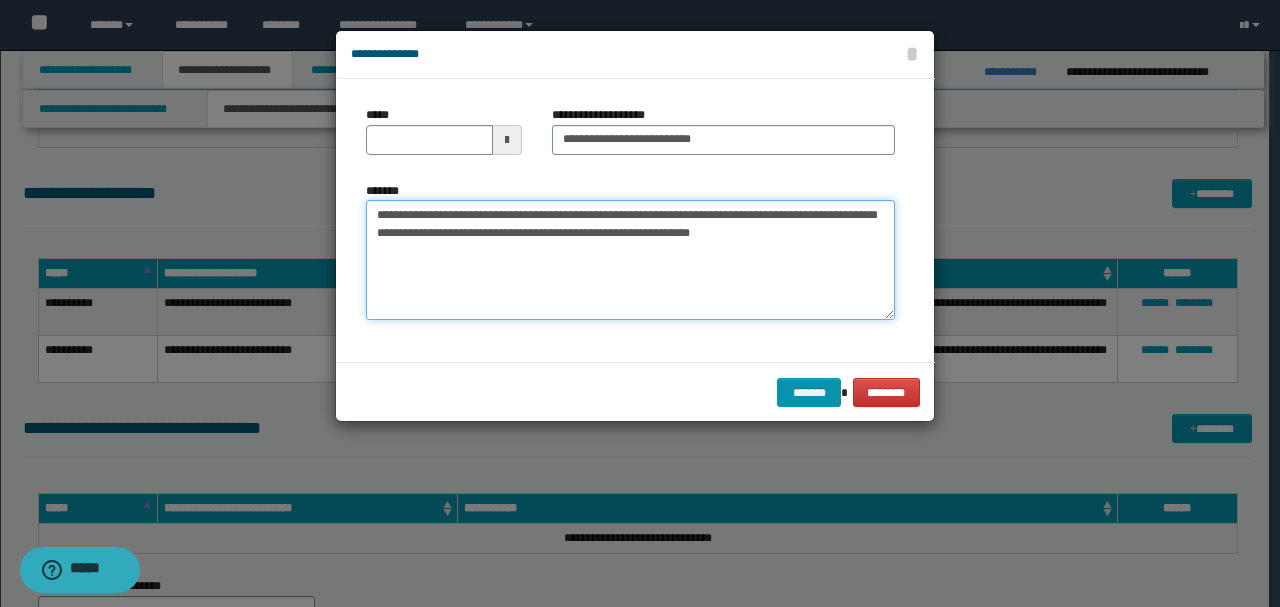 type on "**********" 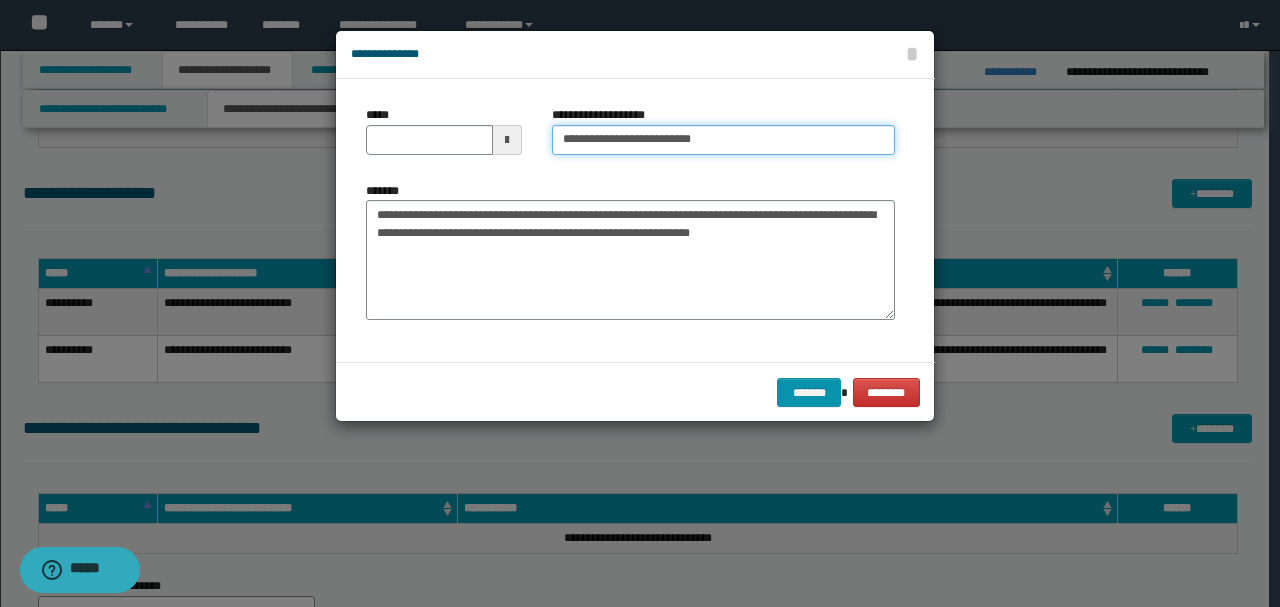 drag, startPoint x: 691, startPoint y: 139, endPoint x: 796, endPoint y: 138, distance: 105.00476 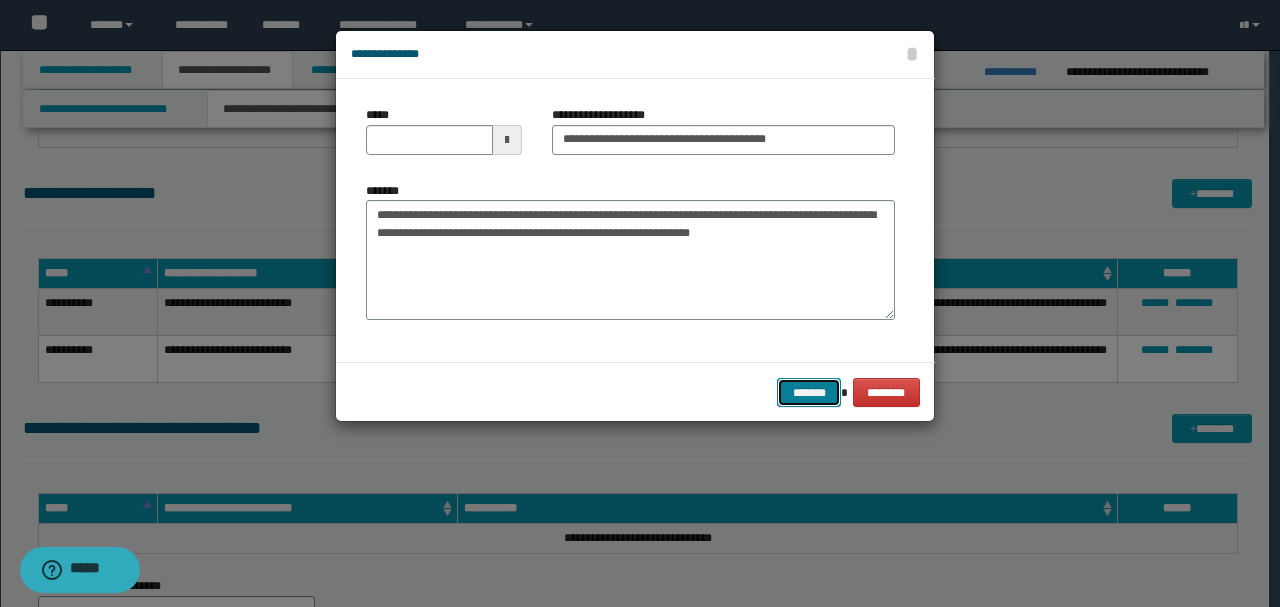 click on "*******" at bounding box center (809, 392) 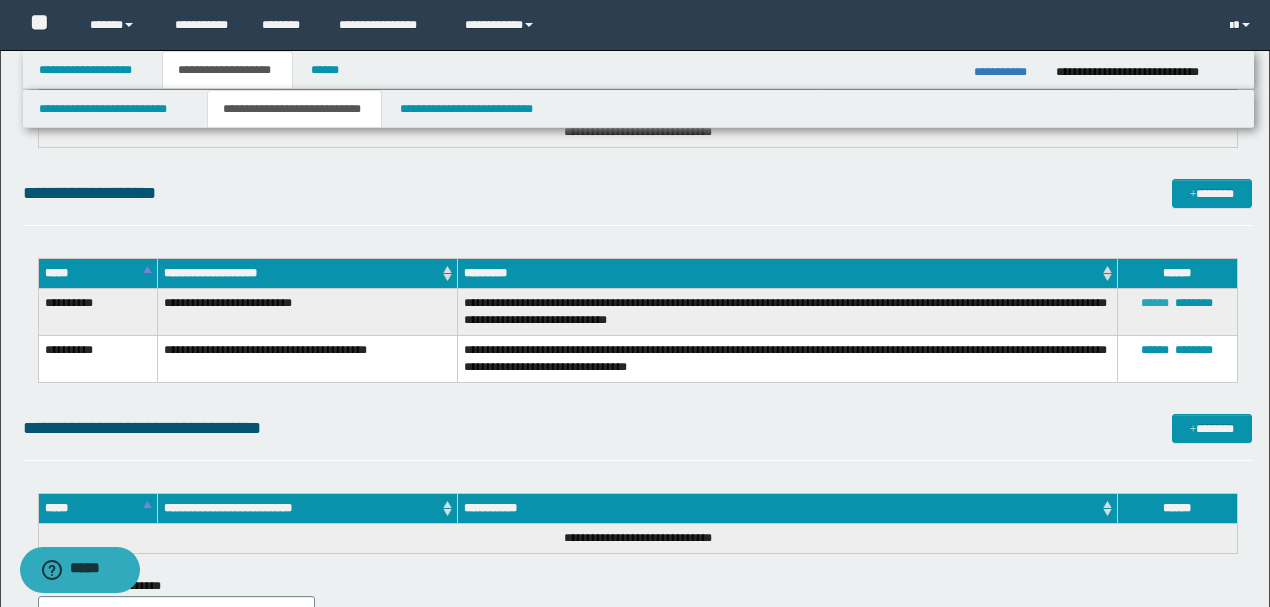 click on "******" at bounding box center (1155, 303) 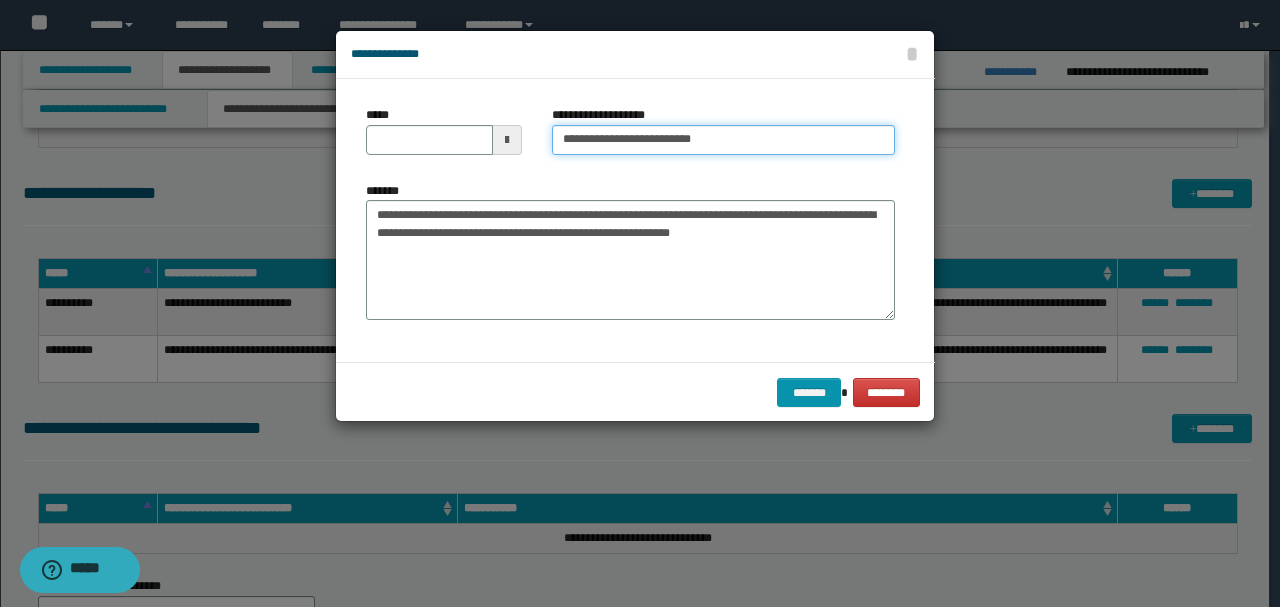 drag, startPoint x: 687, startPoint y: 133, endPoint x: 895, endPoint y: 134, distance: 208.00241 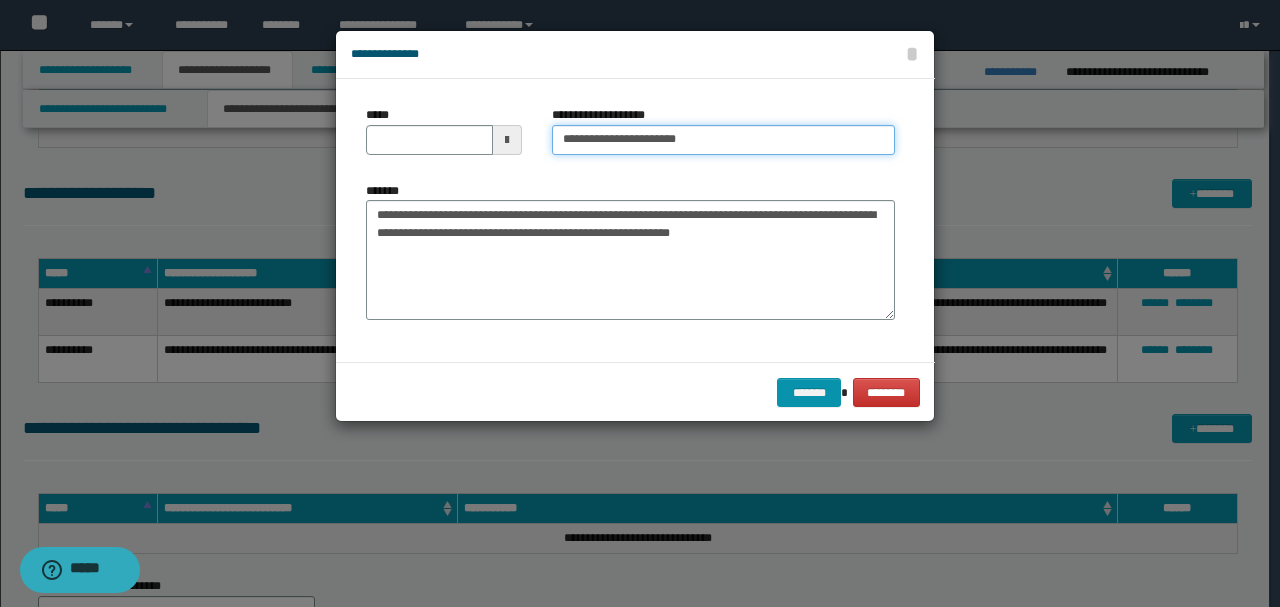 type on "**********" 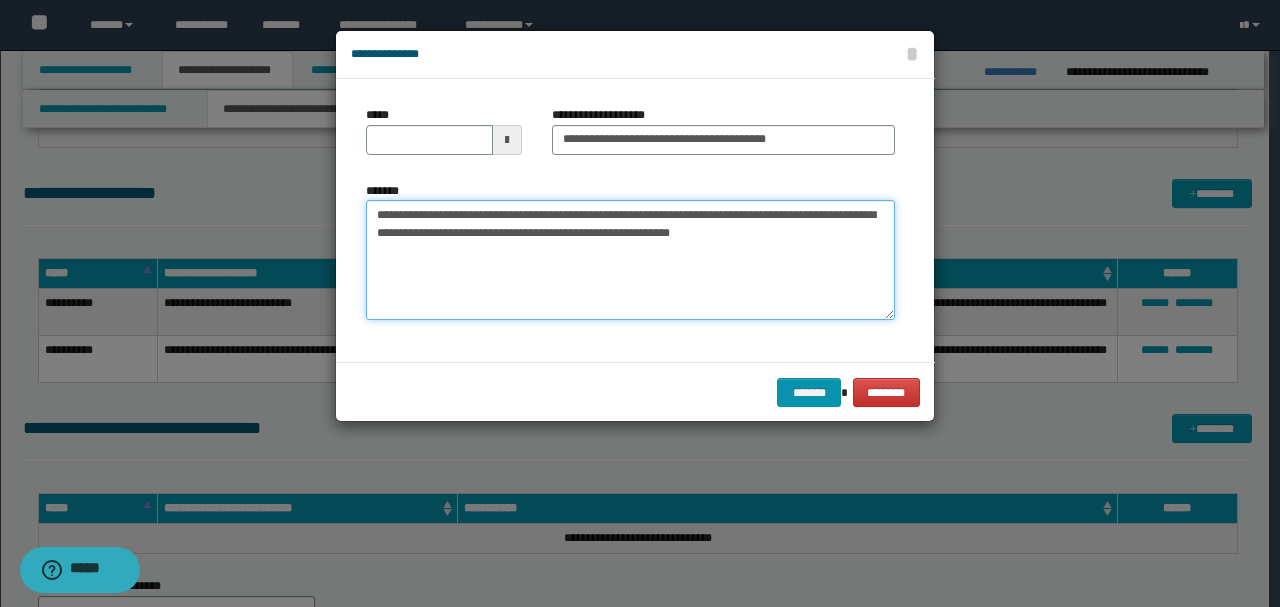 click on "**********" at bounding box center (630, 260) 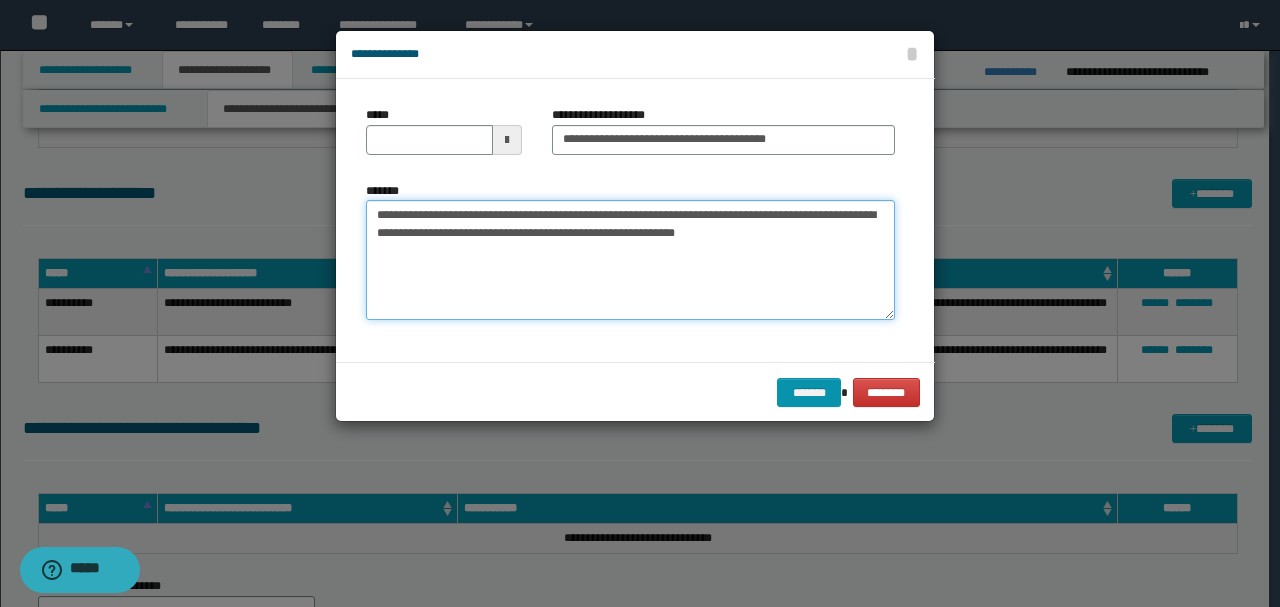 drag, startPoint x: 432, startPoint y: 231, endPoint x: 728, endPoint y: 228, distance: 296.0152 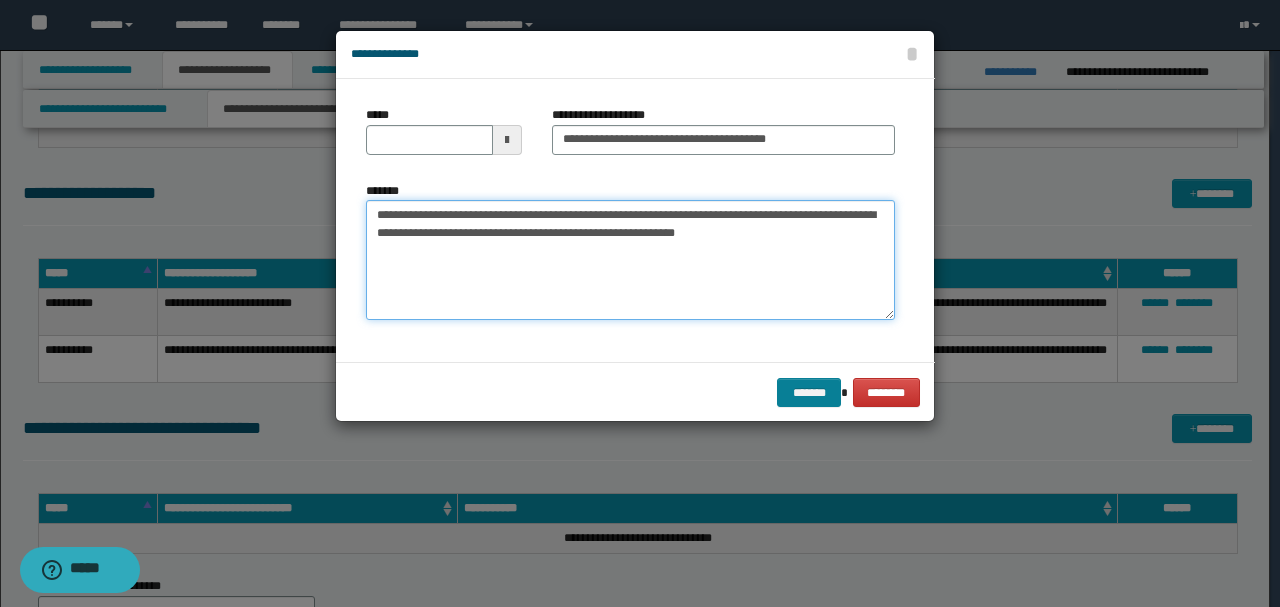 type on "**********" 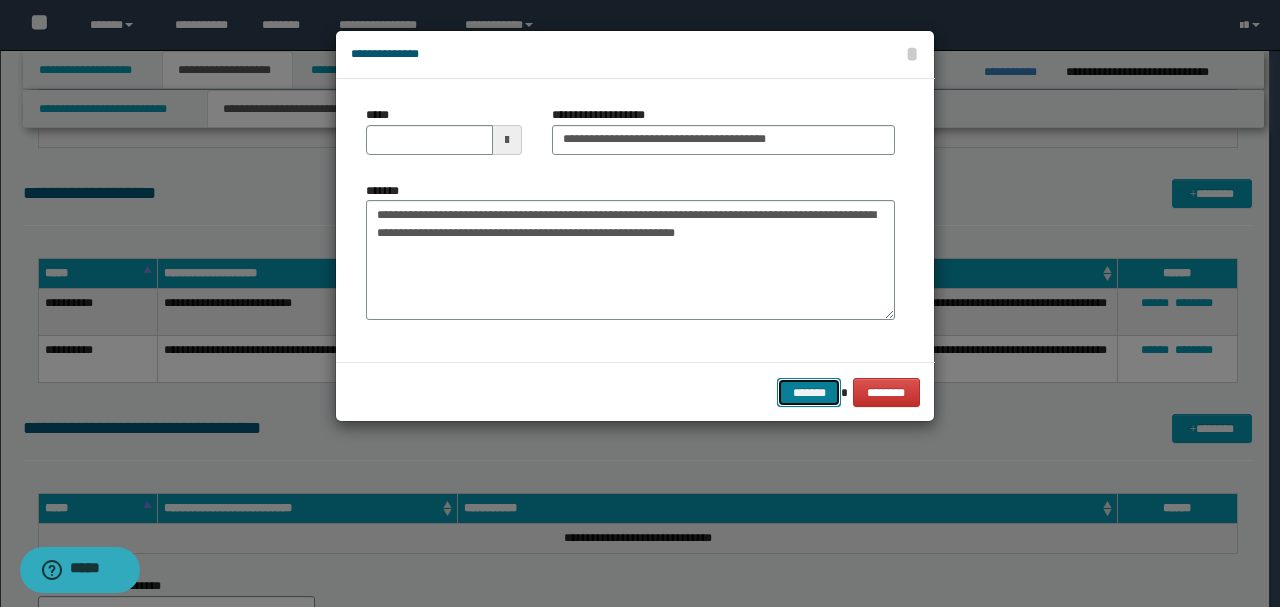 click on "*******" at bounding box center (809, 392) 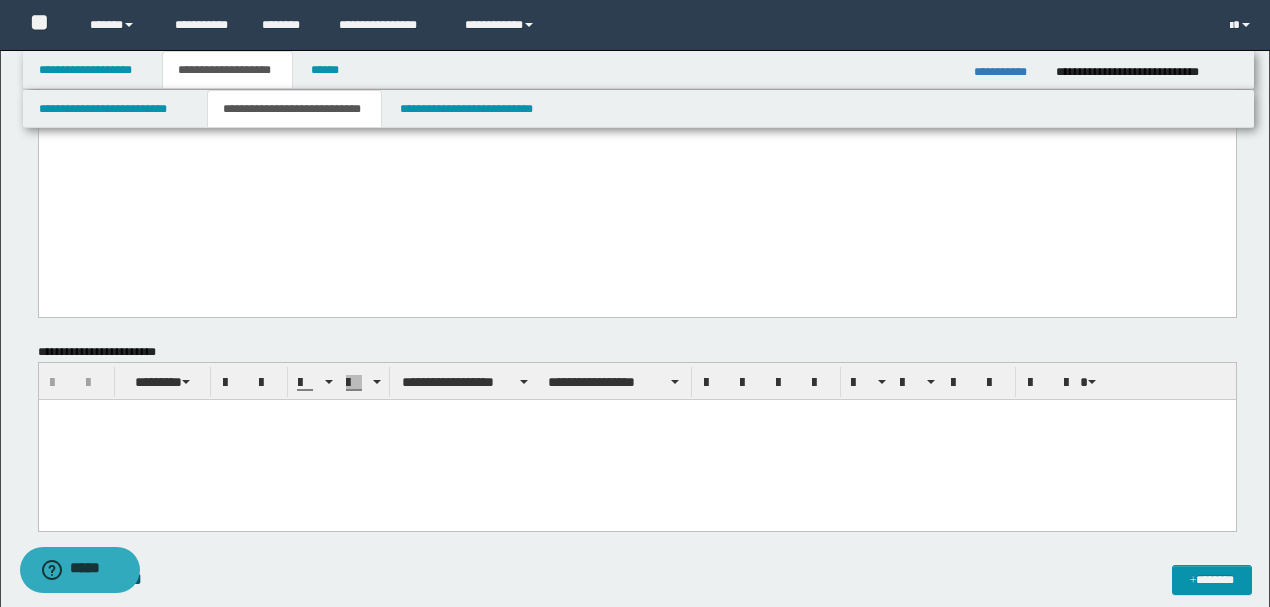 scroll, scrollTop: 494, scrollLeft: 0, axis: vertical 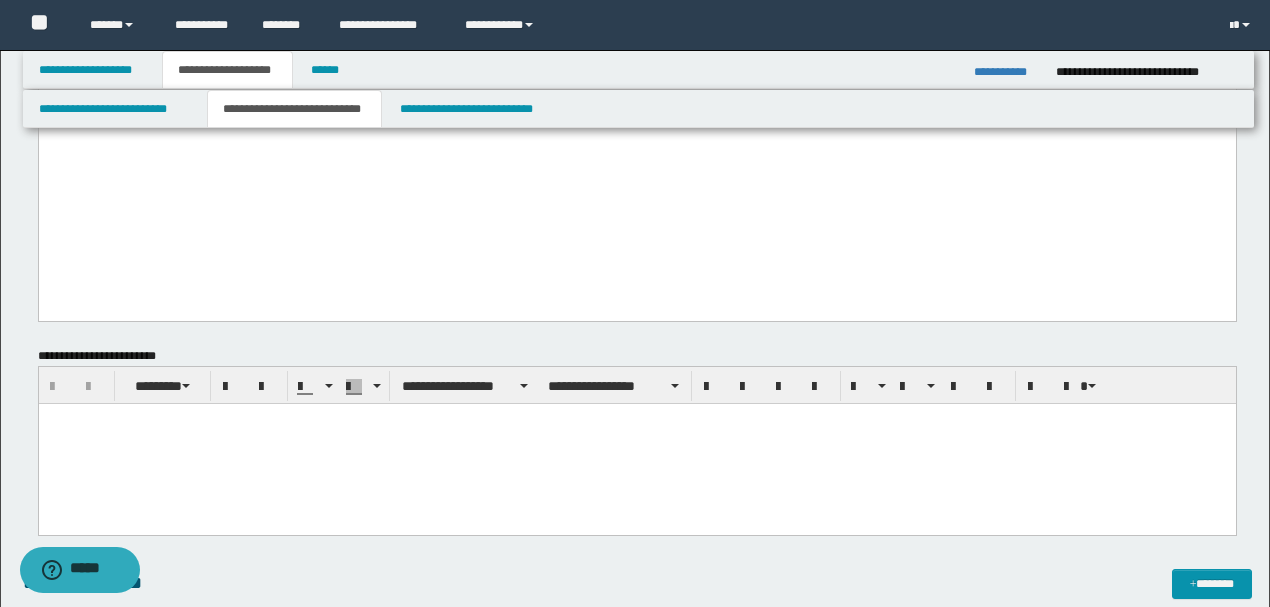 click at bounding box center [636, 444] 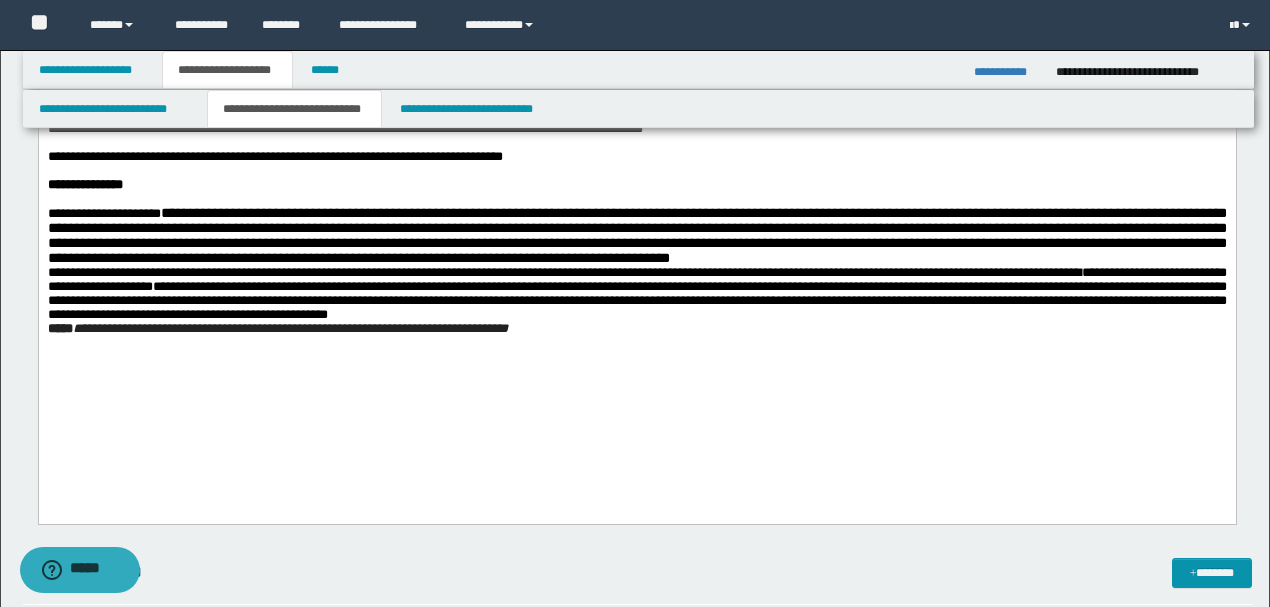scroll, scrollTop: 894, scrollLeft: 0, axis: vertical 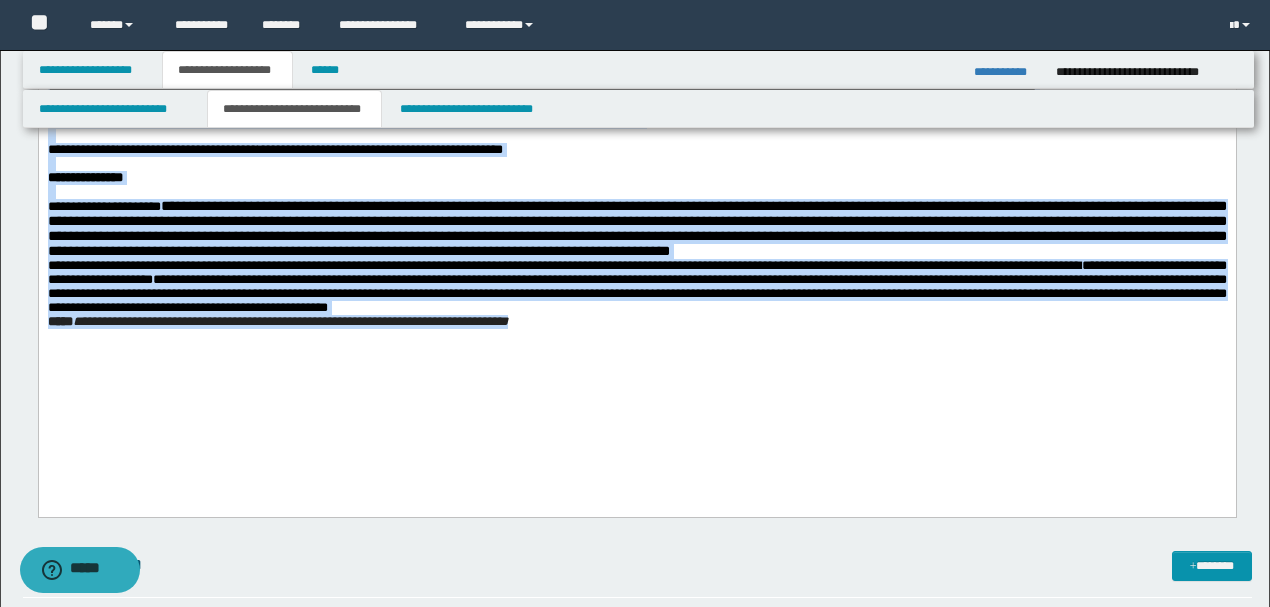 drag, startPoint x: 45, startPoint y: 19, endPoint x: 998, endPoint y: 449, distance: 1045.5186 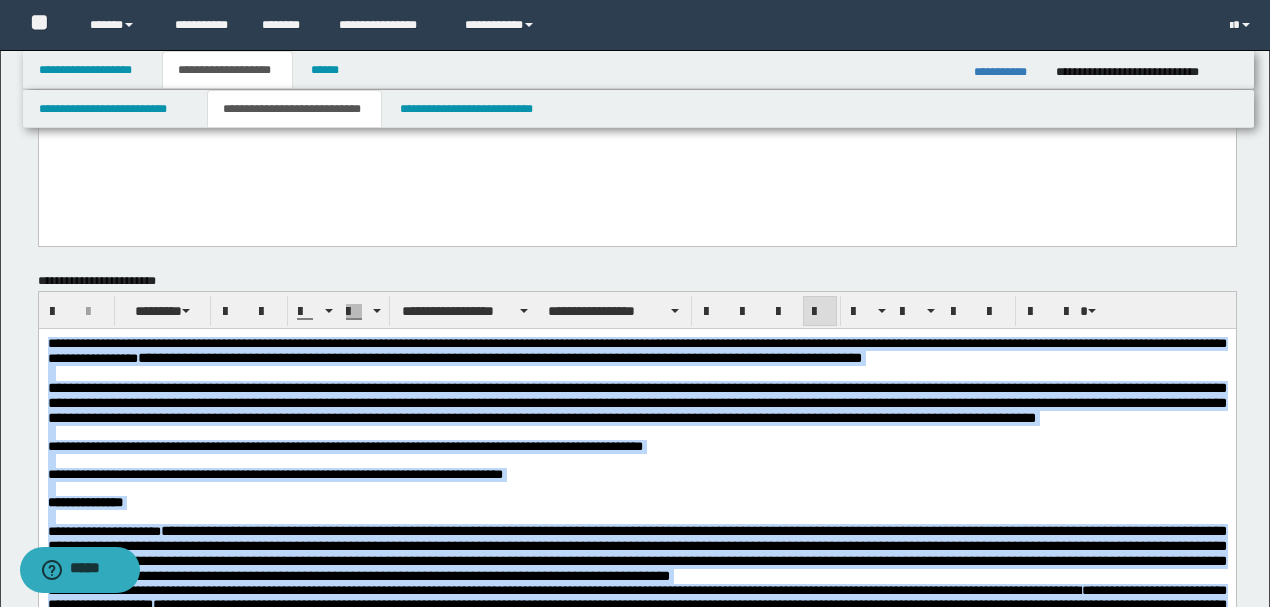 scroll, scrollTop: 560, scrollLeft: 0, axis: vertical 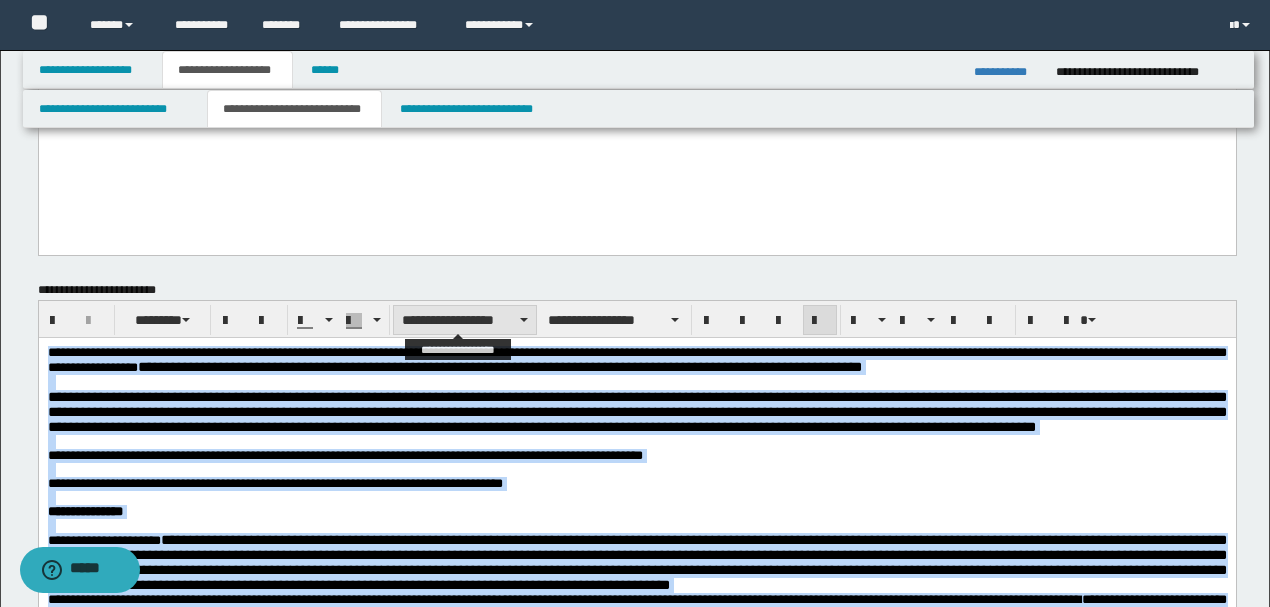 click on "**********" at bounding box center (465, 320) 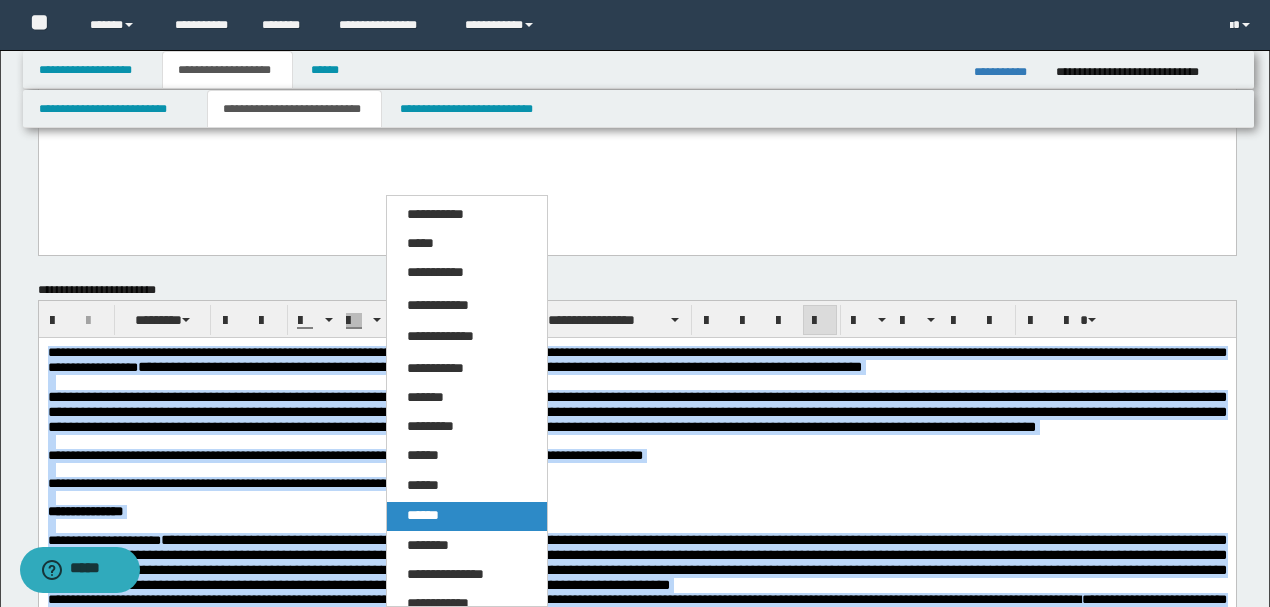 click on "******" at bounding box center (423, 515) 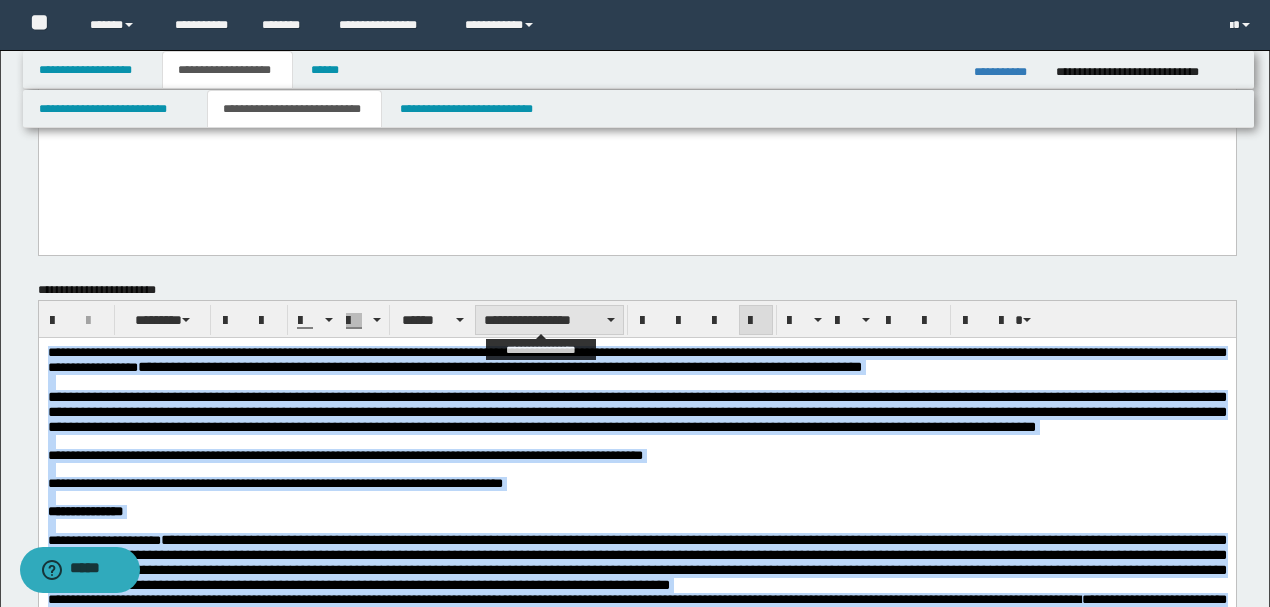 click on "**********" at bounding box center (549, 320) 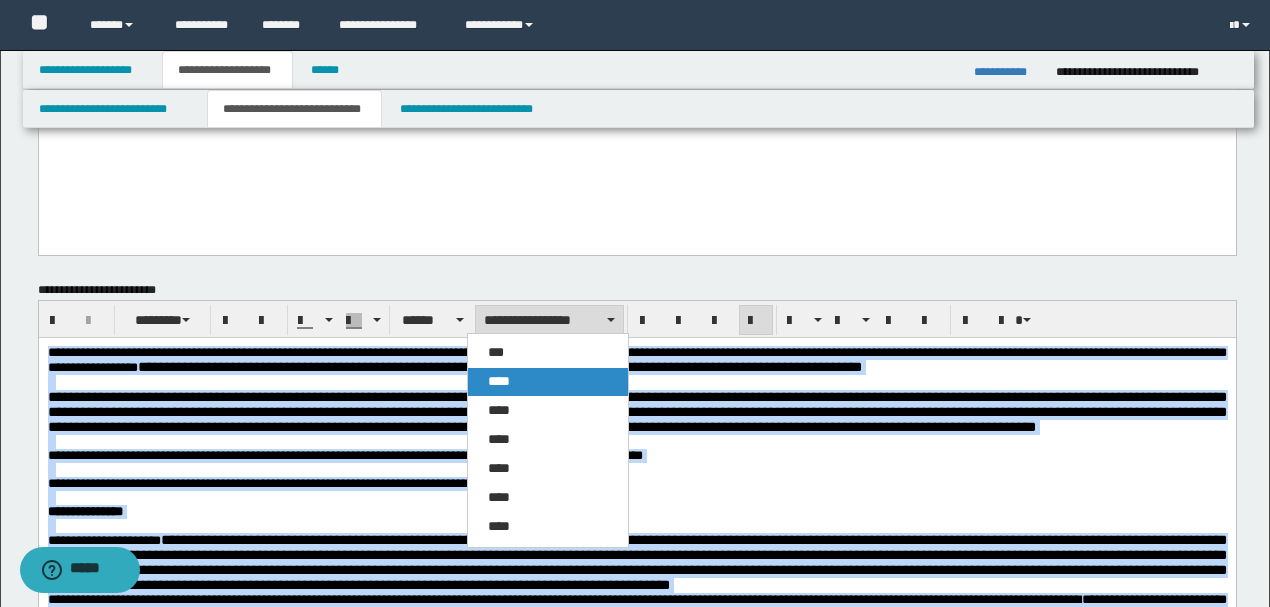 click on "****" at bounding box center (499, 381) 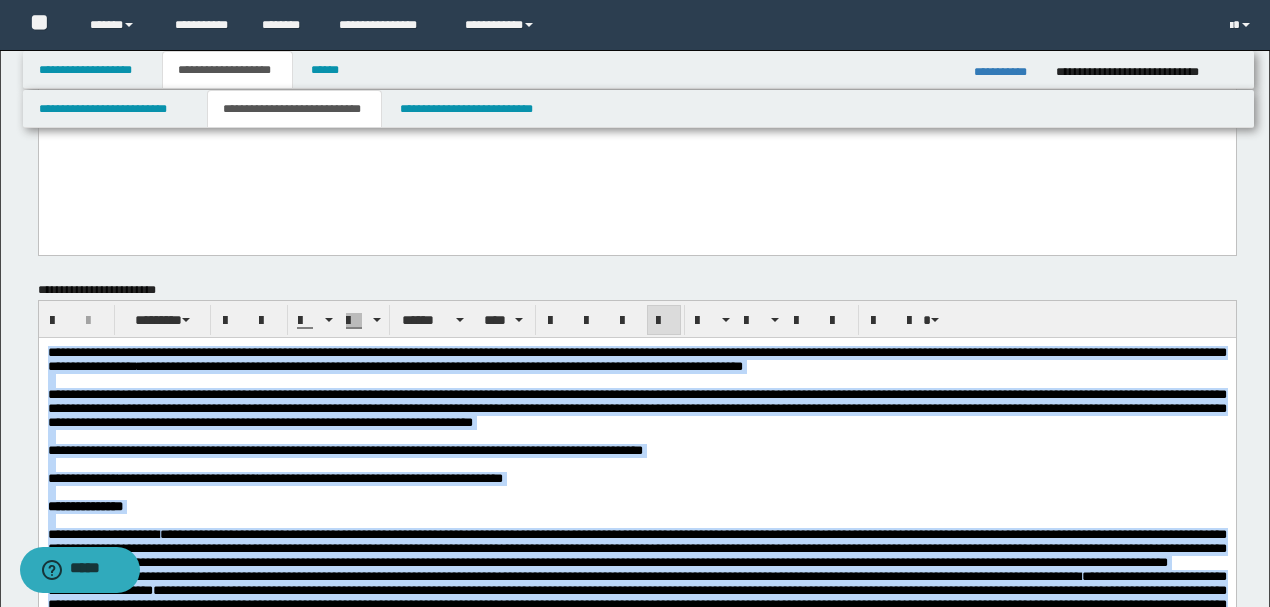 click on "**********" at bounding box center (636, 408) 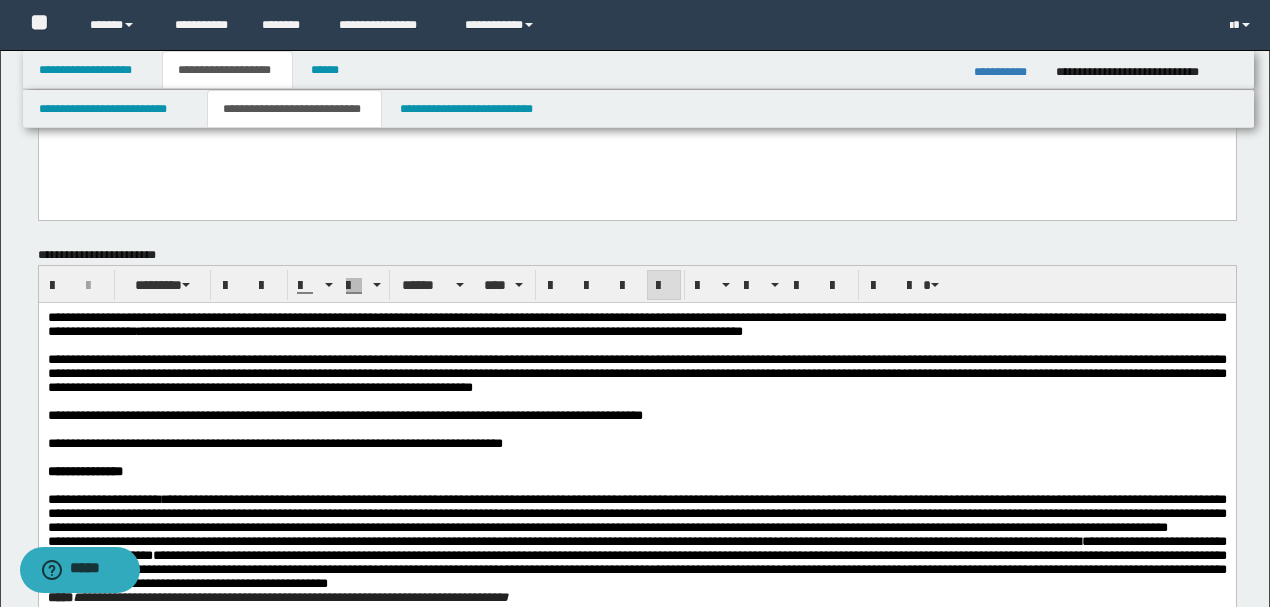 scroll, scrollTop: 627, scrollLeft: 0, axis: vertical 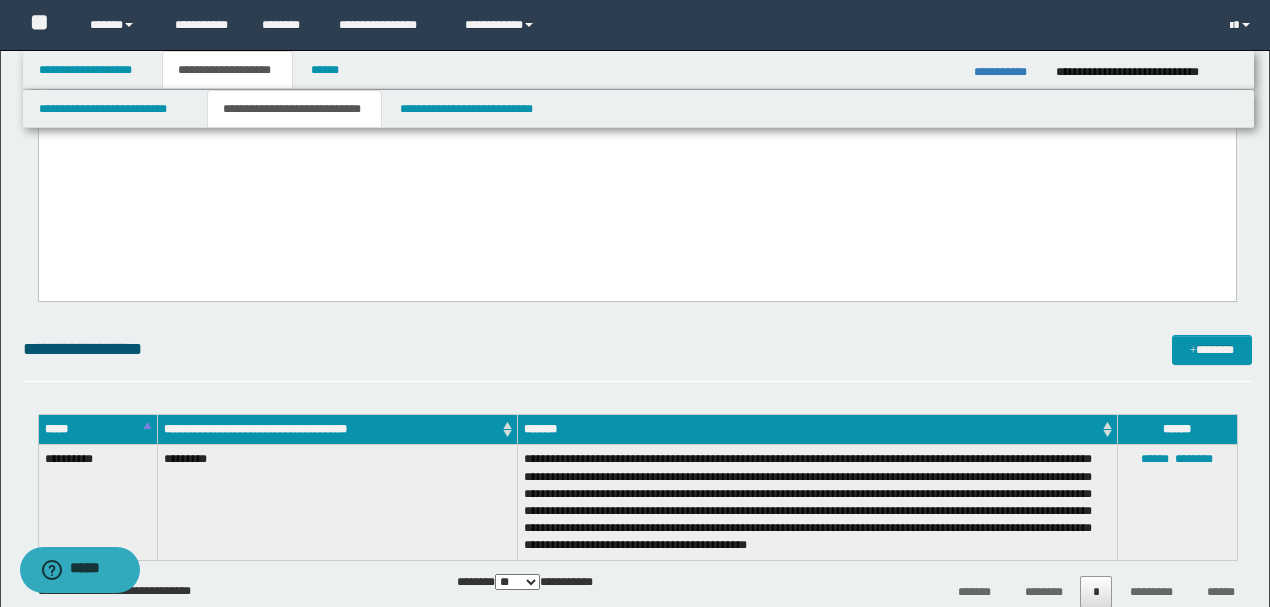 drag, startPoint x: 806, startPoint y: -48, endPoint x: 890, endPoint y: 385, distance: 441.07257 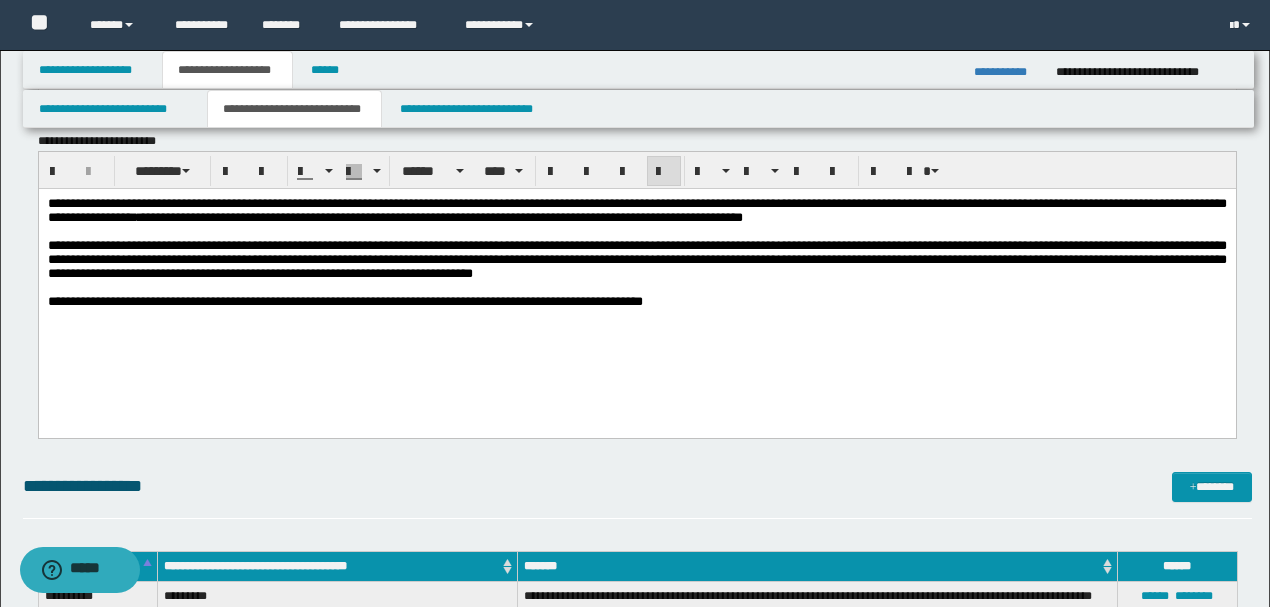 scroll, scrollTop: 706, scrollLeft: 0, axis: vertical 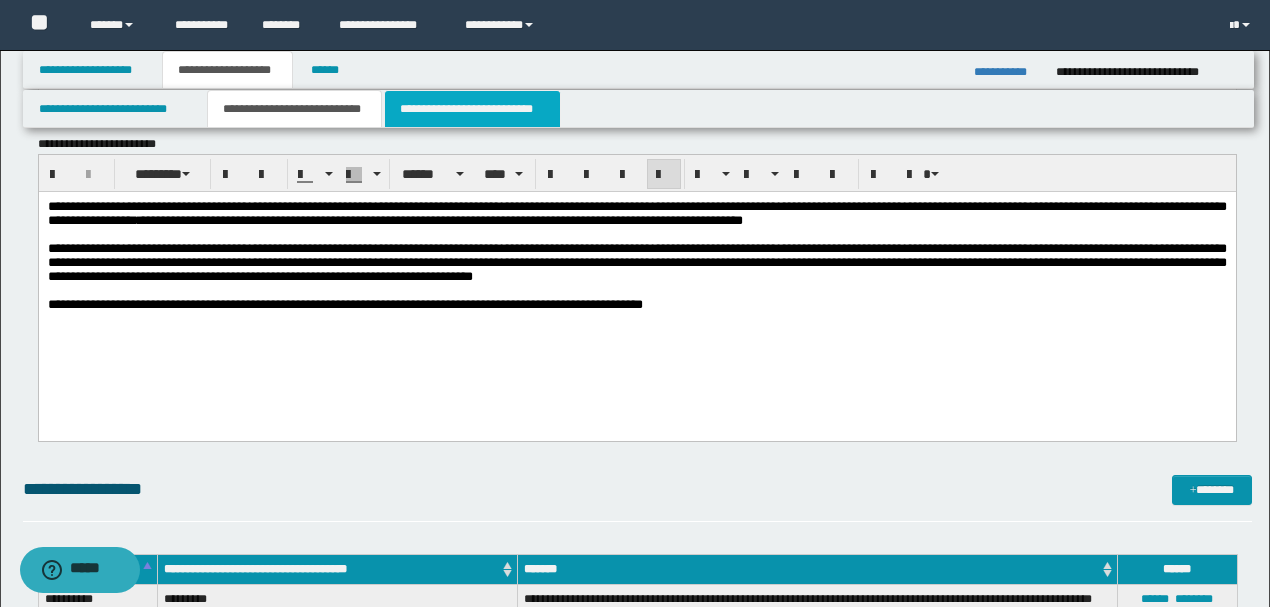 click on "**********" at bounding box center [472, 109] 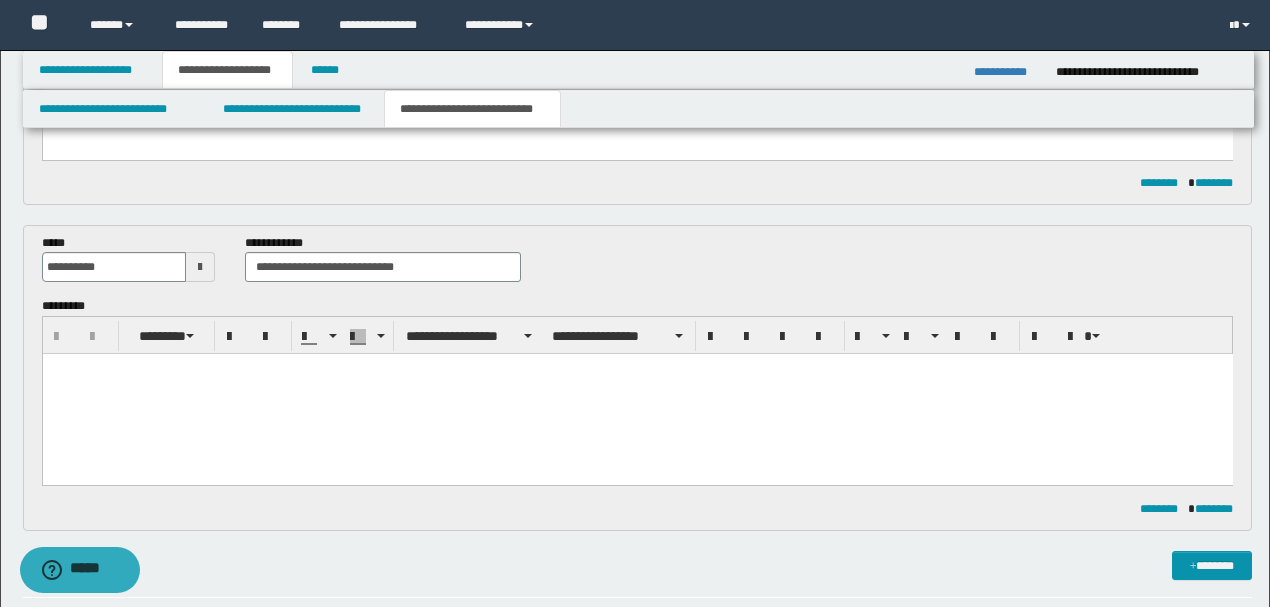 scroll, scrollTop: 440, scrollLeft: 0, axis: vertical 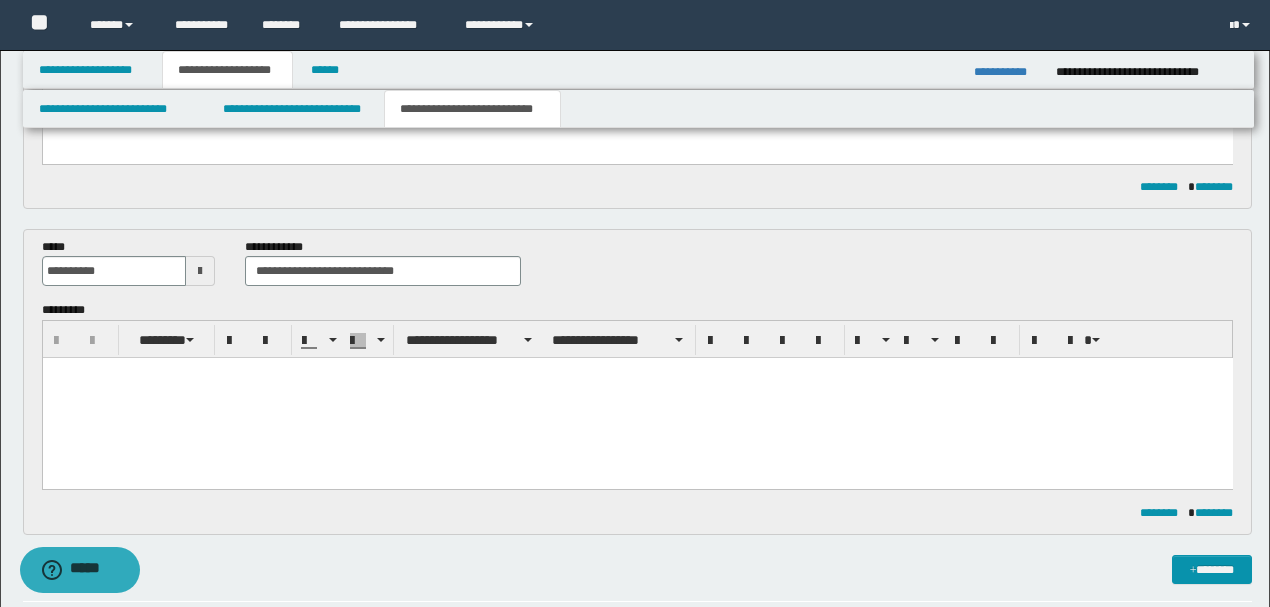 click at bounding box center (637, 398) 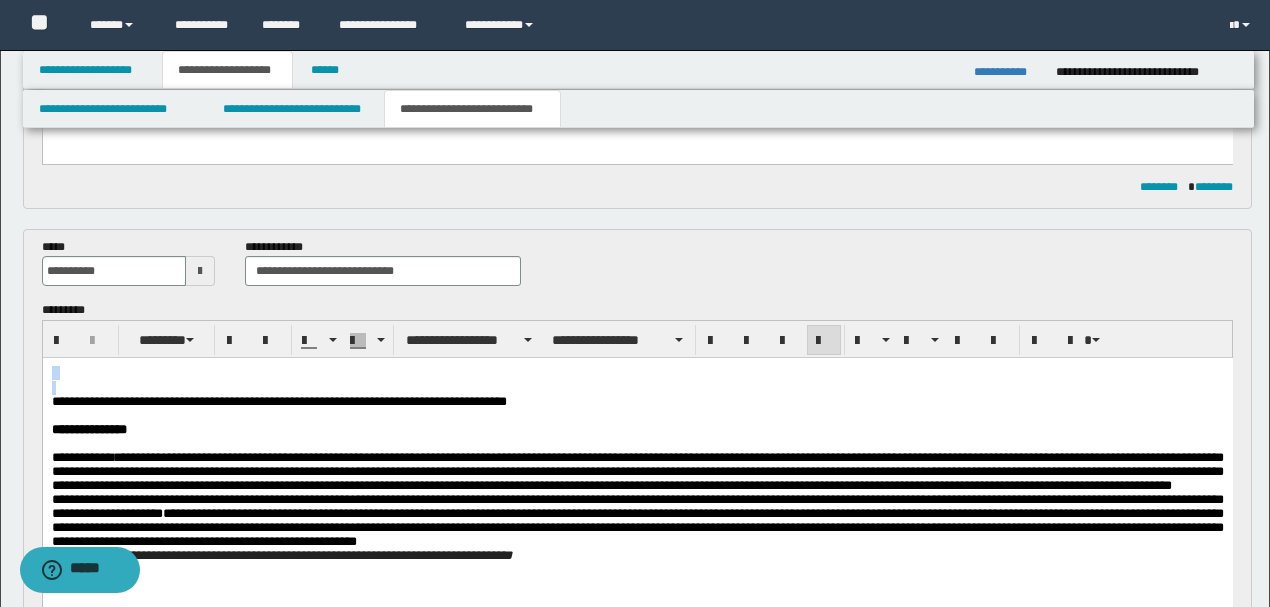 drag, startPoint x: 50, startPoint y: 406, endPoint x: 44, endPoint y: 369, distance: 37.48333 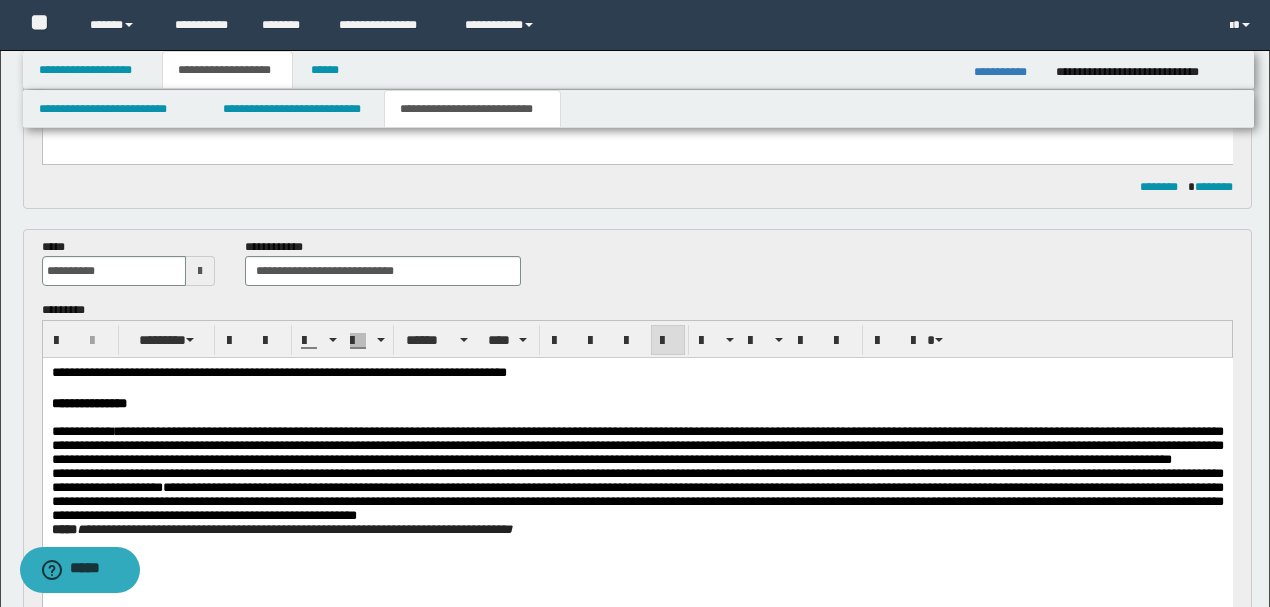 click on "**********" 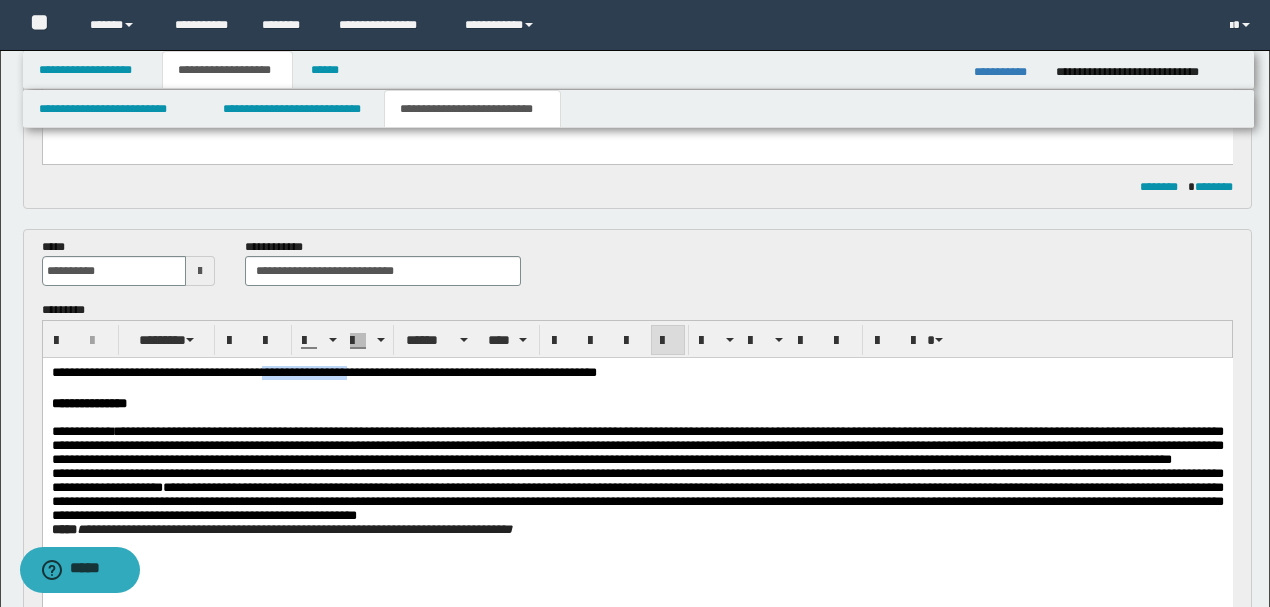 drag, startPoint x: 307, startPoint y: 375, endPoint x: 411, endPoint y: 373, distance: 104.019226 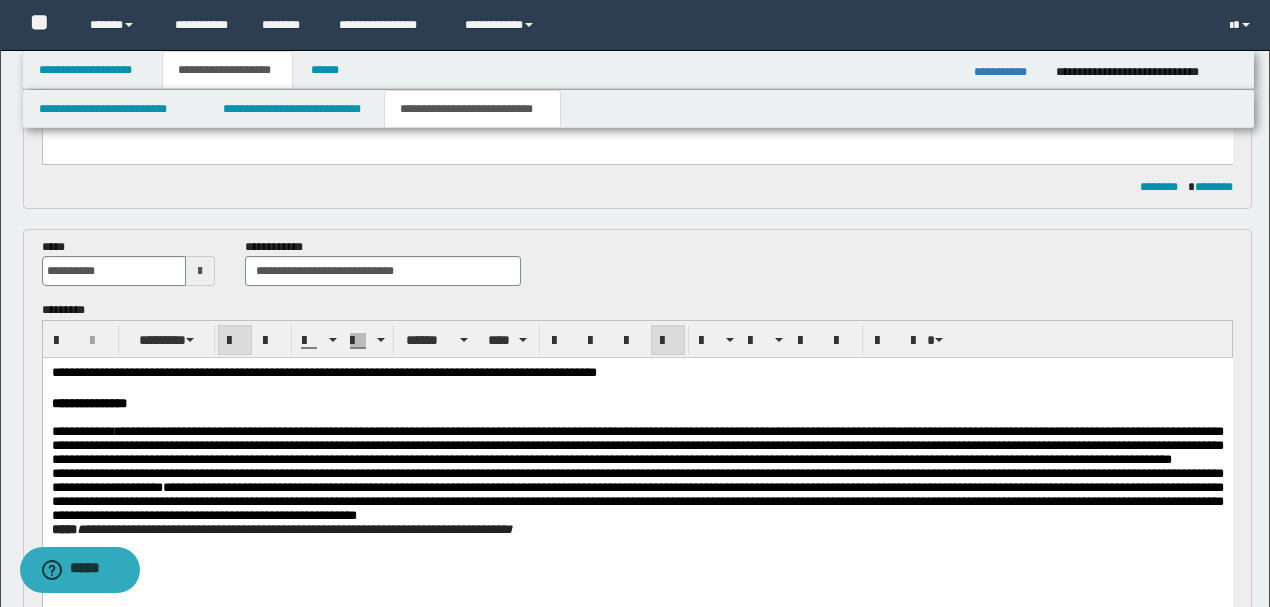click at bounding box center [637, 418] 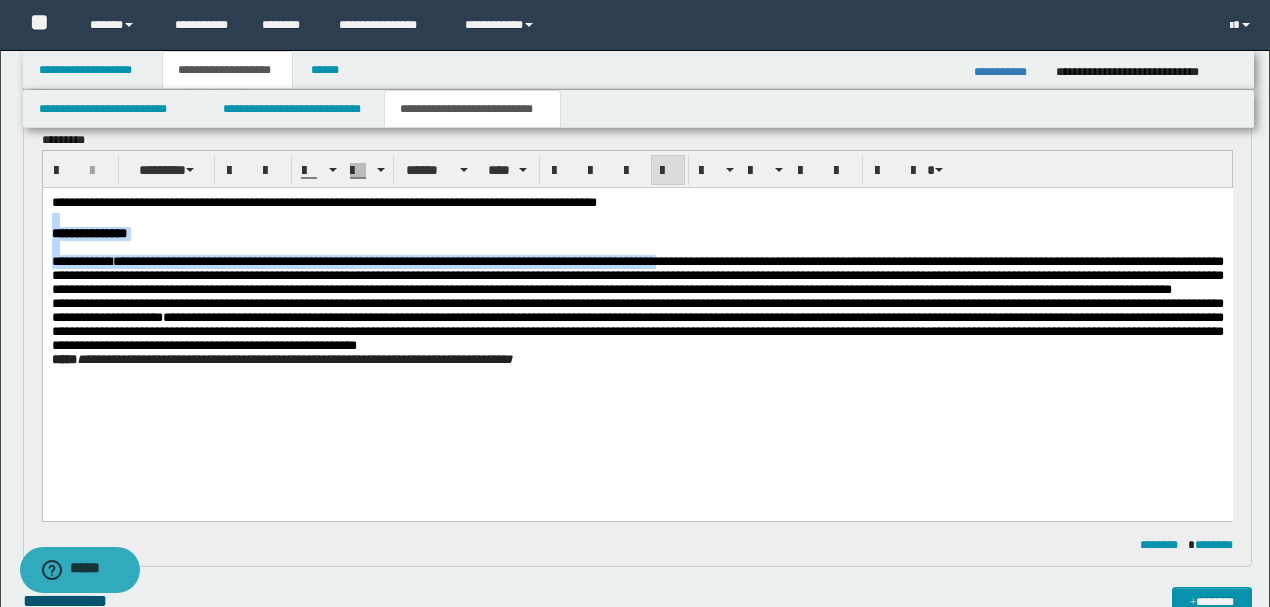 scroll, scrollTop: 640, scrollLeft: 0, axis: vertical 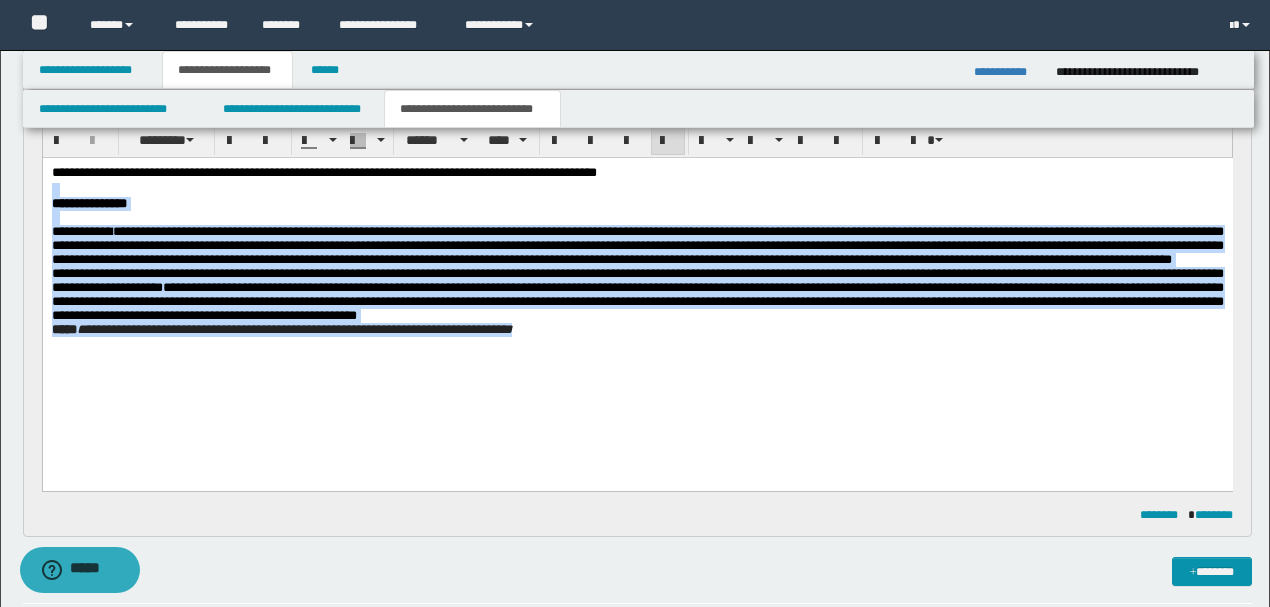 drag, startPoint x: 715, startPoint y: 170, endPoint x: 776, endPoint y: 472, distance: 308.099 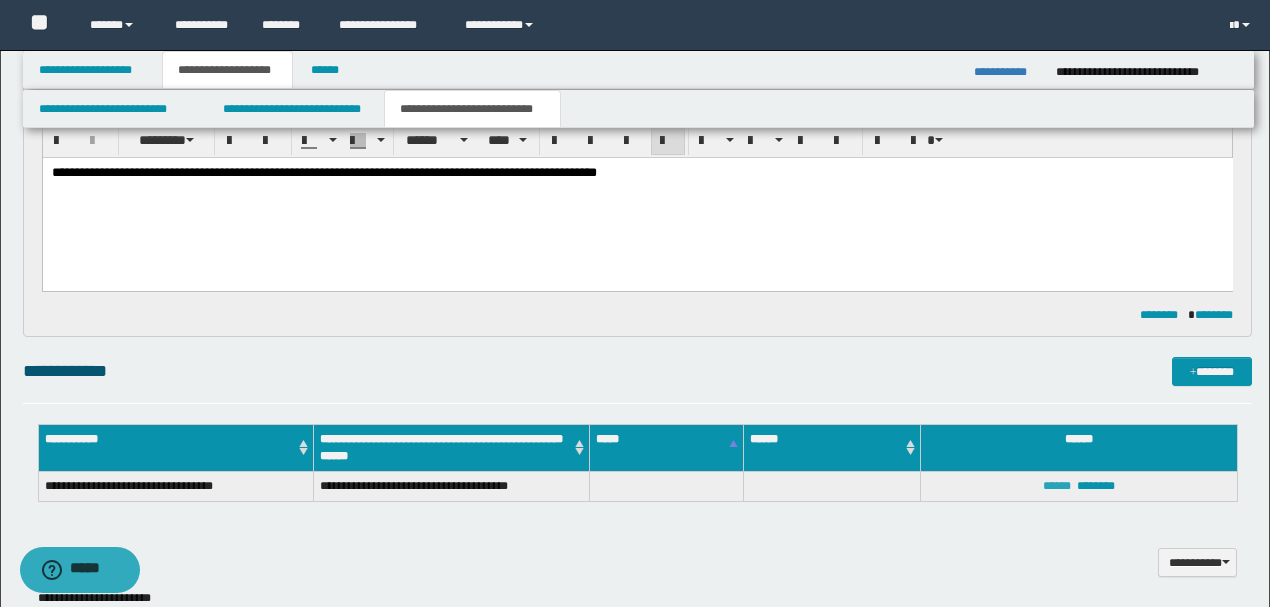 click on "******" at bounding box center (1057, 486) 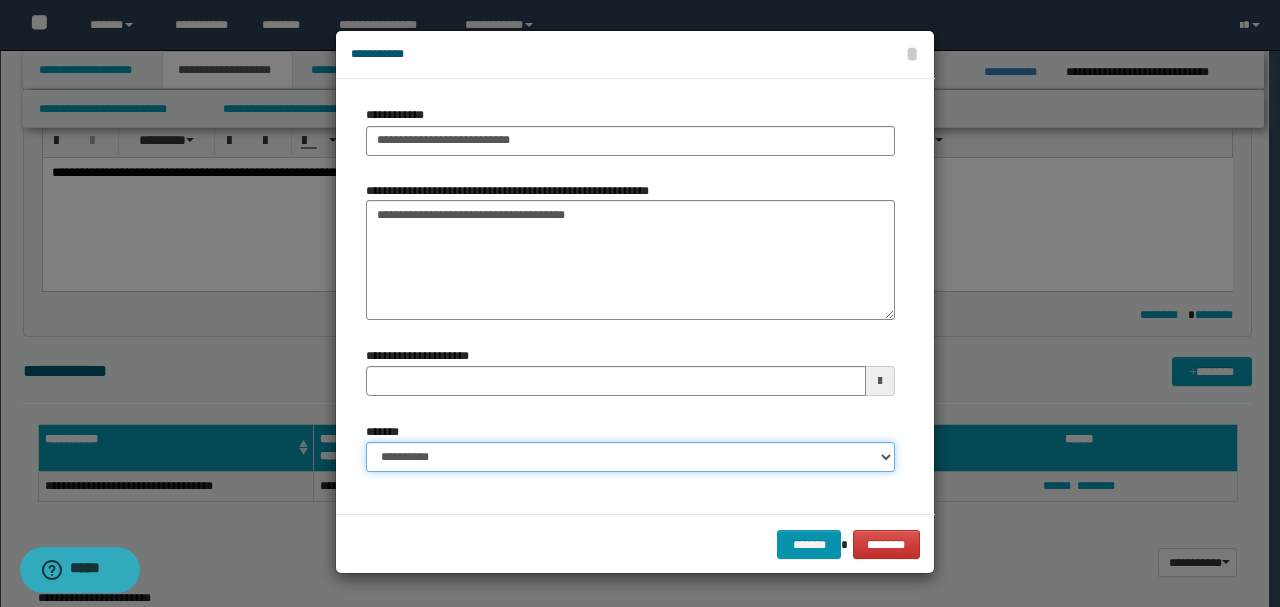 click on "**********" at bounding box center (630, 457) 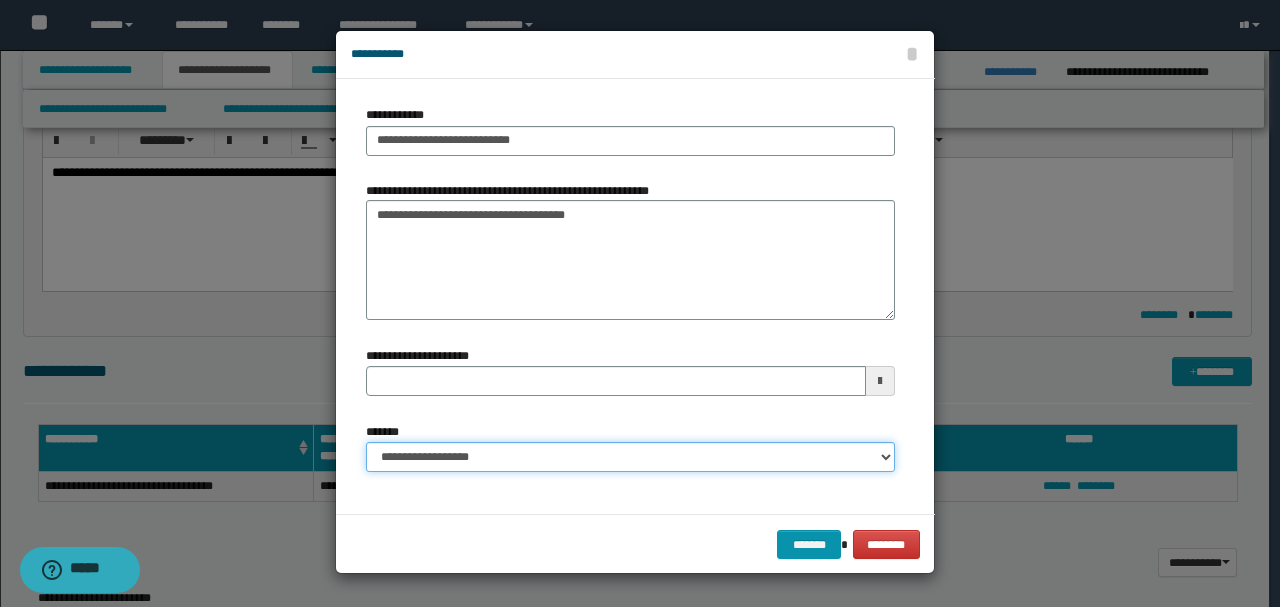 click on "**********" at bounding box center (630, 457) 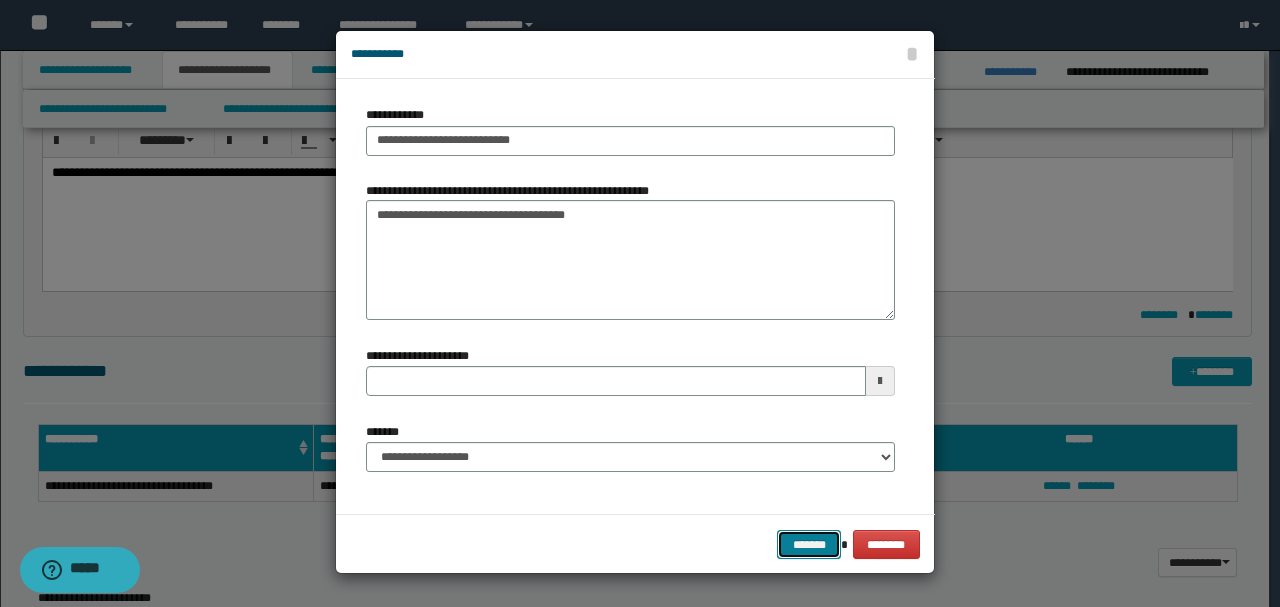 click on "*******" at bounding box center [809, 544] 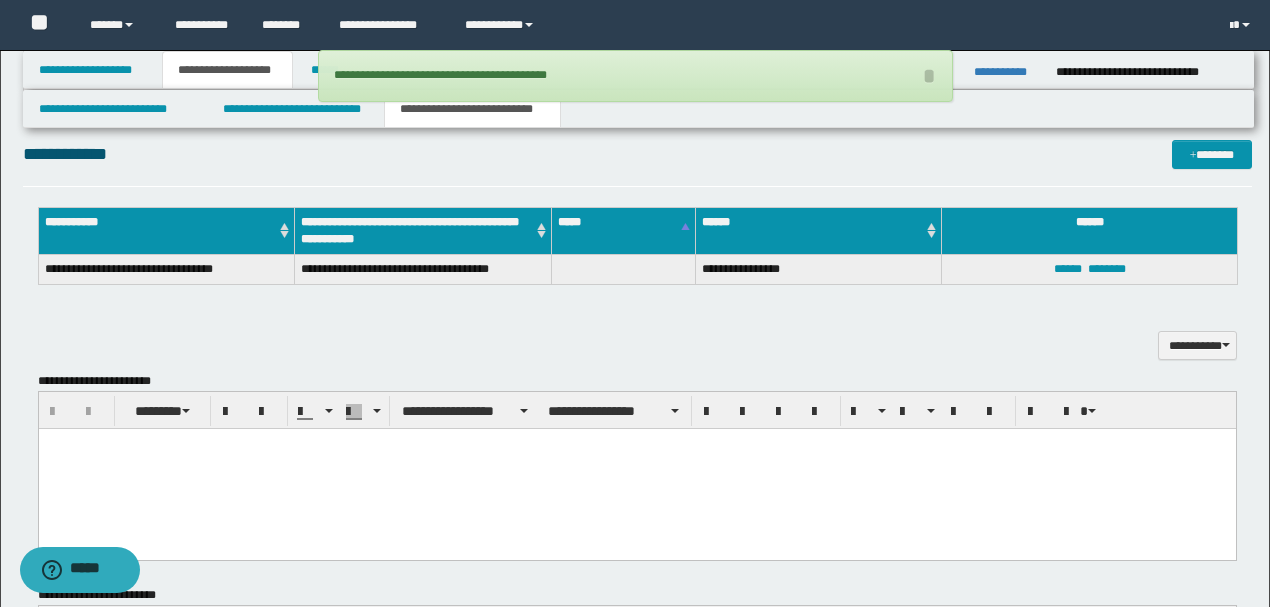 scroll, scrollTop: 906, scrollLeft: 0, axis: vertical 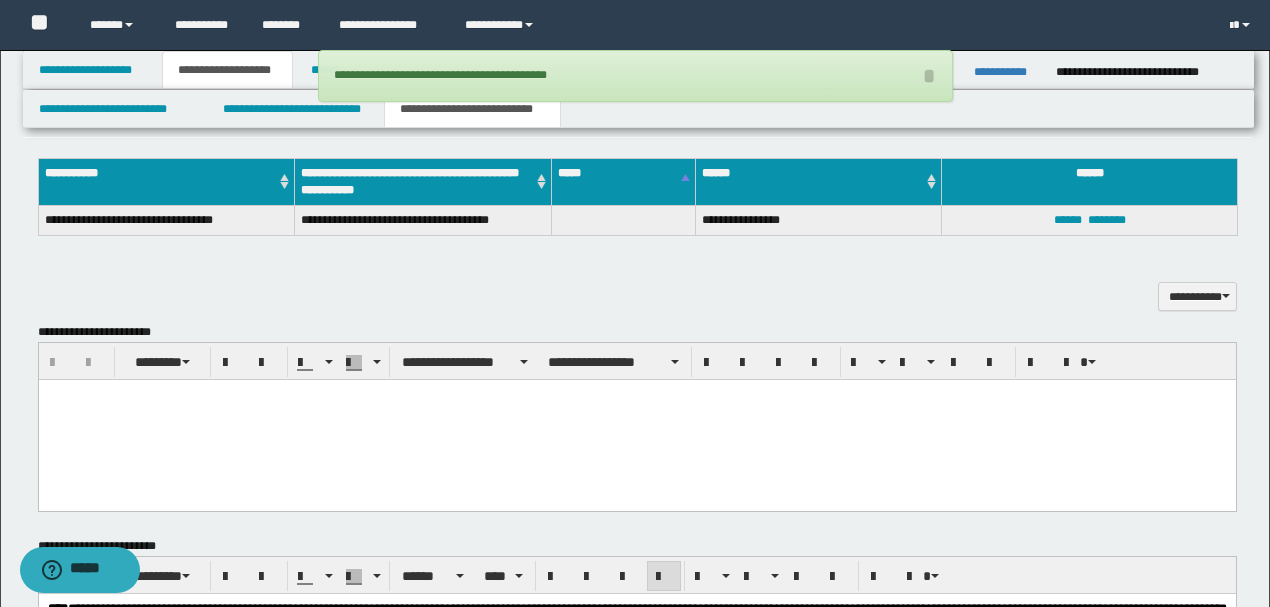 click at bounding box center (636, 419) 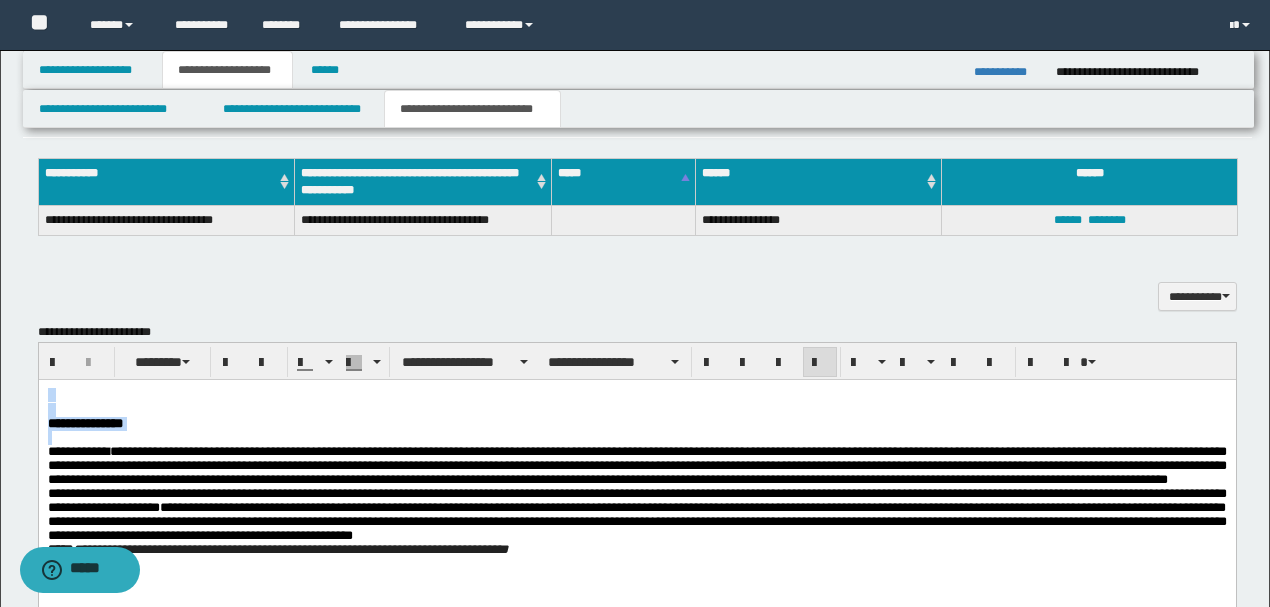 drag, startPoint x: 48, startPoint y: 461, endPoint x: 32, endPoint y: 401, distance: 62.0967 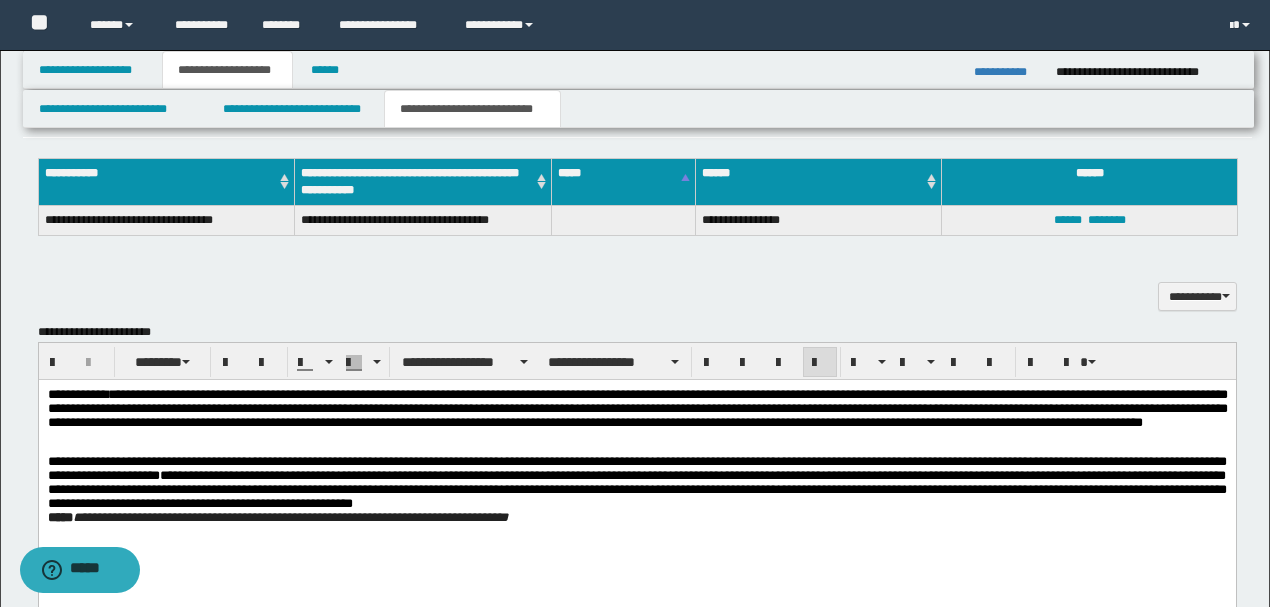 click on "**********" at bounding box center [636, 517] 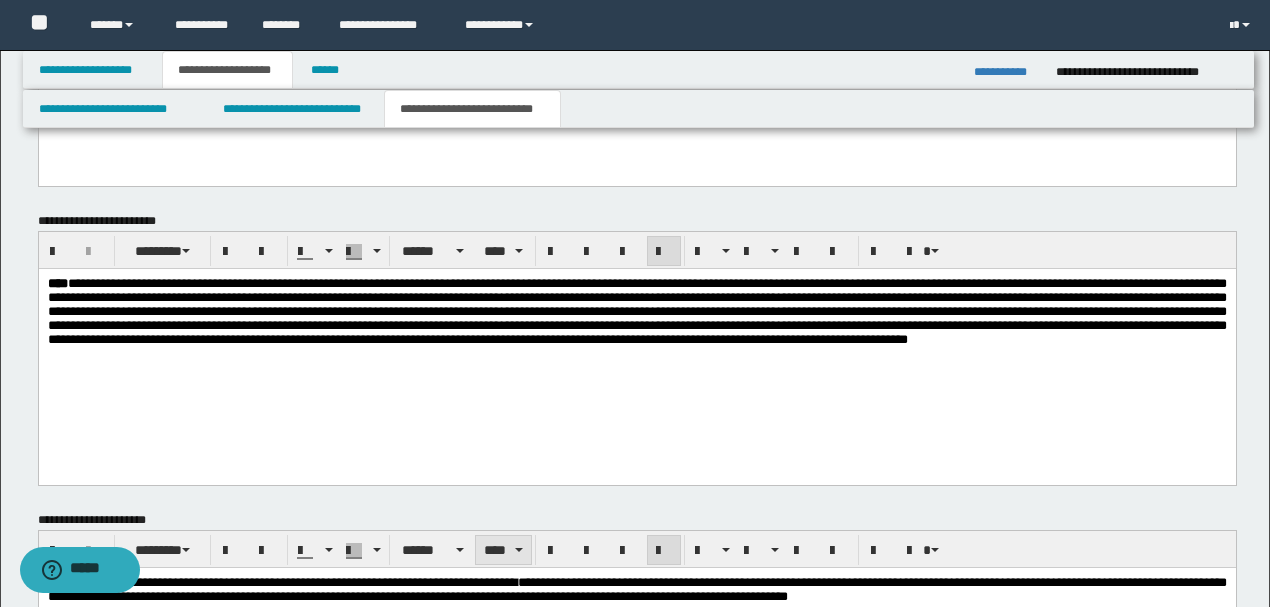 scroll, scrollTop: 1373, scrollLeft: 0, axis: vertical 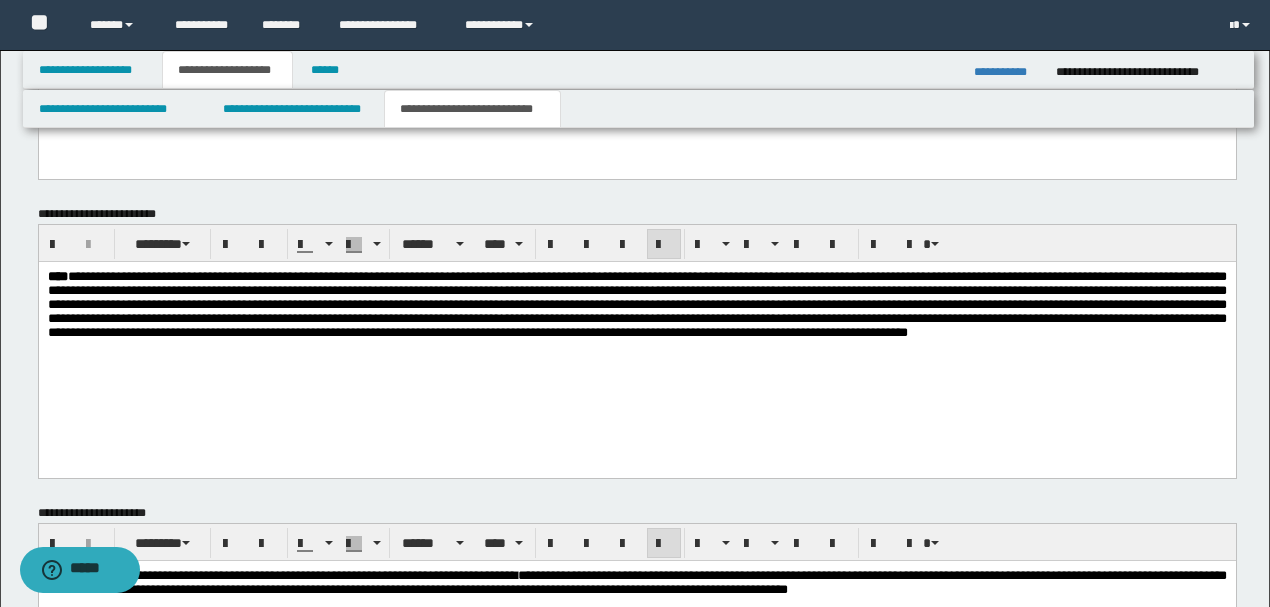 click on "****" at bounding box center [636, 305] 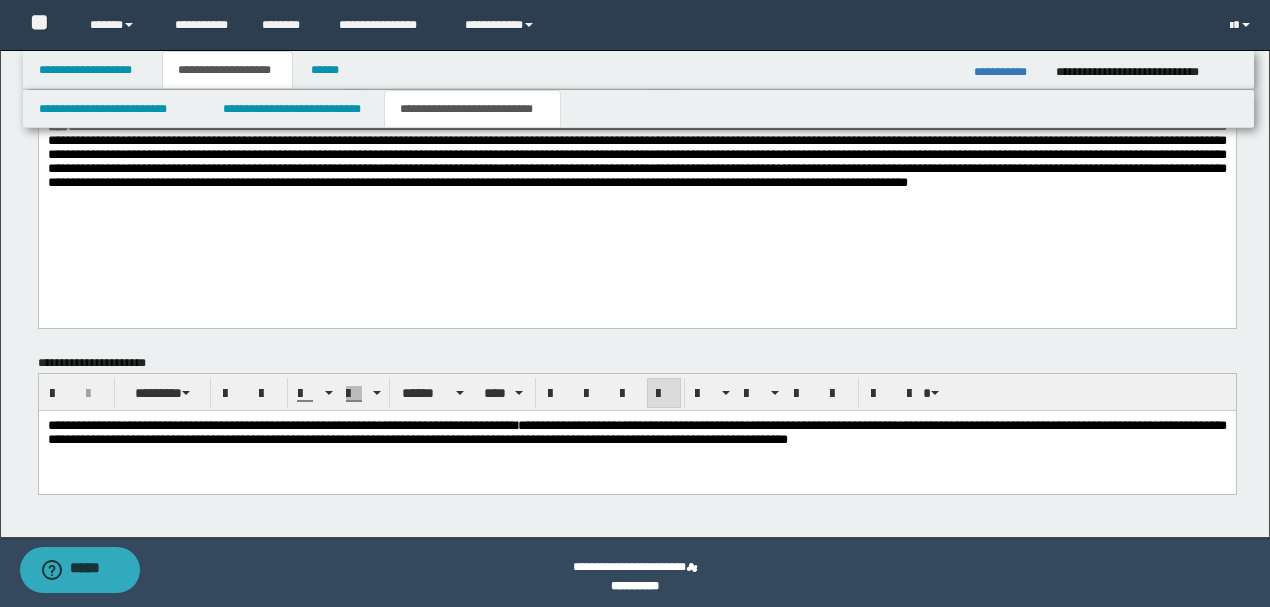 scroll, scrollTop: 1531, scrollLeft: 0, axis: vertical 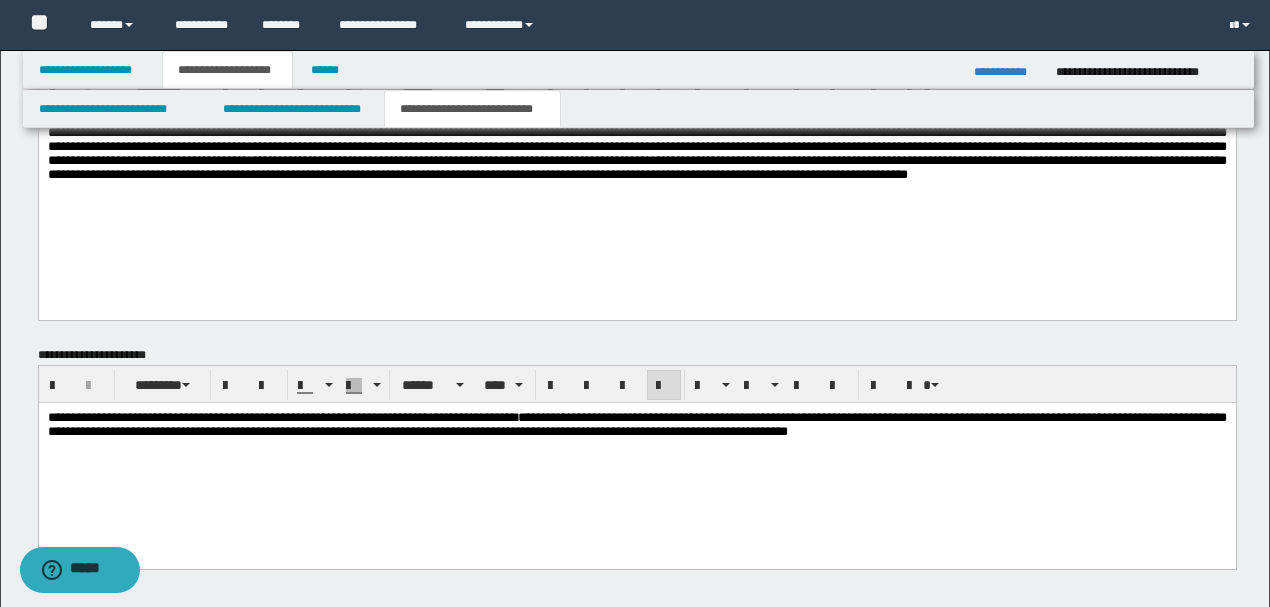 click on "**********" at bounding box center [636, 425] 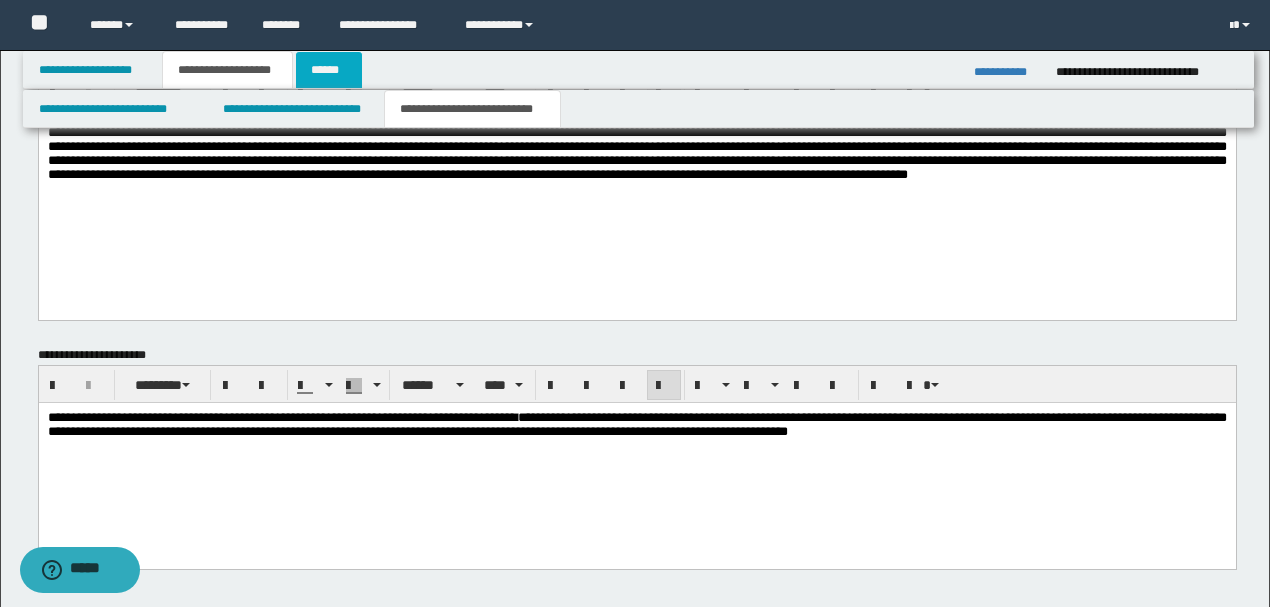 click on "******" at bounding box center (329, 70) 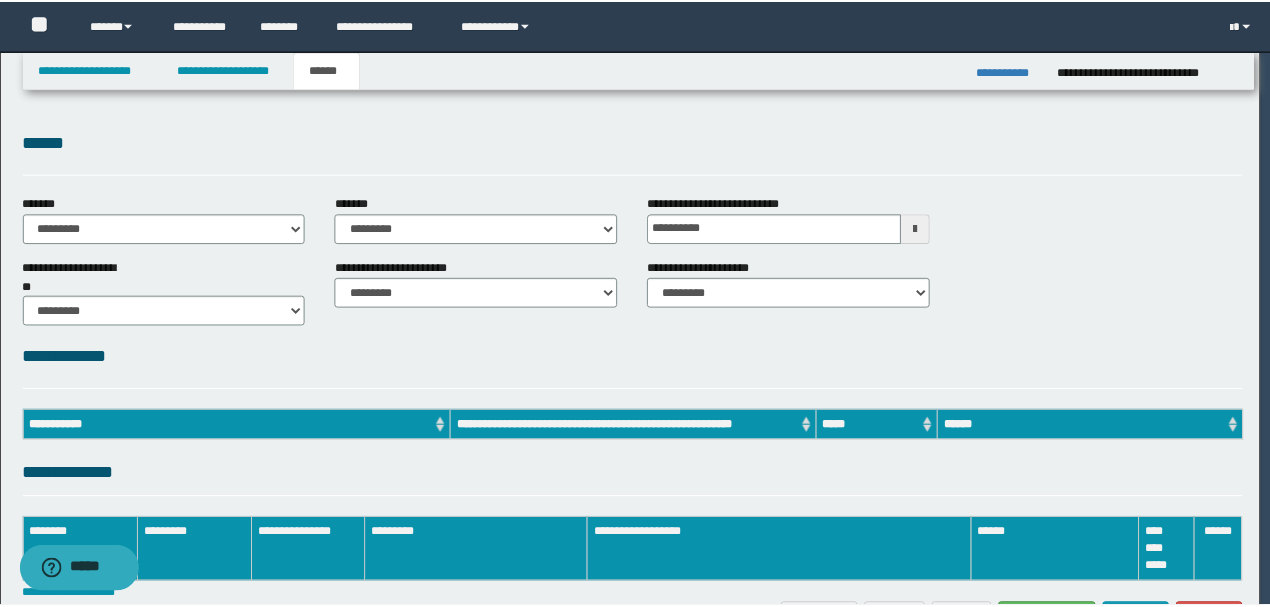 scroll, scrollTop: 0, scrollLeft: 0, axis: both 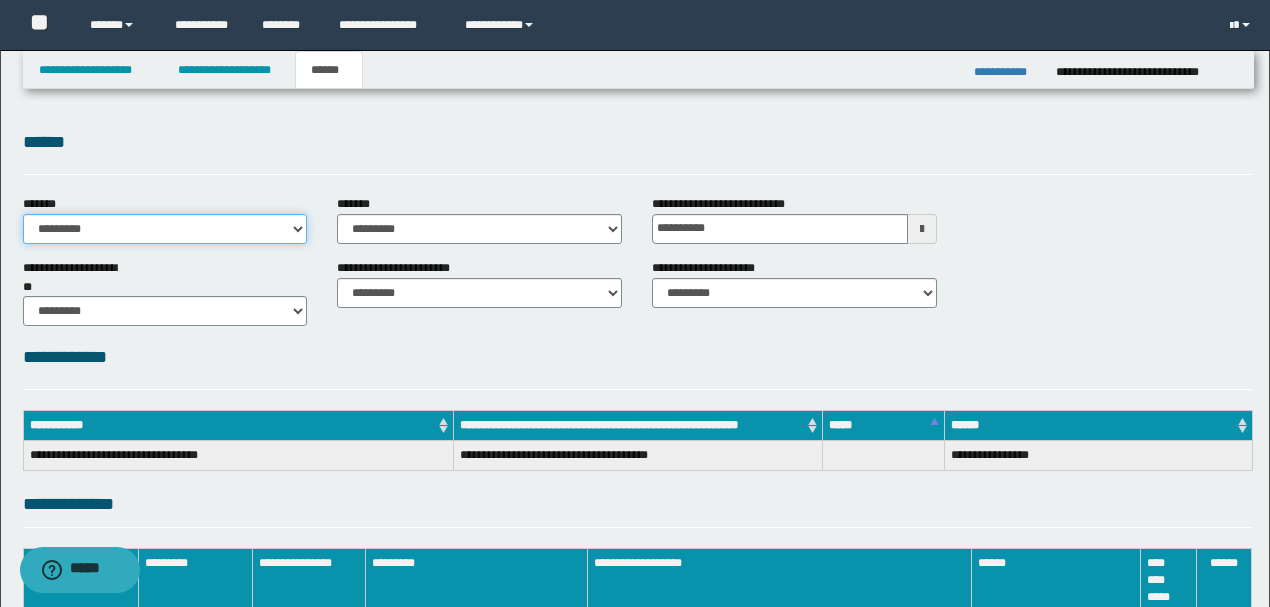 click on "**********" at bounding box center [165, 229] 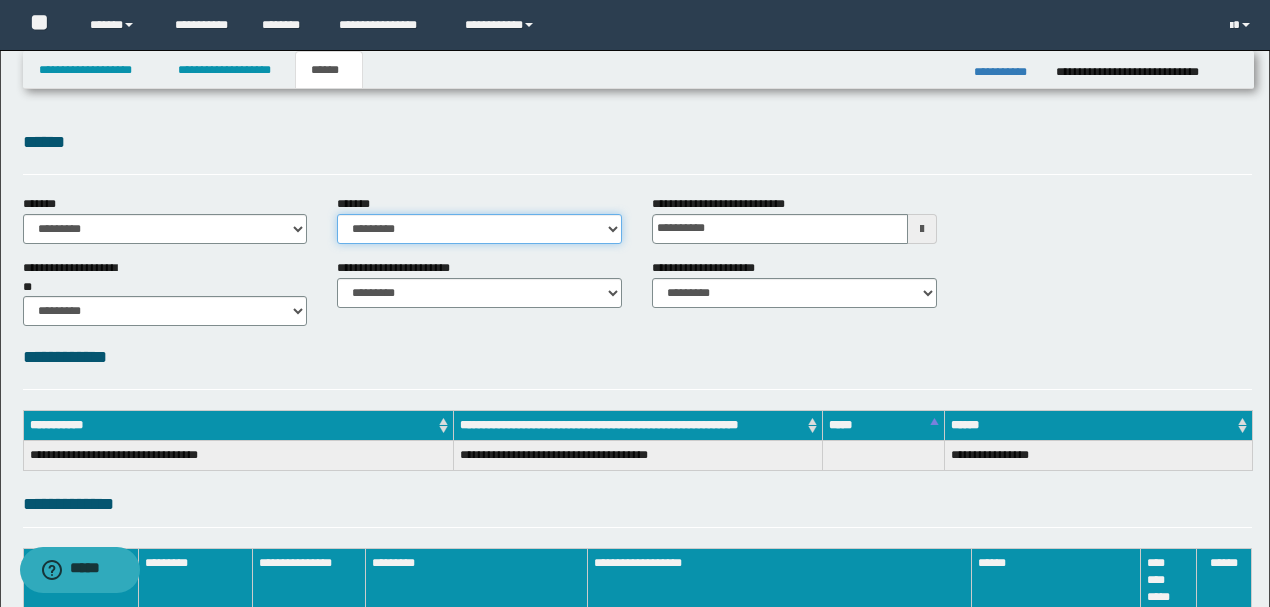 click on "**********" at bounding box center (479, 229) 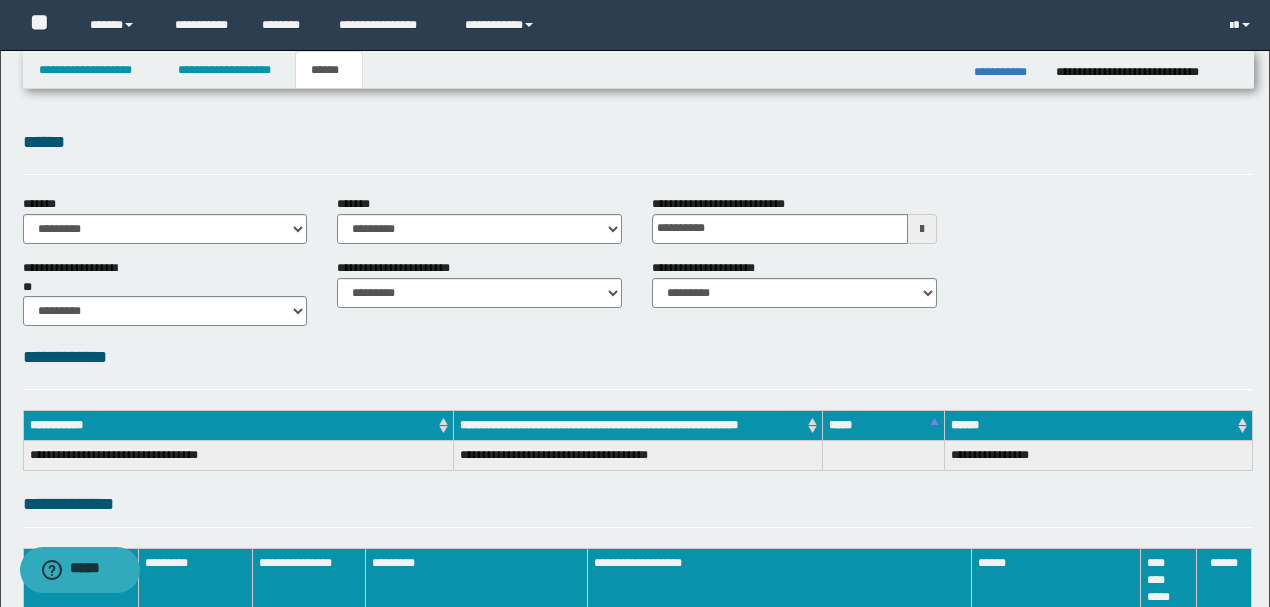 click on "**********" at bounding box center (637, 447) 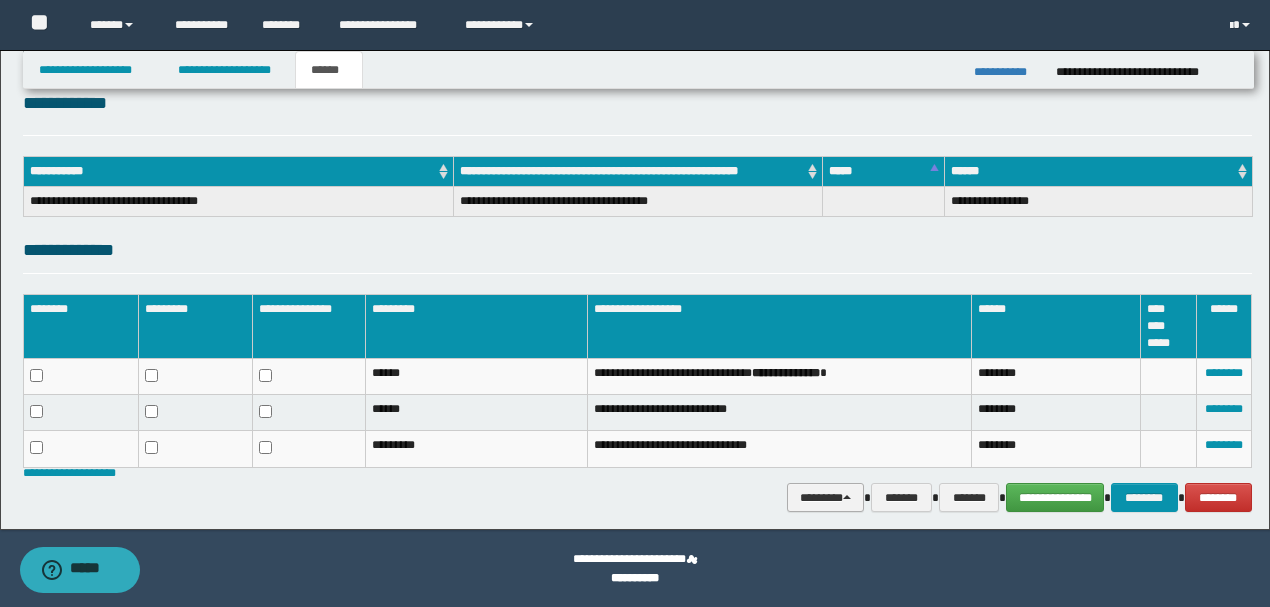 click on "********" at bounding box center [826, 497] 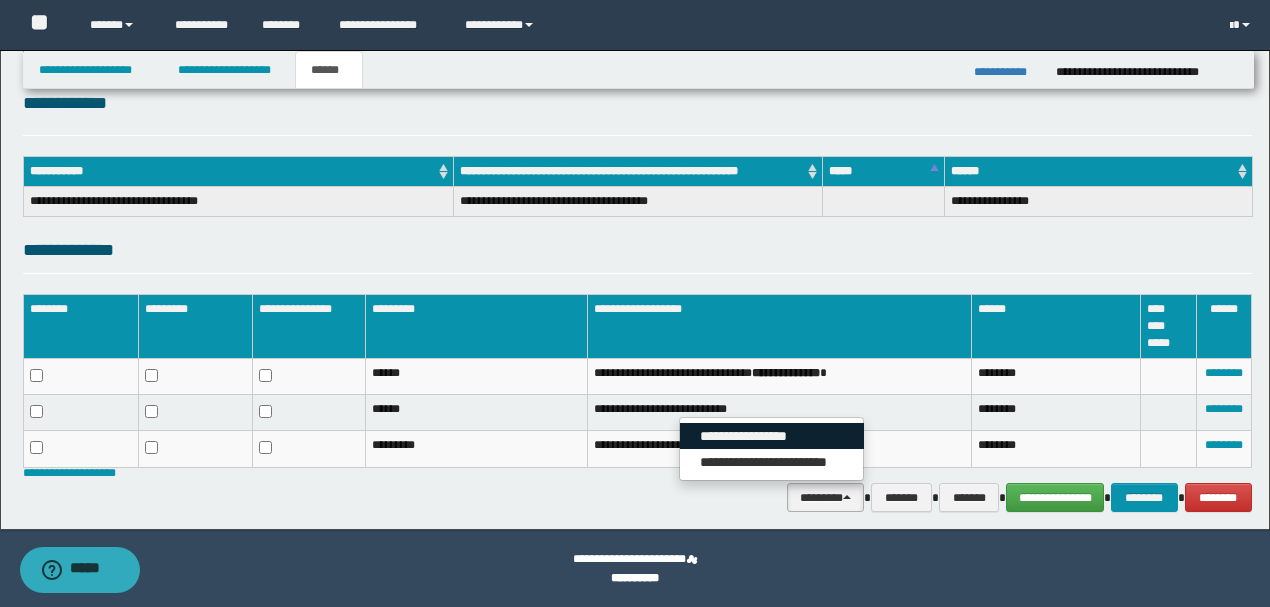 click on "**********" at bounding box center [772, 436] 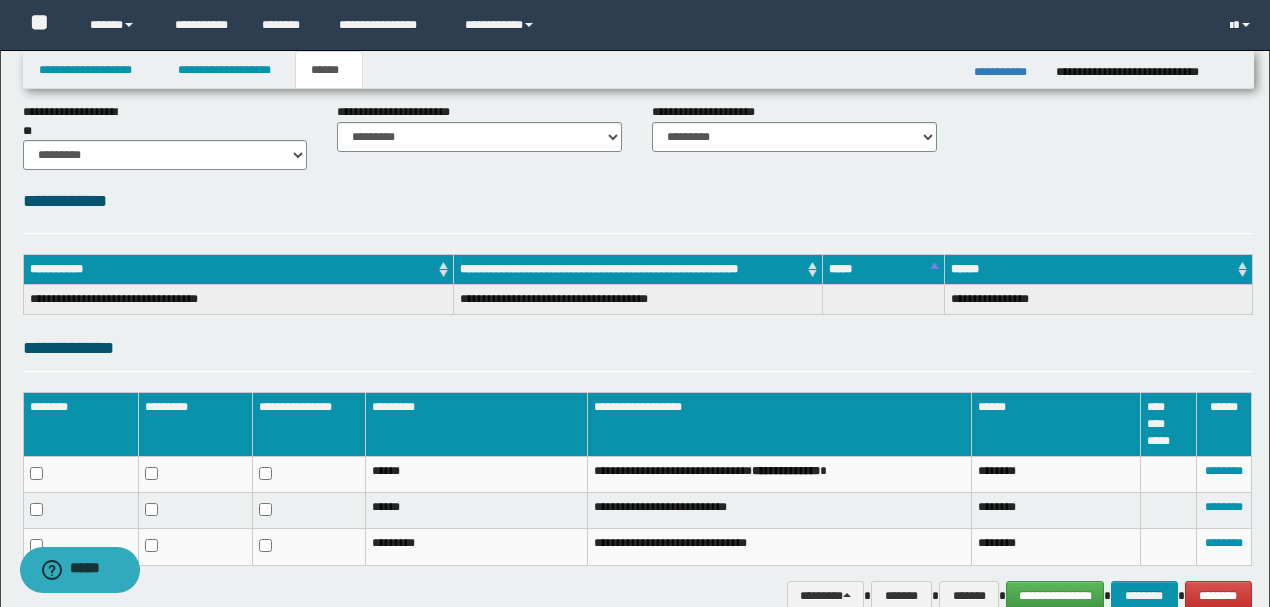 scroll, scrollTop: 254, scrollLeft: 0, axis: vertical 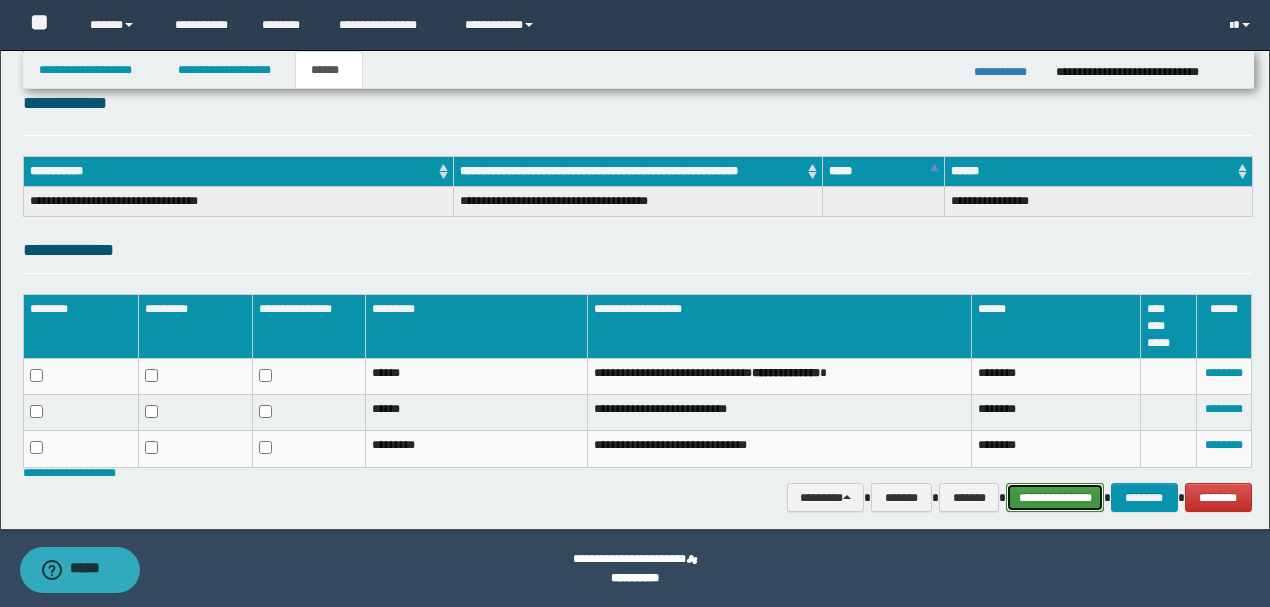 click on "**********" at bounding box center [1055, 497] 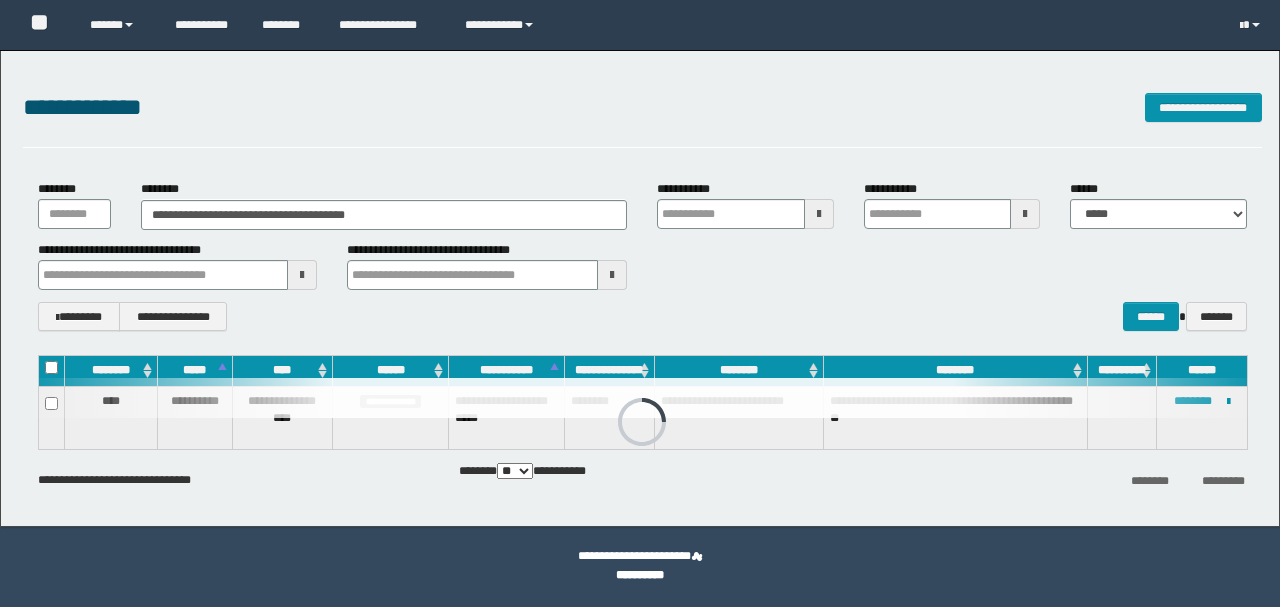 scroll, scrollTop: 0, scrollLeft: 0, axis: both 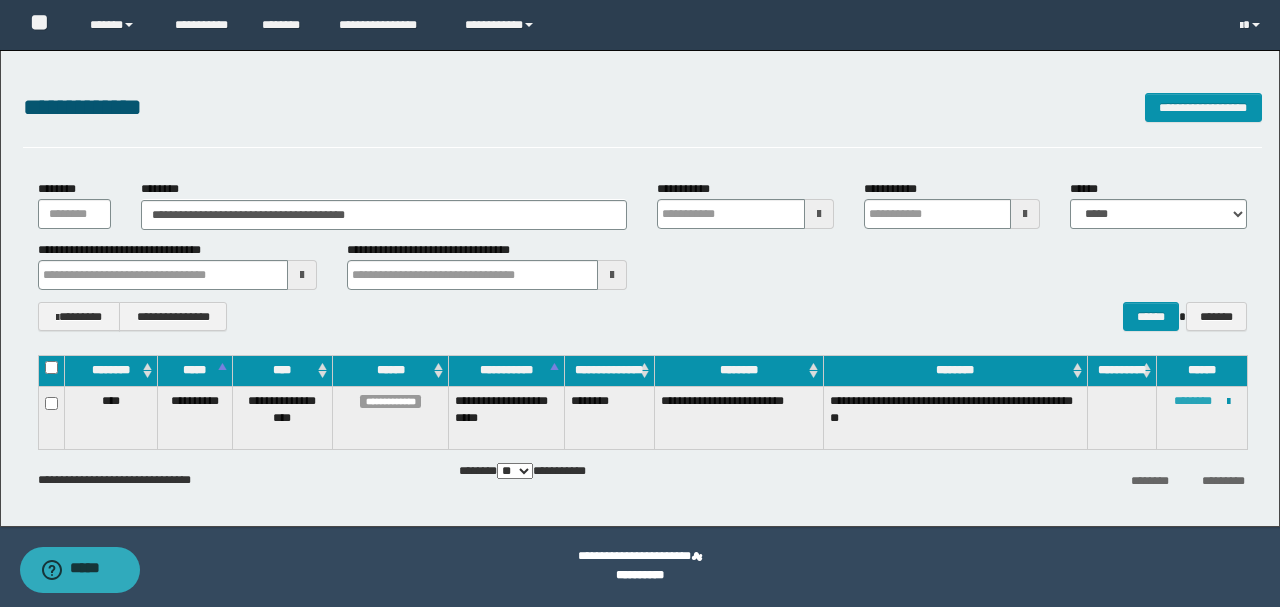 click on "********" at bounding box center (1193, 401) 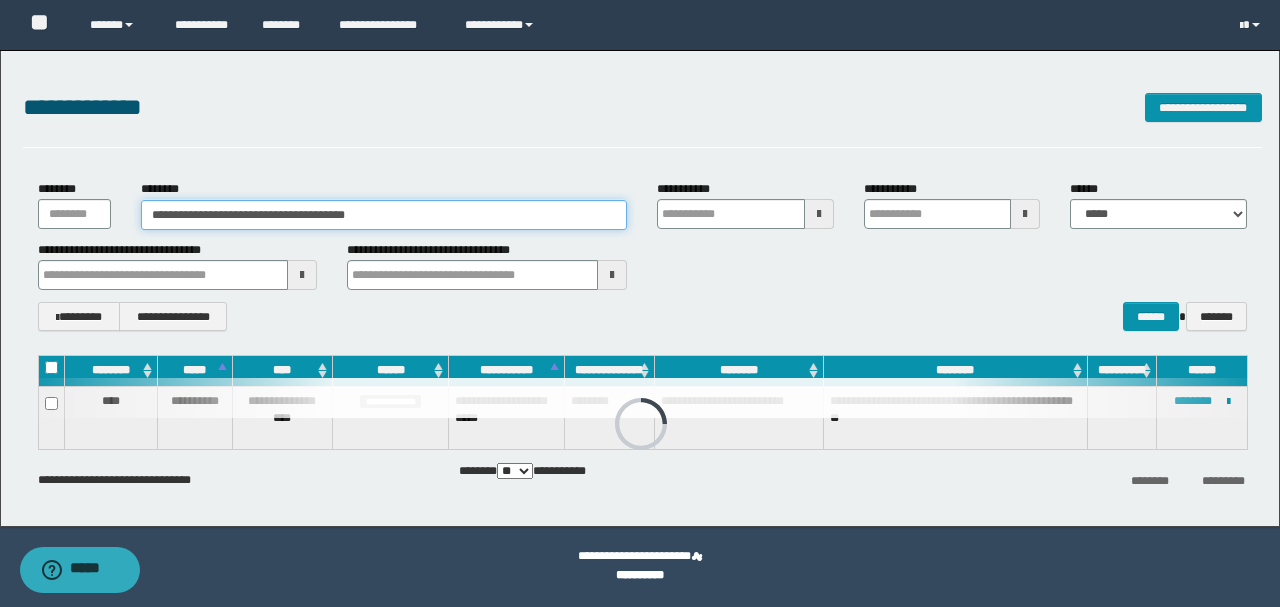 drag, startPoint x: 421, startPoint y: 216, endPoint x: 0, endPoint y: 228, distance: 421.171 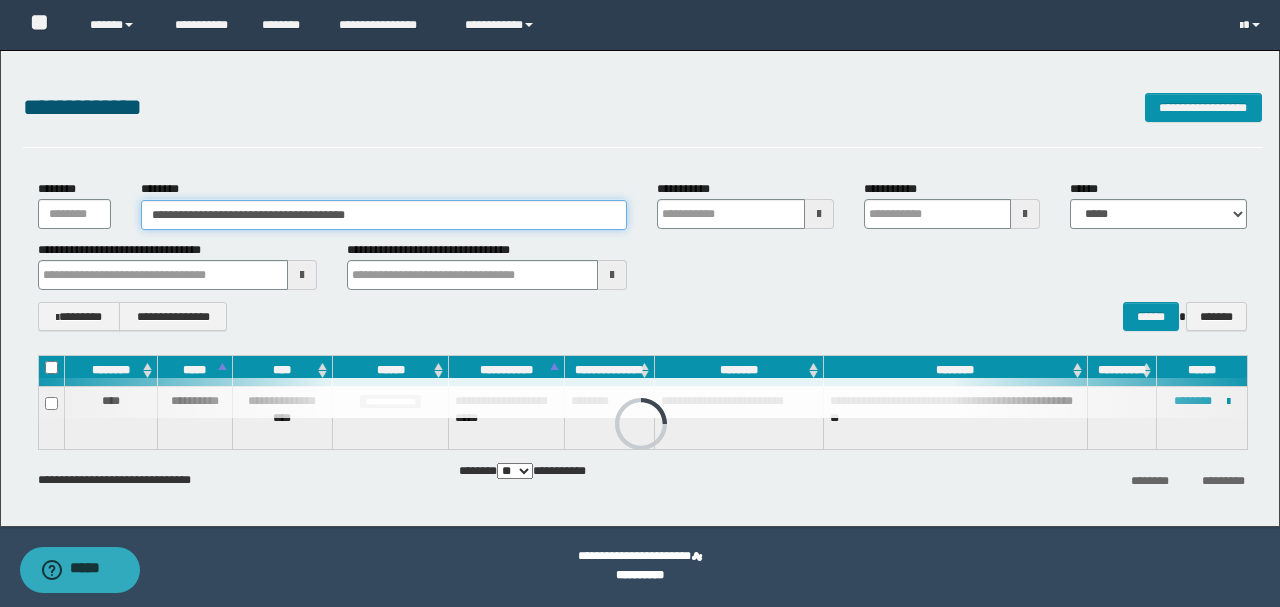 click on "**********" at bounding box center (640, 288) 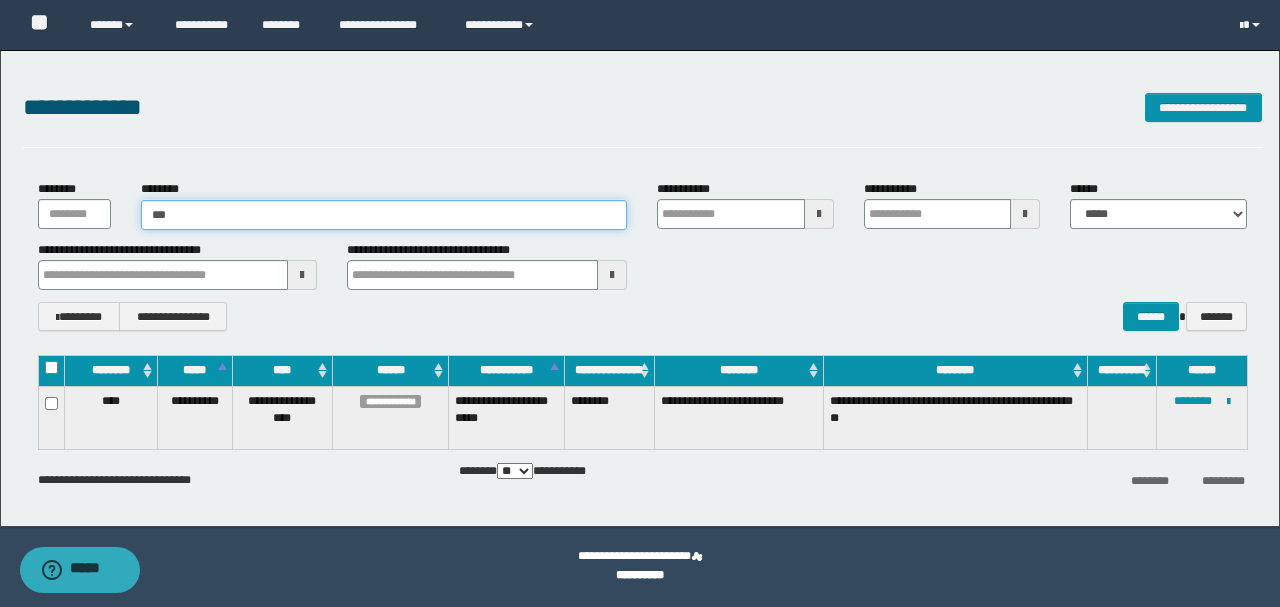 type on "****" 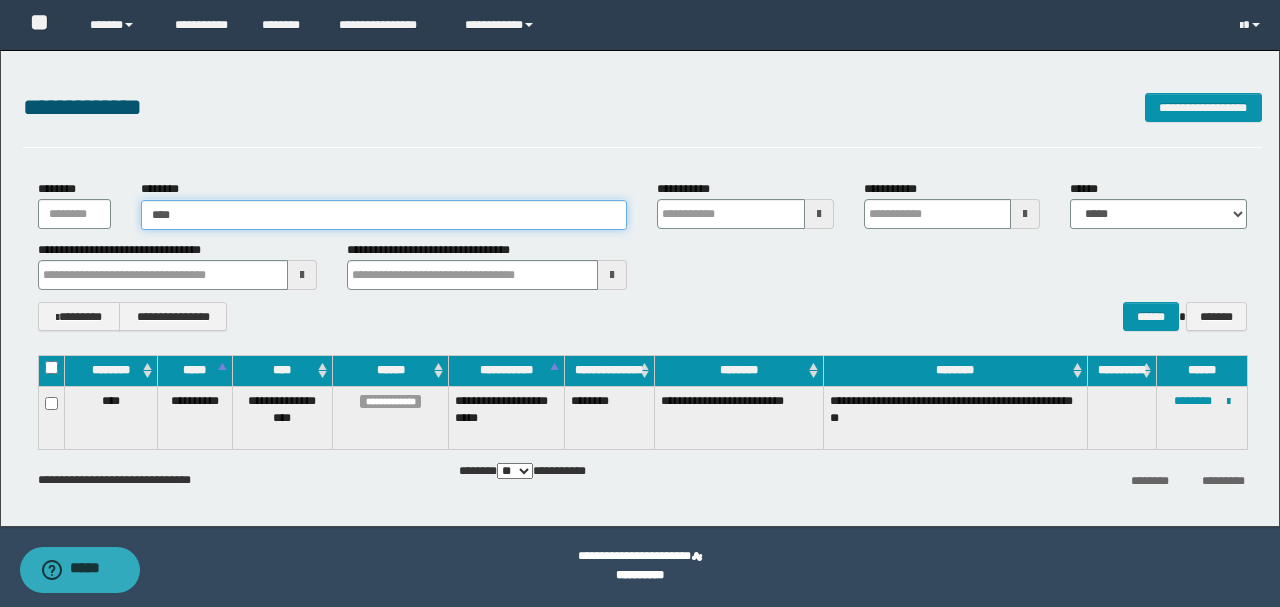 type on "****" 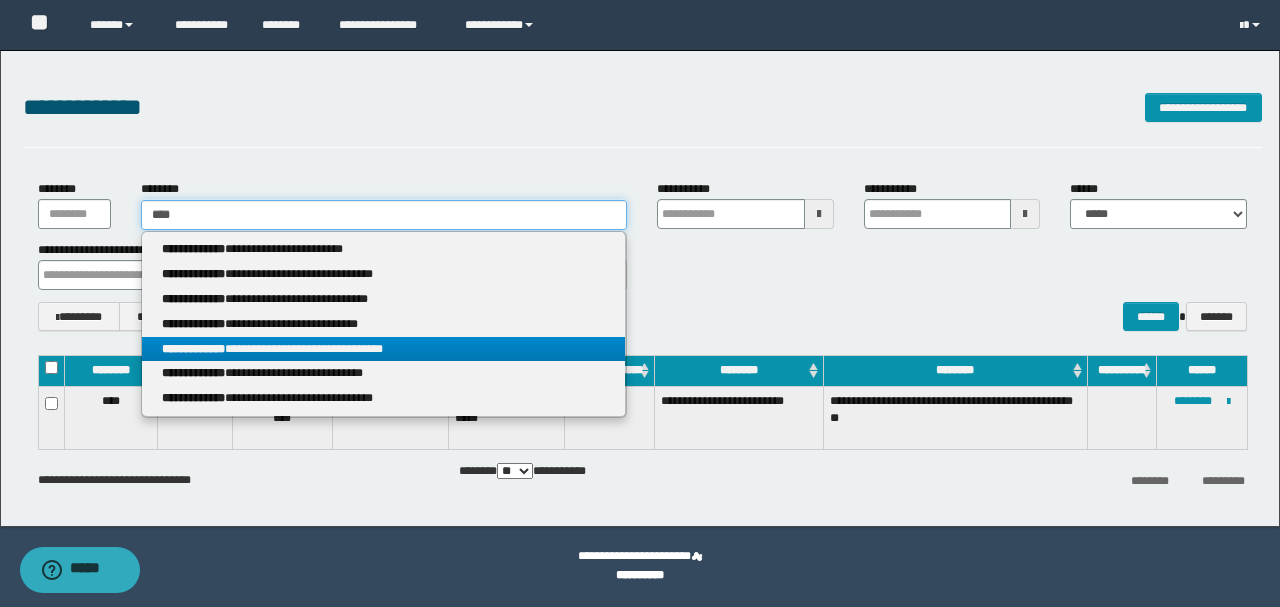 type on "****" 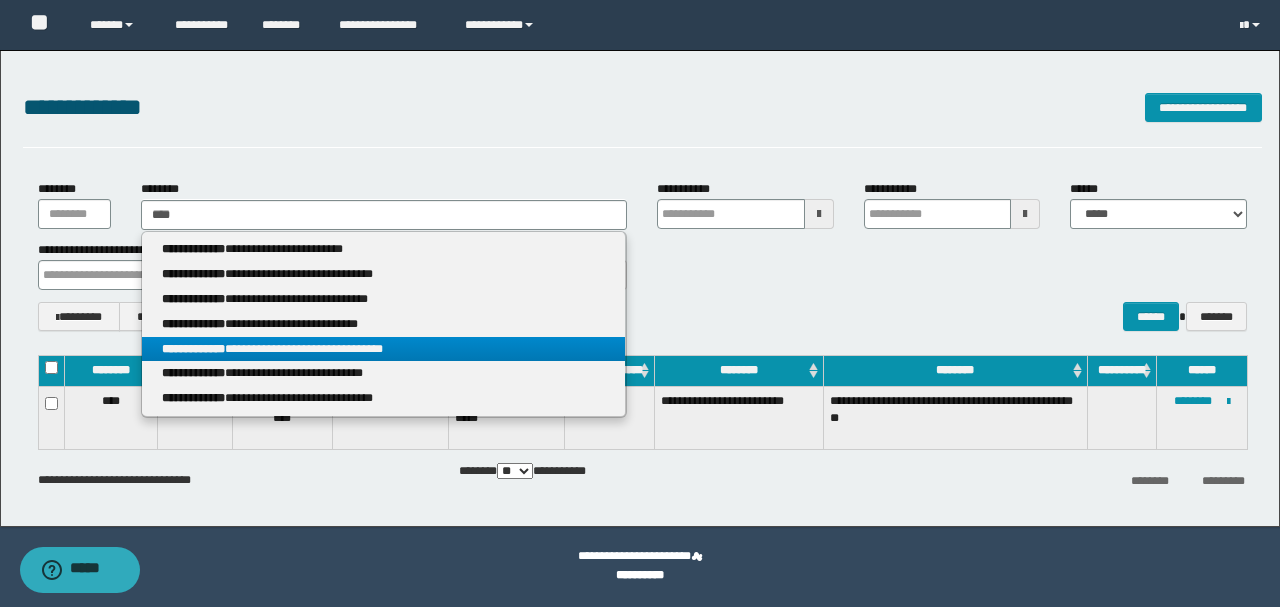 click on "**********" at bounding box center [384, 349] 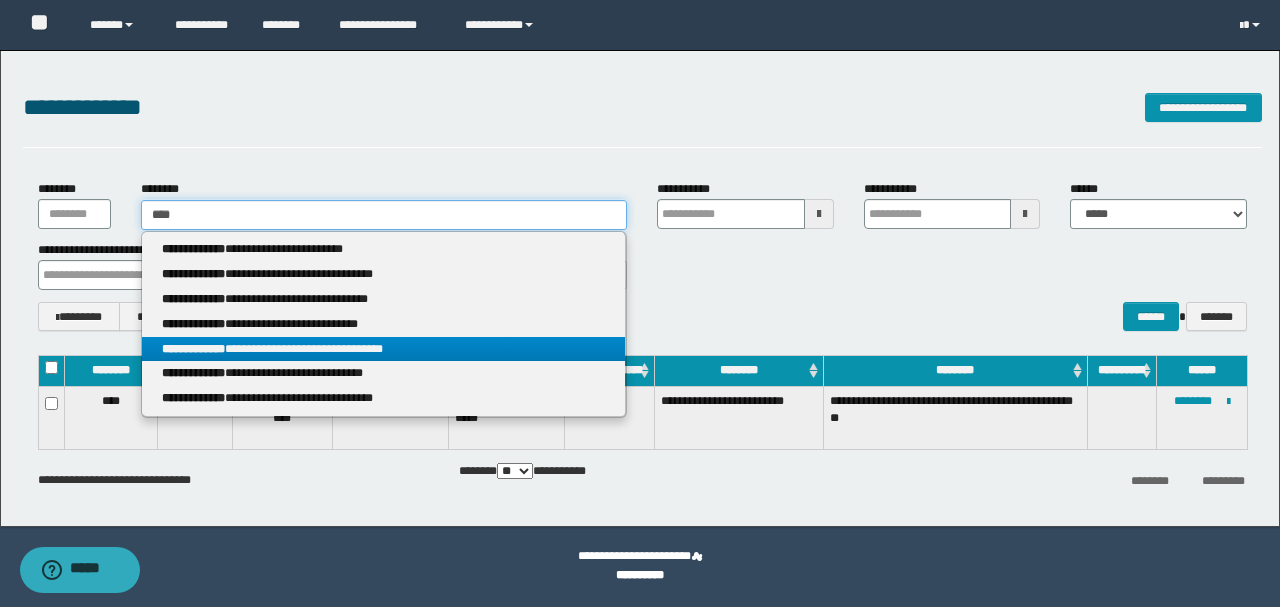 type 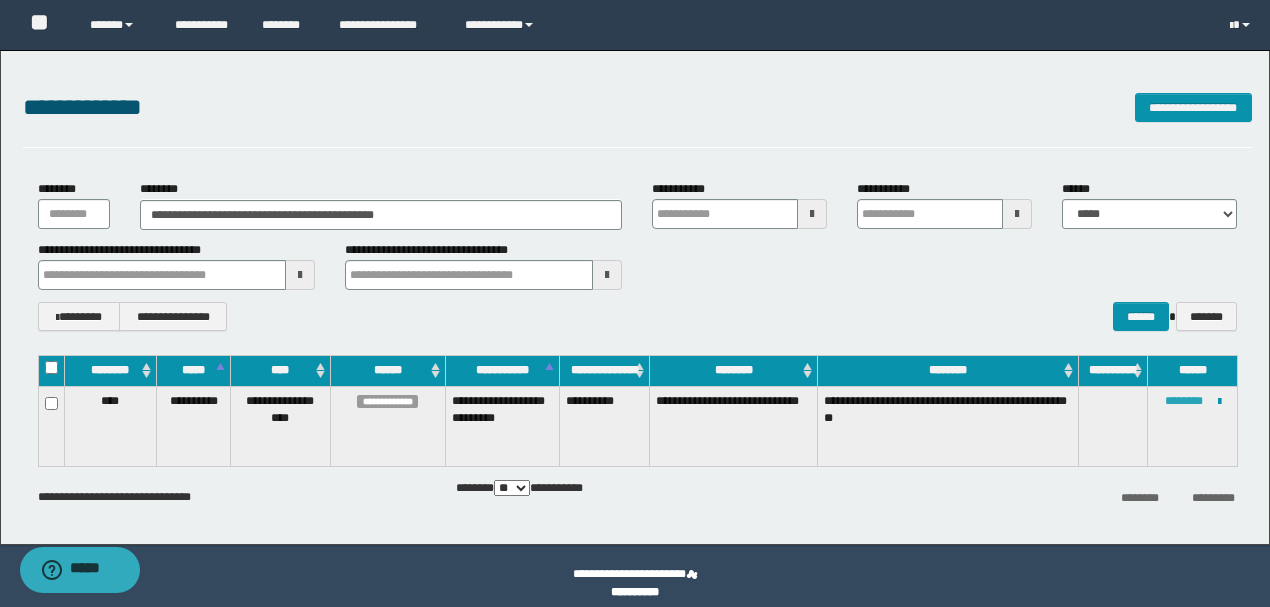 click on "********" at bounding box center (1184, 401) 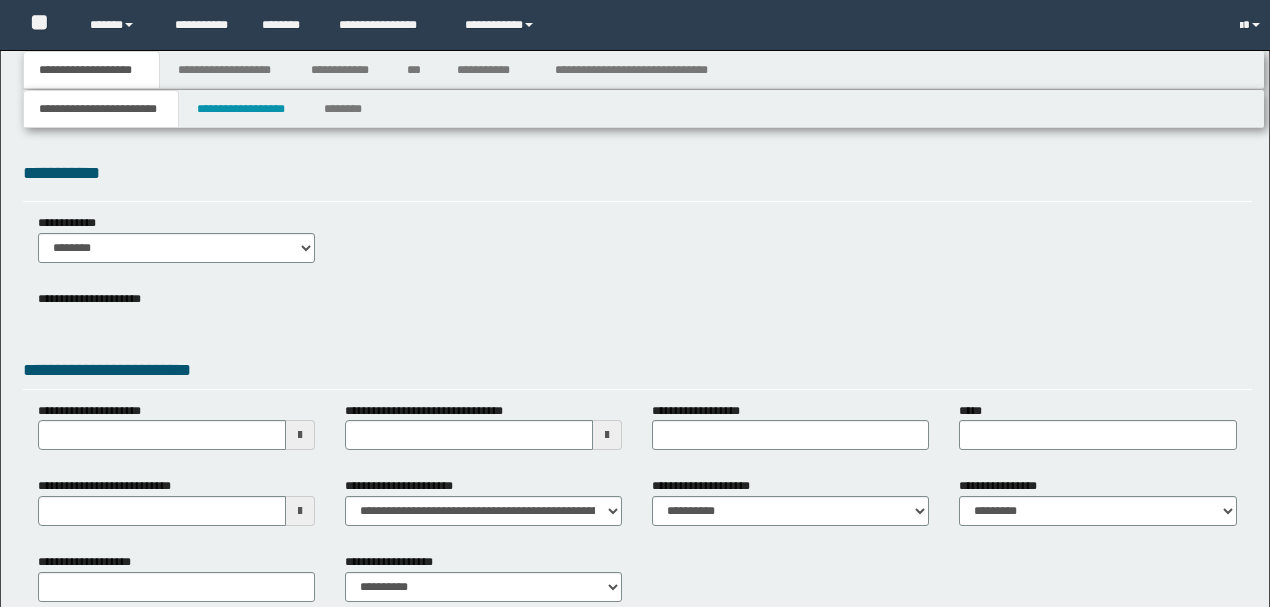 scroll, scrollTop: 0, scrollLeft: 0, axis: both 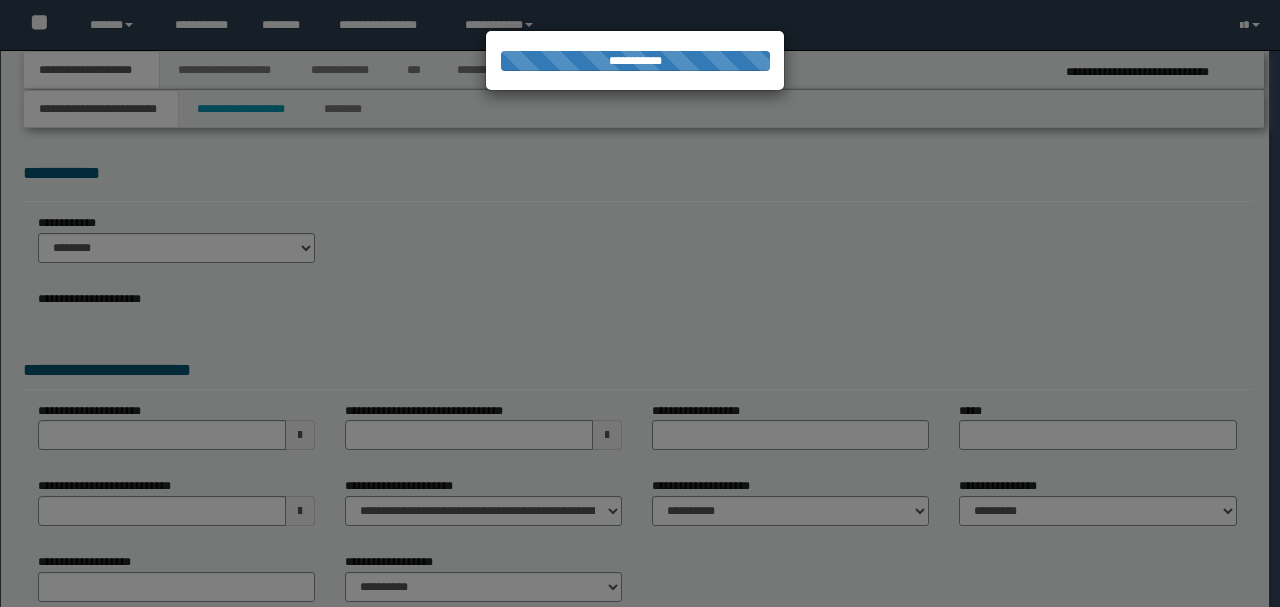 select on "*" 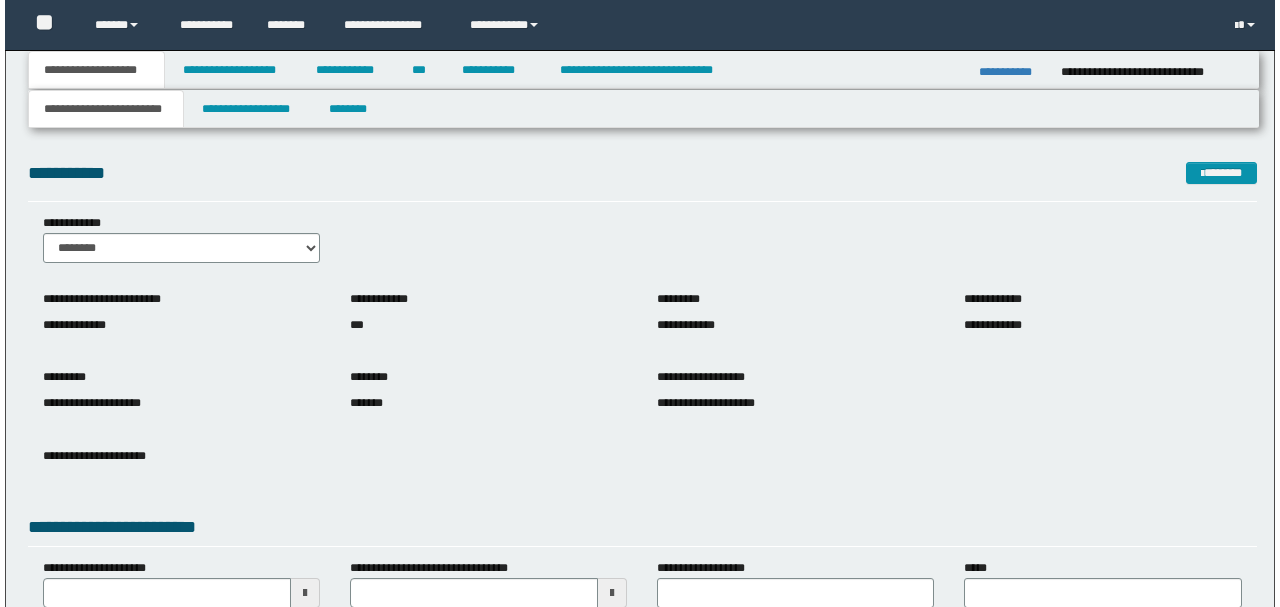 scroll, scrollTop: 0, scrollLeft: 0, axis: both 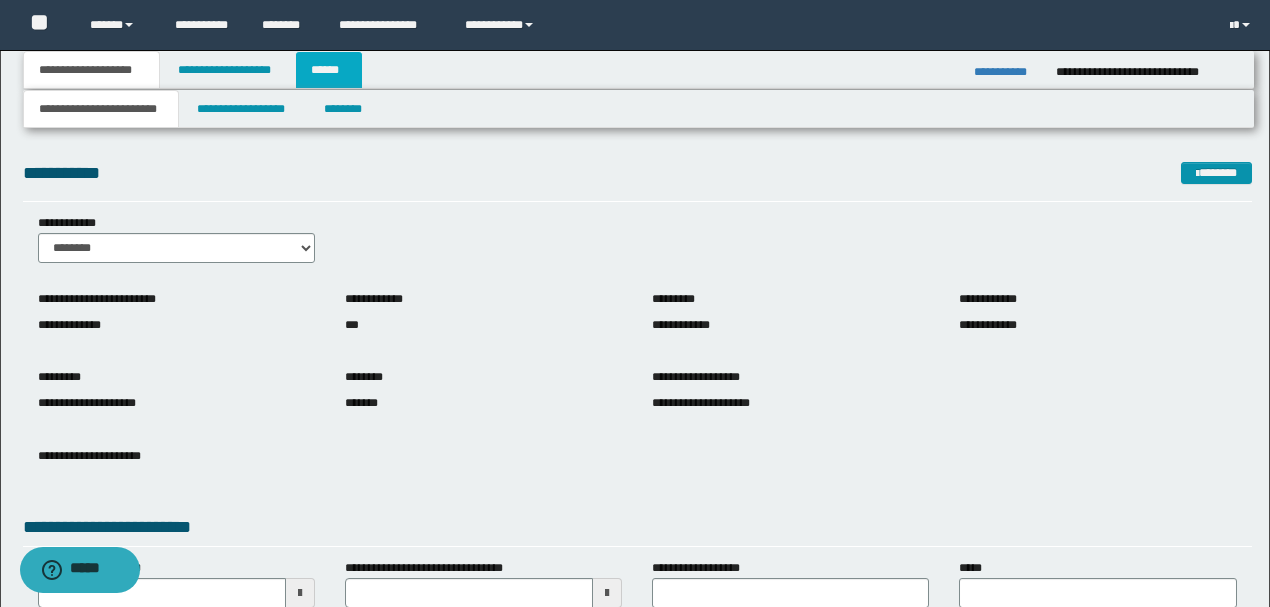 click on "******" at bounding box center [329, 70] 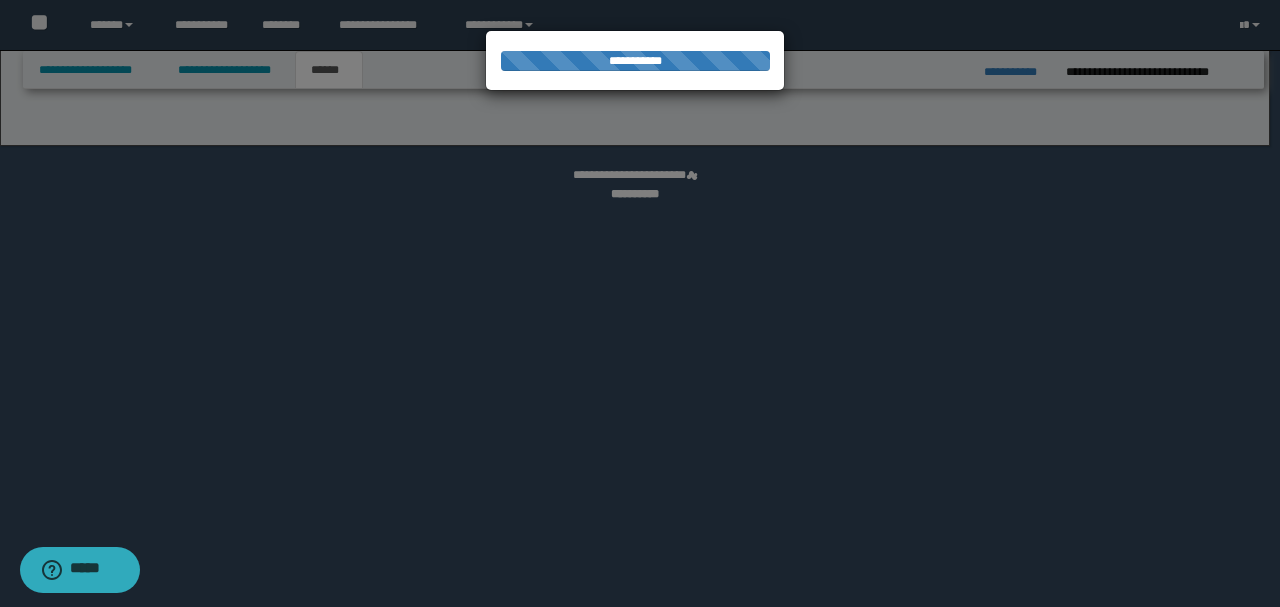 select on "*" 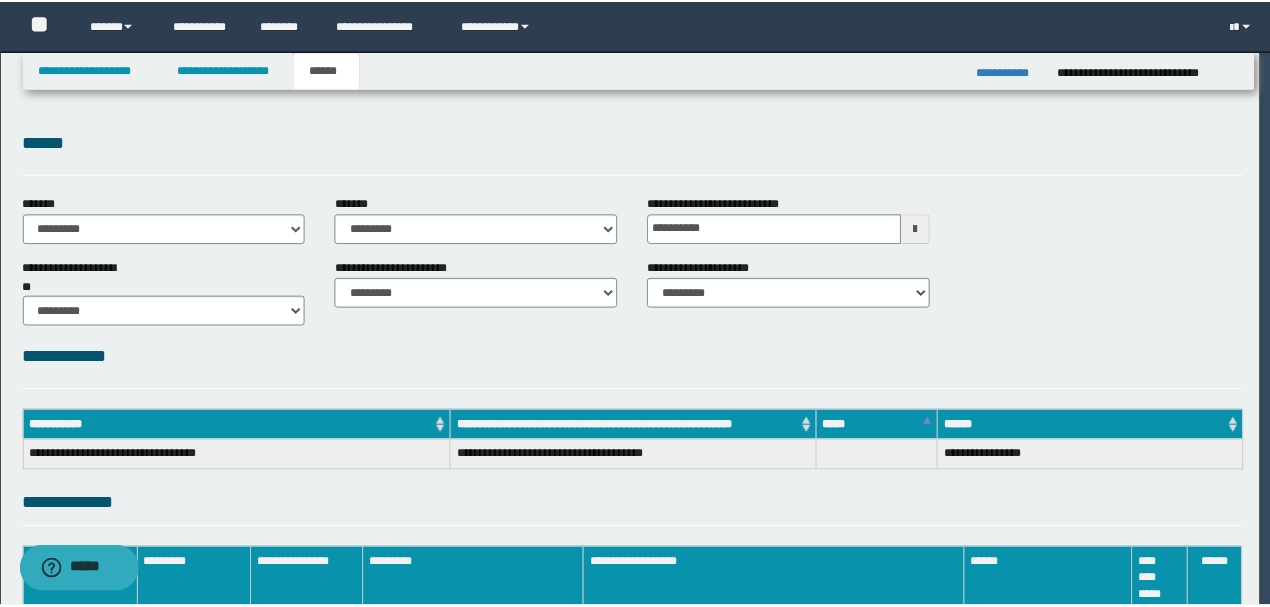 scroll, scrollTop: 0, scrollLeft: 0, axis: both 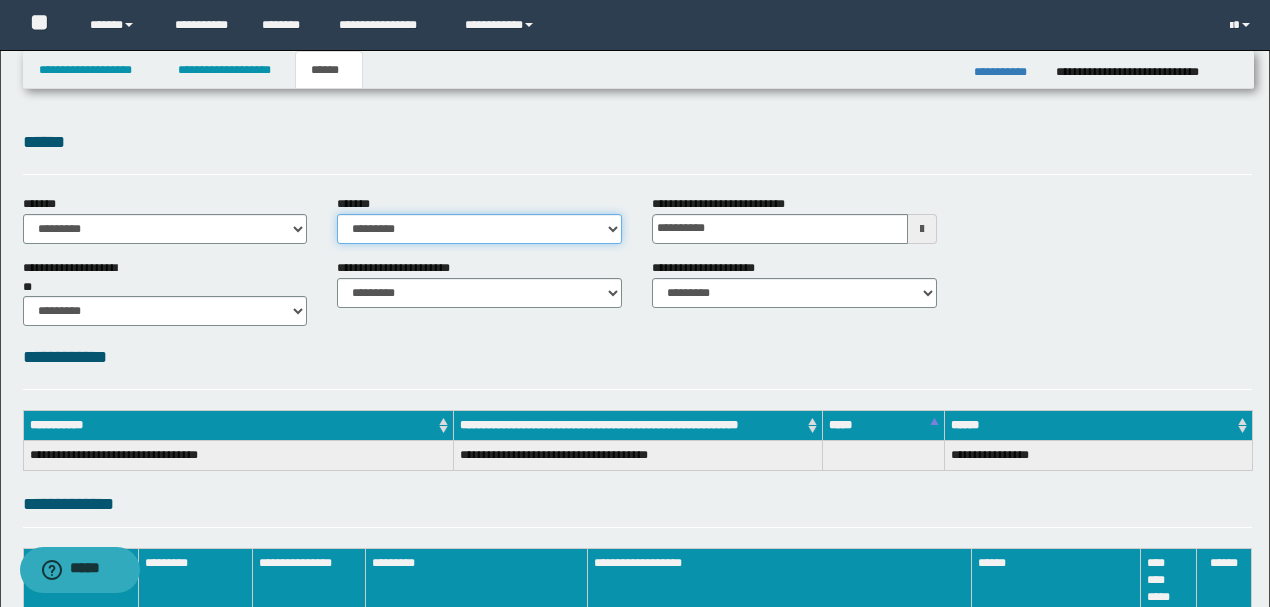 click on "**********" at bounding box center [479, 229] 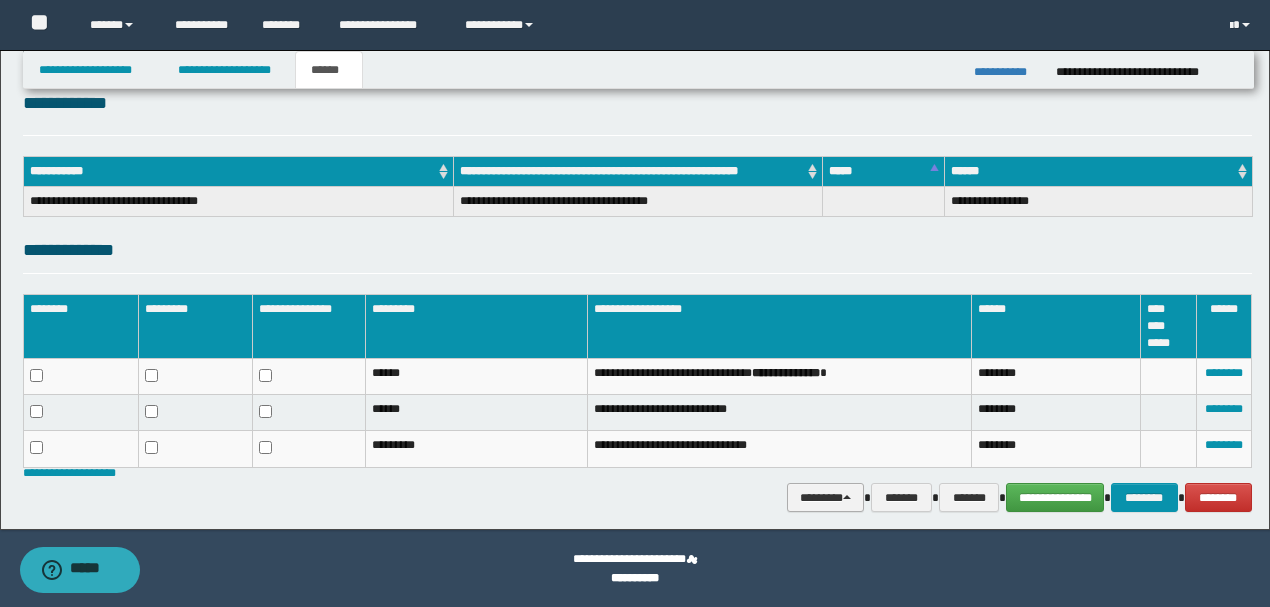 click on "********" at bounding box center [826, 497] 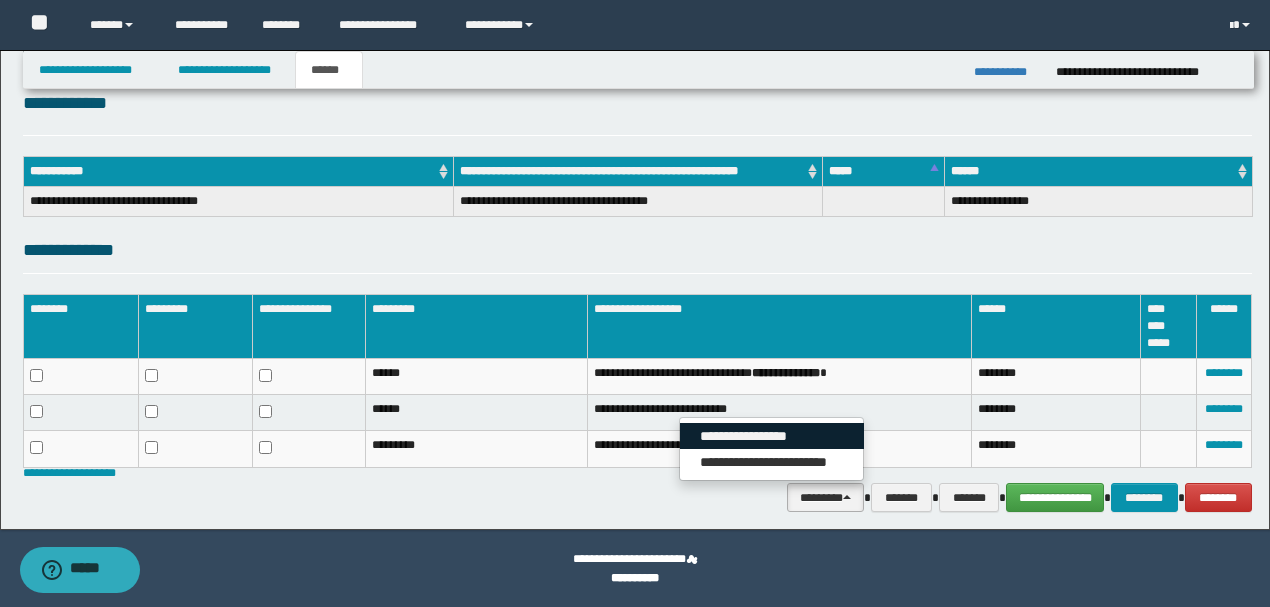 click on "**********" at bounding box center (772, 436) 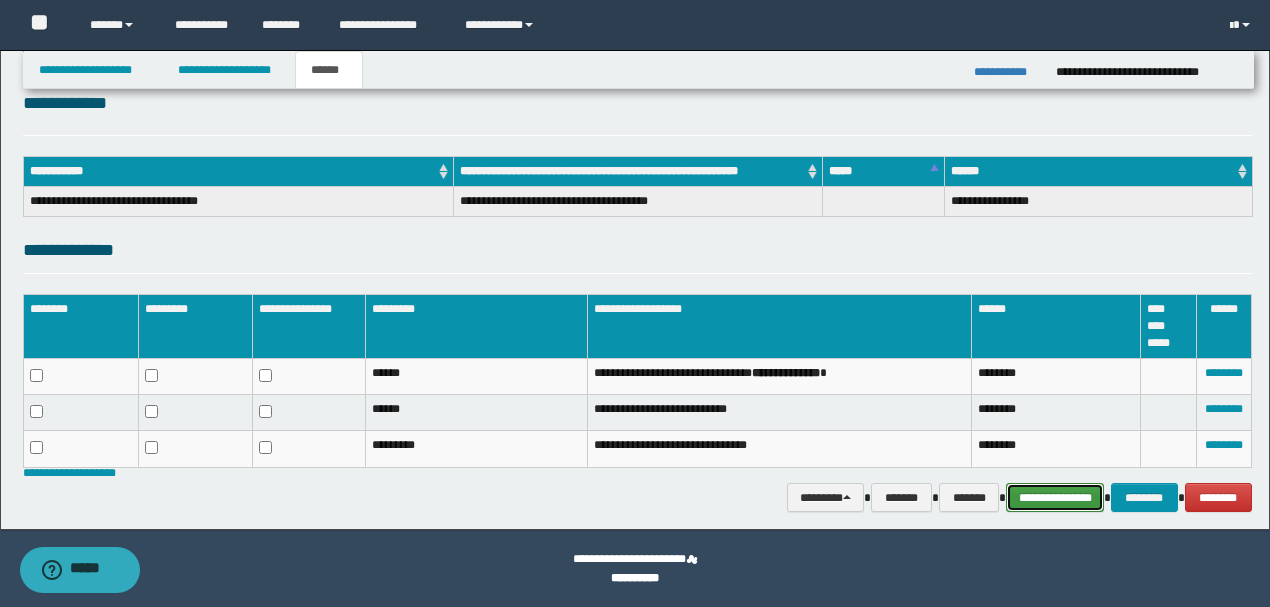 click on "**********" at bounding box center (1055, 497) 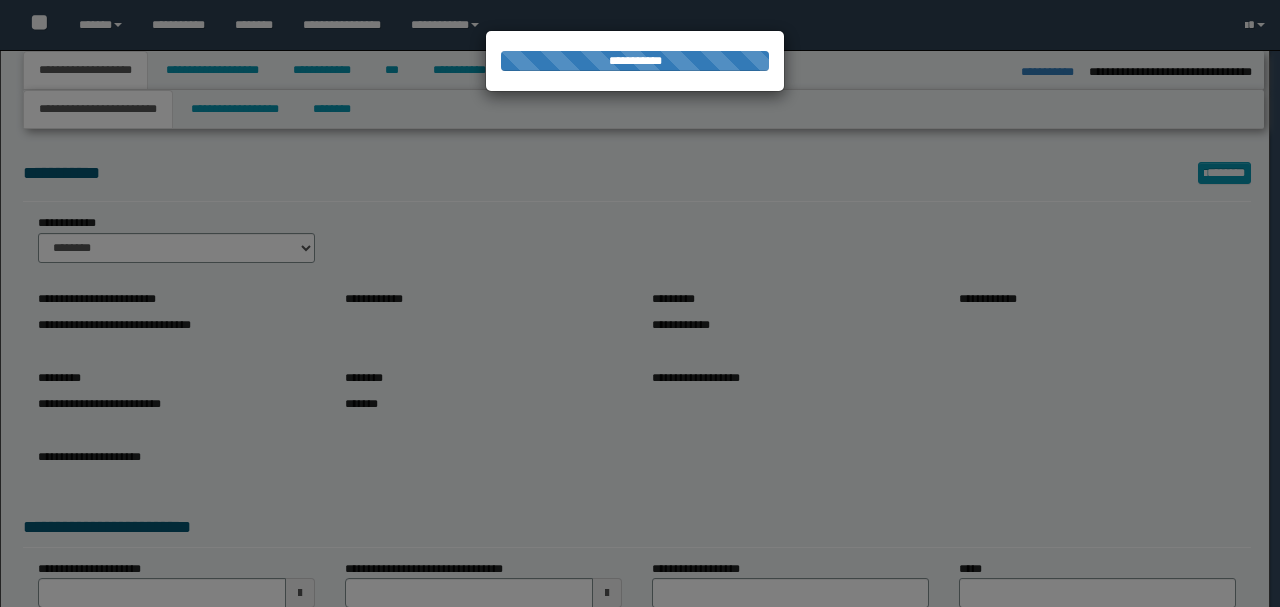 select on "*" 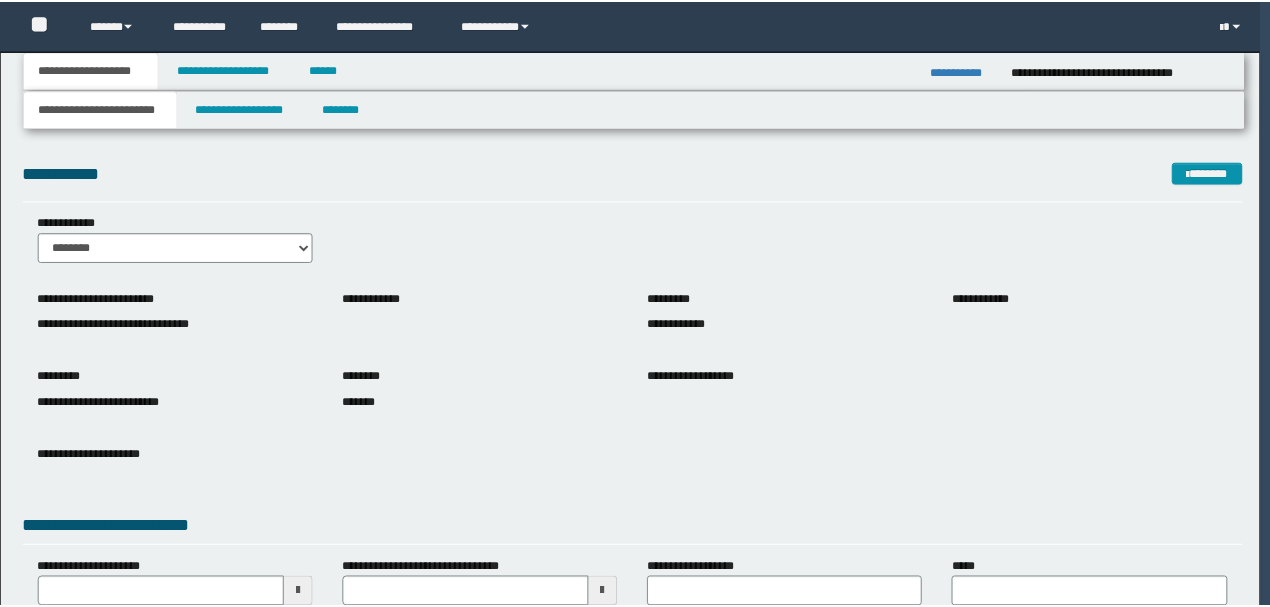 scroll, scrollTop: 0, scrollLeft: 0, axis: both 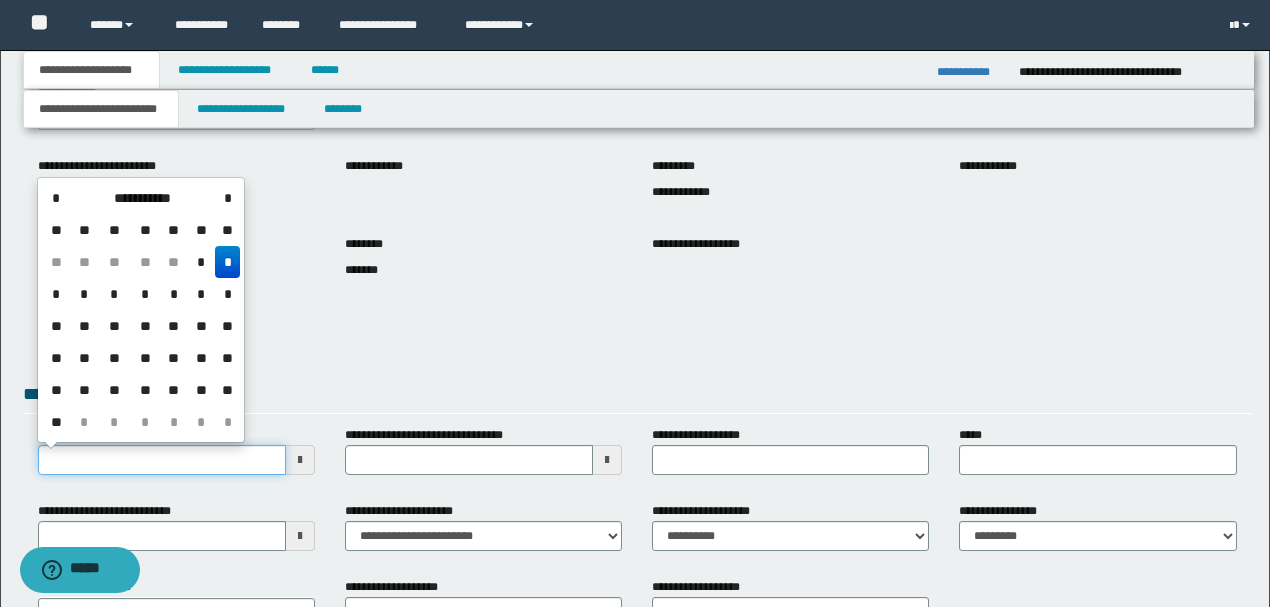 click on "**********" at bounding box center [162, 460] 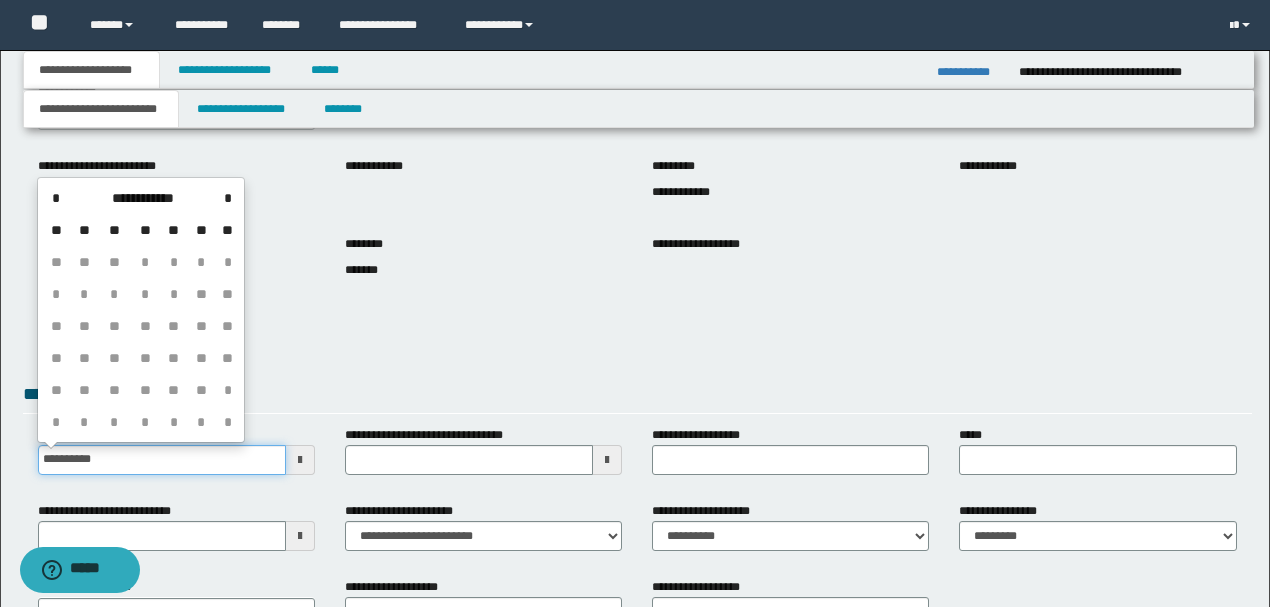 type on "**********" 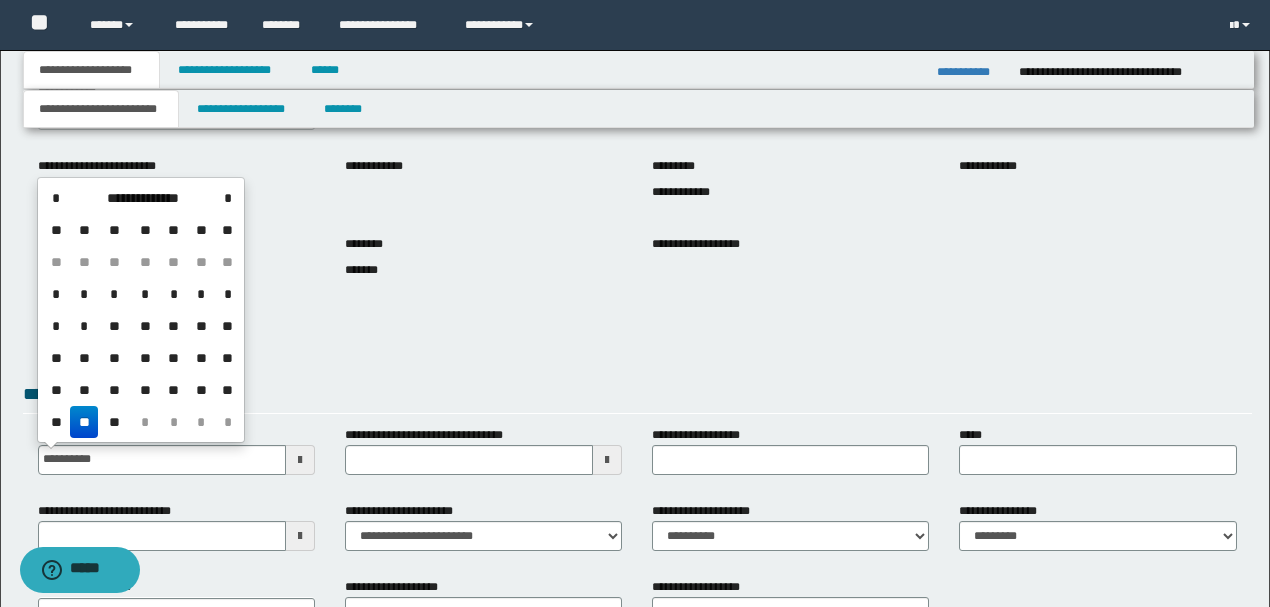 click on "**" at bounding box center [84, 422] 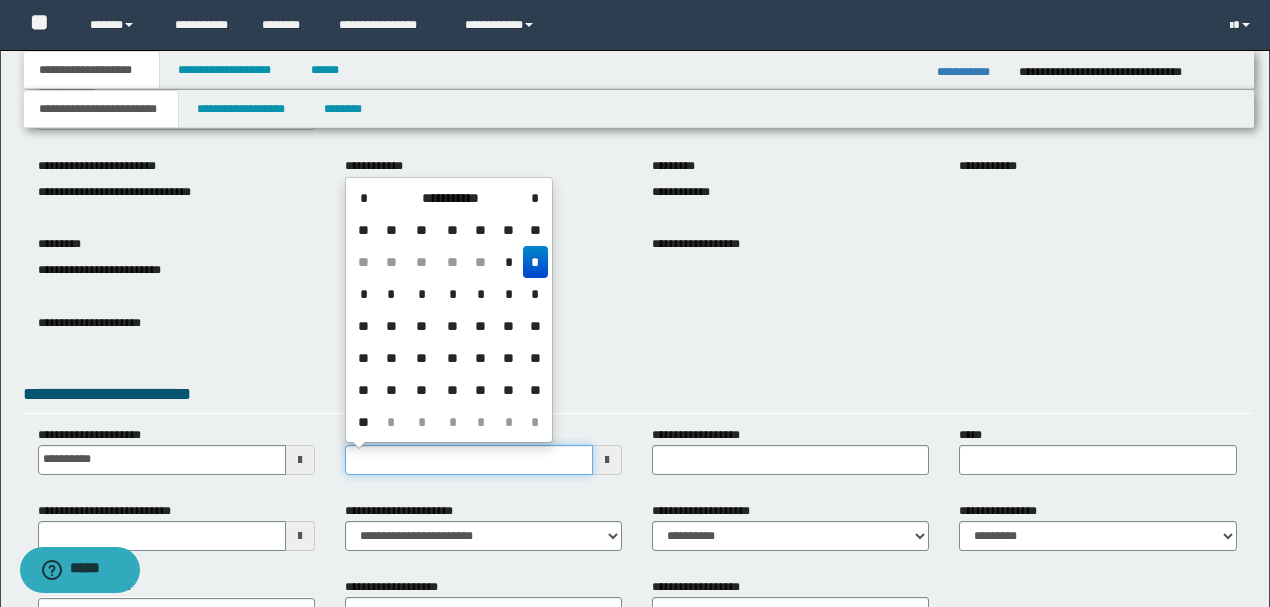 click on "**********" at bounding box center [469, 460] 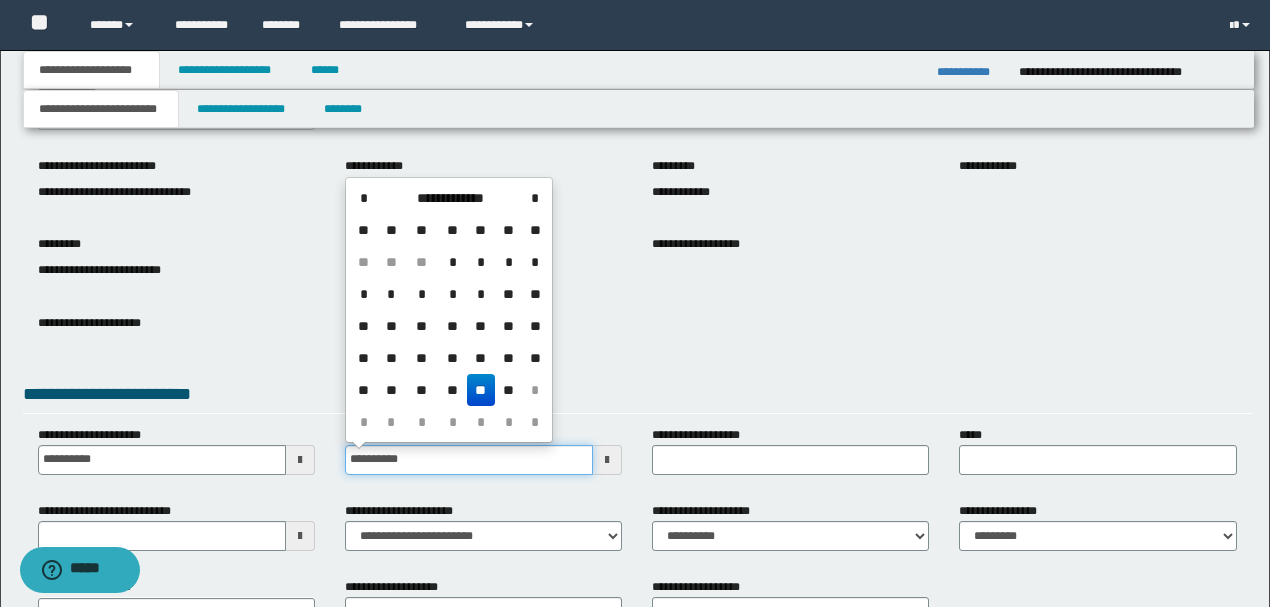 type on "**********" 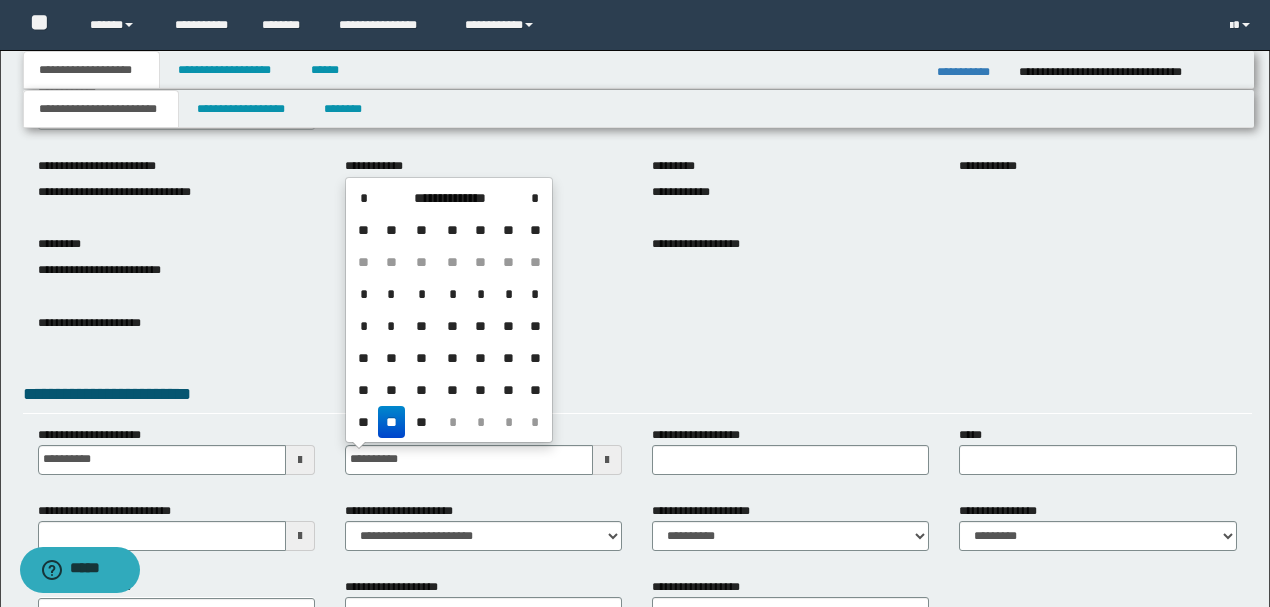 click on "**" at bounding box center [392, 422] 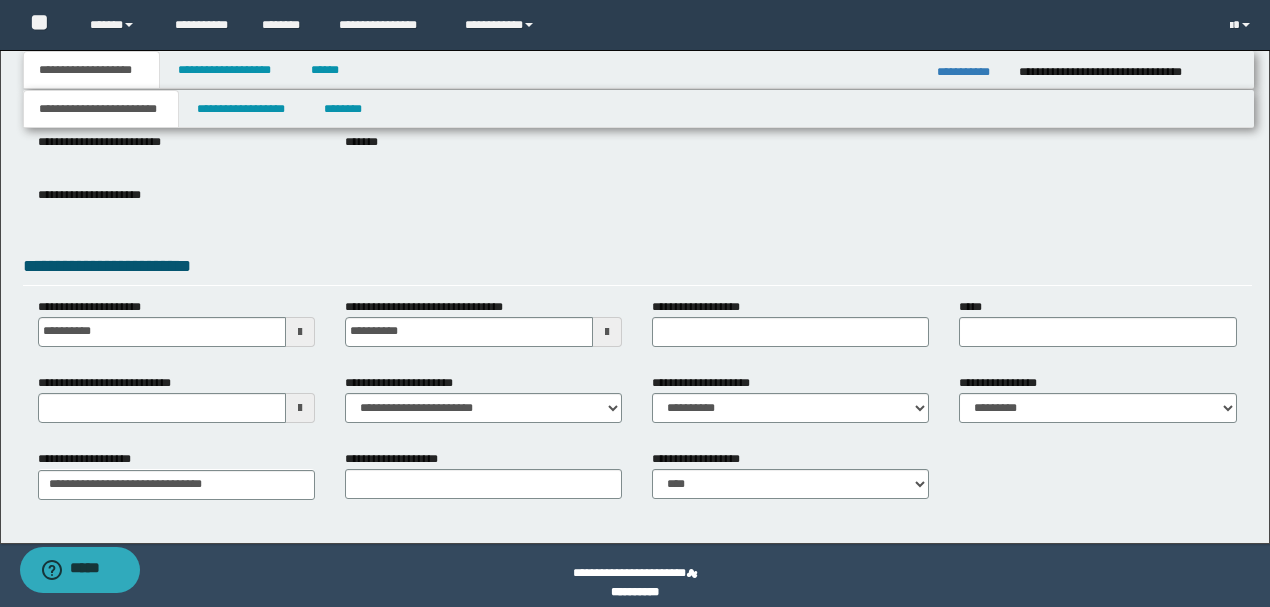 scroll, scrollTop: 266, scrollLeft: 0, axis: vertical 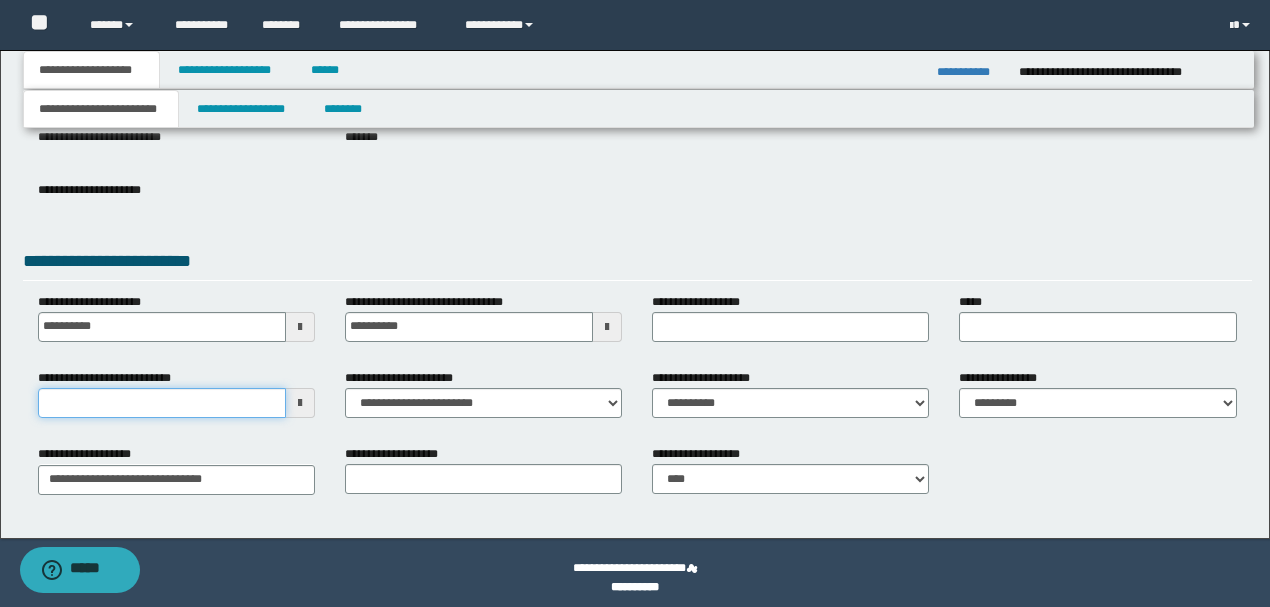 click on "**********" at bounding box center [162, 403] 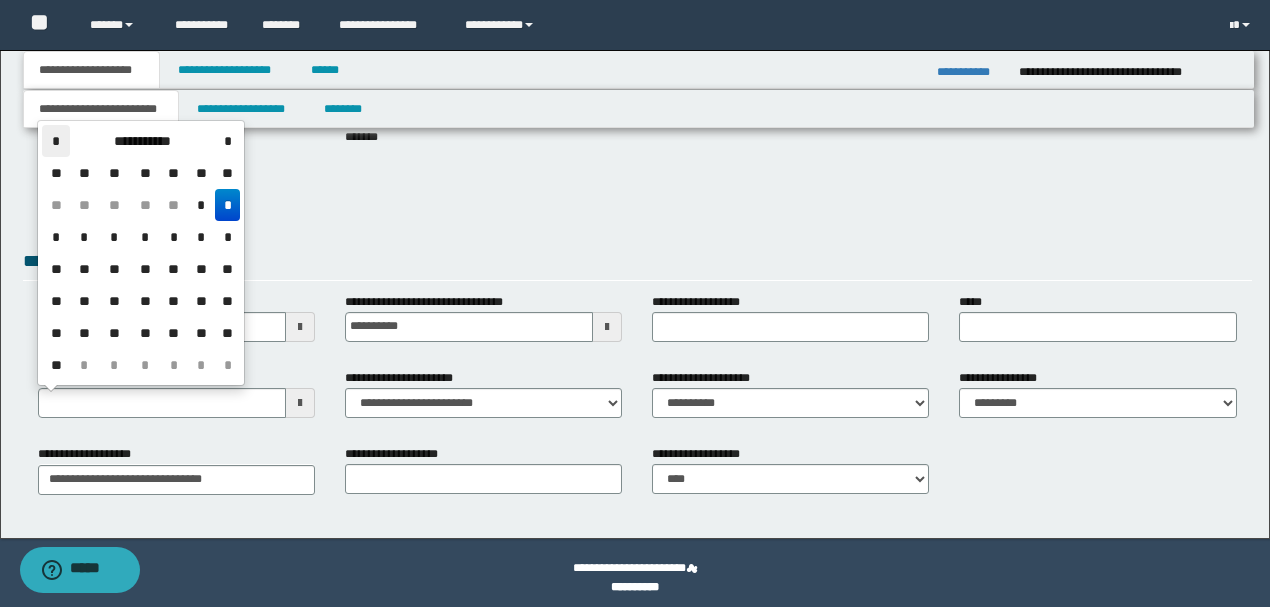 click on "*" at bounding box center (56, 141) 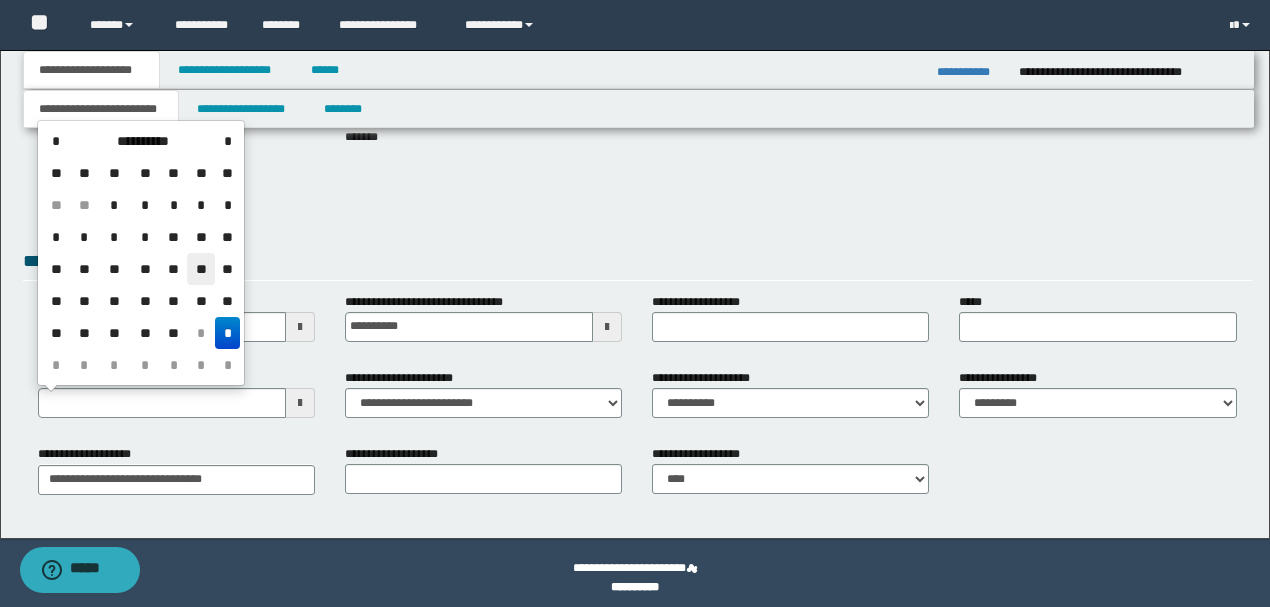 click on "**" at bounding box center (201, 269) 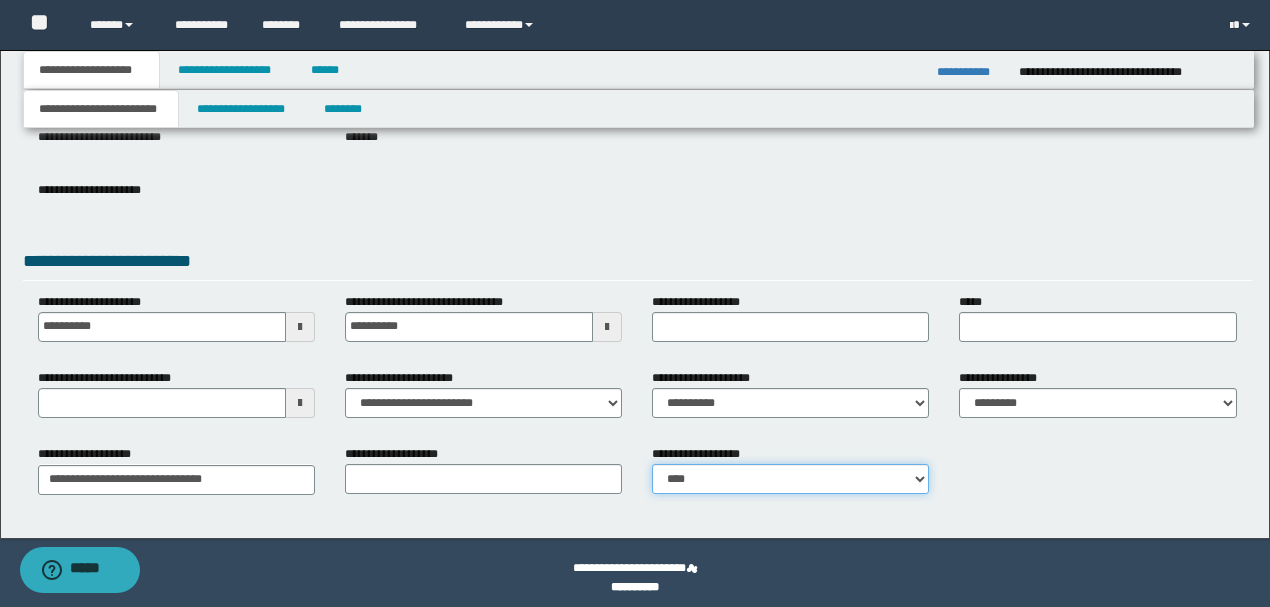 click on "**********" at bounding box center [790, 479] 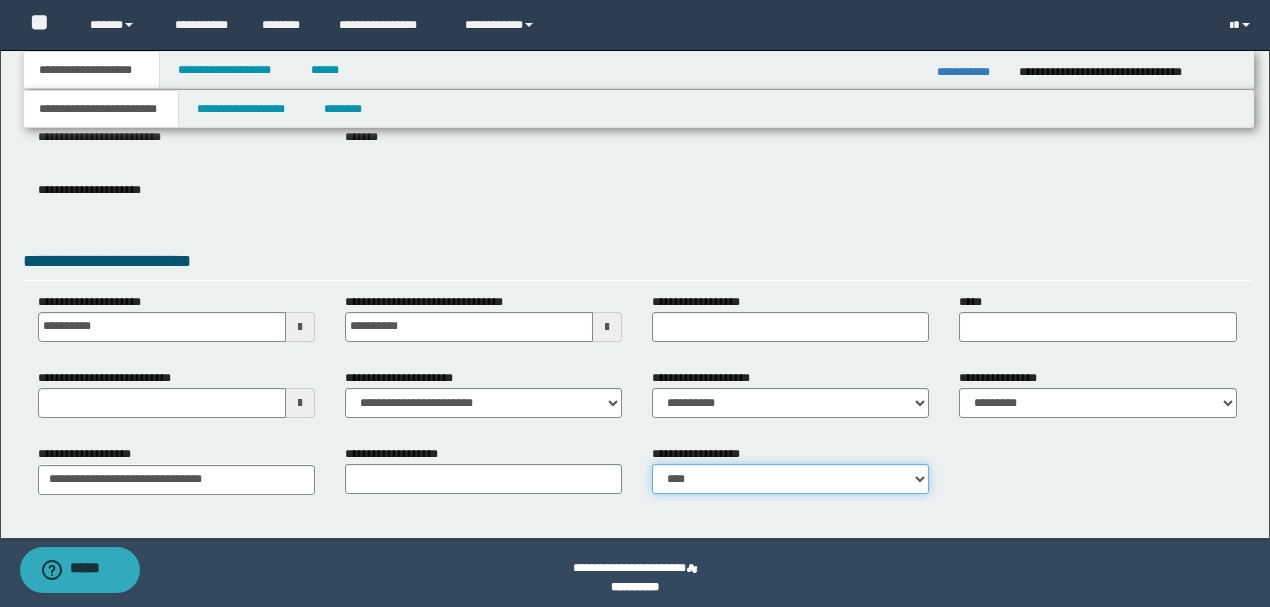 select on "*" 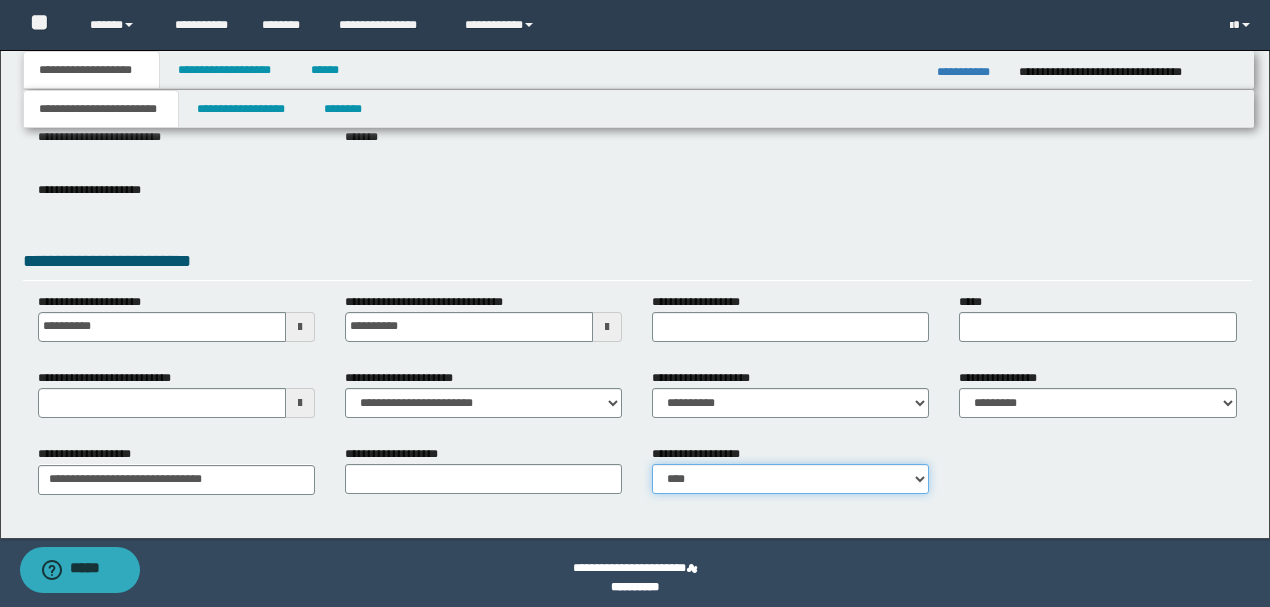 click on "**********" at bounding box center [790, 479] 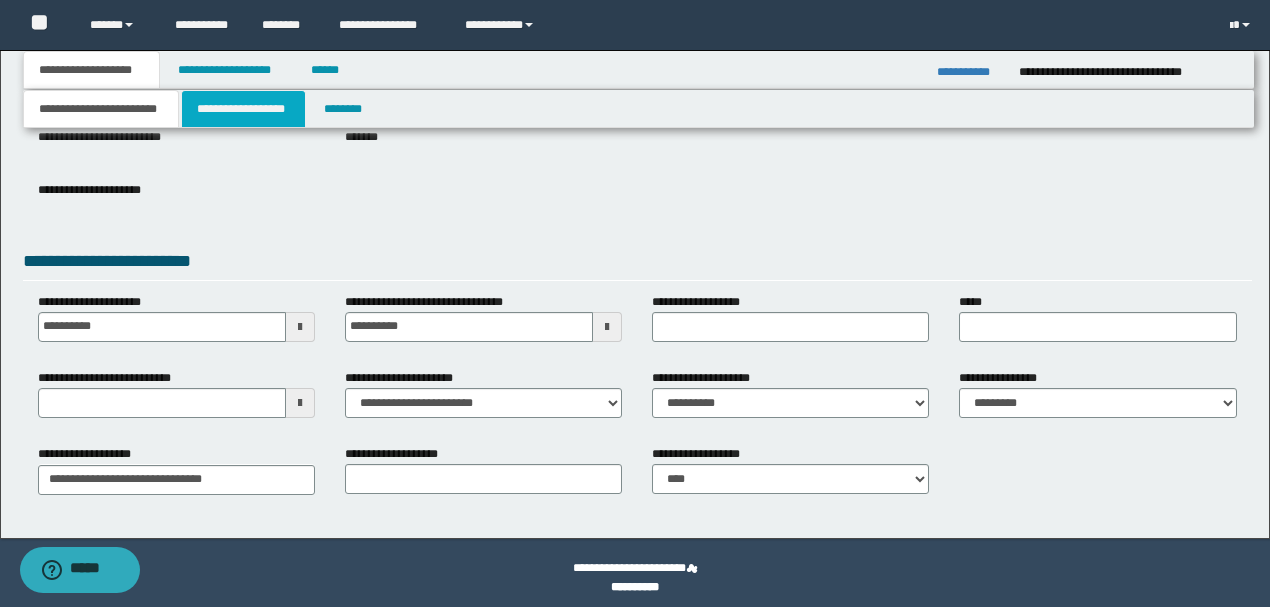 click on "**********" at bounding box center [243, 109] 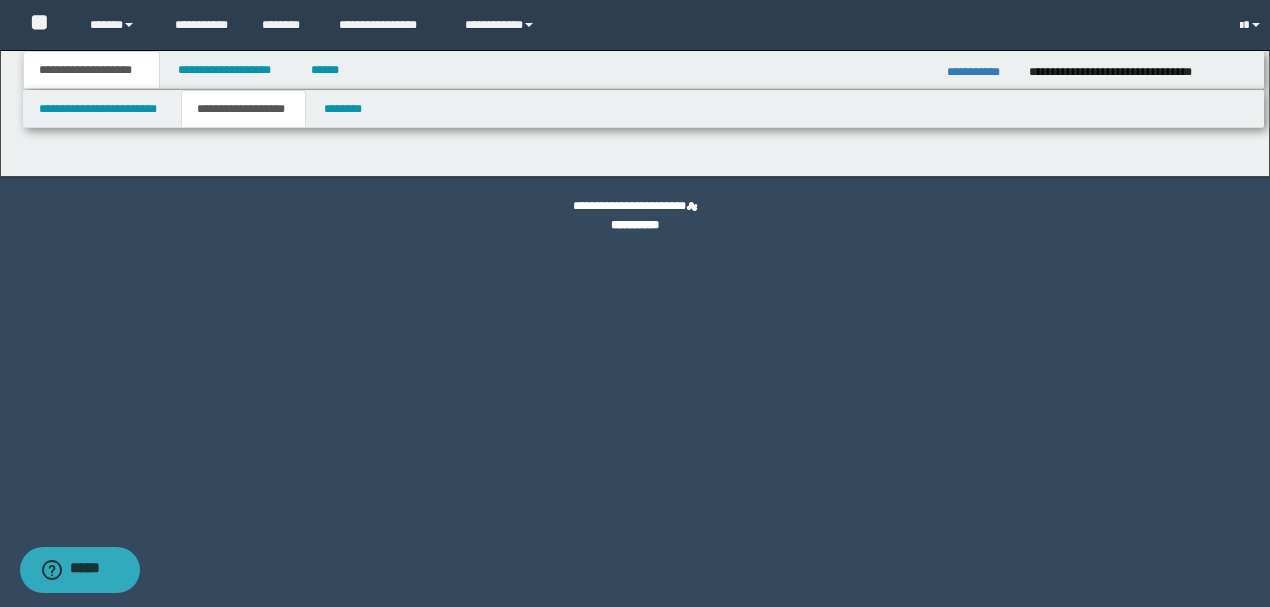 scroll, scrollTop: 0, scrollLeft: 0, axis: both 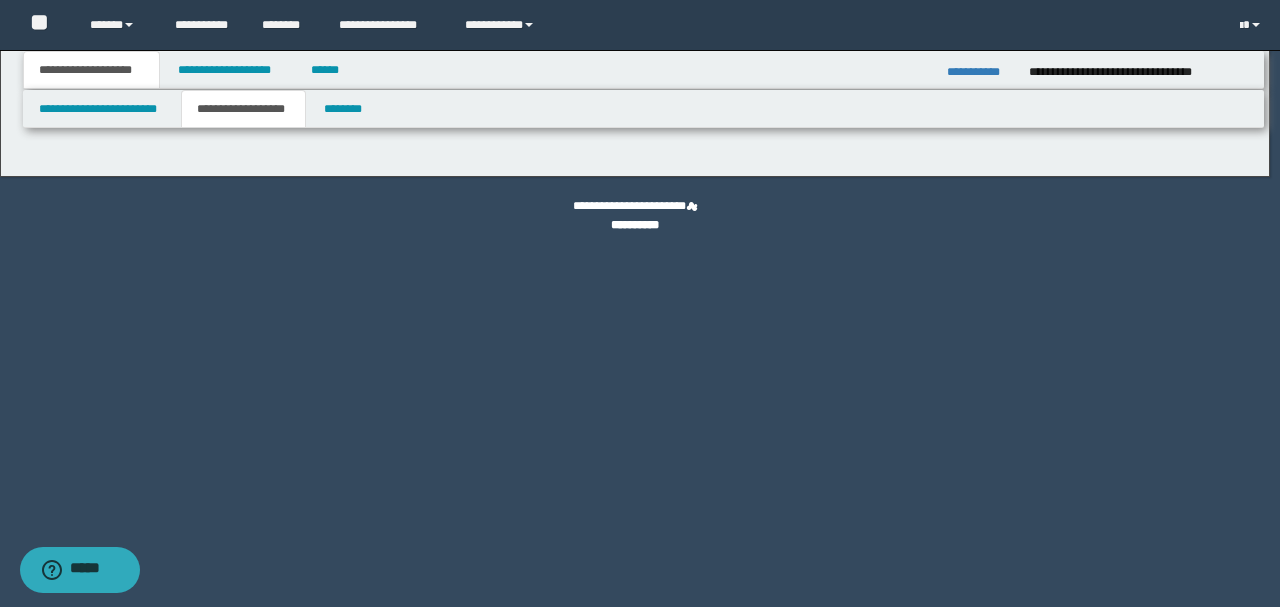 type on "**********" 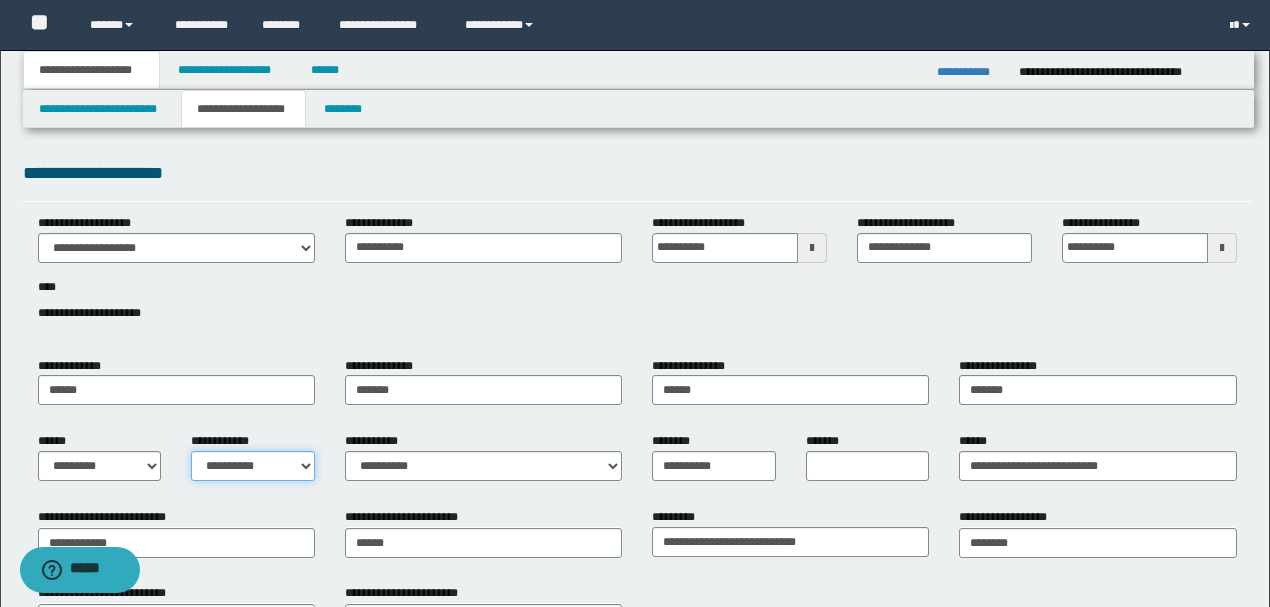 click on "**********" at bounding box center (253, 466) 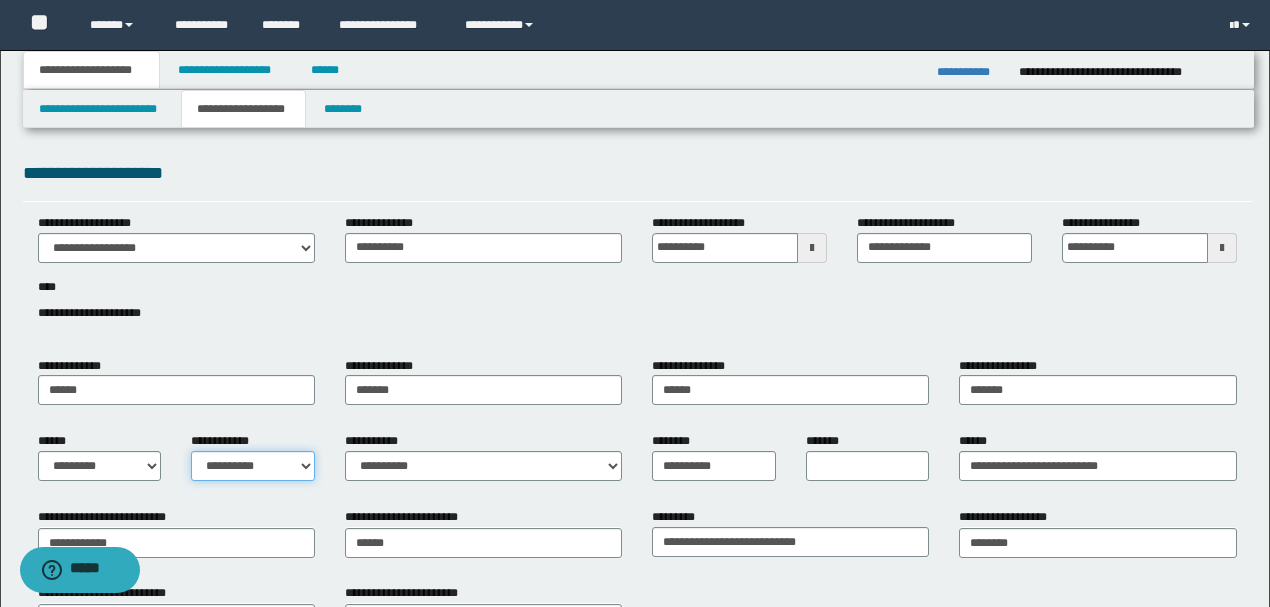 select on "*" 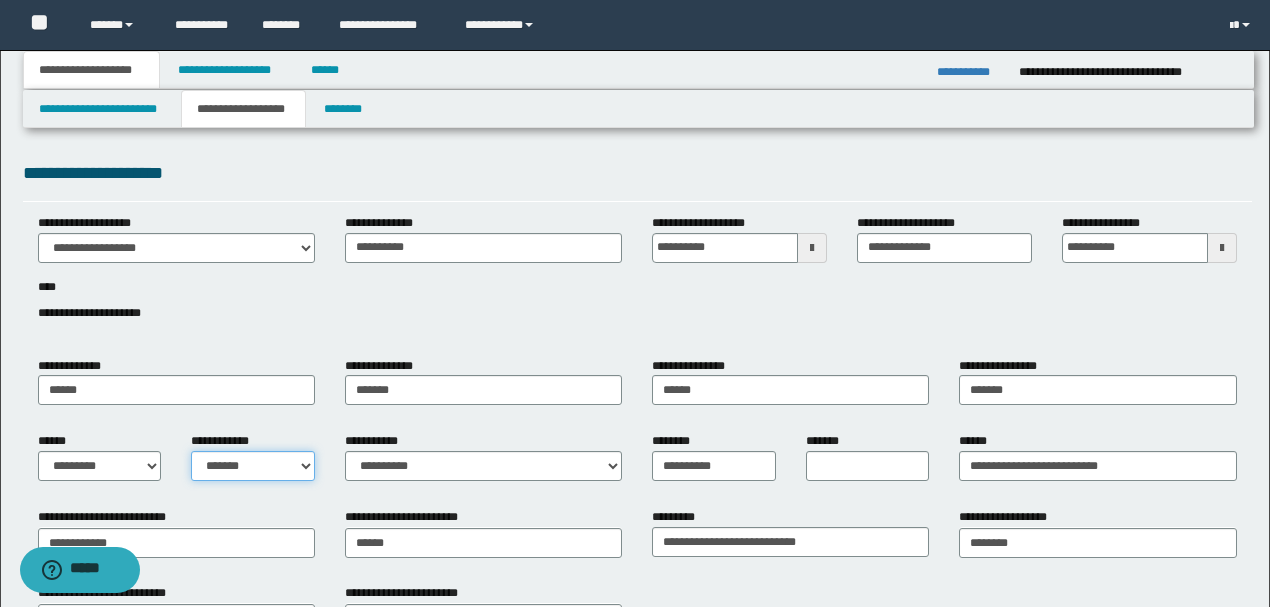 click on "**********" at bounding box center [253, 466] 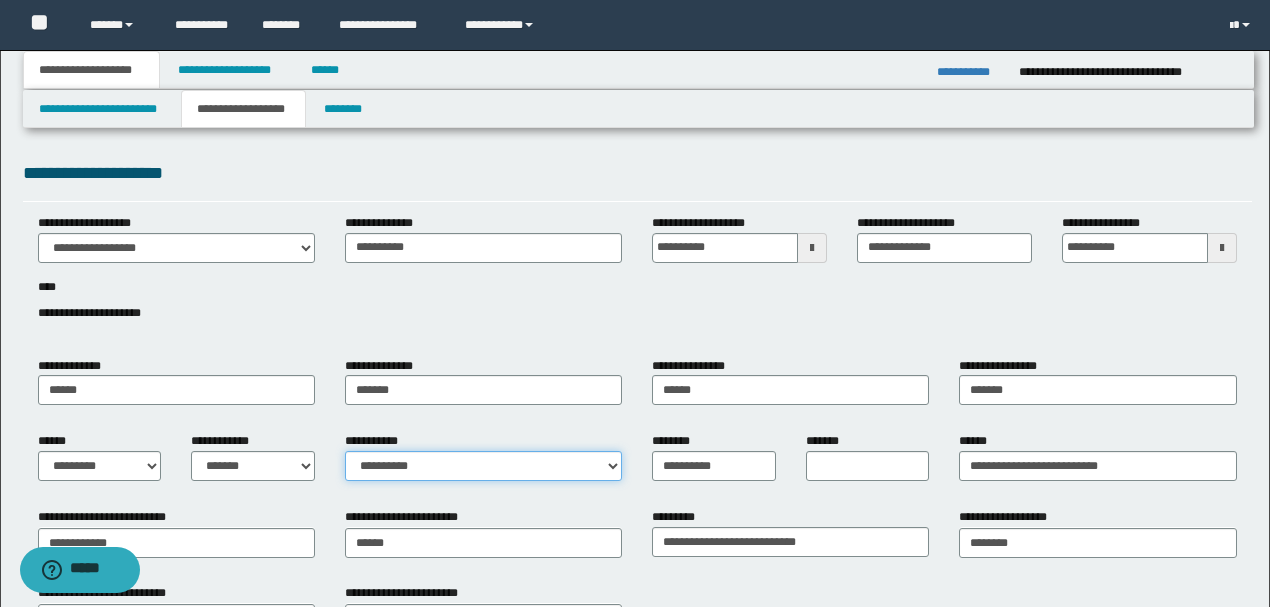 click on "**********" at bounding box center (483, 466) 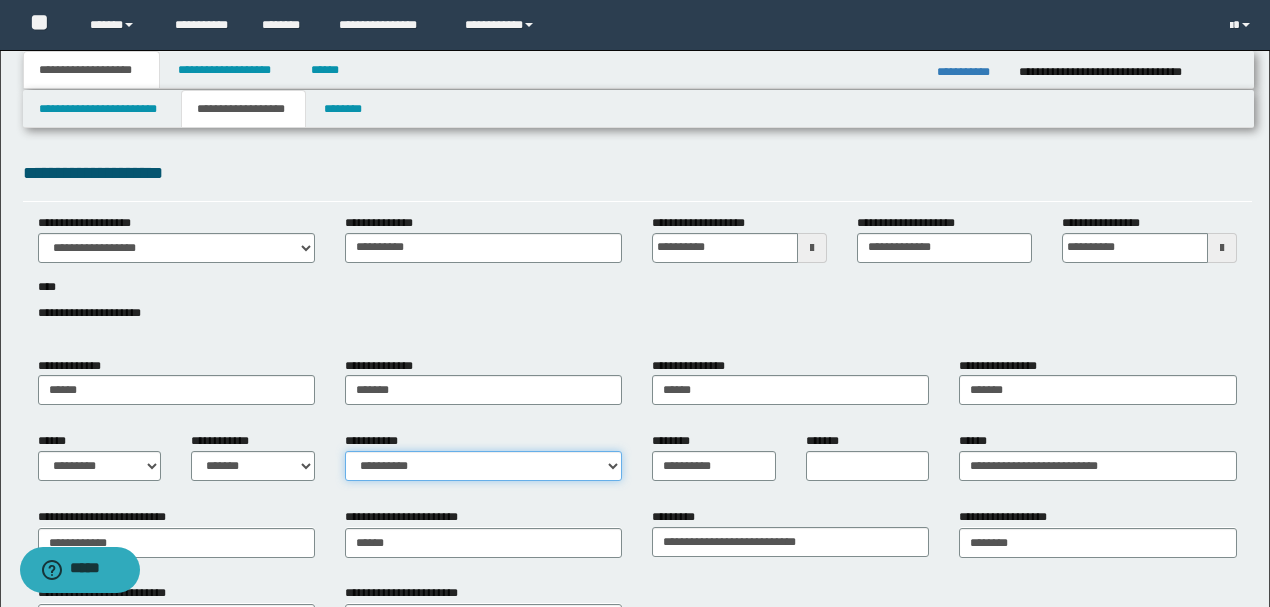select on "*" 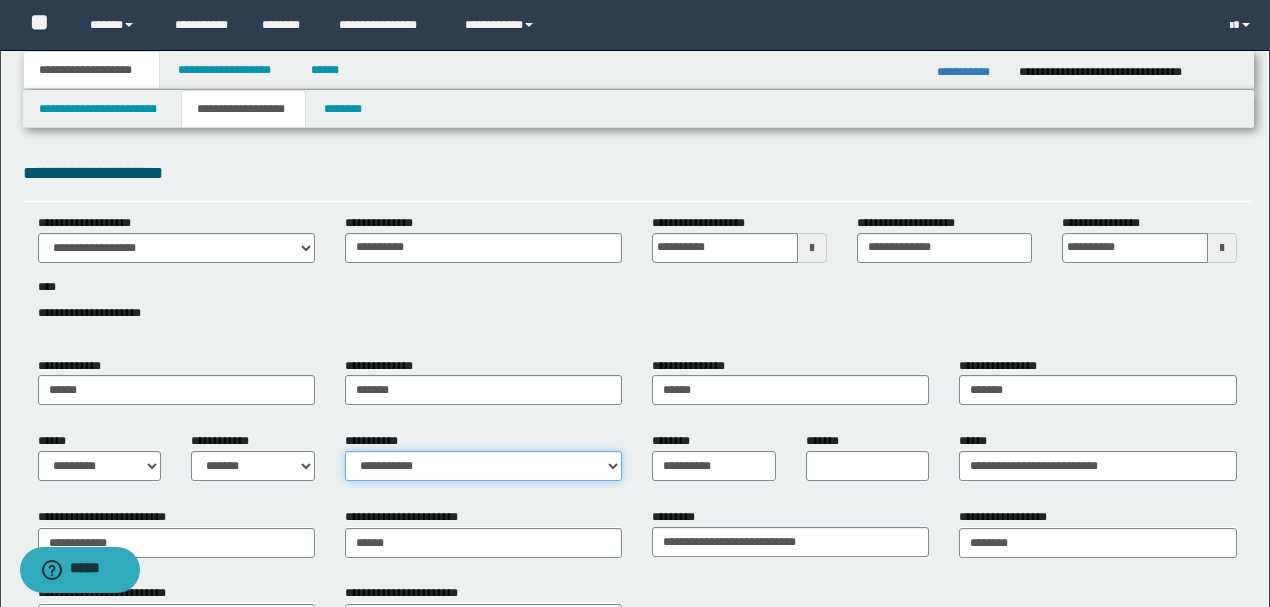 click on "**********" at bounding box center [483, 466] 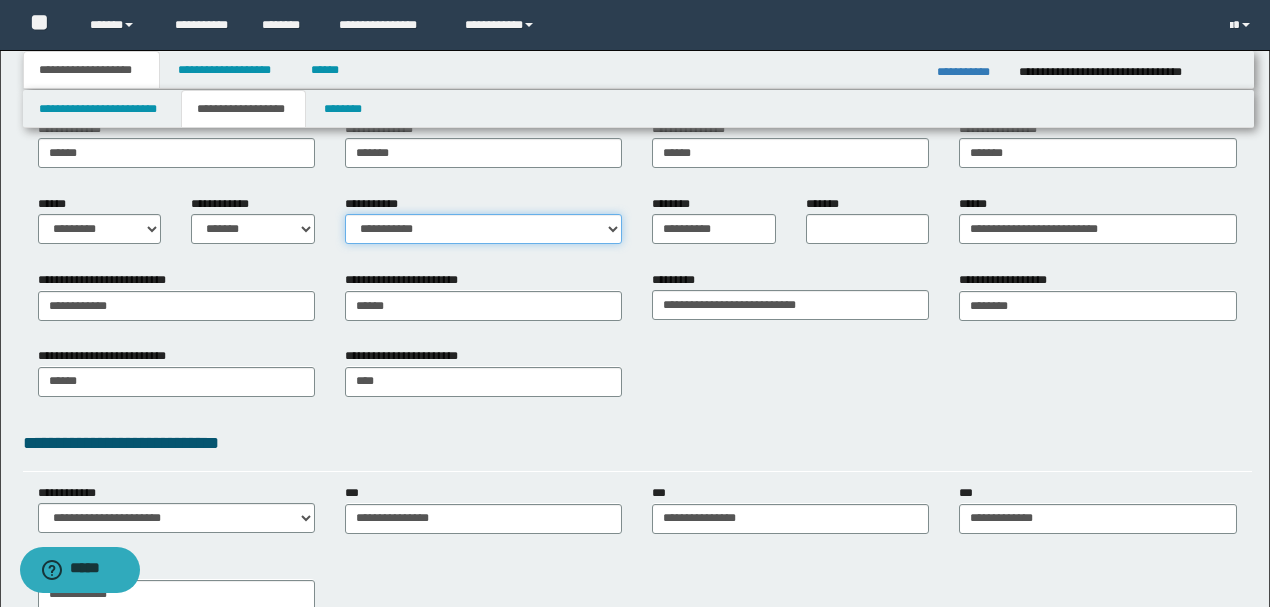 scroll, scrollTop: 231, scrollLeft: 0, axis: vertical 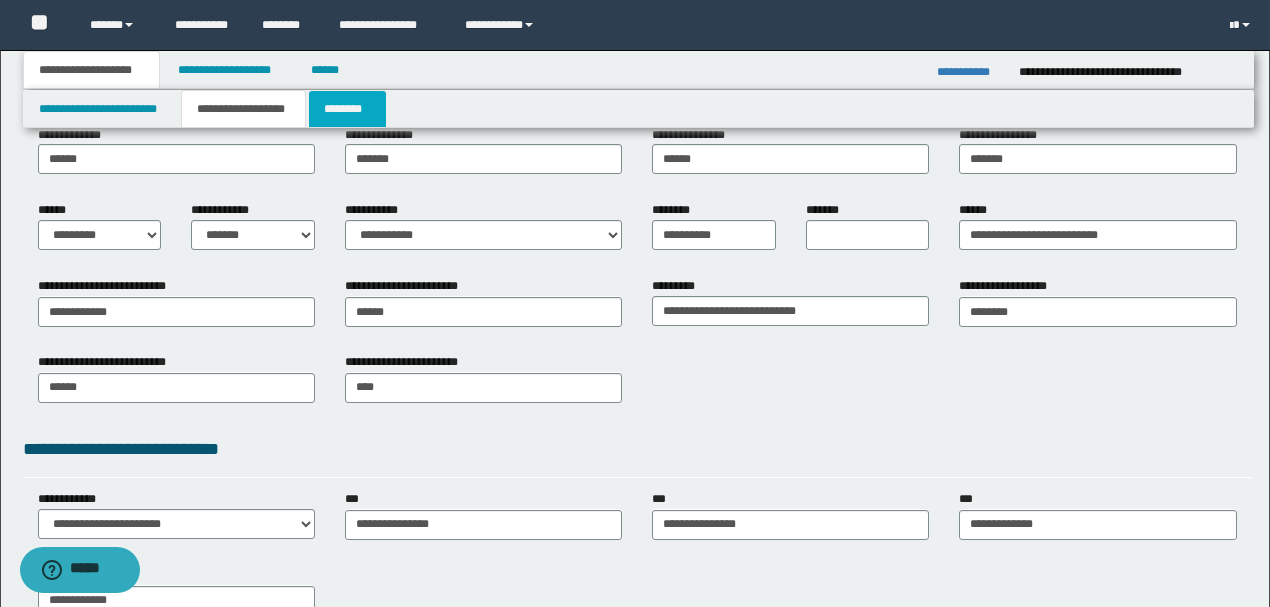 click on "********" at bounding box center [347, 109] 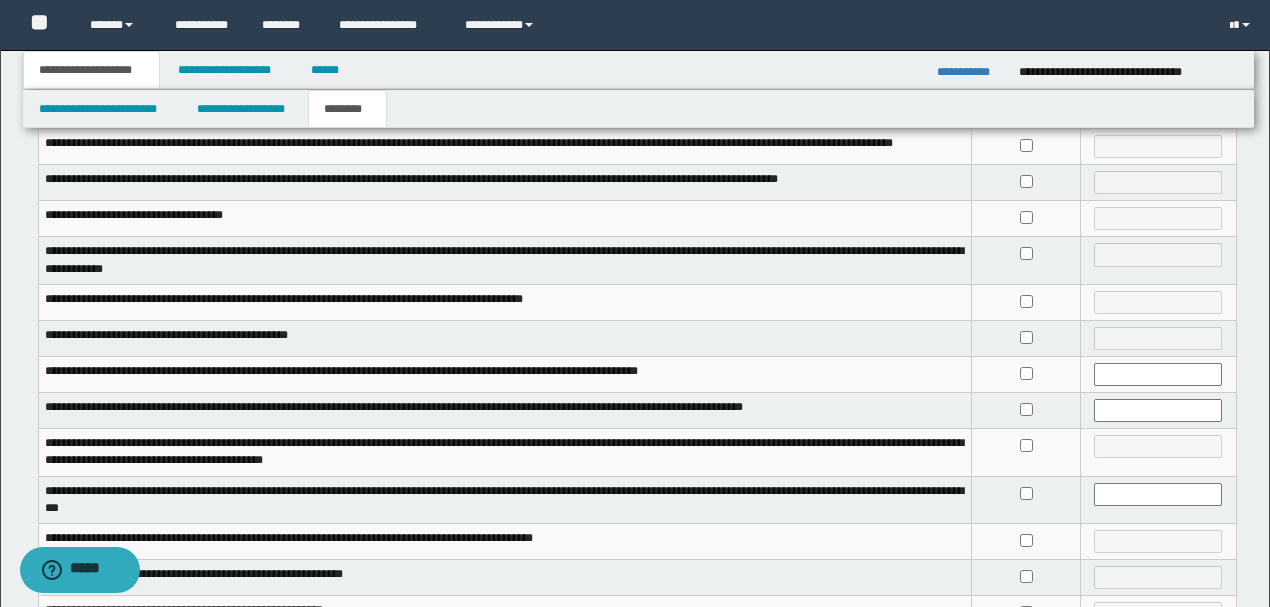scroll, scrollTop: 333, scrollLeft: 0, axis: vertical 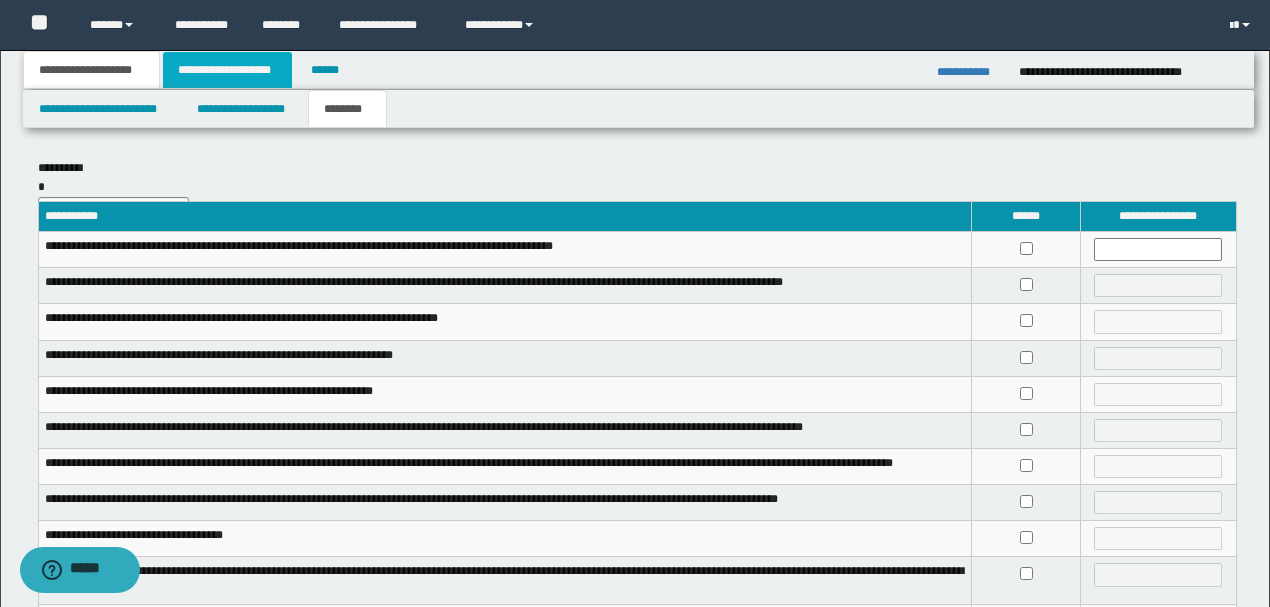 click on "**********" at bounding box center (227, 70) 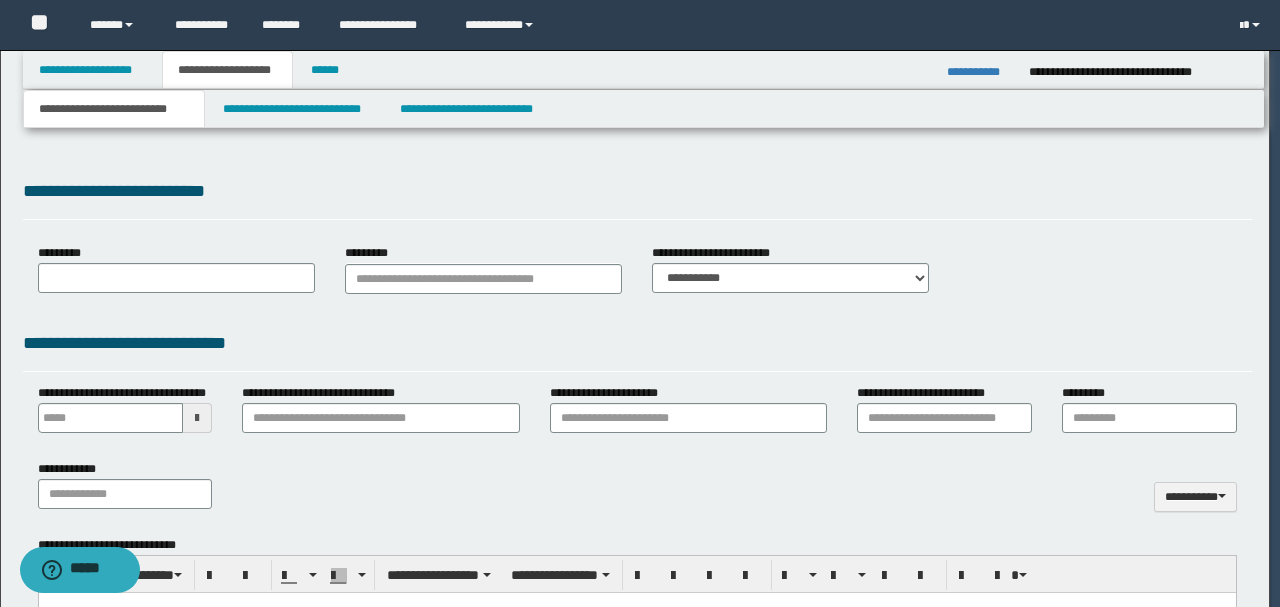 select on "*" 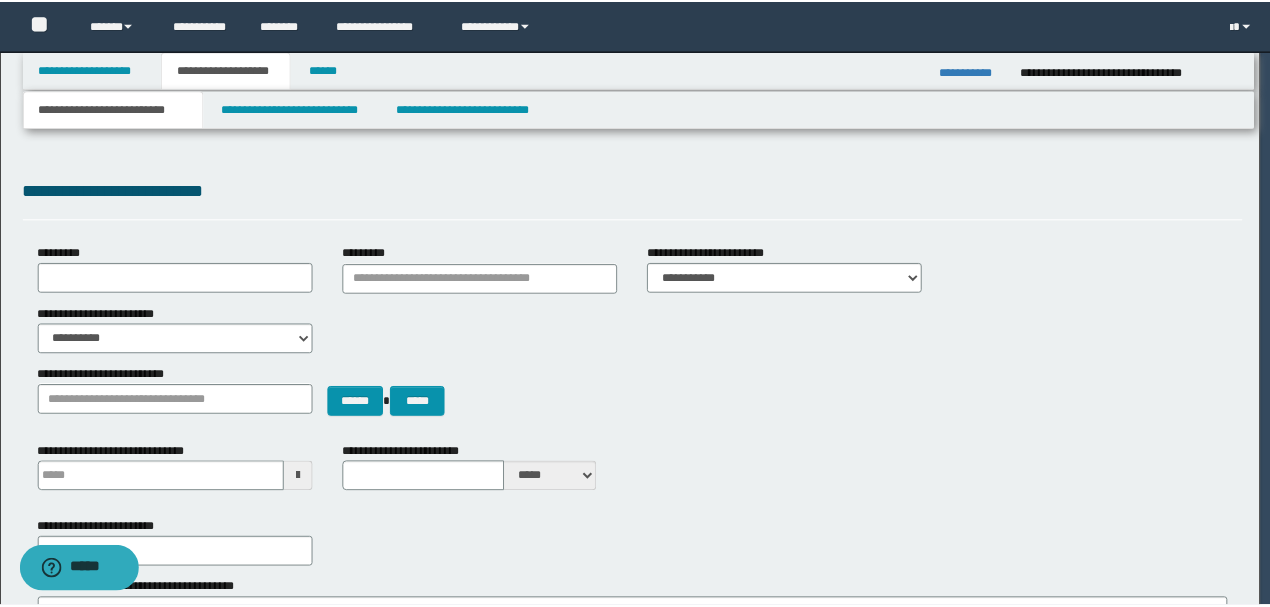 scroll, scrollTop: 0, scrollLeft: 0, axis: both 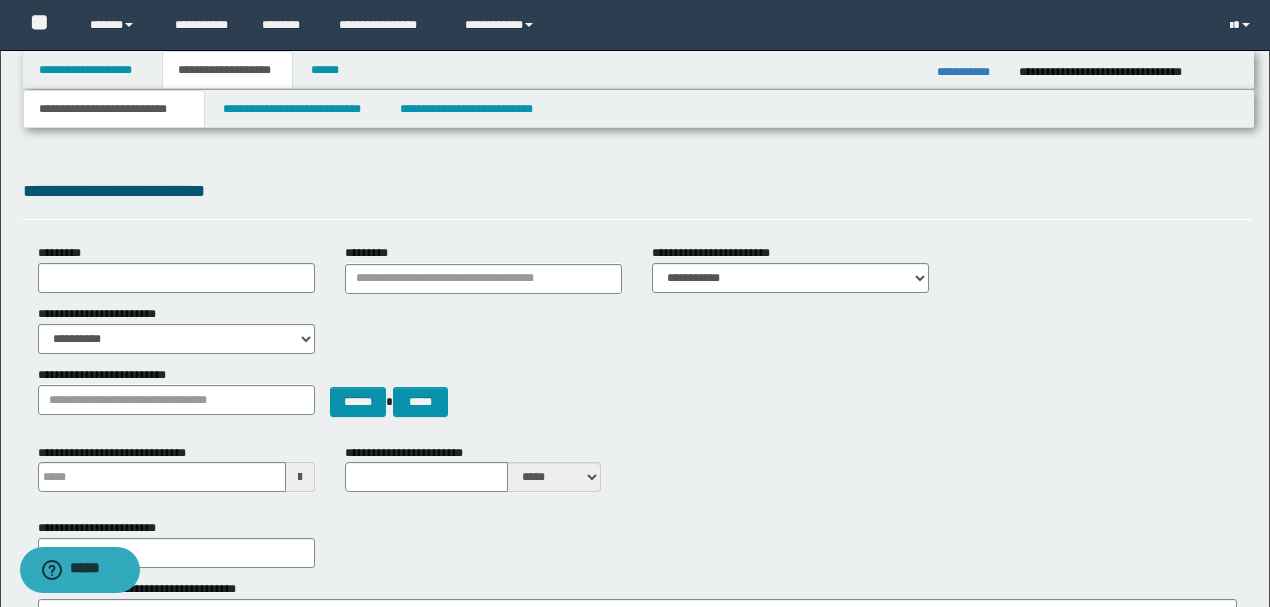type 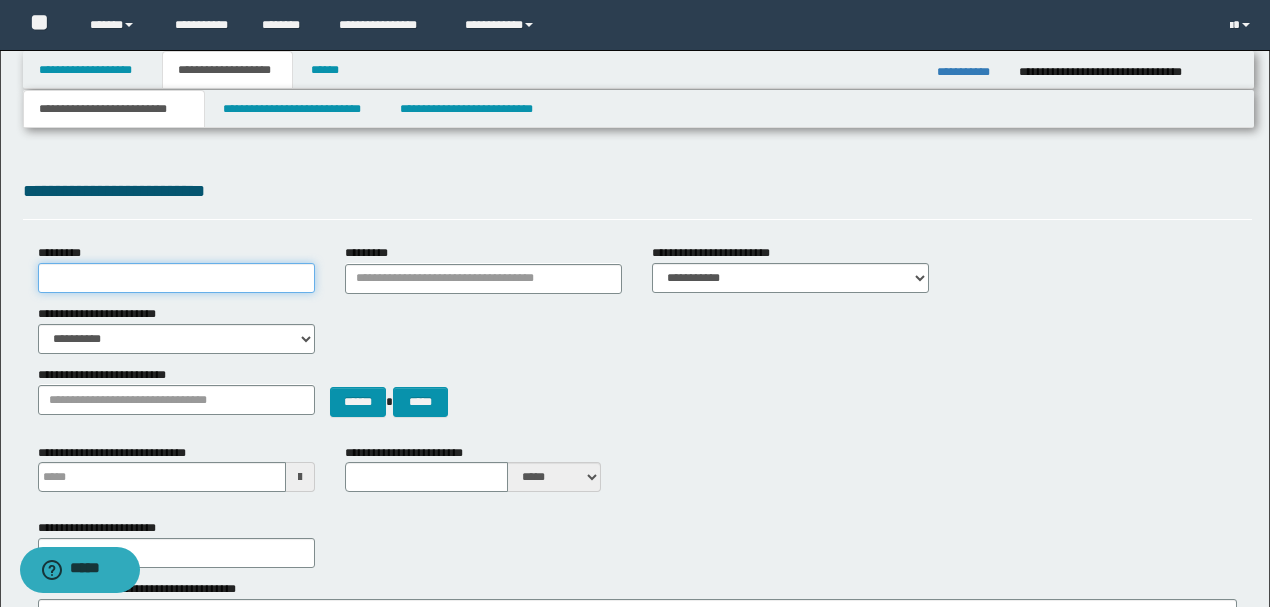 click on "*********" at bounding box center (176, 278) 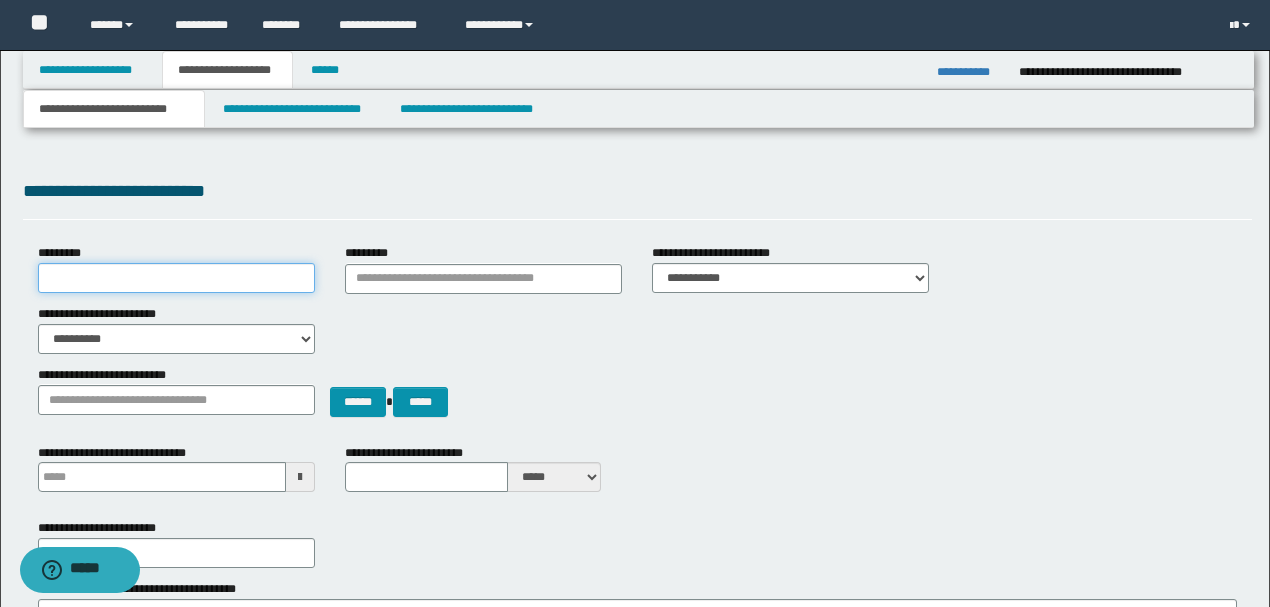 paste on "**********" 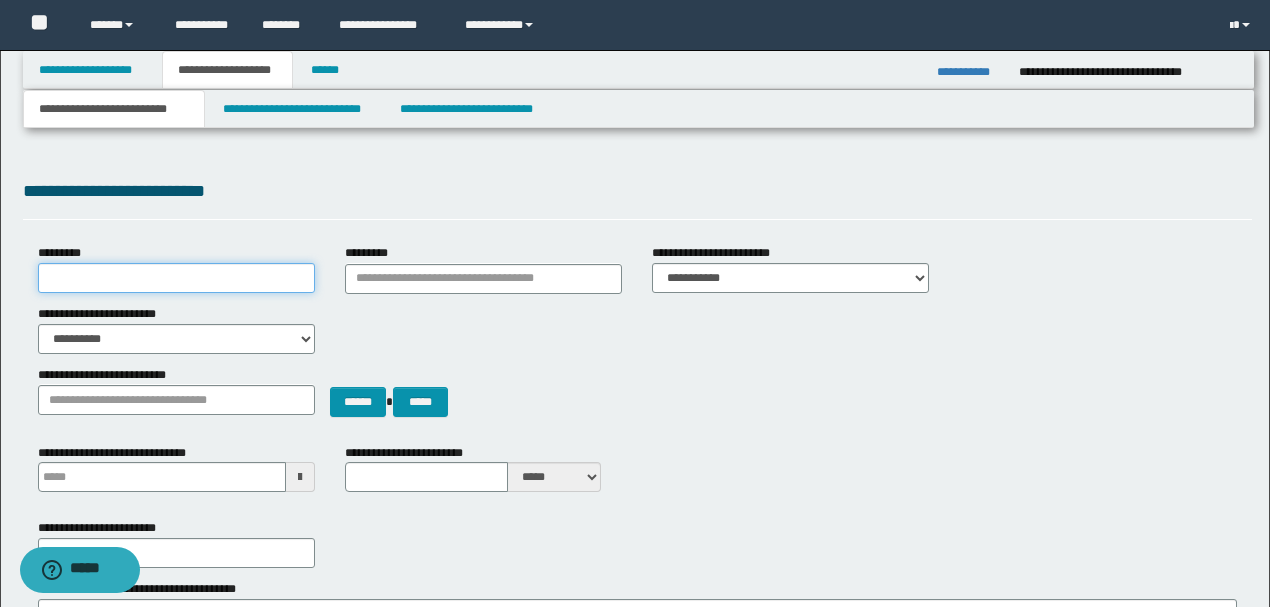 type on "**********" 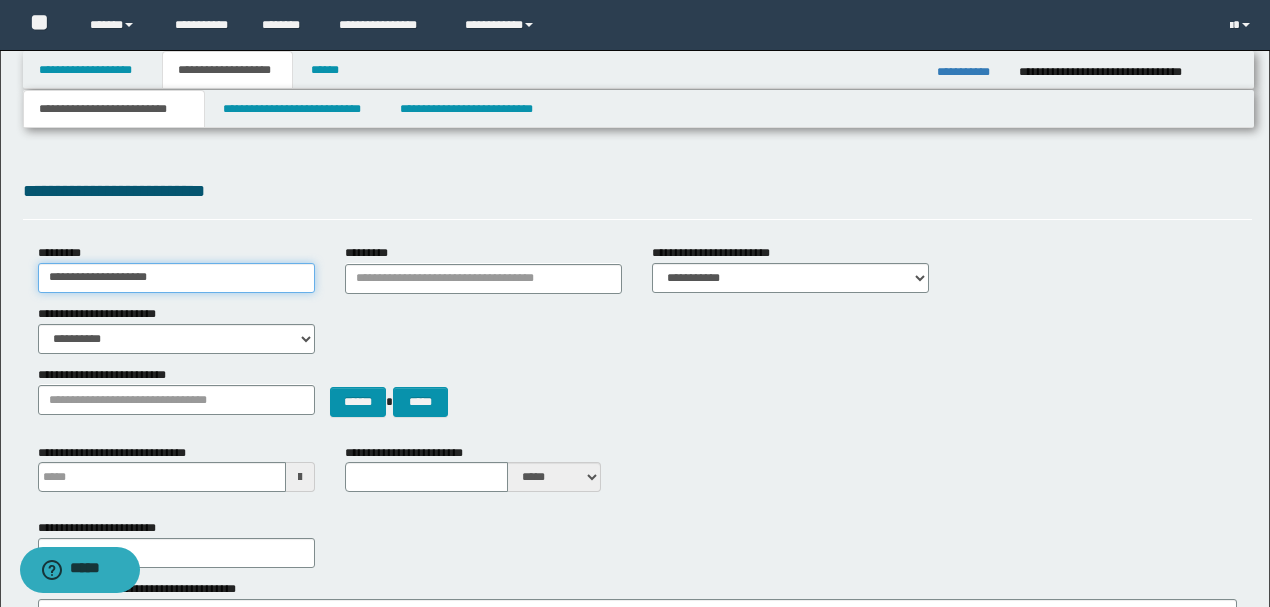 type 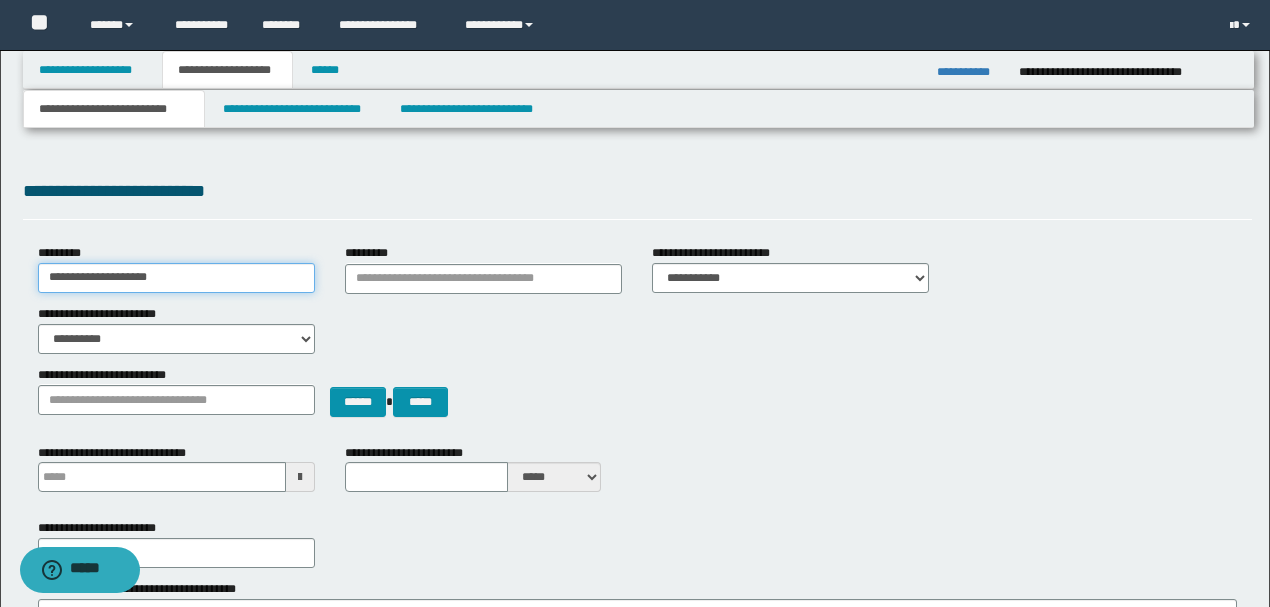 type on "**********" 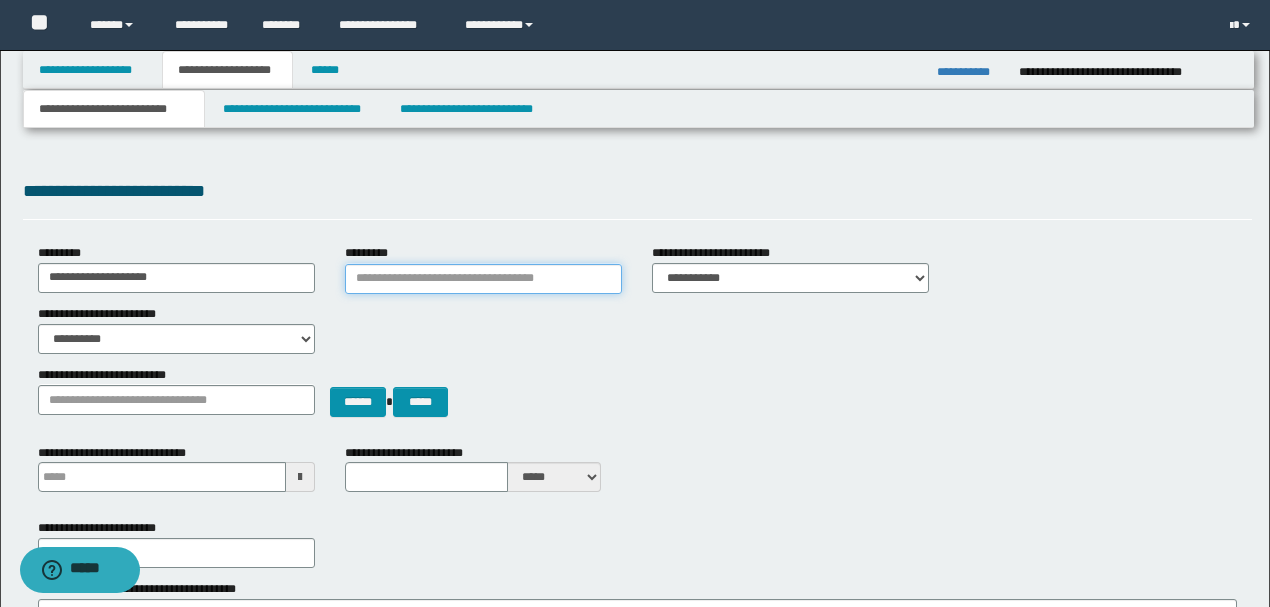 click on "*********" at bounding box center [483, 279] 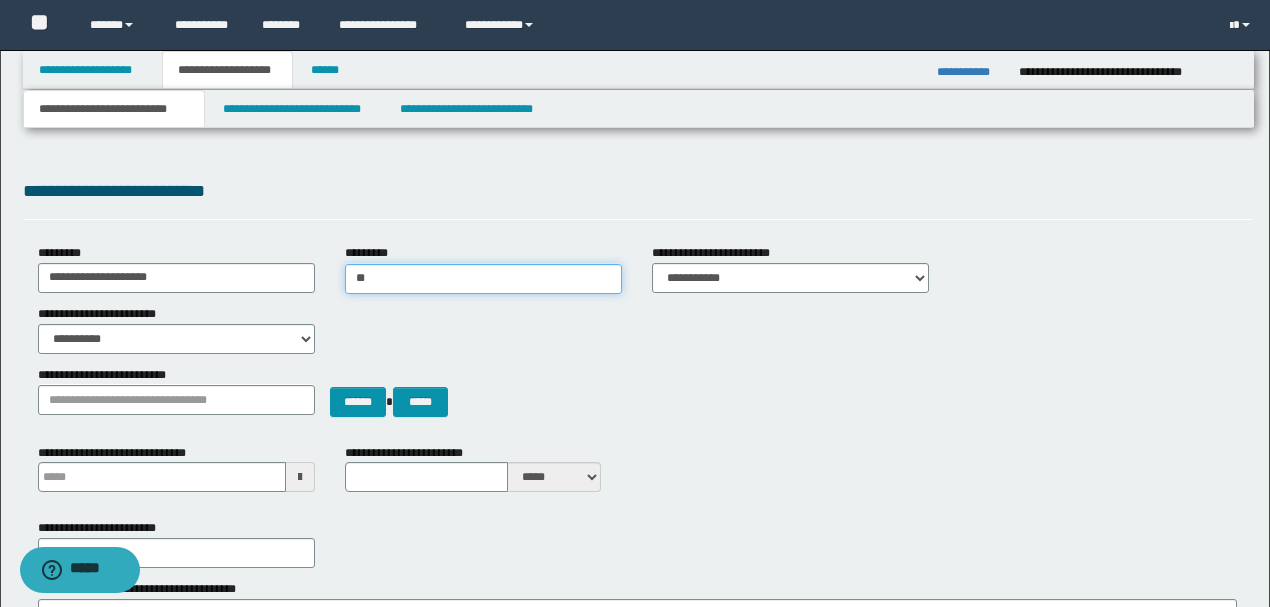 type on "***" 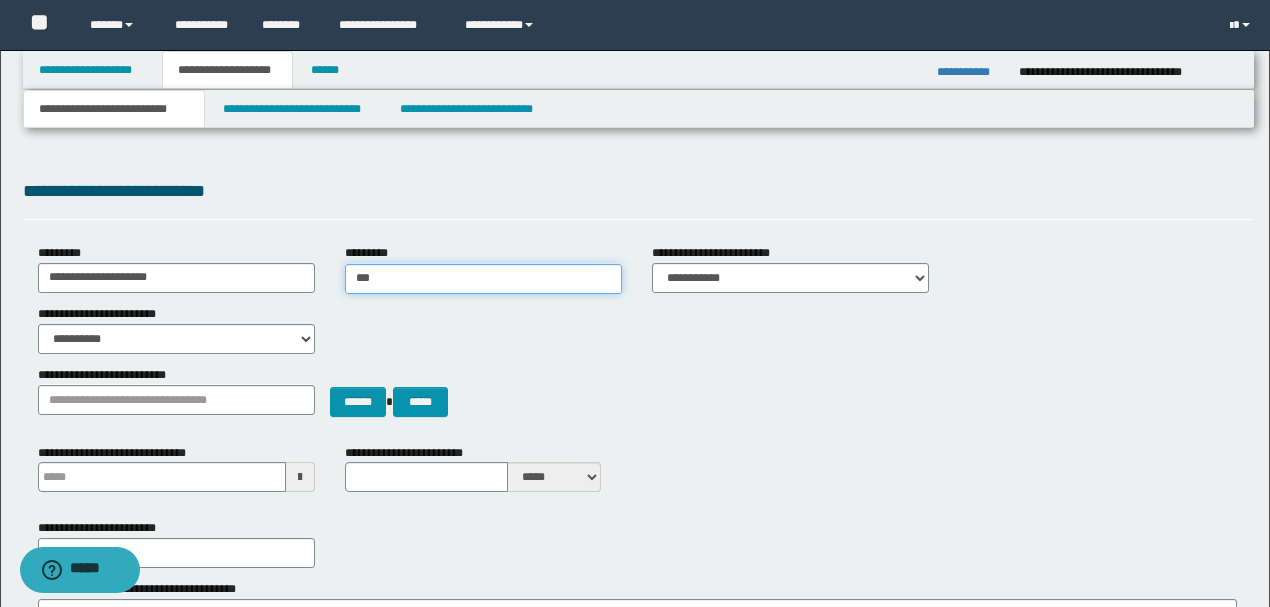 type on "***" 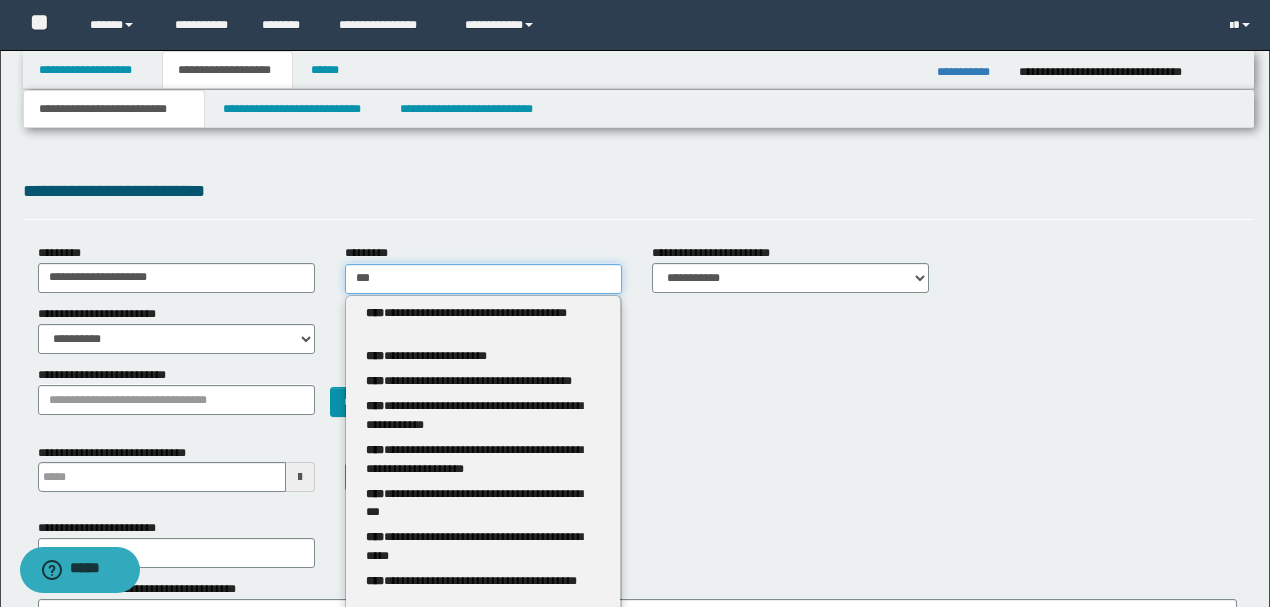 type 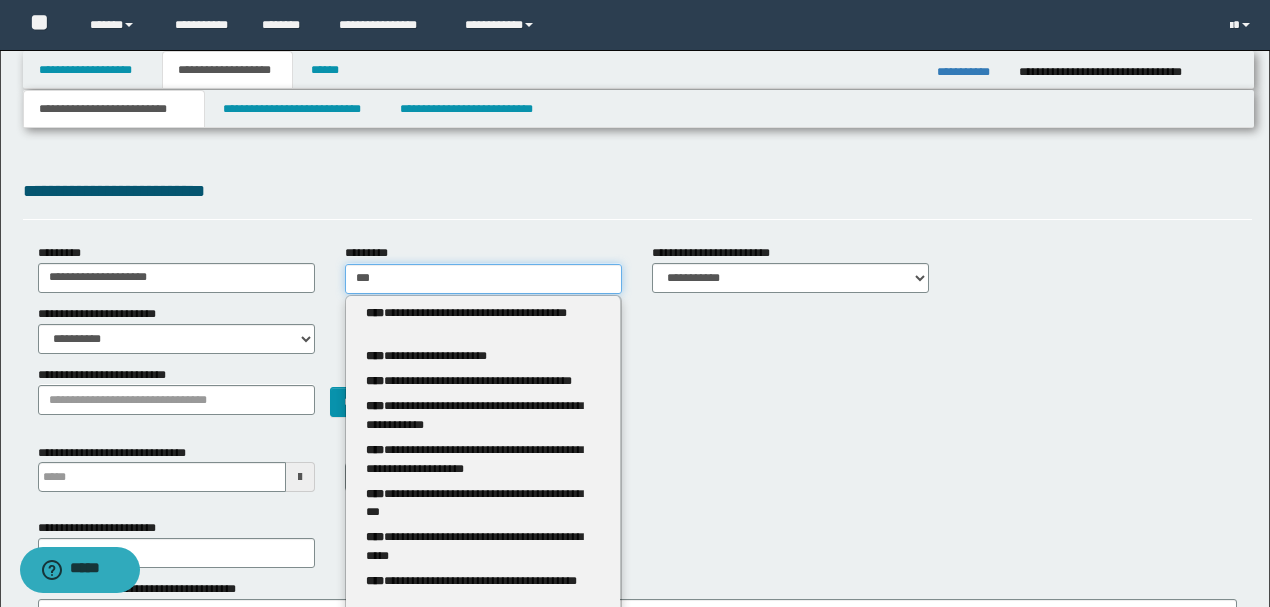 type on "****" 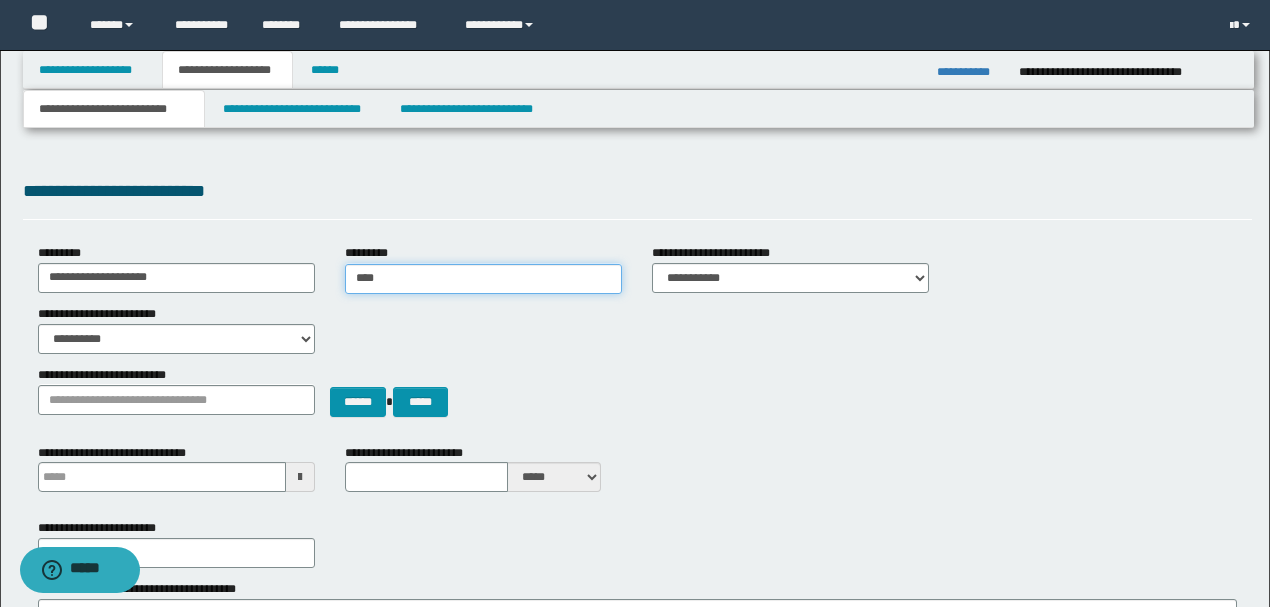 type on "****" 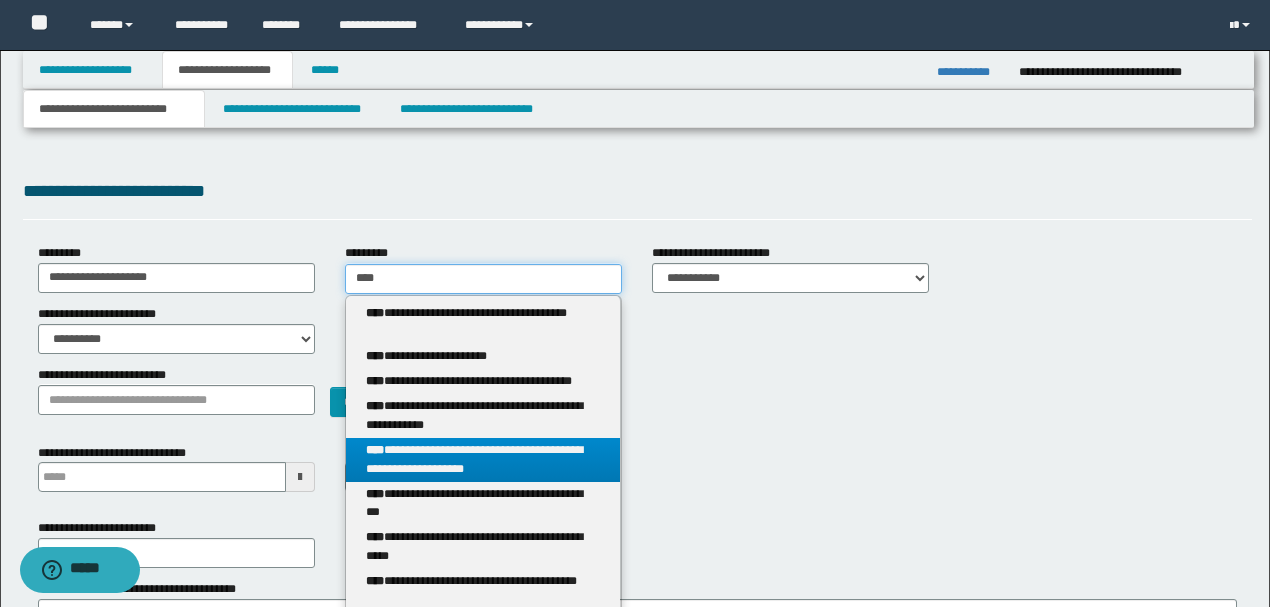 type on "****" 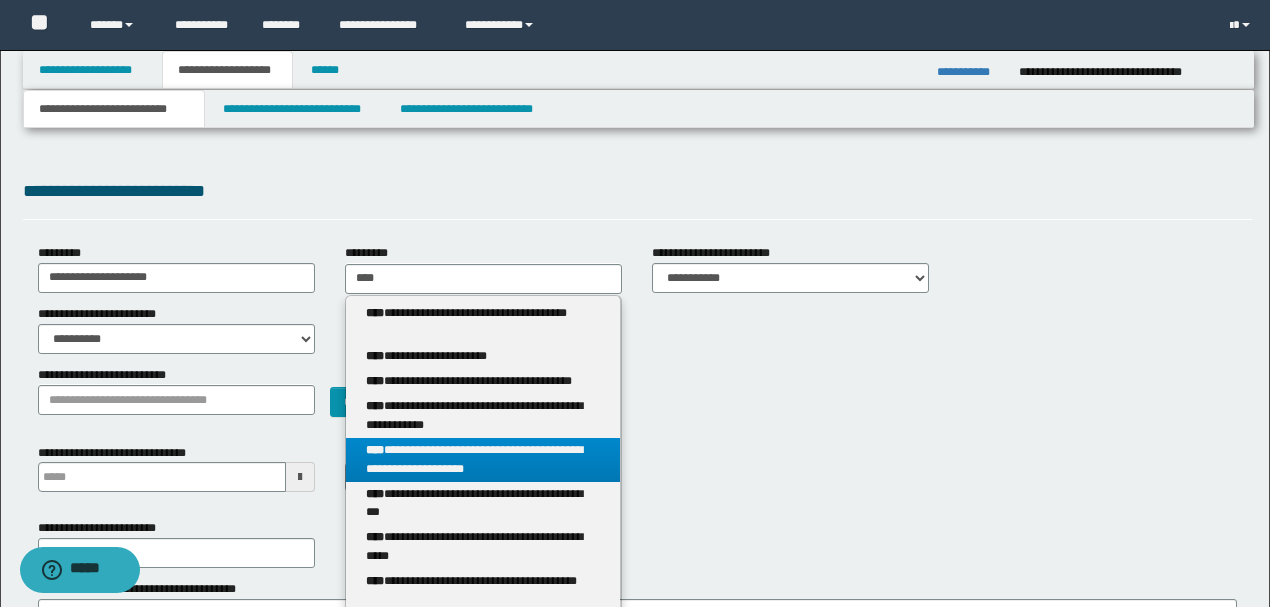 click on "**********" at bounding box center (483, 460) 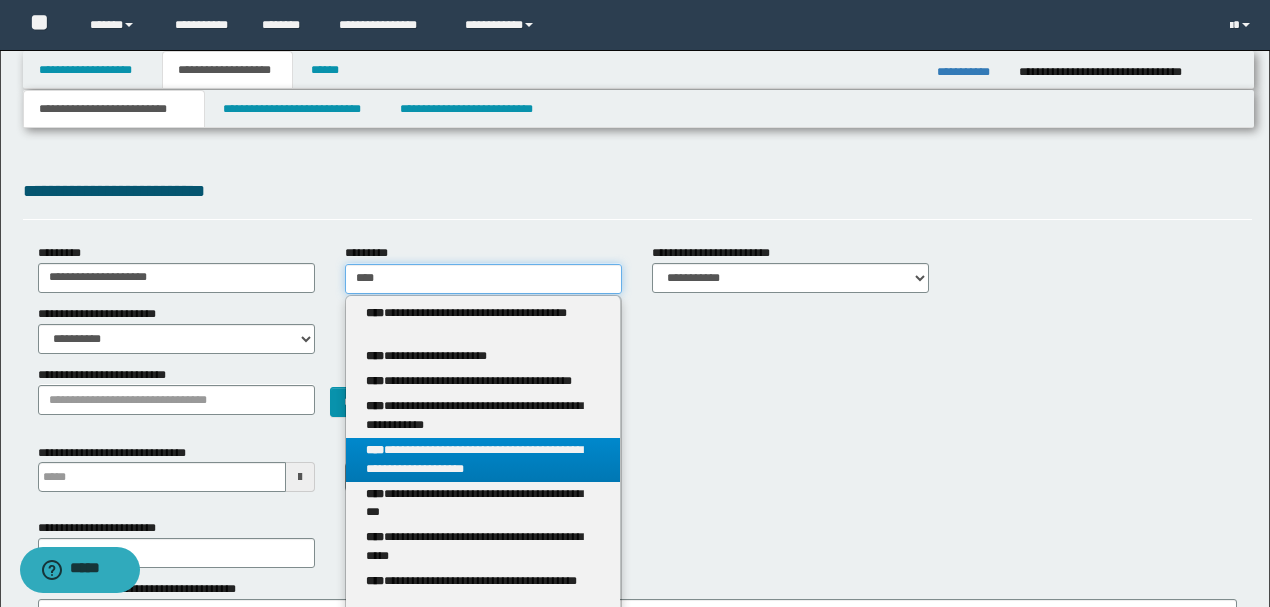 type 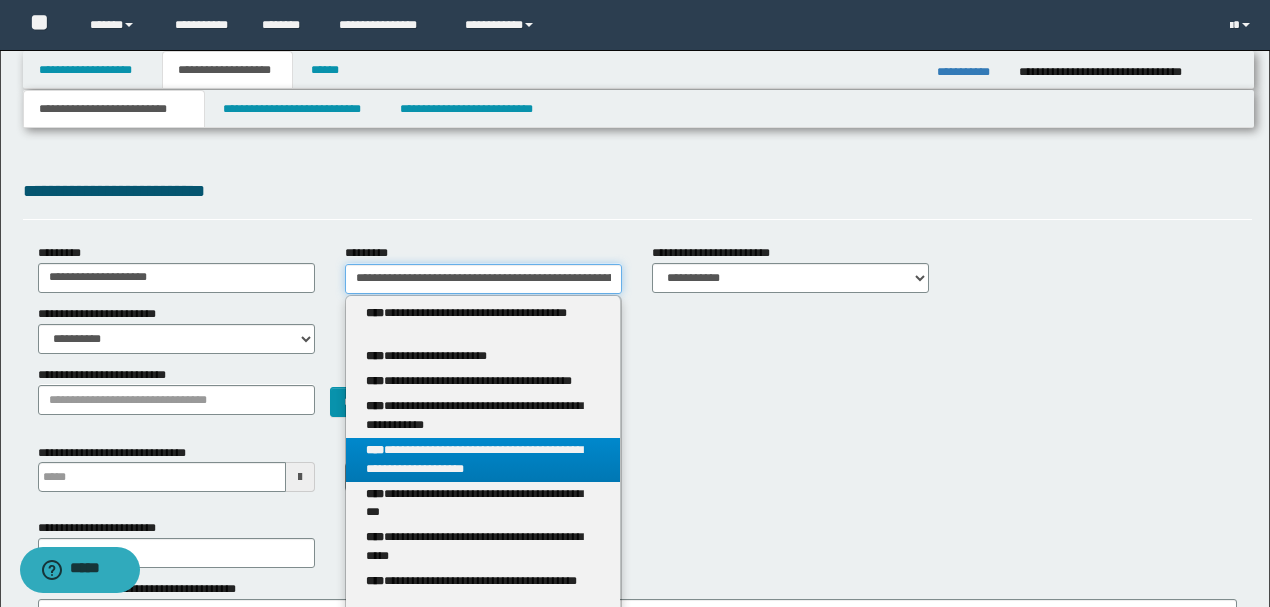 scroll, scrollTop: 0, scrollLeft: 70, axis: horizontal 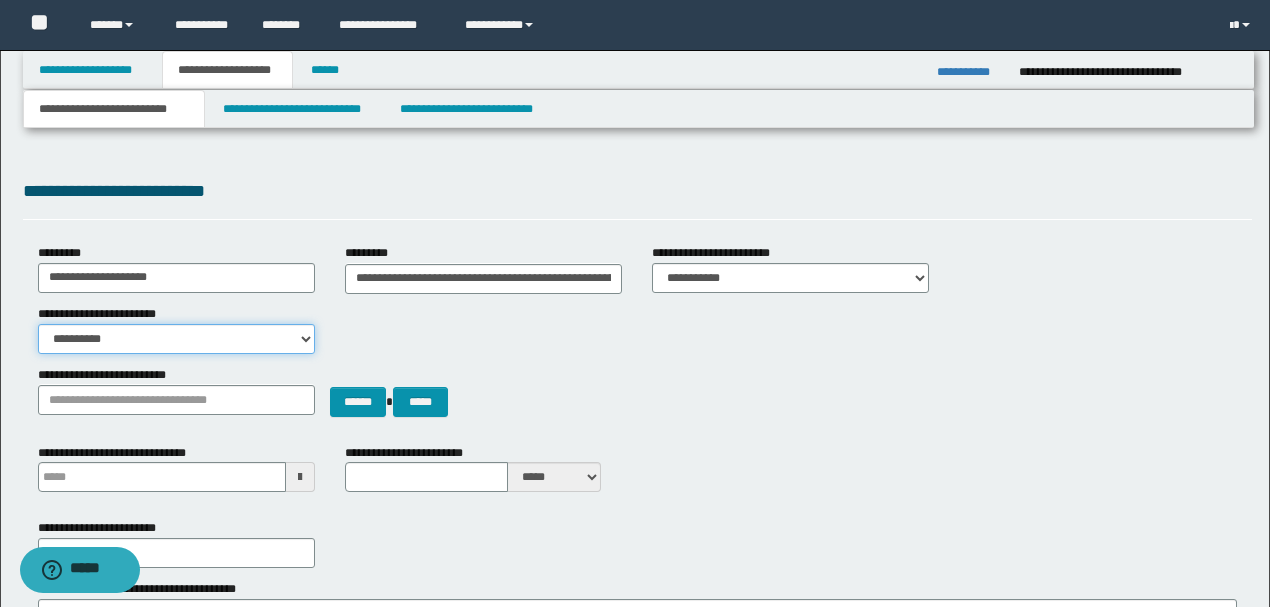click on "**********" at bounding box center [176, 339] 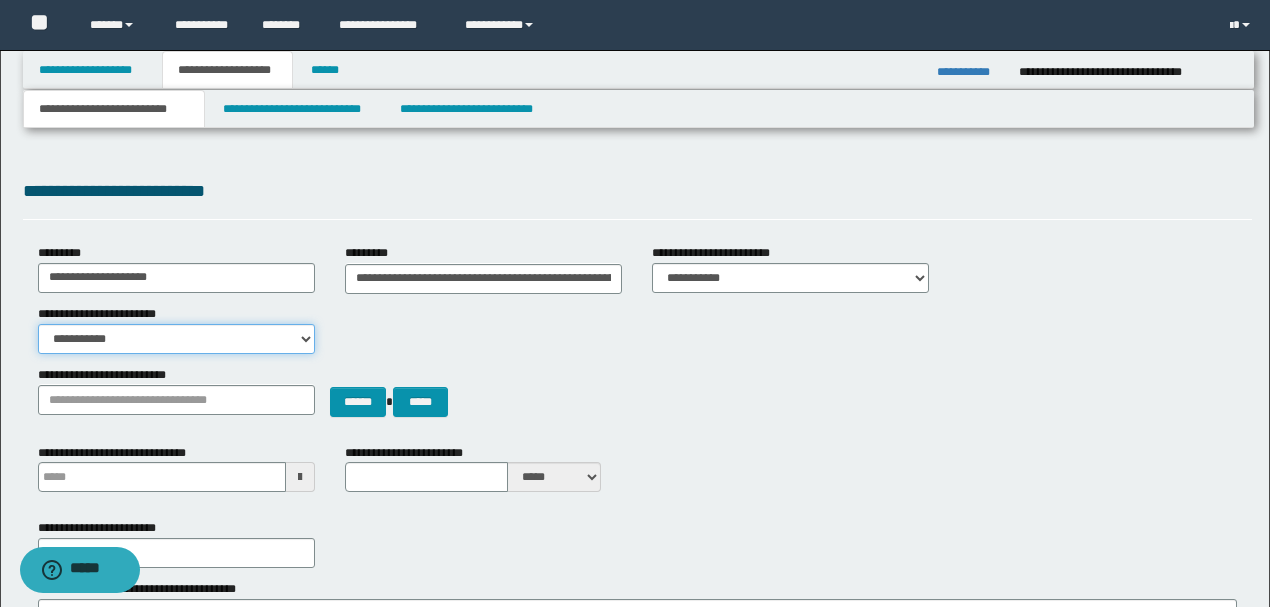 click on "**********" at bounding box center (176, 339) 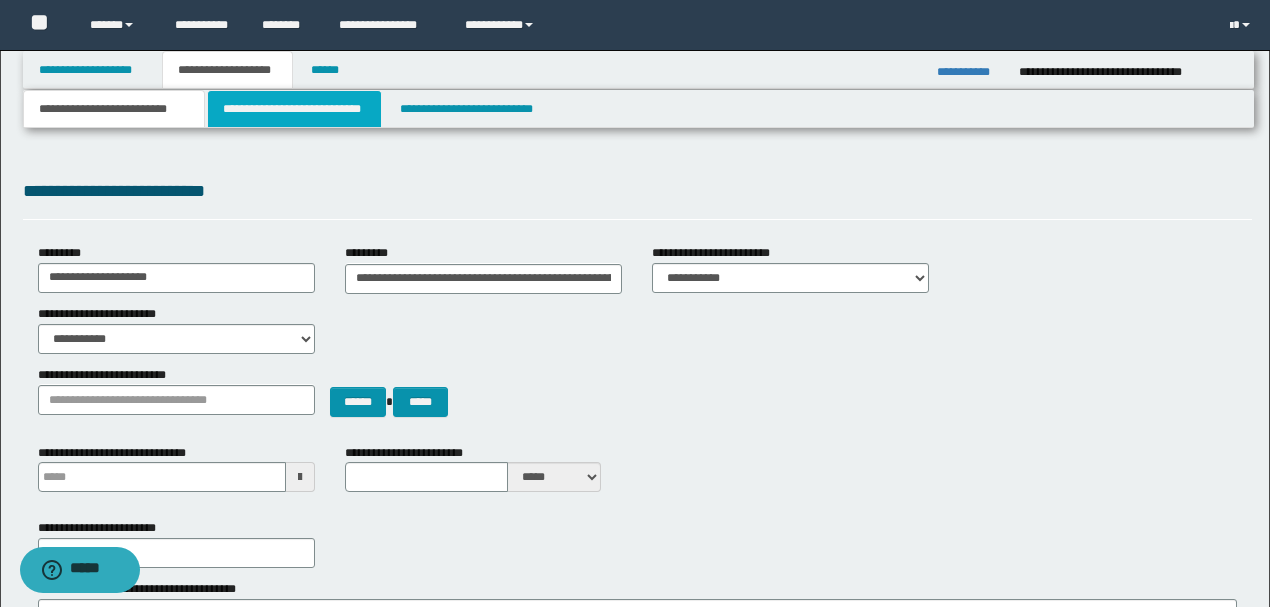 click on "**********" at bounding box center (294, 109) 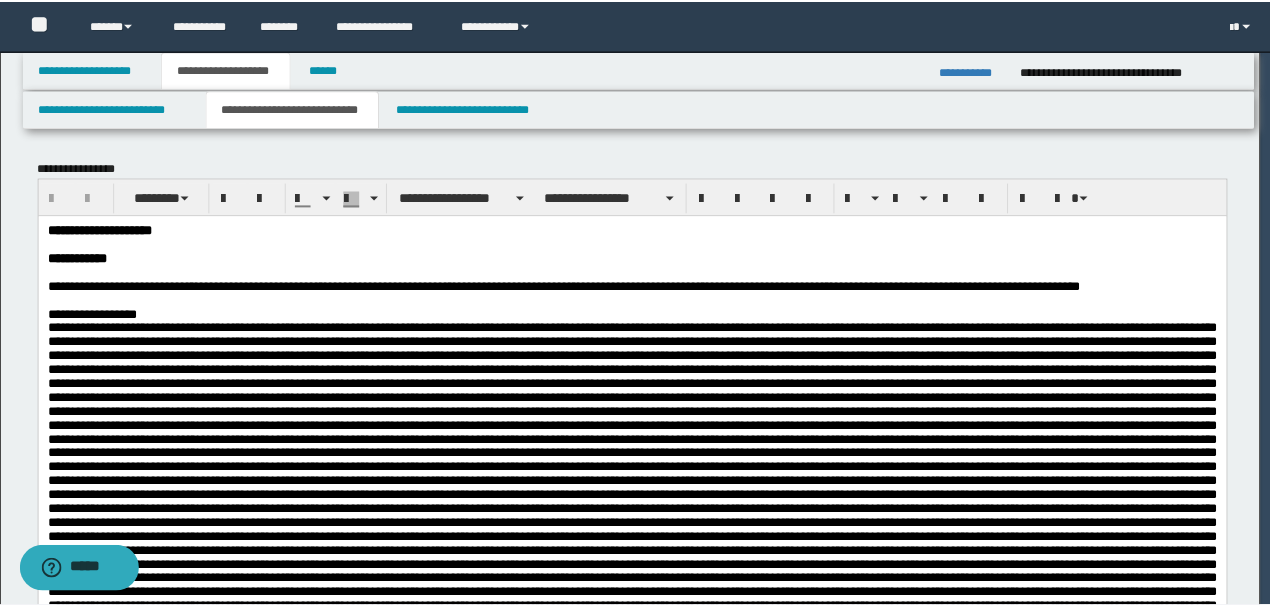 scroll, scrollTop: 0, scrollLeft: 0, axis: both 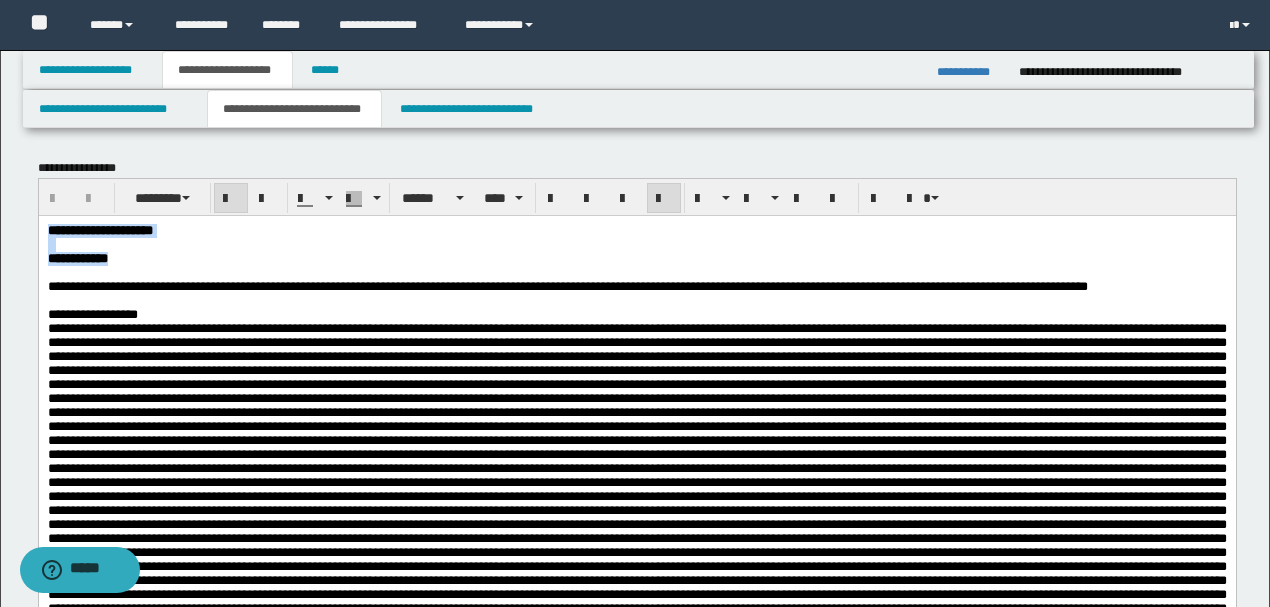 drag, startPoint x: 172, startPoint y: 270, endPoint x: 2, endPoint y: 228, distance: 175.11139 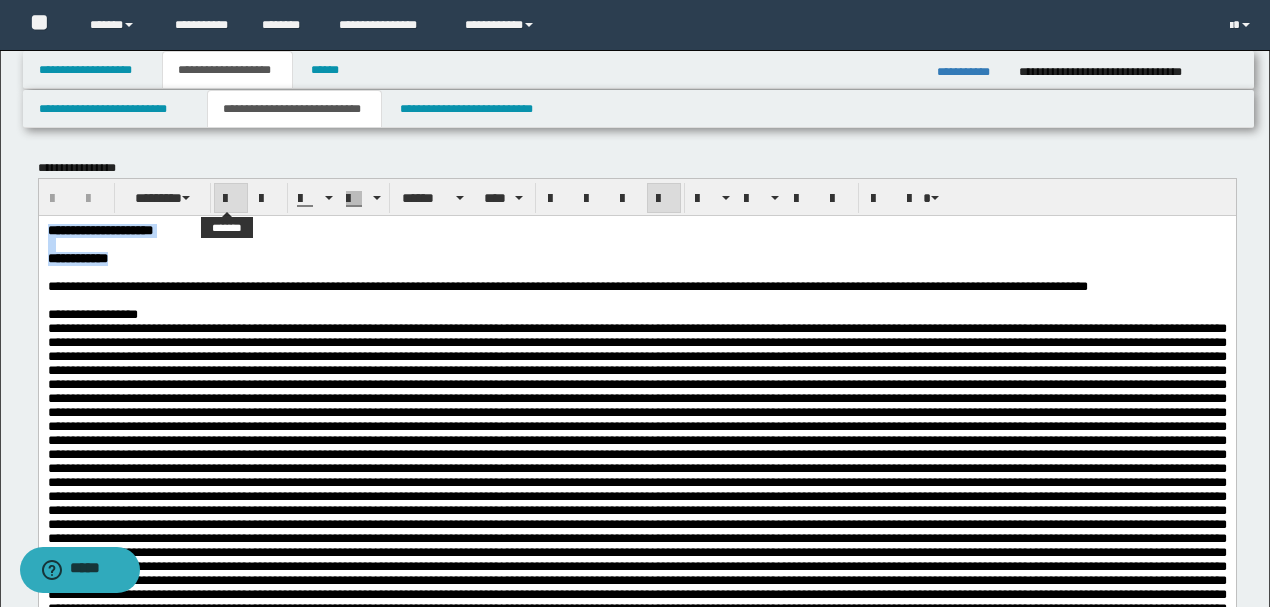 click at bounding box center [231, 199] 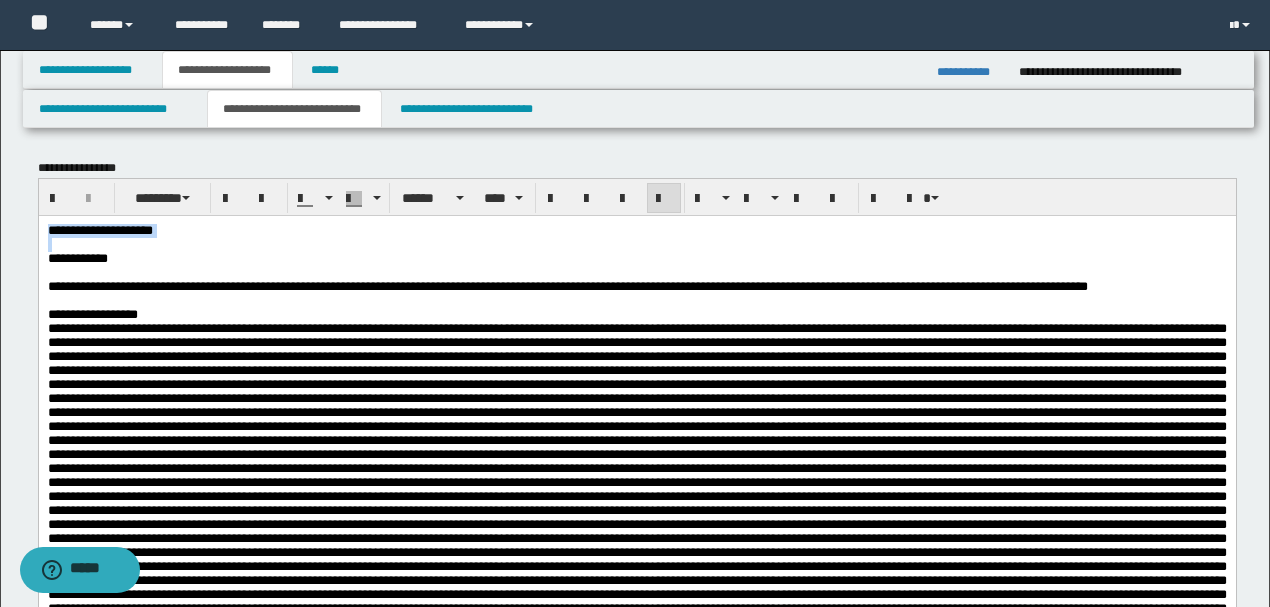 click on "**********" at bounding box center [636, 230] 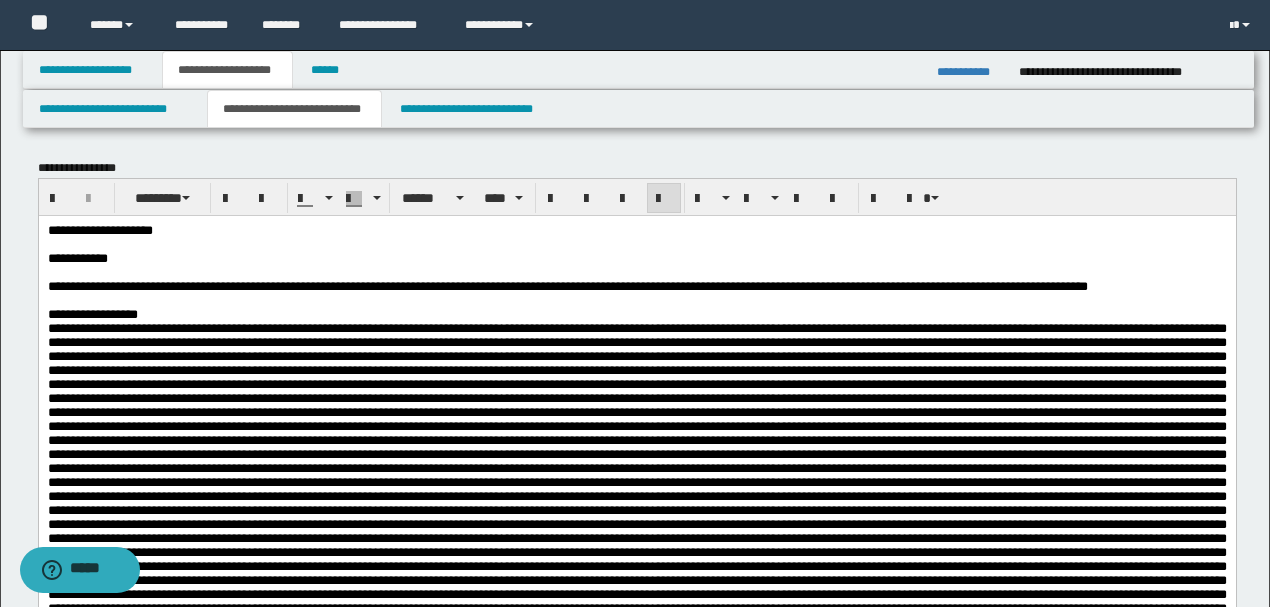 type 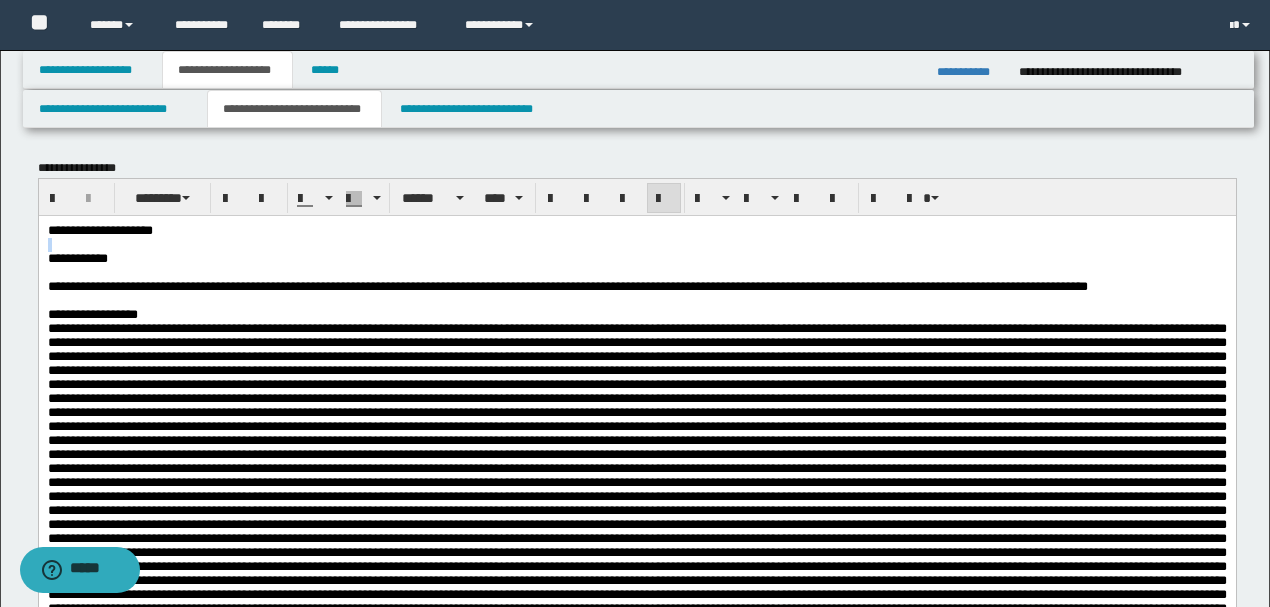 drag, startPoint x: 206, startPoint y: 236, endPoint x: 46, endPoint y: 475, distance: 287.61258 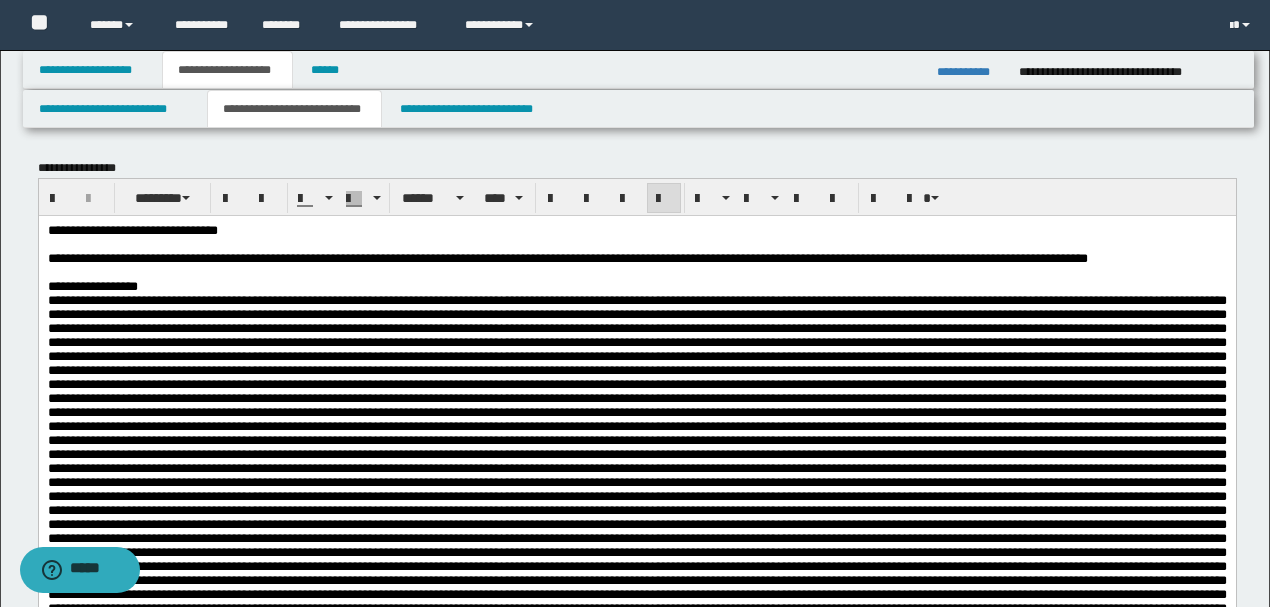 click on "**********" at bounding box center [636, 230] 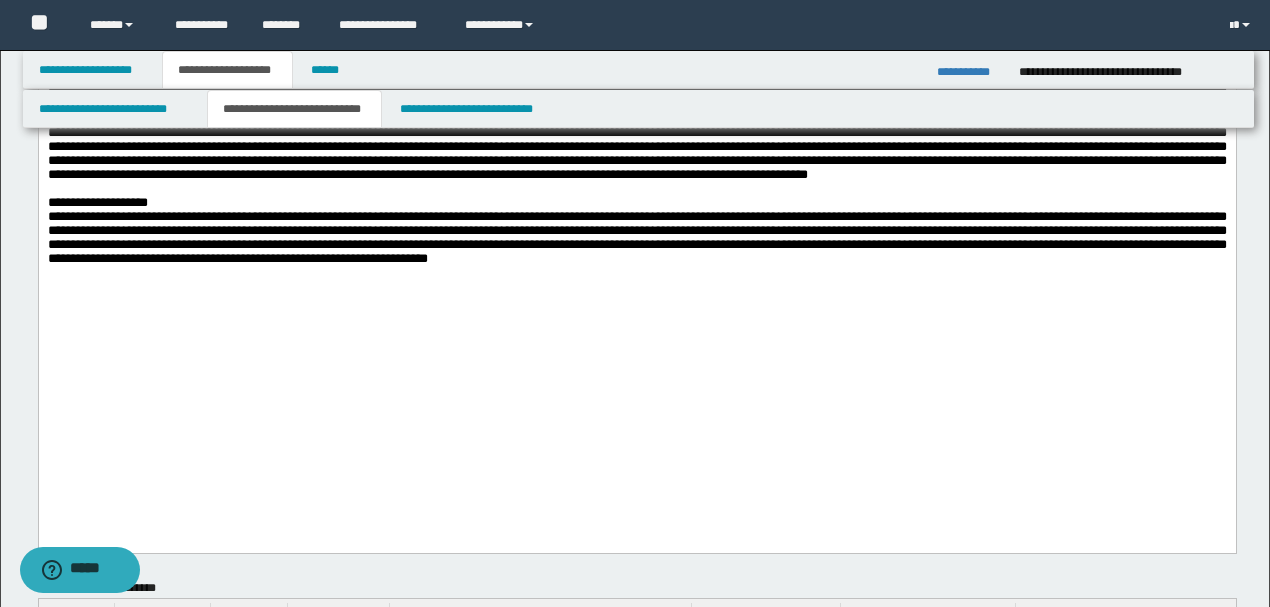 scroll, scrollTop: 466, scrollLeft: 0, axis: vertical 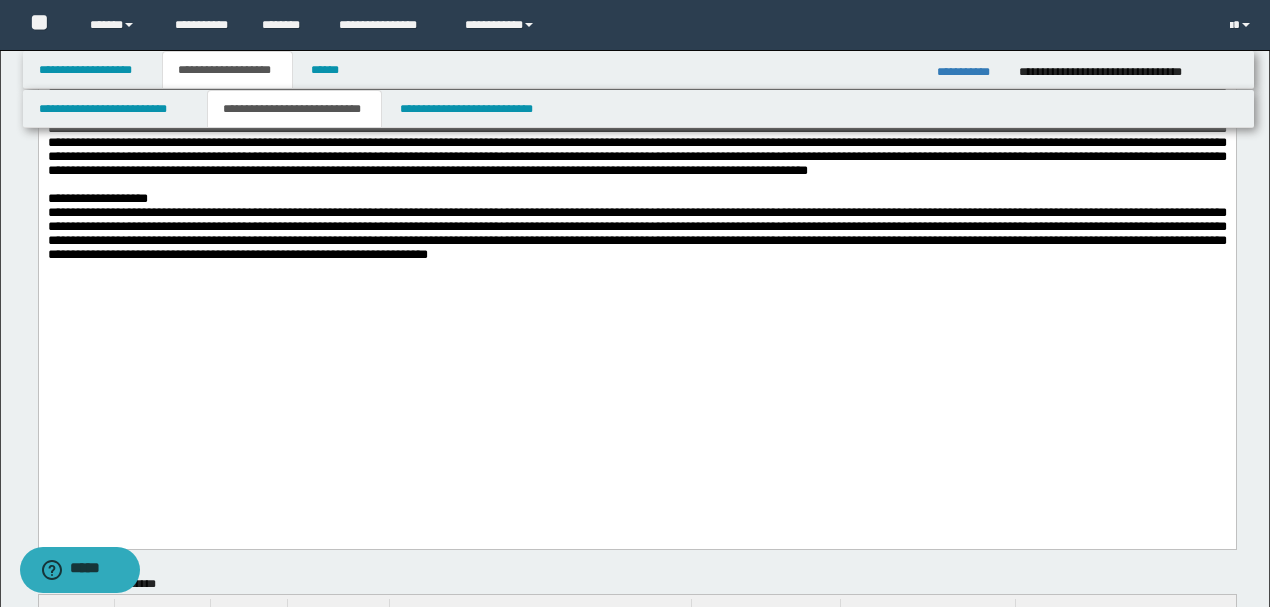 click on "**********" at bounding box center (636, 233) 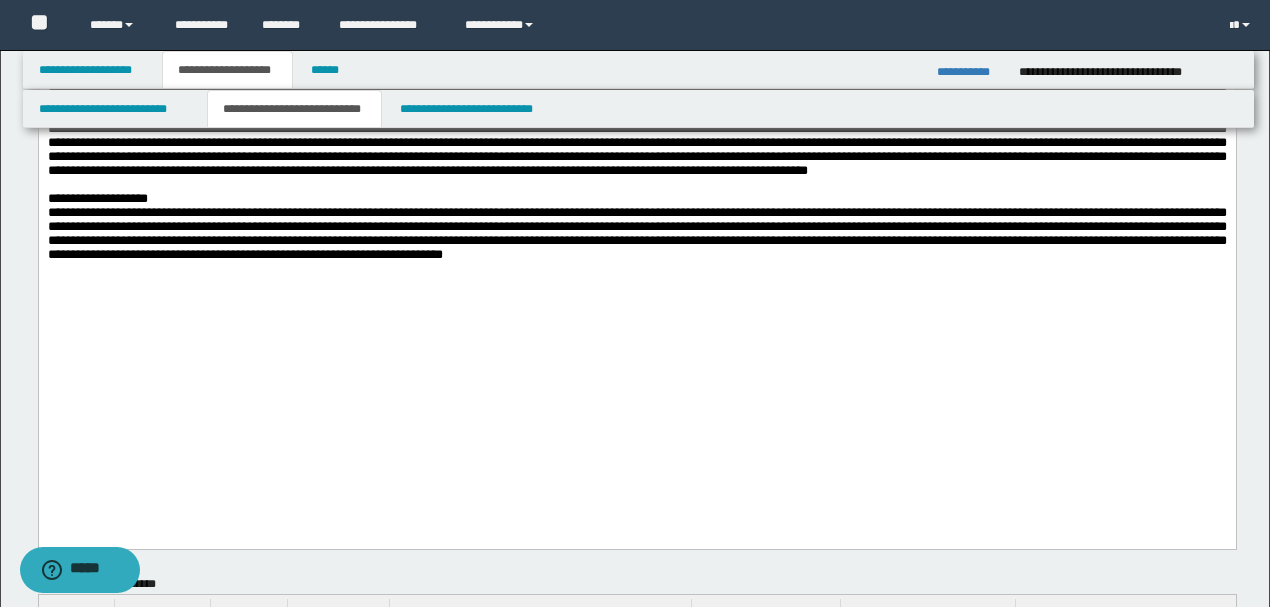click on "**********" at bounding box center (636, 234) 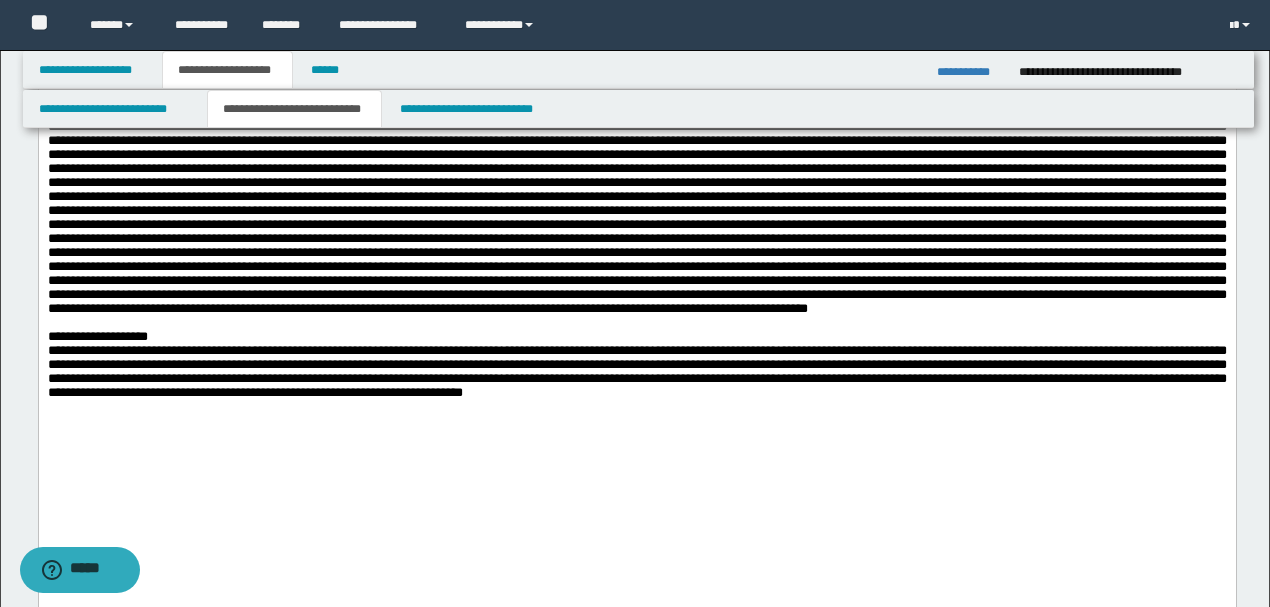 scroll, scrollTop: 400, scrollLeft: 0, axis: vertical 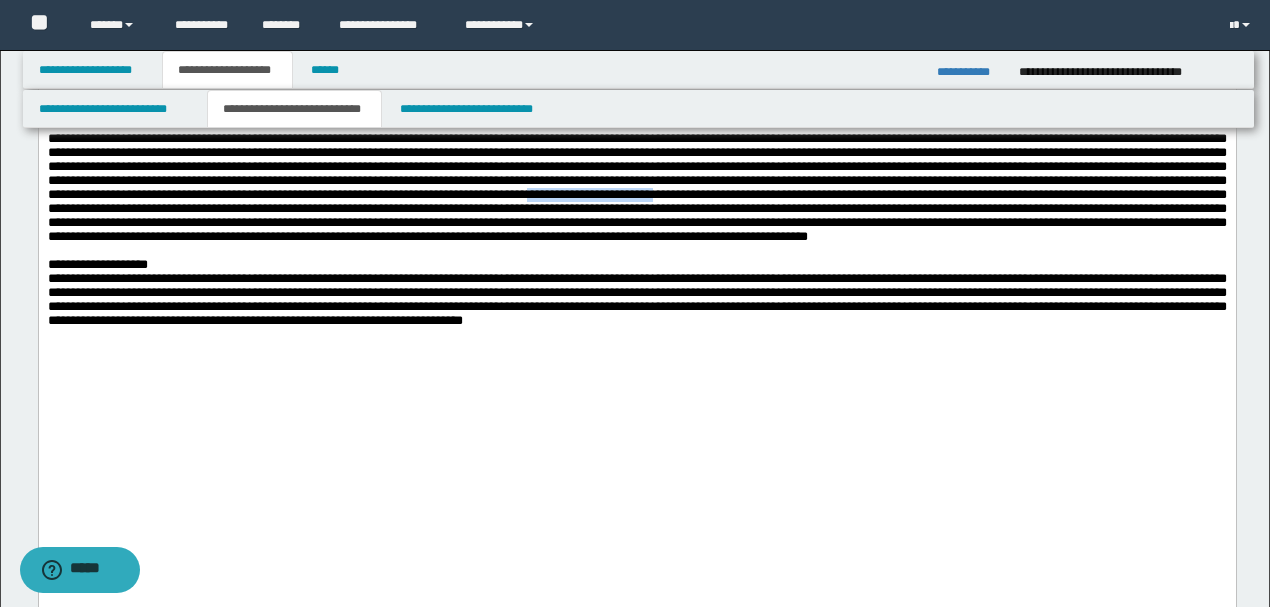 drag, startPoint x: 1135, startPoint y: 333, endPoint x: 100, endPoint y: 343, distance: 1035.0483 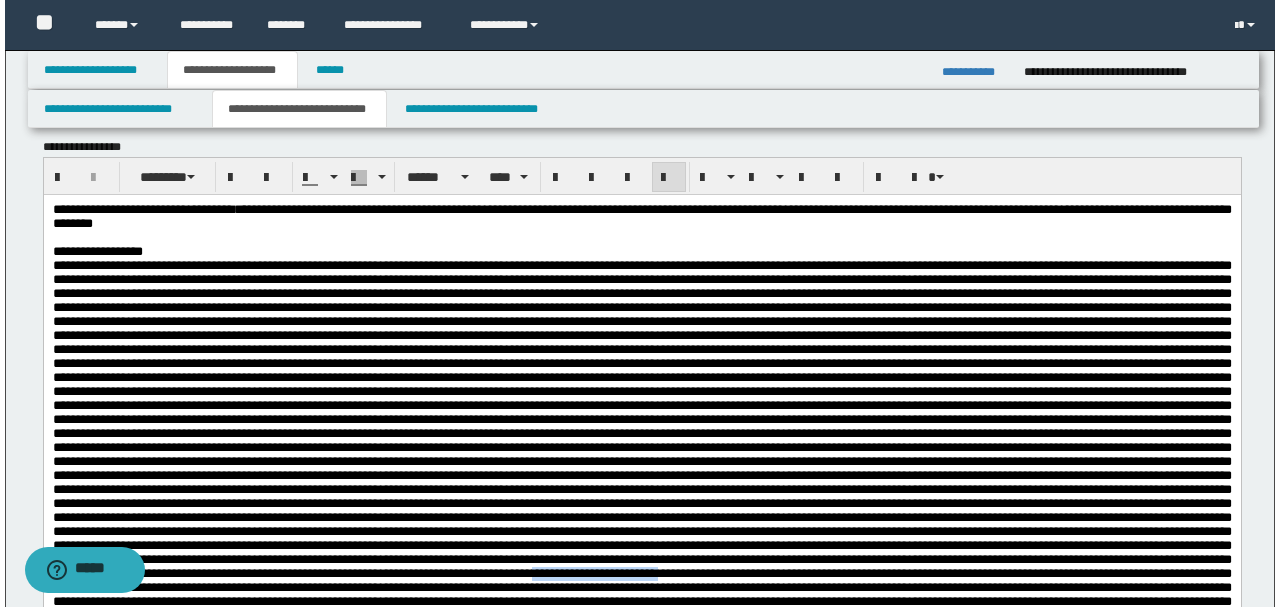 scroll, scrollTop: 0, scrollLeft: 0, axis: both 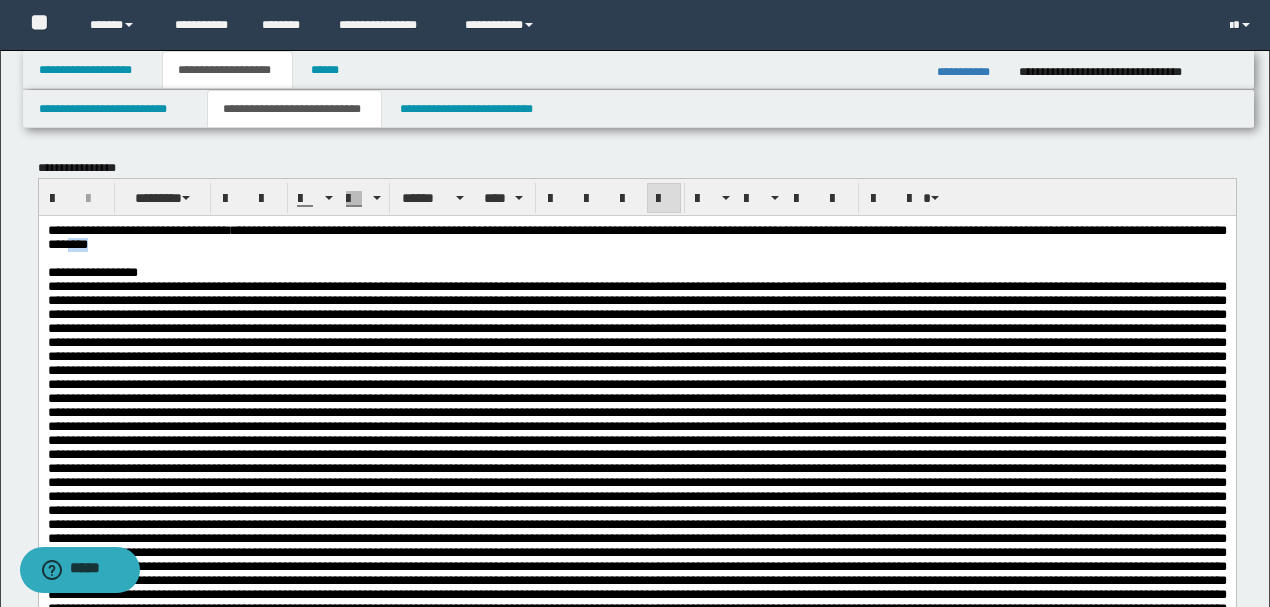 drag, startPoint x: 343, startPoint y: 247, endPoint x: 415, endPoint y: 248, distance: 72.00694 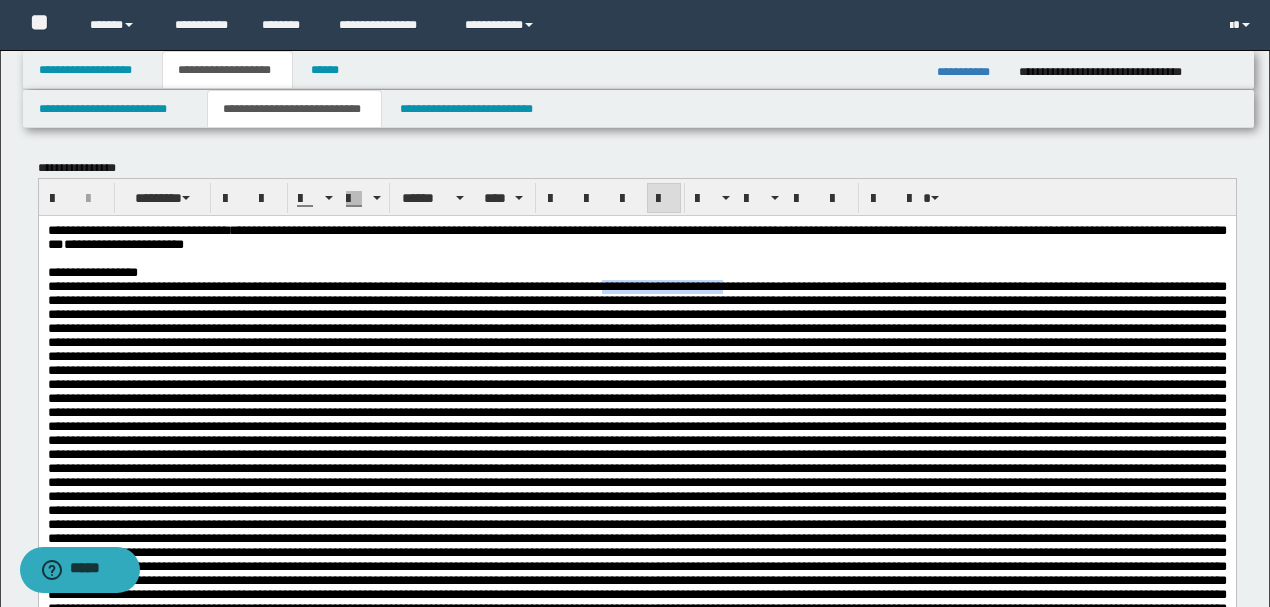 drag, startPoint x: 718, startPoint y: 296, endPoint x: 868, endPoint y: 294, distance: 150.01334 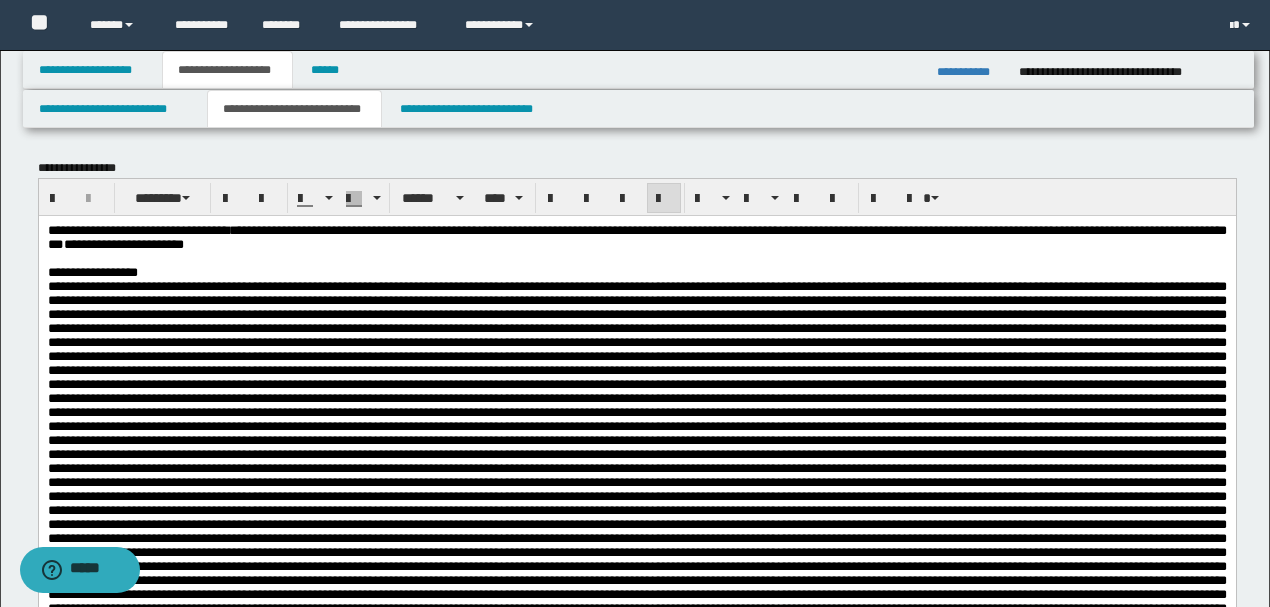 click on "**********" at bounding box center (636, 236) 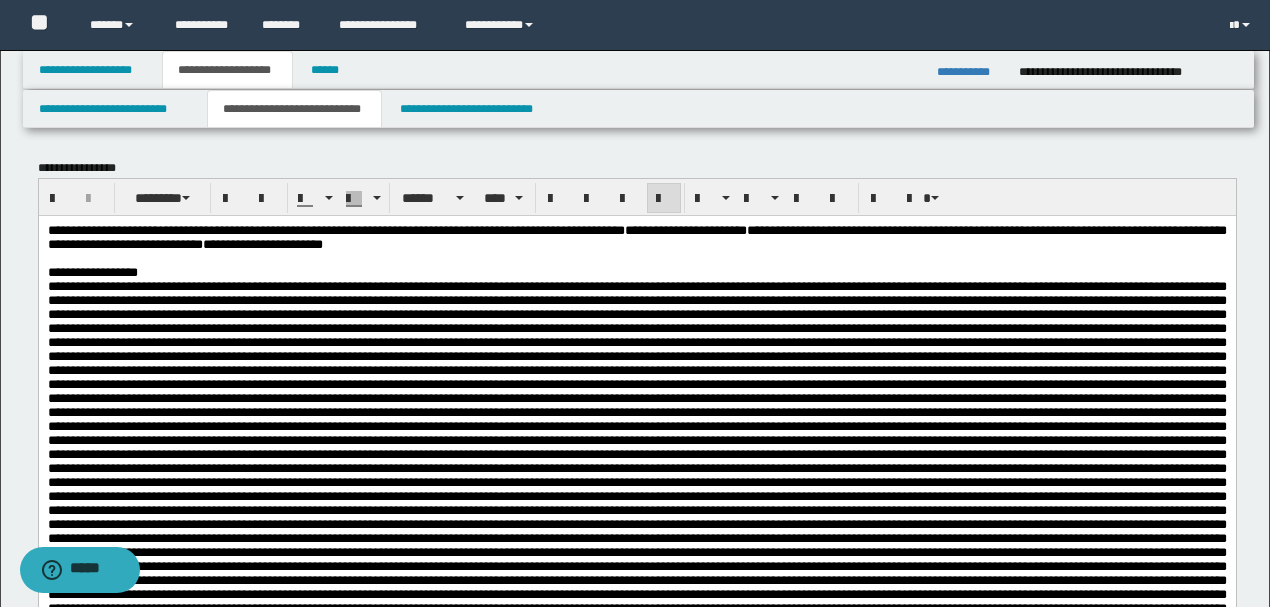 click on "**********" at bounding box center (636, 236) 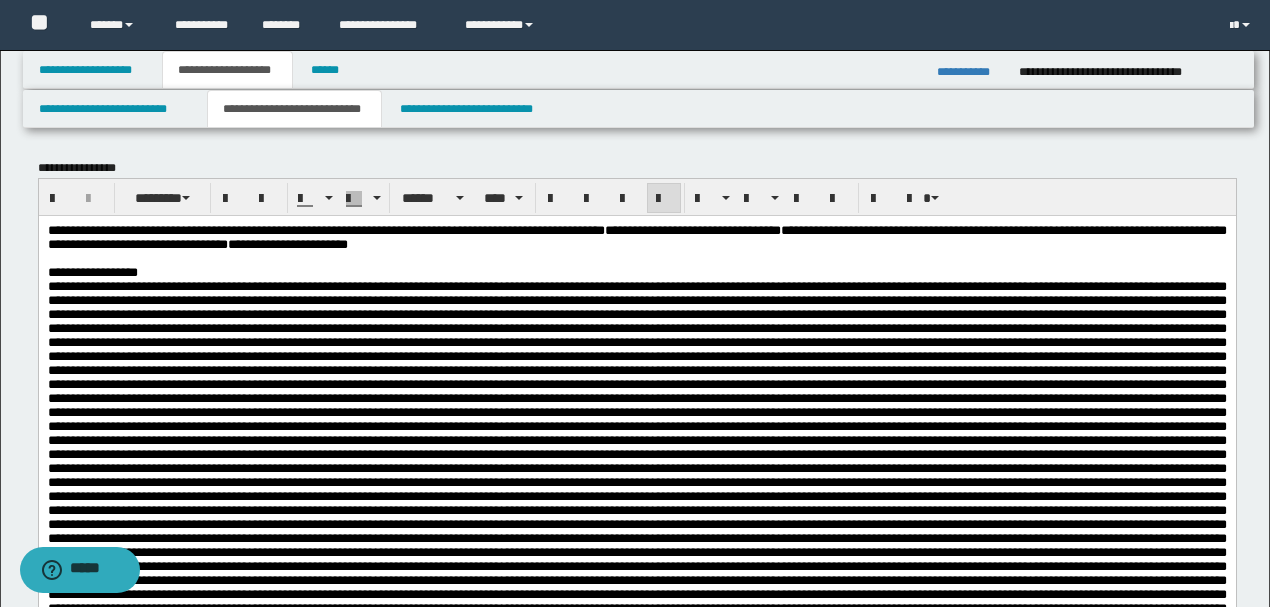 click on "**********" at bounding box center (636, 236) 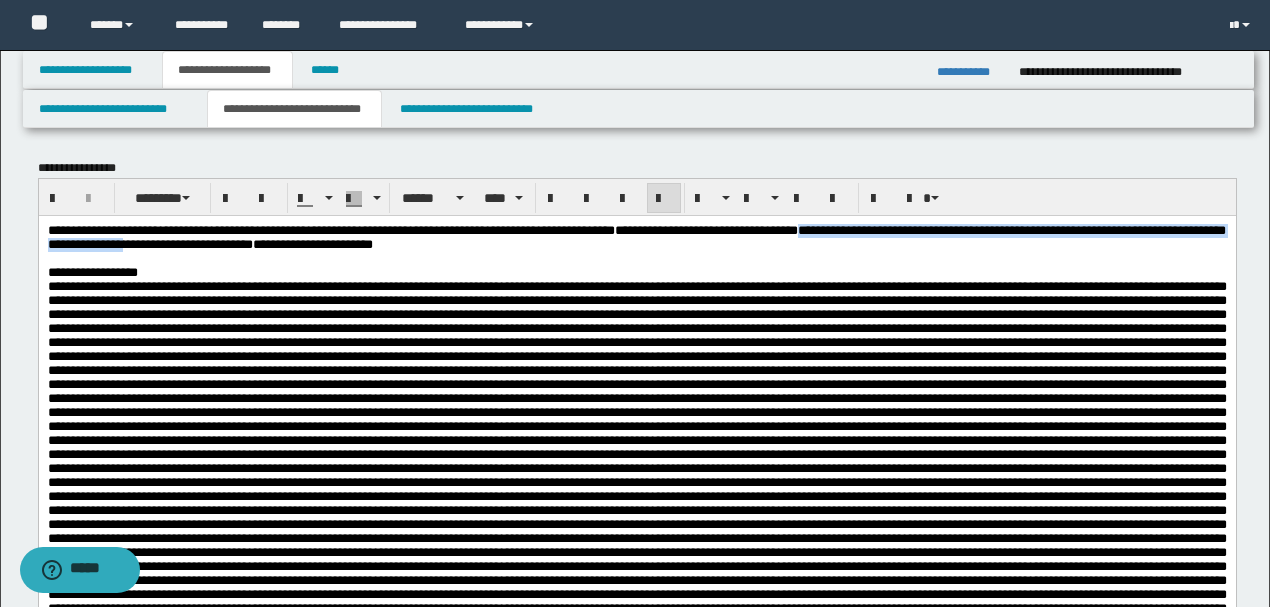 drag, startPoint x: 988, startPoint y: 228, endPoint x: 396, endPoint y: 252, distance: 592.48627 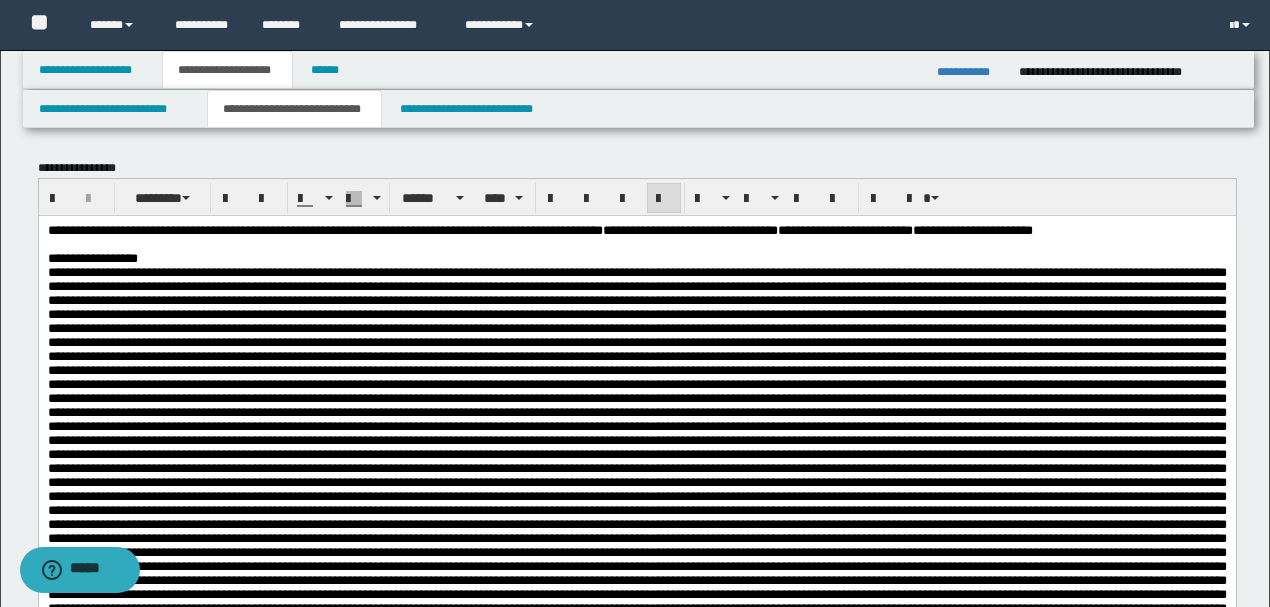 click on "**********" at bounding box center [629, 229] 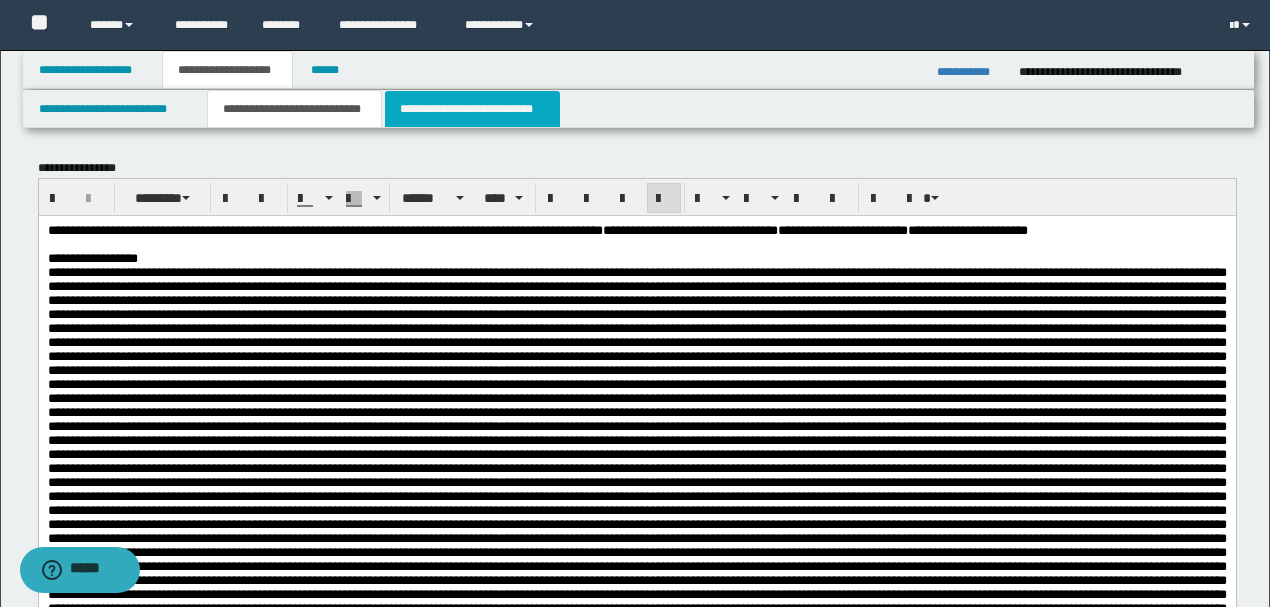 click on "**********" at bounding box center [472, 109] 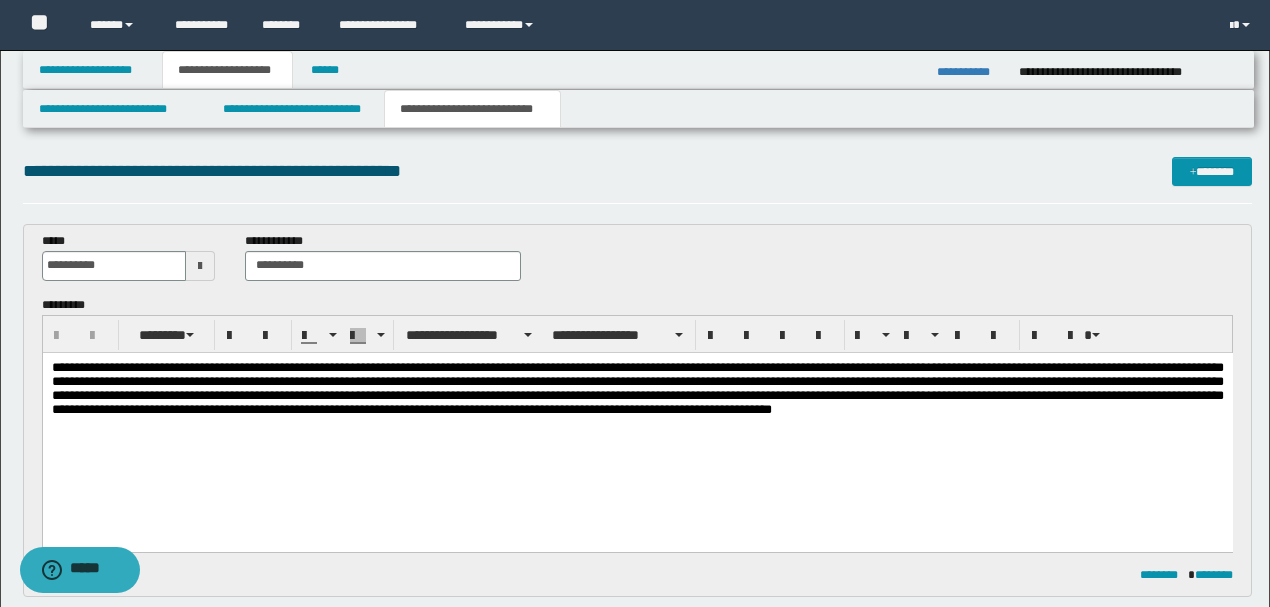 scroll, scrollTop: 0, scrollLeft: 0, axis: both 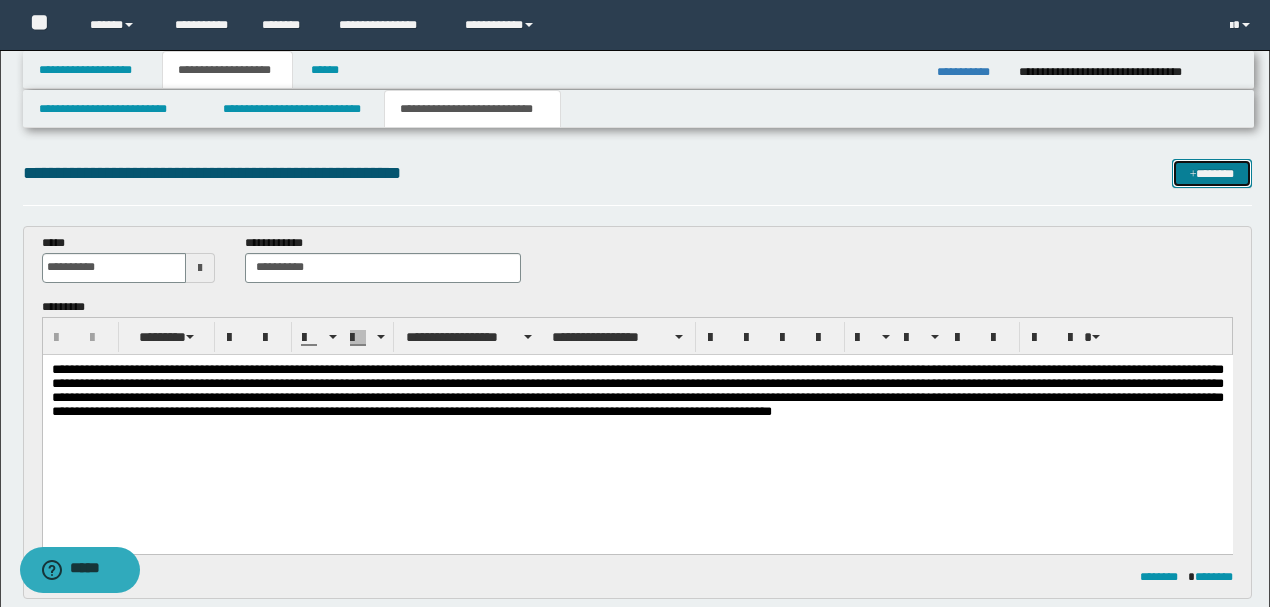 click on "*******" at bounding box center (1211, 173) 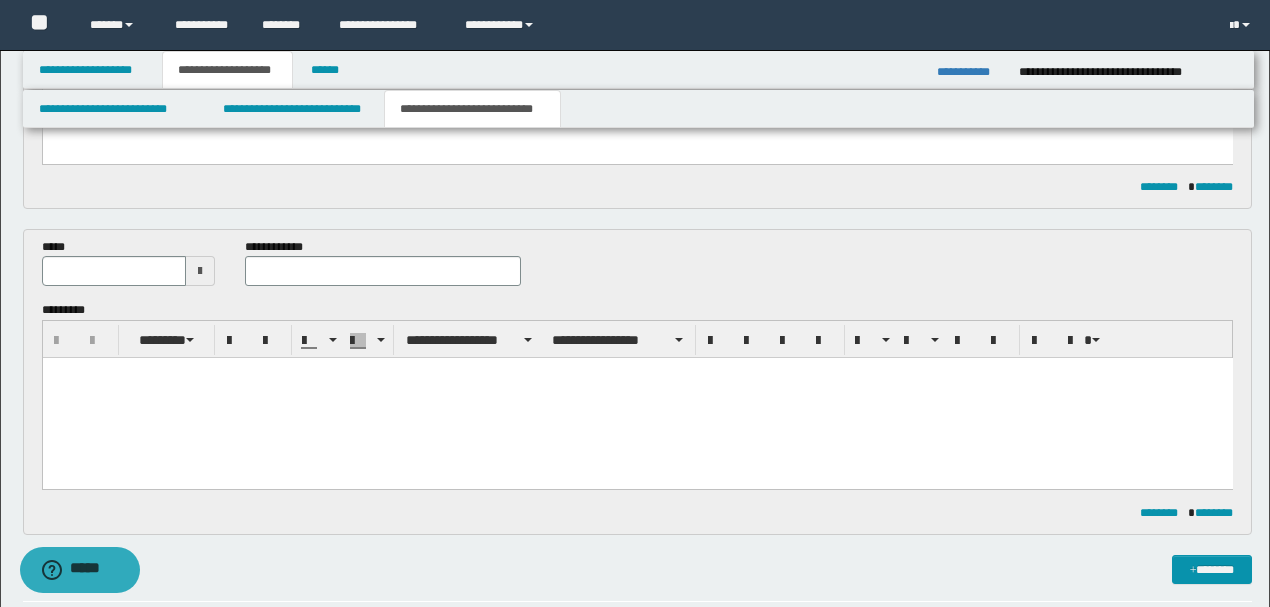 scroll, scrollTop: 346, scrollLeft: 0, axis: vertical 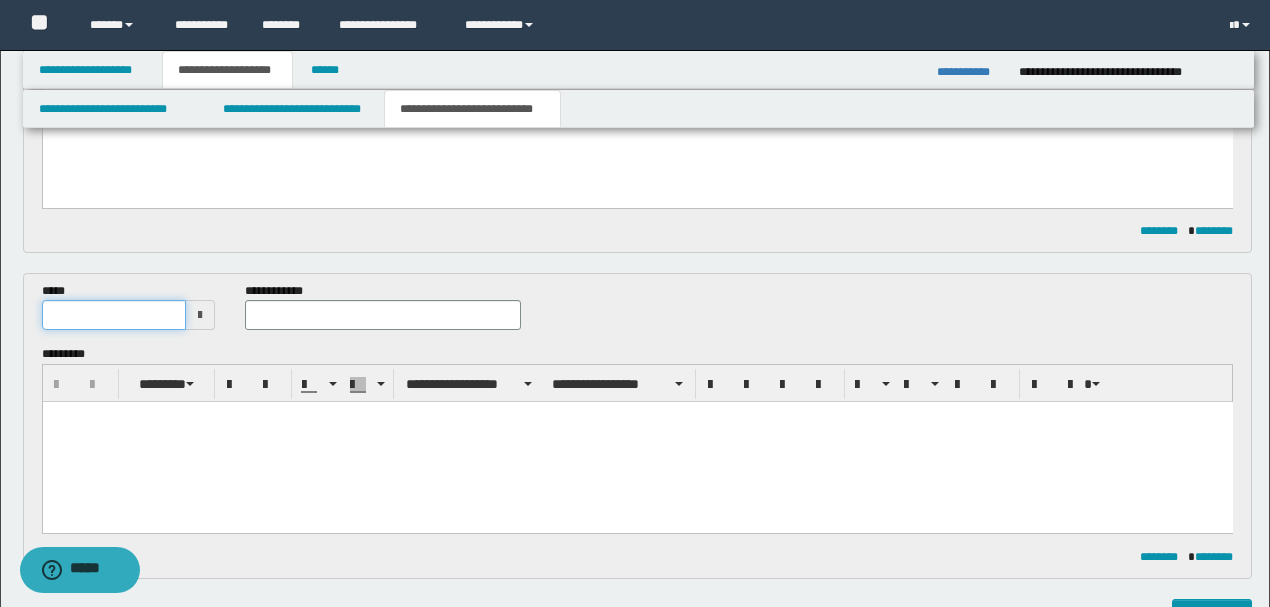 click at bounding box center [114, 315] 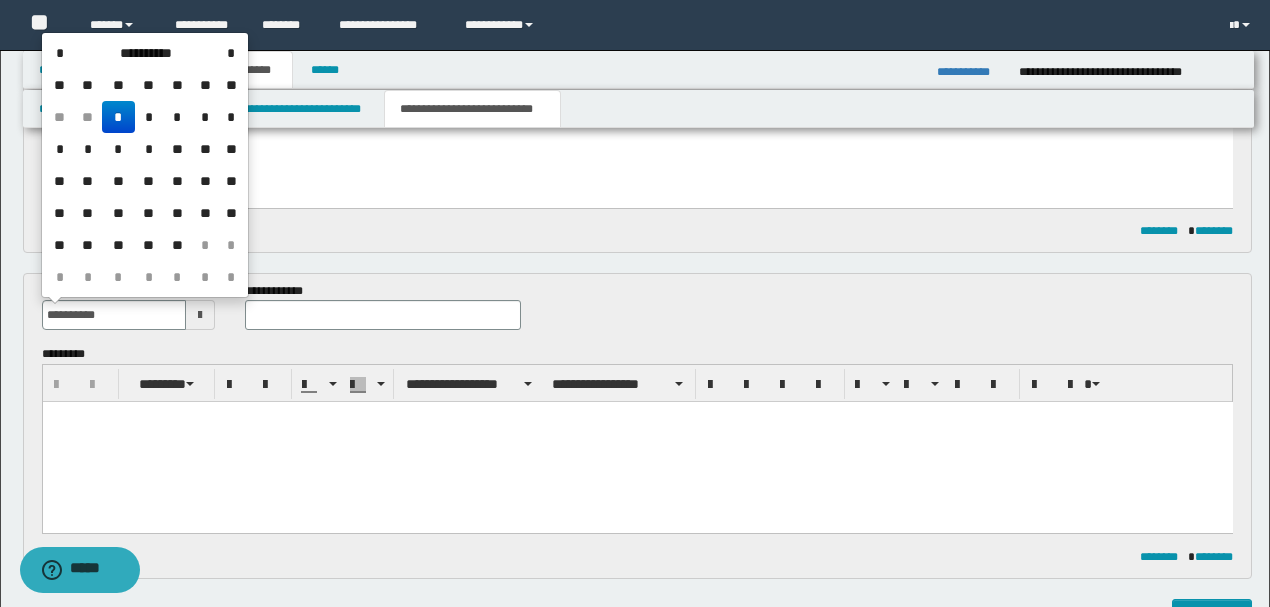 click on "*" at bounding box center [118, 117] 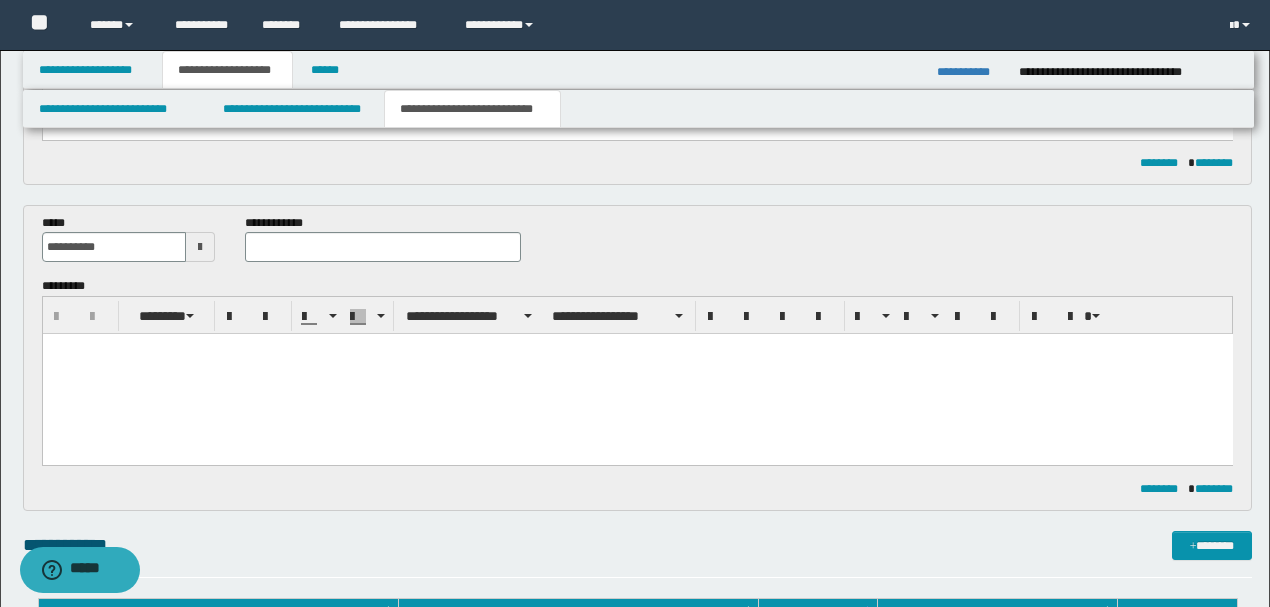 scroll, scrollTop: 612, scrollLeft: 0, axis: vertical 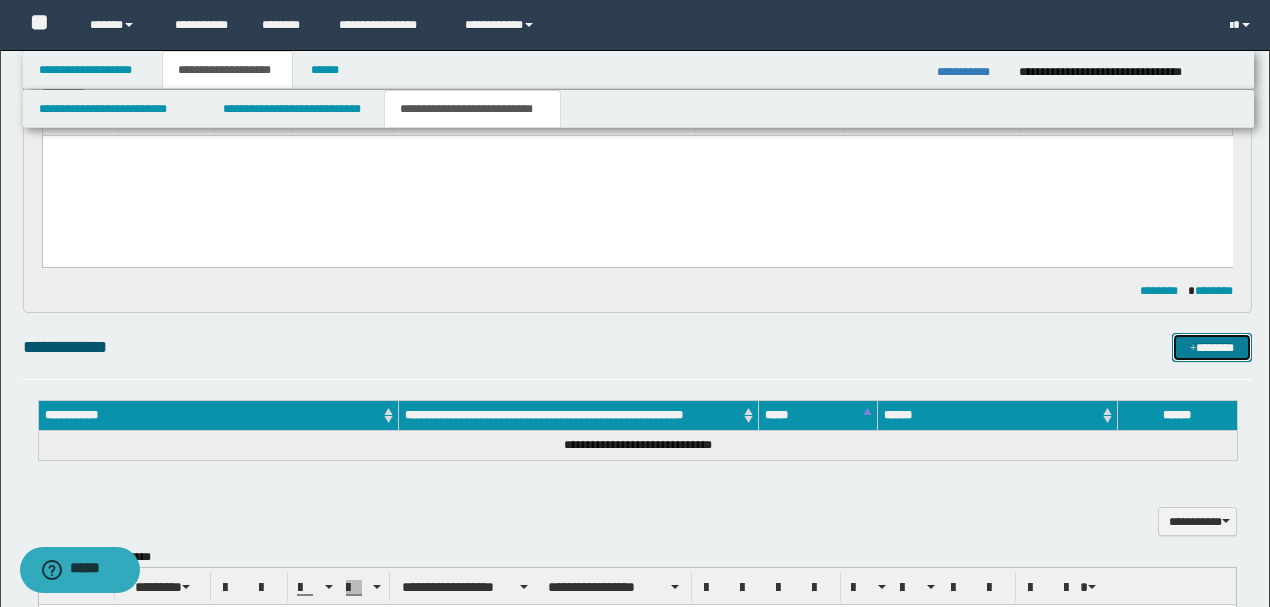 click on "*******" at bounding box center [1211, 347] 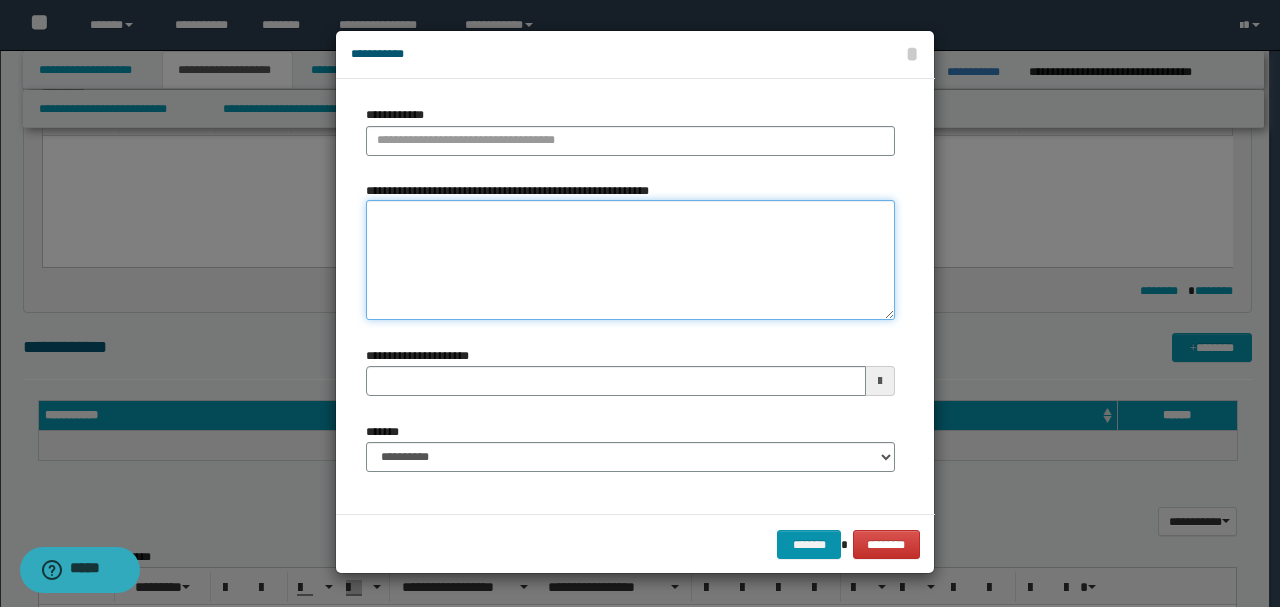 click on "**********" at bounding box center [630, 260] 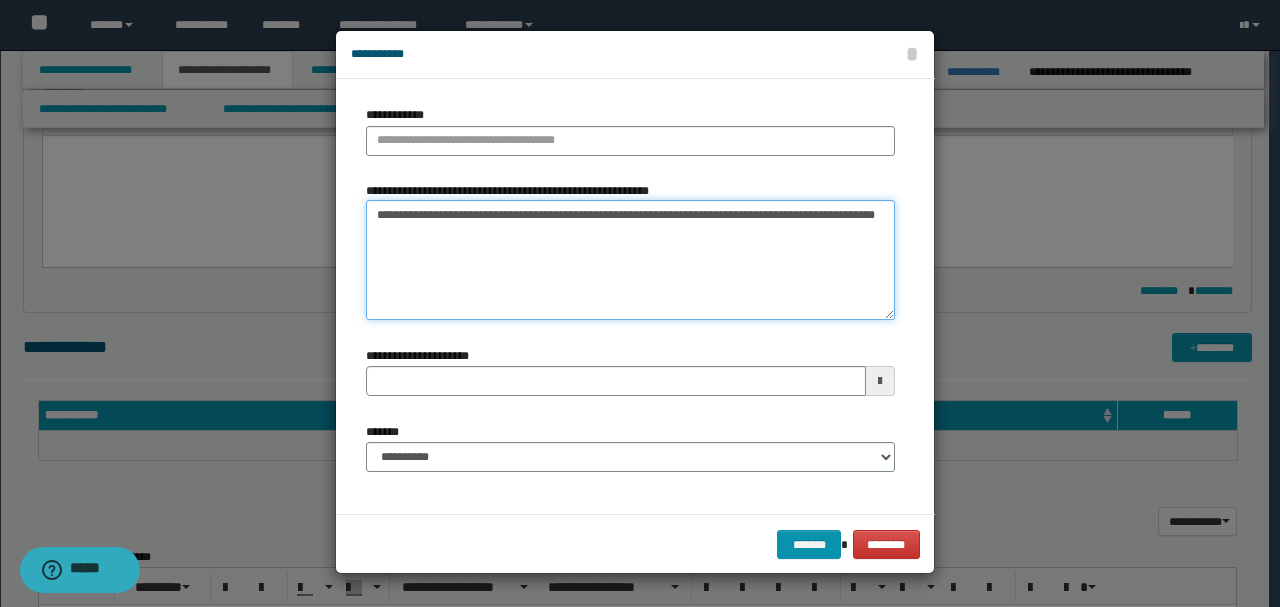 type 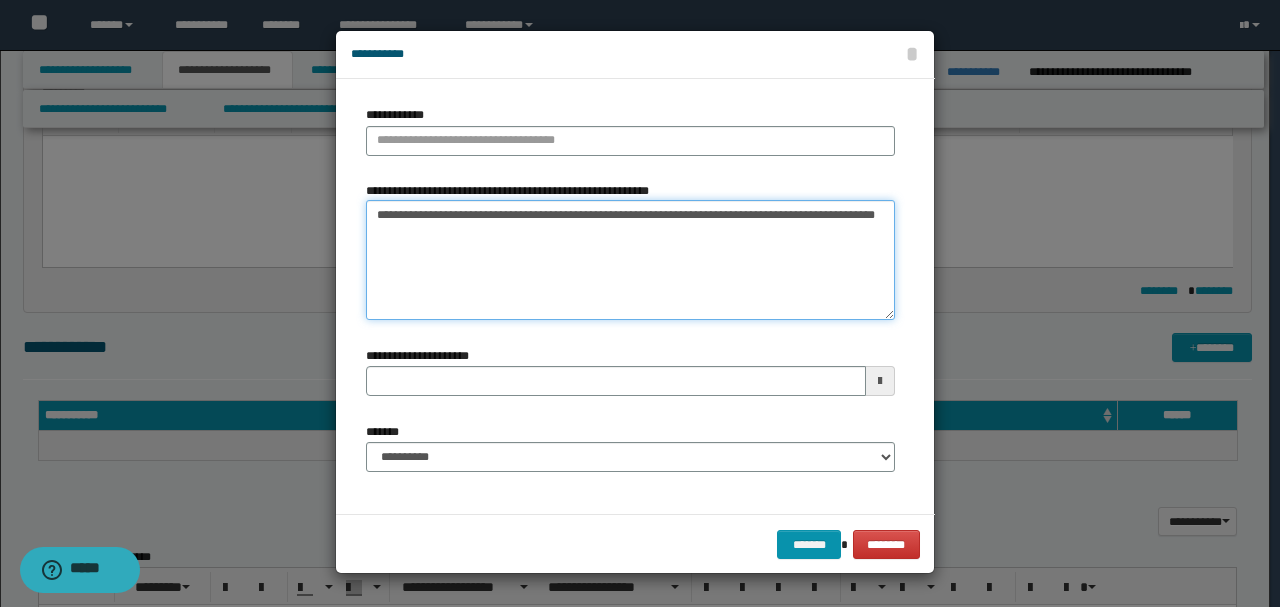drag, startPoint x: 464, startPoint y: 214, endPoint x: 676, endPoint y: 210, distance: 212.03773 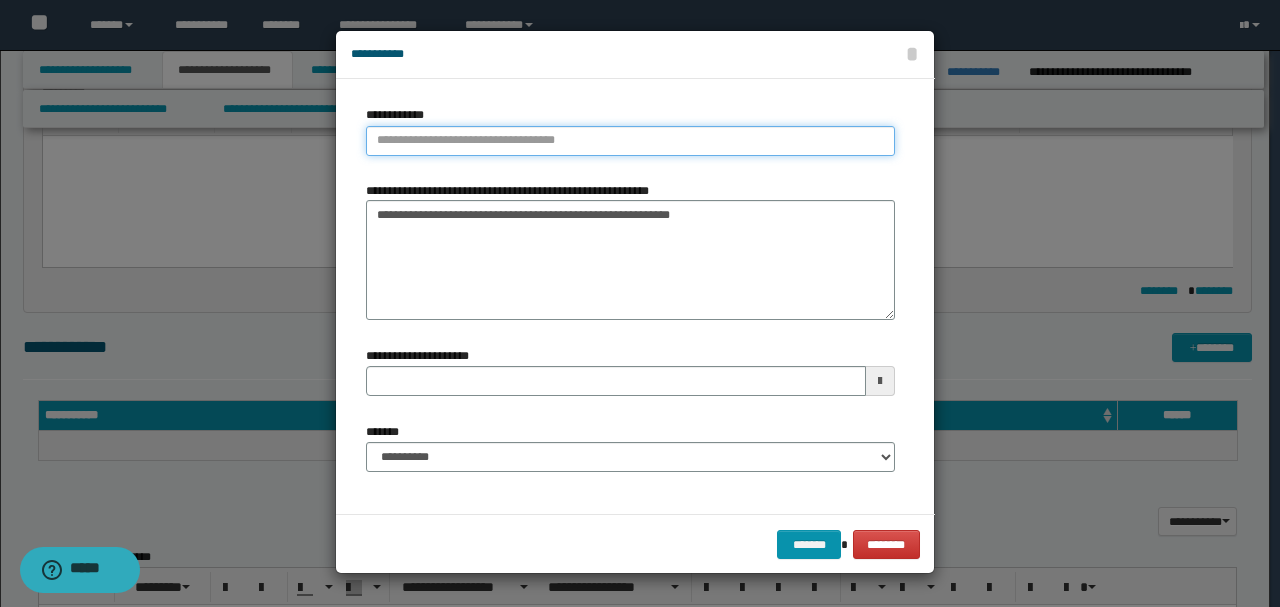 type on "**********" 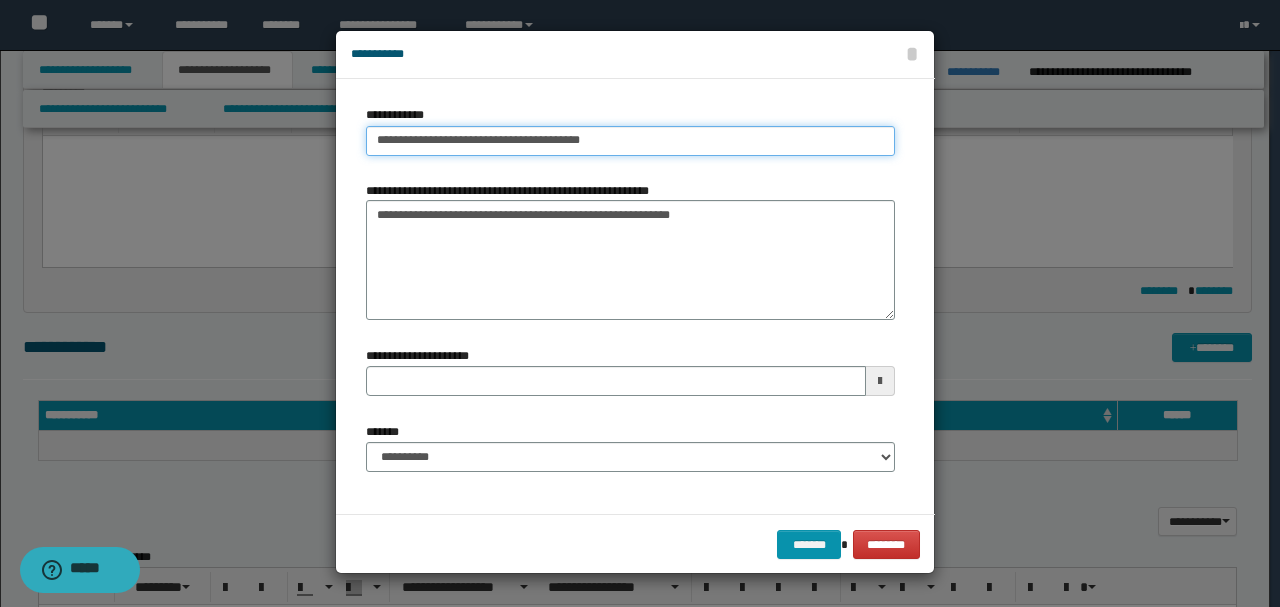 type on "**********" 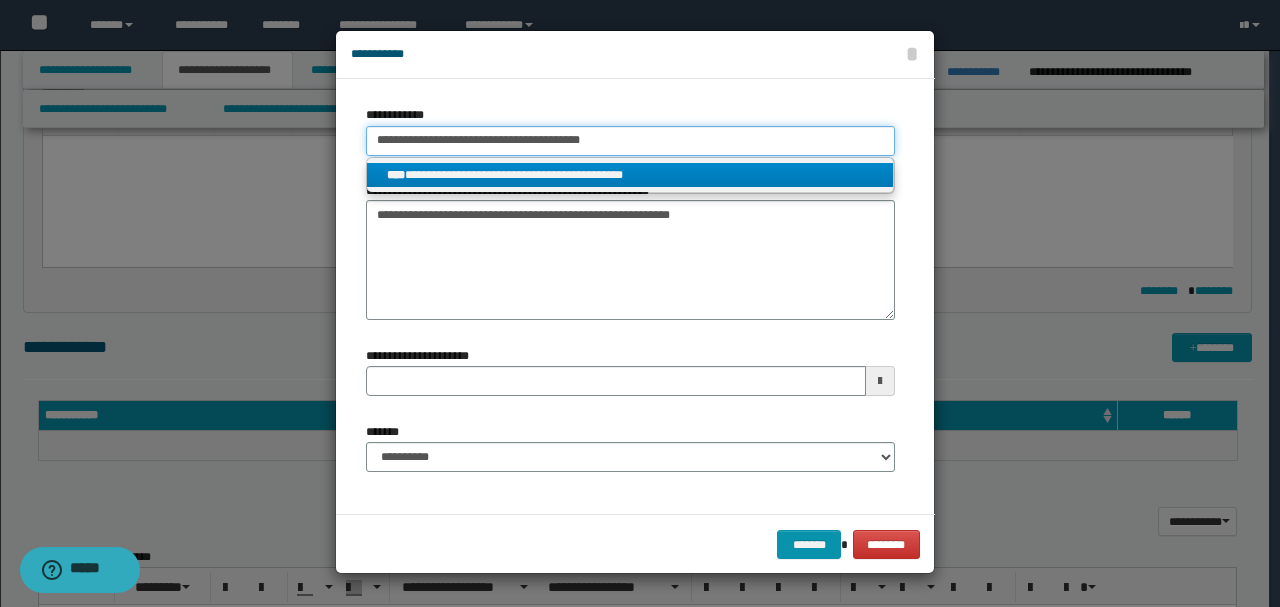 type on "**********" 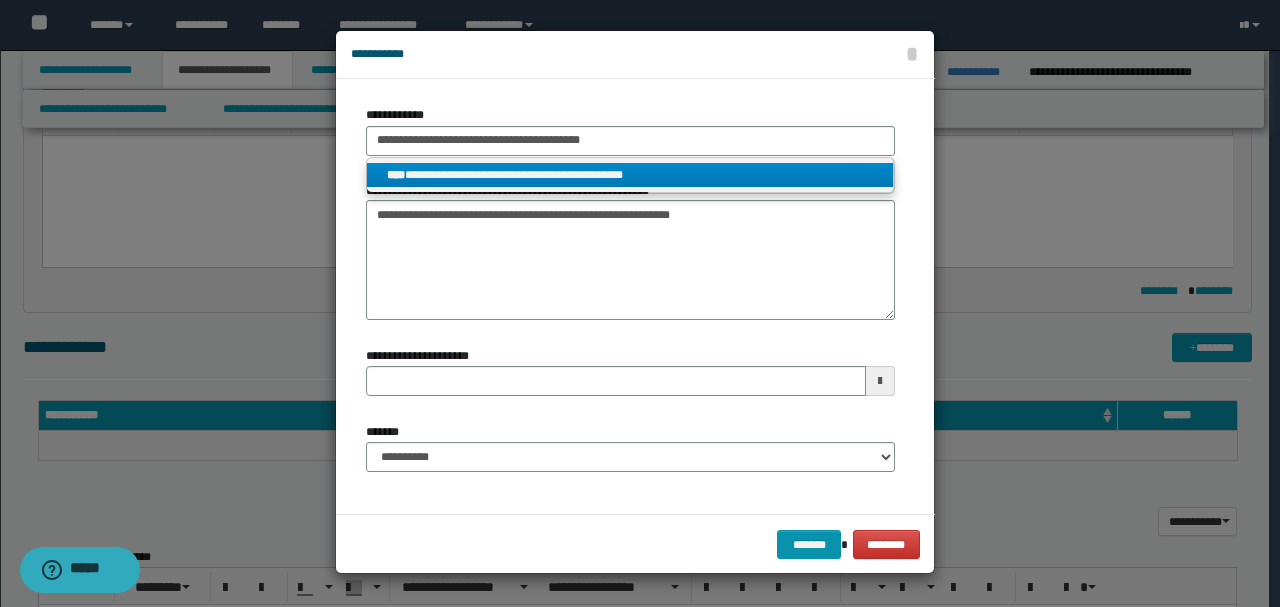 click on "**********" at bounding box center (630, 175) 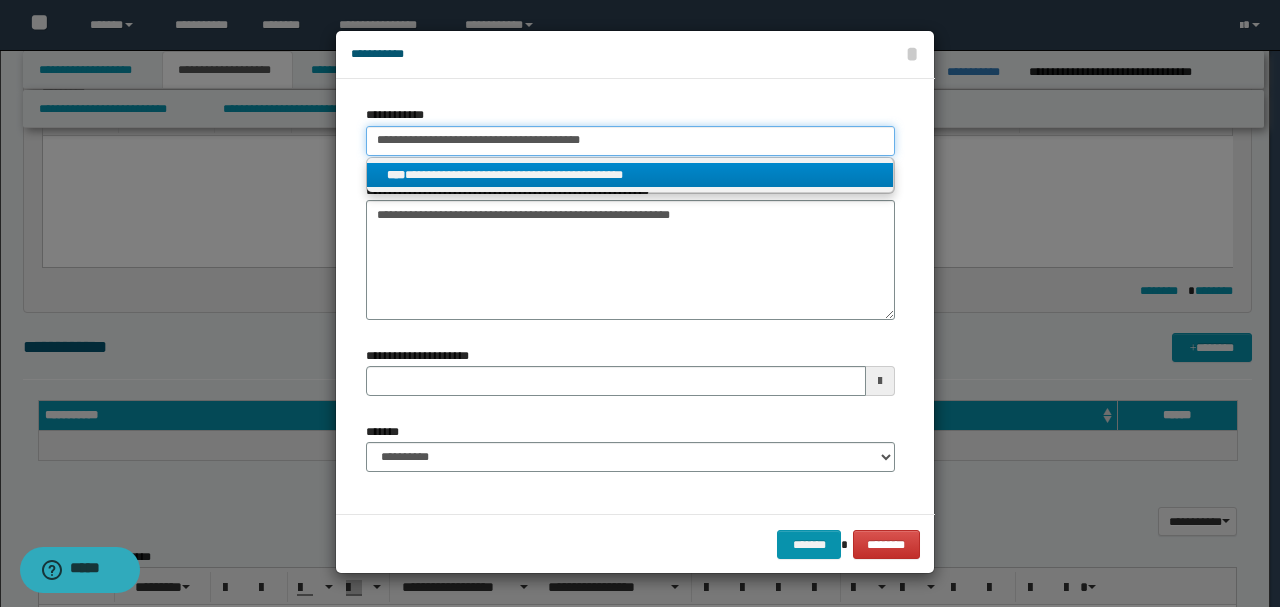 type 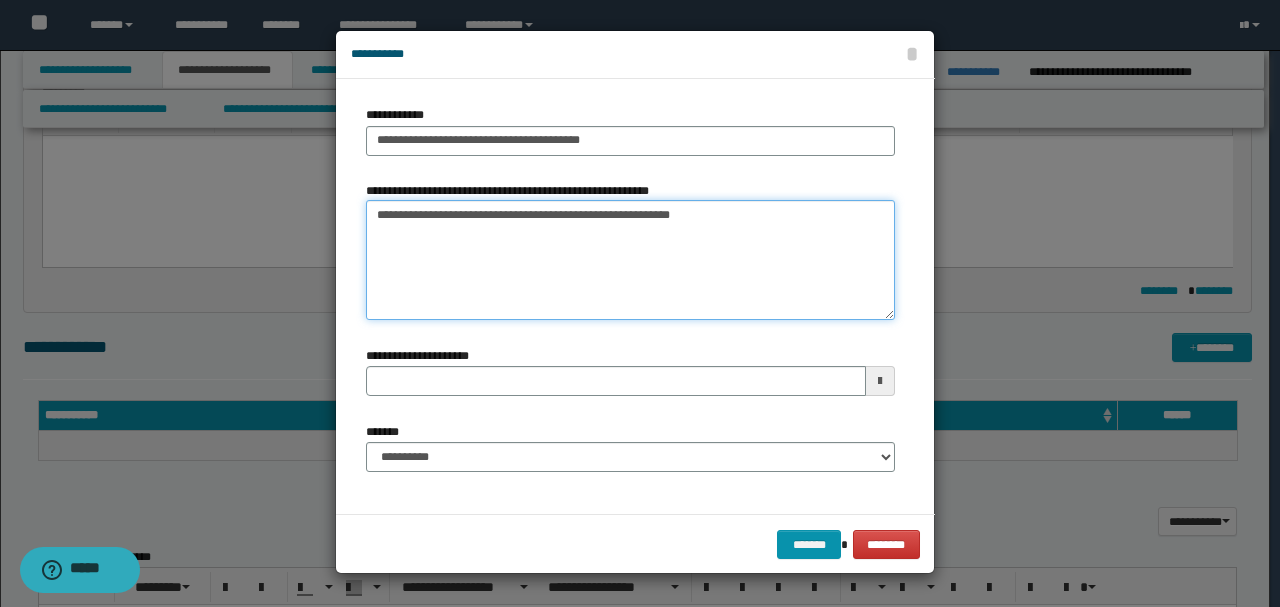 drag, startPoint x: 469, startPoint y: 215, endPoint x: 0, endPoint y: 225, distance: 469.1066 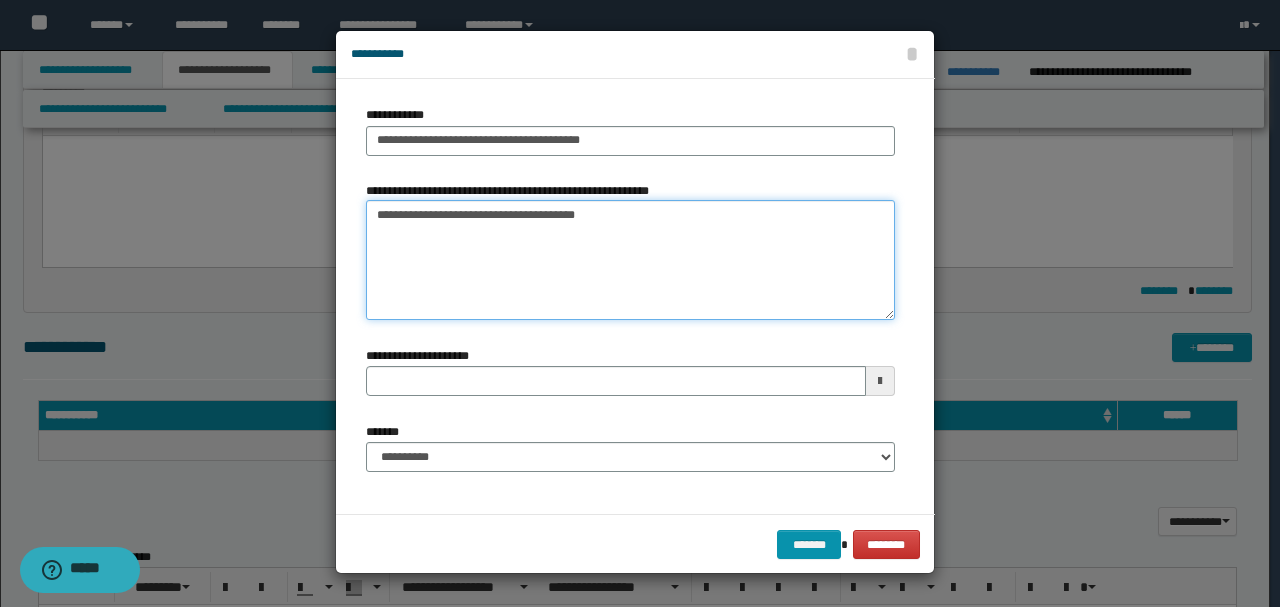 drag, startPoint x: 630, startPoint y: 223, endPoint x: 68, endPoint y: 226, distance: 562.008 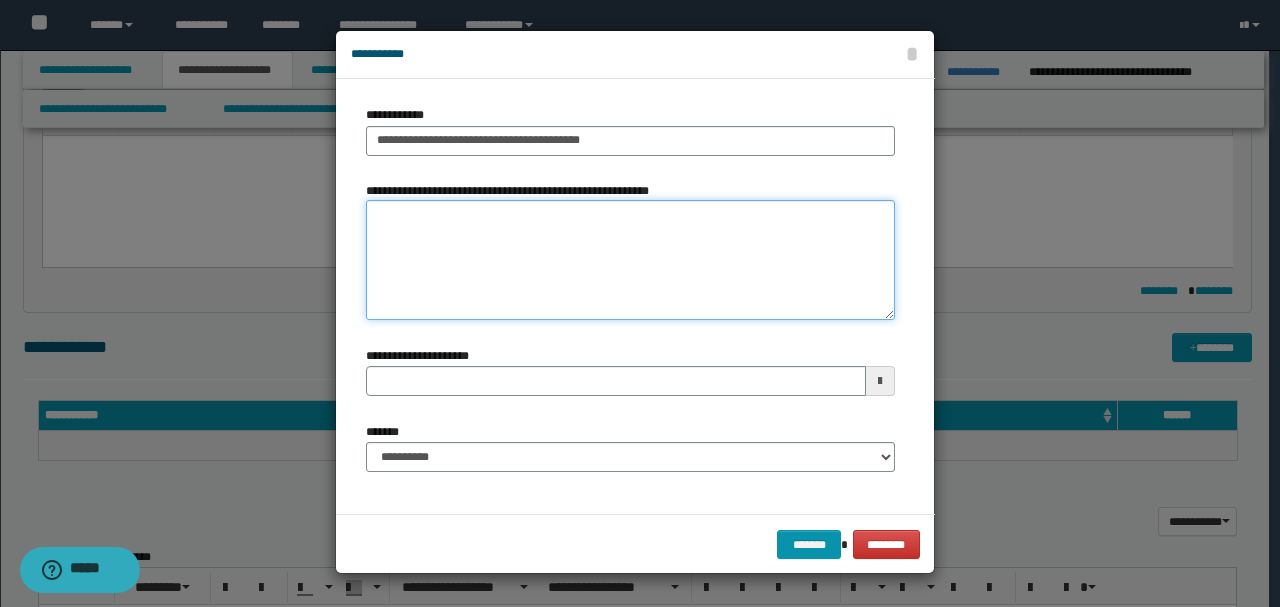 type 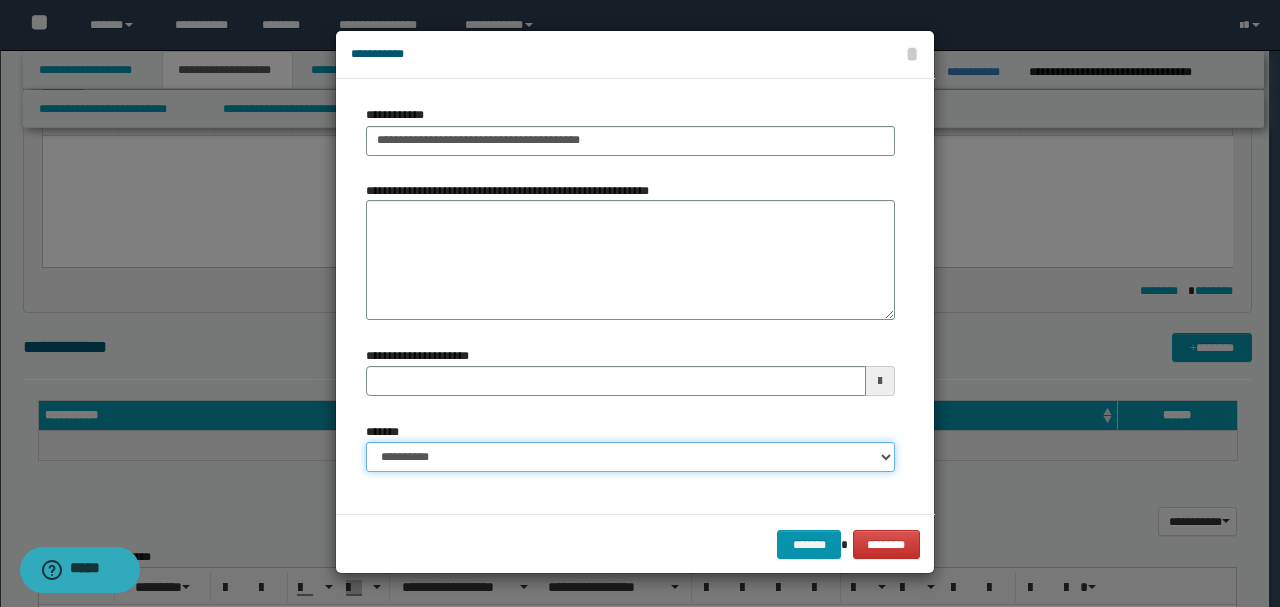 click on "**********" at bounding box center [630, 457] 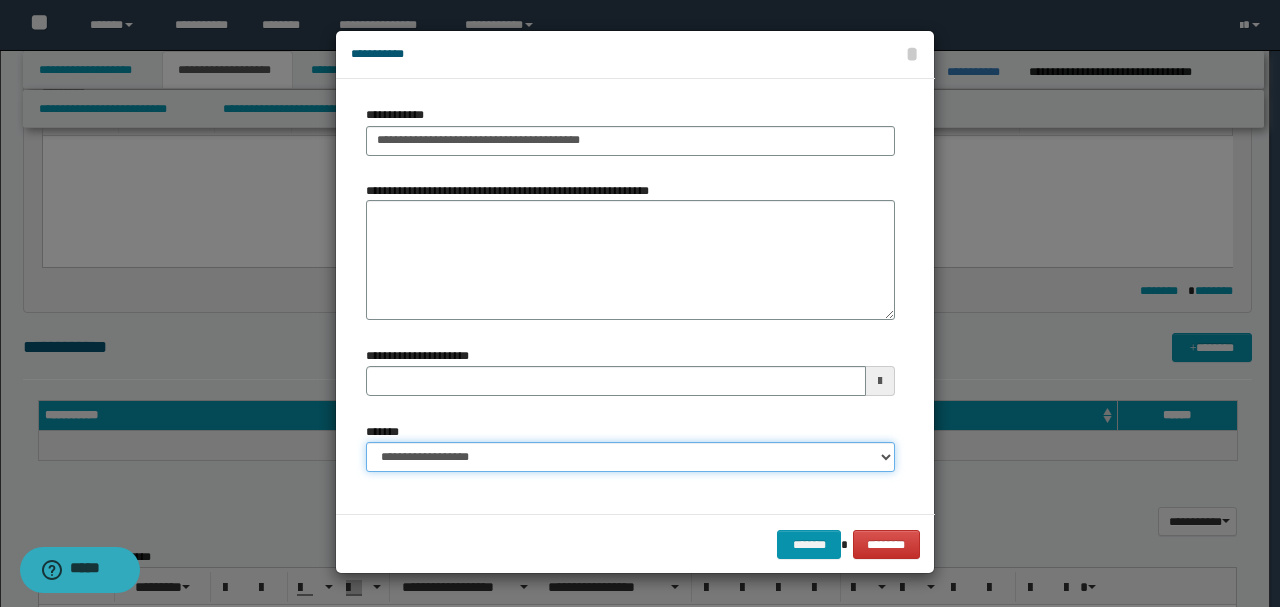 click on "**********" at bounding box center [630, 457] 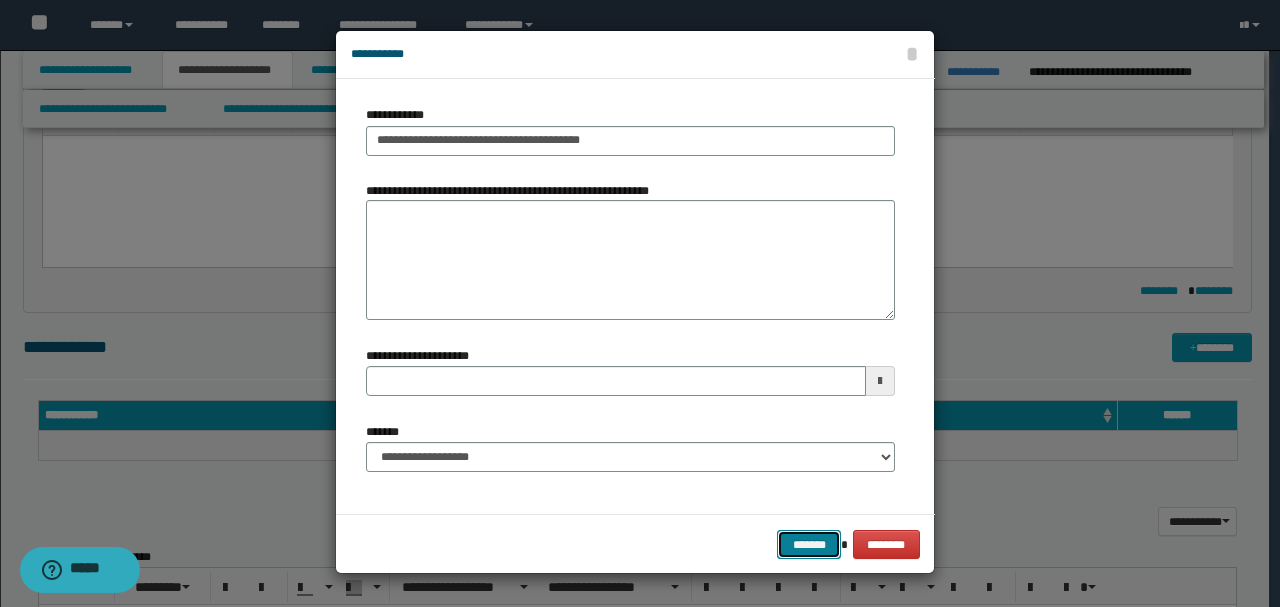 click on "*******" at bounding box center (809, 544) 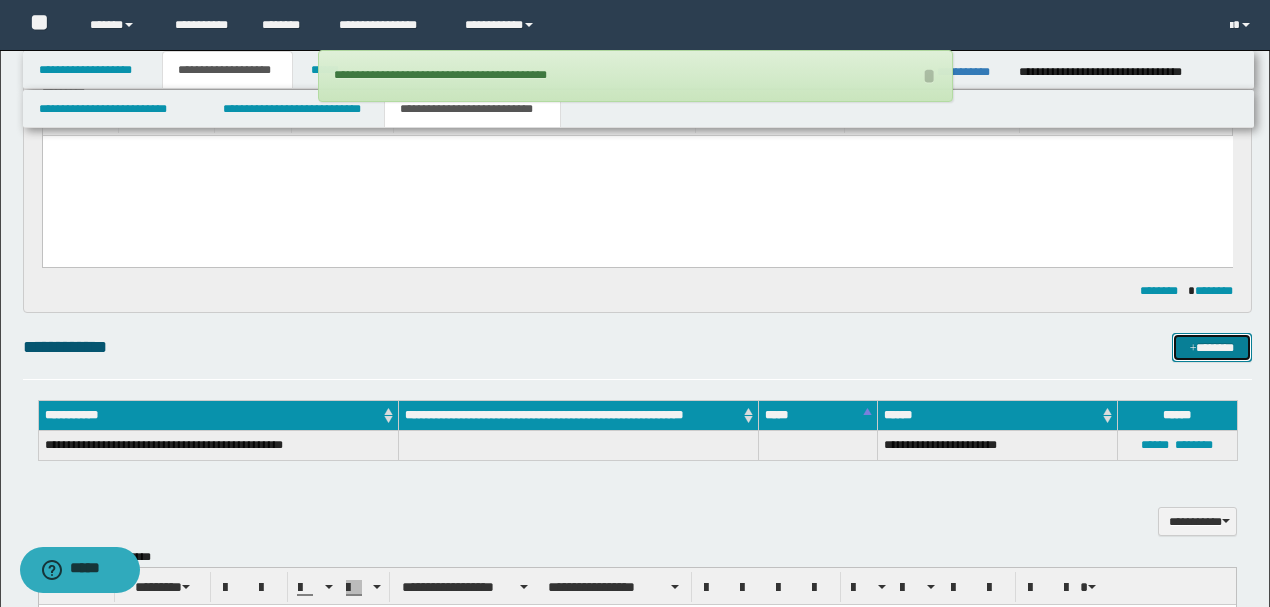 click on "*******" at bounding box center [1211, 347] 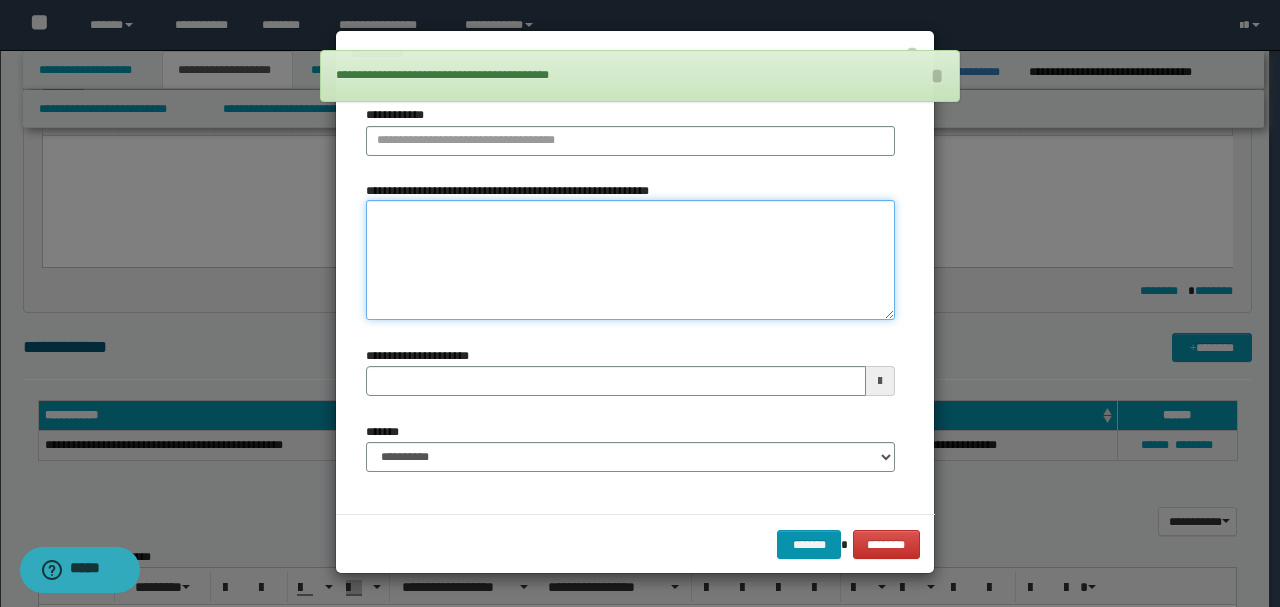 click on "**********" at bounding box center (630, 260) 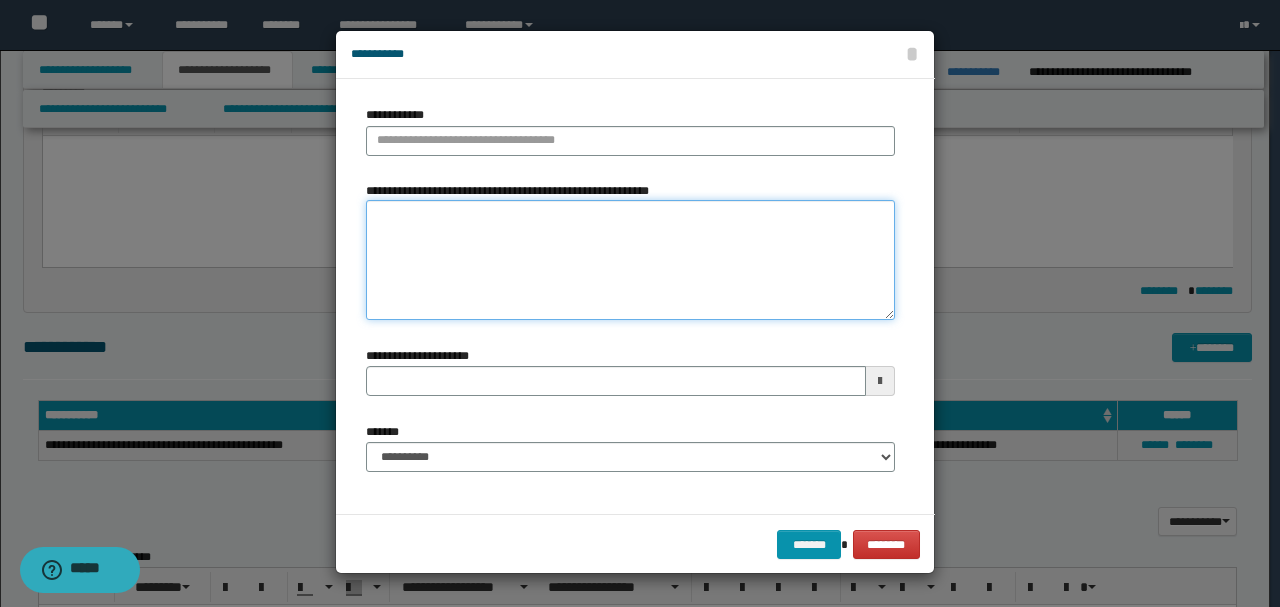 paste on "**********" 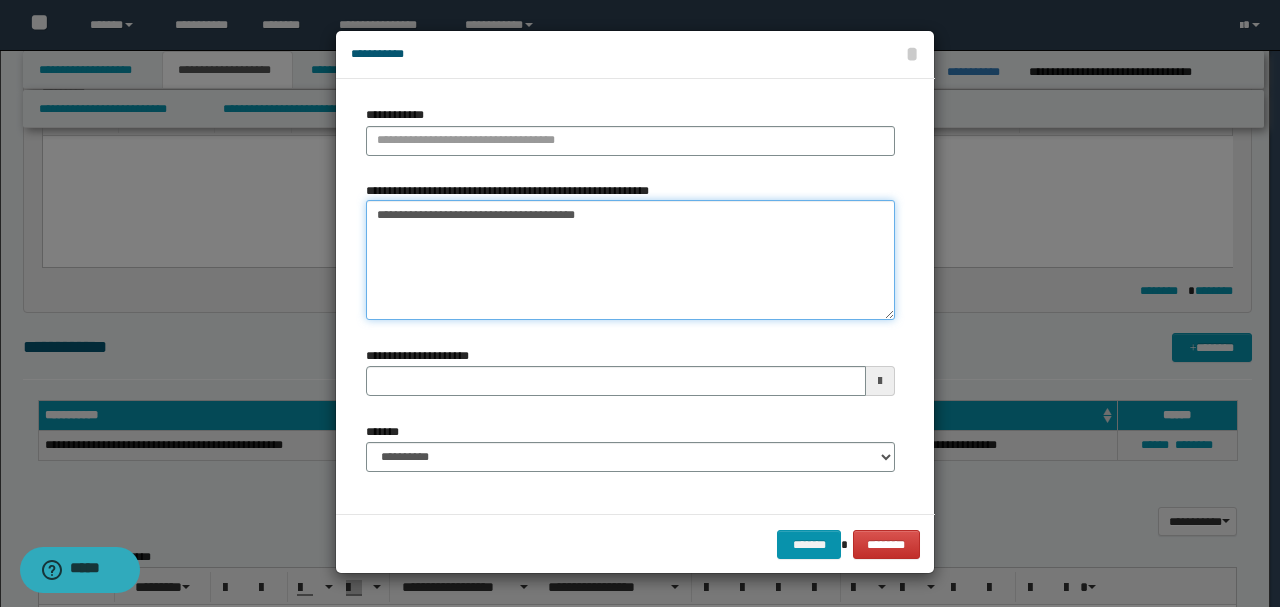 type 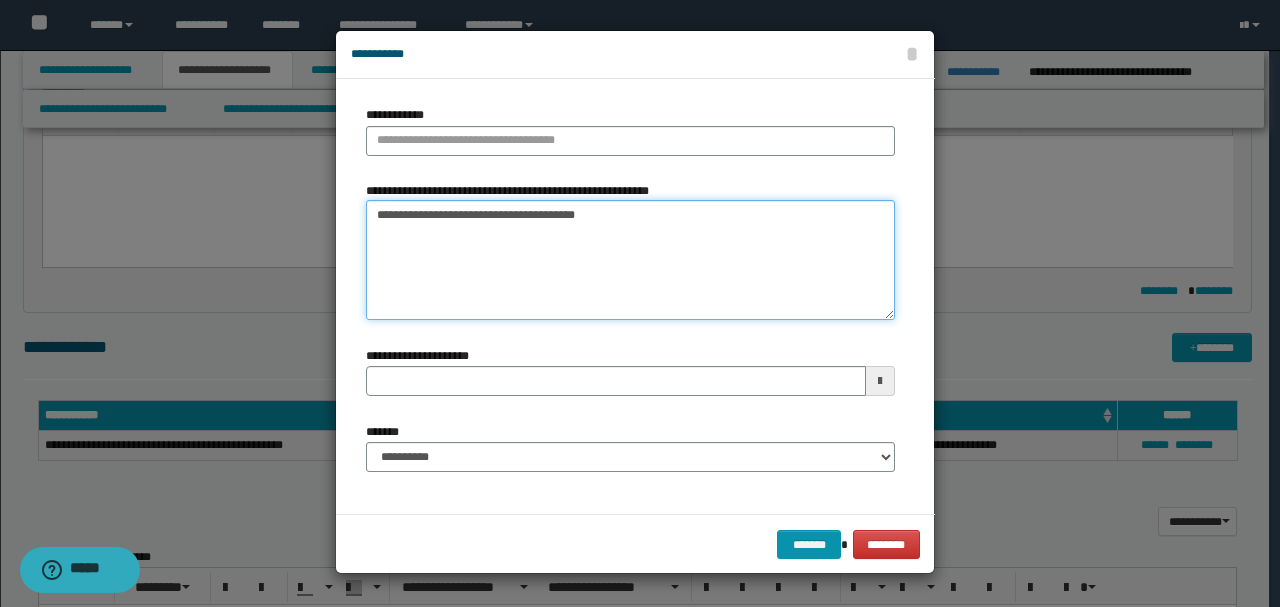 drag, startPoint x: 374, startPoint y: 216, endPoint x: 597, endPoint y: 211, distance: 223.05605 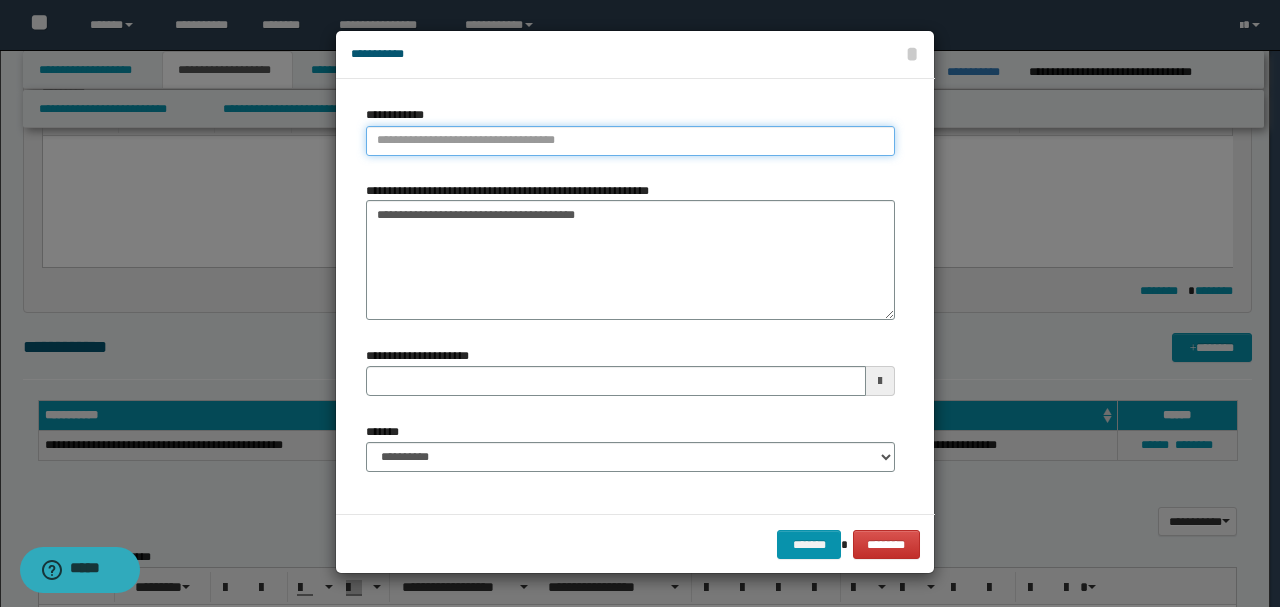 type 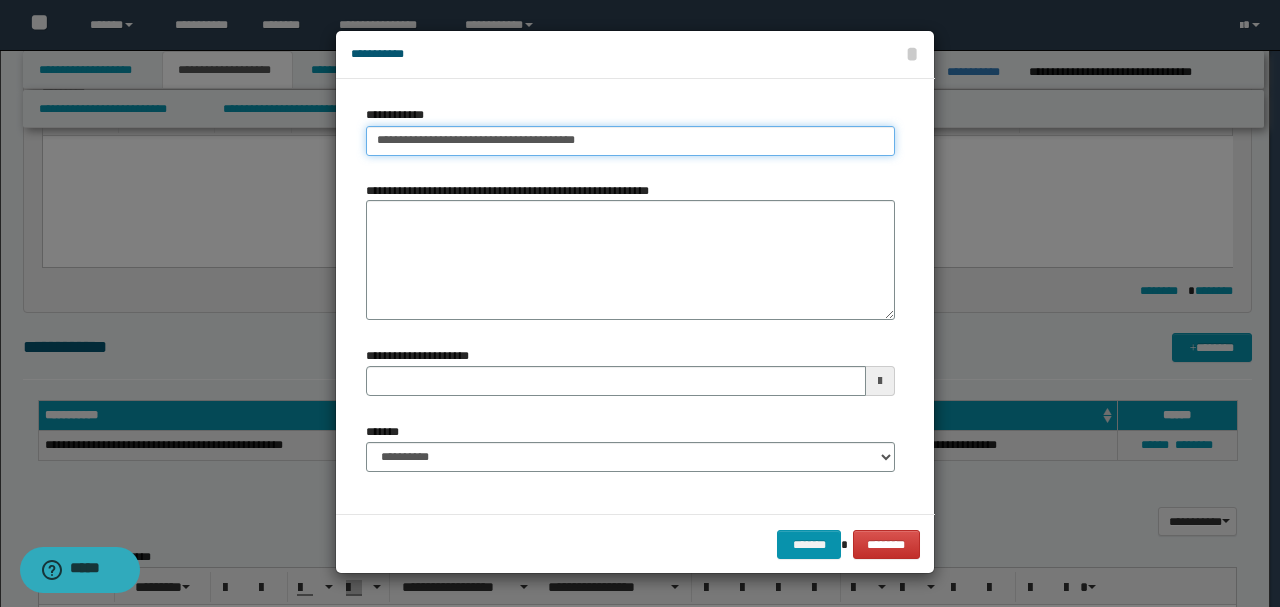 type on "**********" 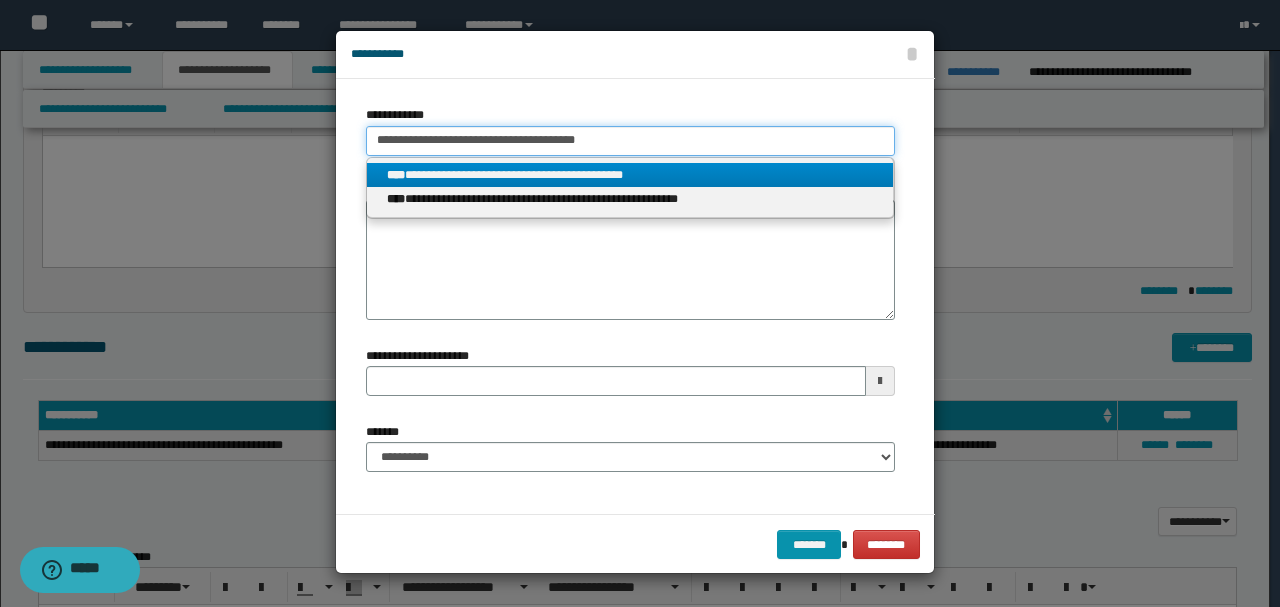 type on "**********" 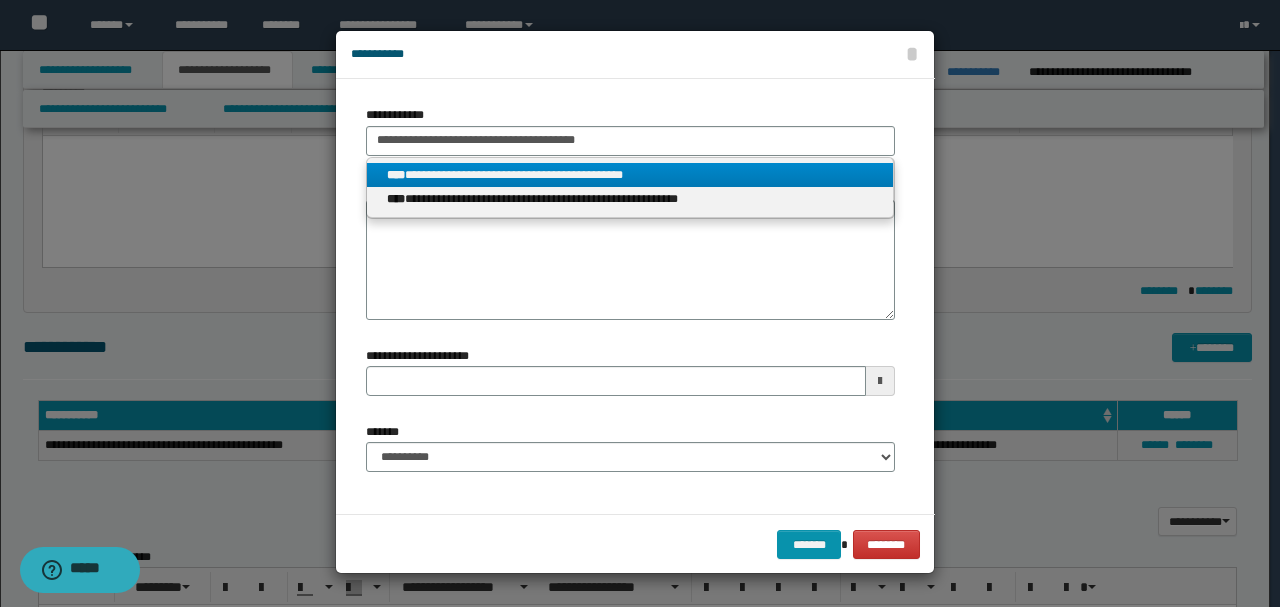 click on "**********" at bounding box center (630, 175) 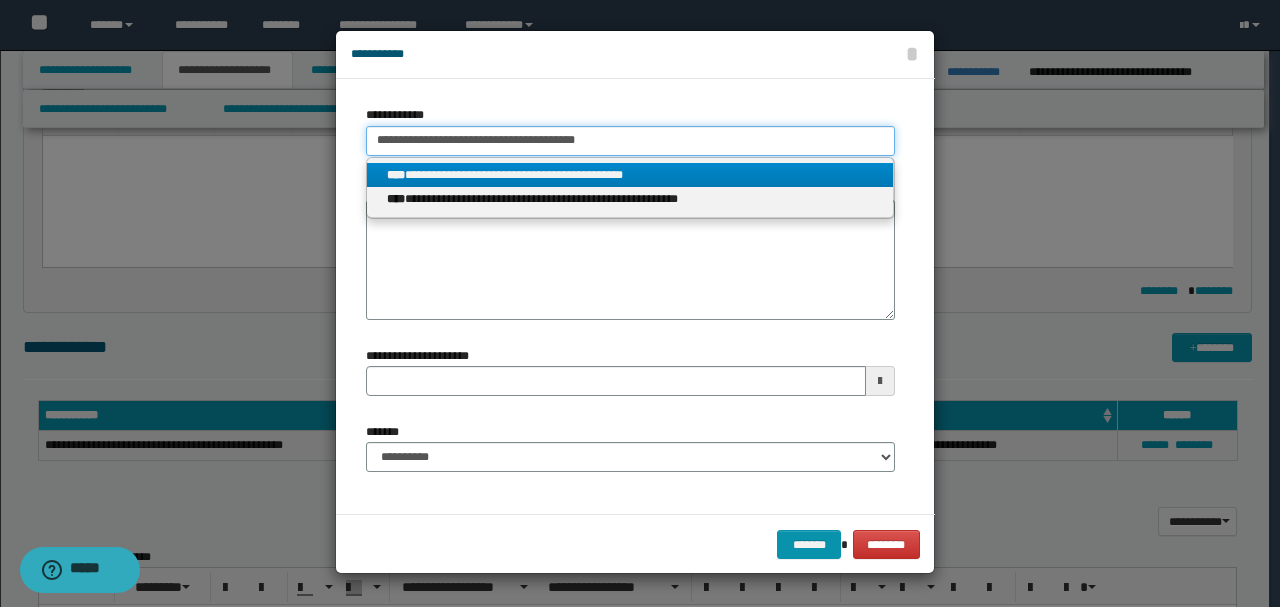 type 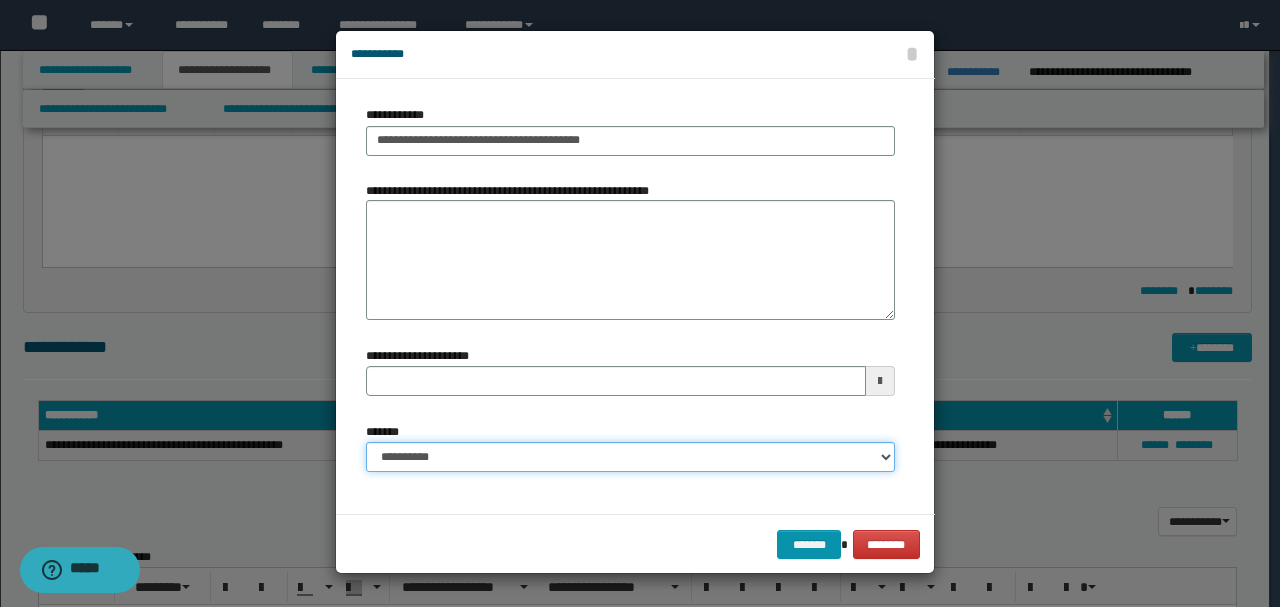 click on "**********" at bounding box center [630, 457] 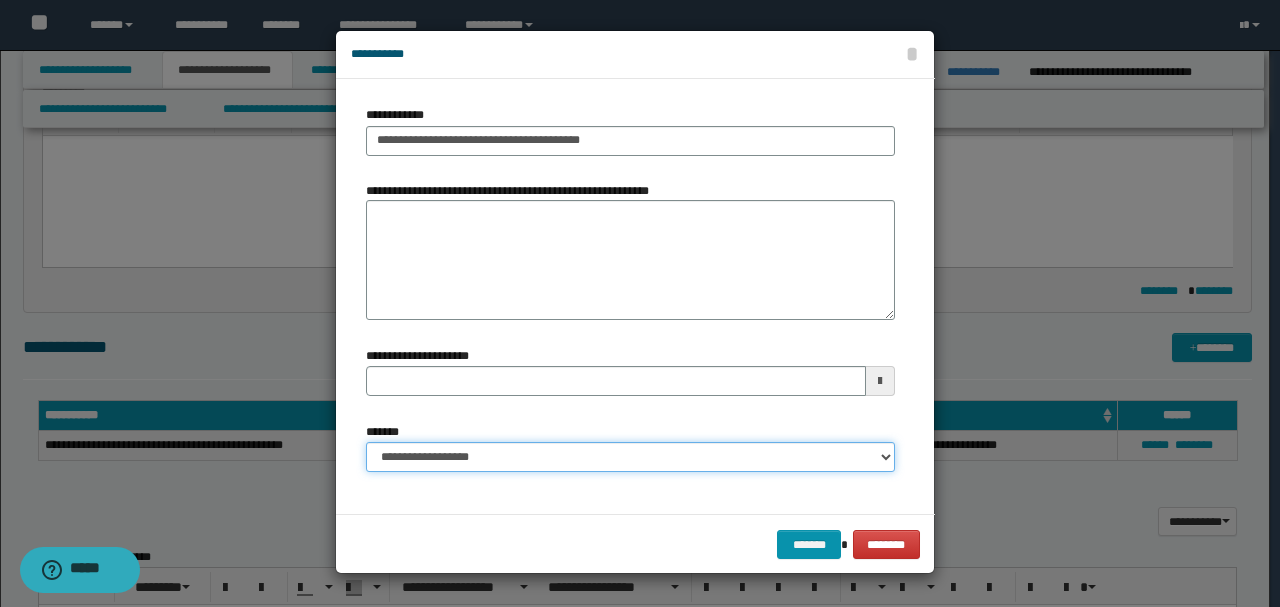 click on "**********" at bounding box center (630, 457) 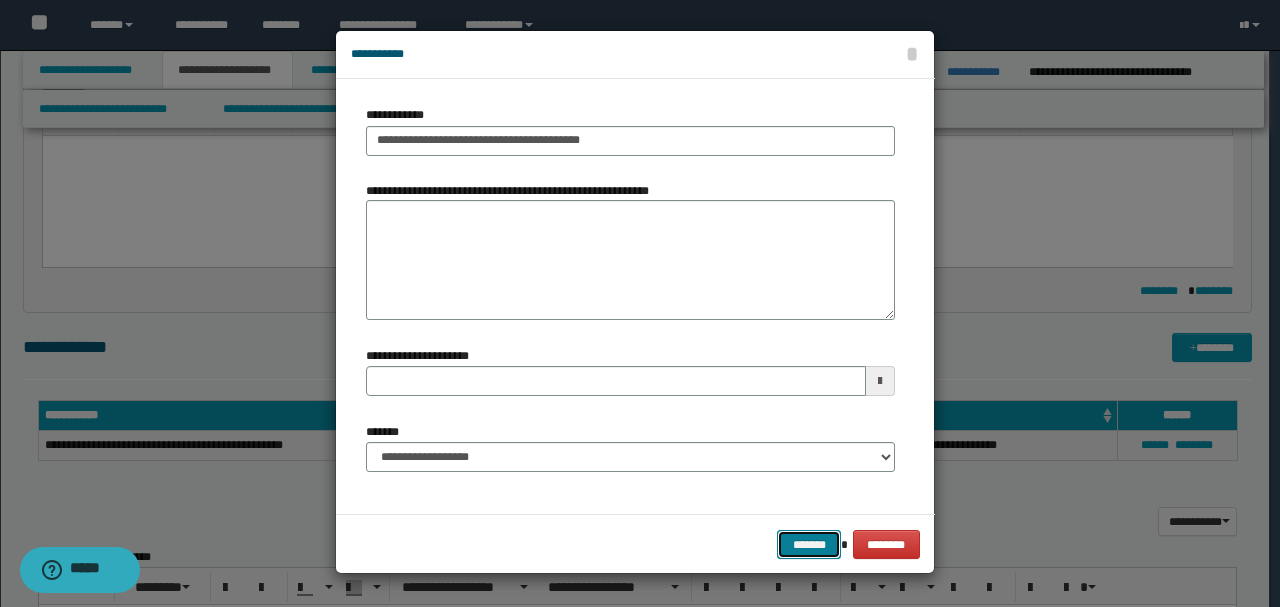 click on "*******" at bounding box center [809, 544] 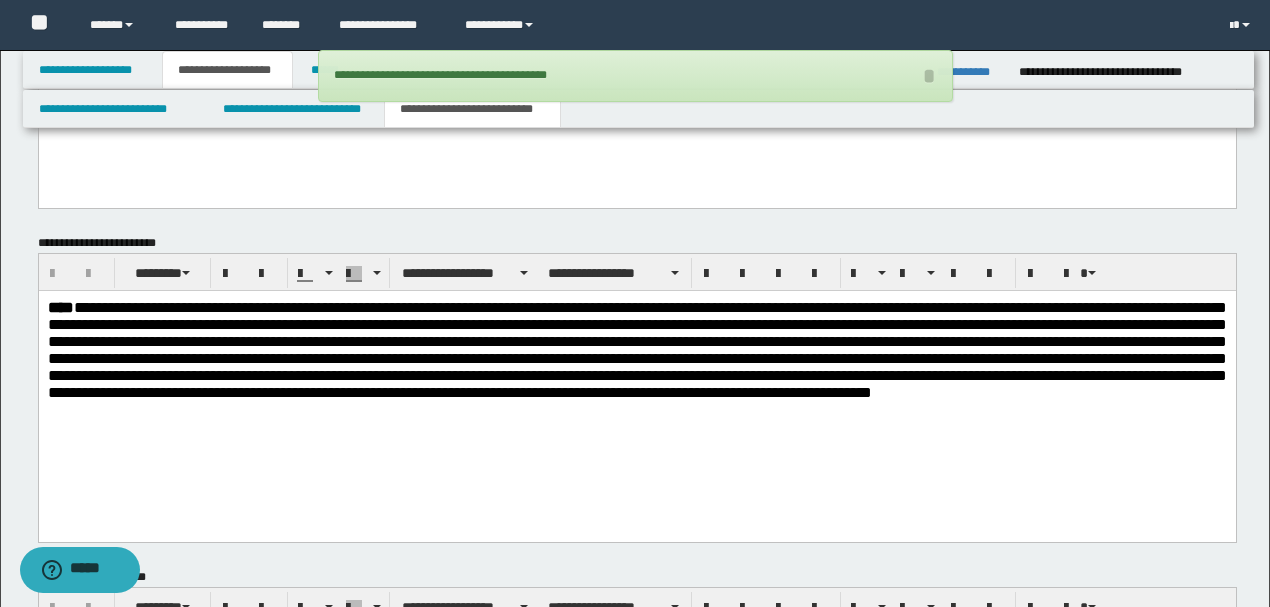 scroll, scrollTop: 1212, scrollLeft: 0, axis: vertical 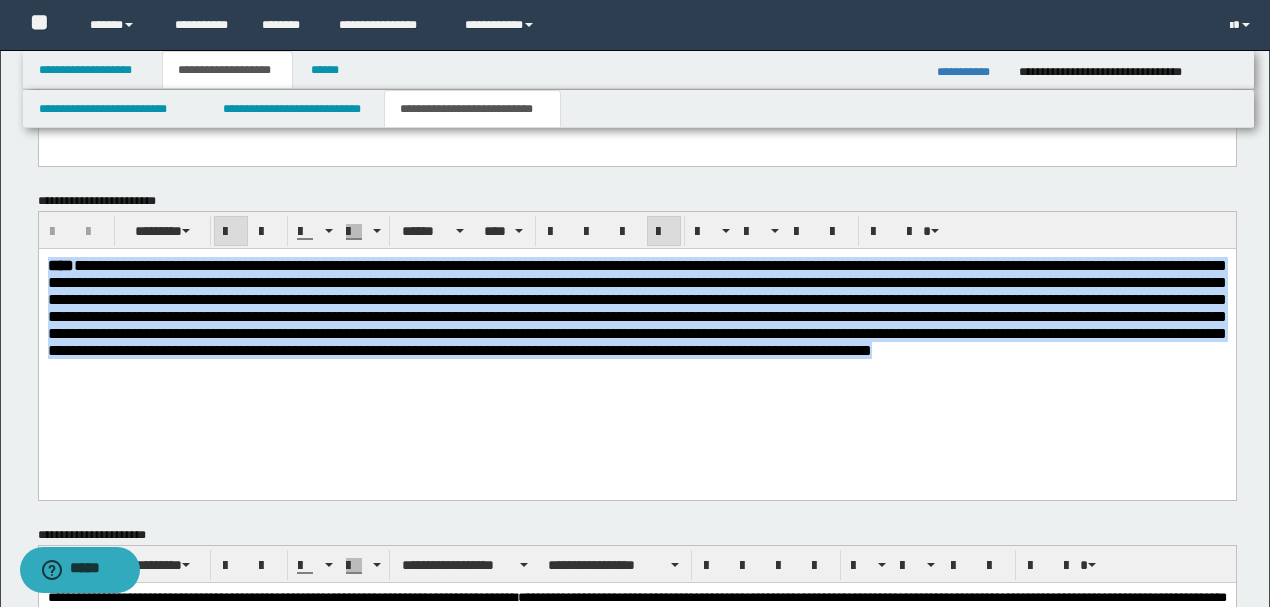 drag, startPoint x: 871, startPoint y: 398, endPoint x: 0, endPoint y: 270, distance: 880.35504 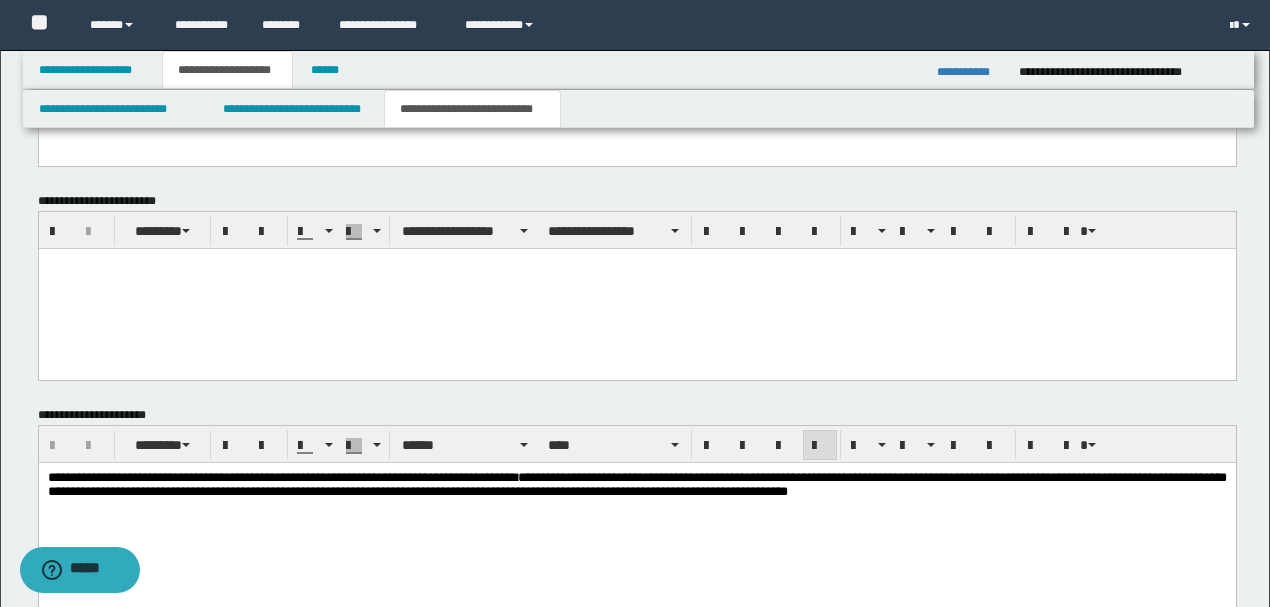 click on "**********" at bounding box center [636, 485] 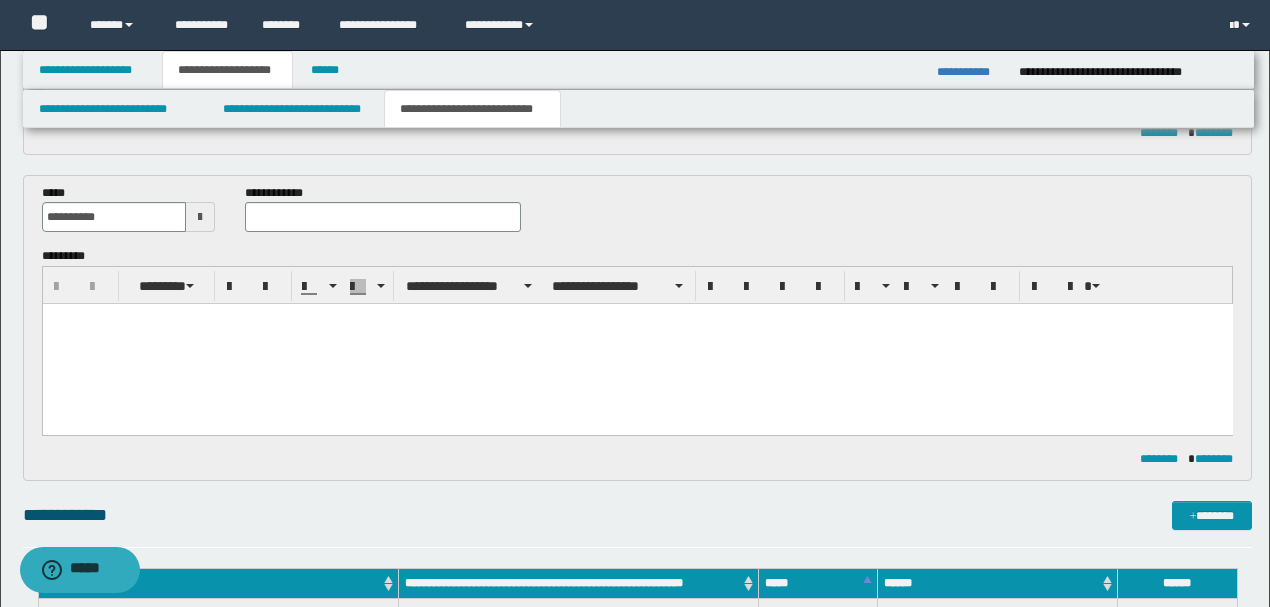 scroll, scrollTop: 346, scrollLeft: 0, axis: vertical 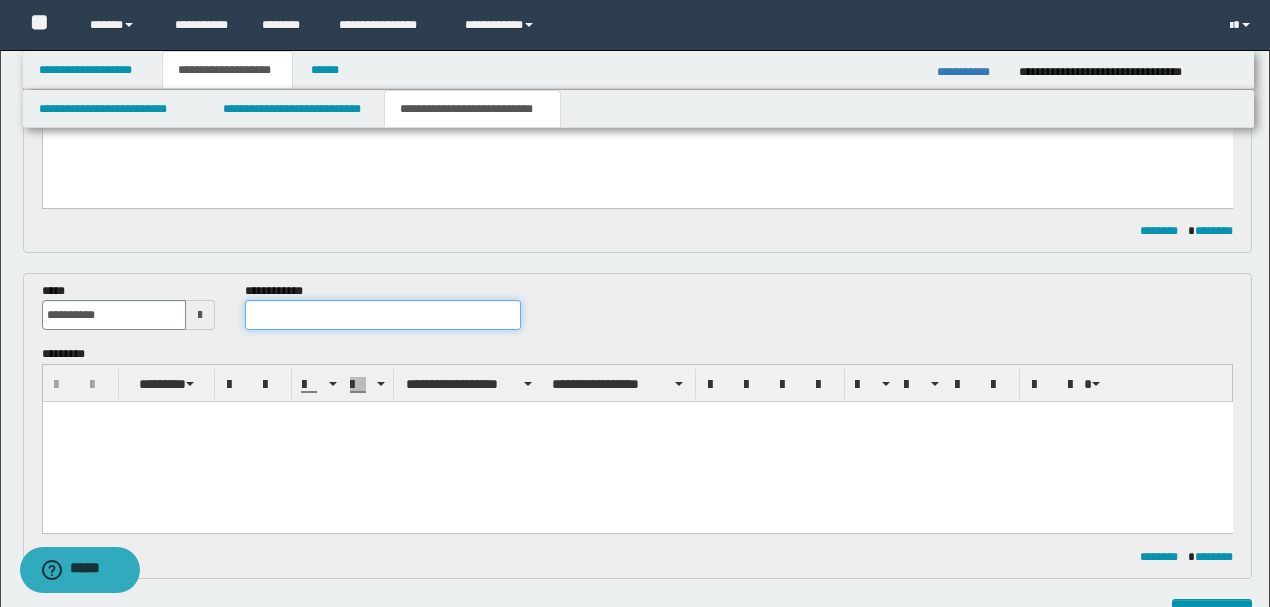click at bounding box center [382, 315] 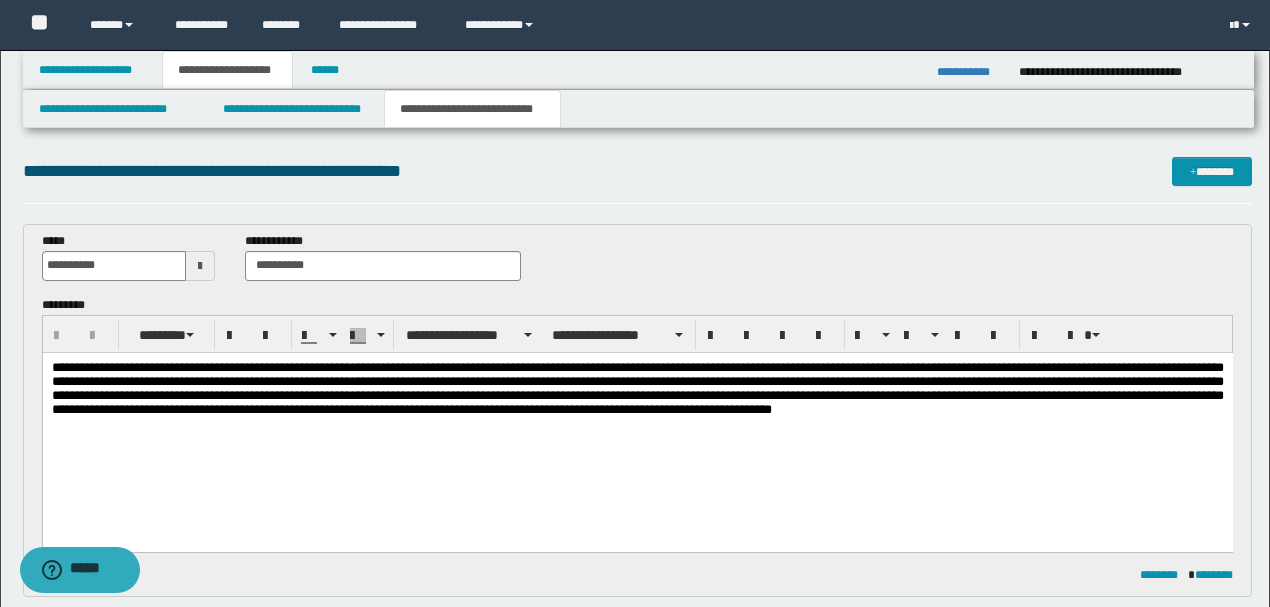 scroll, scrollTop: 0, scrollLeft: 0, axis: both 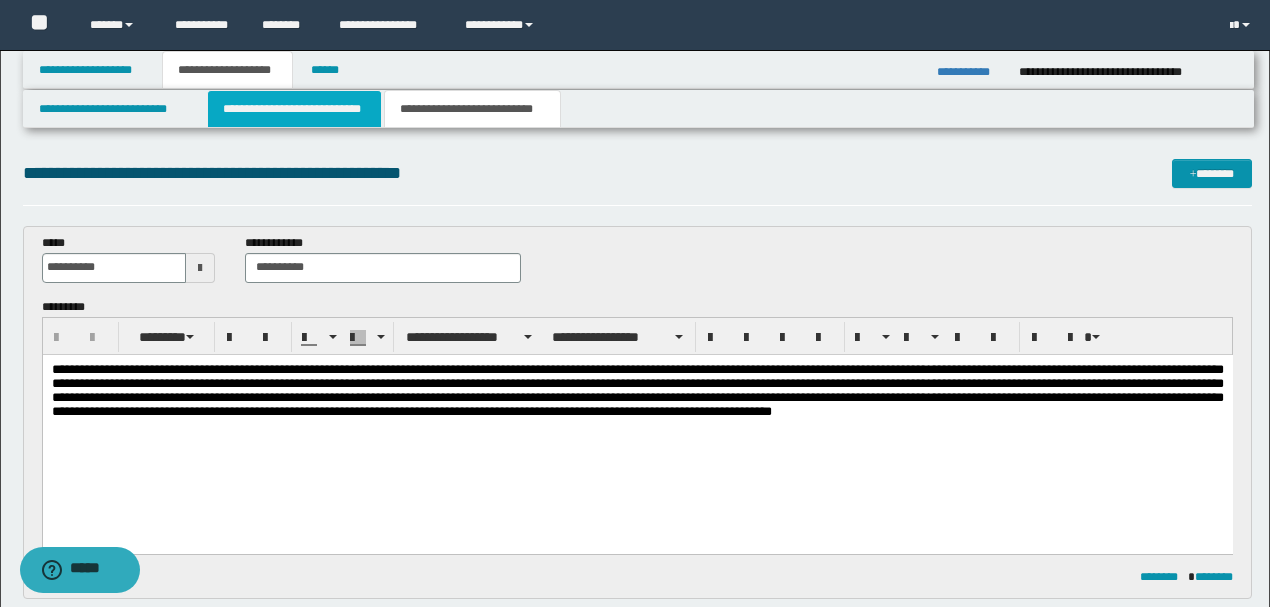 type on "**********" 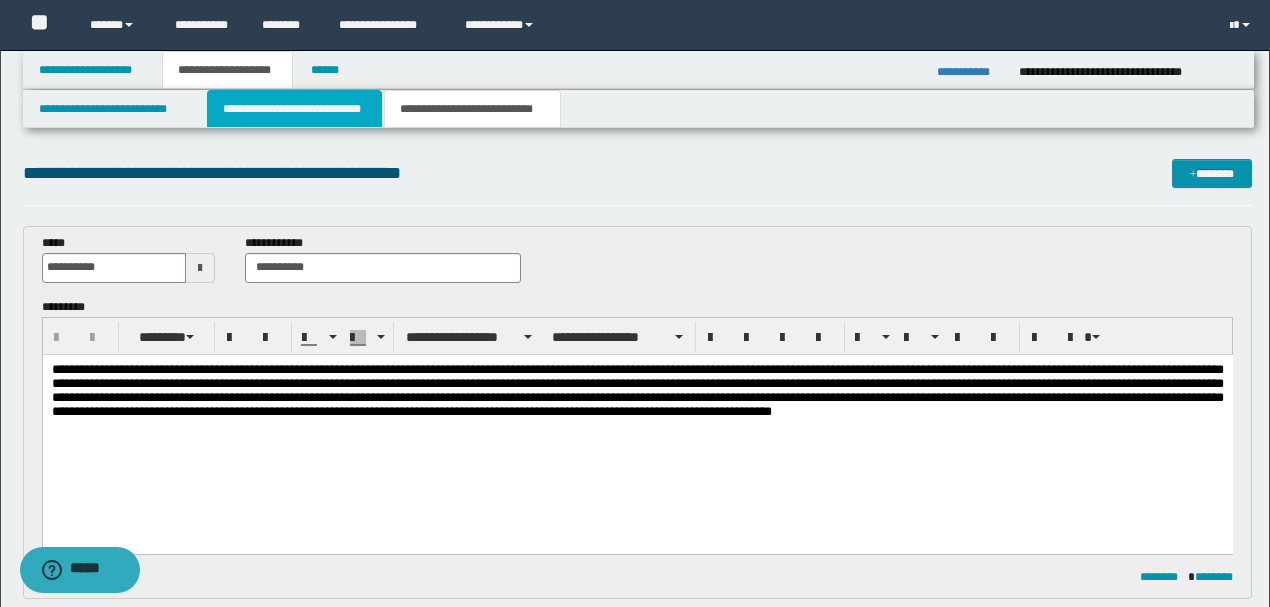 type 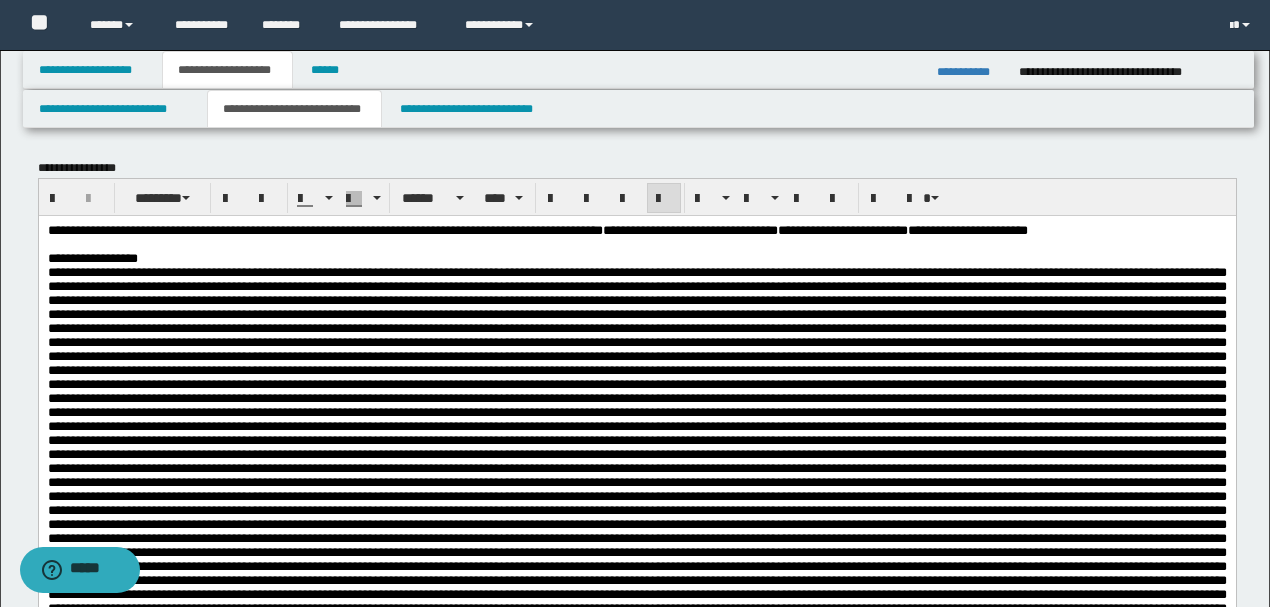 scroll, scrollTop: 66, scrollLeft: 0, axis: vertical 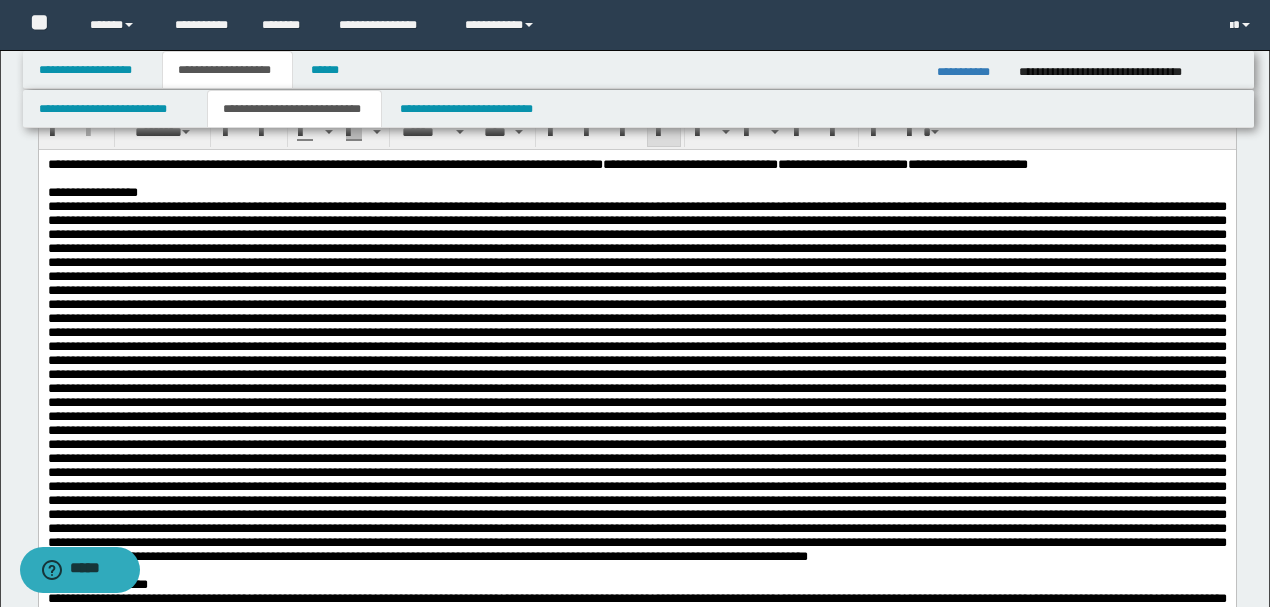 click at bounding box center (636, 380) 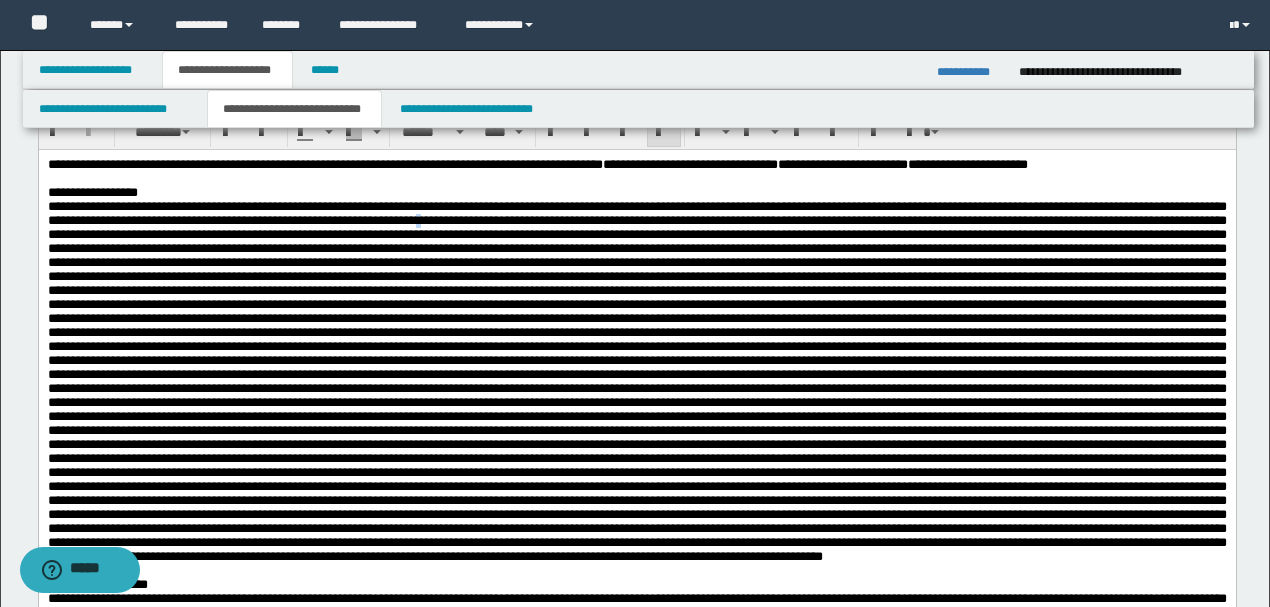 click at bounding box center [636, 380] 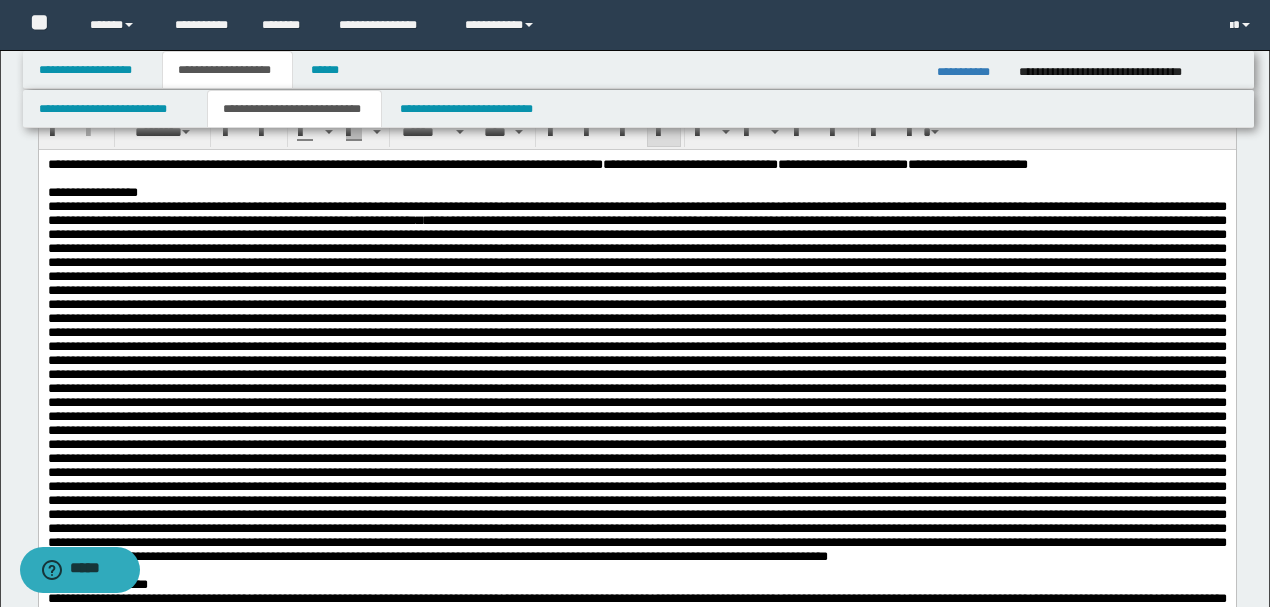 click on "**********" at bounding box center (636, 380) 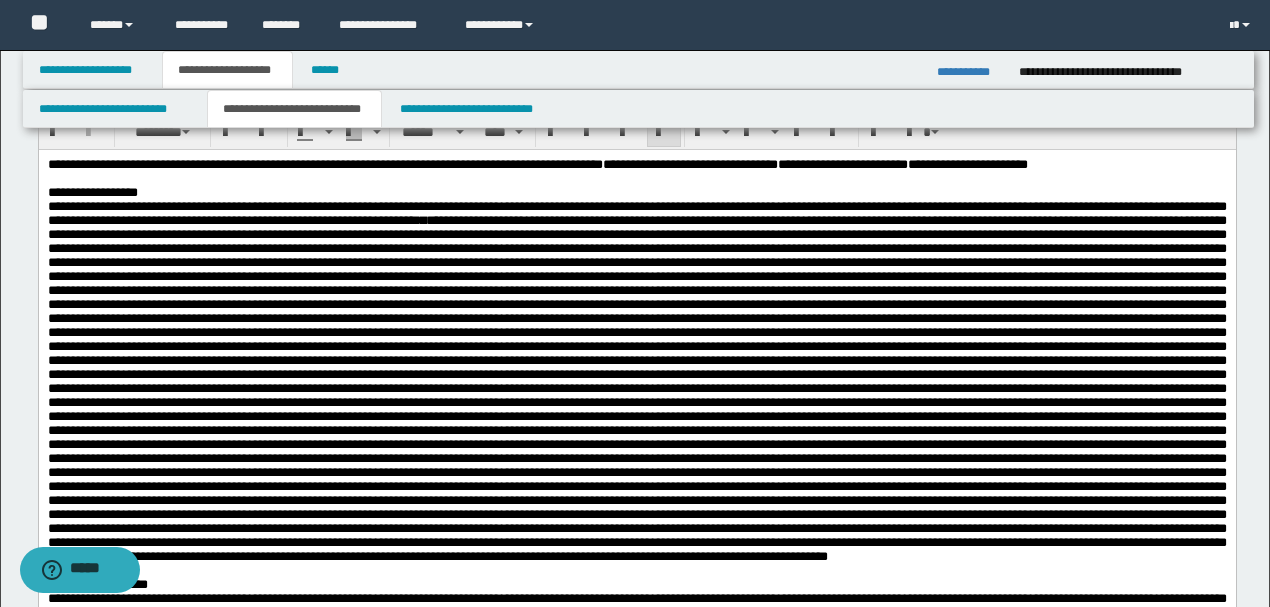 click on "**********" at bounding box center (636, 380) 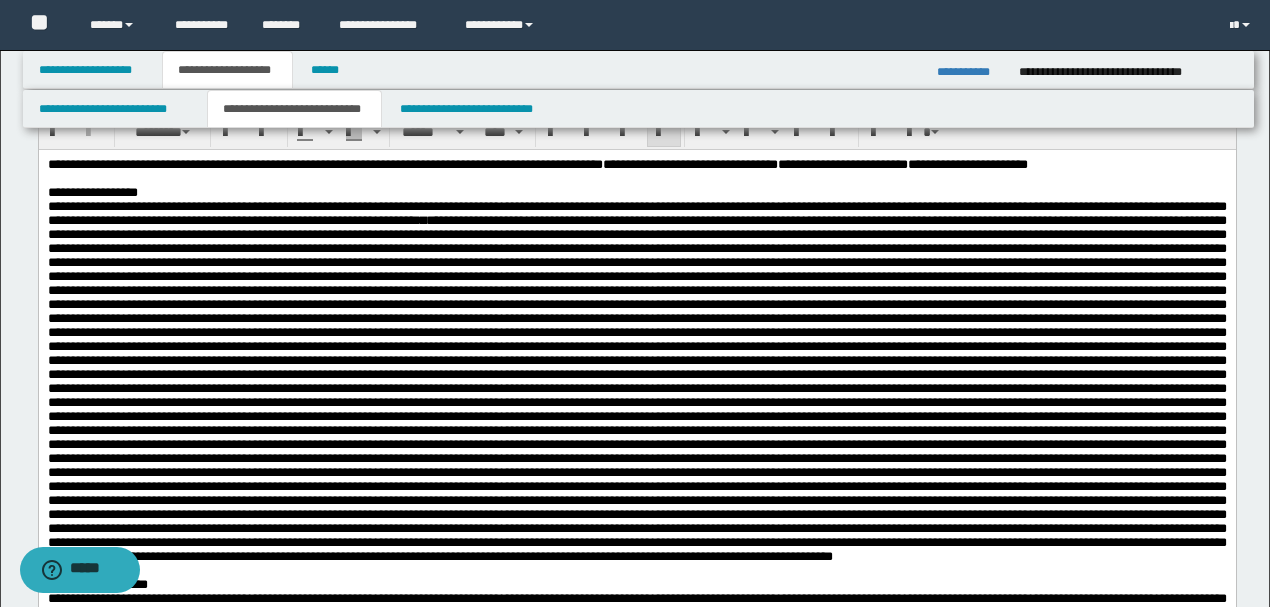 click on "**********" at bounding box center [636, 380] 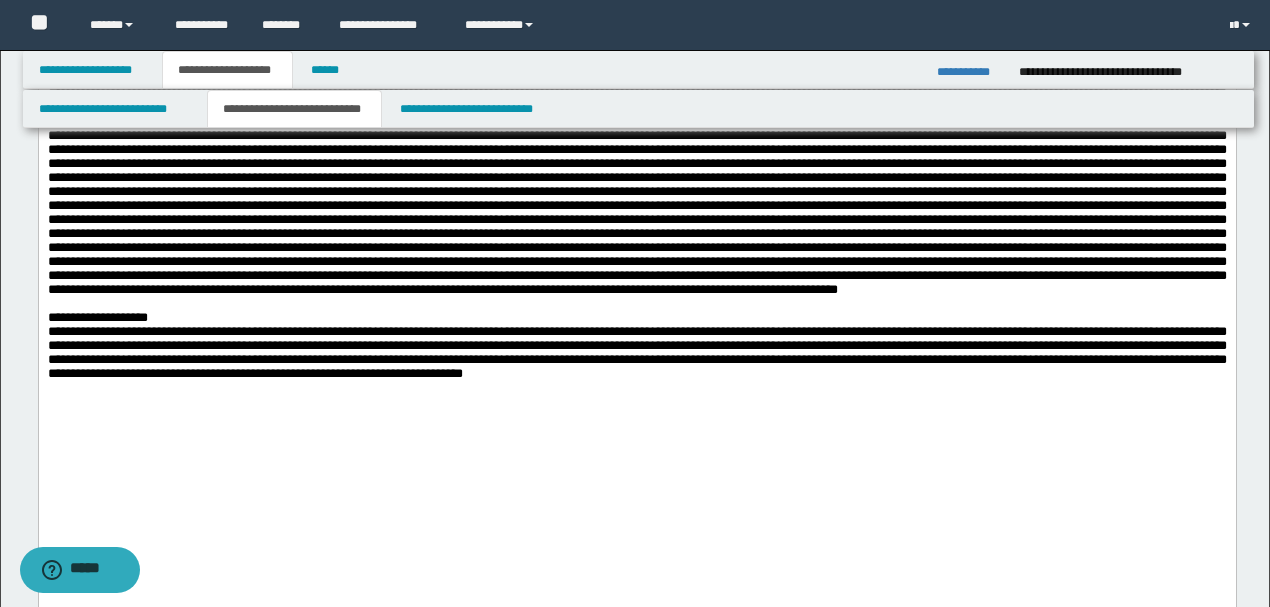 scroll, scrollTop: 266, scrollLeft: 0, axis: vertical 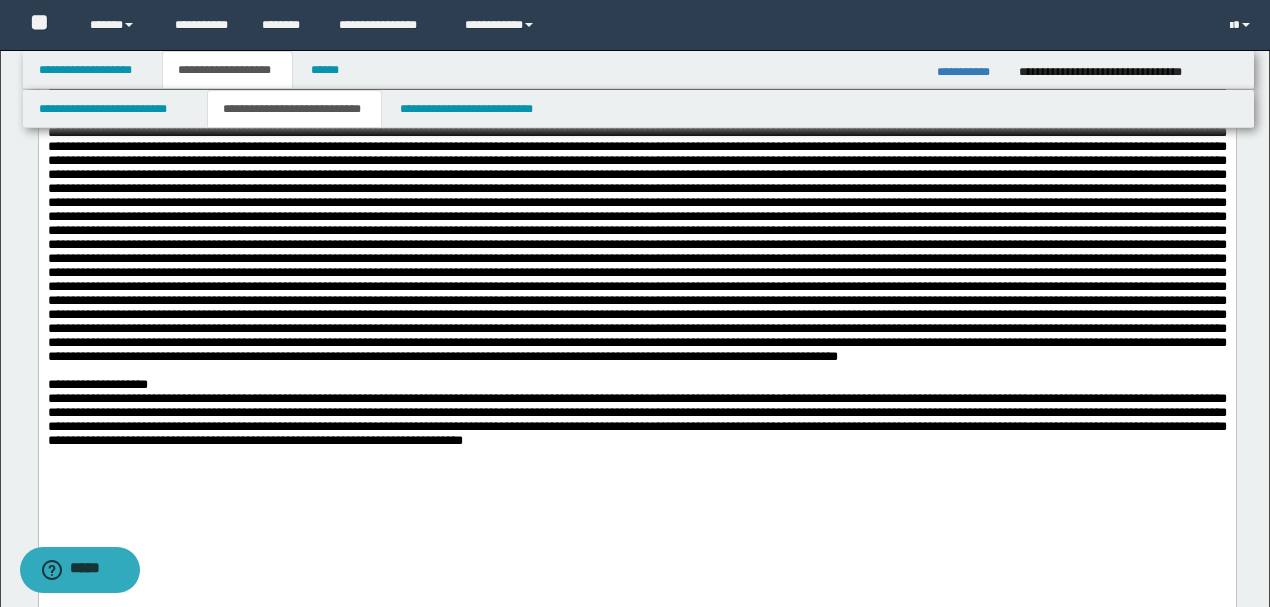 click on "**********" at bounding box center (636, 181) 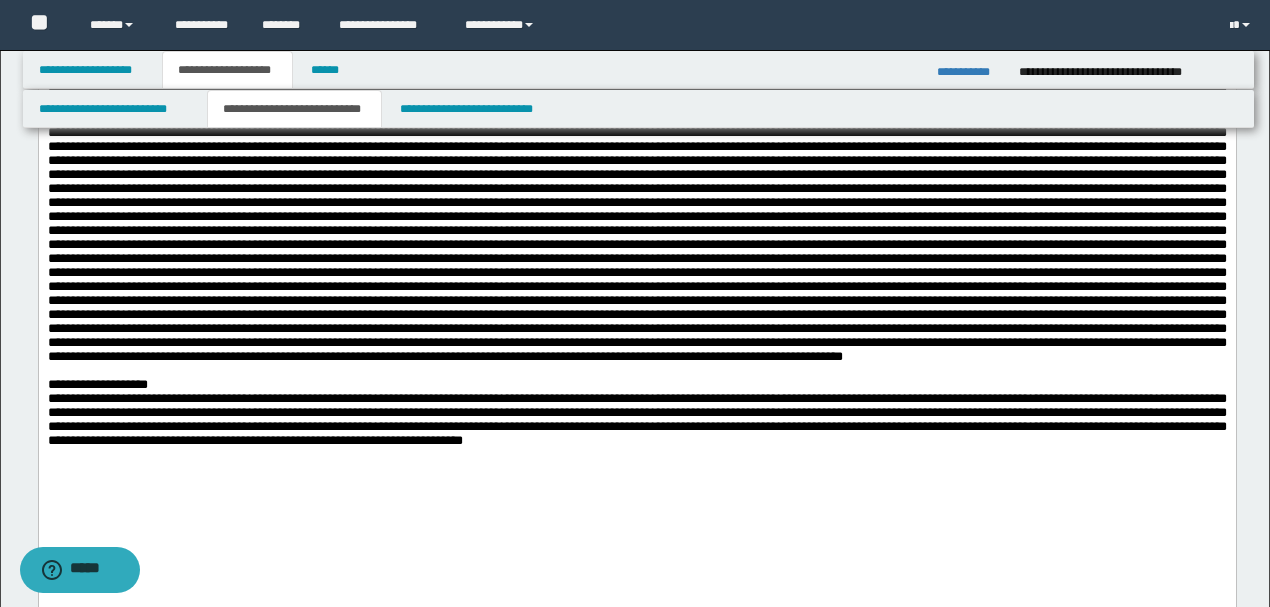 scroll, scrollTop: 333, scrollLeft: 0, axis: vertical 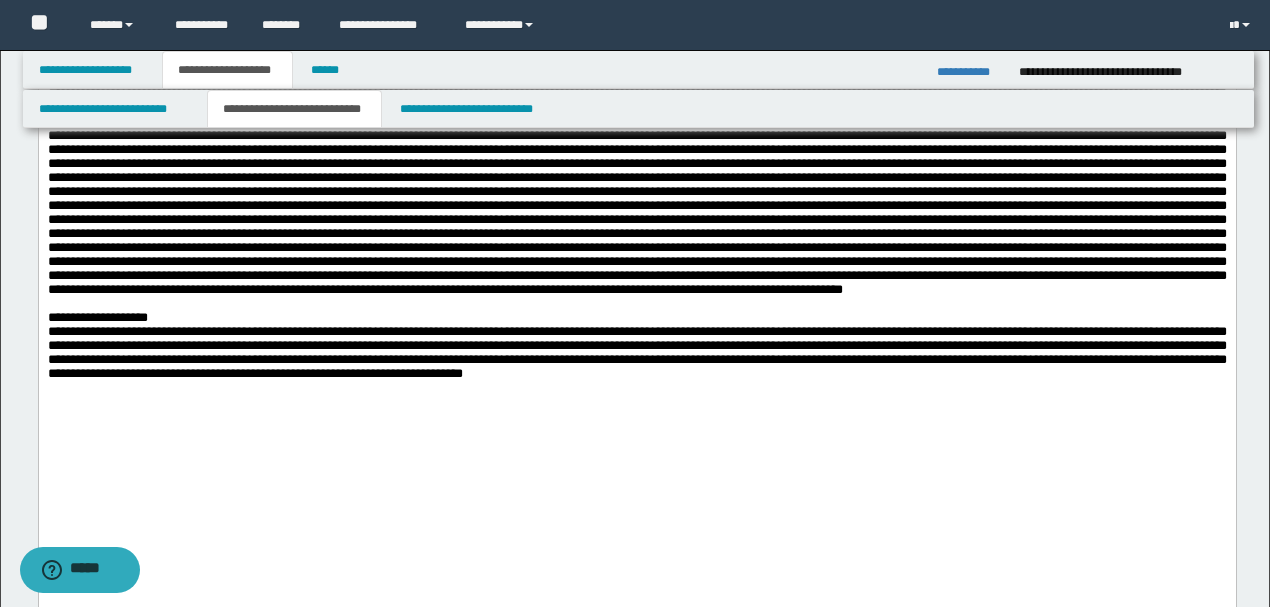 click on "**********" at bounding box center [636, 114] 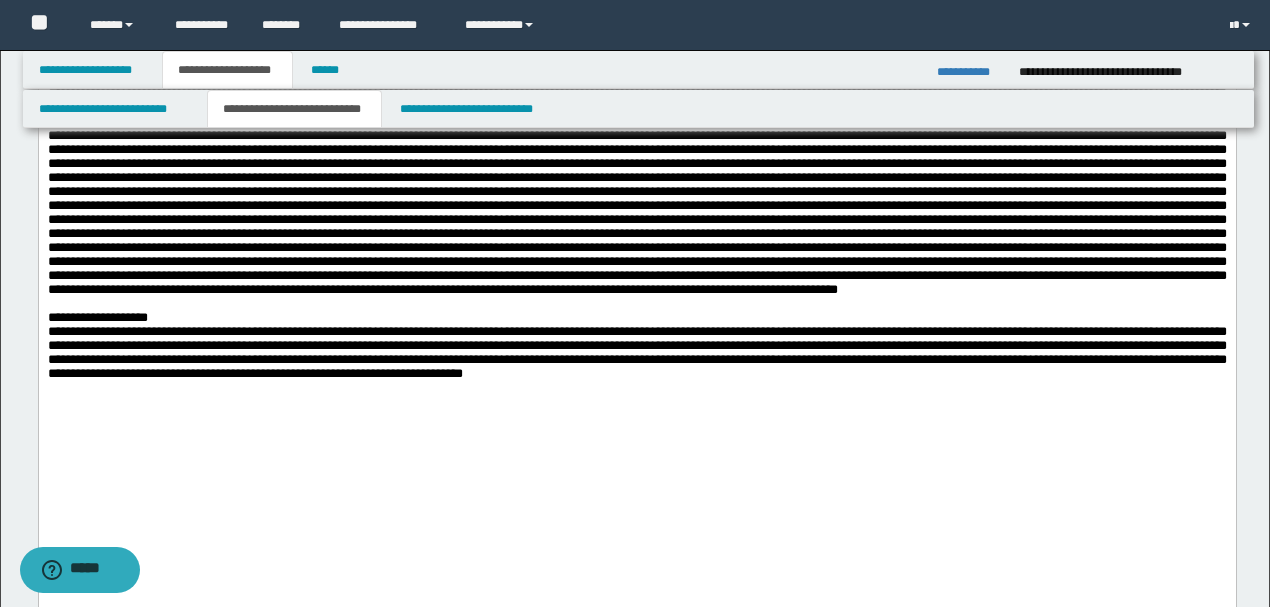 click on "**********" at bounding box center [636, 114] 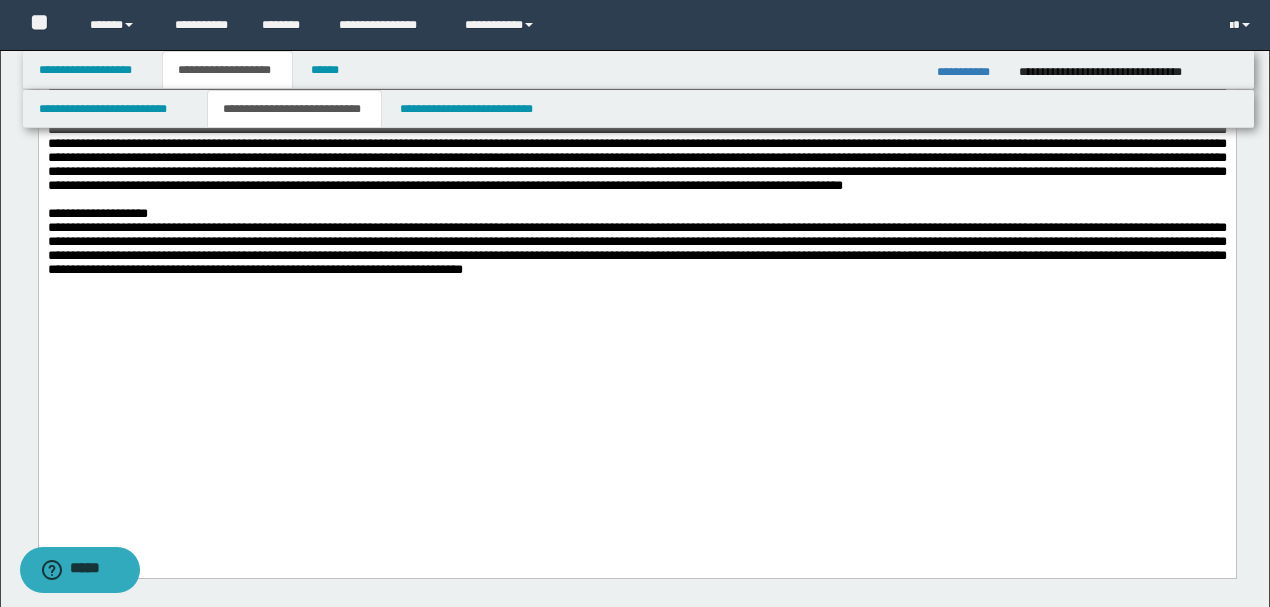 scroll, scrollTop: 466, scrollLeft: 0, axis: vertical 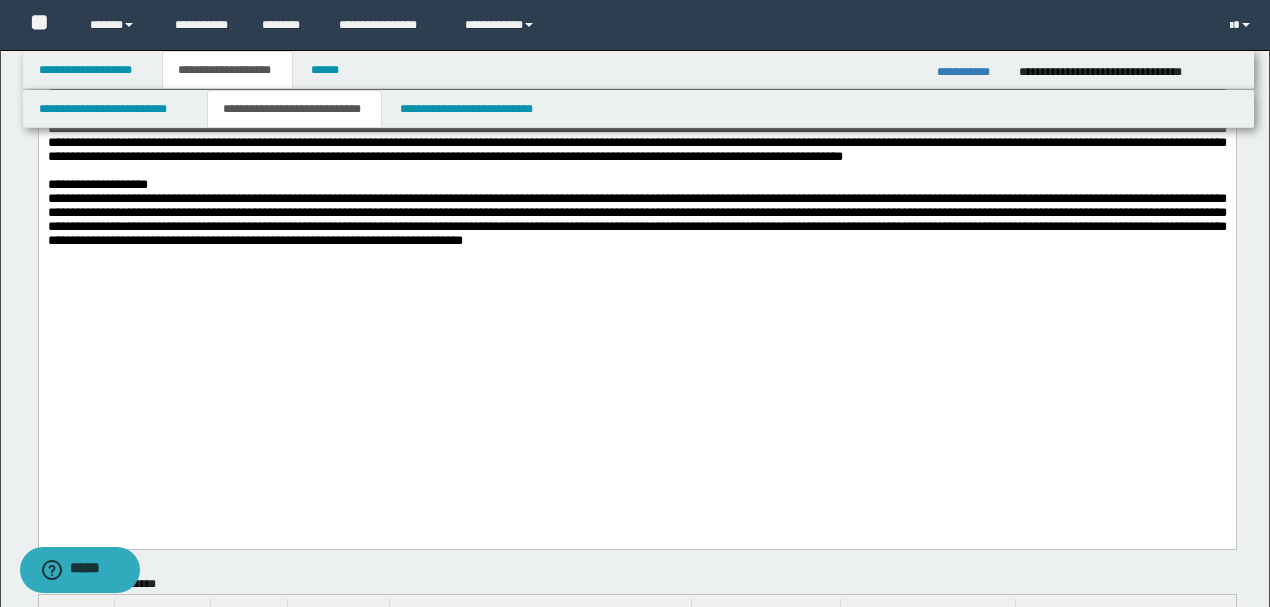 click on "**********" at bounding box center [636, -19] 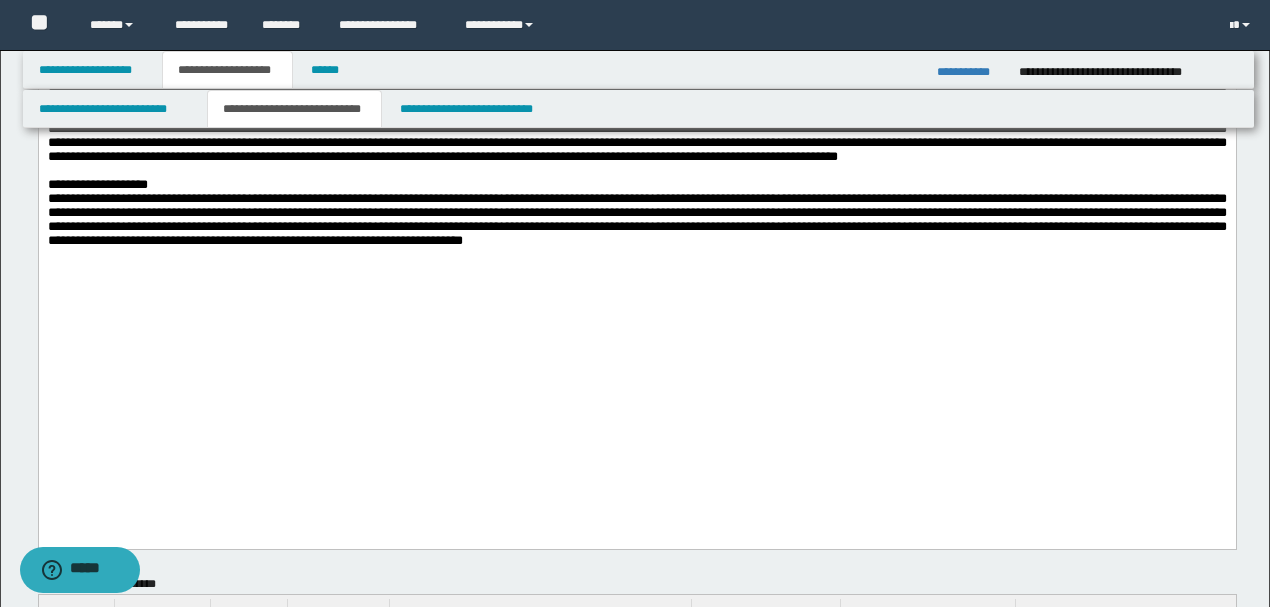 click on "**********" at bounding box center [636, -19] 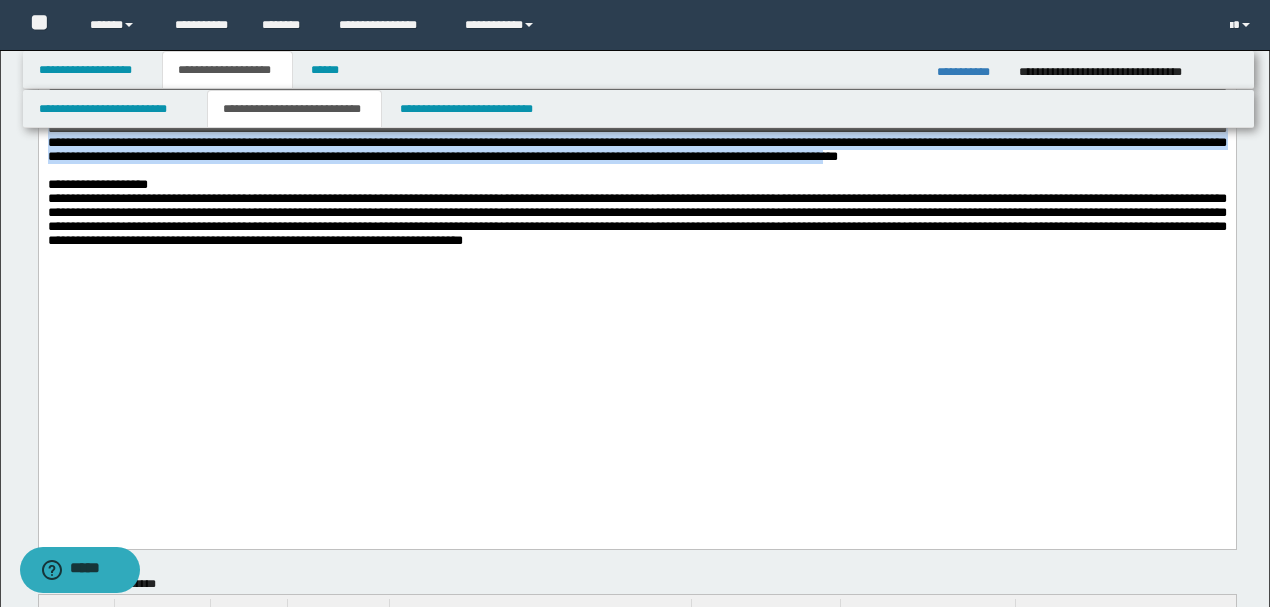 drag, startPoint x: 124, startPoint y: 283, endPoint x: 945, endPoint y: 338, distance: 822.8402 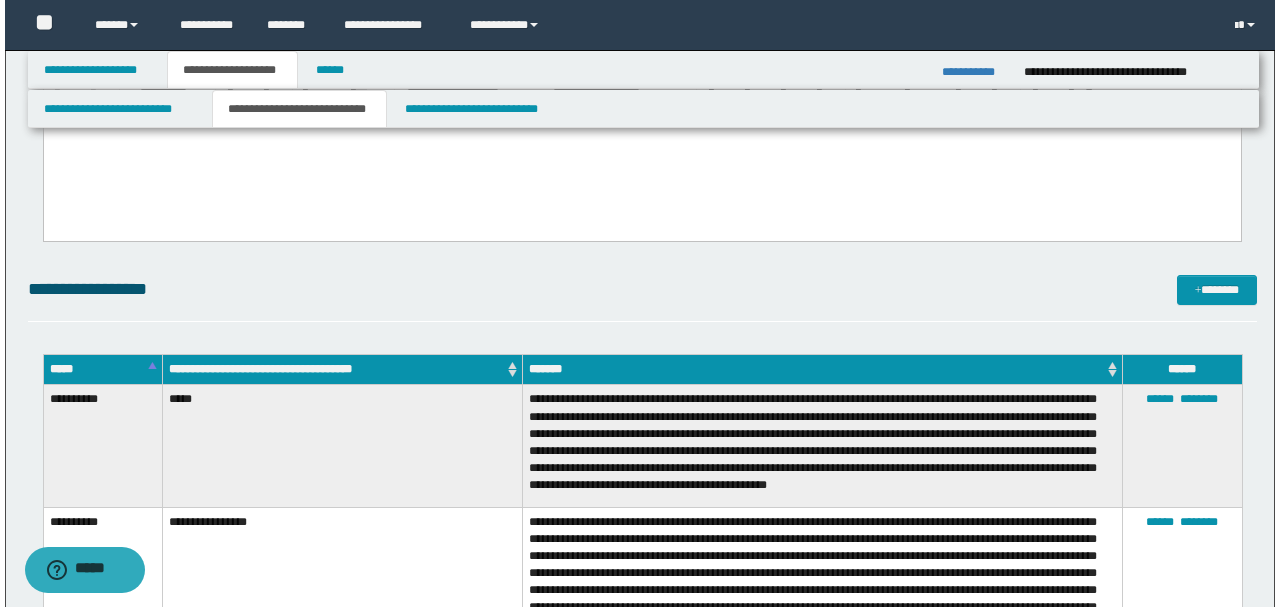 scroll, scrollTop: 1000, scrollLeft: 0, axis: vertical 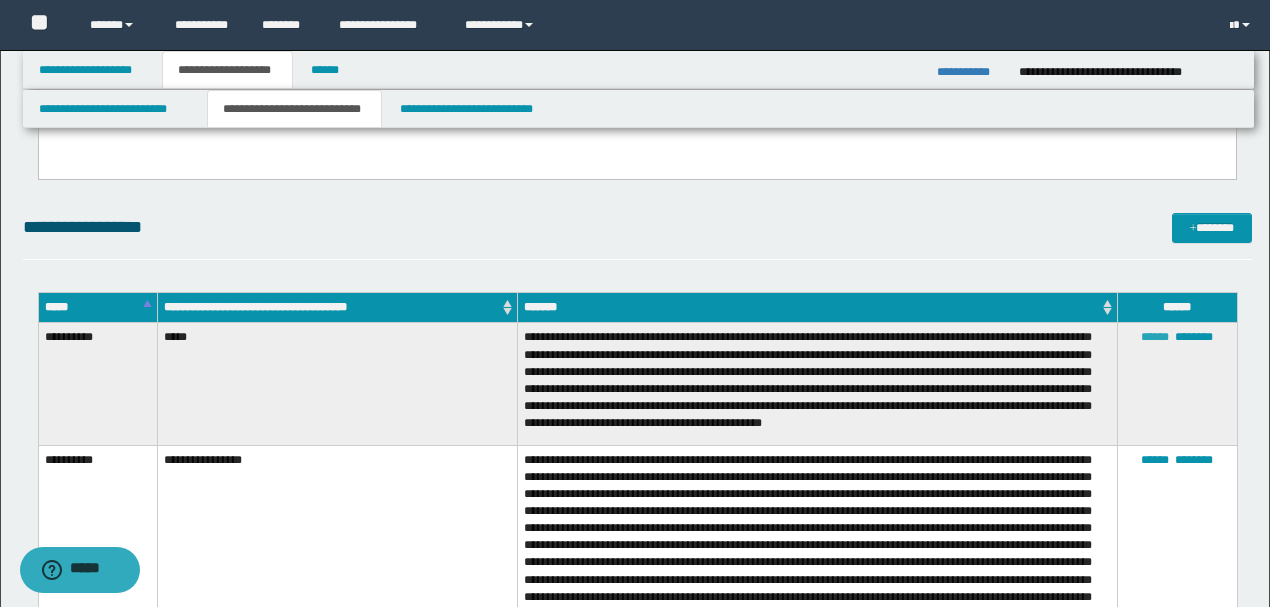click on "******" at bounding box center [1155, 337] 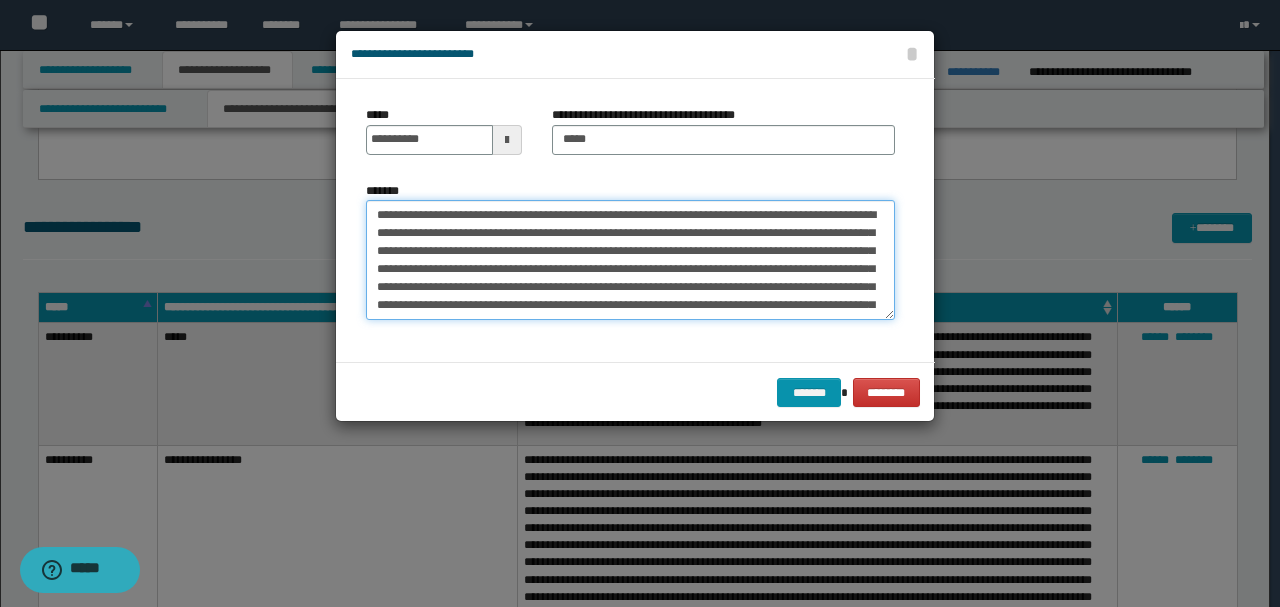 drag, startPoint x: 433, startPoint y: 216, endPoint x: 480, endPoint y: 216, distance: 47 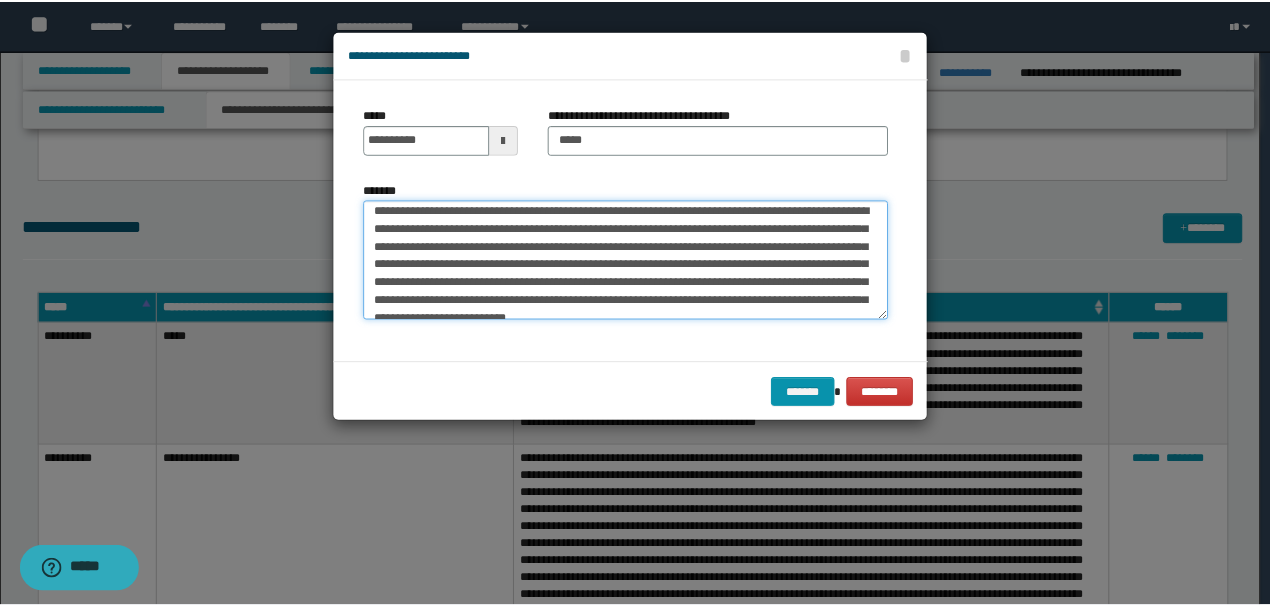 scroll, scrollTop: 0, scrollLeft: 0, axis: both 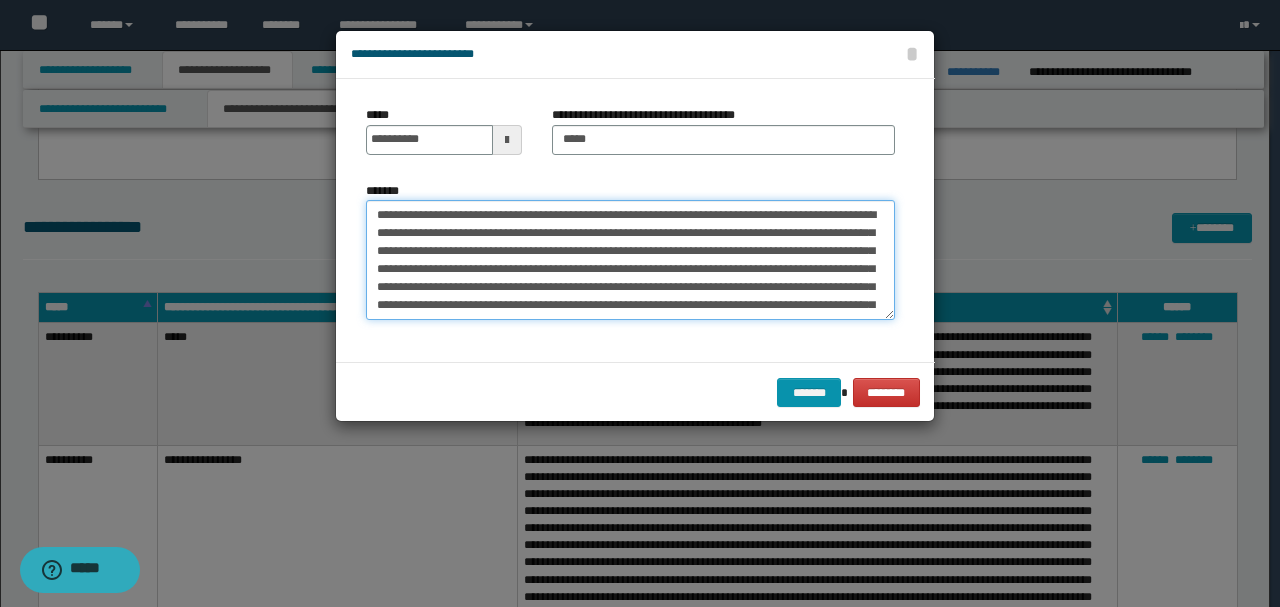 drag, startPoint x: 809, startPoint y: 304, endPoint x: 651, endPoint y: 240, distance: 170.46994 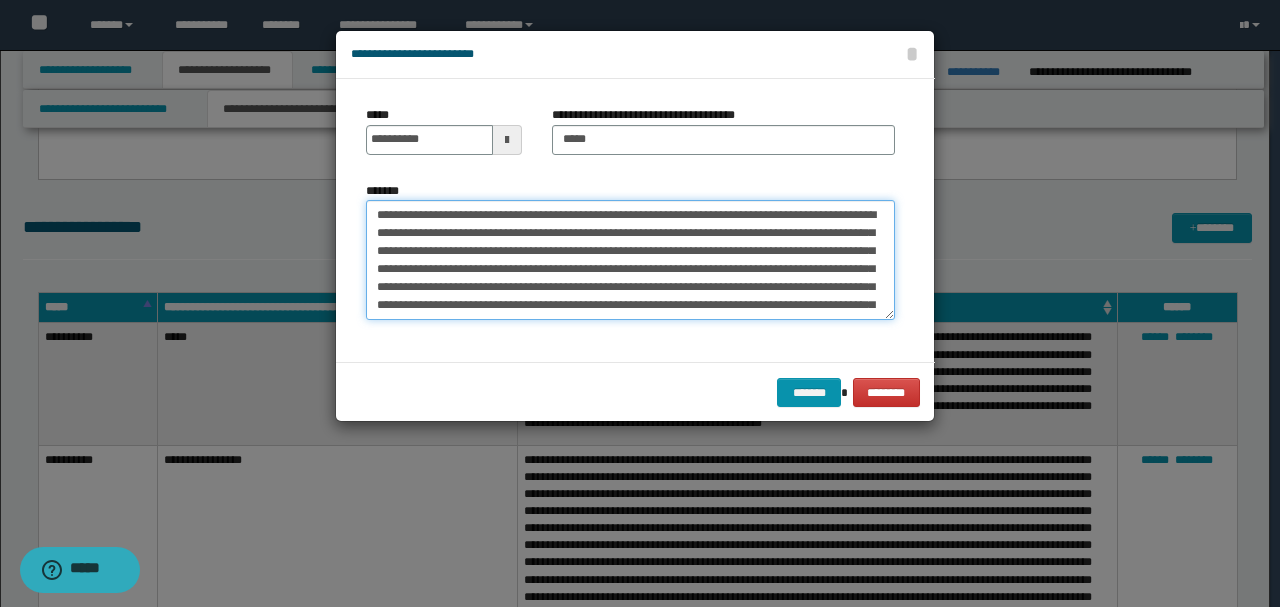 click on "**********" at bounding box center [630, 259] 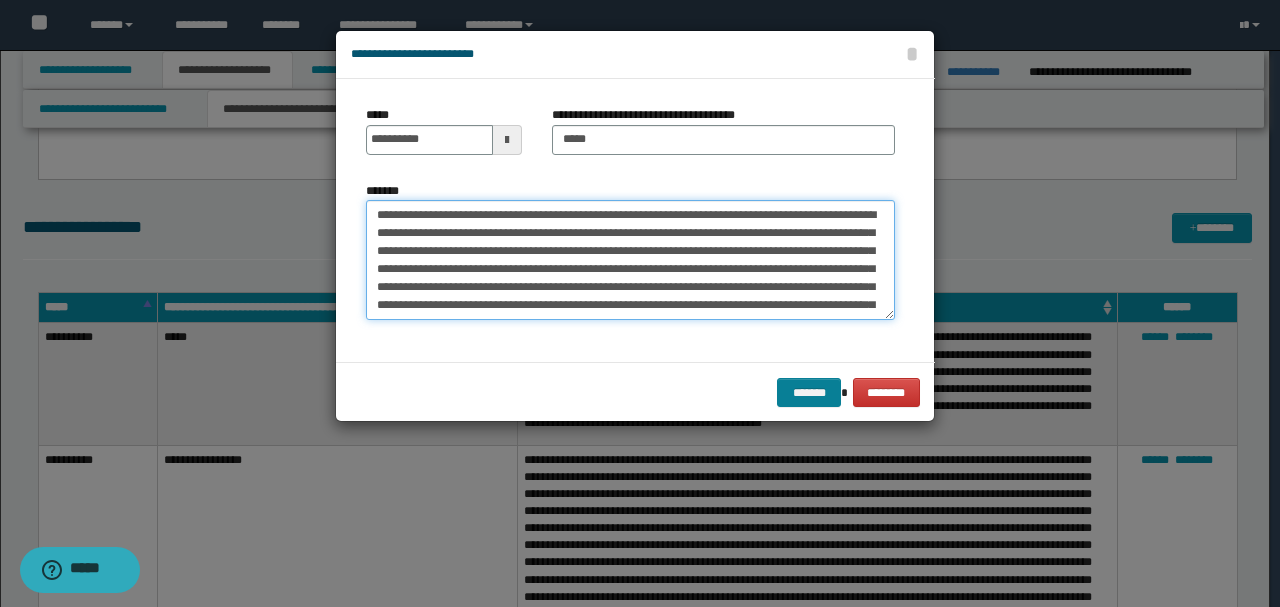 type on "**********" 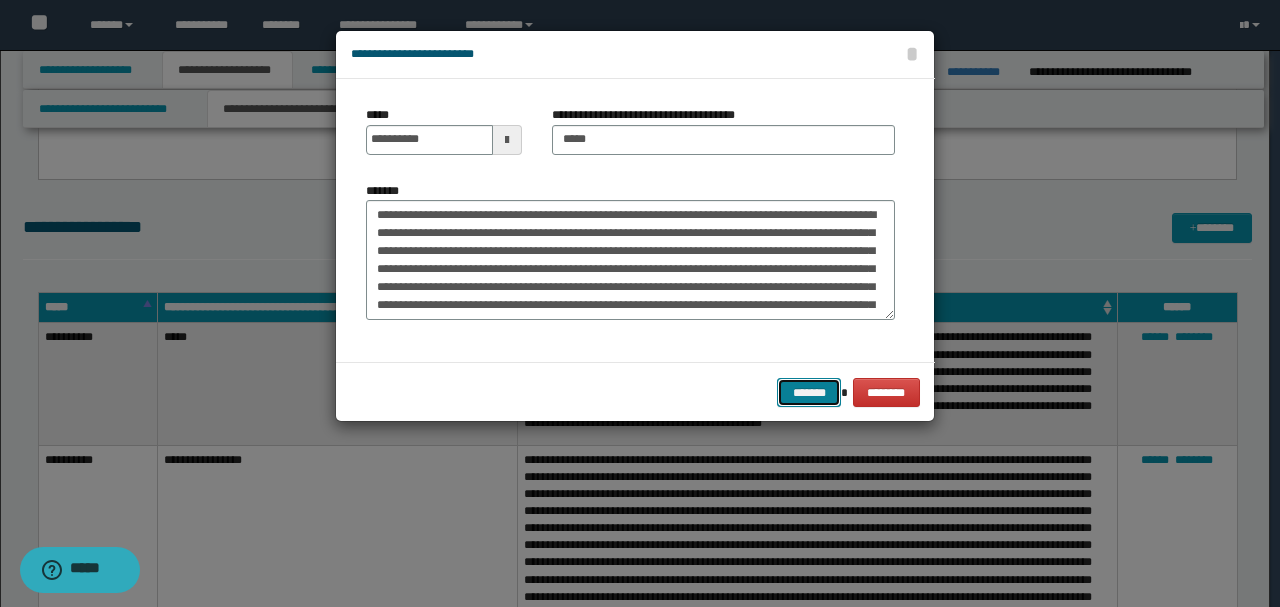 click on "*******" at bounding box center (809, 392) 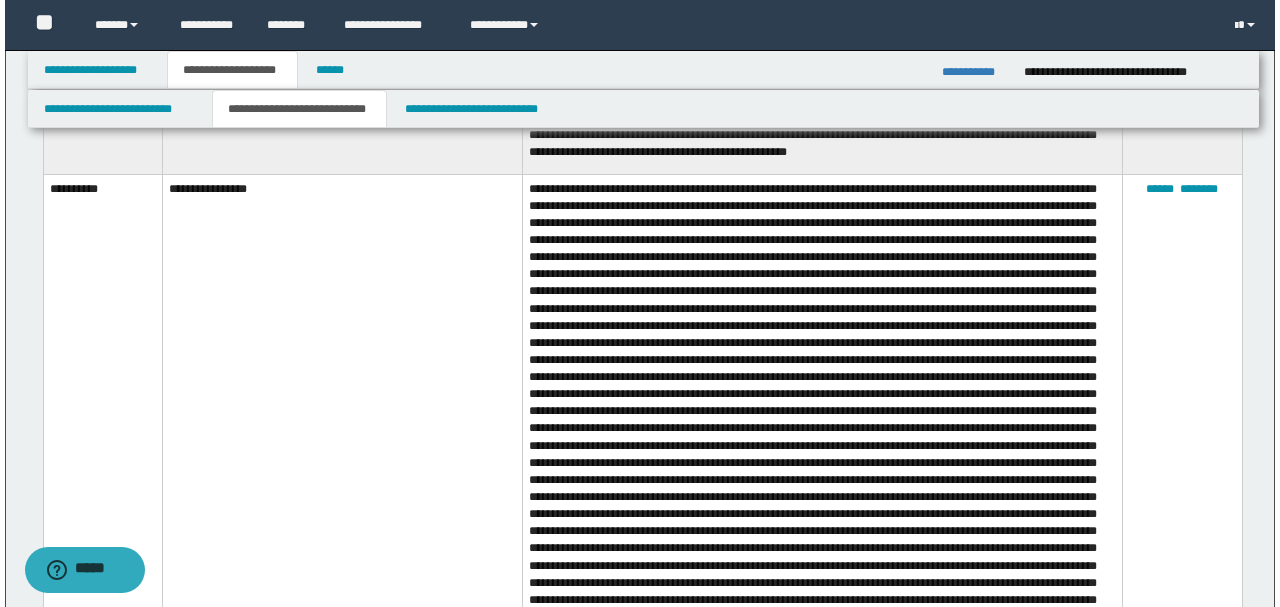 scroll, scrollTop: 1266, scrollLeft: 0, axis: vertical 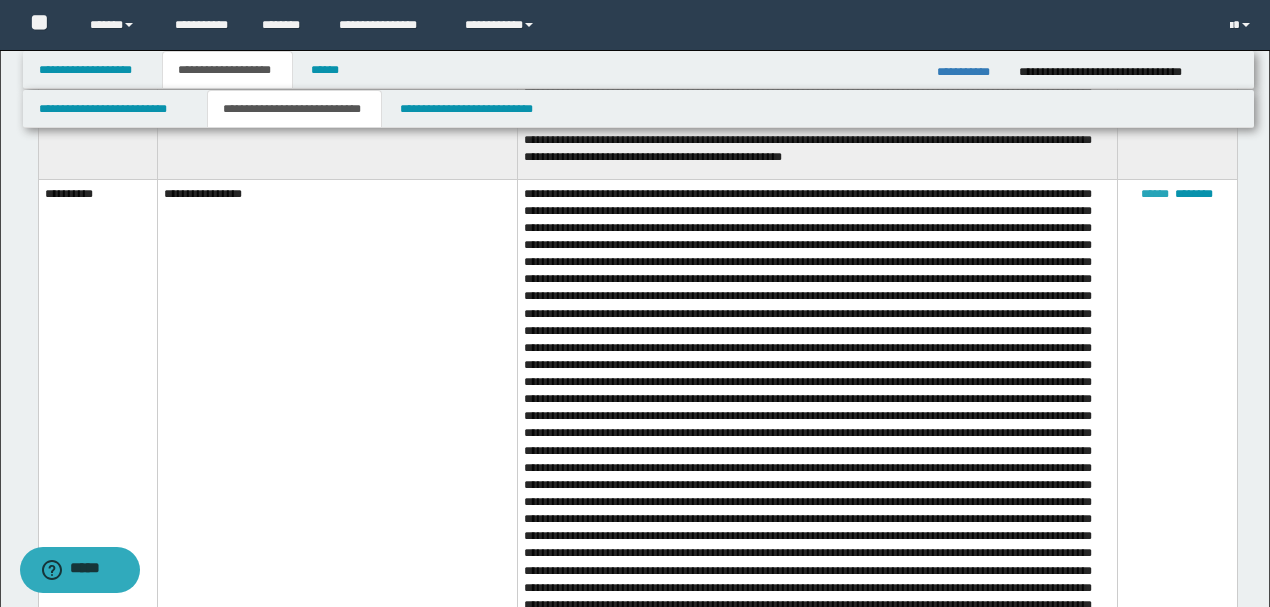 click on "******" at bounding box center [1155, 194] 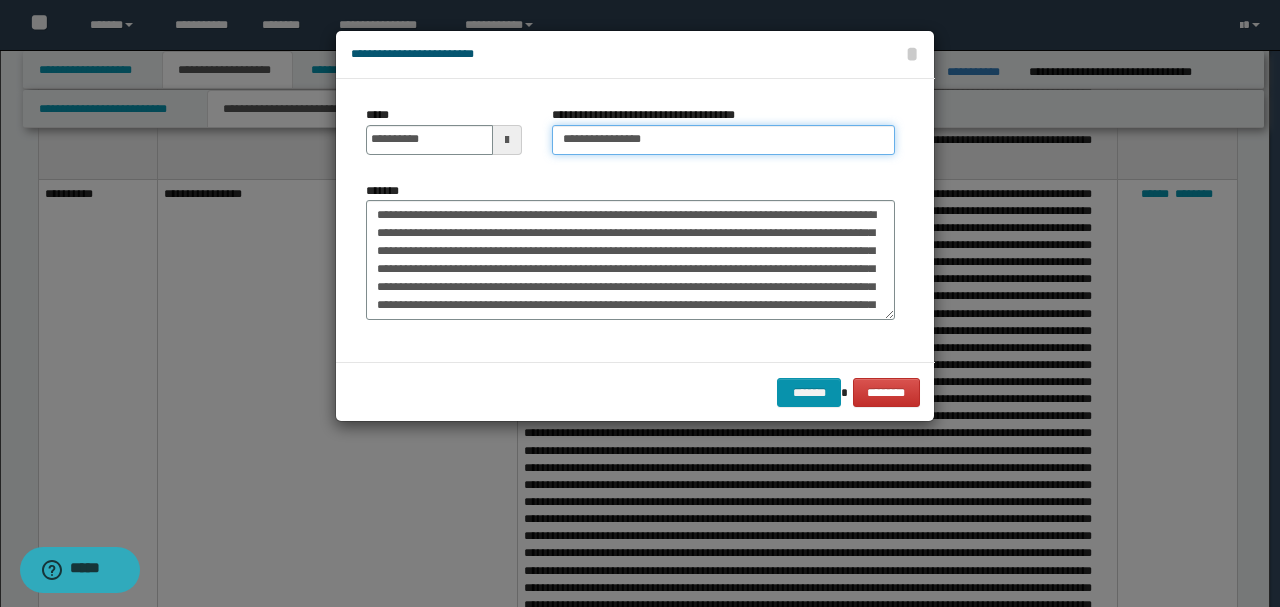 click on "**********" at bounding box center (723, 140) 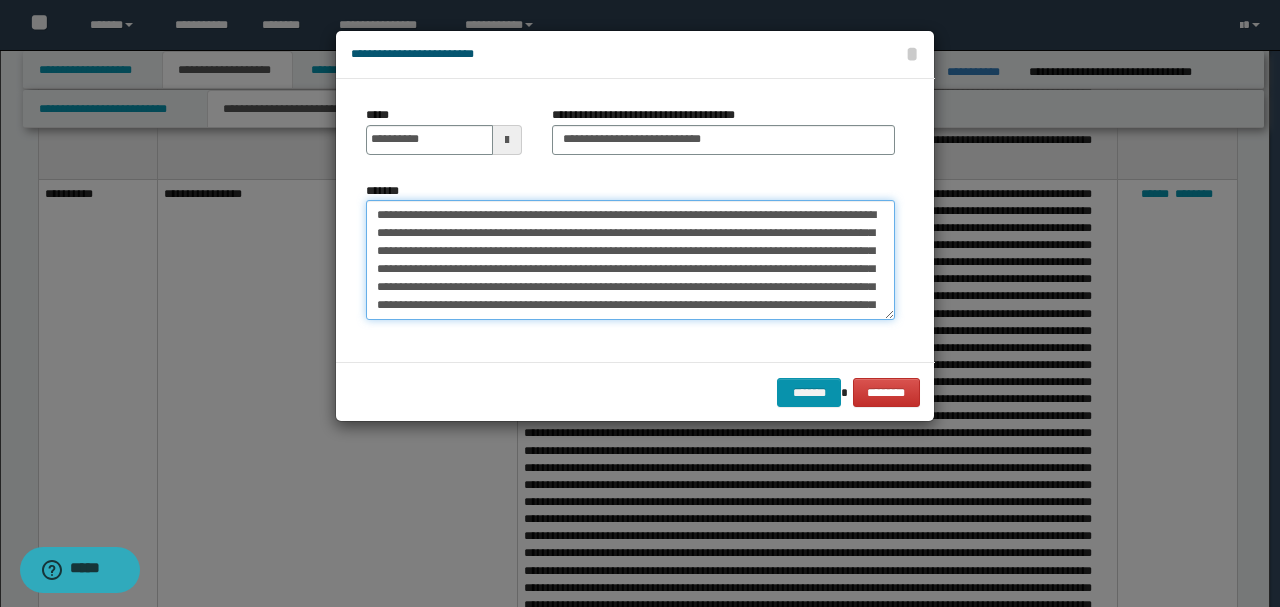 click on "*******" at bounding box center (630, 259) 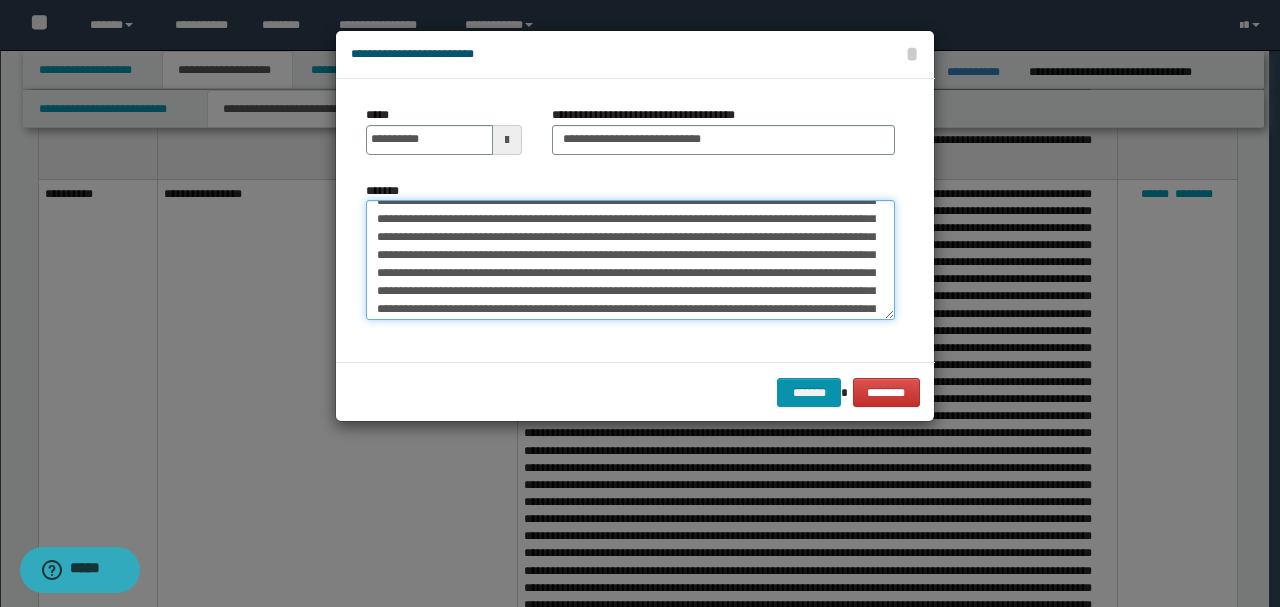 scroll, scrollTop: 200, scrollLeft: 0, axis: vertical 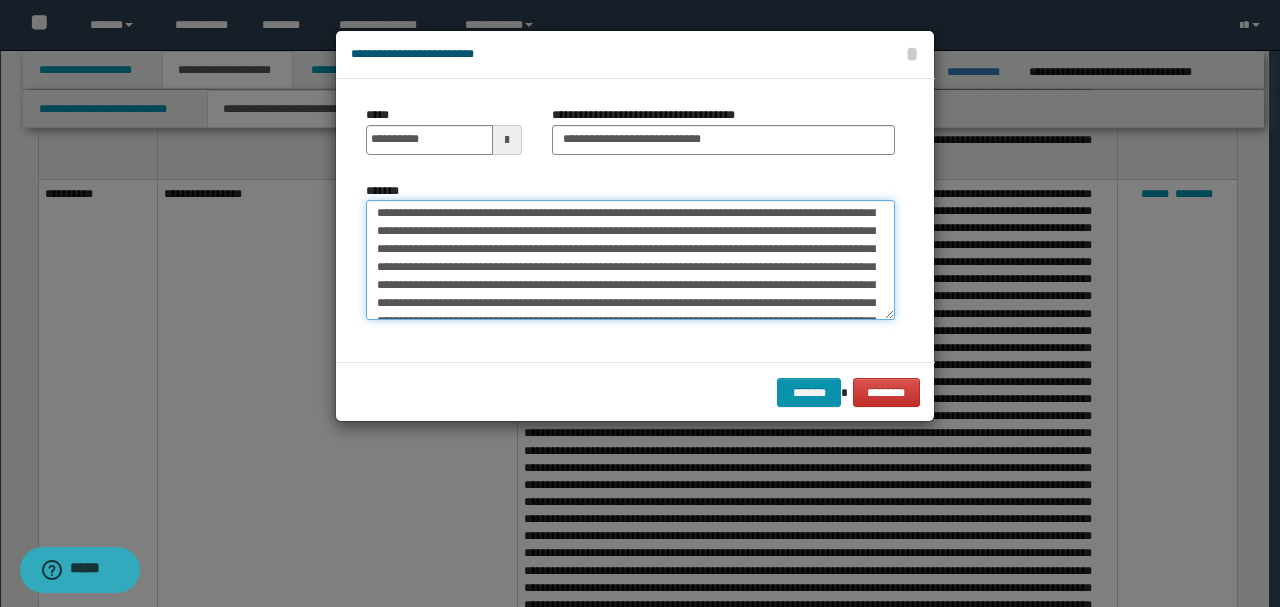 drag, startPoint x: 376, startPoint y: 286, endPoint x: 407, endPoint y: 287, distance: 31.016125 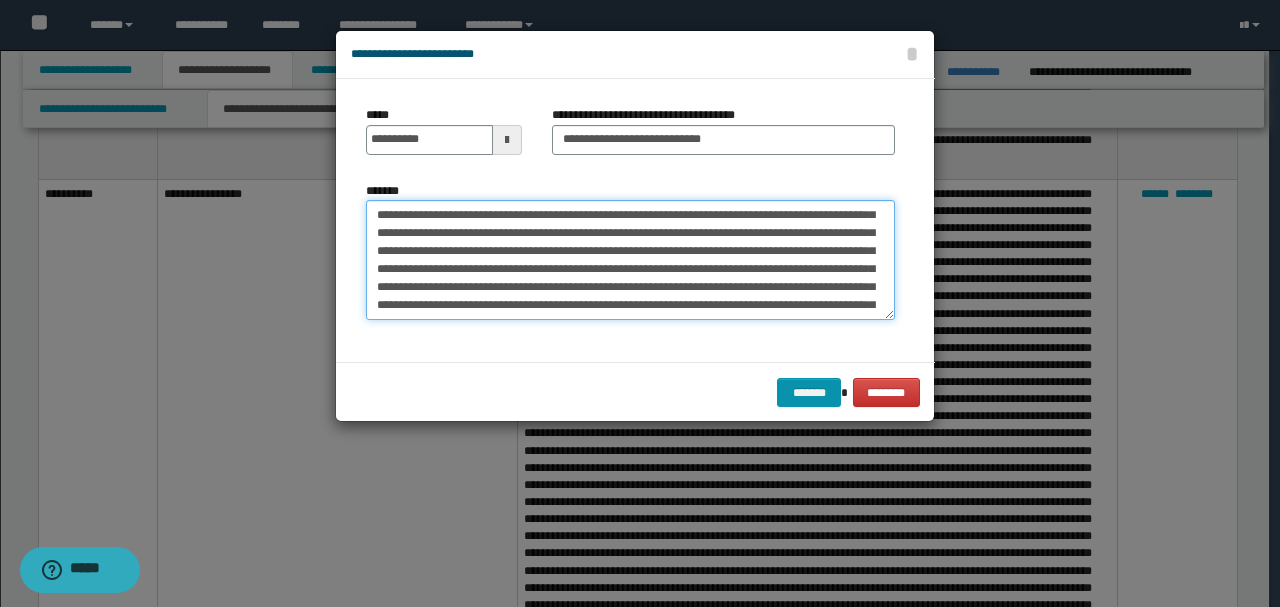 scroll, scrollTop: 266, scrollLeft: 0, axis: vertical 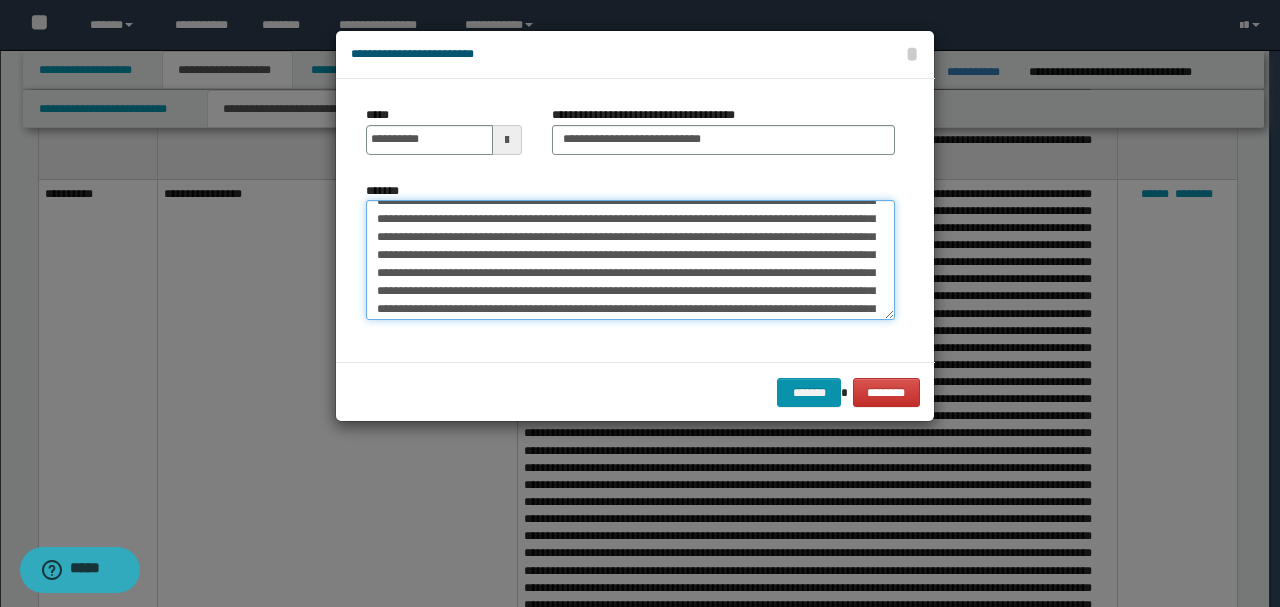 click on "*******" at bounding box center (630, 259) 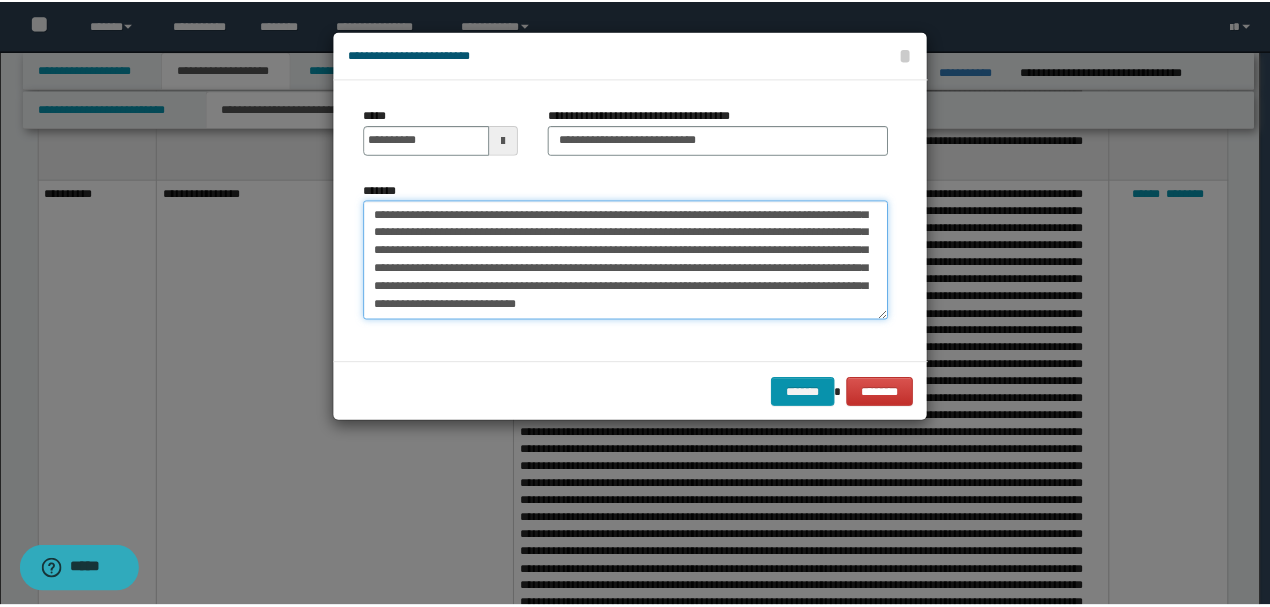 scroll, scrollTop: 466, scrollLeft: 0, axis: vertical 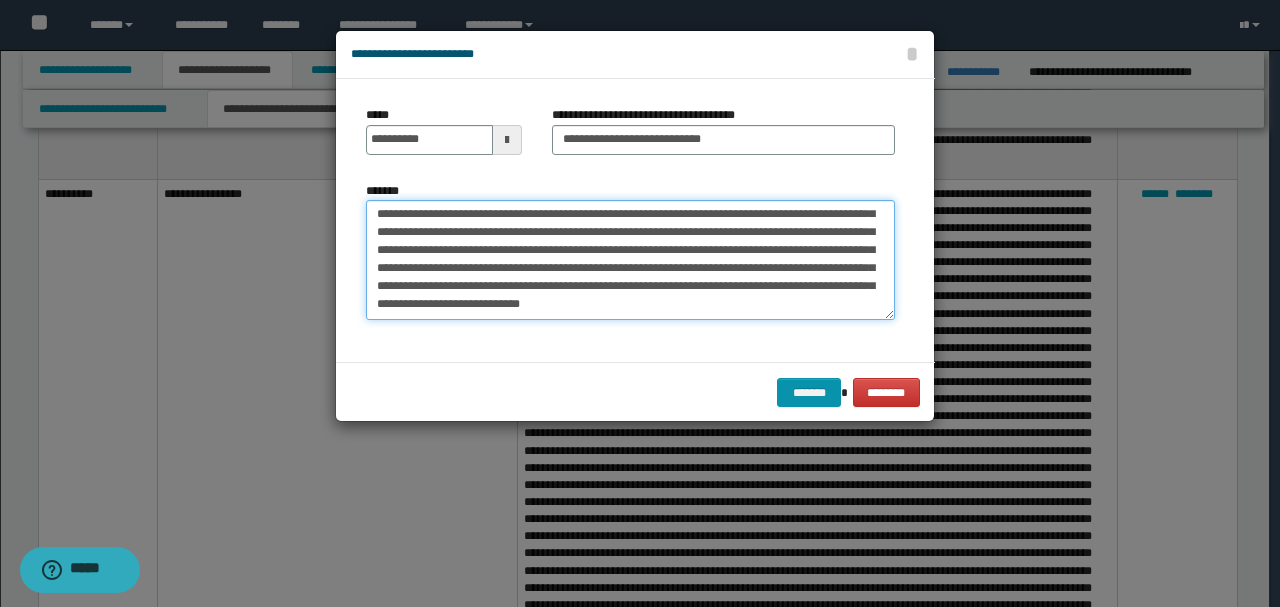 drag, startPoint x: 696, startPoint y: 254, endPoint x: 752, endPoint y: 303, distance: 74.41102 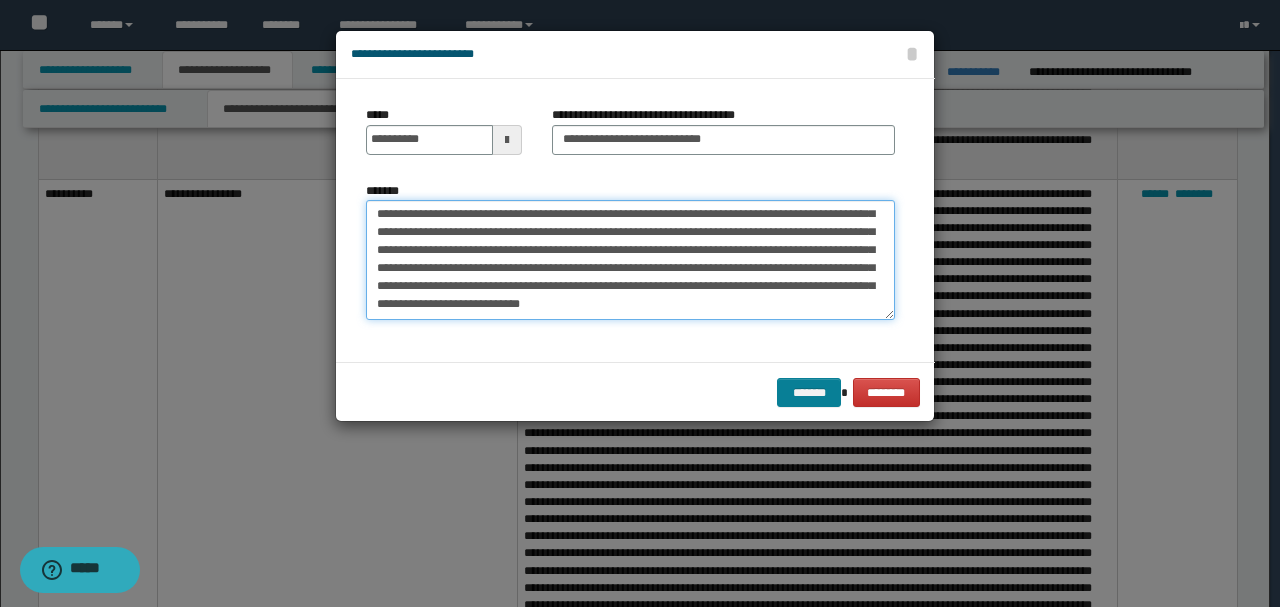 type on "**********" 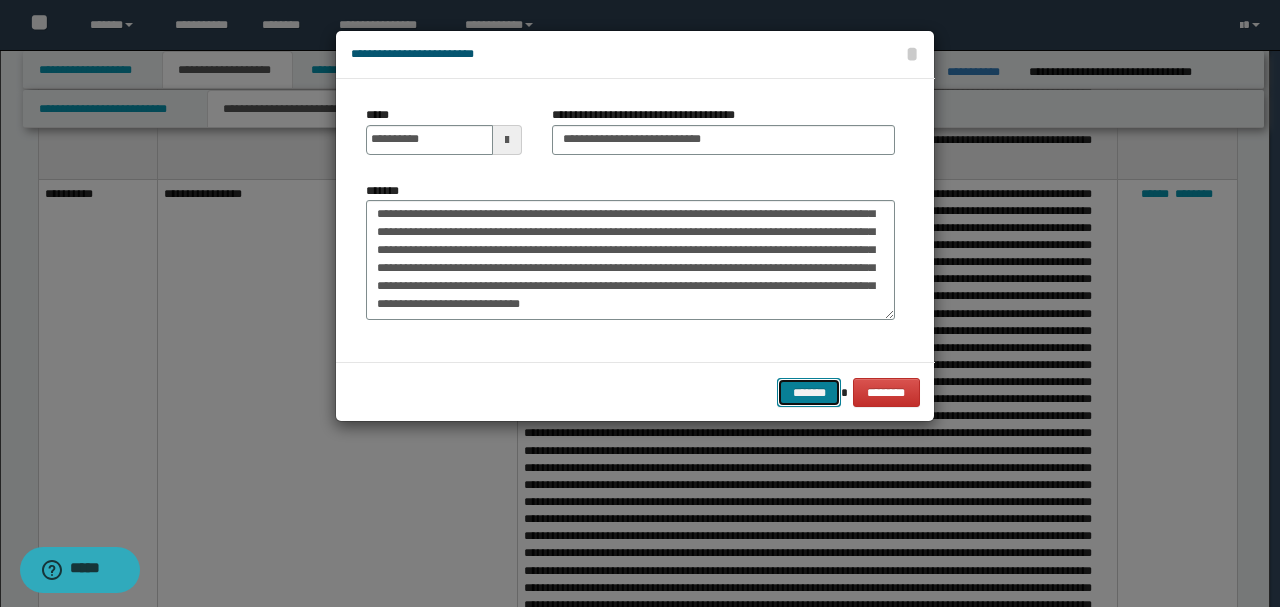 click on "*******" at bounding box center [809, 392] 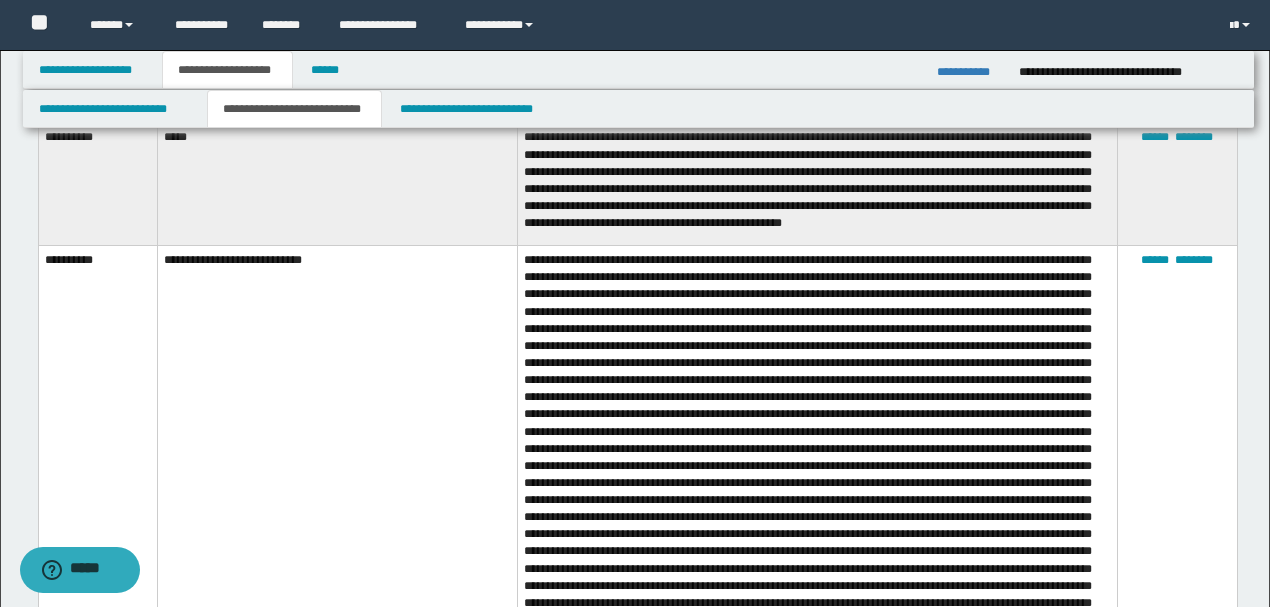 scroll, scrollTop: 1200, scrollLeft: 0, axis: vertical 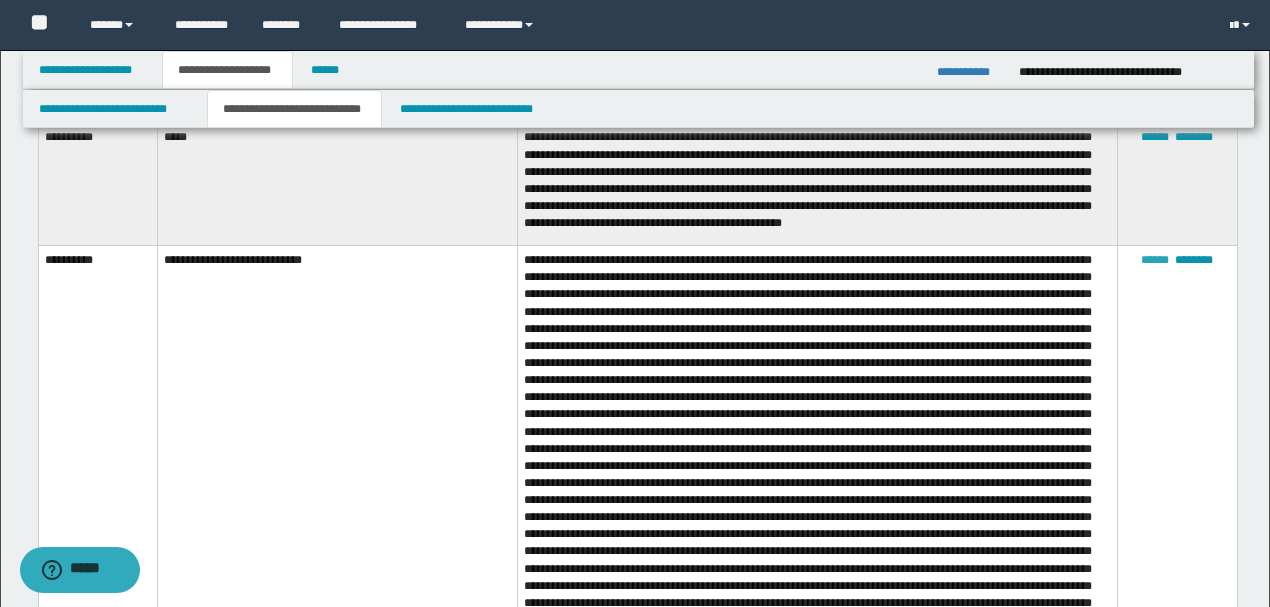 click on "******" at bounding box center [1155, 260] 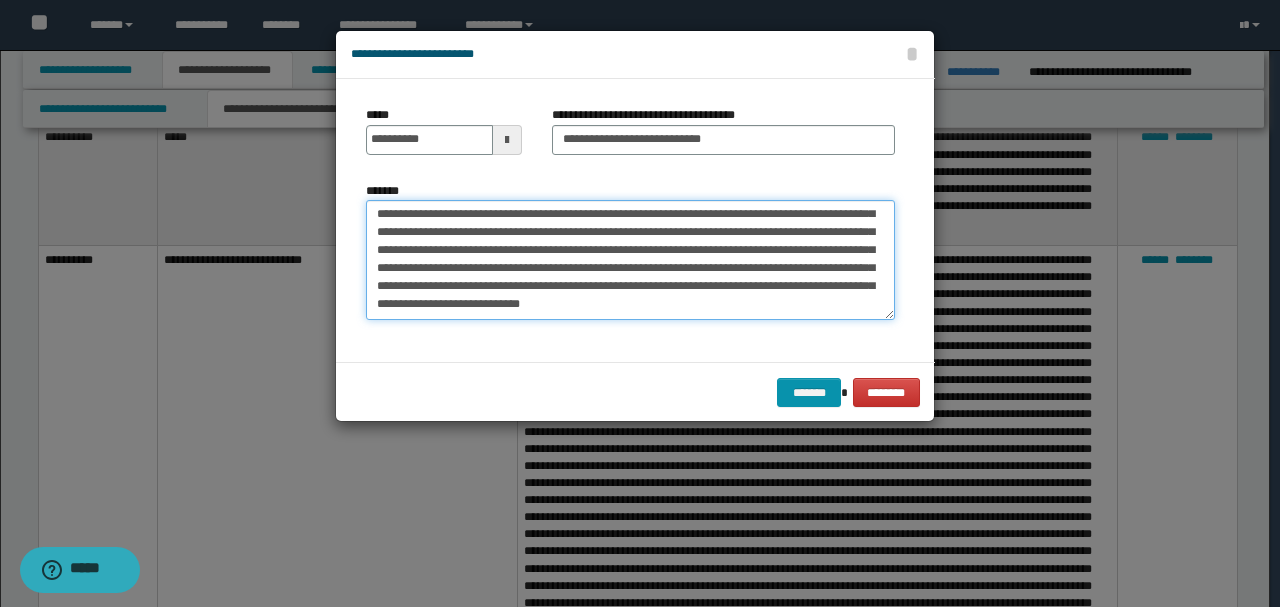 click on "*******" at bounding box center (630, 259) 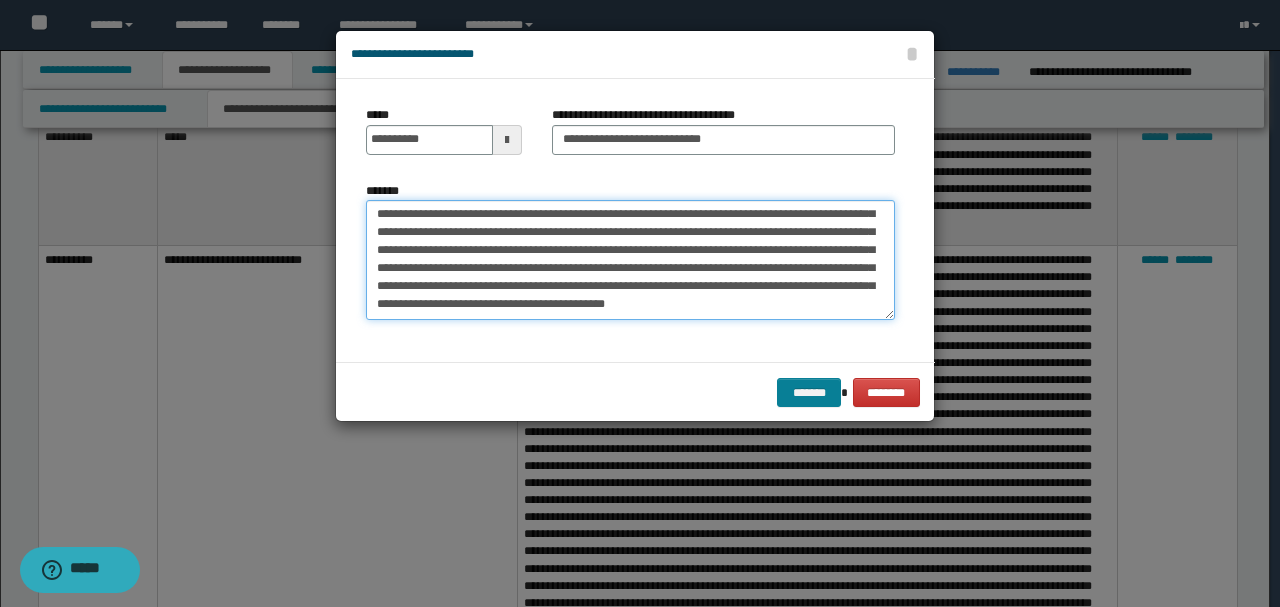 type on "**********" 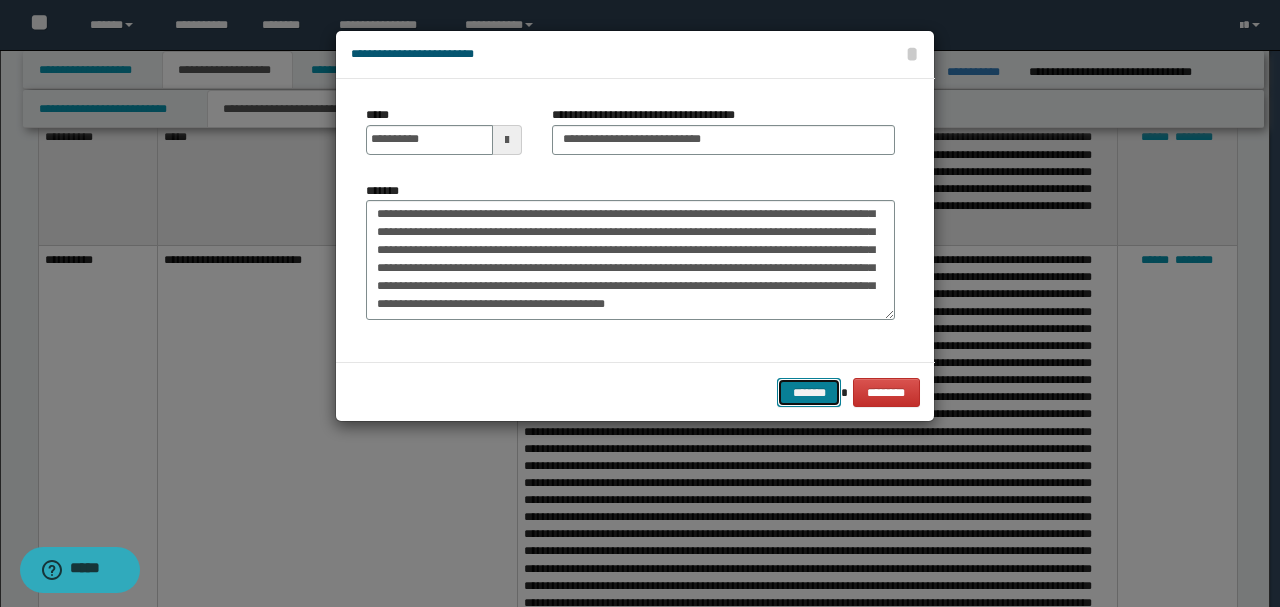 click on "*******" at bounding box center [809, 392] 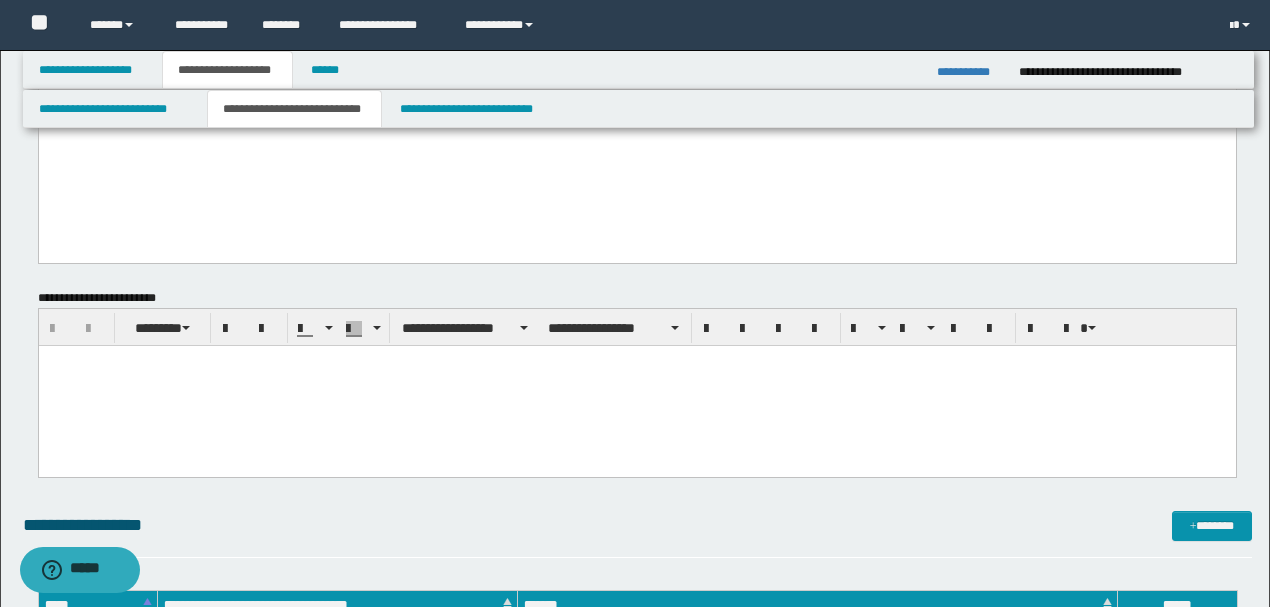 scroll, scrollTop: 666, scrollLeft: 0, axis: vertical 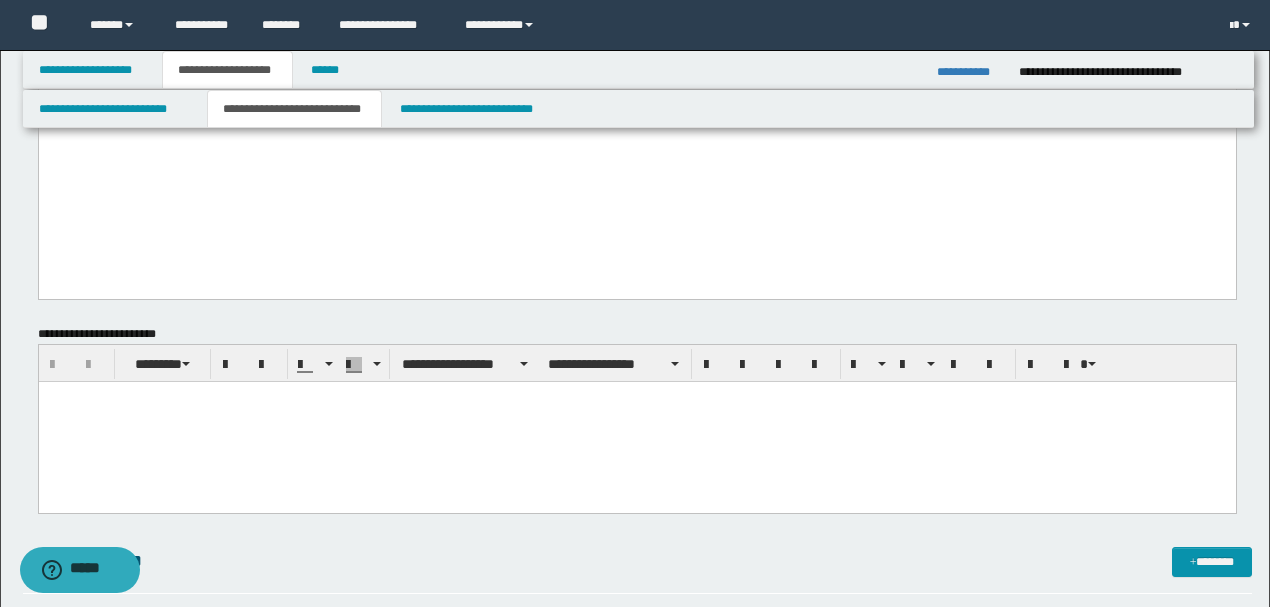 click at bounding box center [636, 422] 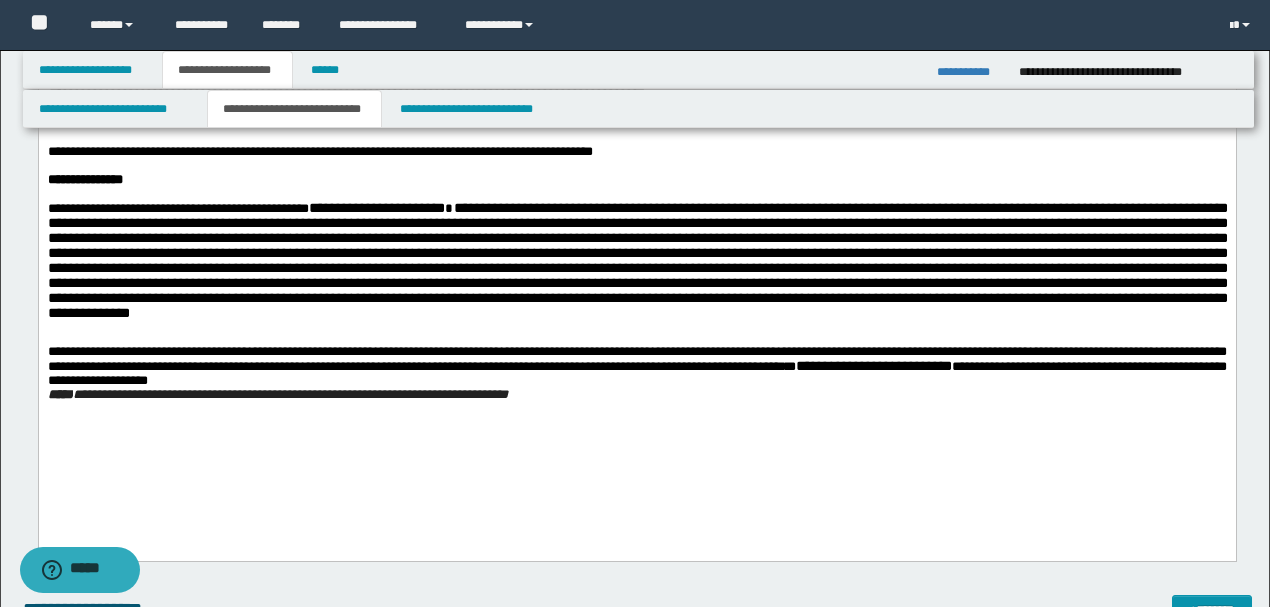 scroll, scrollTop: 1066, scrollLeft: 0, axis: vertical 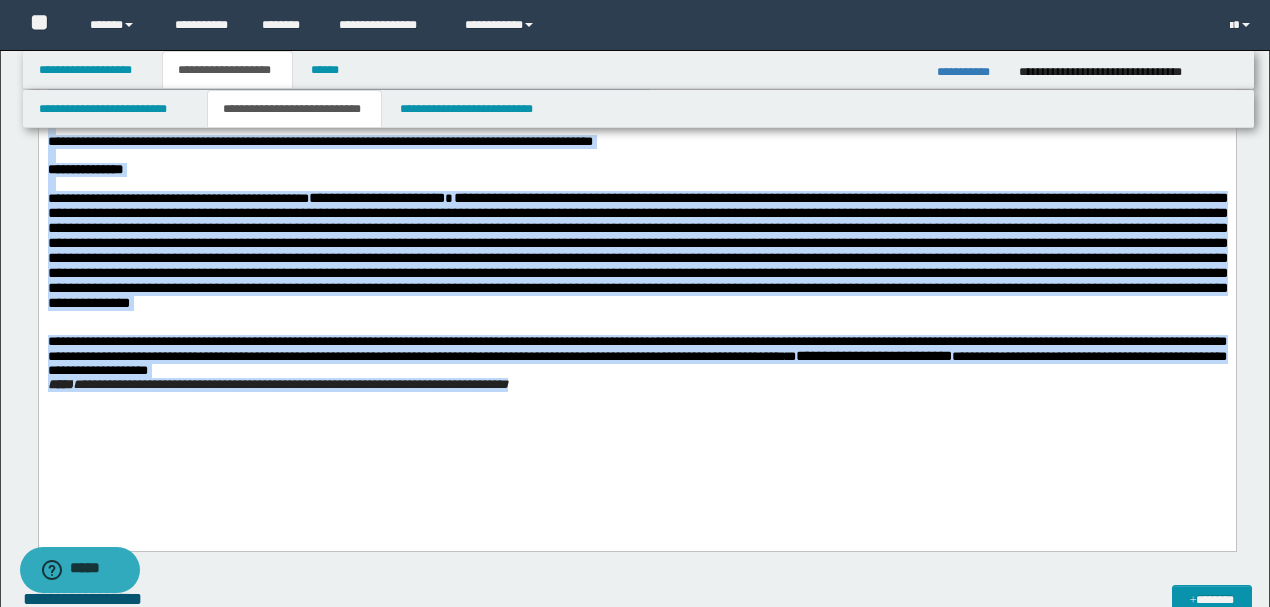 drag, startPoint x: 45, startPoint y: -2, endPoint x: 832, endPoint y: 484, distance: 924.9676 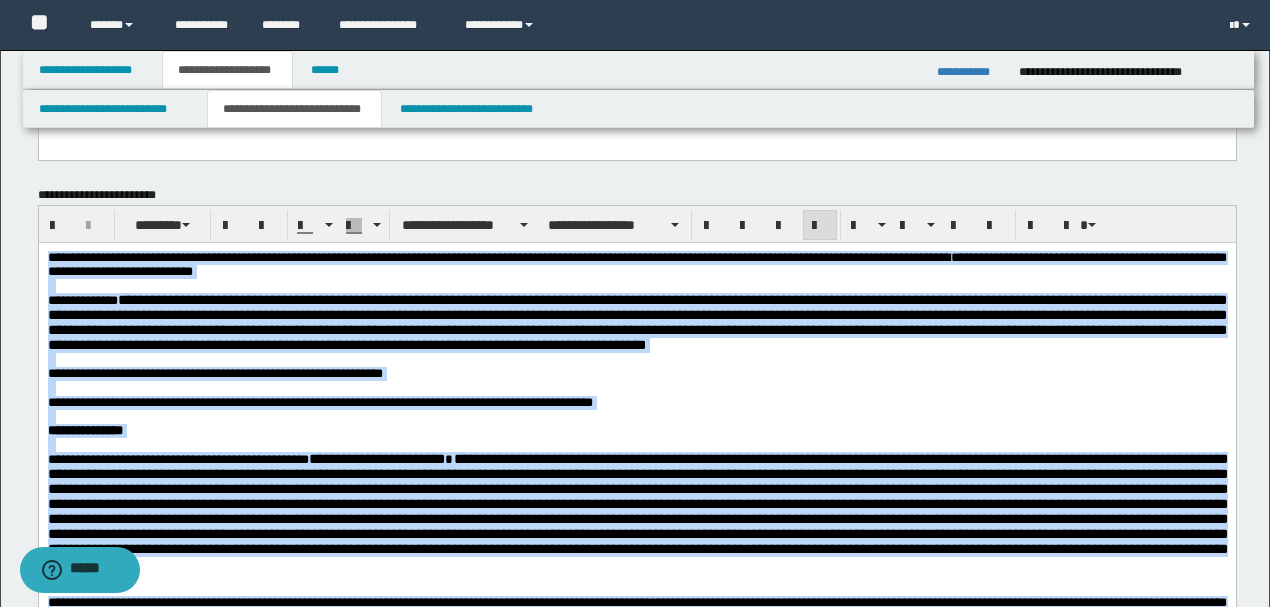 scroll, scrollTop: 800, scrollLeft: 0, axis: vertical 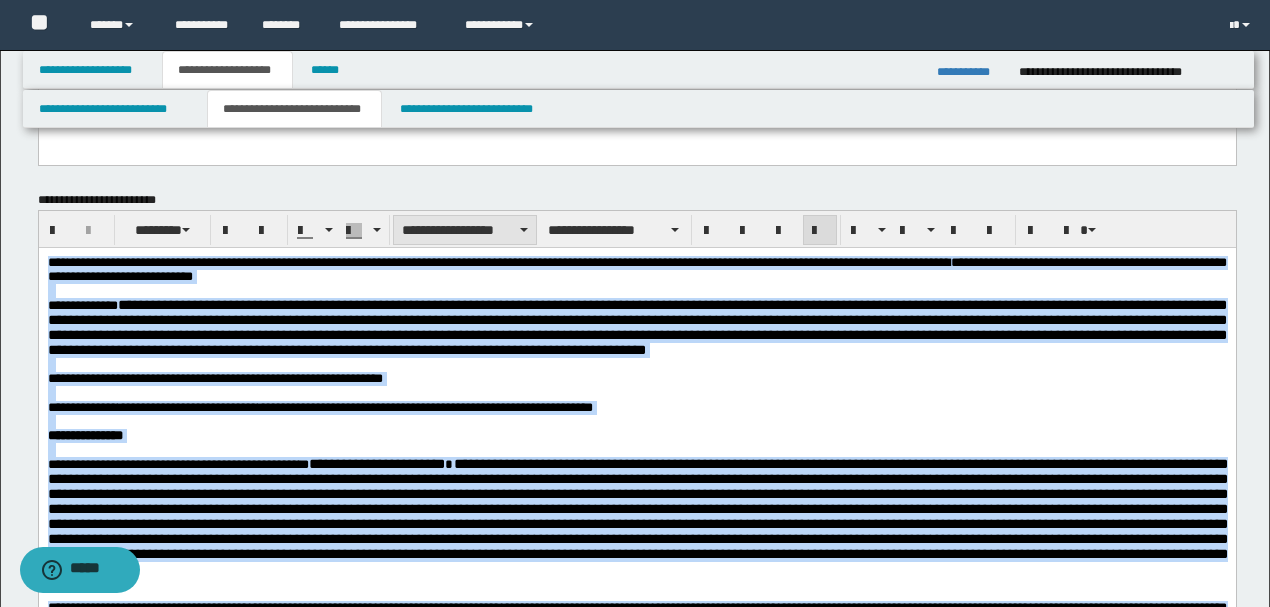 click on "**********" at bounding box center (465, 230) 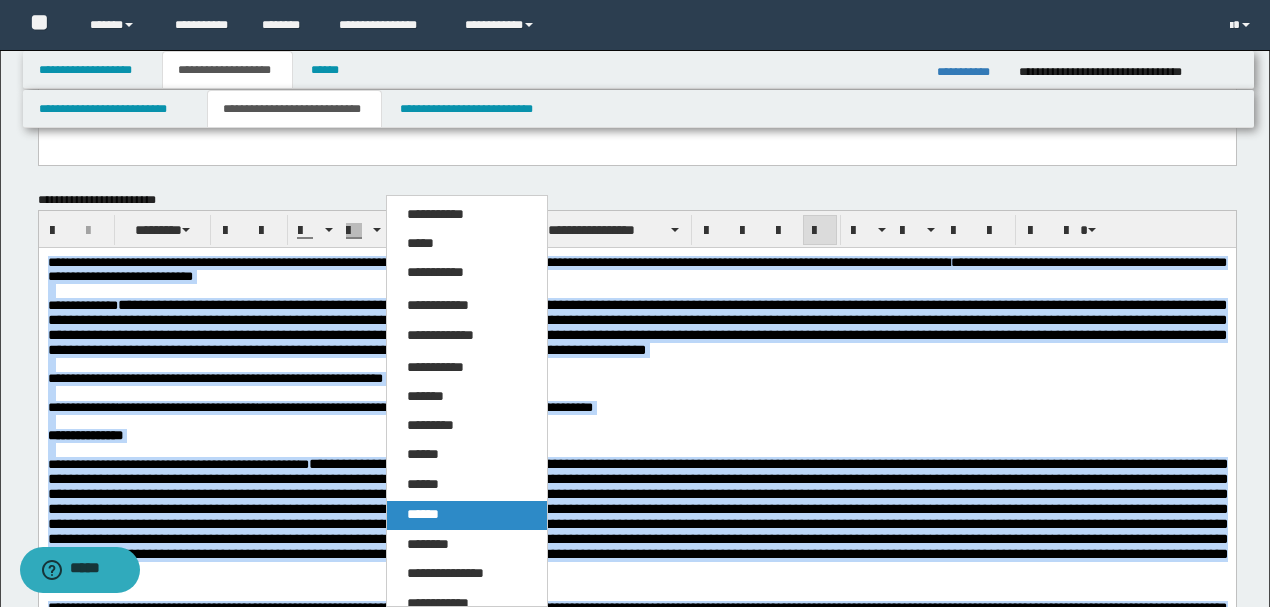 drag, startPoint x: 423, startPoint y: 520, endPoint x: 388, endPoint y: 257, distance: 265.31866 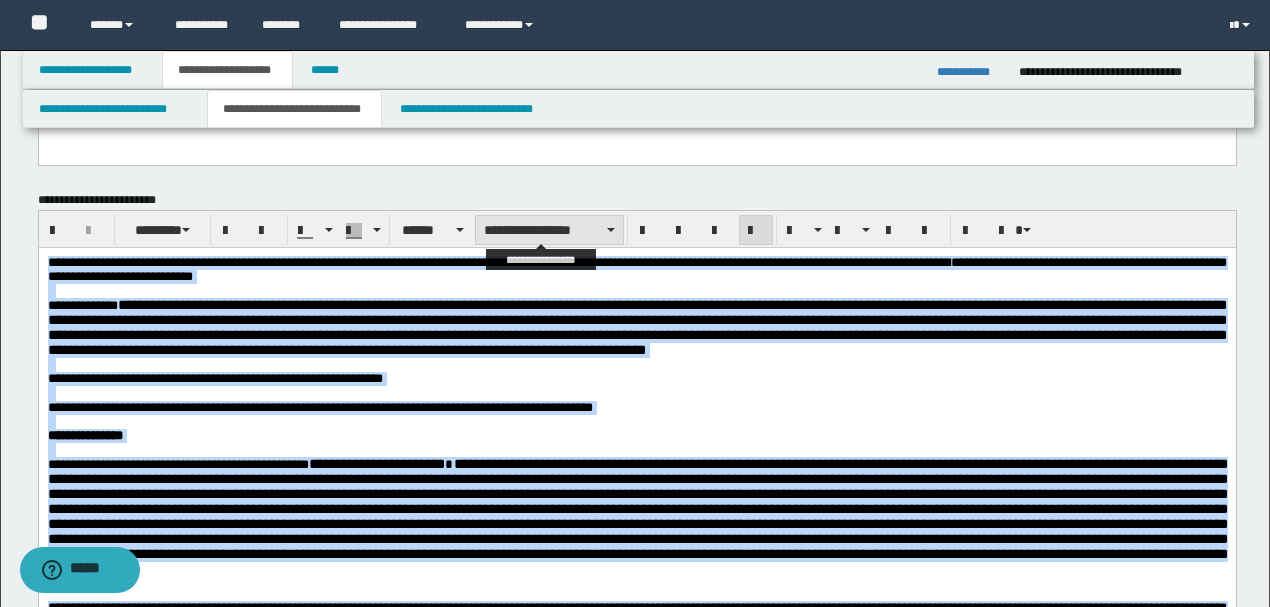 click on "**********" at bounding box center (549, 230) 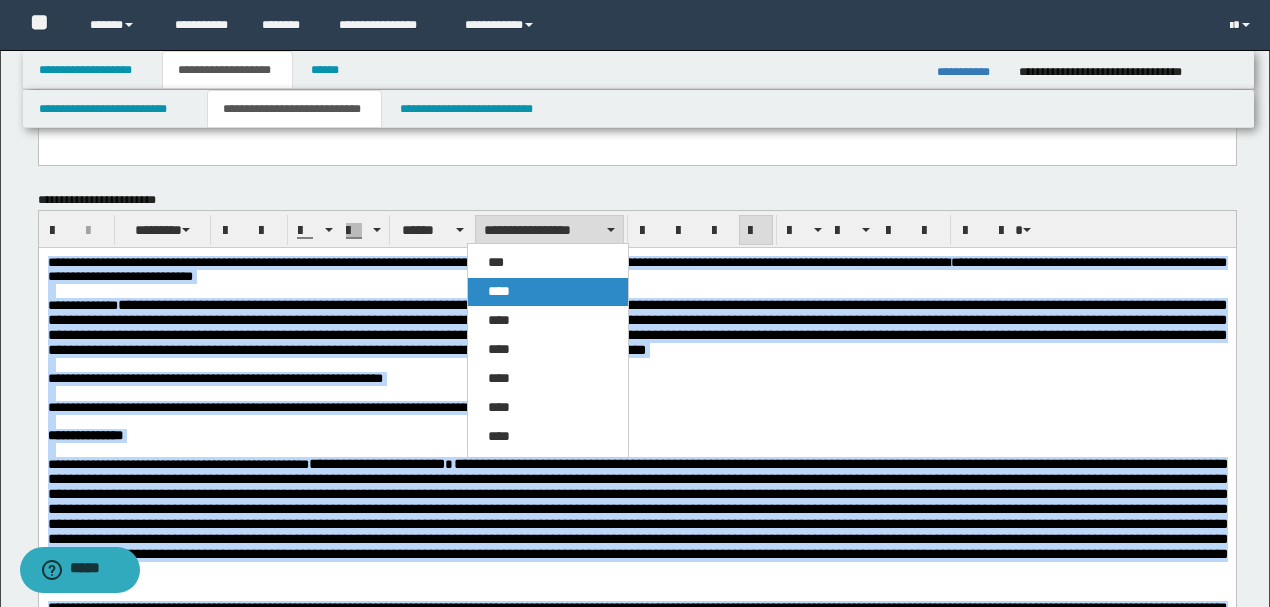 click on "****" at bounding box center [499, 291] 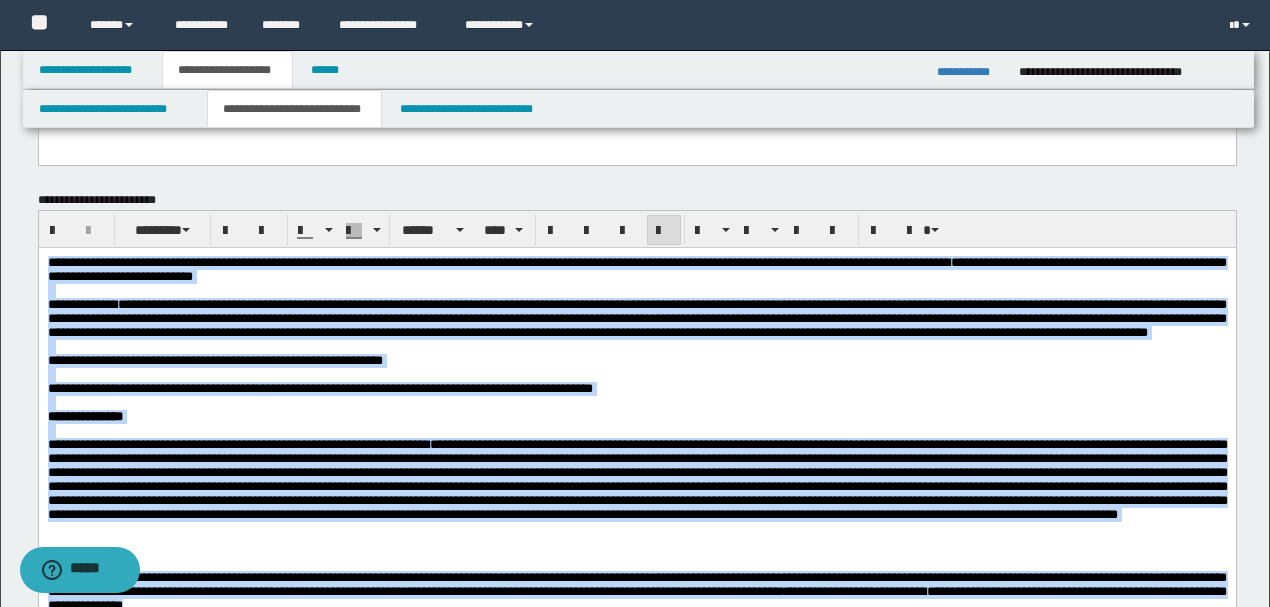 click on "**********" at bounding box center (636, 318) 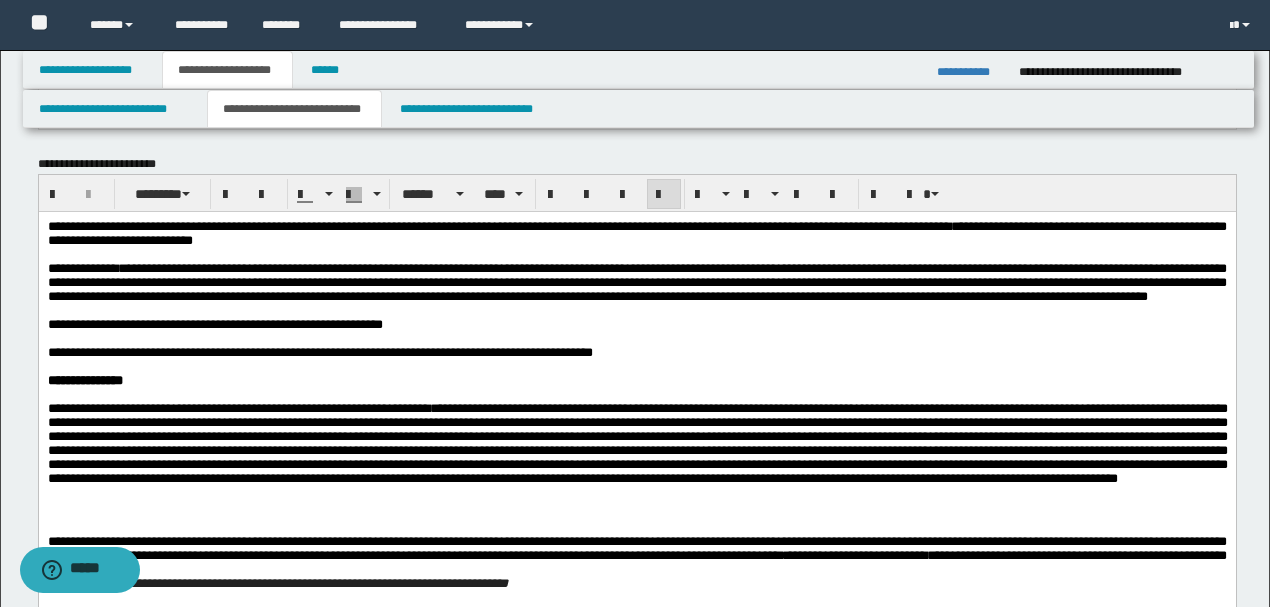 scroll, scrollTop: 866, scrollLeft: 0, axis: vertical 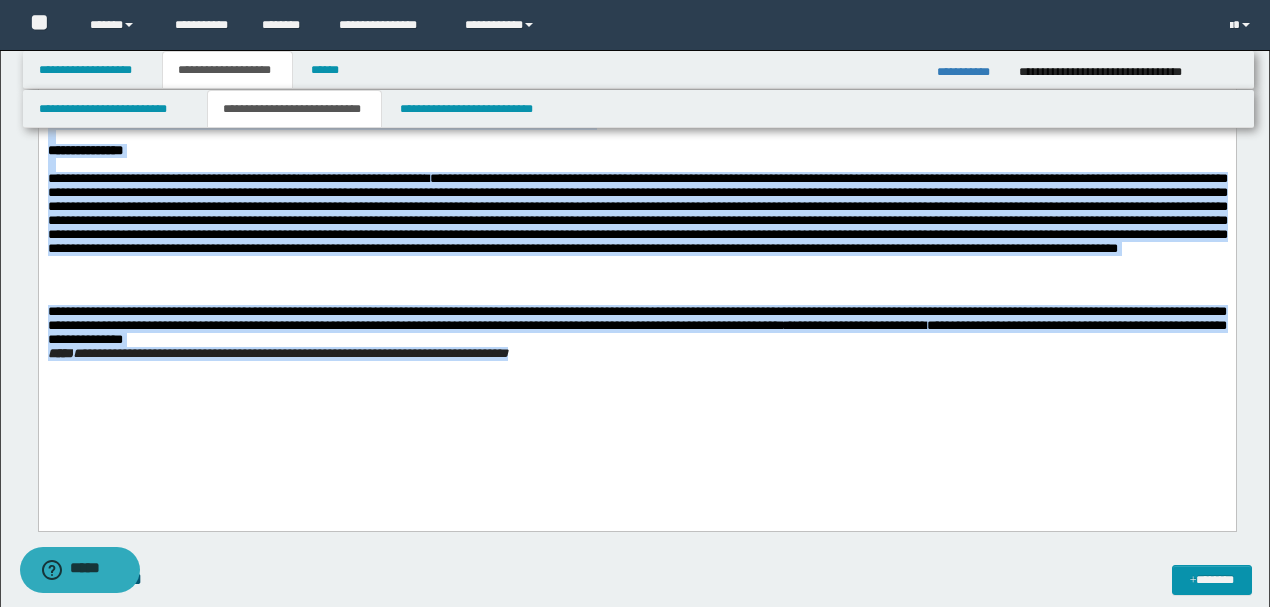 drag, startPoint x: 484, startPoint y: 133, endPoint x: 1008, endPoint y: 455, distance: 615.02844 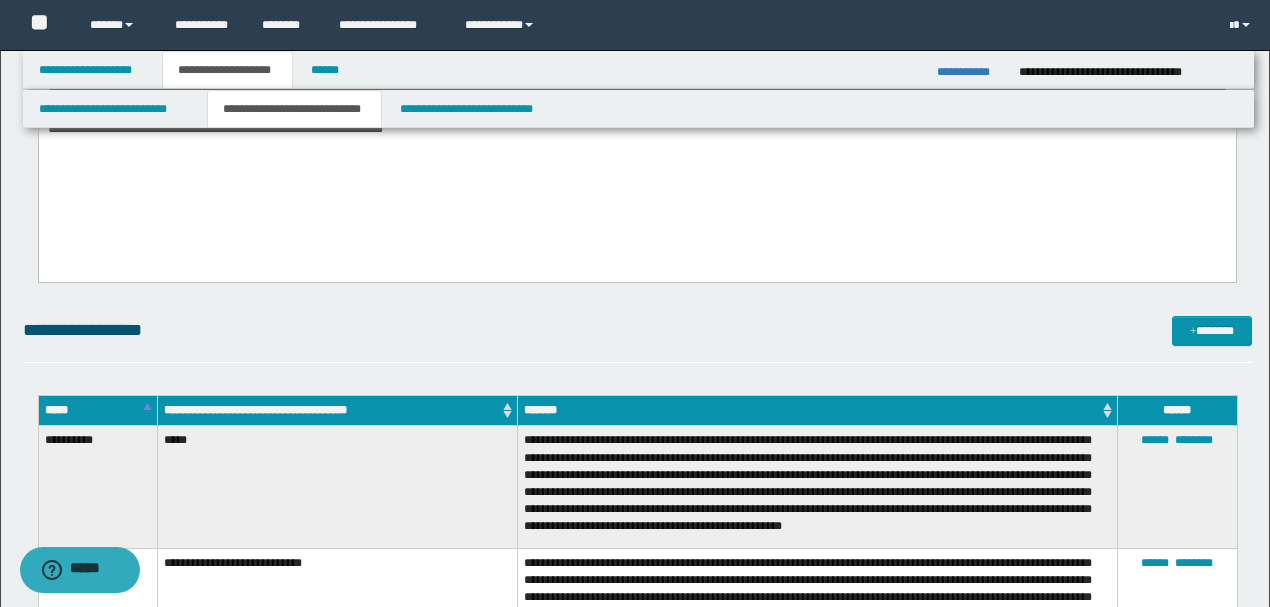 scroll, scrollTop: 933, scrollLeft: 0, axis: vertical 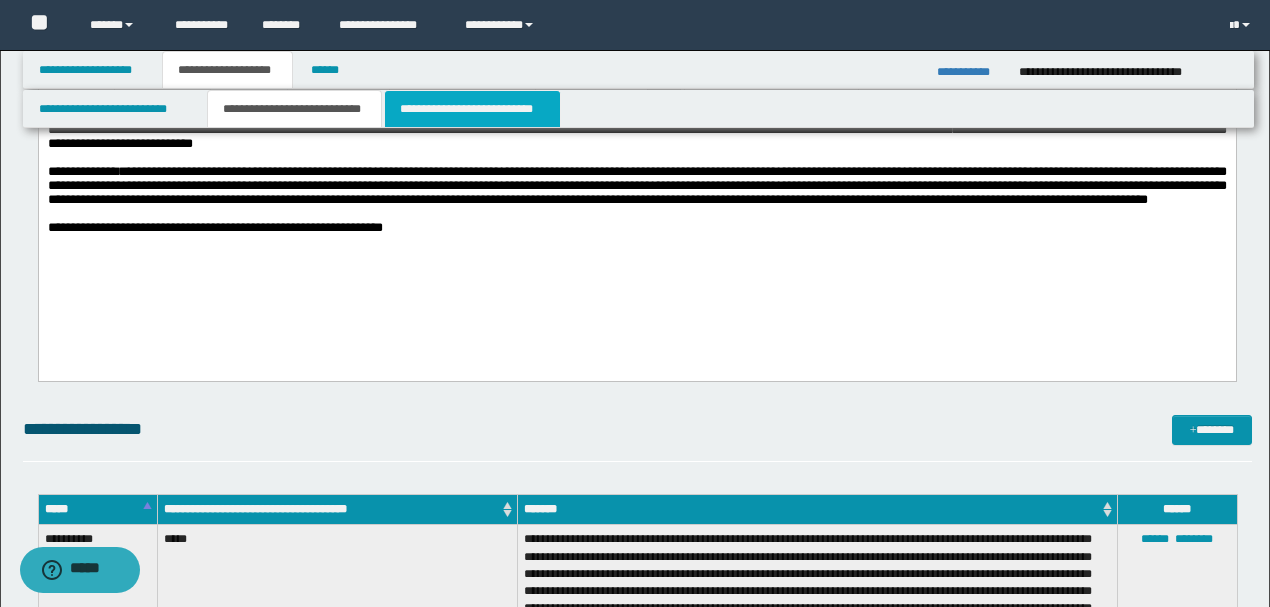 click on "**********" at bounding box center [472, 109] 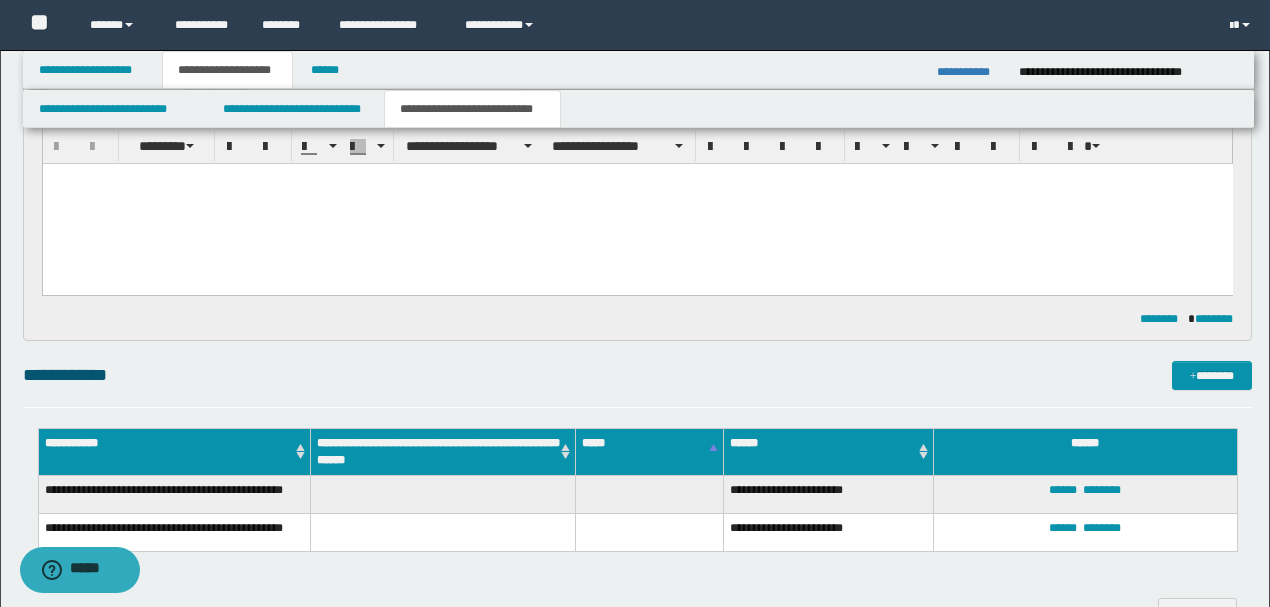 scroll, scrollTop: 533, scrollLeft: 0, axis: vertical 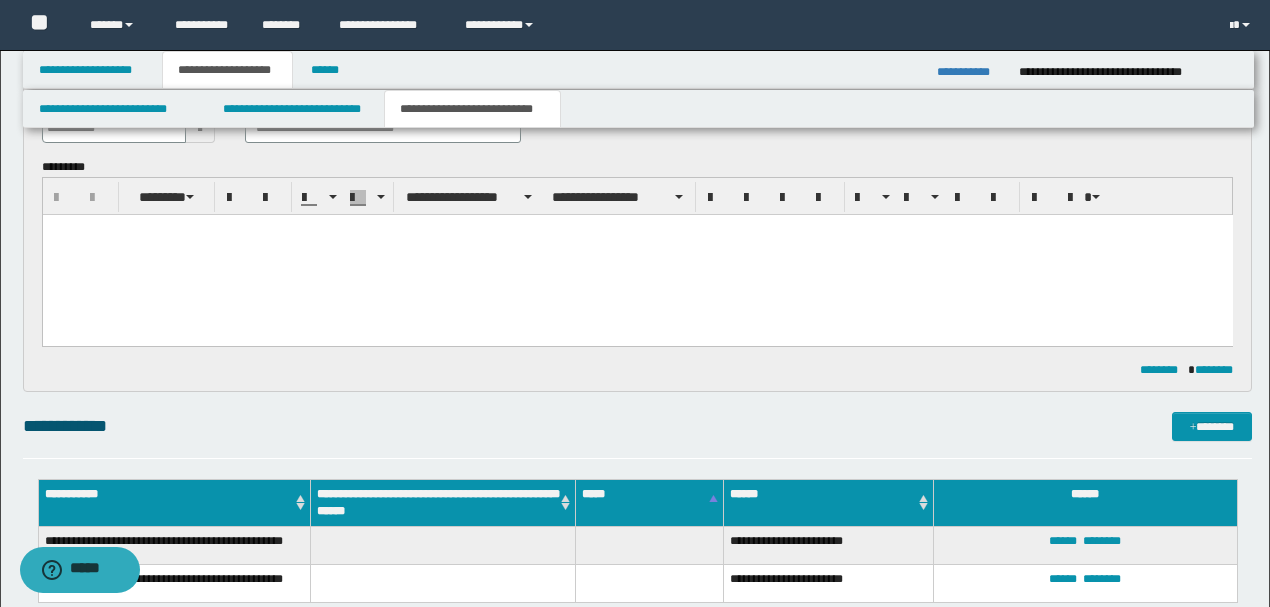 click at bounding box center (637, 255) 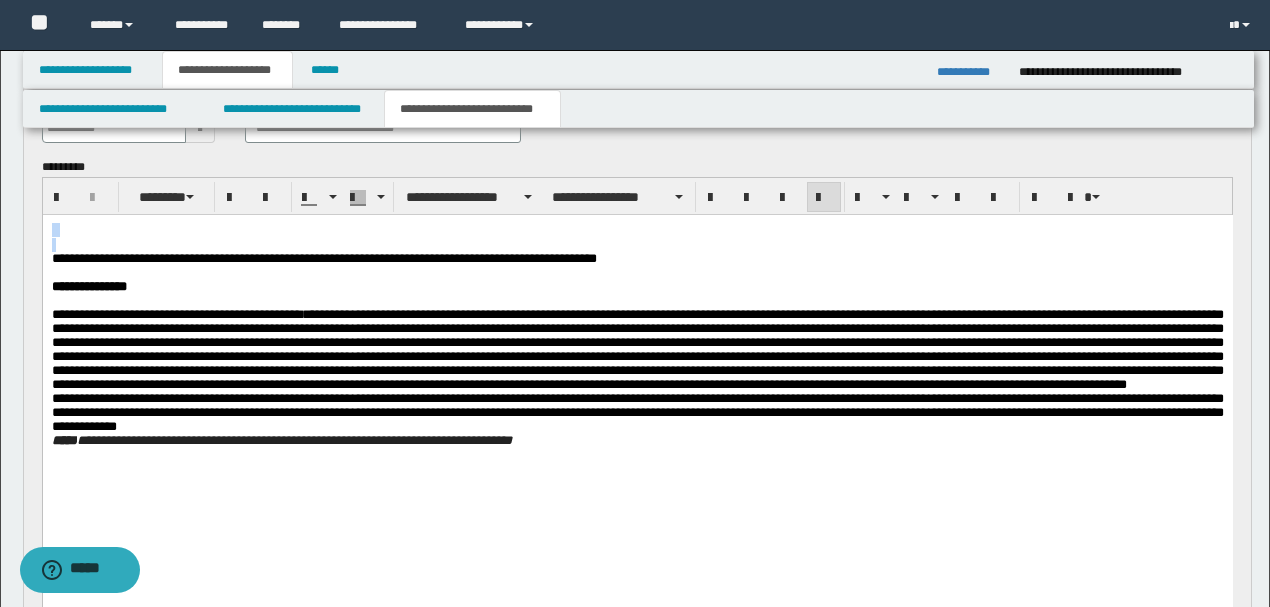 drag, startPoint x: 49, startPoint y: 254, endPoint x: 43, endPoint y: 226, distance: 28.635643 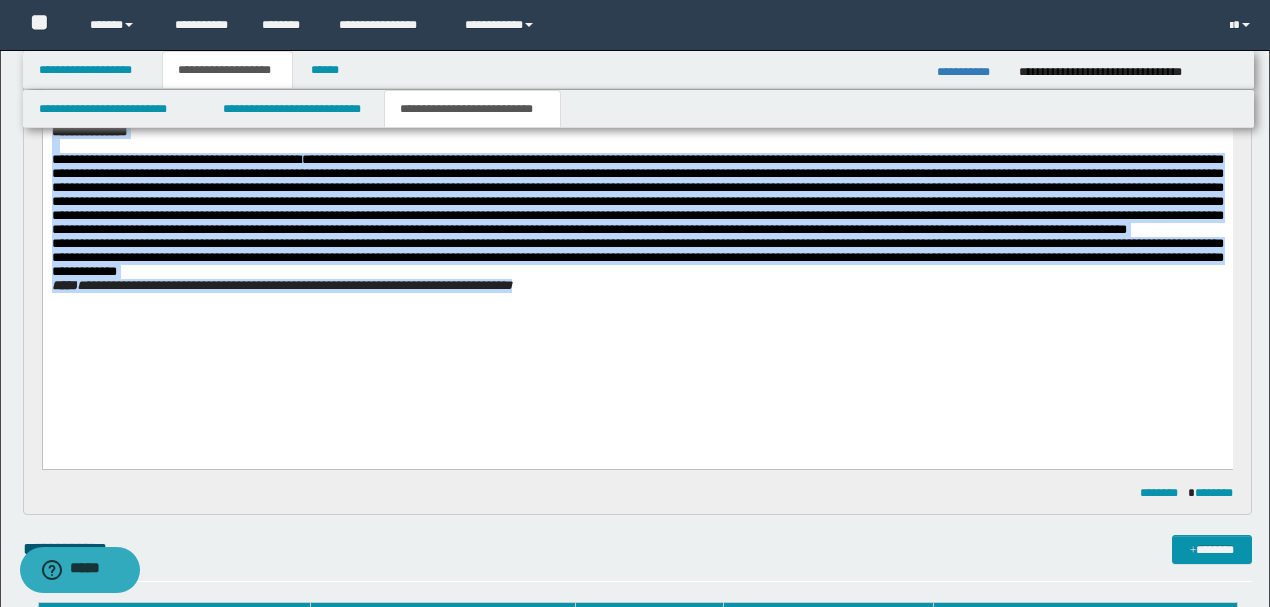scroll, scrollTop: 666, scrollLeft: 0, axis: vertical 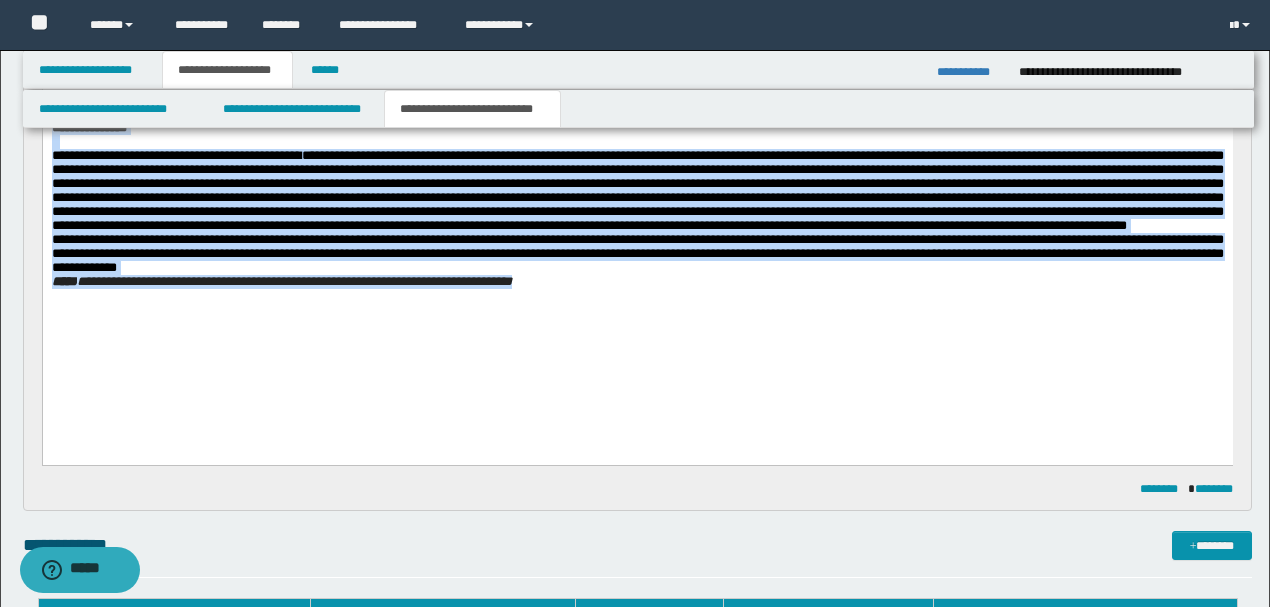 drag, startPoint x: 718, startPoint y: 93, endPoint x: 801, endPoint y: 408, distance: 325.75143 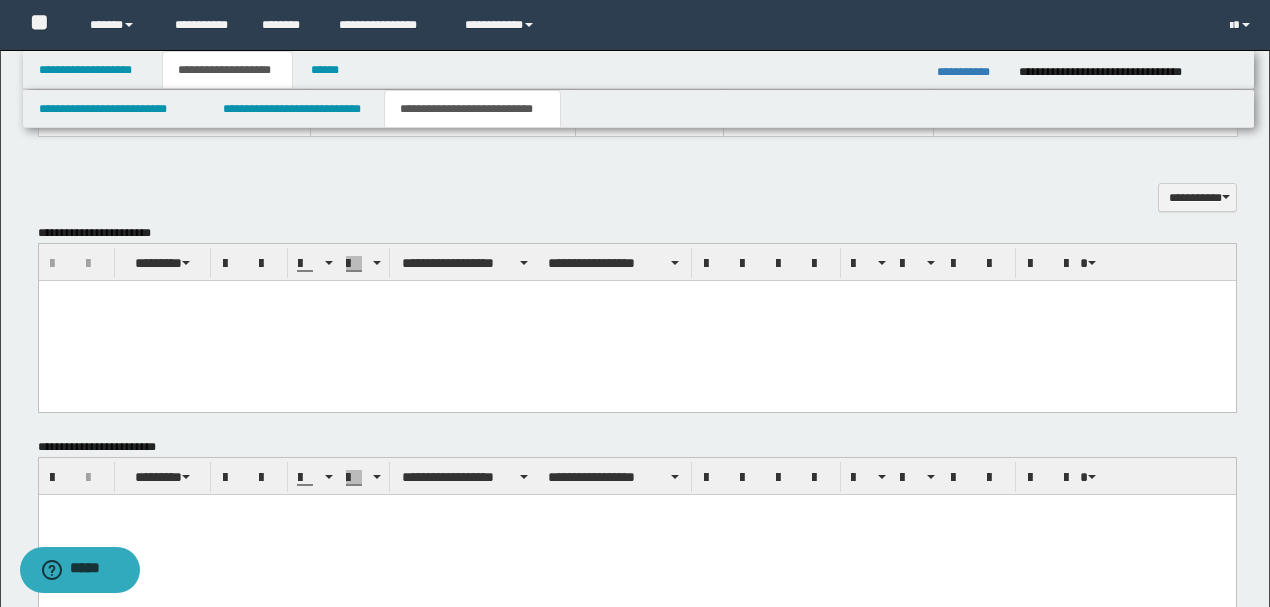 scroll, scrollTop: 1066, scrollLeft: 0, axis: vertical 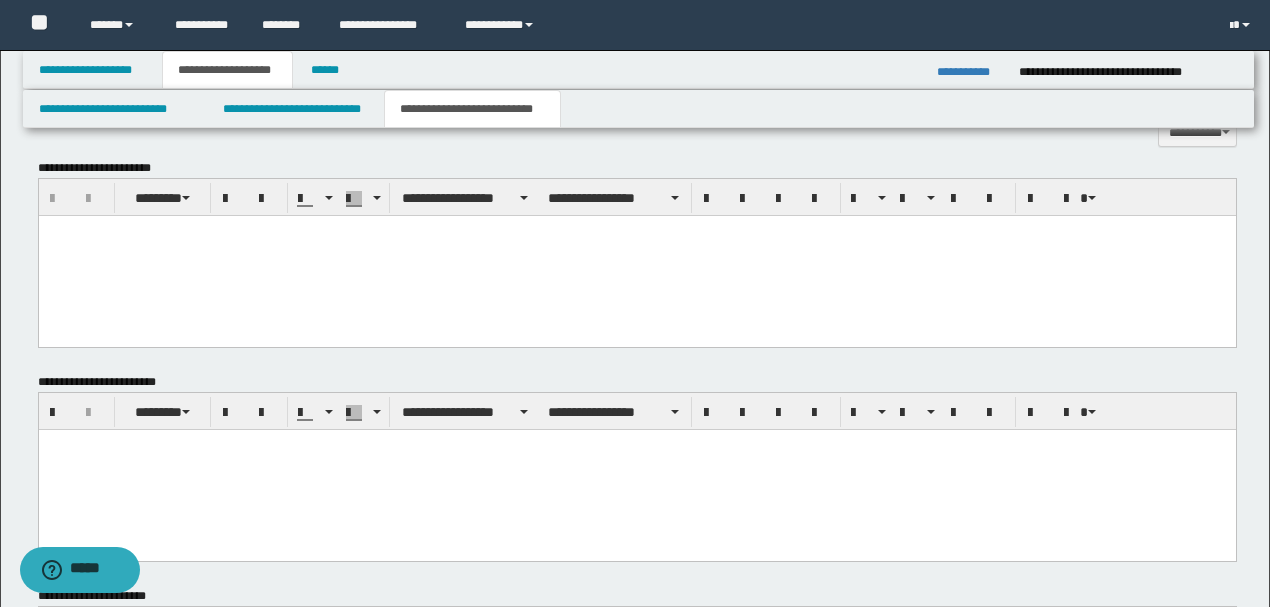 click at bounding box center (636, 255) 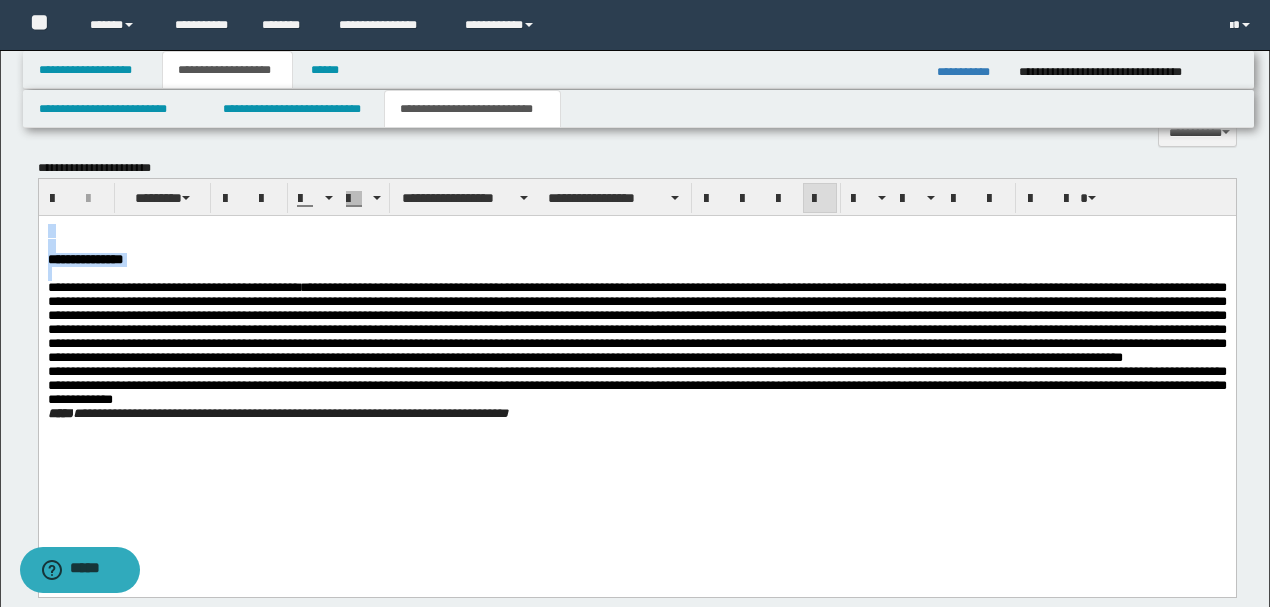 drag, startPoint x: 47, startPoint y: 299, endPoint x: 35, endPoint y: 227, distance: 72.99315 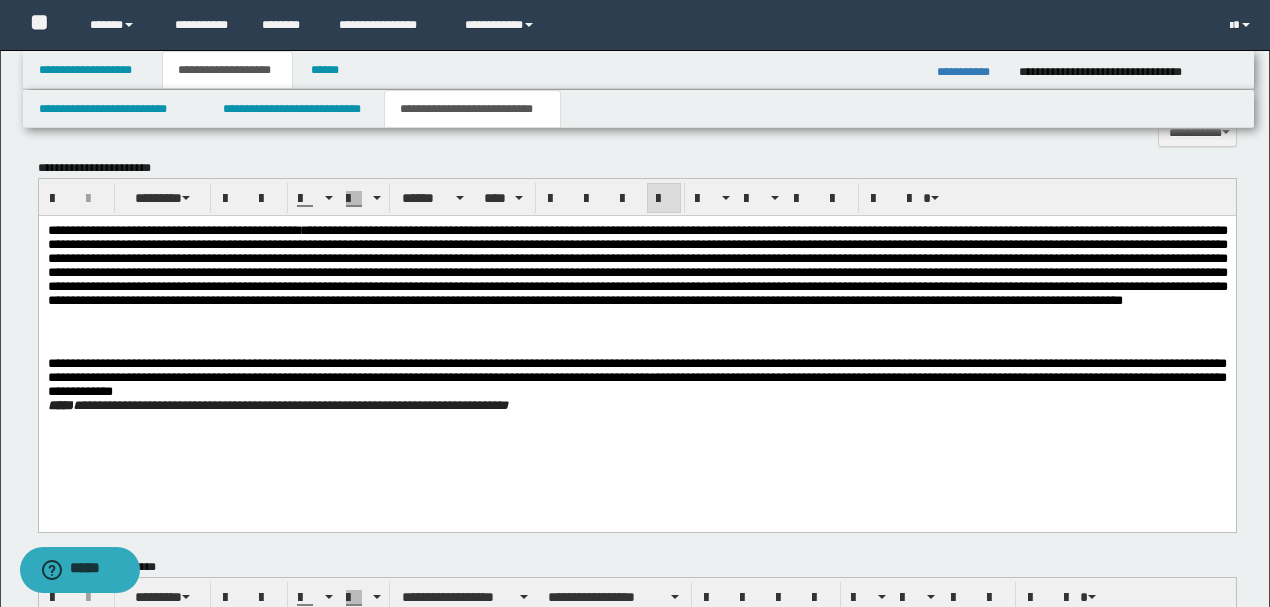 click on "**********" 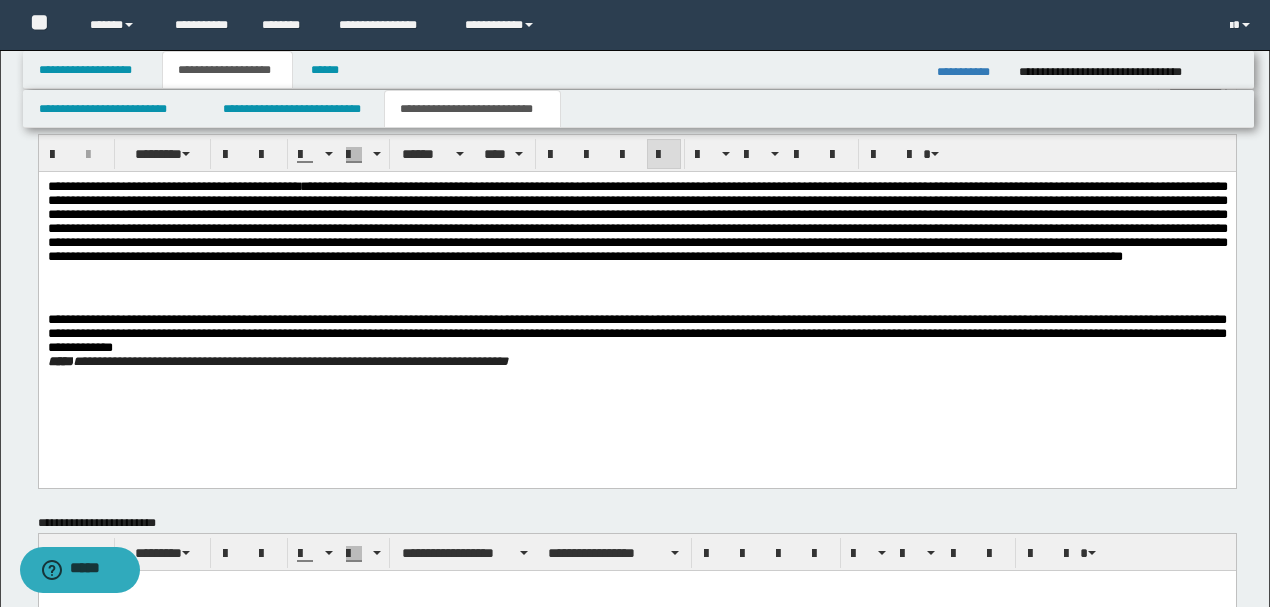 scroll, scrollTop: 1133, scrollLeft: 0, axis: vertical 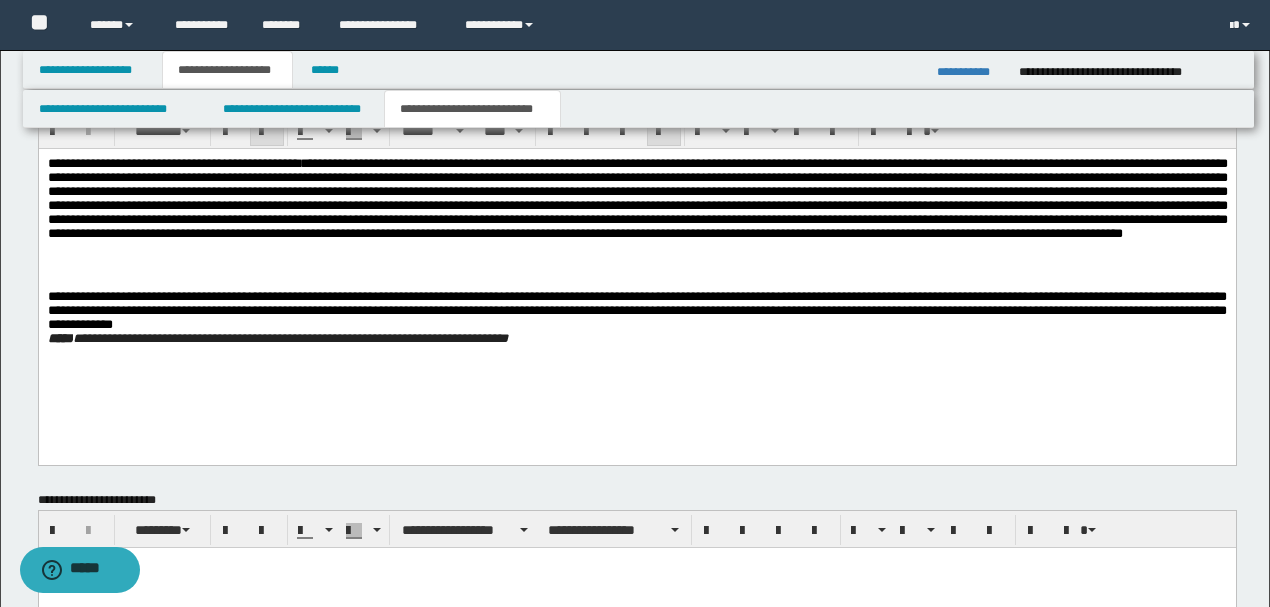 click on "**********" at bounding box center (636, 338) 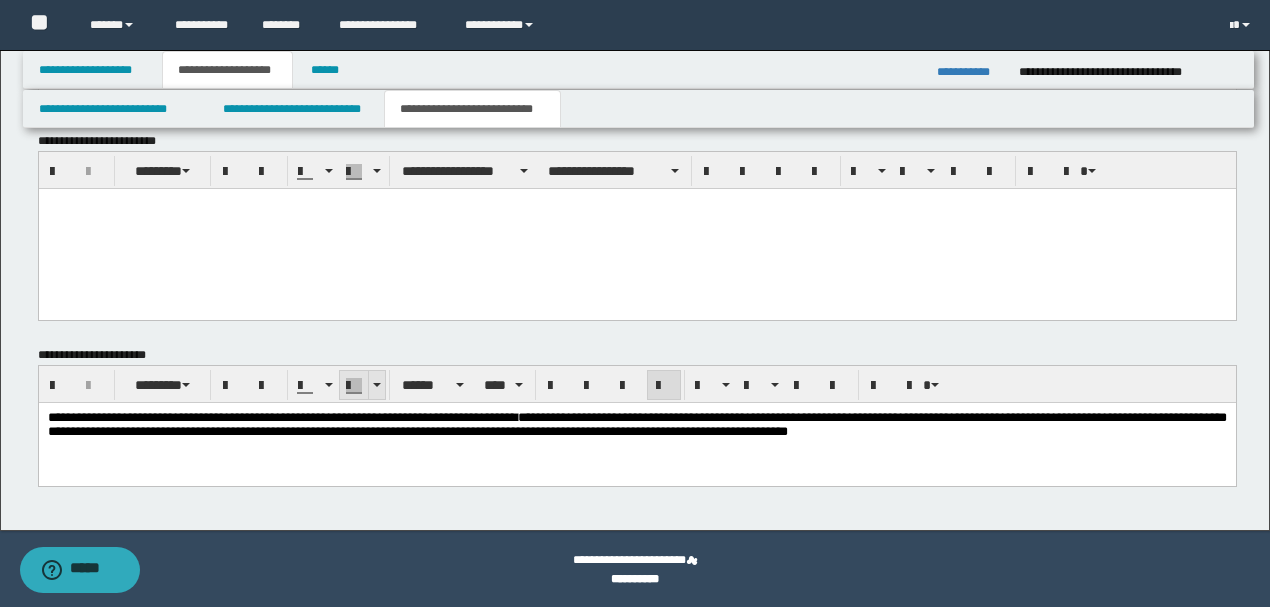 scroll, scrollTop: 1493, scrollLeft: 0, axis: vertical 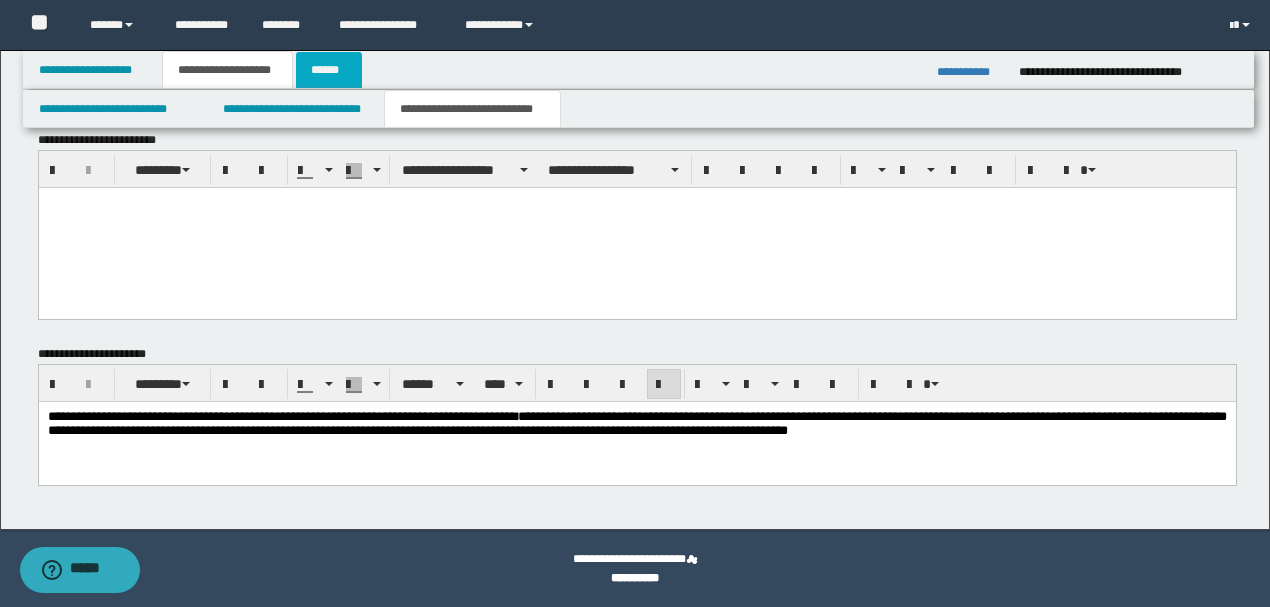 click on "******" at bounding box center [329, 70] 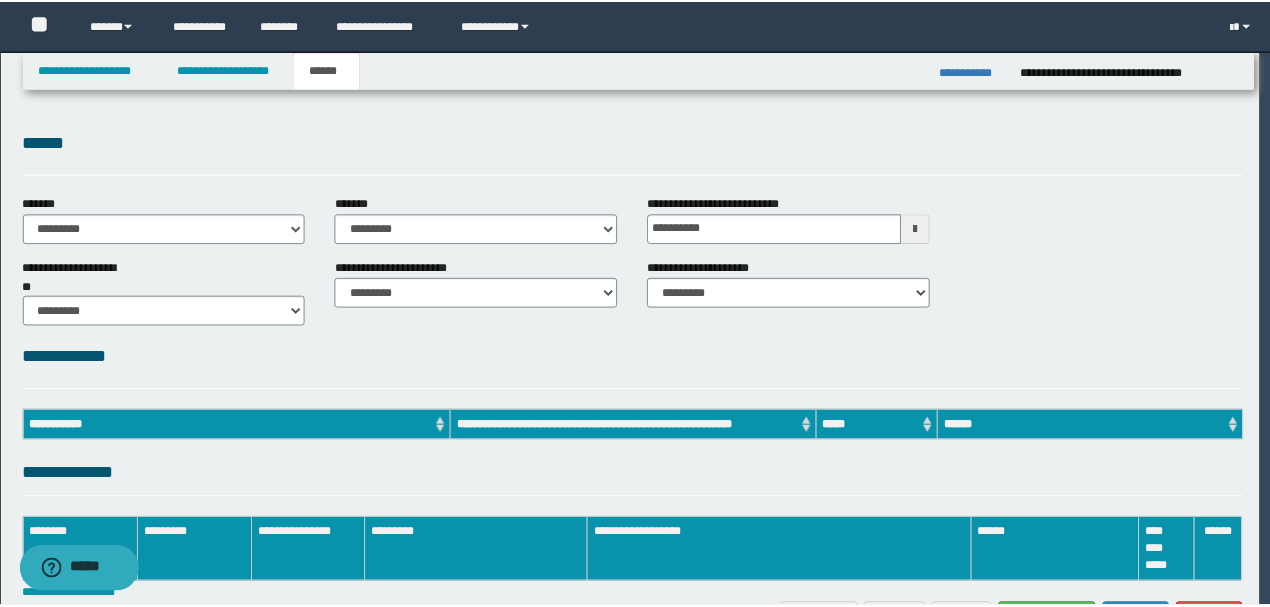 scroll, scrollTop: 0, scrollLeft: 0, axis: both 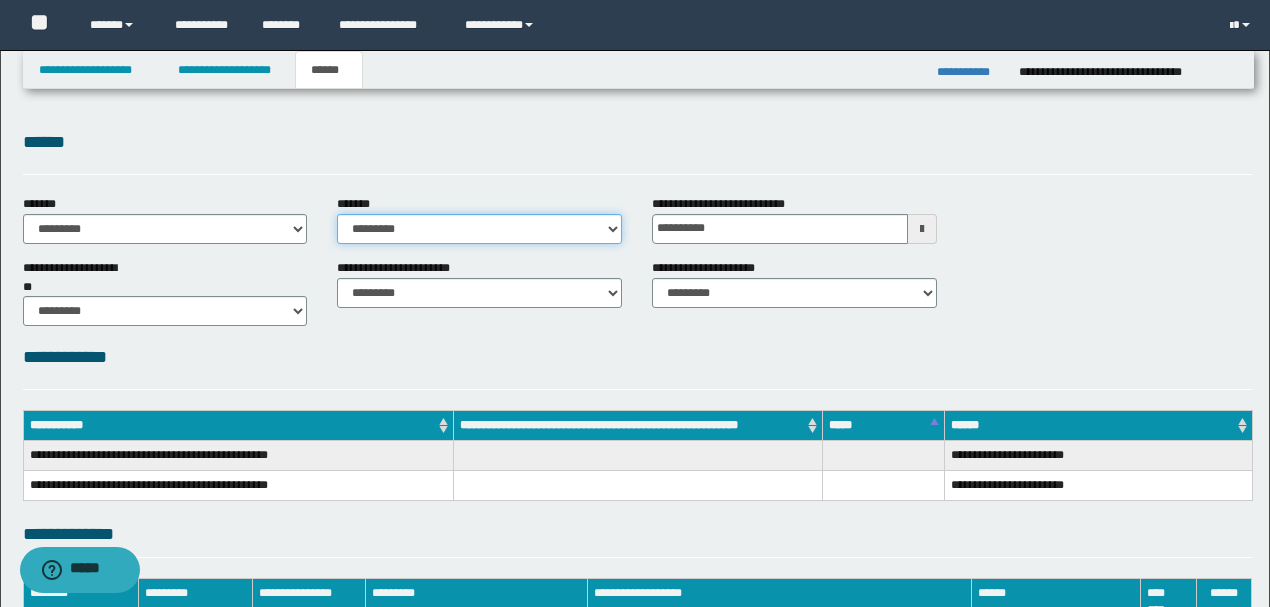click on "**********" at bounding box center [479, 229] 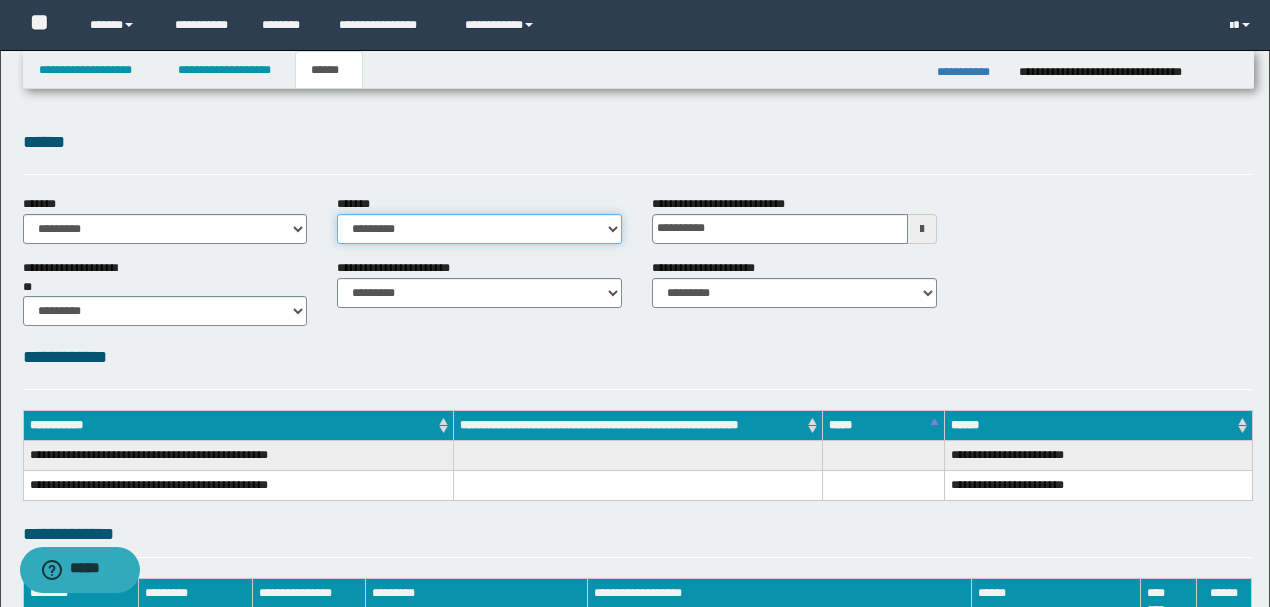 select on "**" 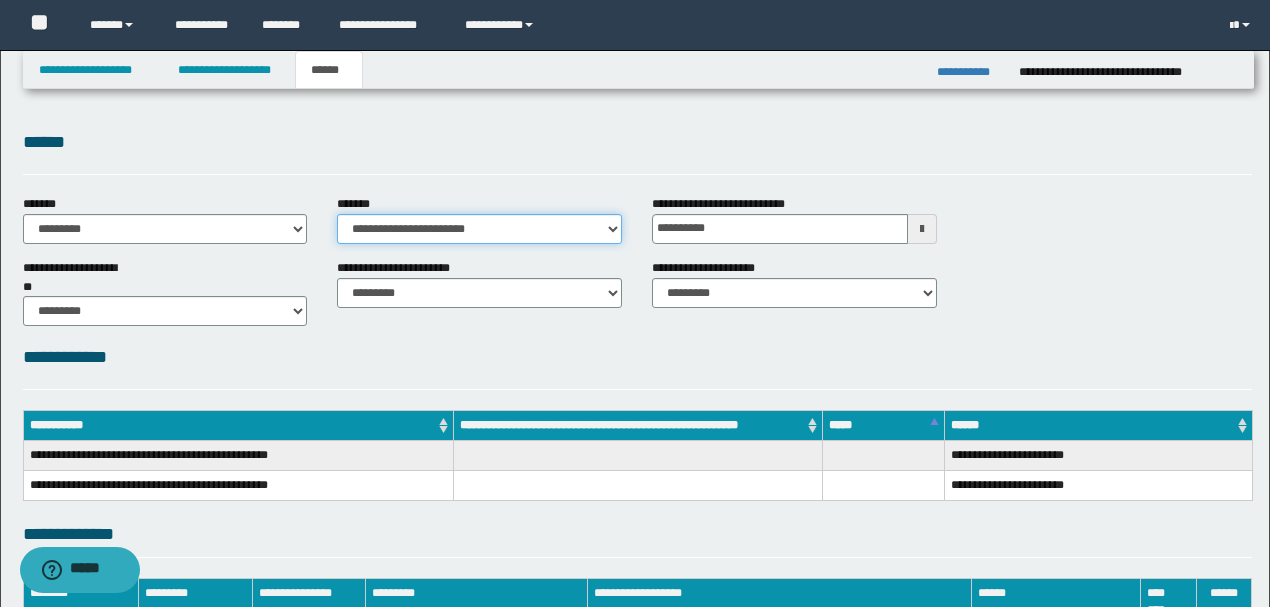 click on "**********" at bounding box center [479, 229] 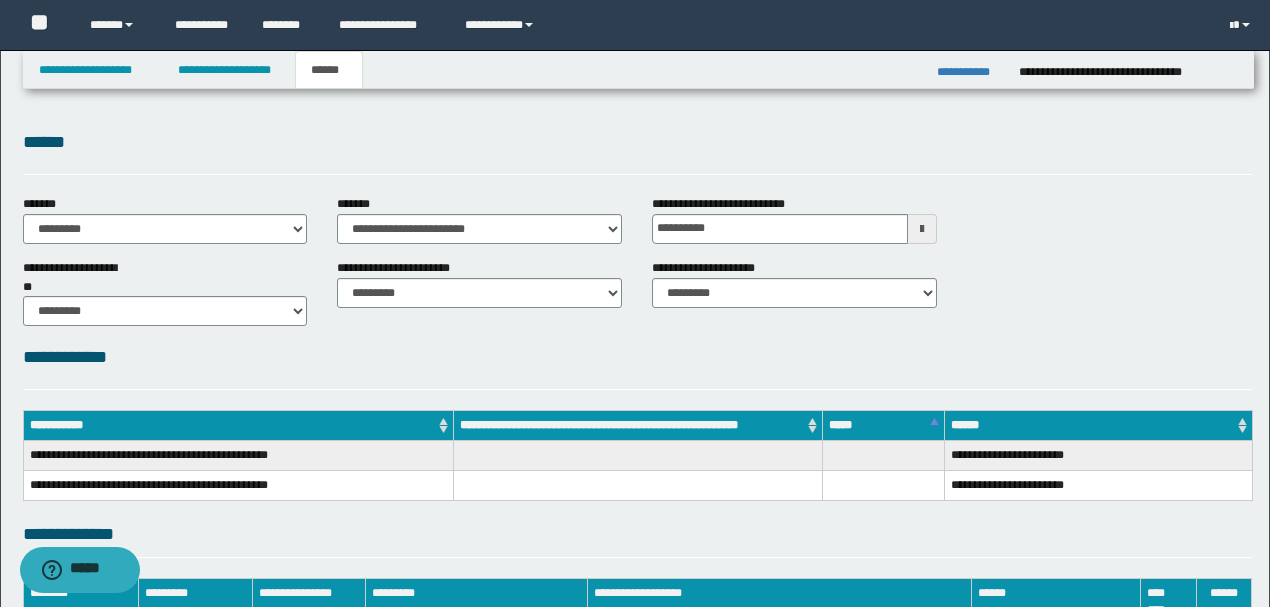 click on "**********" at bounding box center (637, 421) 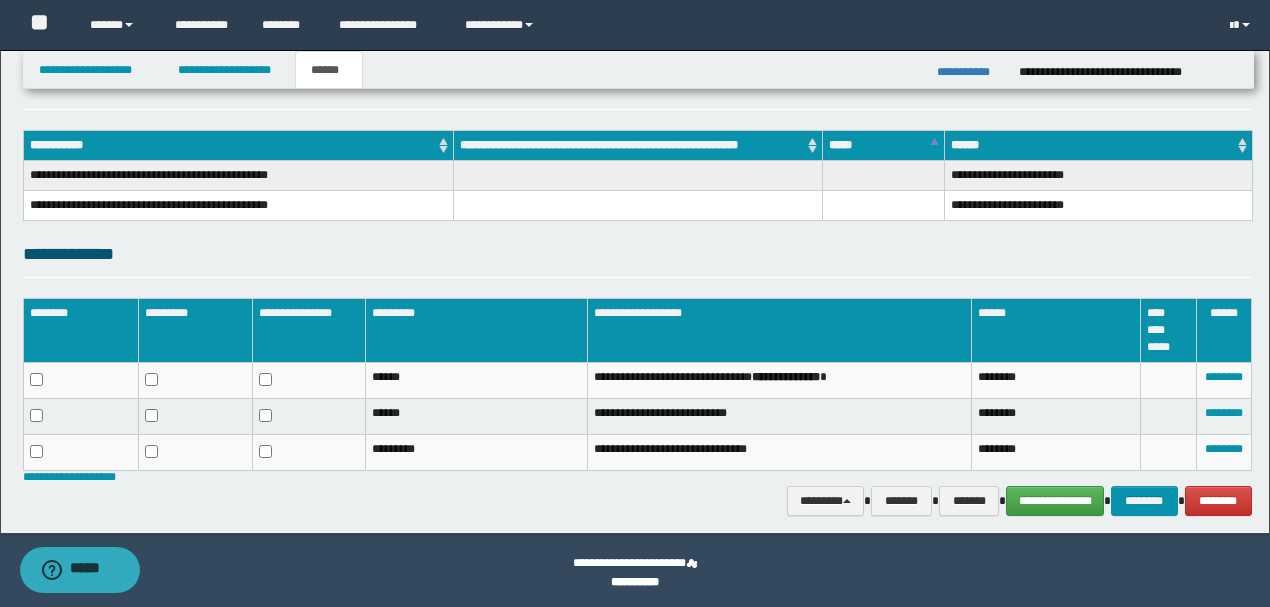 scroll, scrollTop: 284, scrollLeft: 0, axis: vertical 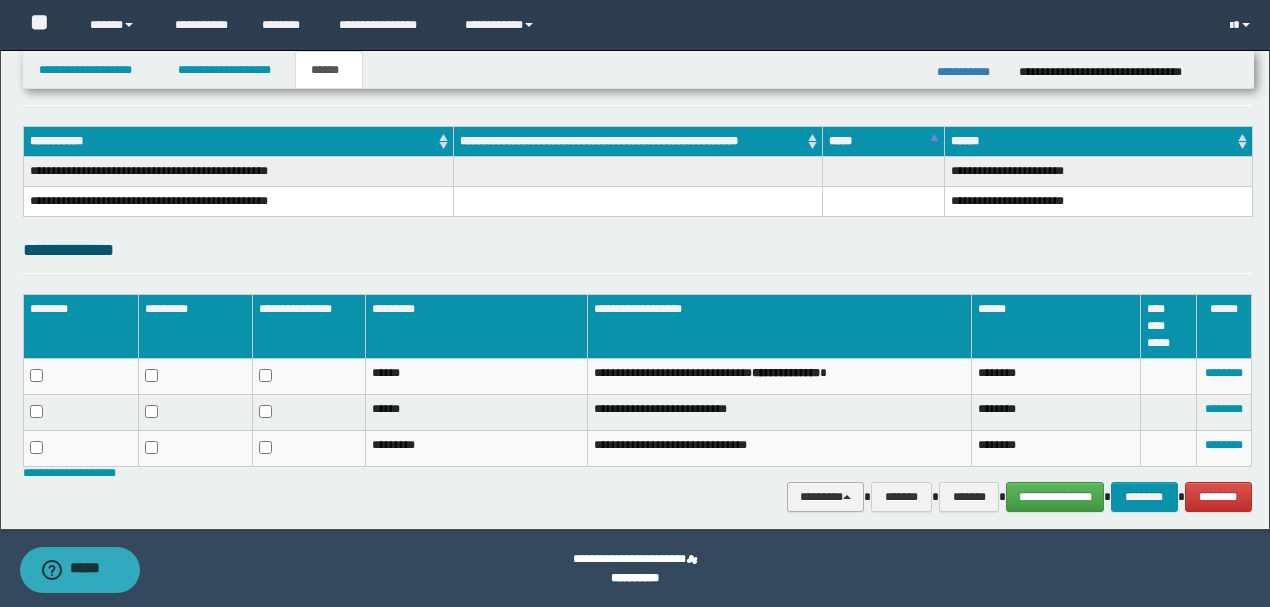click on "********" at bounding box center [826, 496] 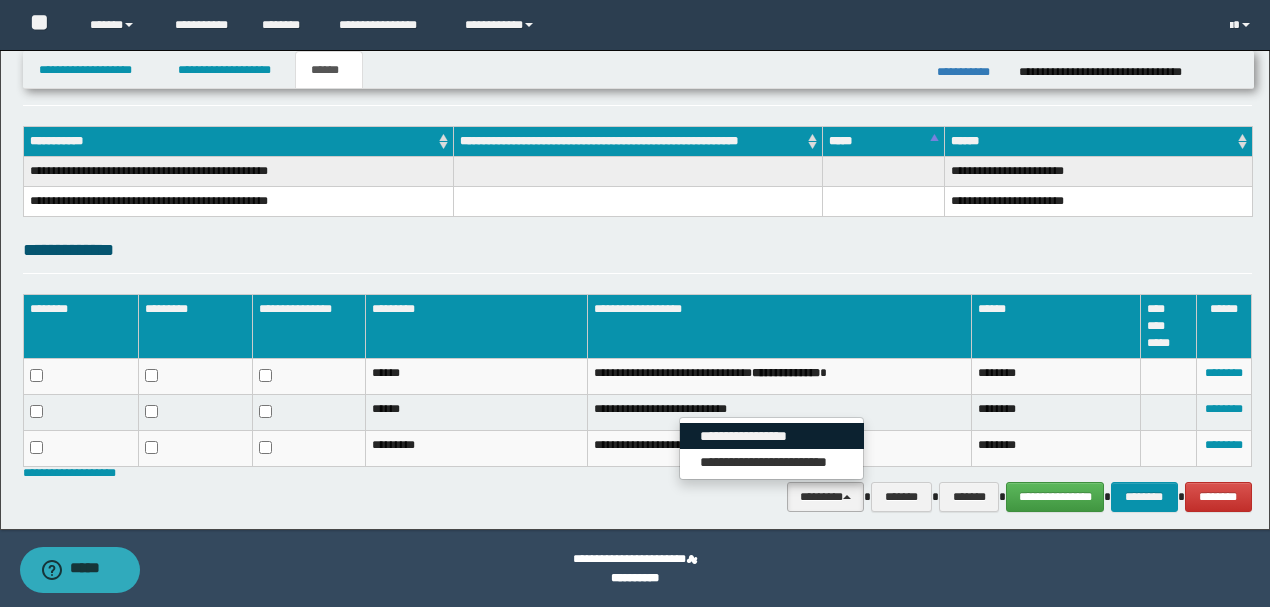 click on "**********" at bounding box center [772, 436] 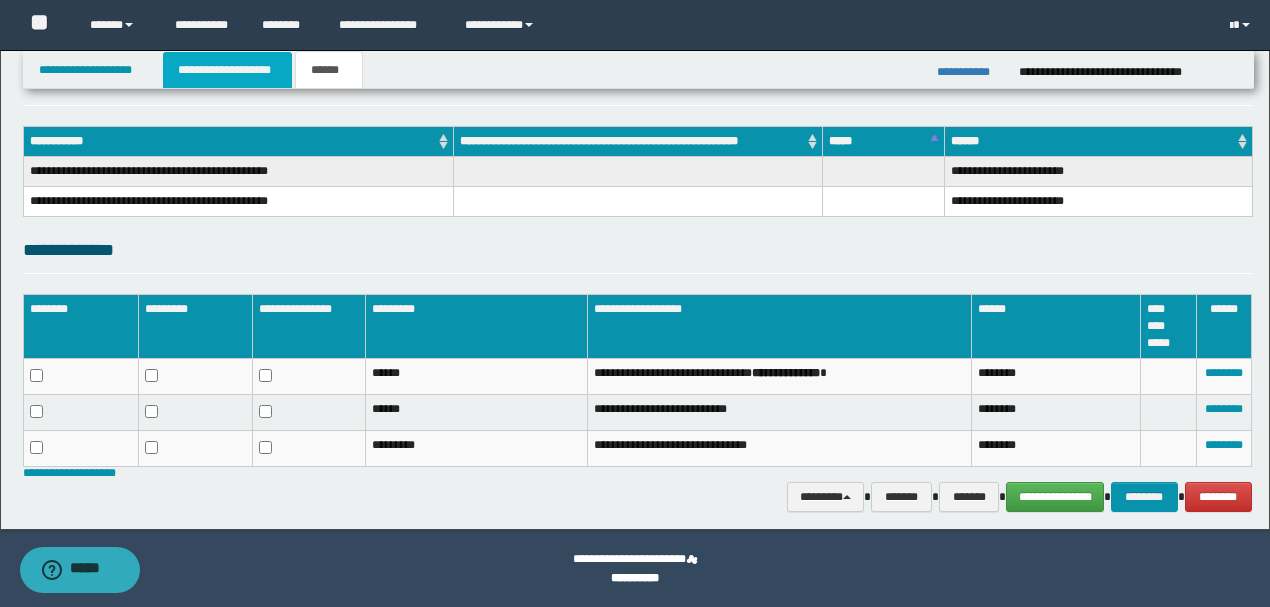 click on "**********" at bounding box center [227, 70] 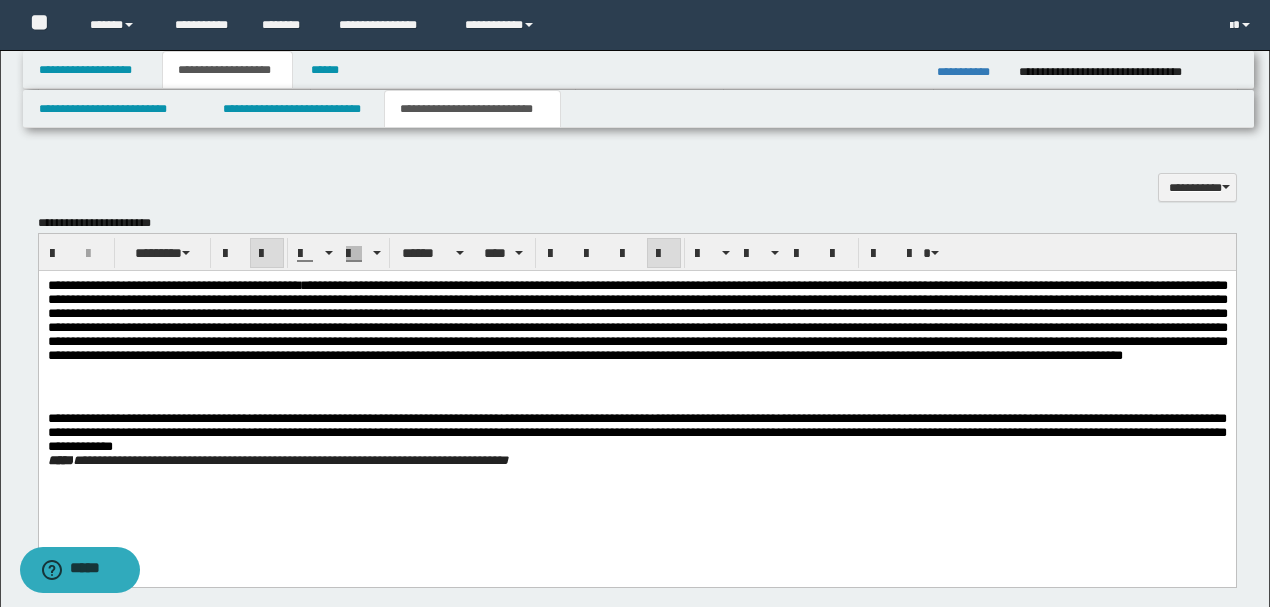 scroll, scrollTop: 1048, scrollLeft: 0, axis: vertical 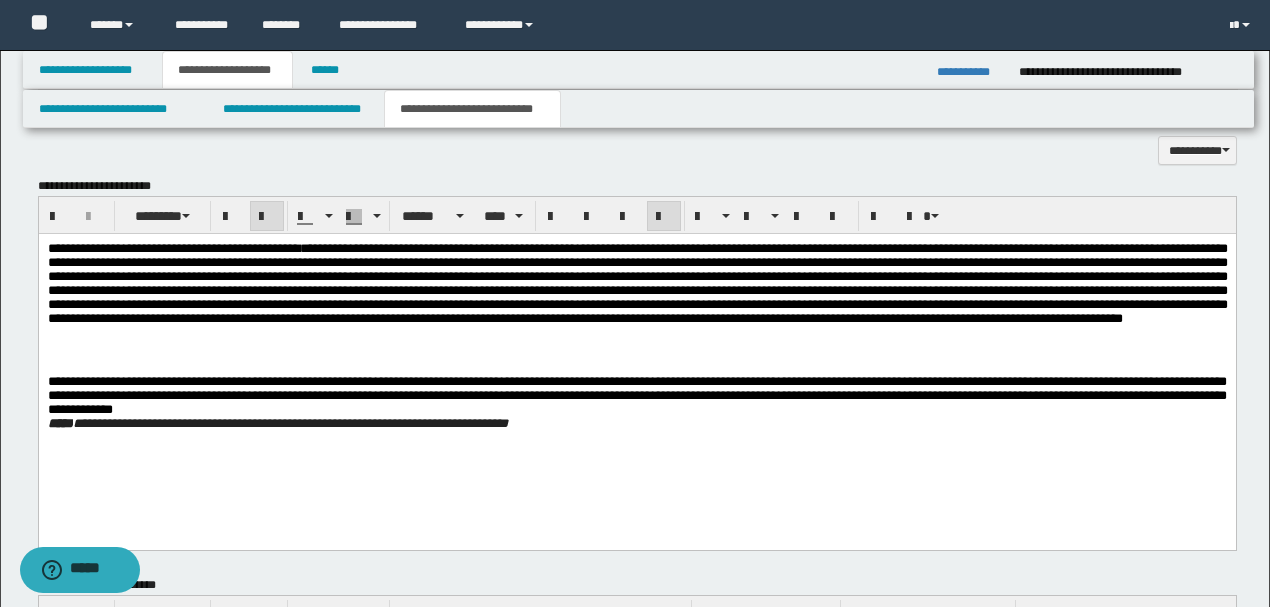 click on "**********" at bounding box center [636, 394] 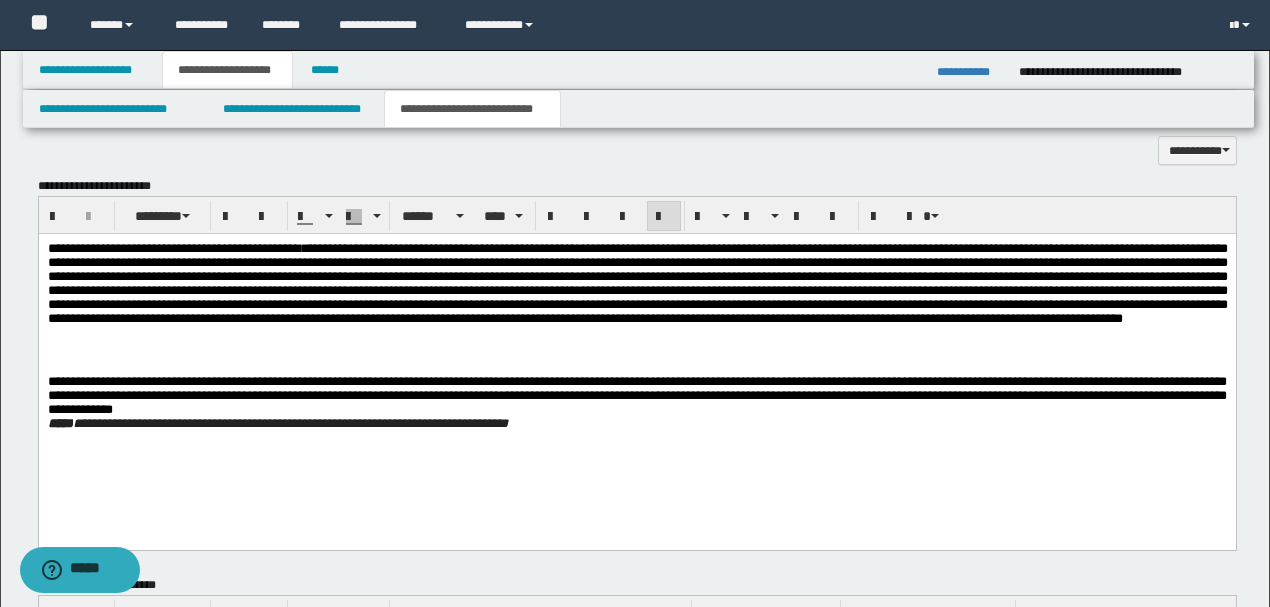 type 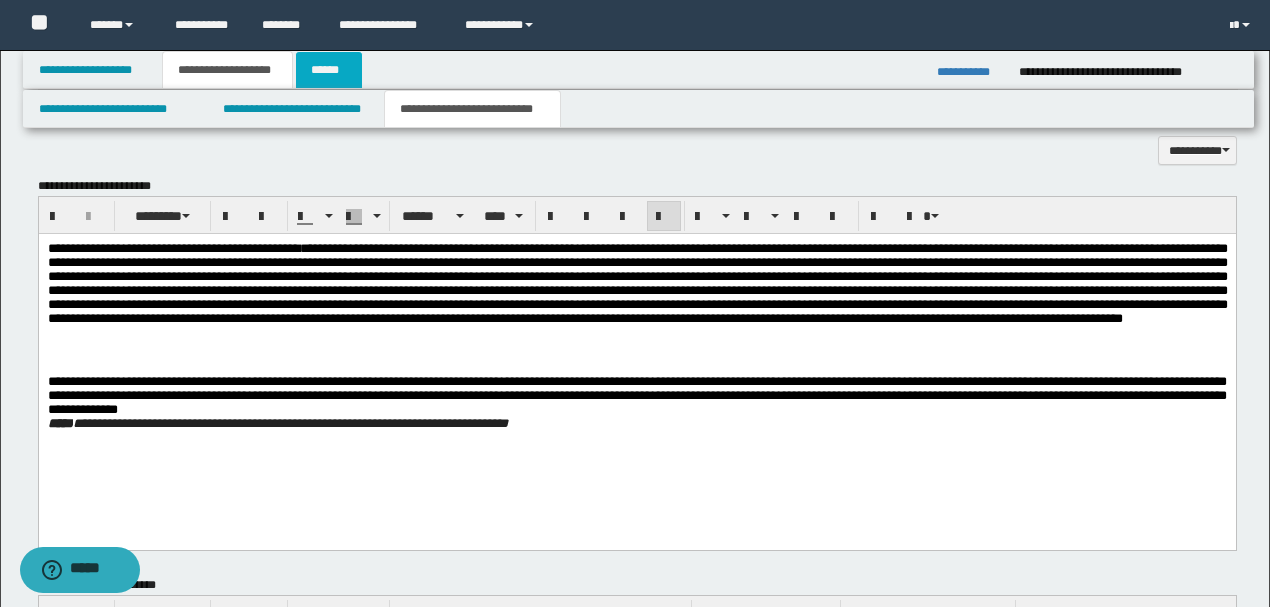 click on "******" at bounding box center [329, 70] 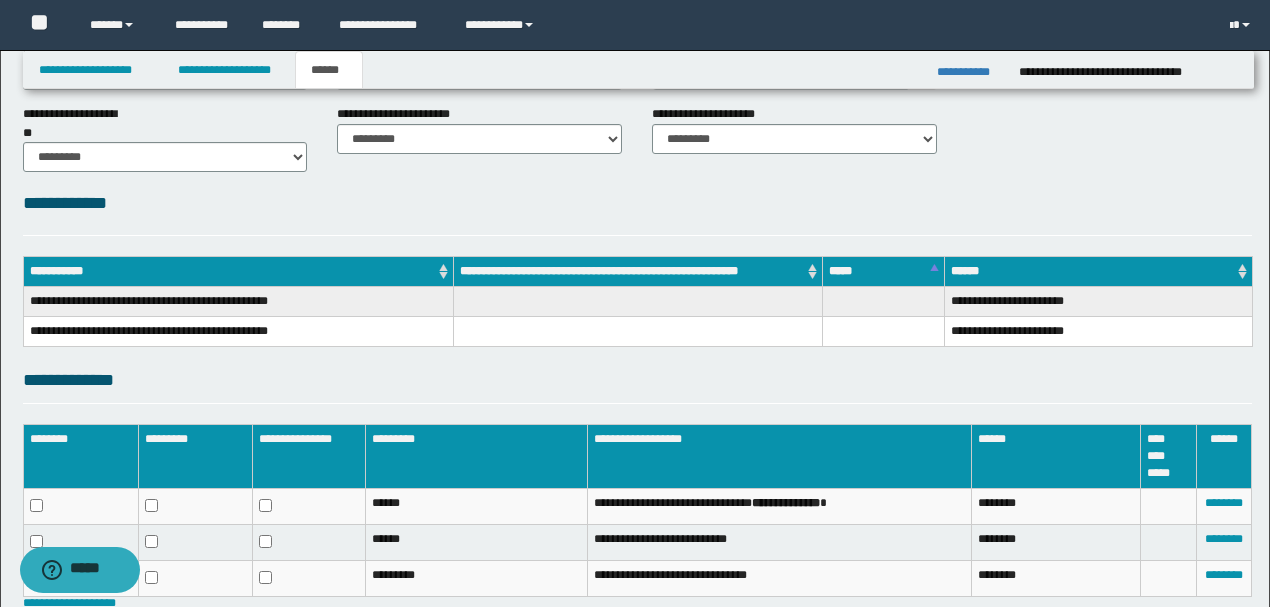 scroll, scrollTop: 284, scrollLeft: 0, axis: vertical 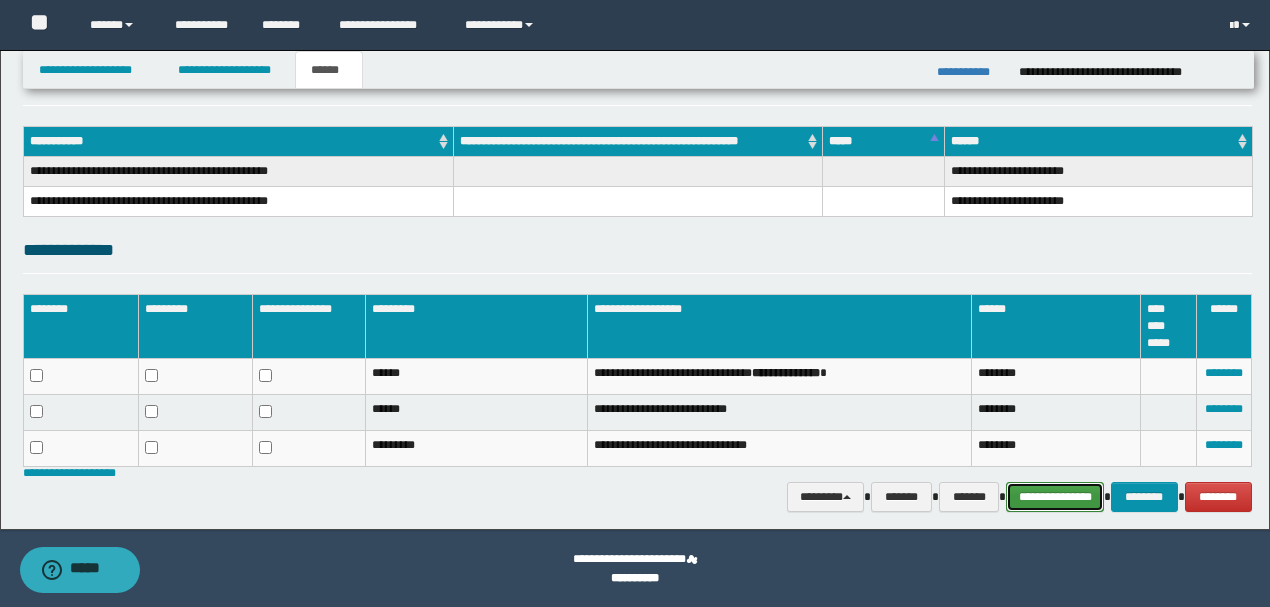 click on "**********" at bounding box center [1055, 496] 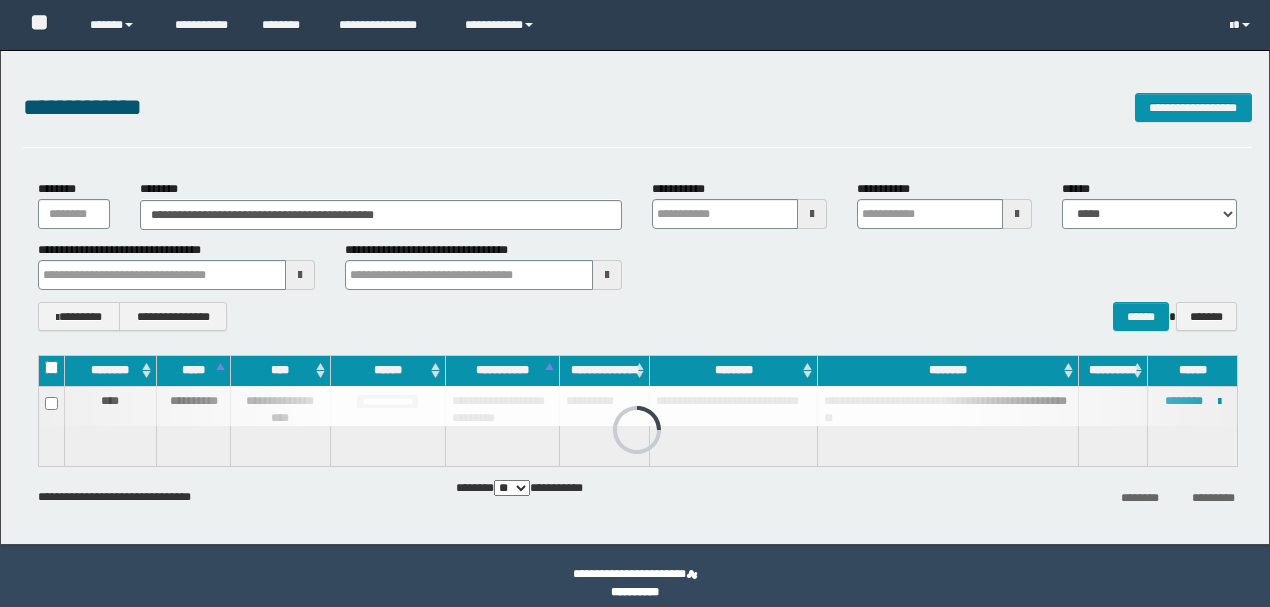 scroll, scrollTop: 0, scrollLeft: 0, axis: both 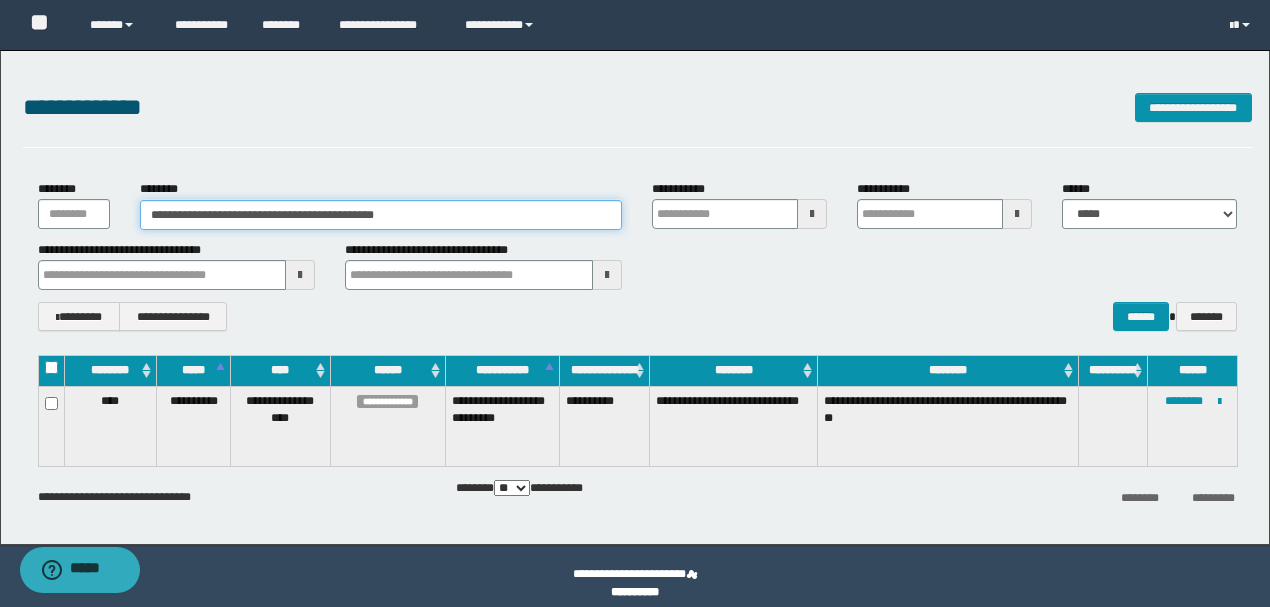 drag, startPoint x: 482, startPoint y: 216, endPoint x: 0, endPoint y: 219, distance: 482.00934 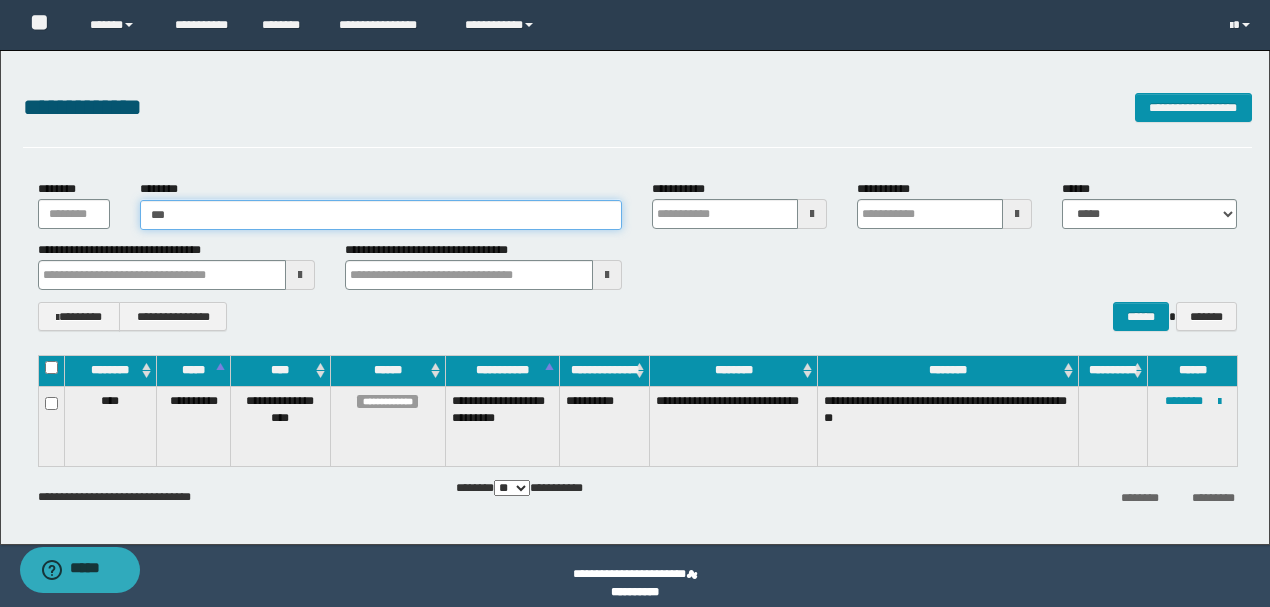 type on "****" 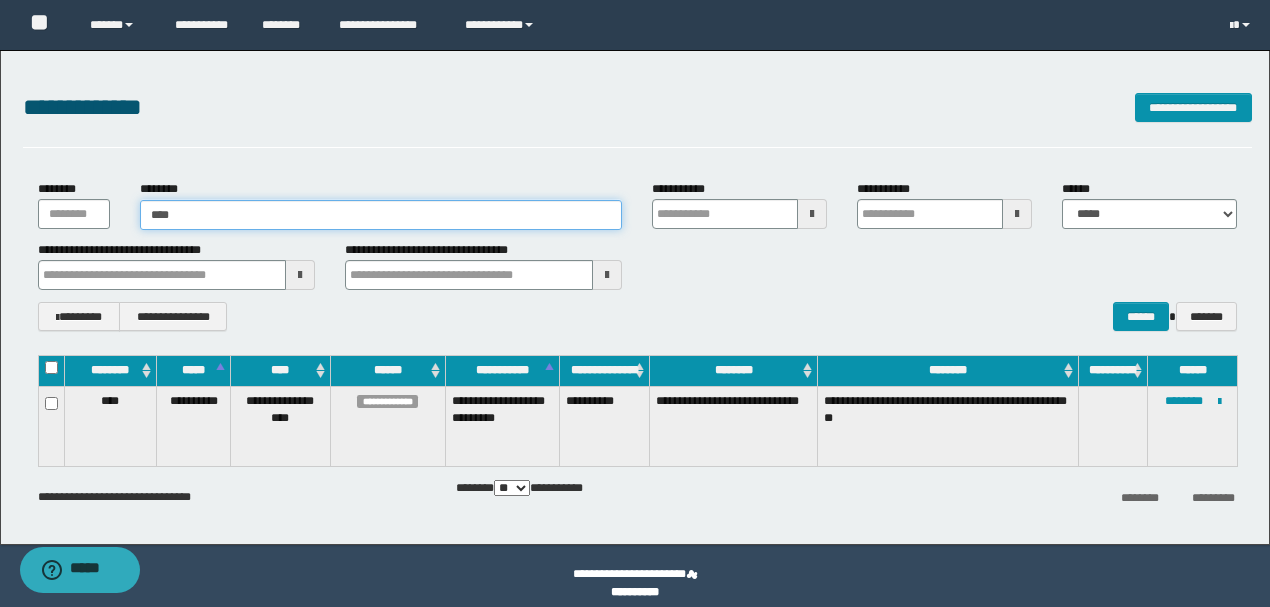 type on "****" 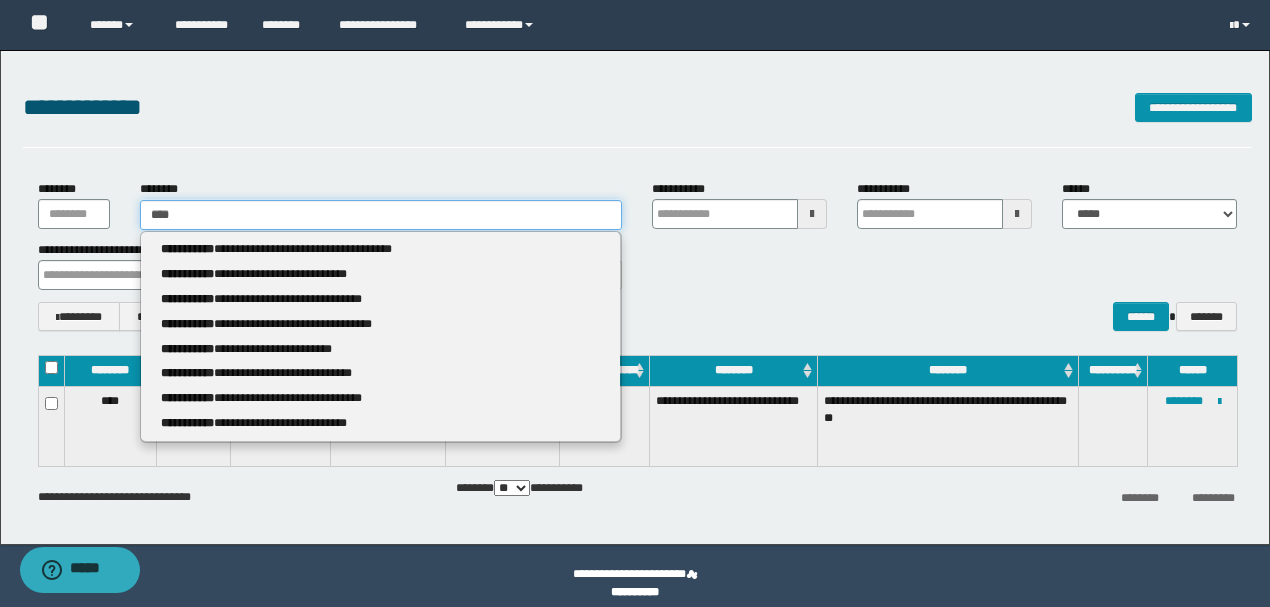 type 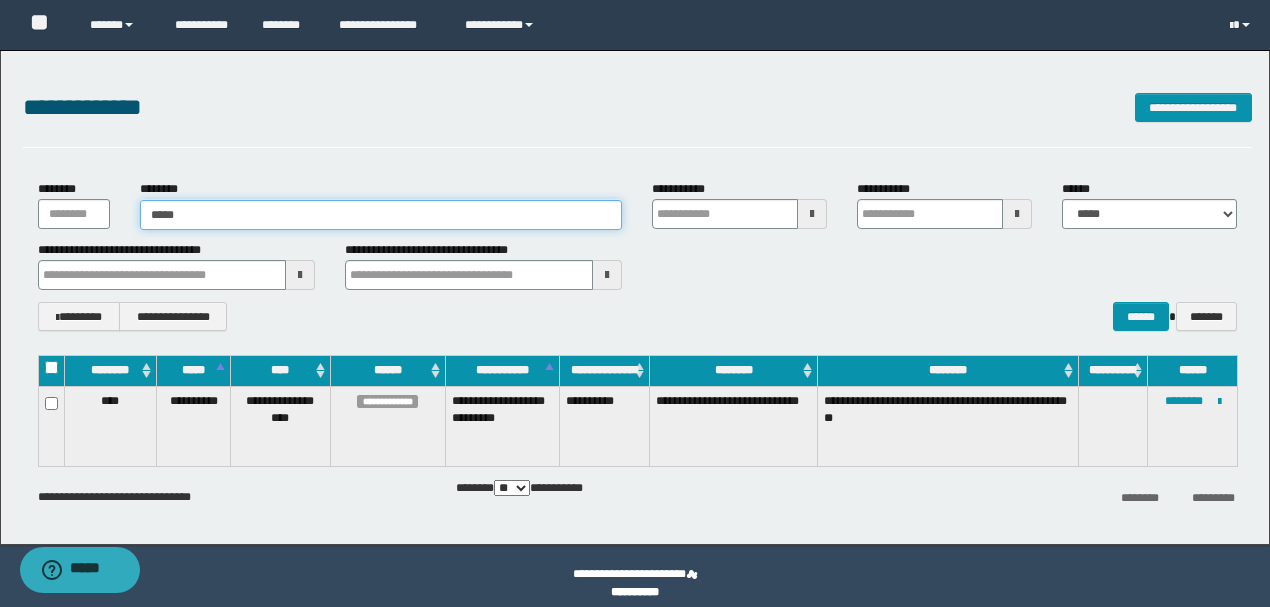 type on "*****" 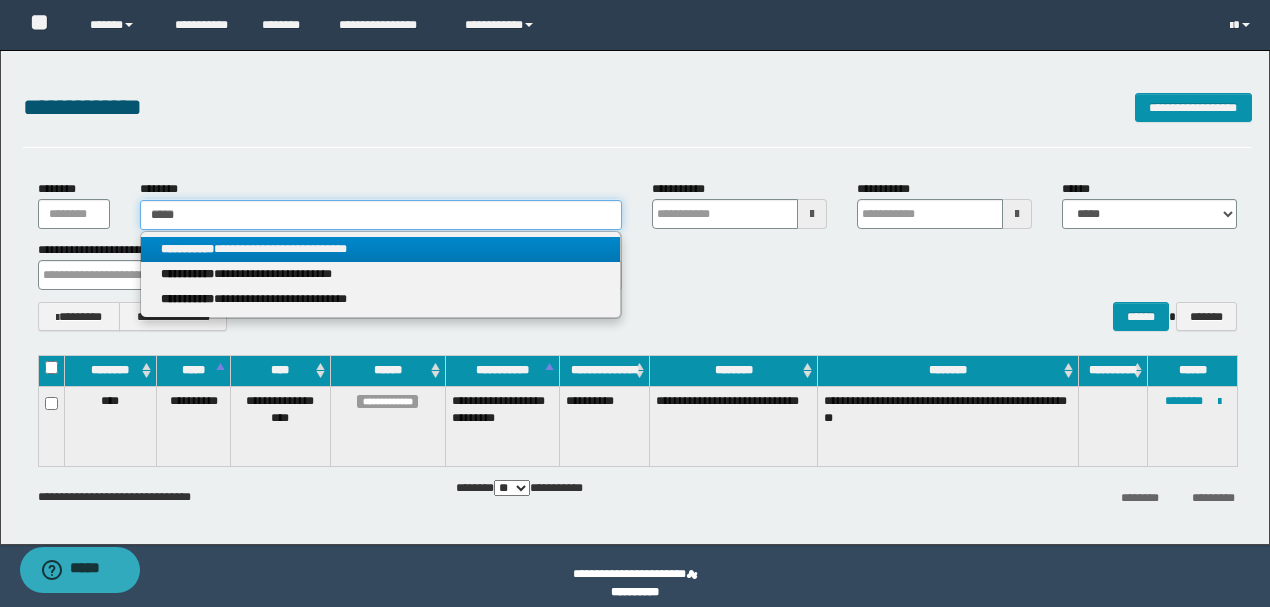 type on "*****" 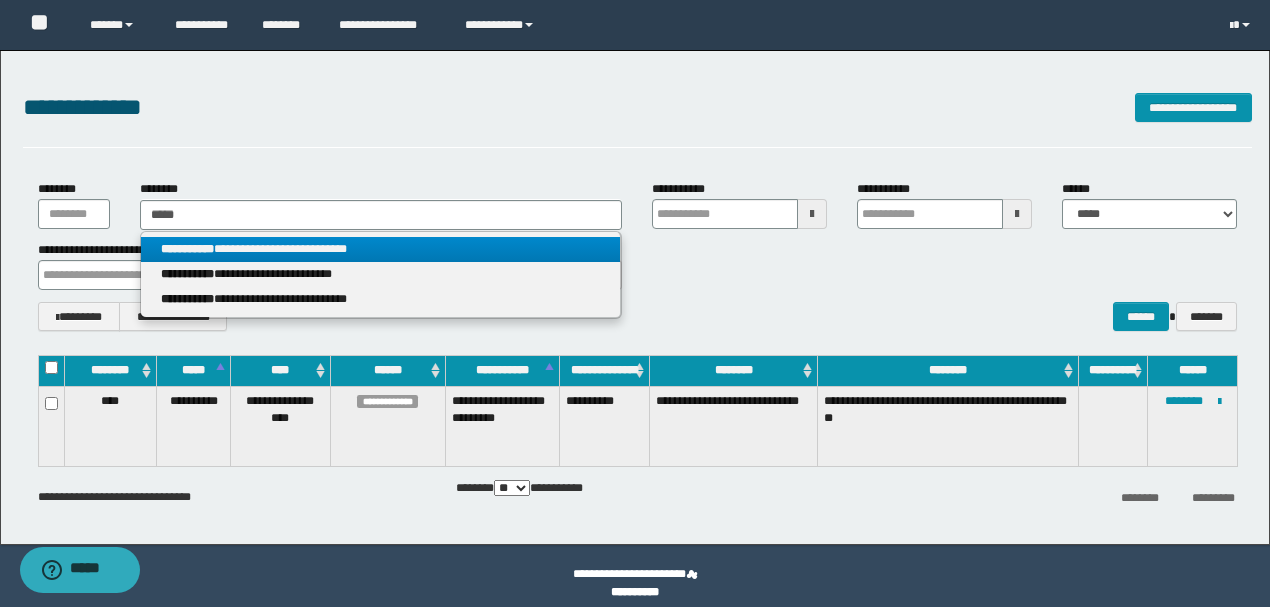click on "**********" at bounding box center [380, 249] 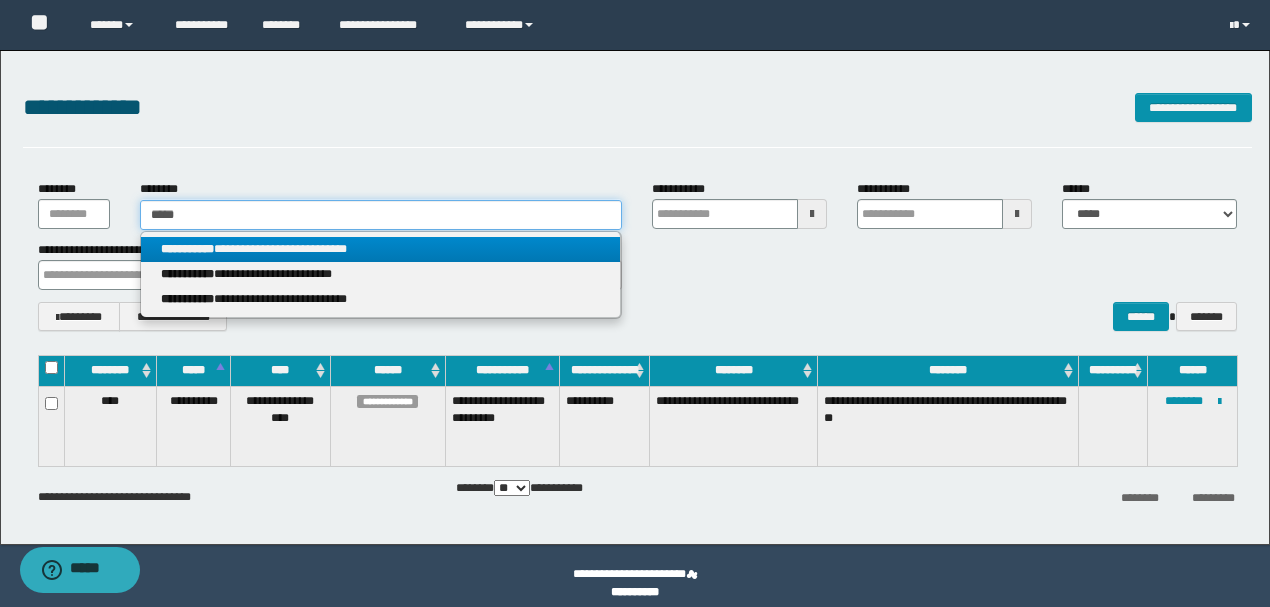 type 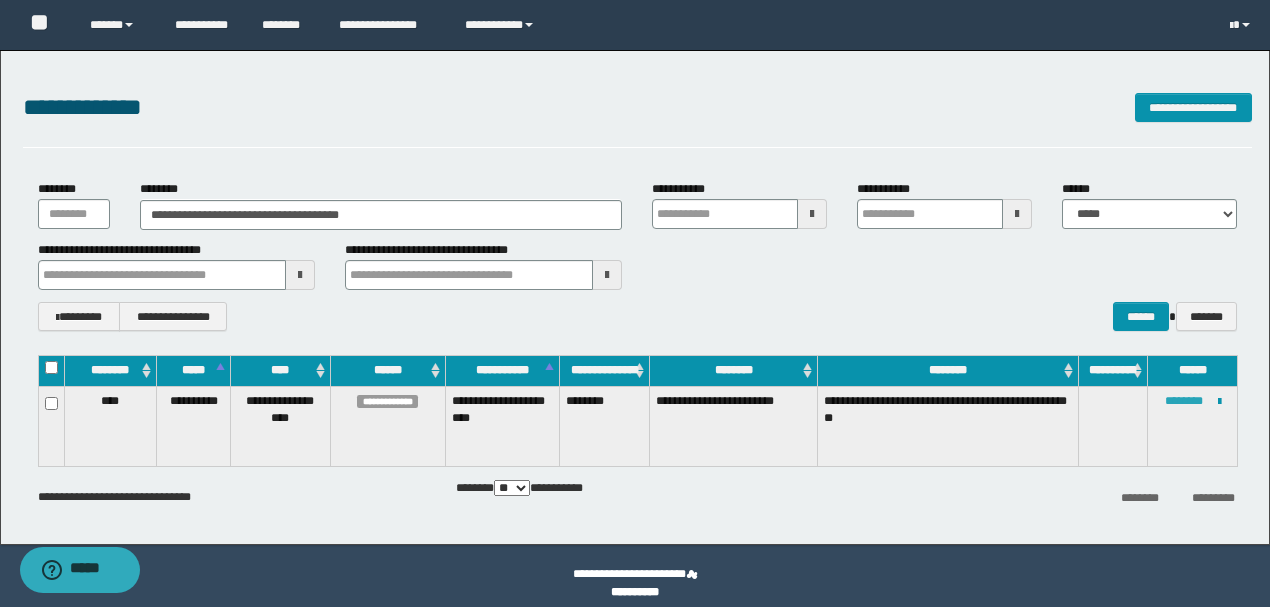 click on "********" at bounding box center (1184, 401) 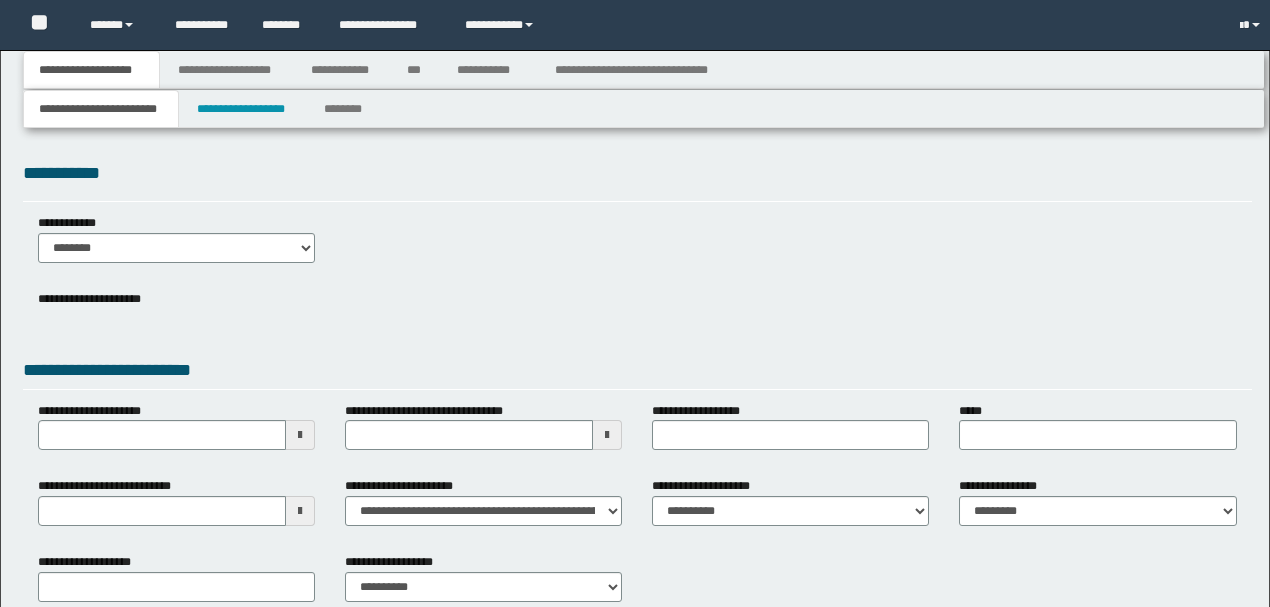 scroll, scrollTop: 0, scrollLeft: 0, axis: both 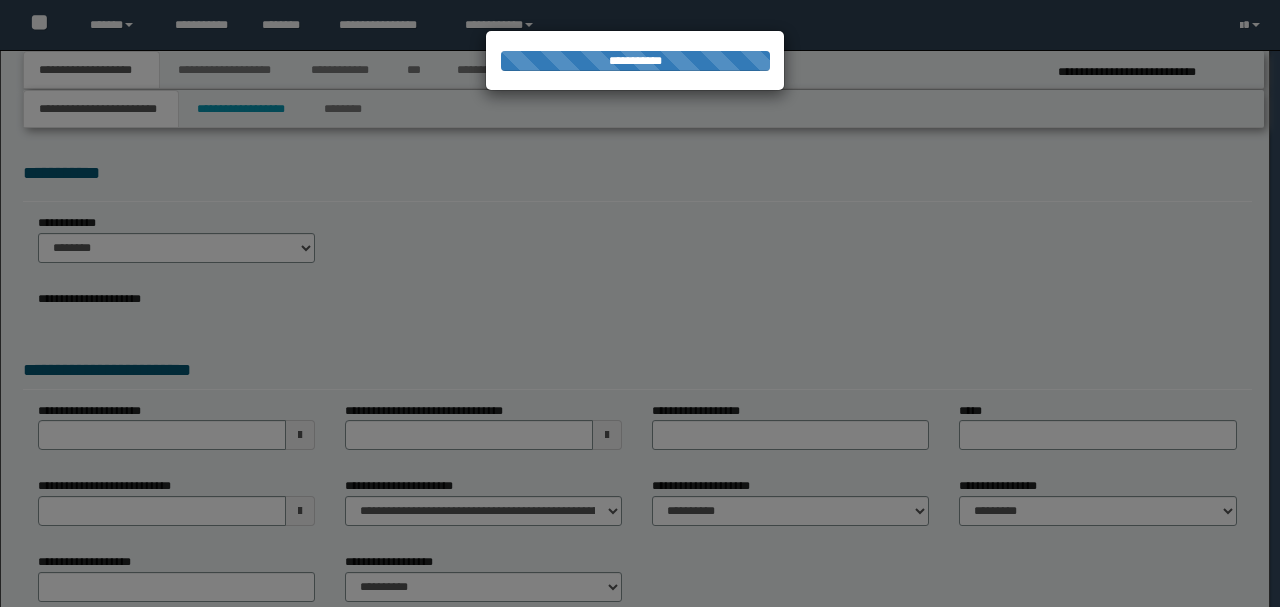 select on "*" 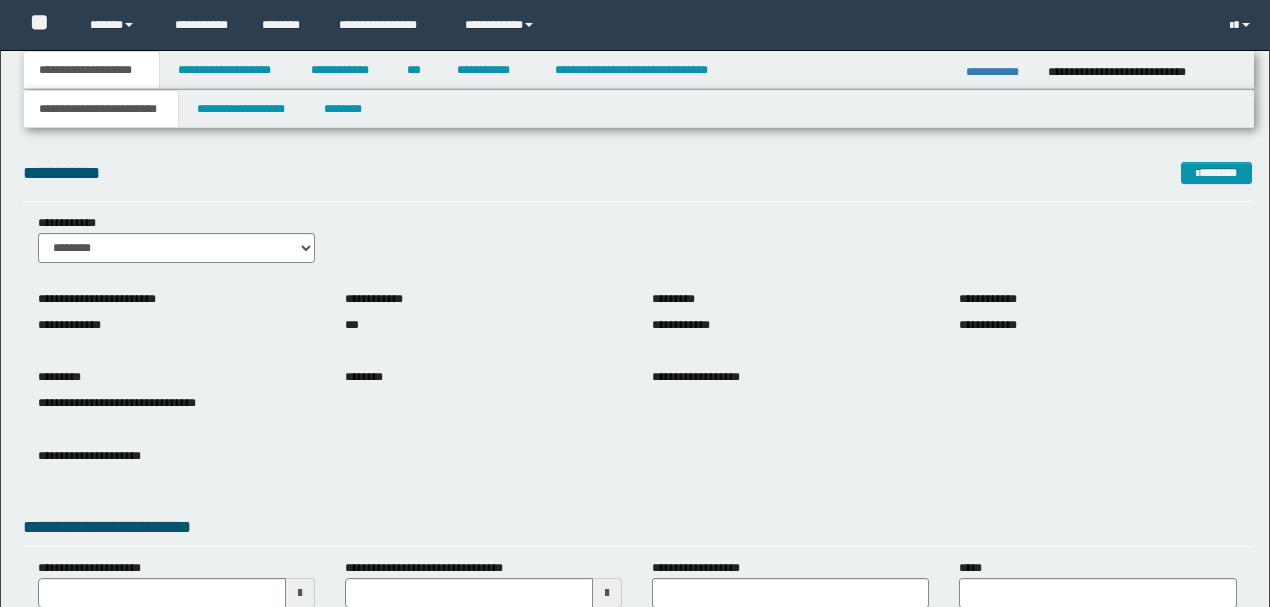 scroll, scrollTop: 0, scrollLeft: 0, axis: both 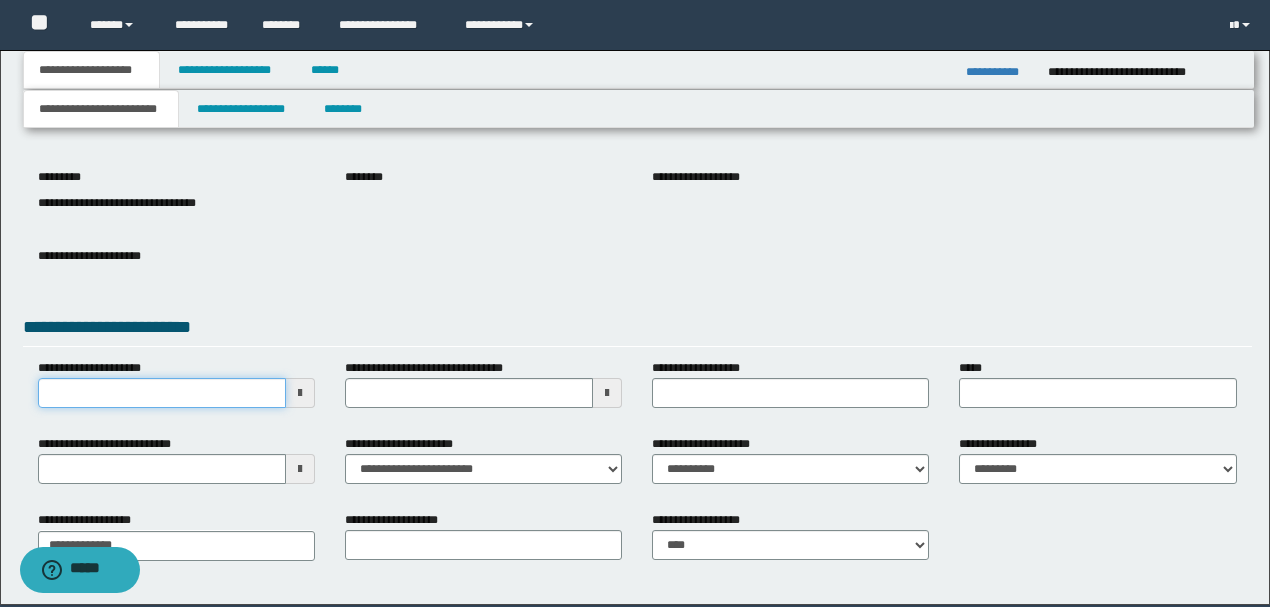 click on "**********" at bounding box center [162, 393] 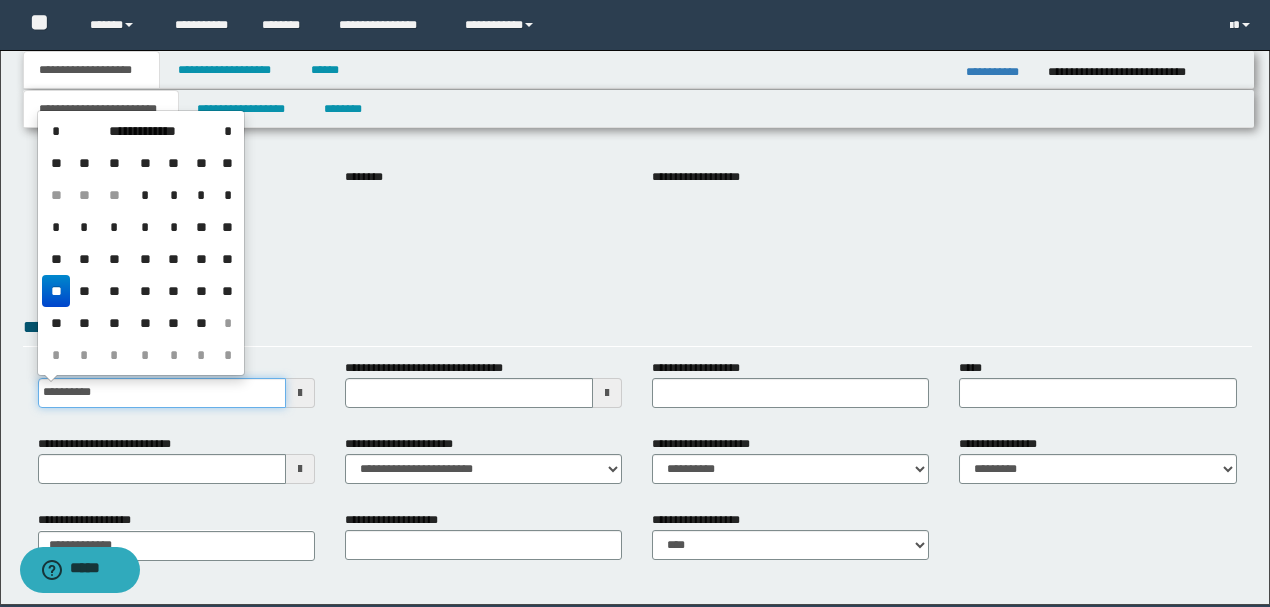 type on "**********" 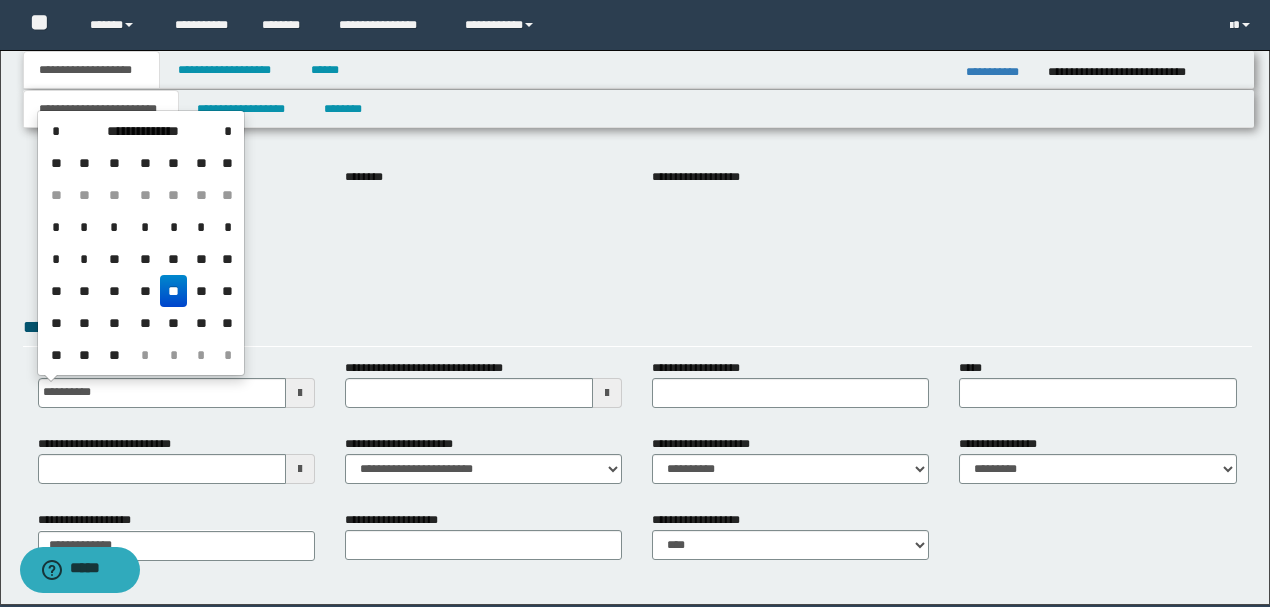click on "**" at bounding box center [174, 291] 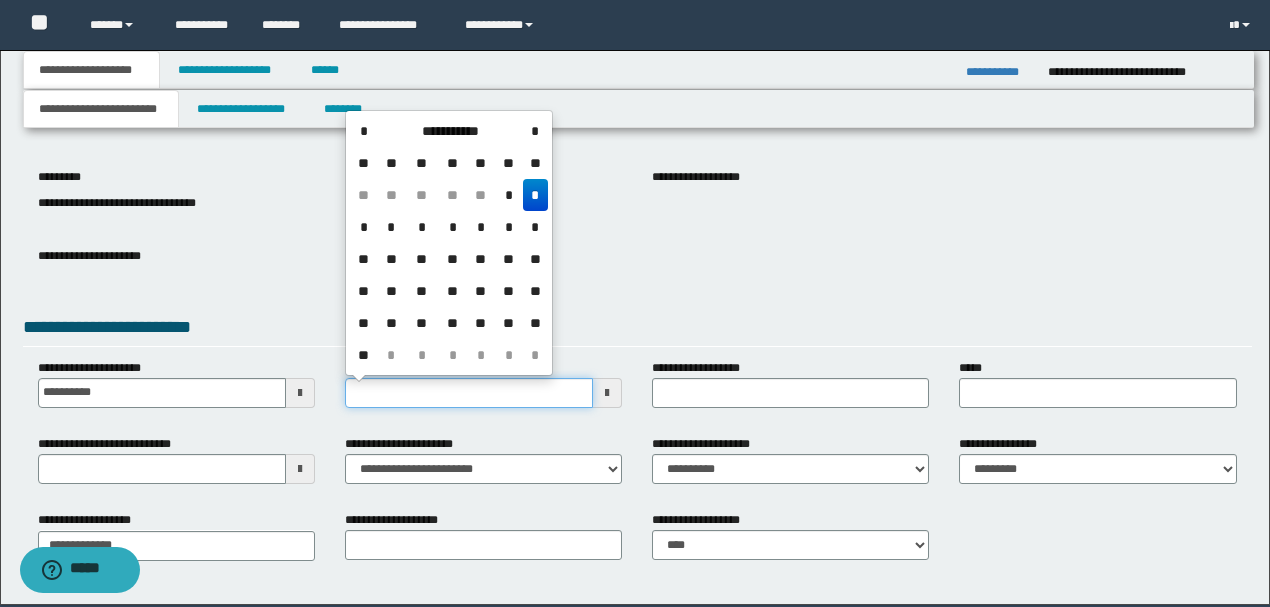 click on "**********" at bounding box center [469, 393] 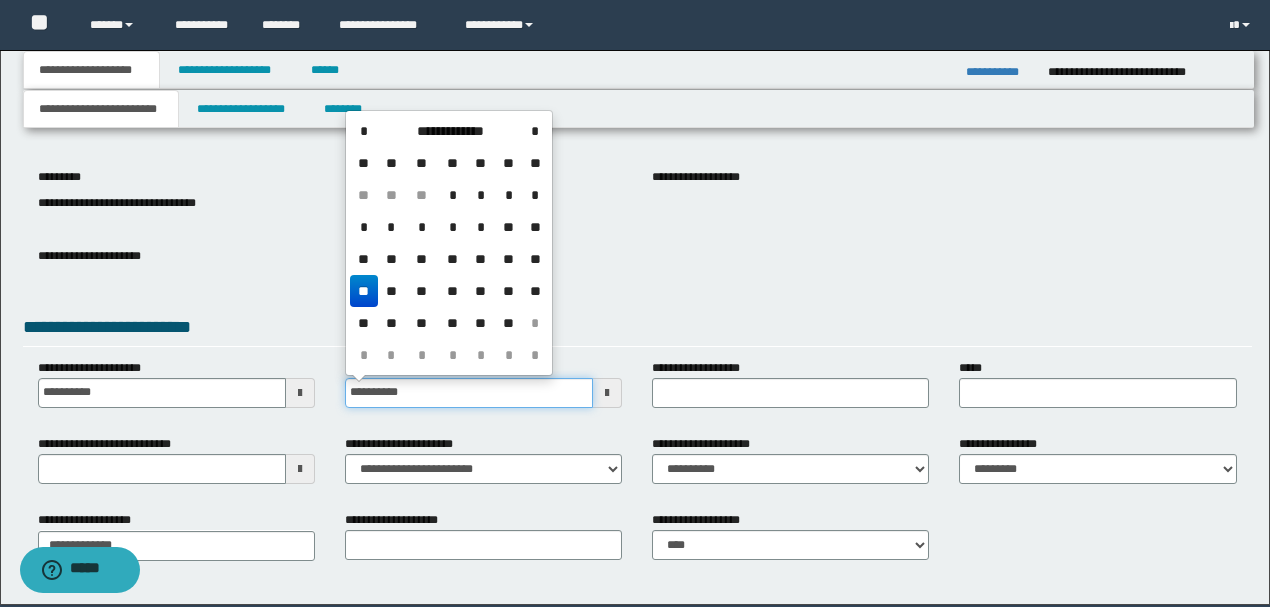 type on "**********" 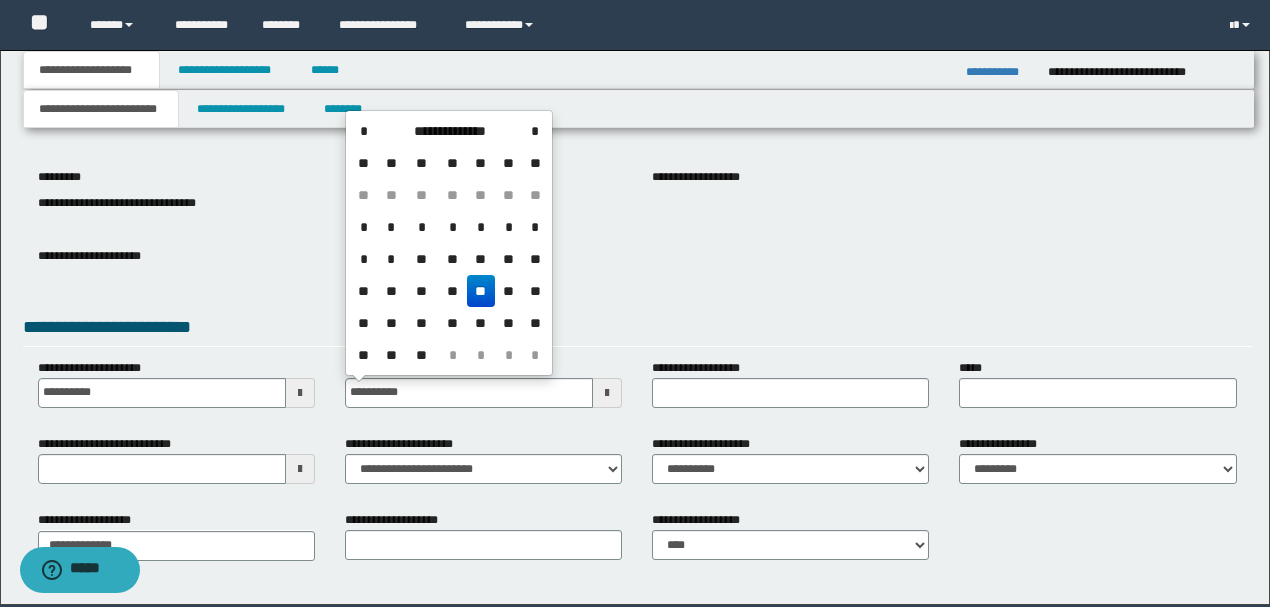 click on "**" at bounding box center [481, 291] 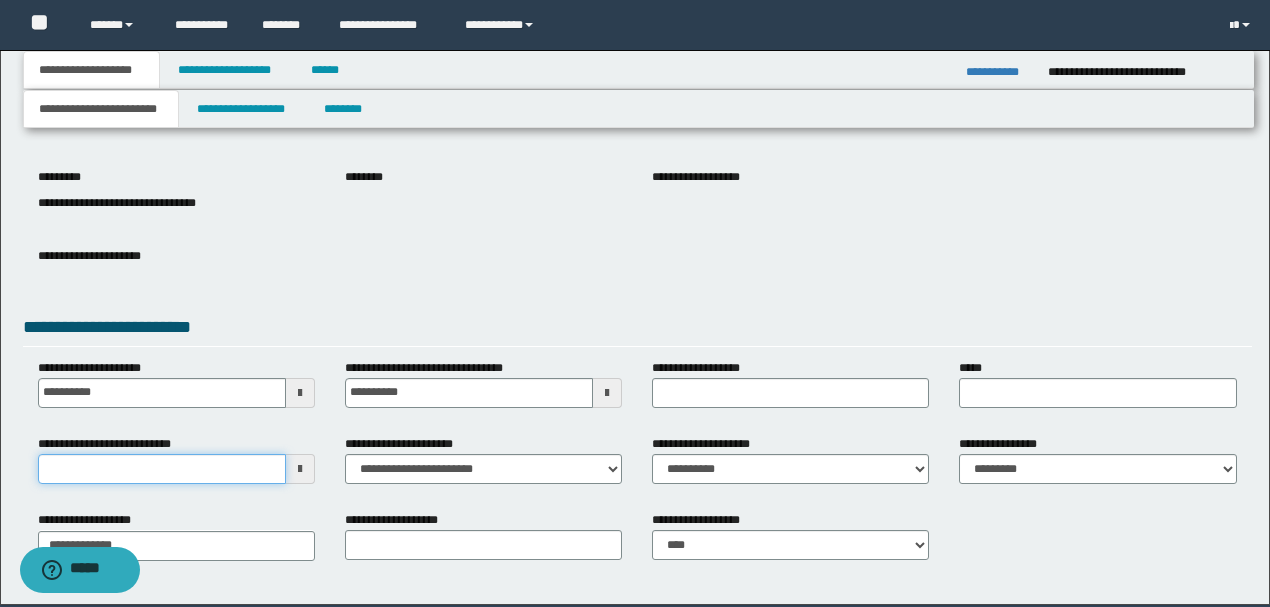 click on "**********" at bounding box center [162, 469] 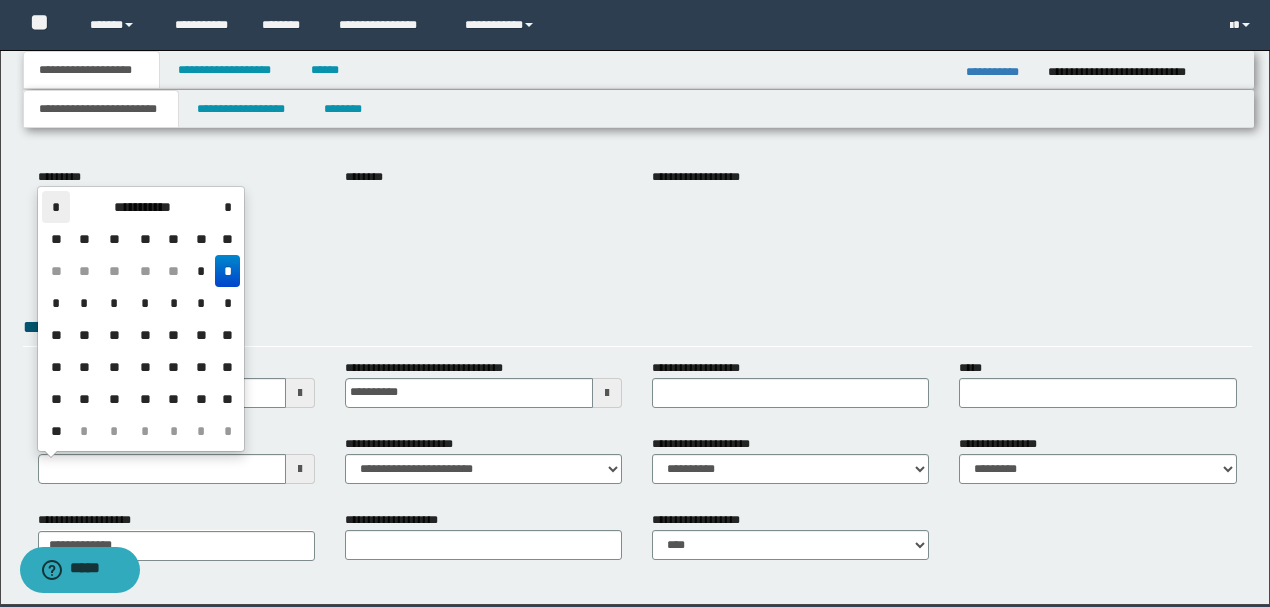 click on "*" at bounding box center (56, 207) 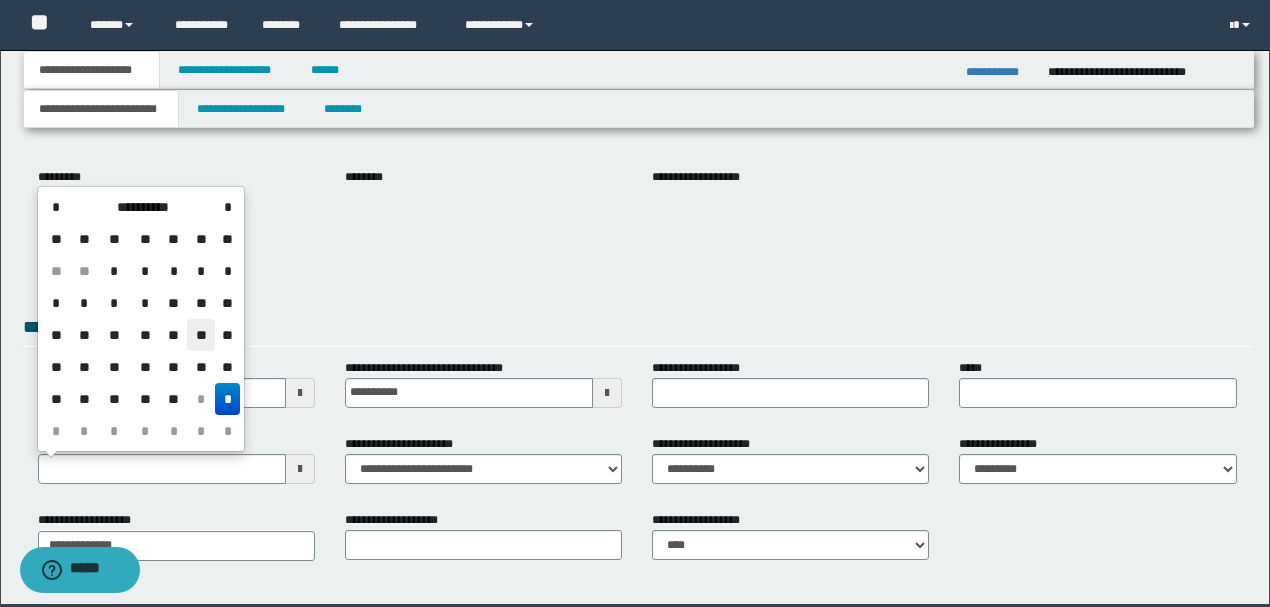 click on "**" at bounding box center (201, 335) 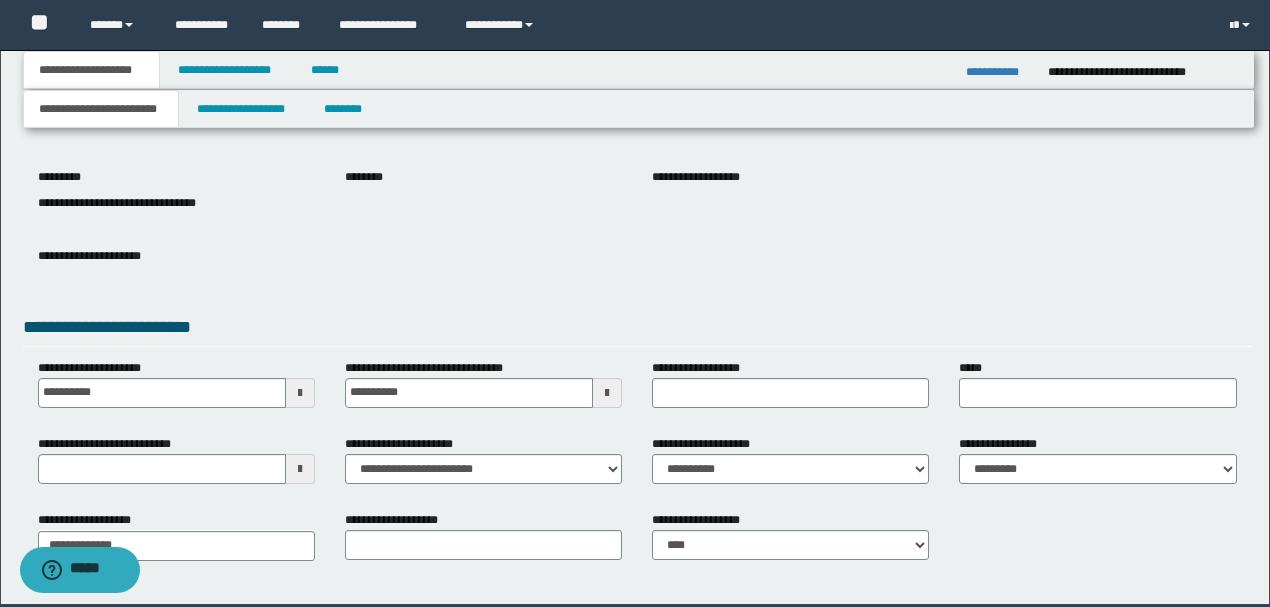 scroll, scrollTop: 266, scrollLeft: 0, axis: vertical 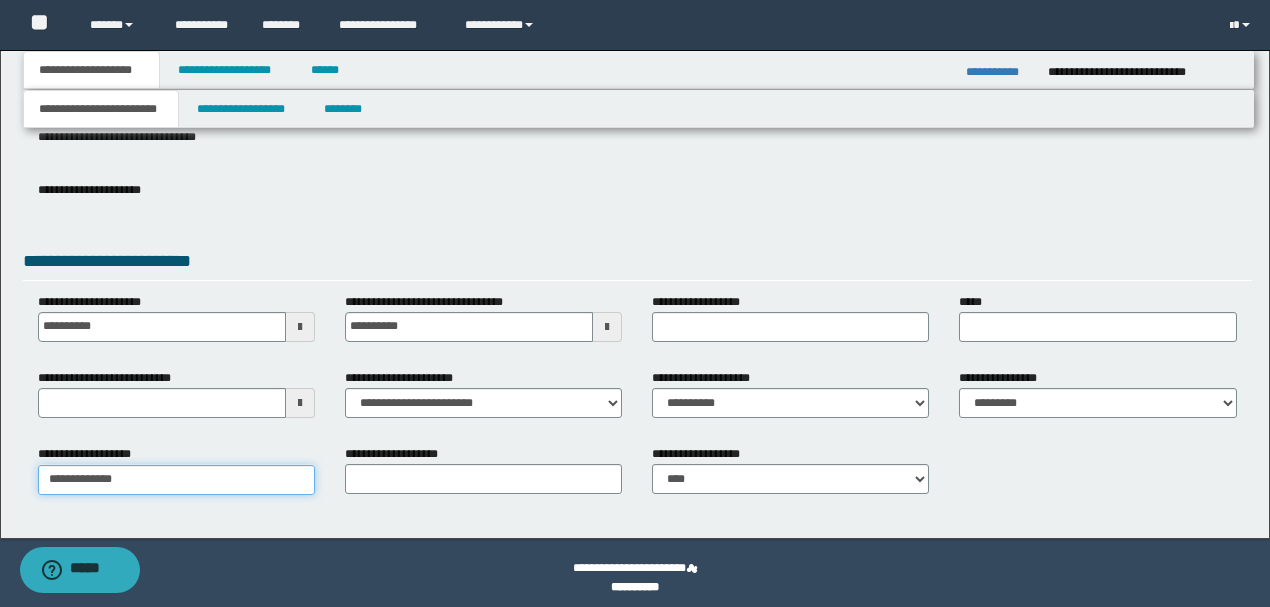 type on "**********" 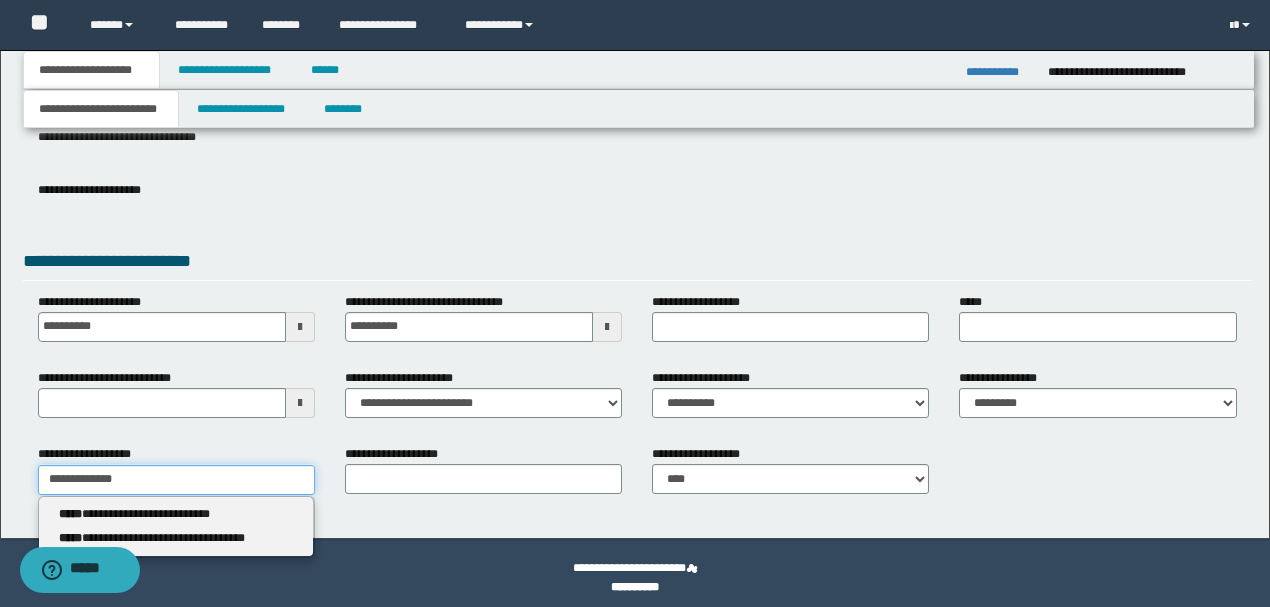 drag, startPoint x: 55, startPoint y: 476, endPoint x: 68, endPoint y: 478, distance: 13.152946 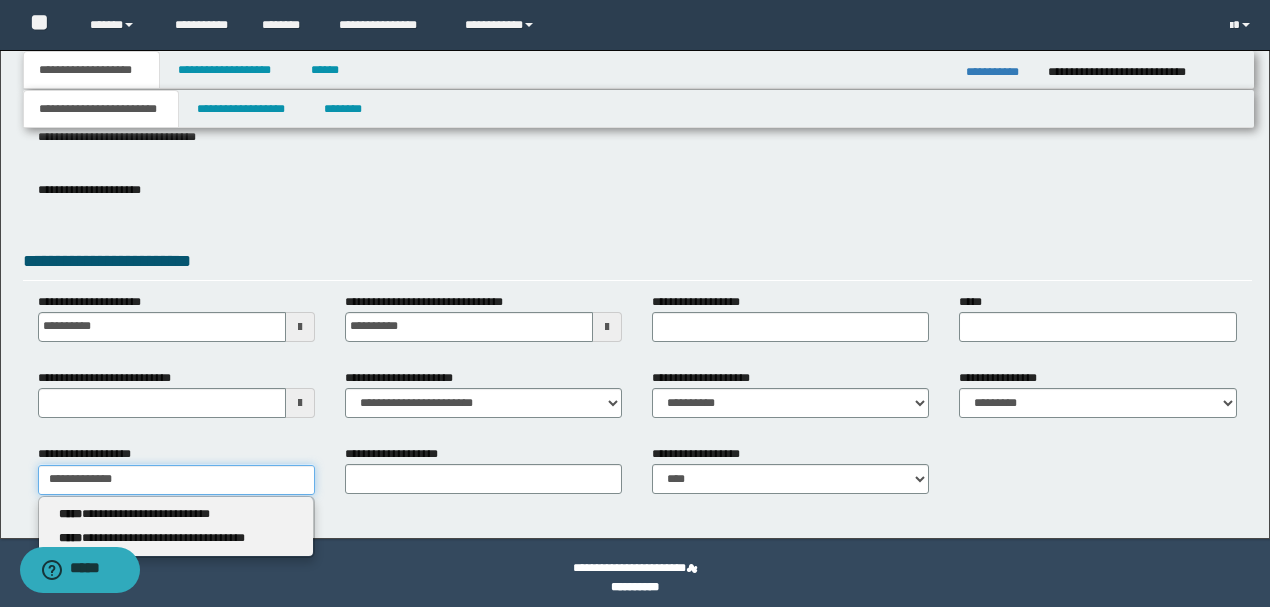 click on "**********" at bounding box center [176, 480] 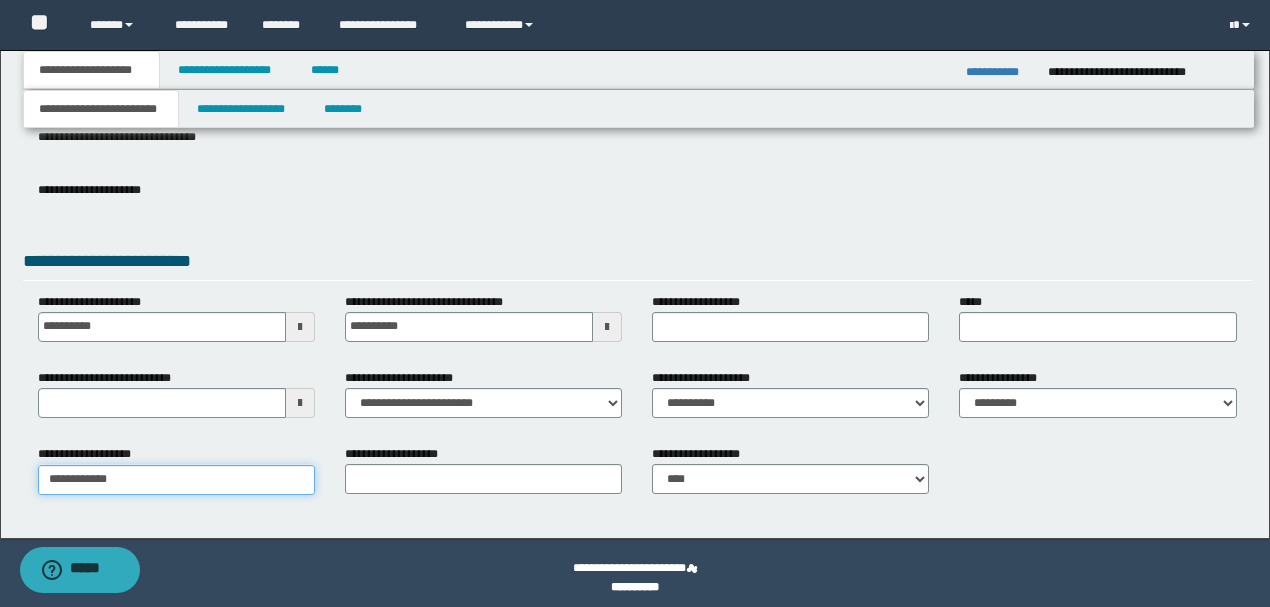 type on "**********" 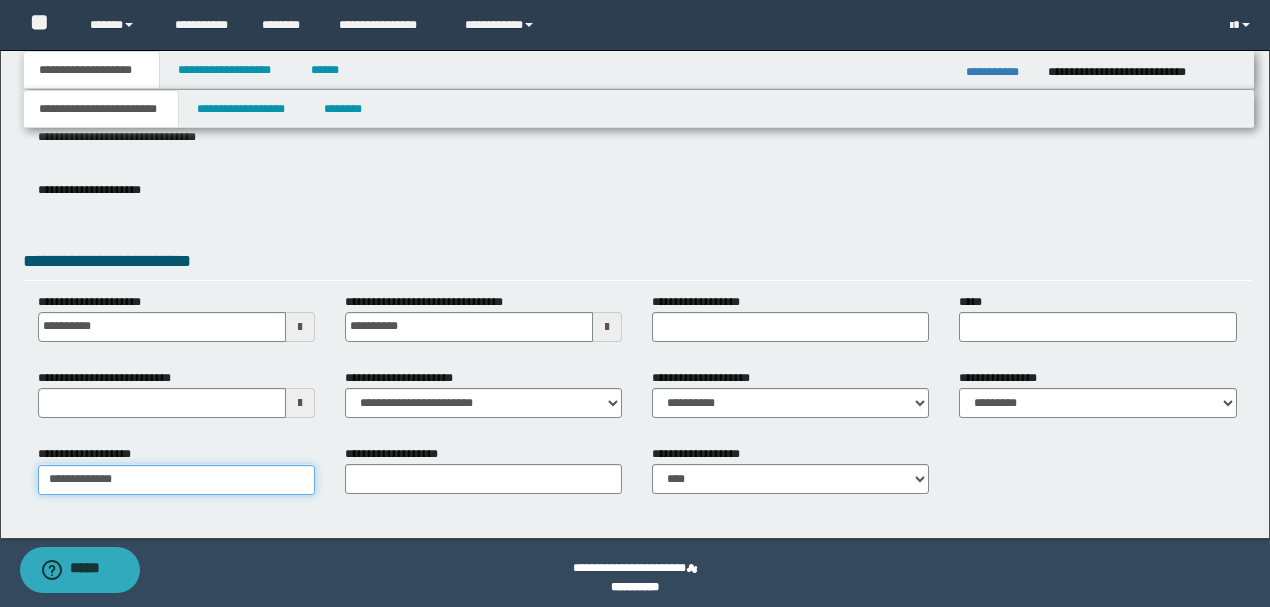 type on "**********" 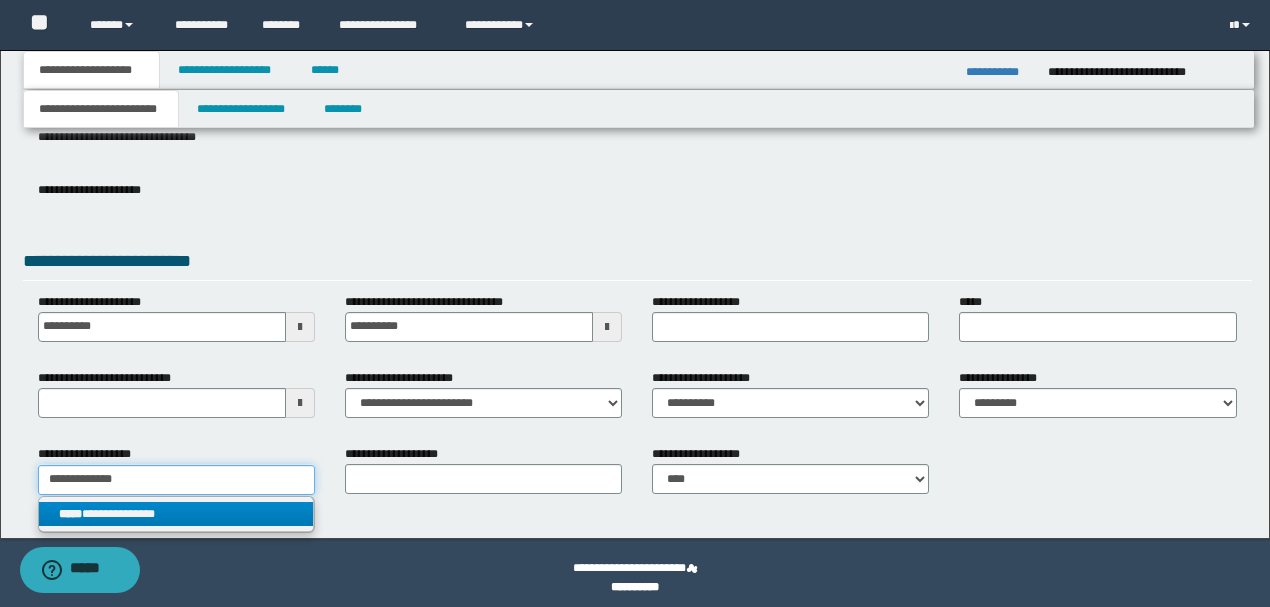 type on "**********" 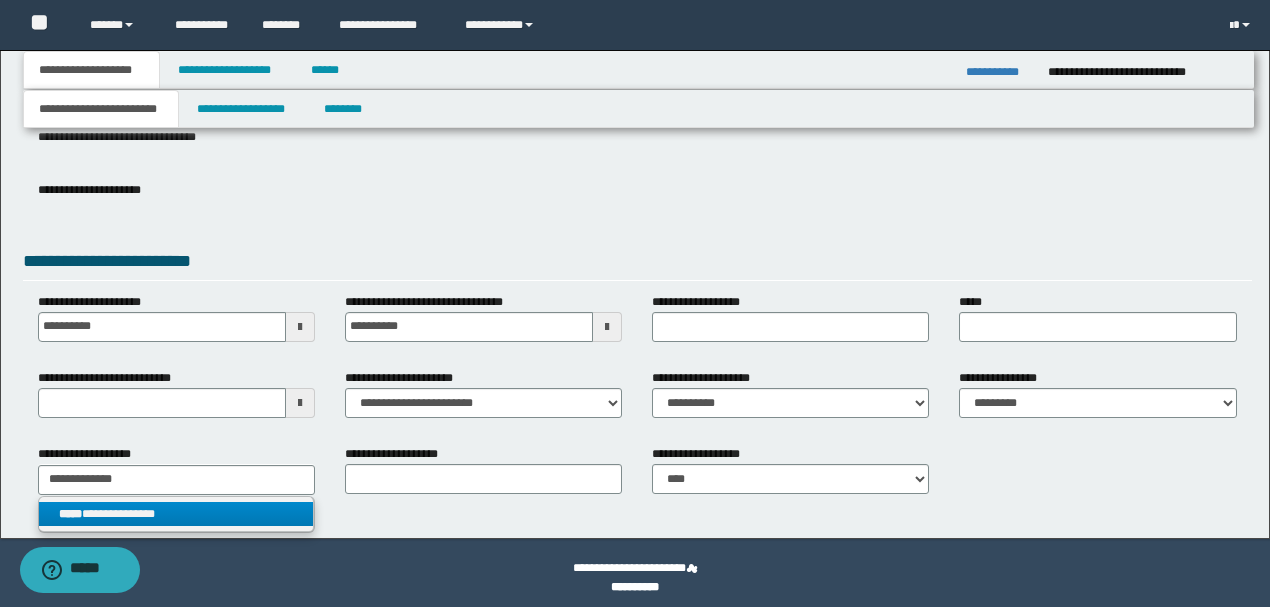 click on "**********" at bounding box center (176, 514) 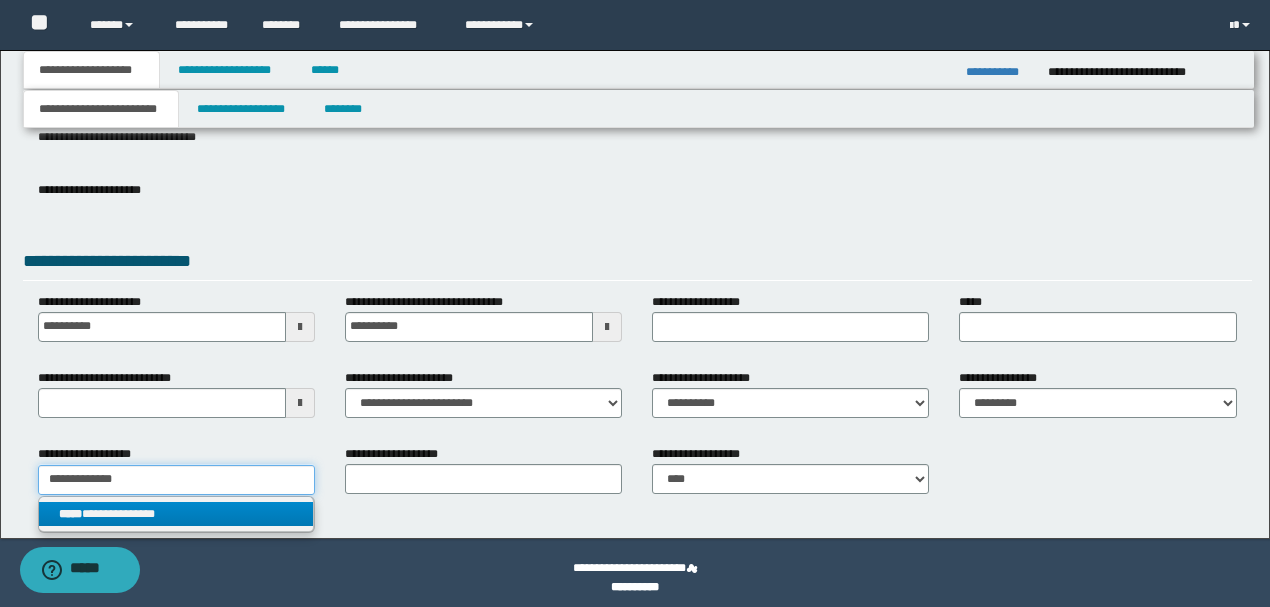 type 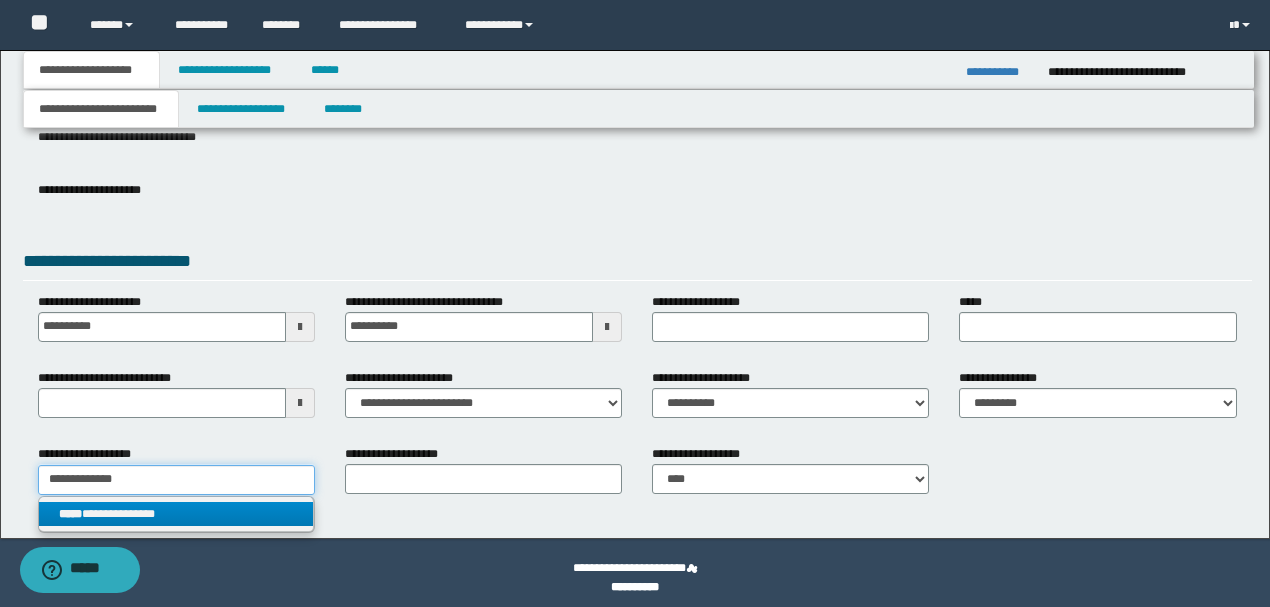 type on "**********" 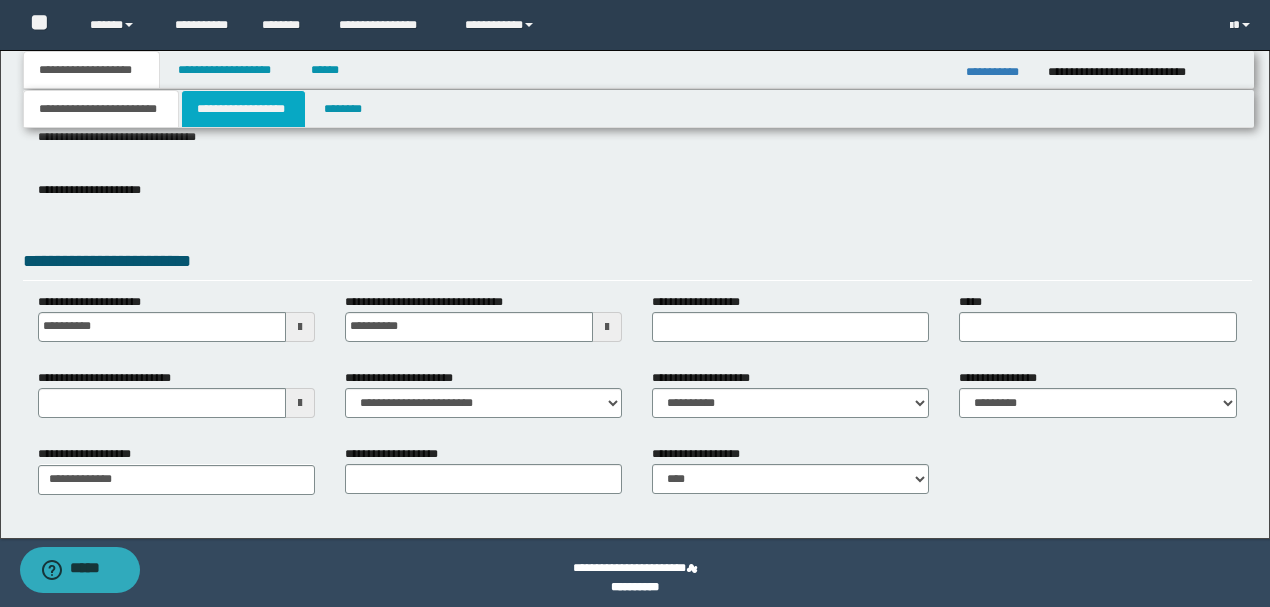 click on "**********" at bounding box center (243, 109) 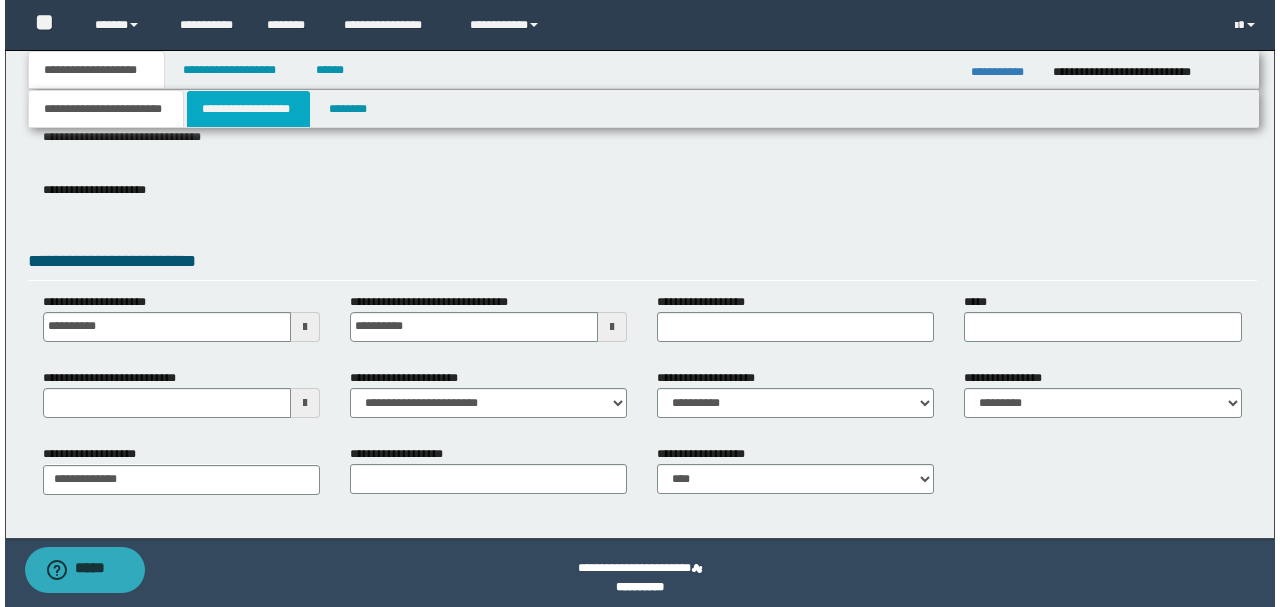 scroll, scrollTop: 0, scrollLeft: 0, axis: both 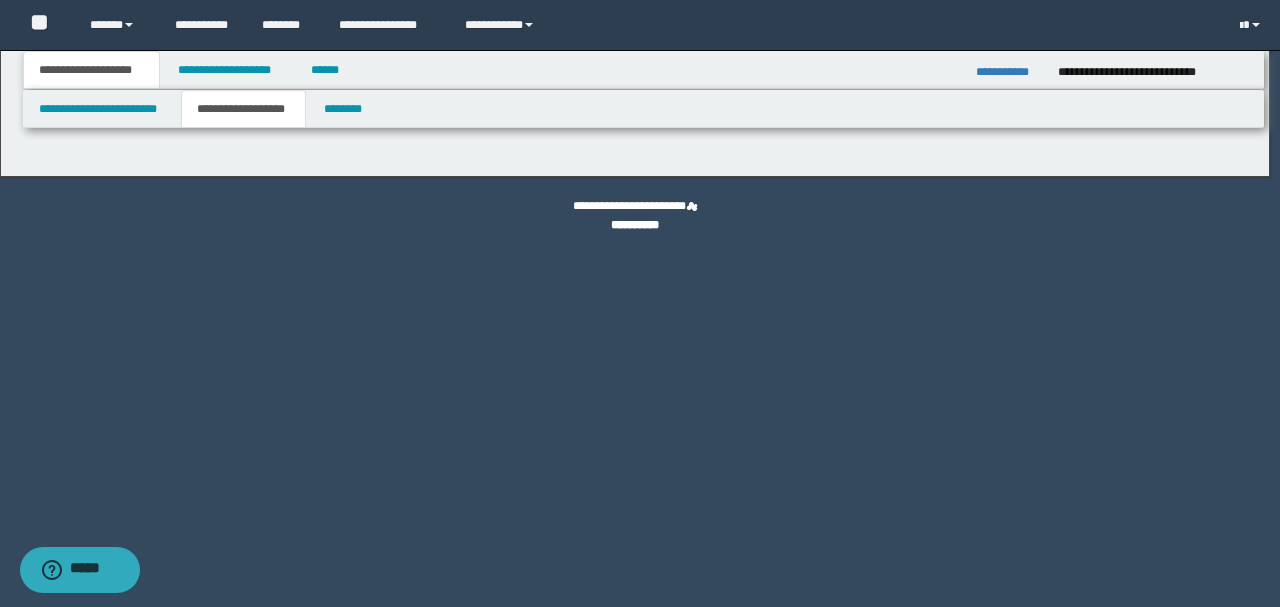 type on "********" 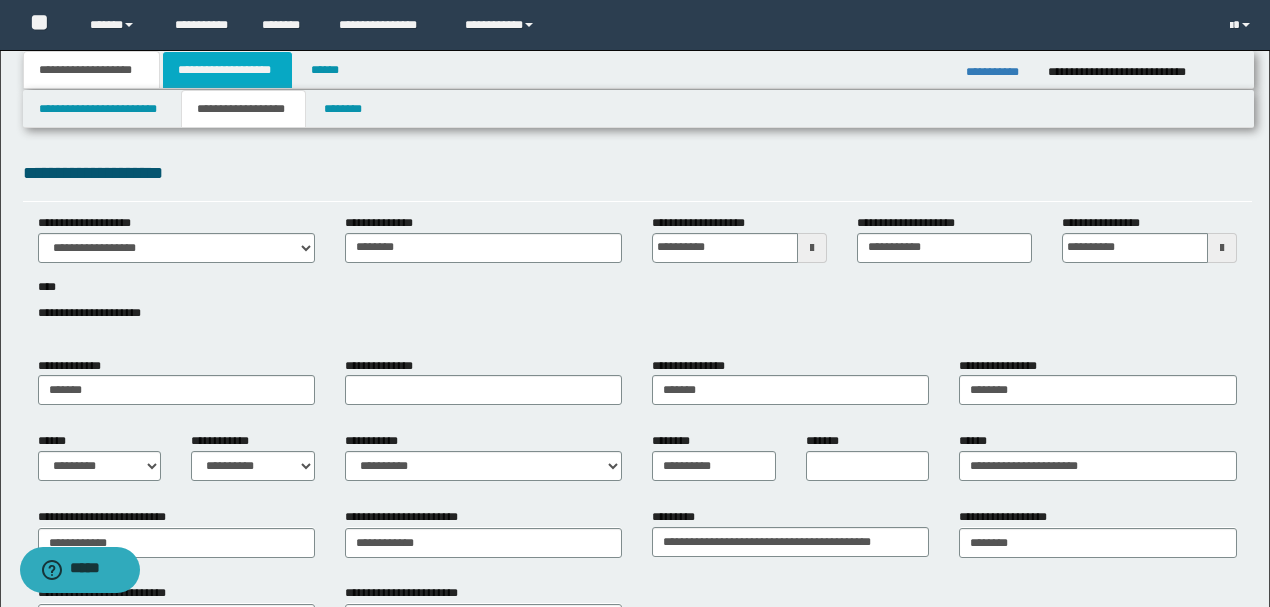click on "**********" at bounding box center (227, 70) 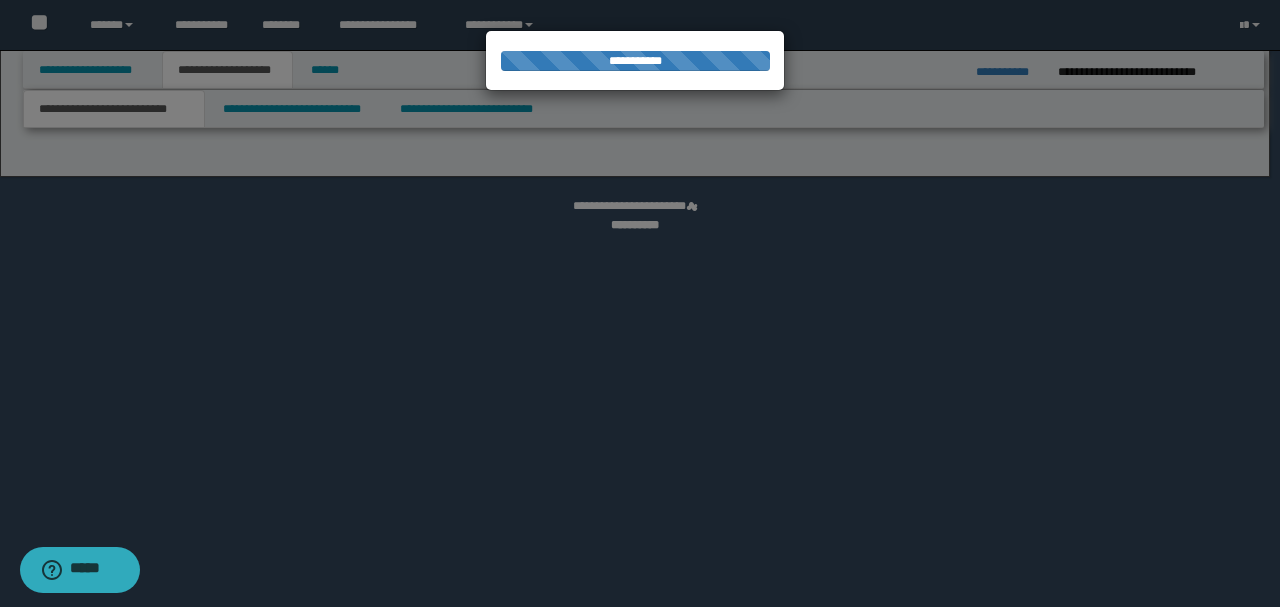 select on "*" 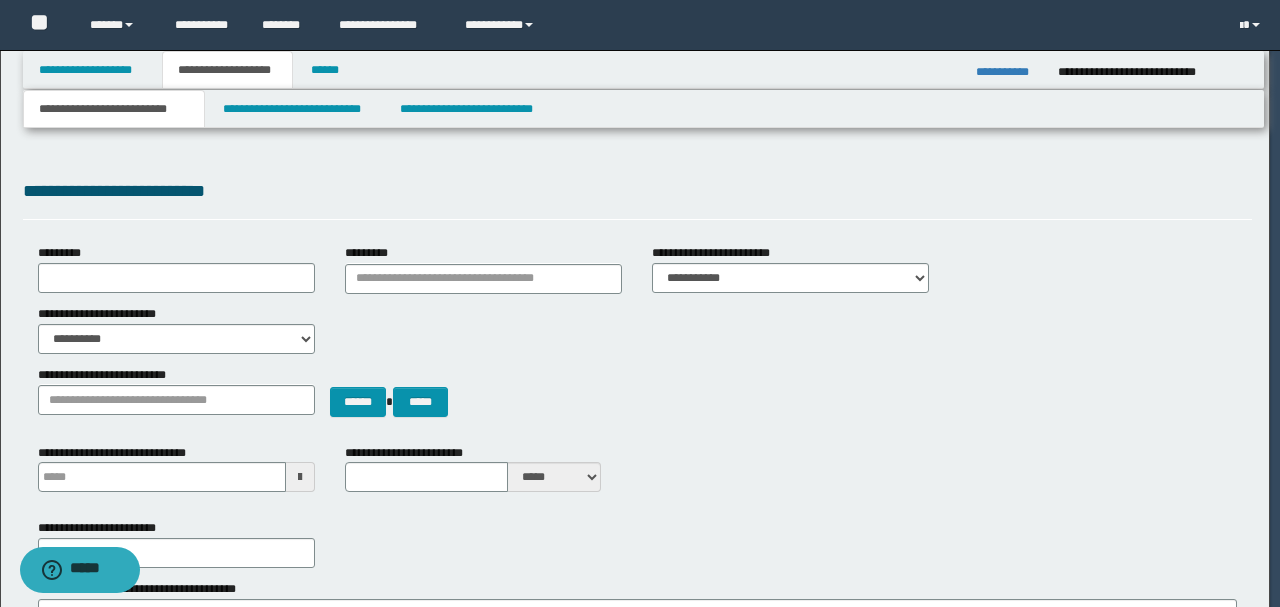 type 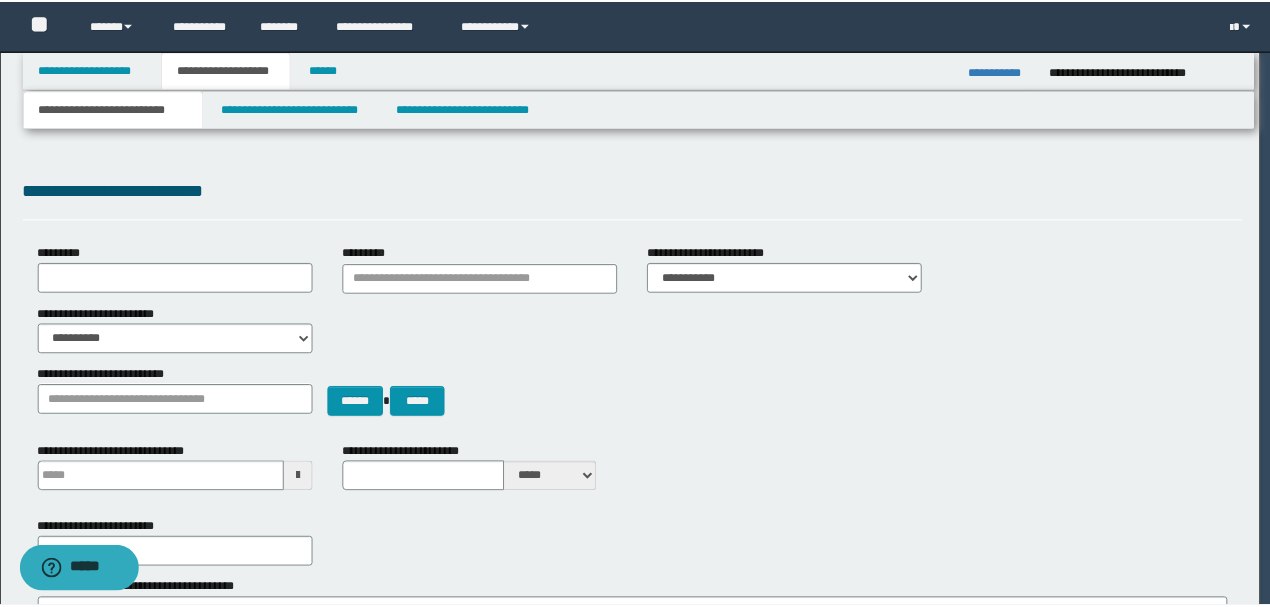 scroll, scrollTop: 0, scrollLeft: 0, axis: both 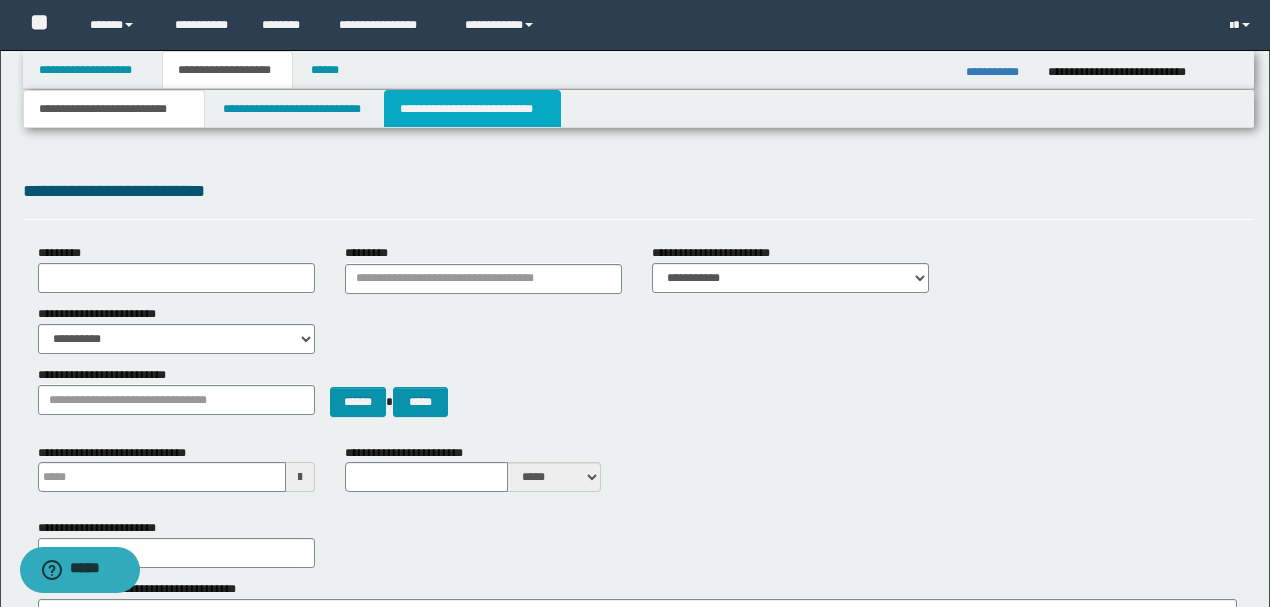 click on "**********" at bounding box center (472, 109) 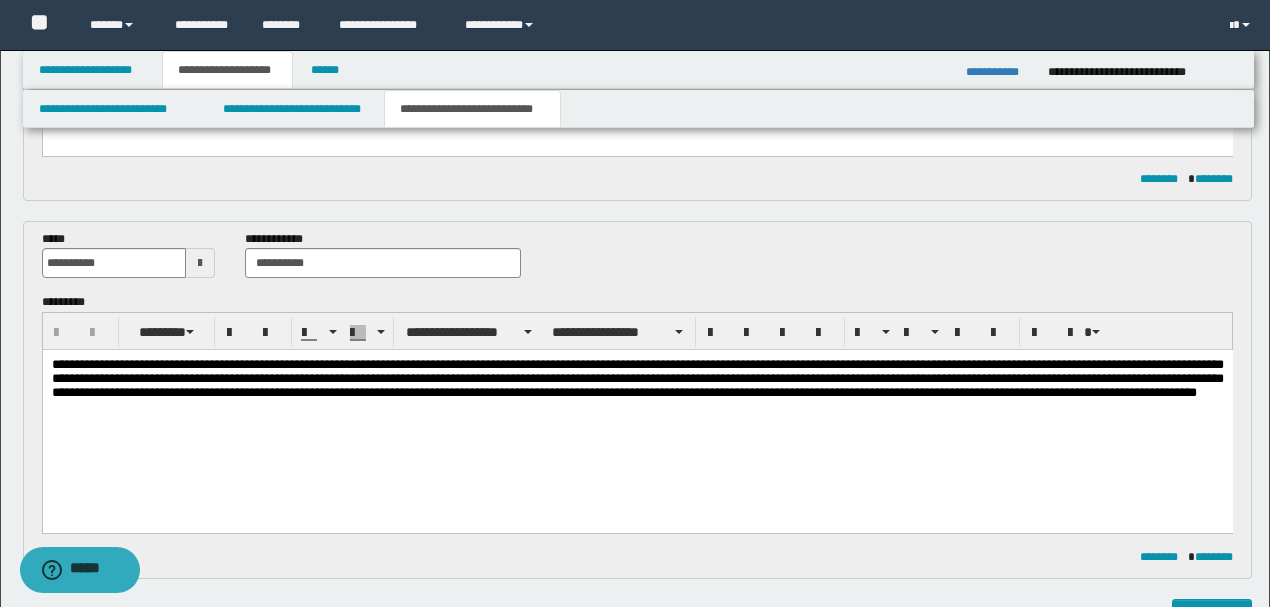scroll, scrollTop: 333, scrollLeft: 0, axis: vertical 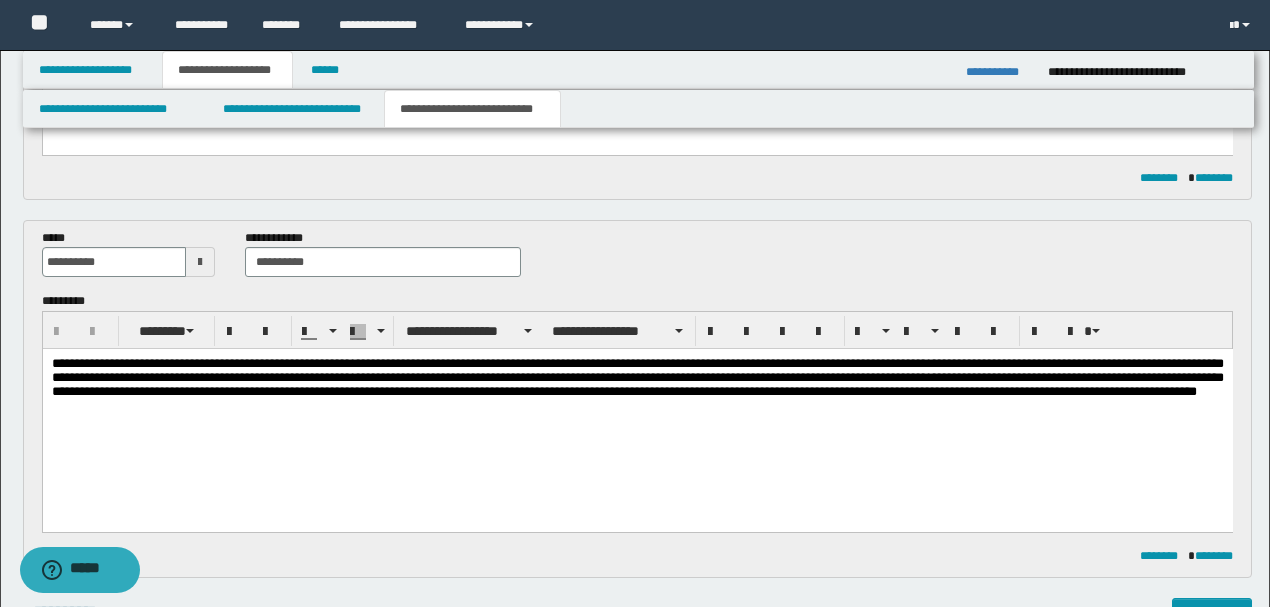 click on "**********" at bounding box center (637, 377) 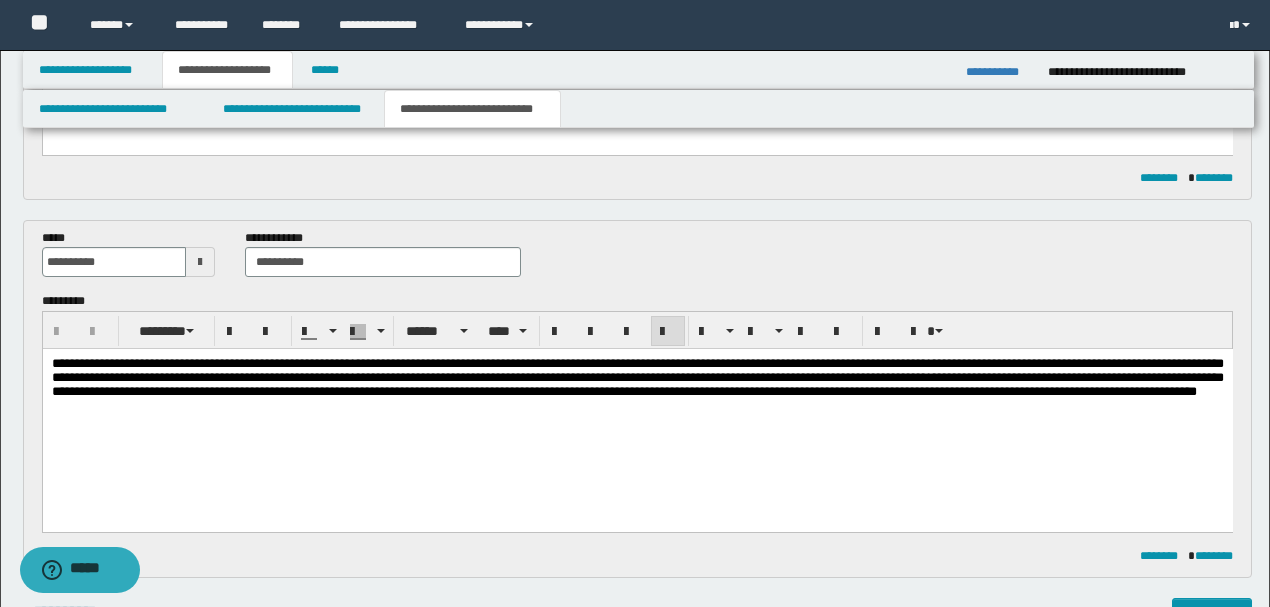 click on "**********" at bounding box center (637, 377) 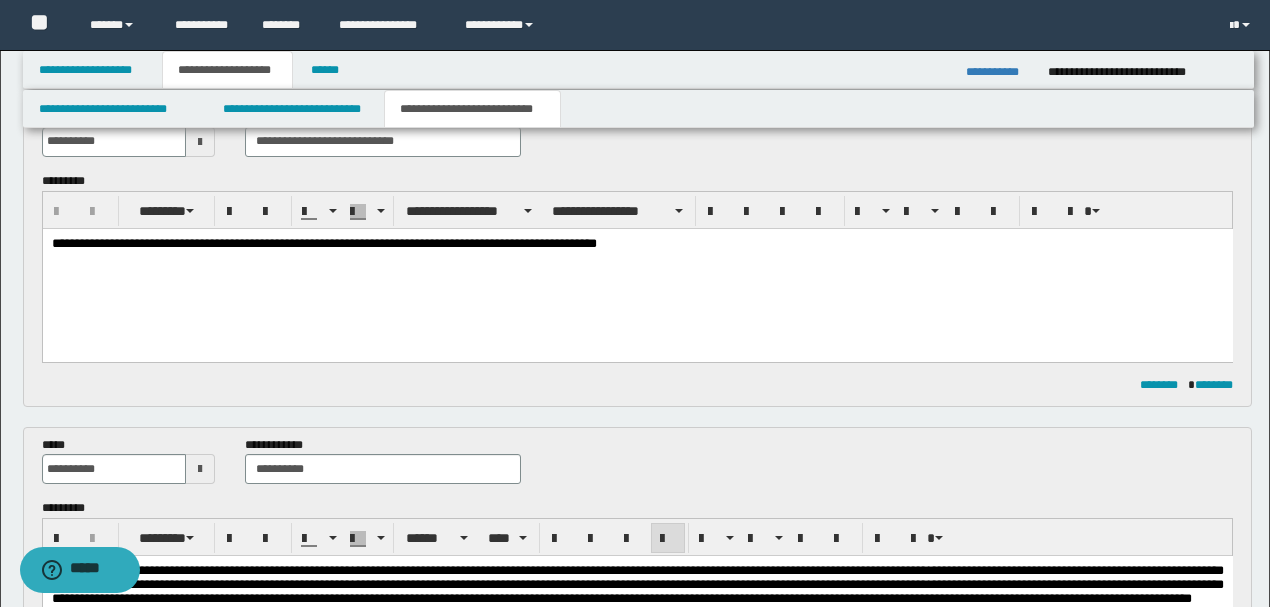 scroll, scrollTop: 66, scrollLeft: 0, axis: vertical 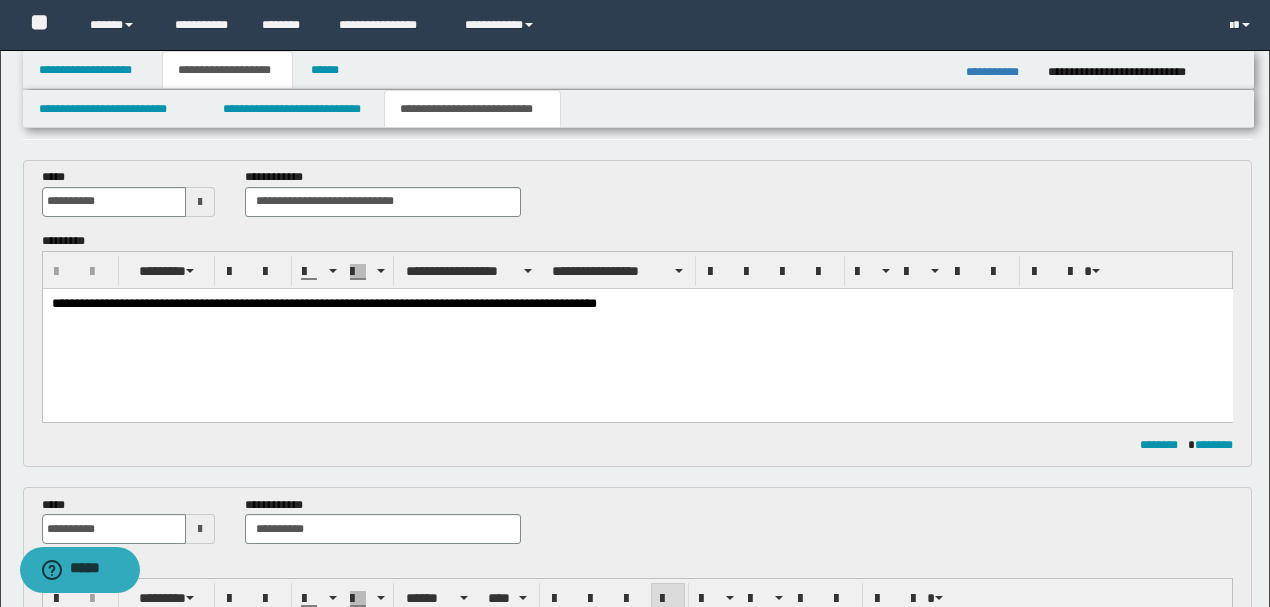 click on "**********" at bounding box center (411, 302) 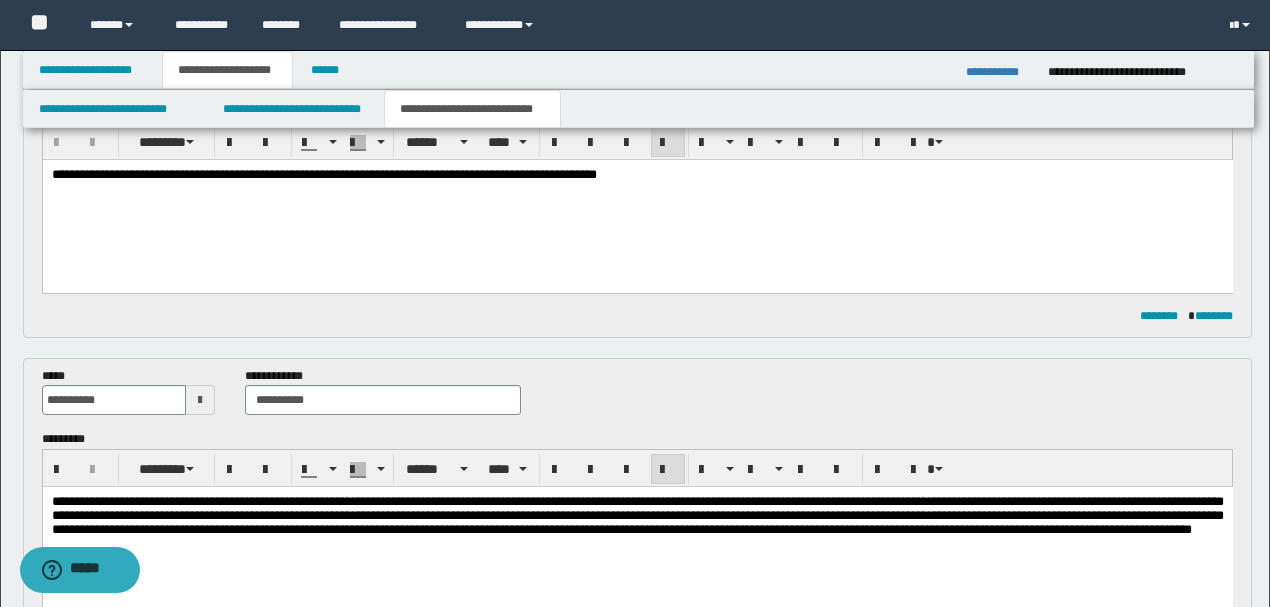 scroll, scrollTop: 200, scrollLeft: 0, axis: vertical 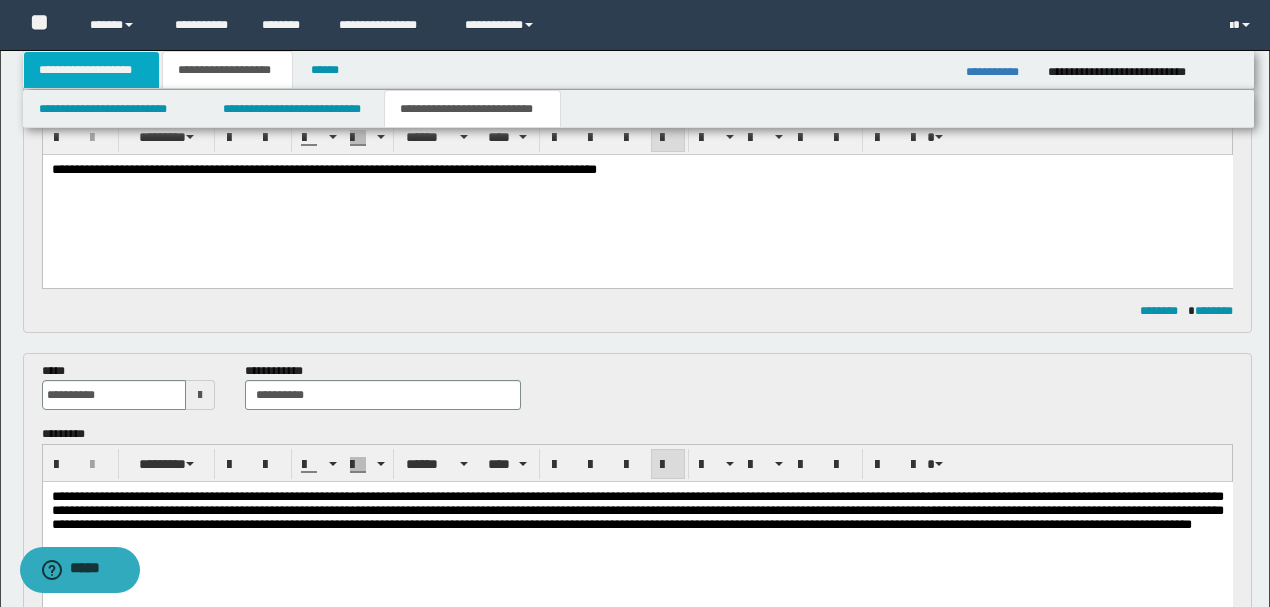 click on "**********" at bounding box center (92, 70) 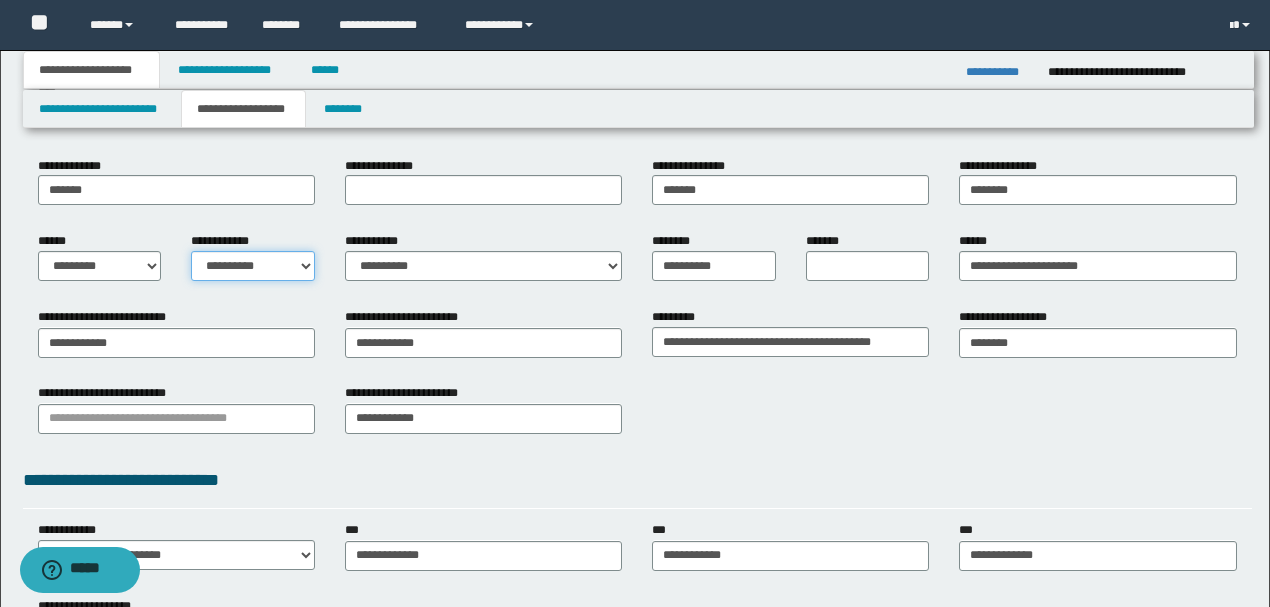 click on "**********" at bounding box center (253, 266) 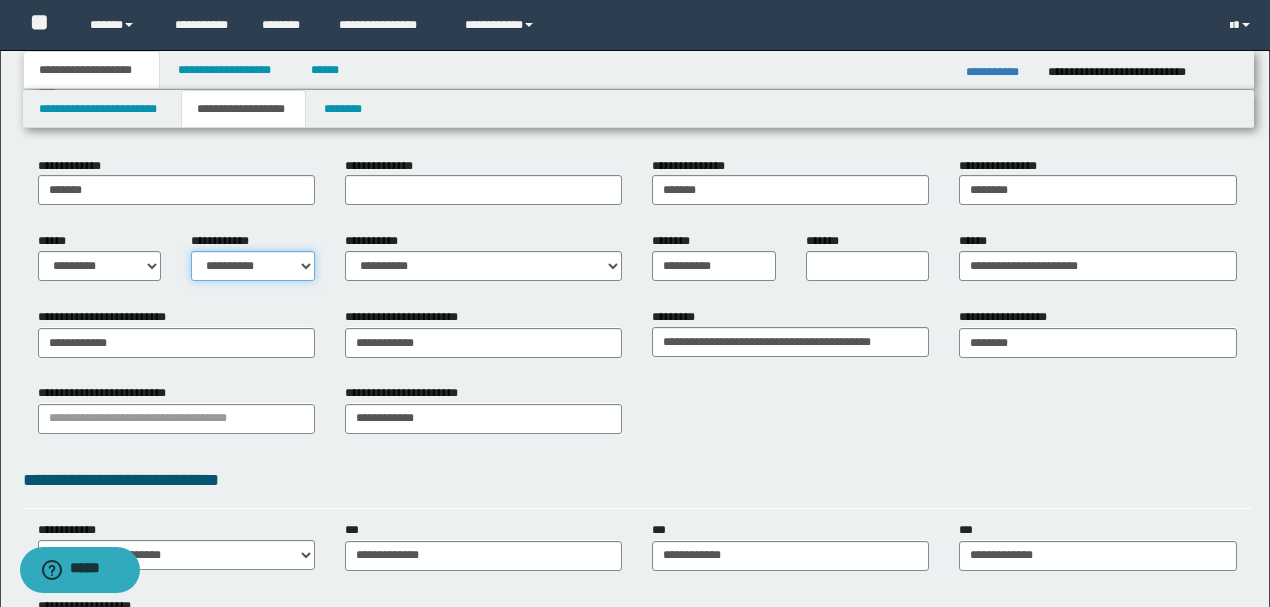 select on "*" 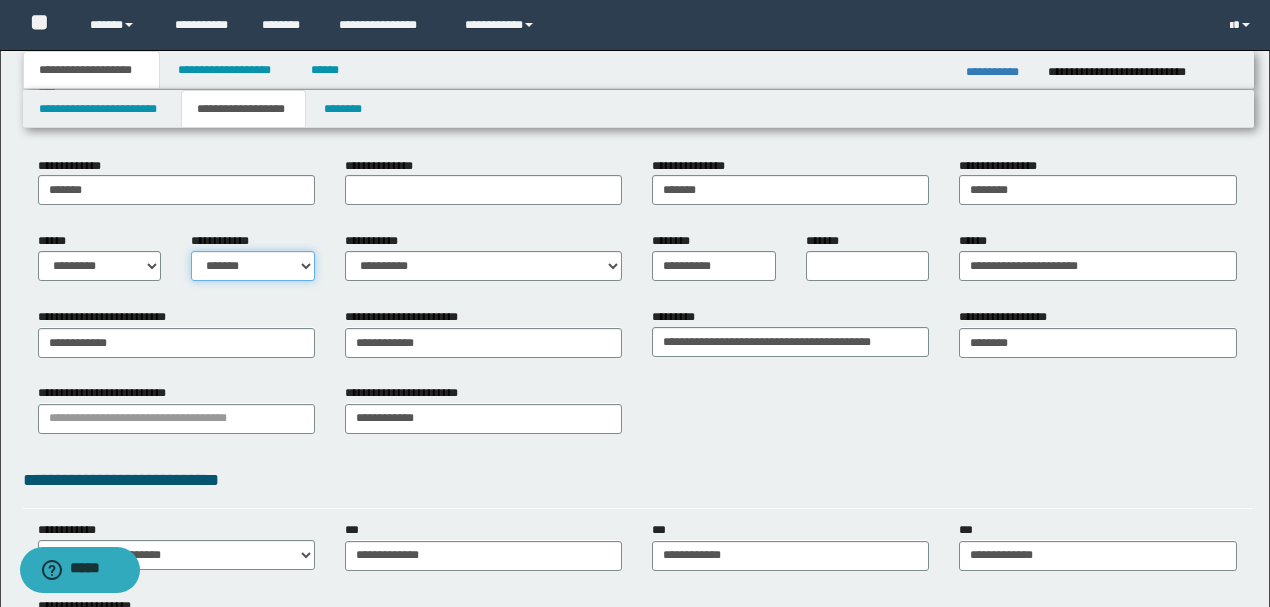 click on "**********" at bounding box center (253, 266) 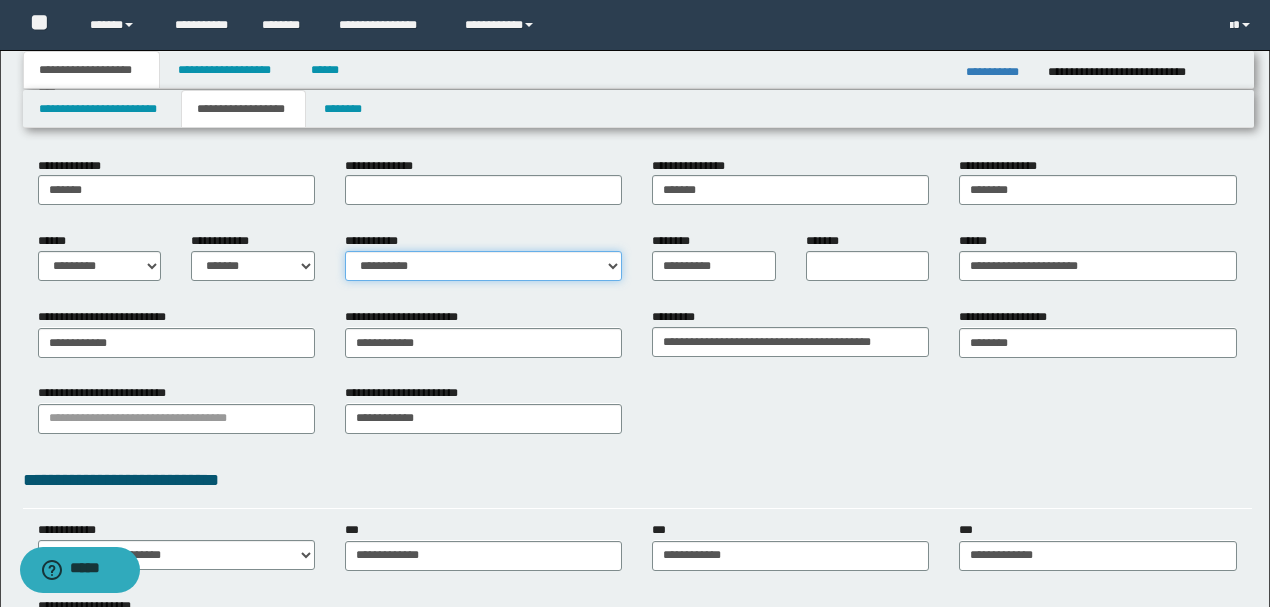 click on "**********" at bounding box center (483, 266) 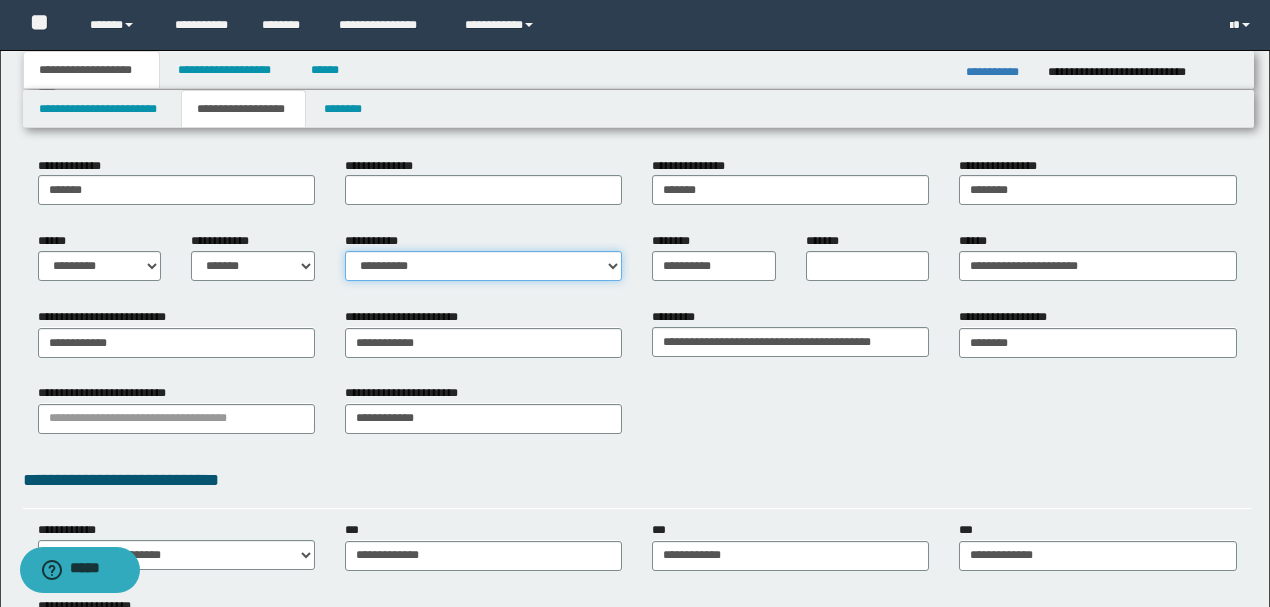 select on "*" 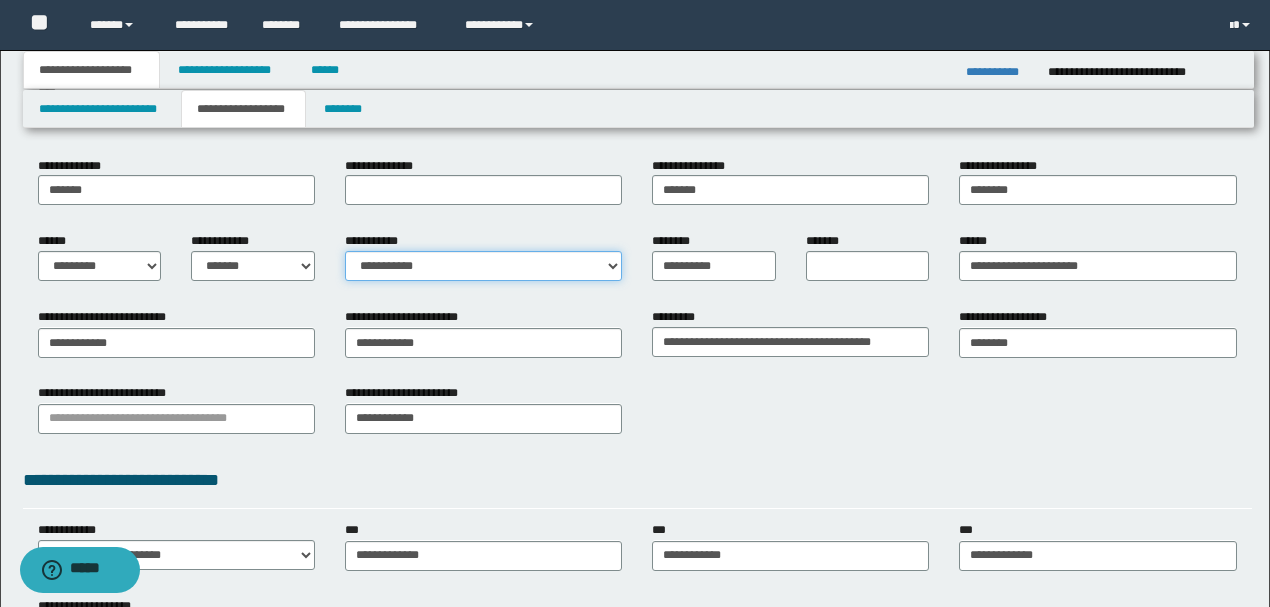 click on "**********" at bounding box center [483, 266] 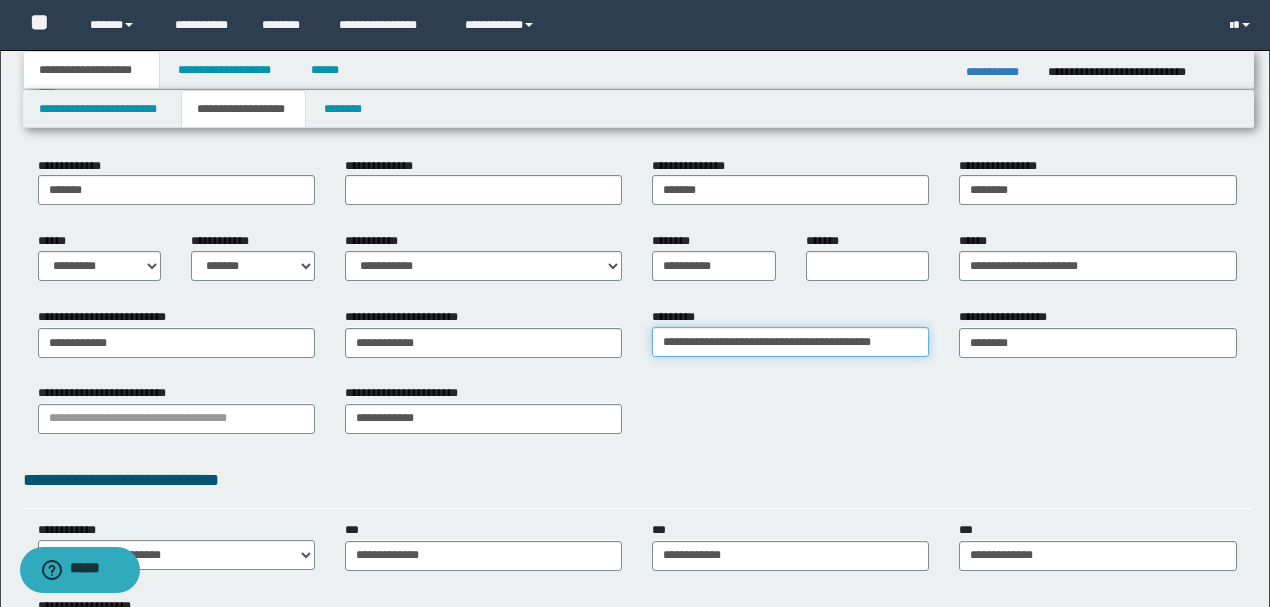 click on "**********" at bounding box center [790, 342] 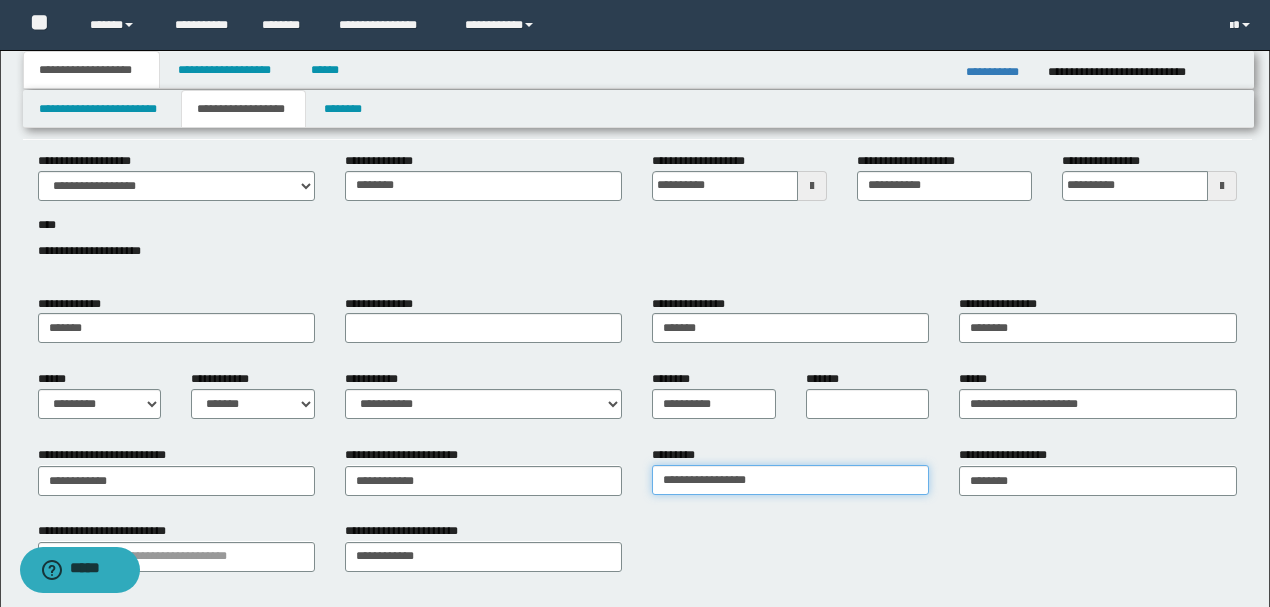 scroll, scrollTop: 31, scrollLeft: 0, axis: vertical 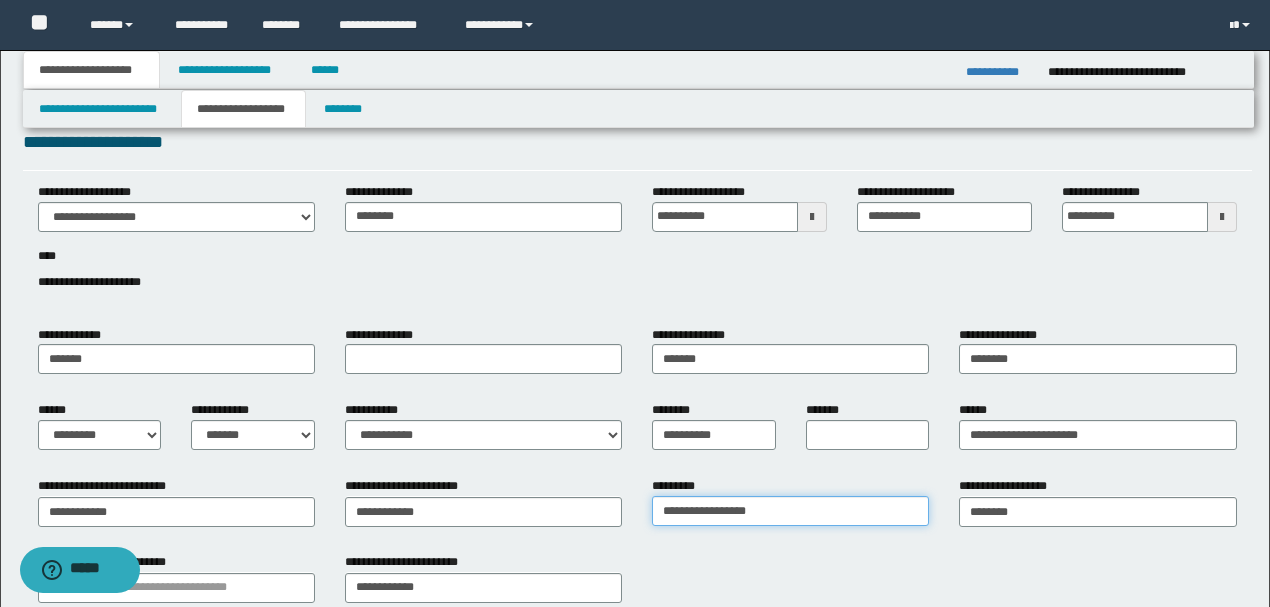 type on "**********" 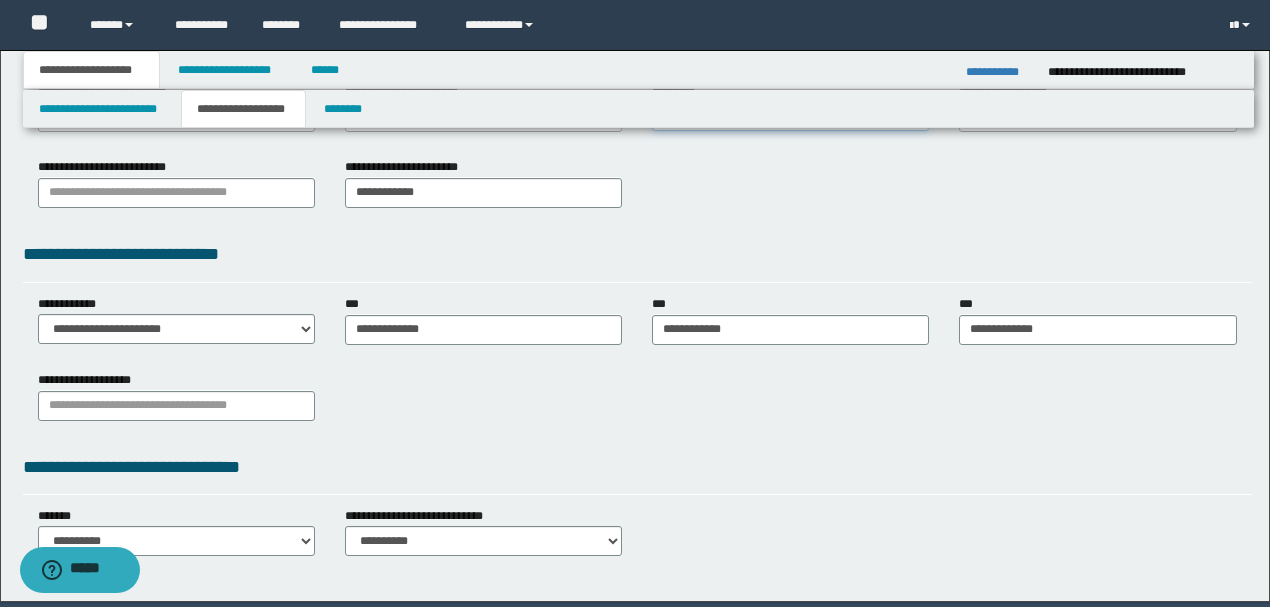 scroll, scrollTop: 431, scrollLeft: 0, axis: vertical 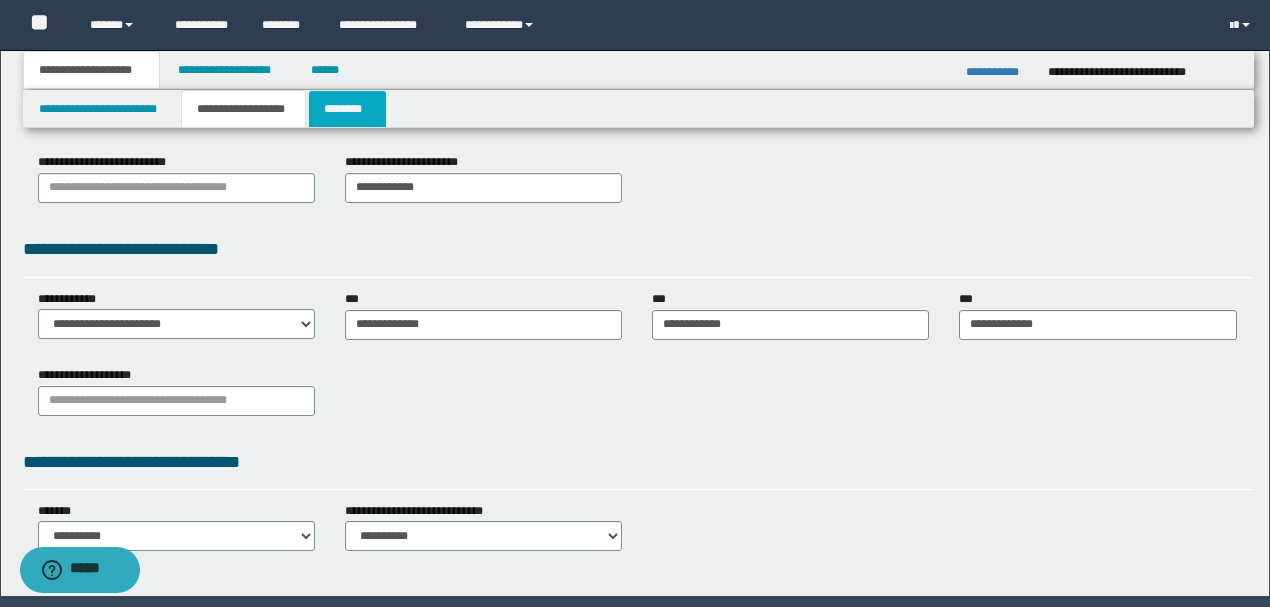 click on "********" at bounding box center (347, 109) 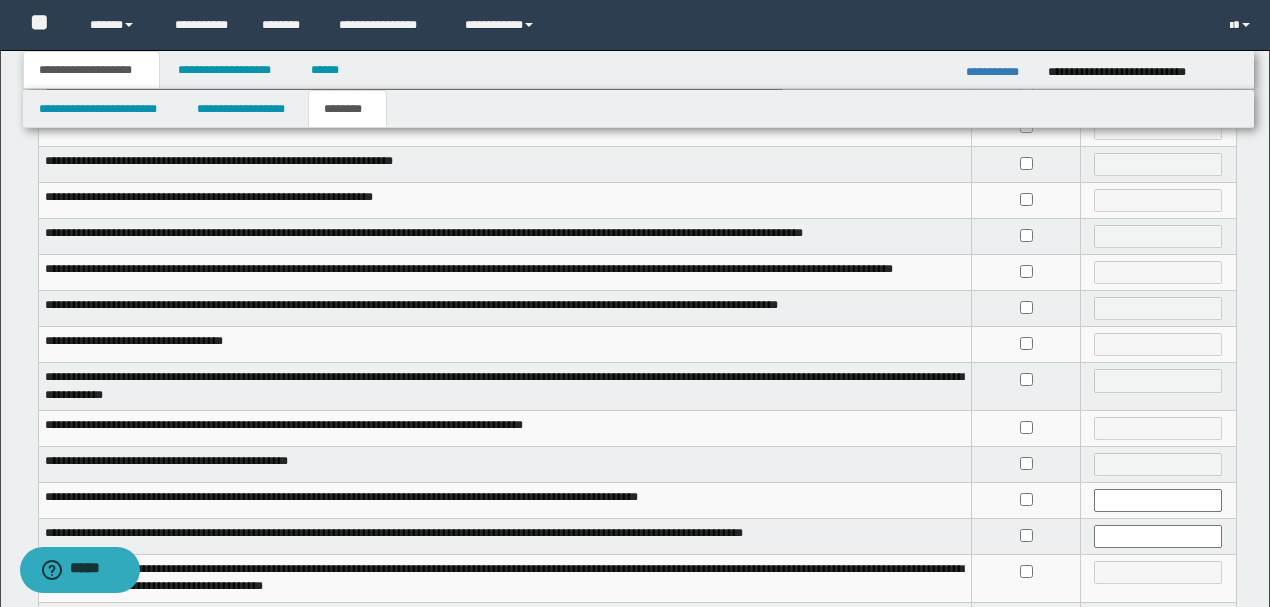 scroll, scrollTop: 200, scrollLeft: 0, axis: vertical 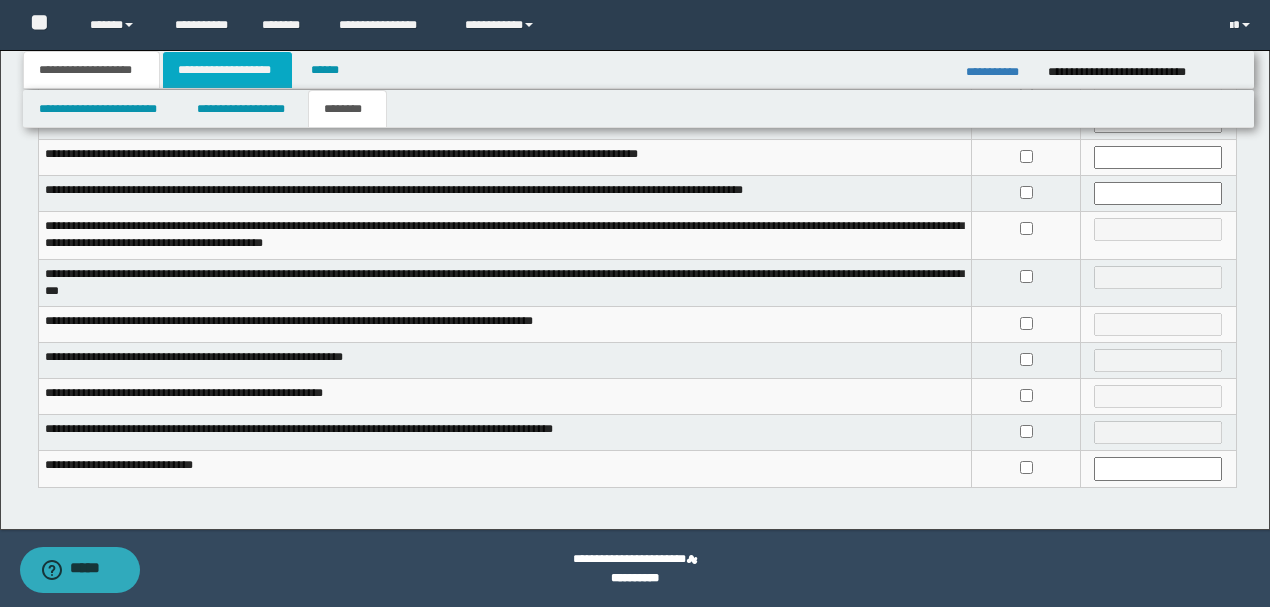 click on "**********" at bounding box center [227, 70] 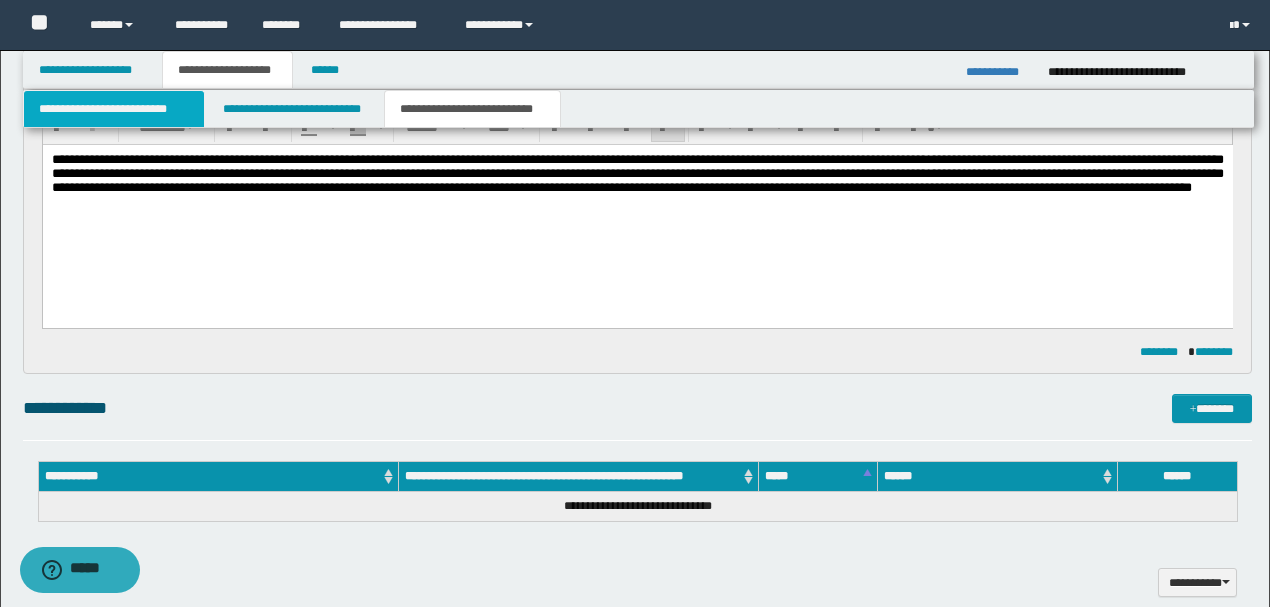 click on "**********" at bounding box center (114, 109) 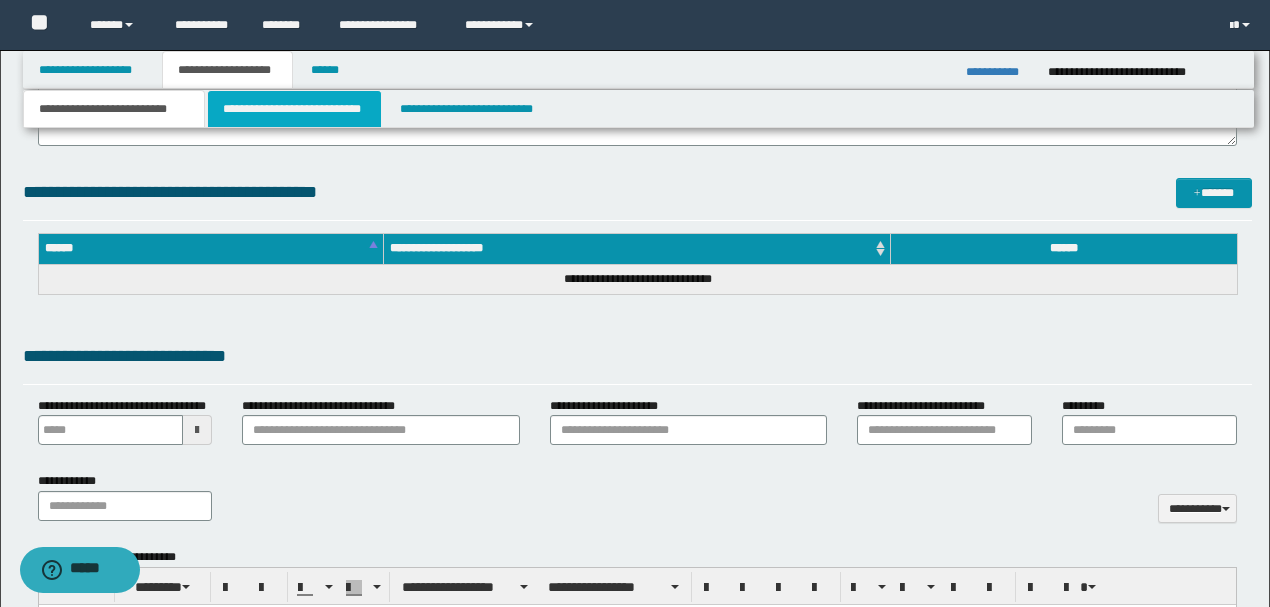 click on "**********" at bounding box center [294, 109] 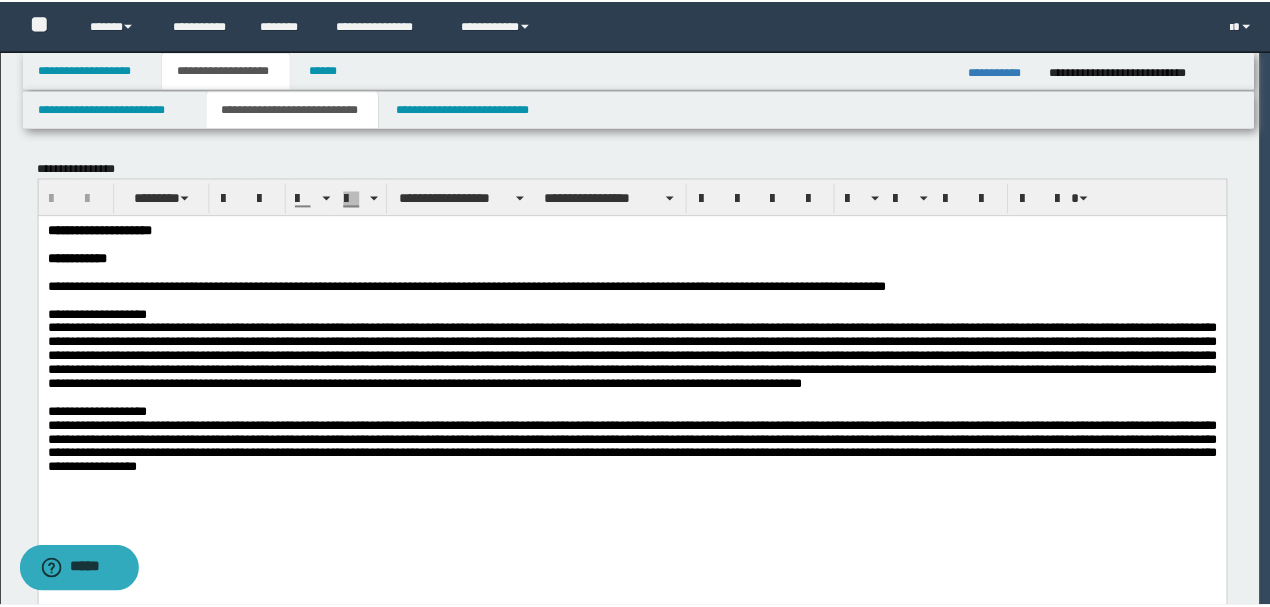 scroll, scrollTop: 0, scrollLeft: 0, axis: both 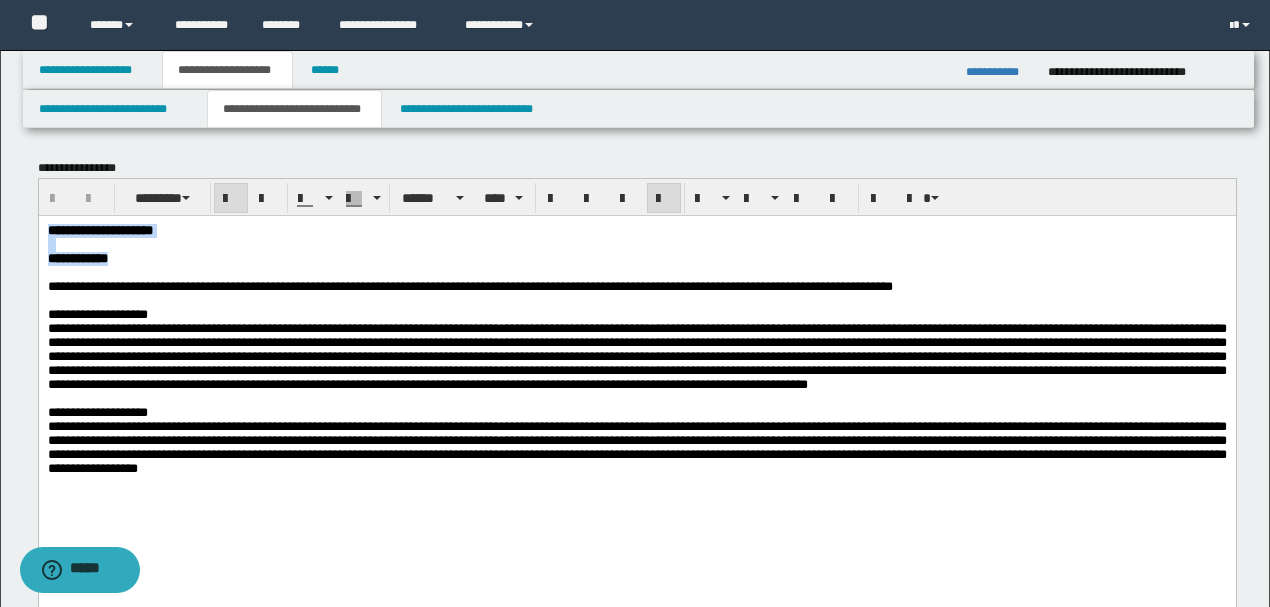 drag, startPoint x: 161, startPoint y: 264, endPoint x: 27, endPoint y: 220, distance: 141.039 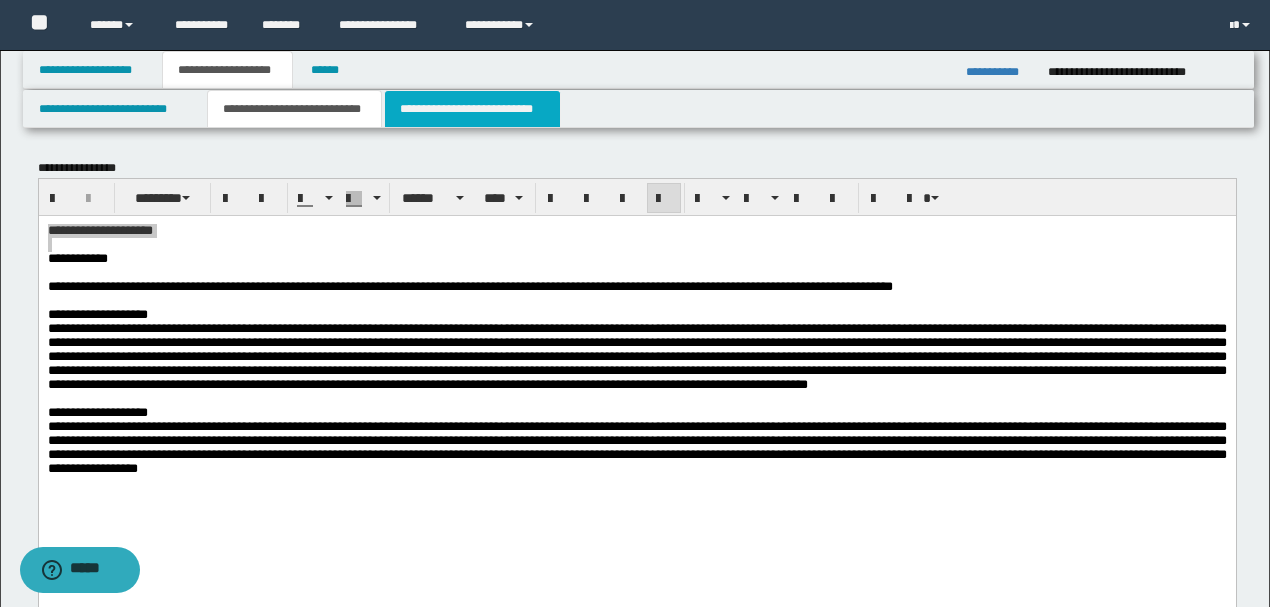 click on "**********" at bounding box center [472, 109] 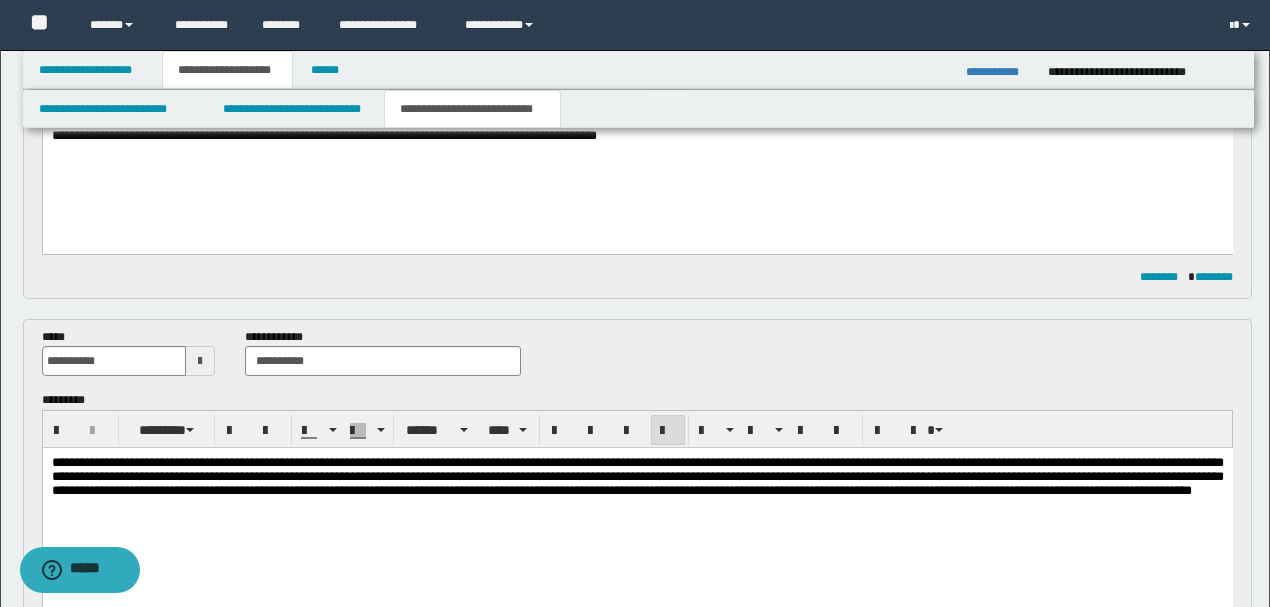 scroll, scrollTop: 266, scrollLeft: 0, axis: vertical 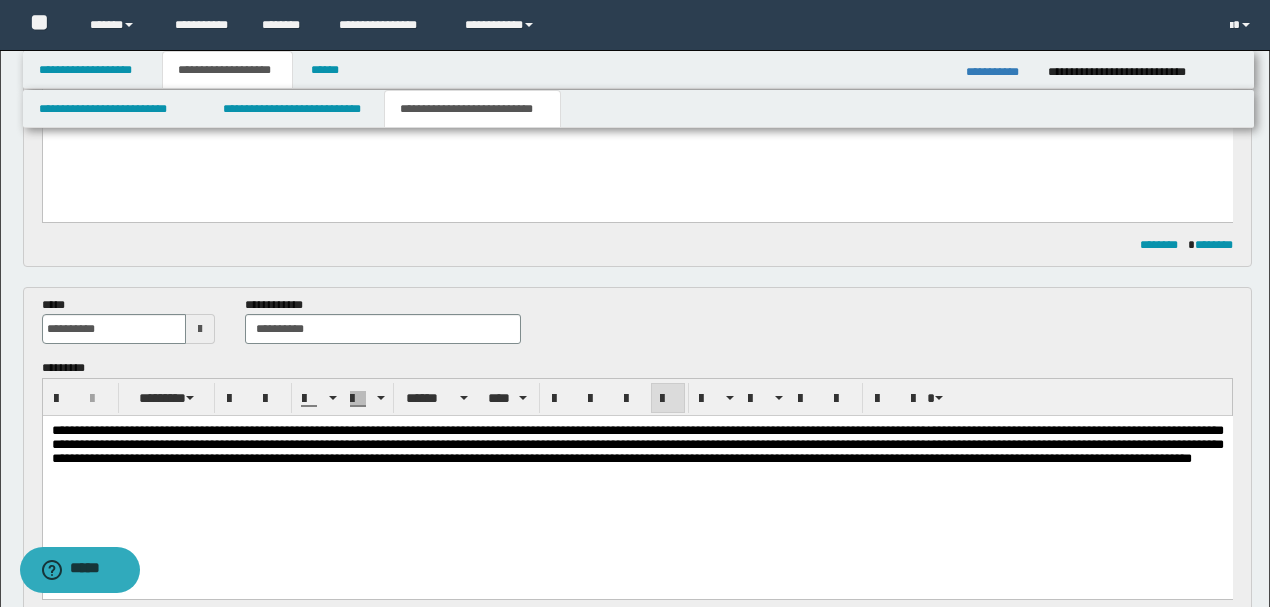 click on "**********" at bounding box center [637, 444] 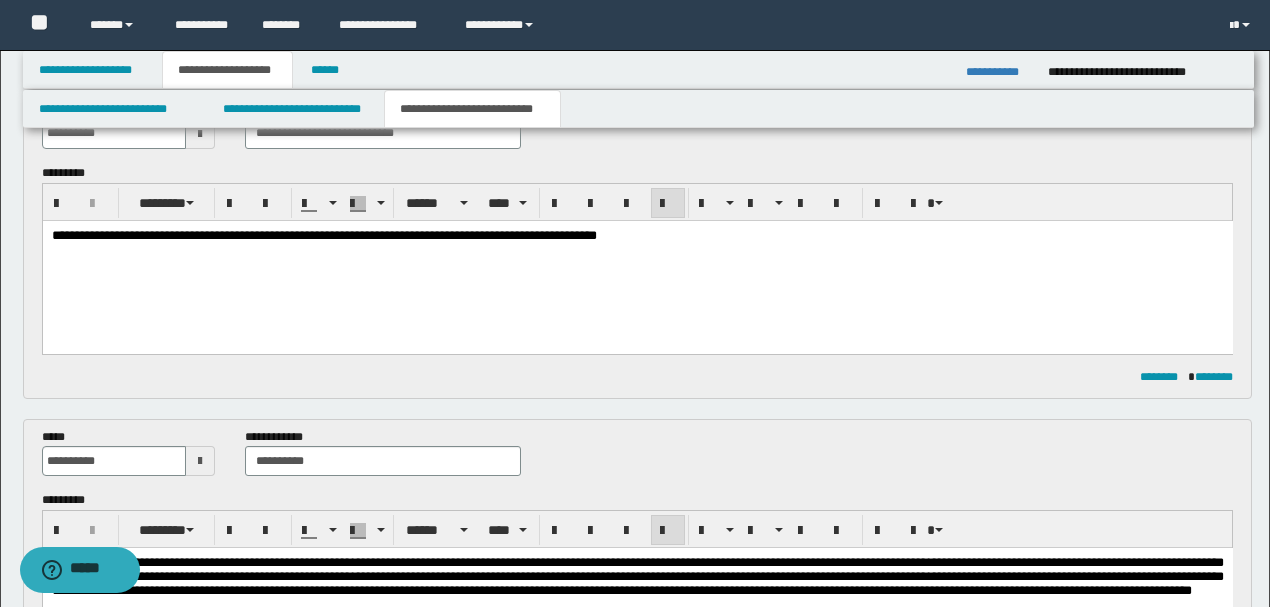 scroll, scrollTop: 133, scrollLeft: 0, axis: vertical 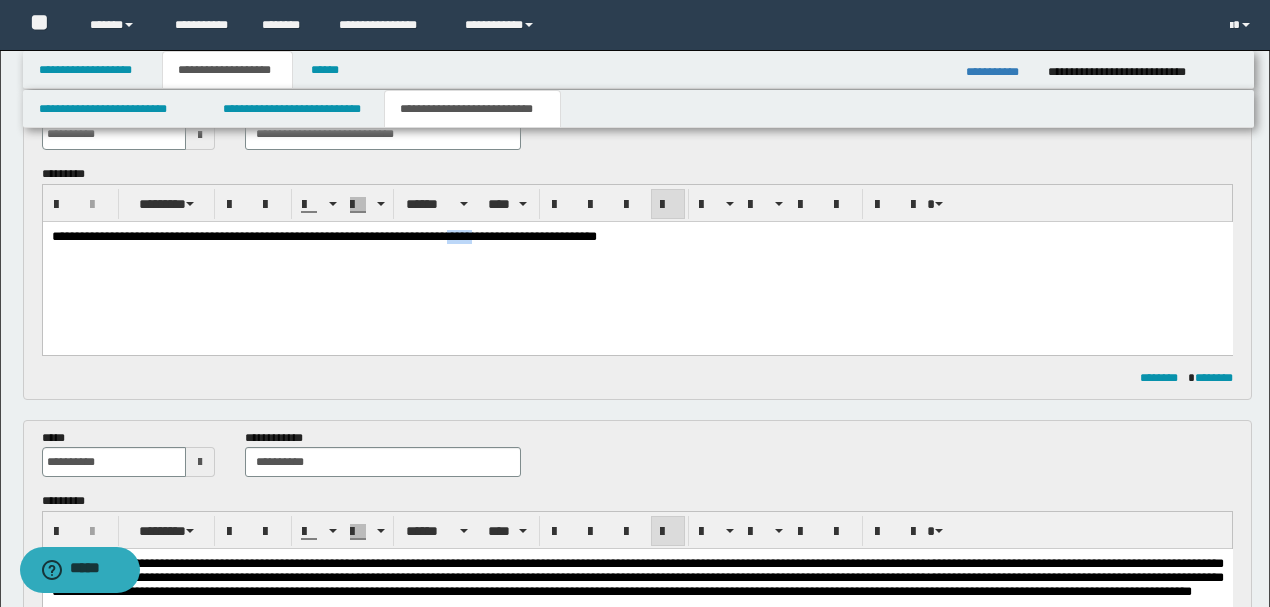 drag, startPoint x: 498, startPoint y: 238, endPoint x: 525, endPoint y: 237, distance: 27.018513 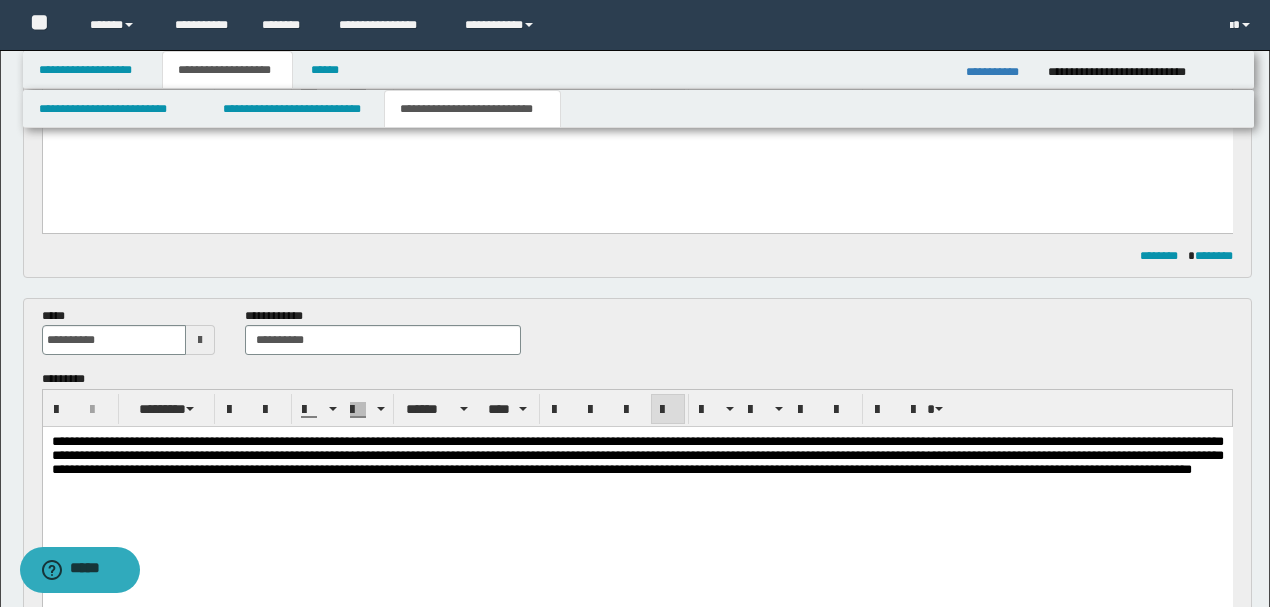scroll, scrollTop: 266, scrollLeft: 0, axis: vertical 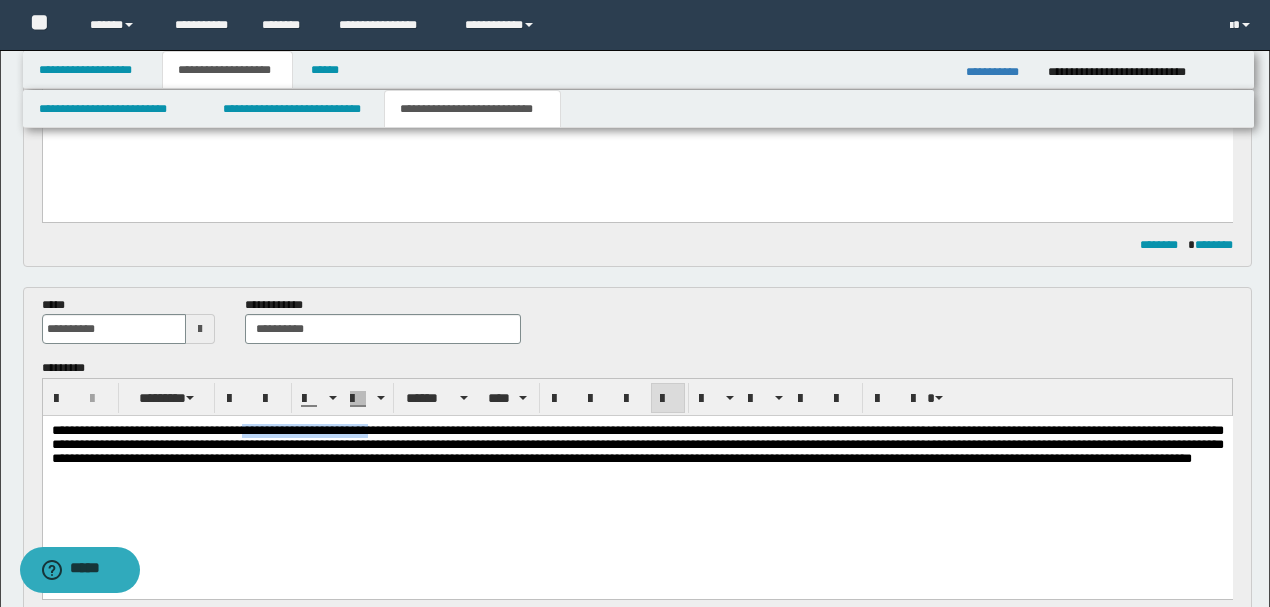 drag, startPoint x: 277, startPoint y: 432, endPoint x: 422, endPoint y: 430, distance: 145.0138 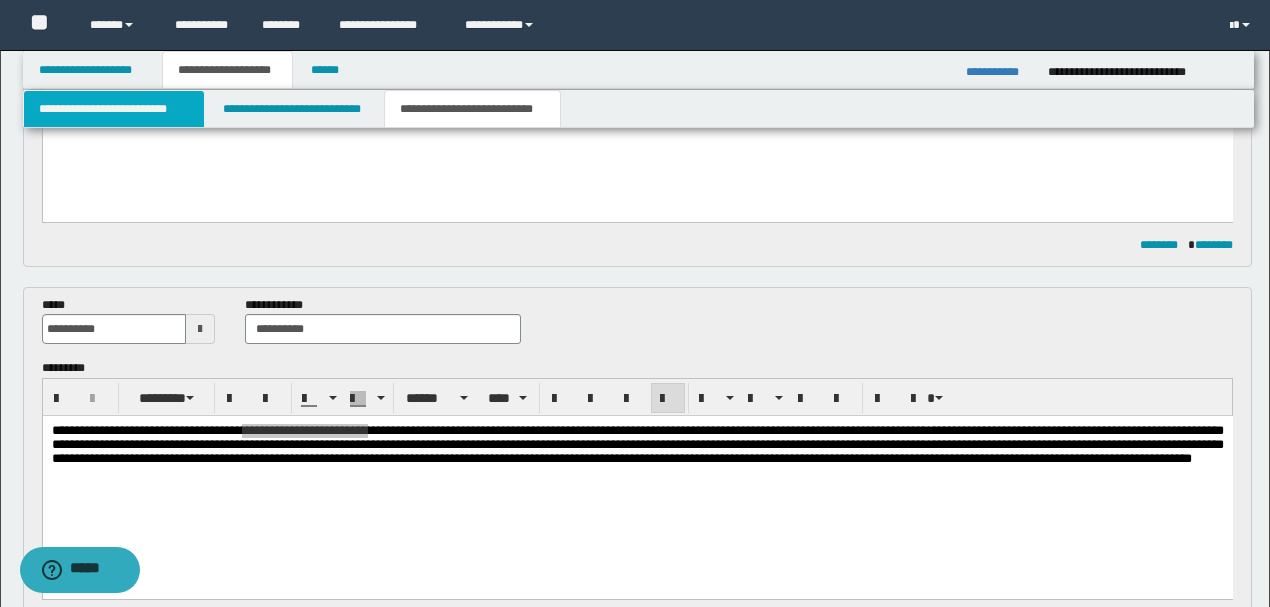 click on "**********" at bounding box center (114, 109) 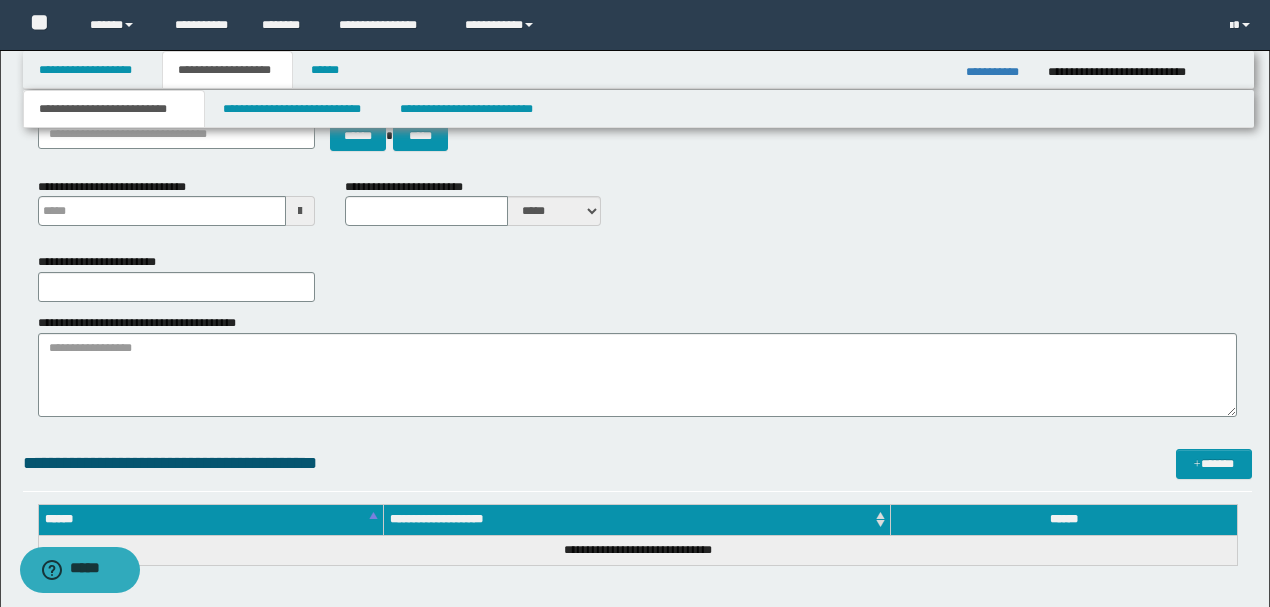 type 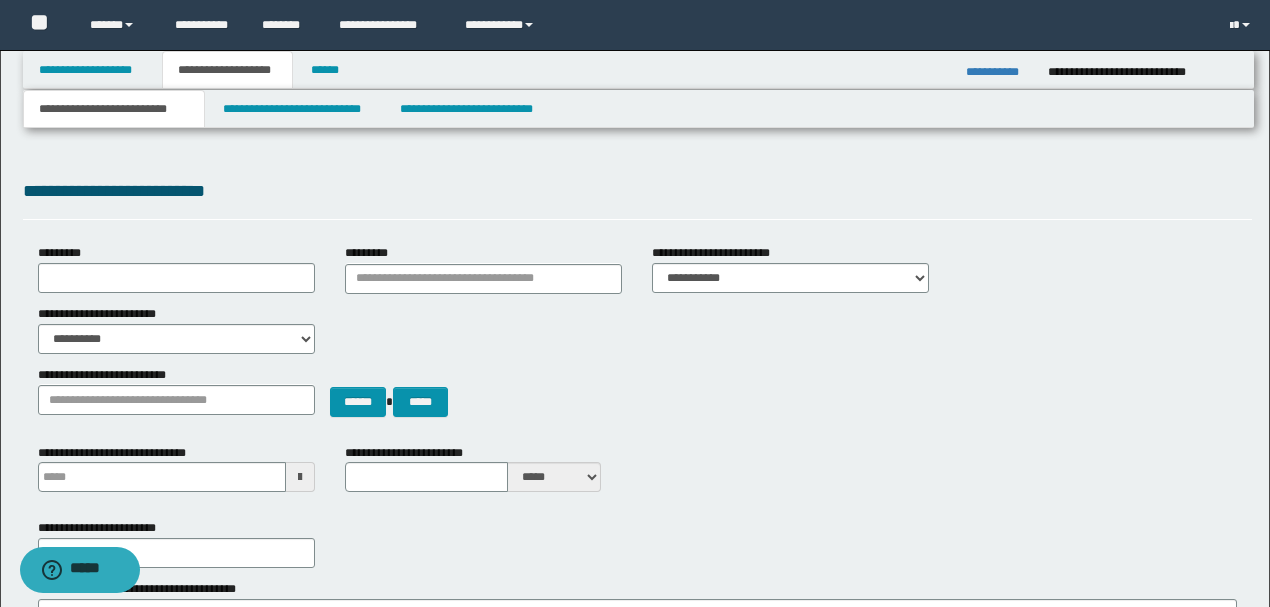 scroll, scrollTop: 0, scrollLeft: 0, axis: both 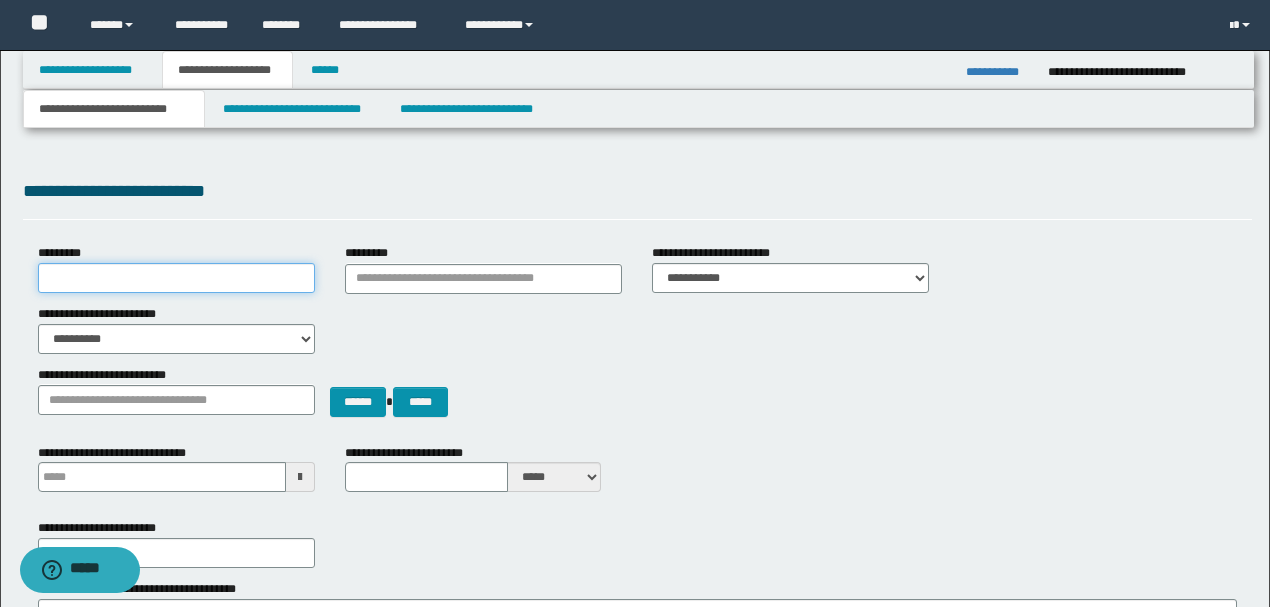 click on "*********" at bounding box center (176, 278) 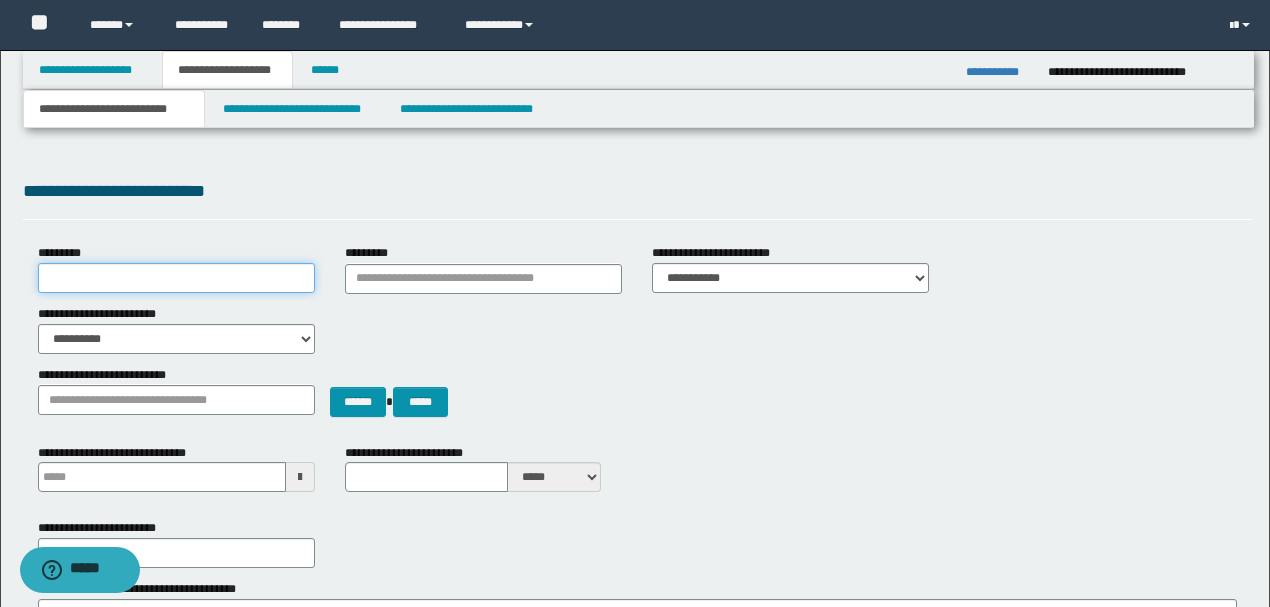 paste on "**********" 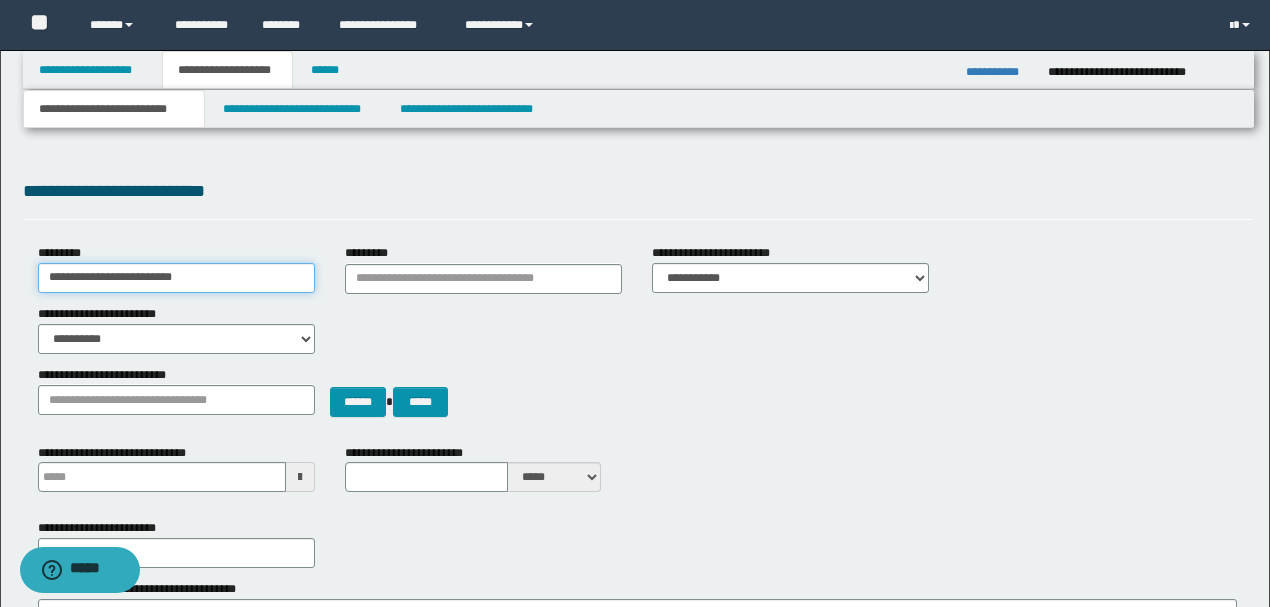 click on "**********" at bounding box center (176, 278) 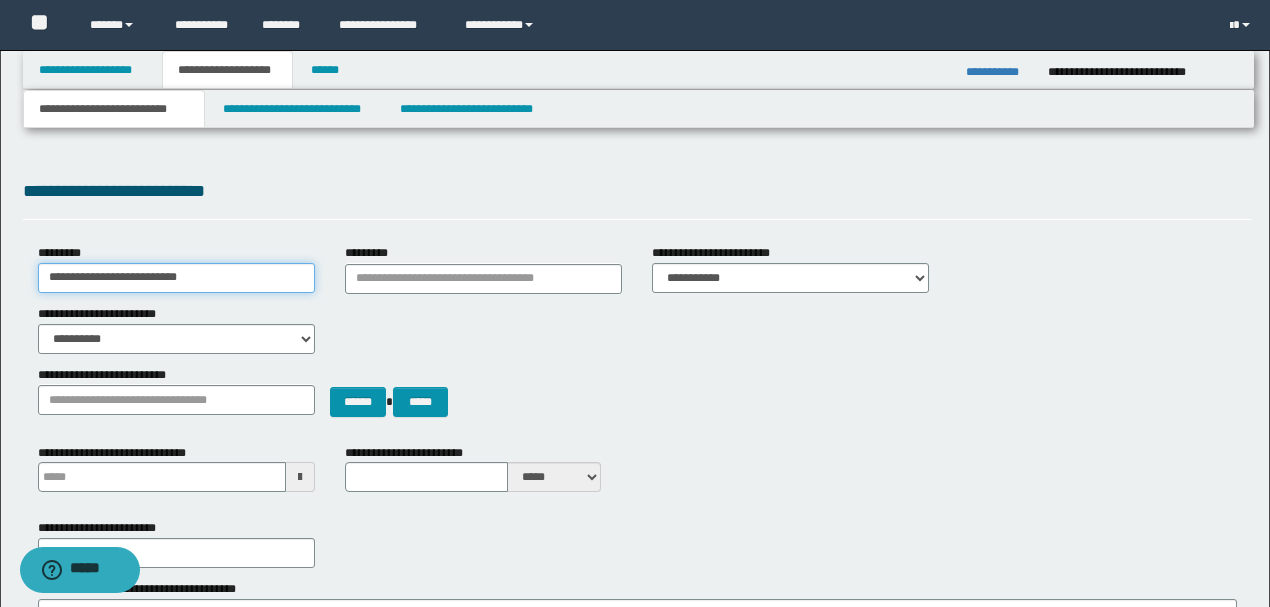 type on "**********" 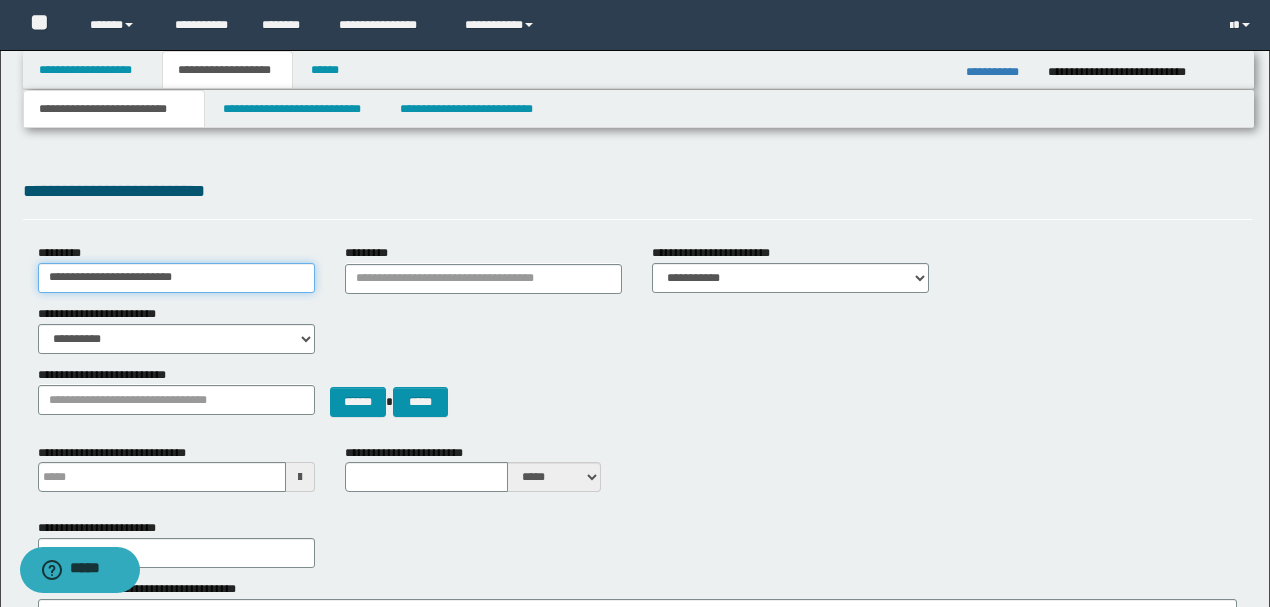 type 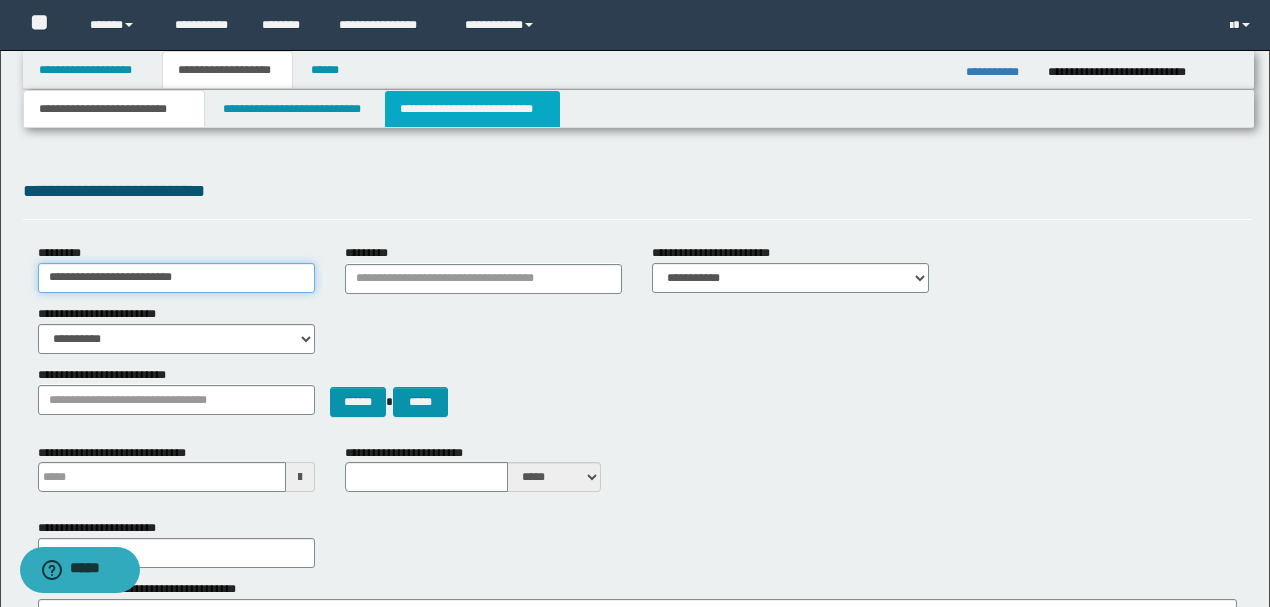 type on "**********" 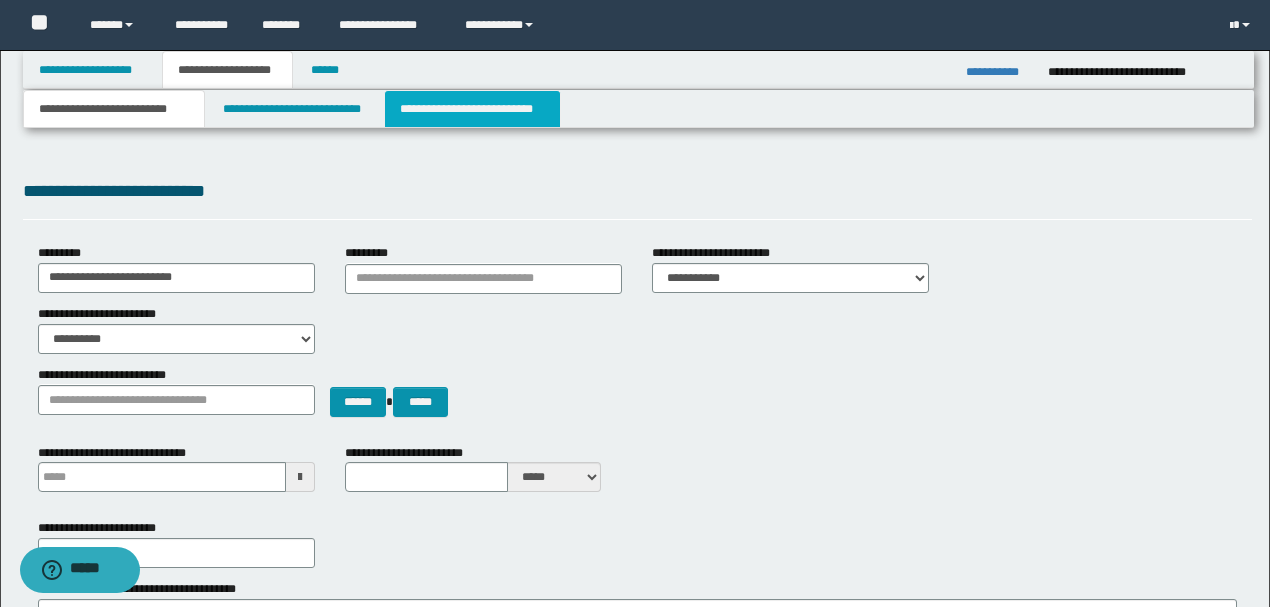 click on "**********" at bounding box center [472, 109] 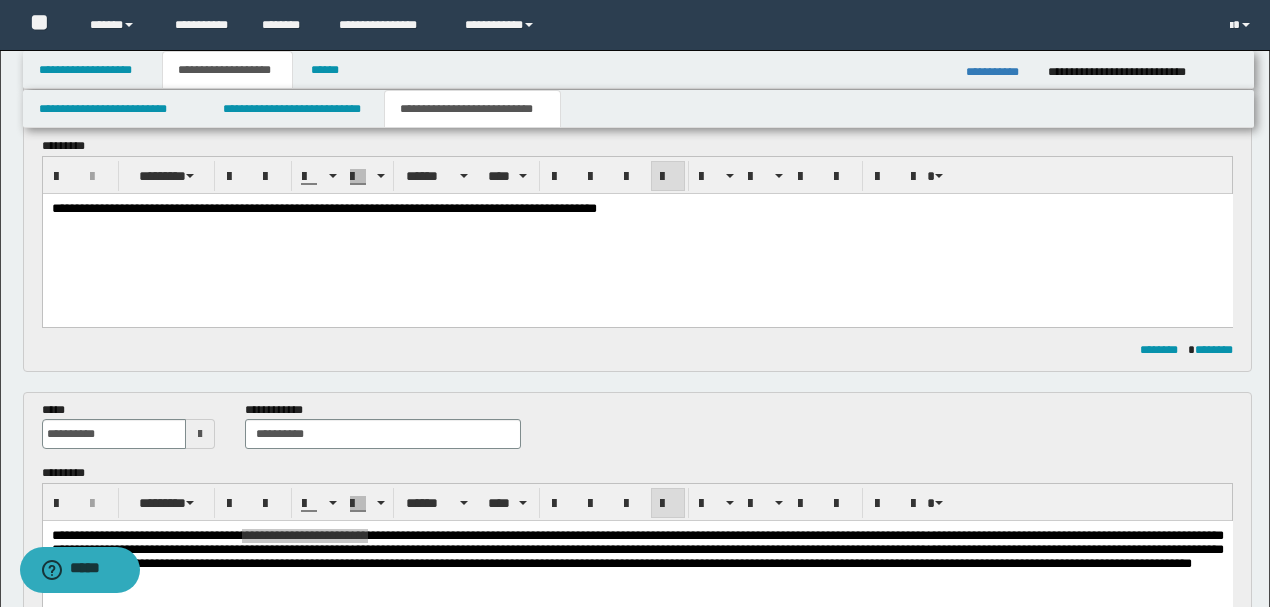 scroll, scrollTop: 200, scrollLeft: 0, axis: vertical 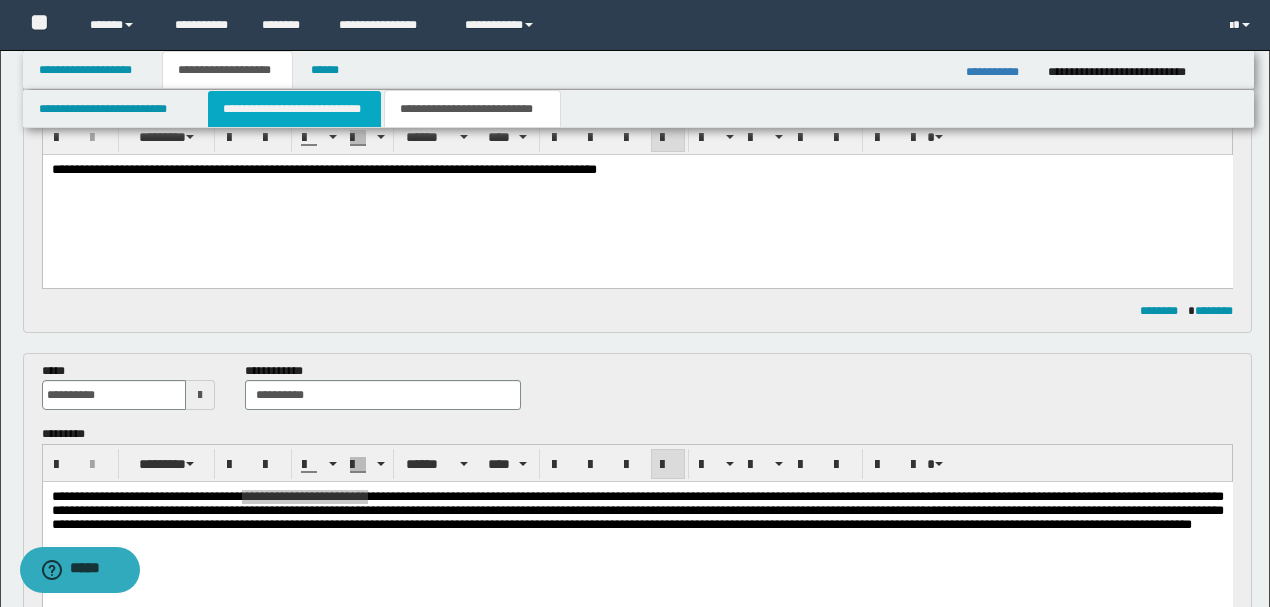 click on "**********" at bounding box center [294, 109] 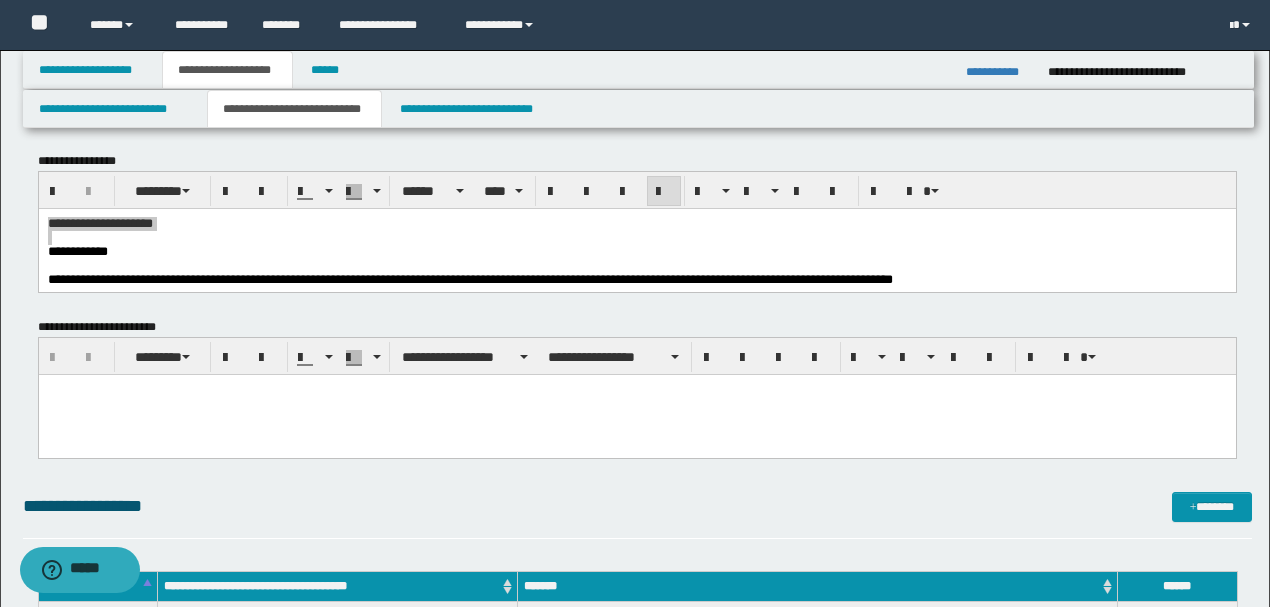 scroll, scrollTop: 0, scrollLeft: 0, axis: both 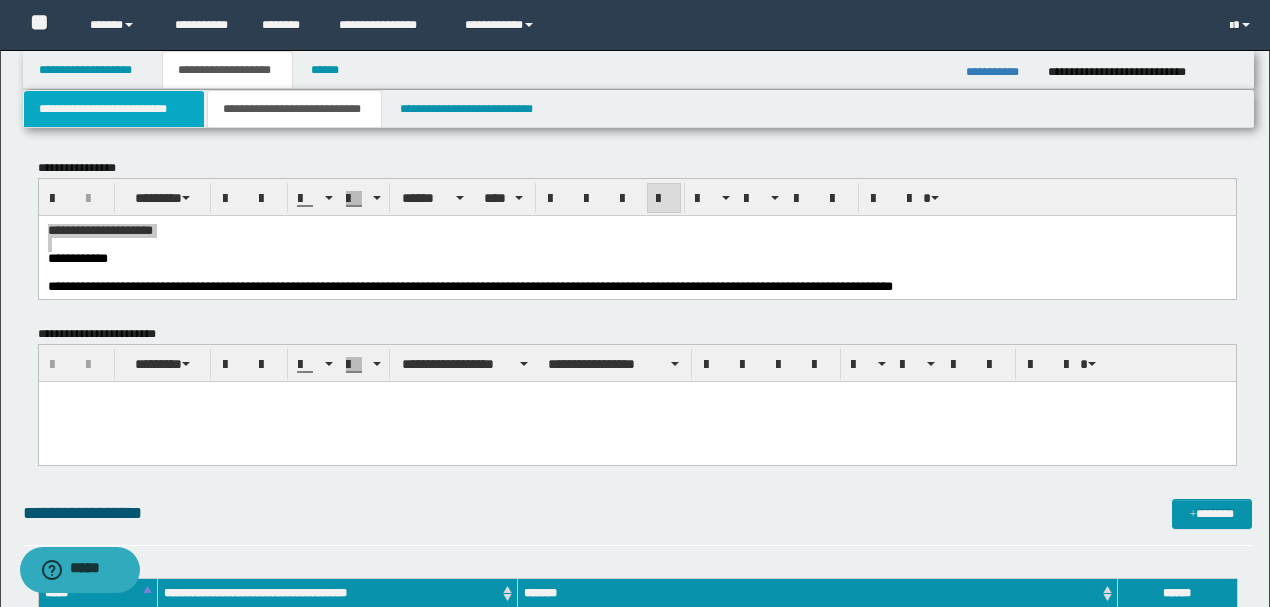 click on "**********" at bounding box center (114, 109) 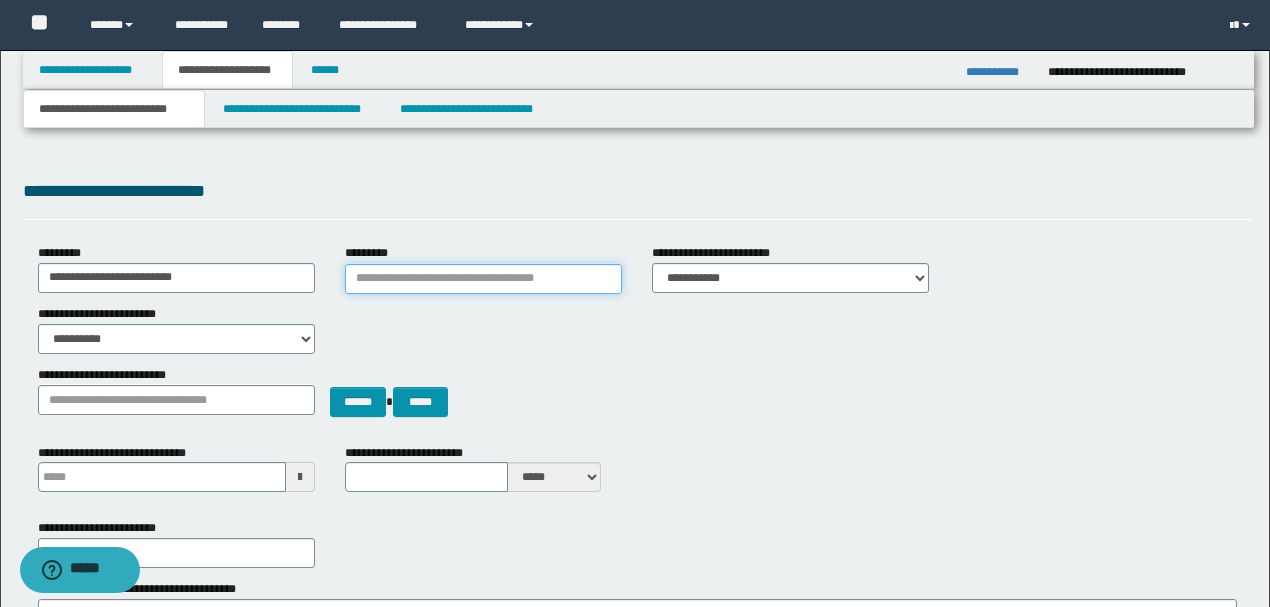 click on "*********" at bounding box center [483, 279] 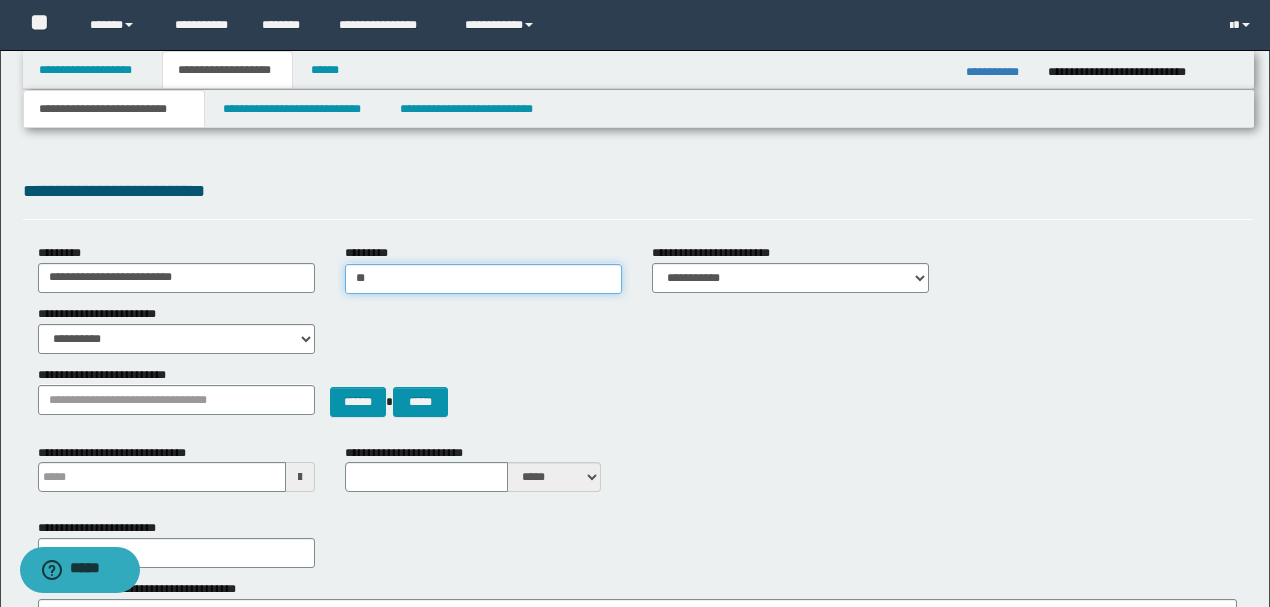 type on "***" 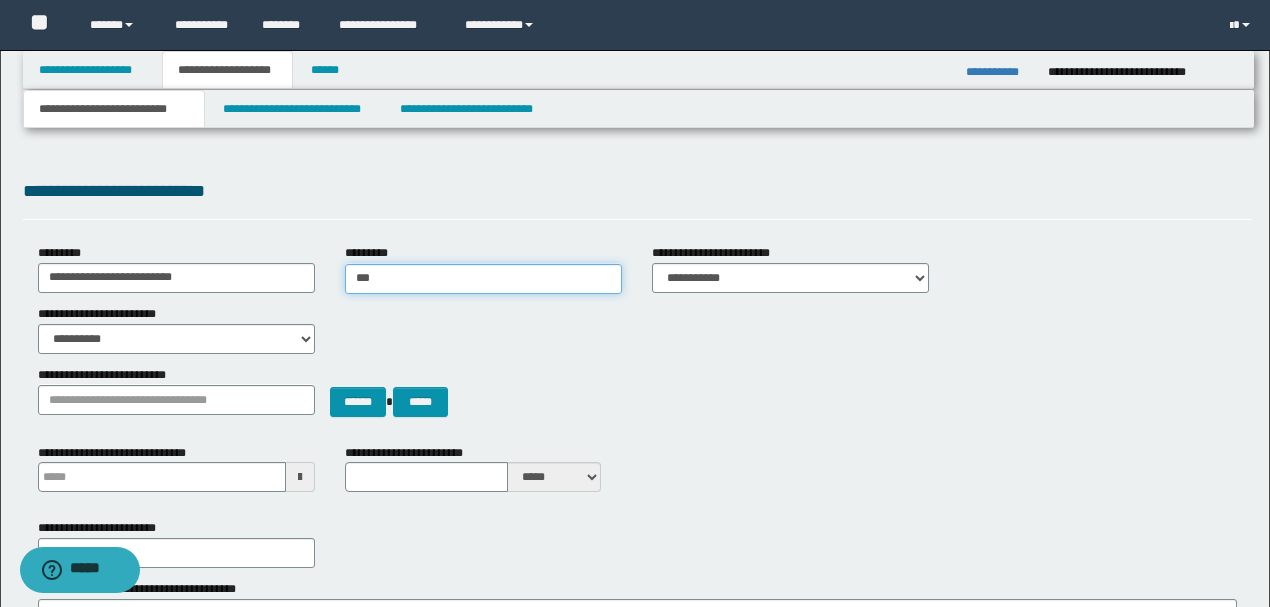 type on "***" 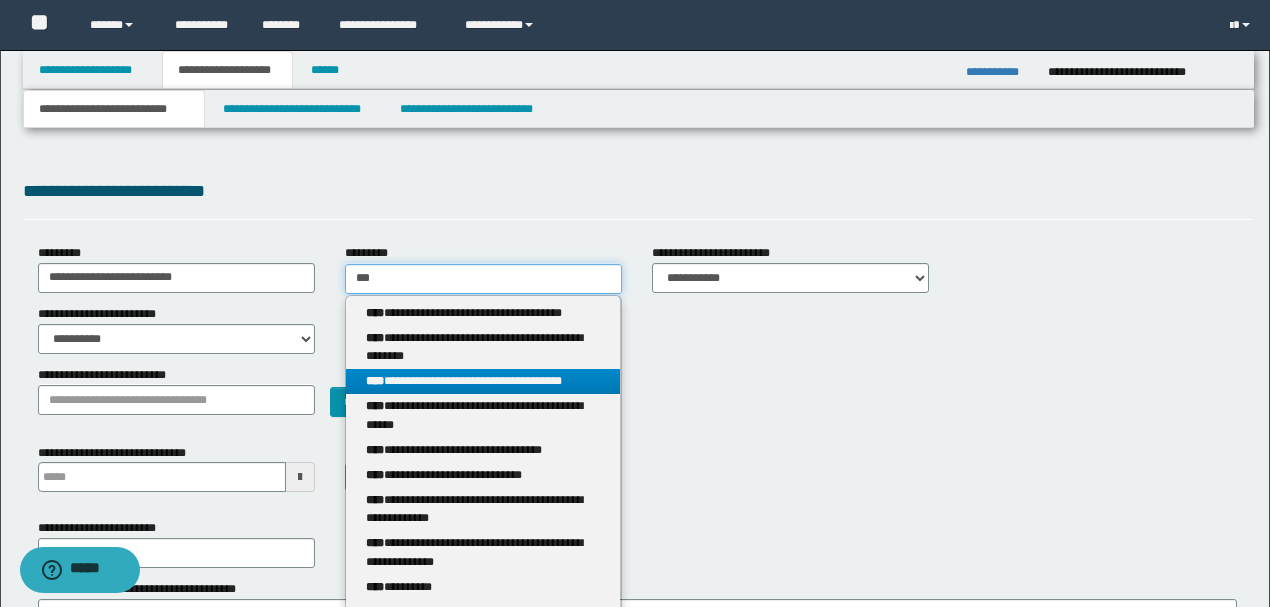 type on "***" 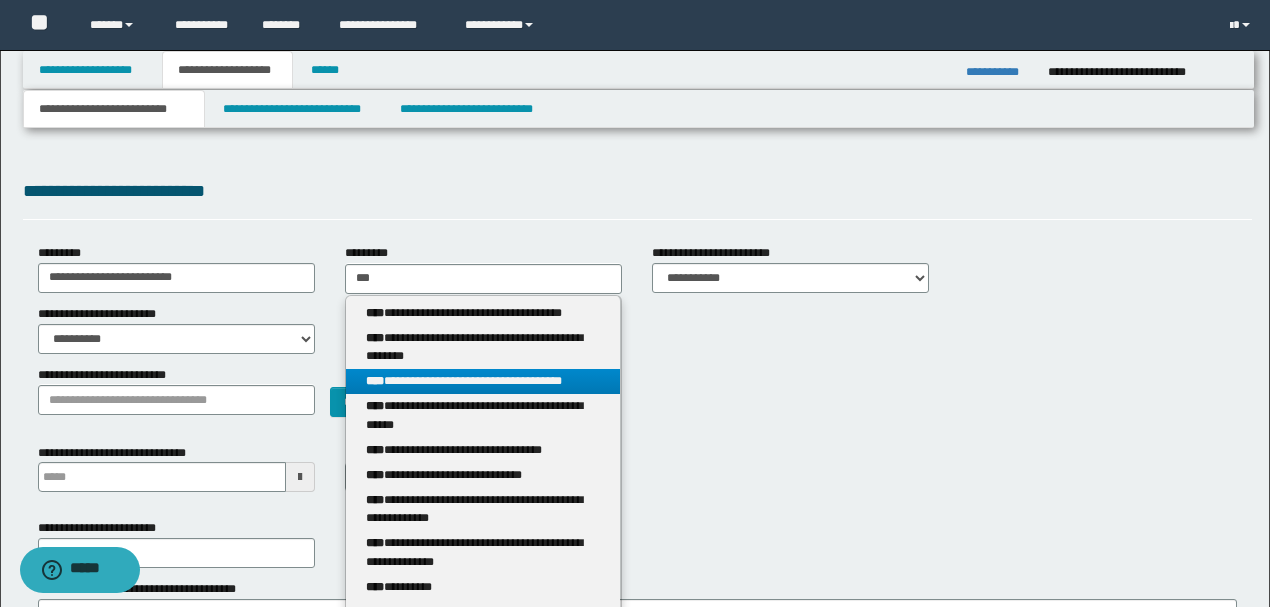 click on "**********" at bounding box center [483, 381] 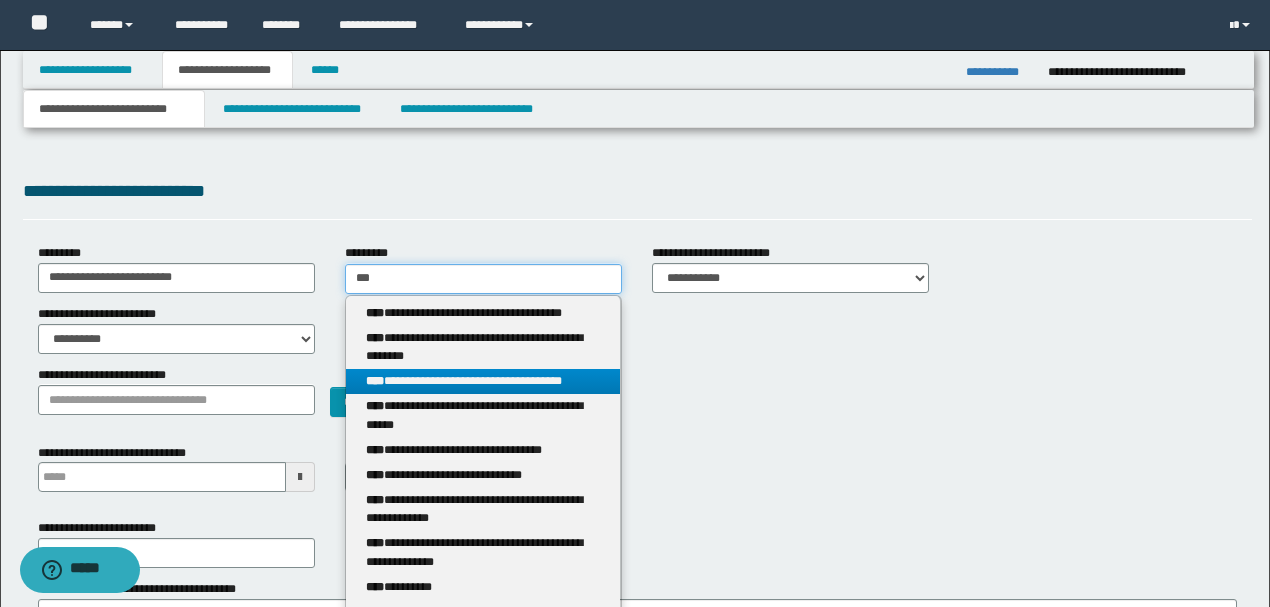 type 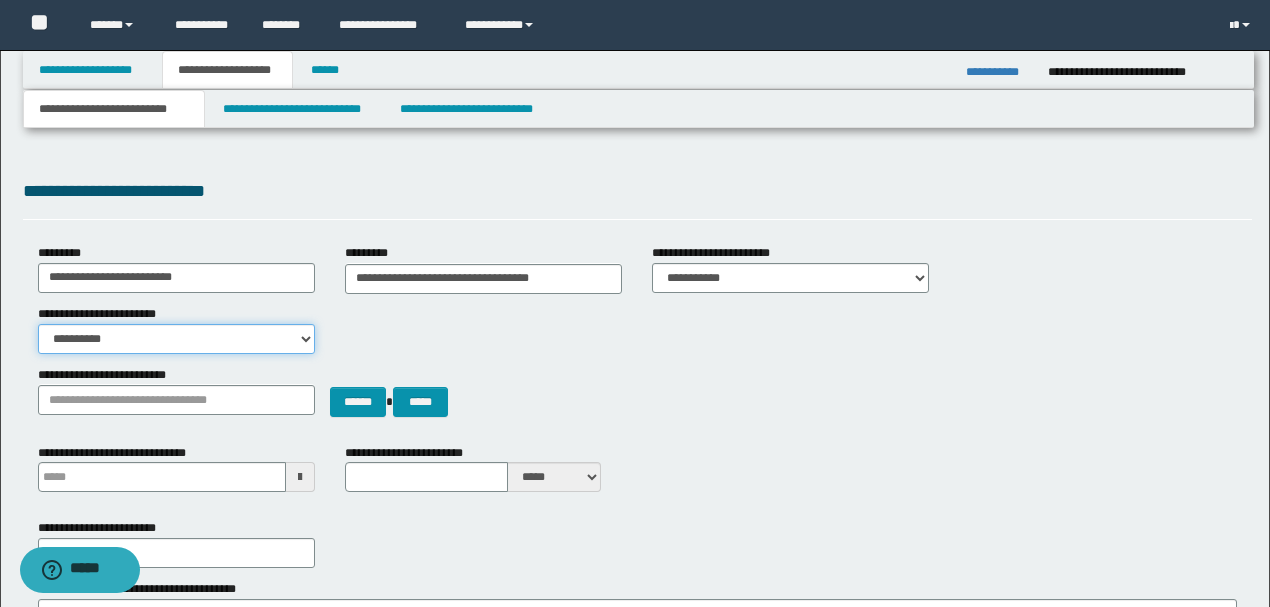 click on "**********" at bounding box center [176, 339] 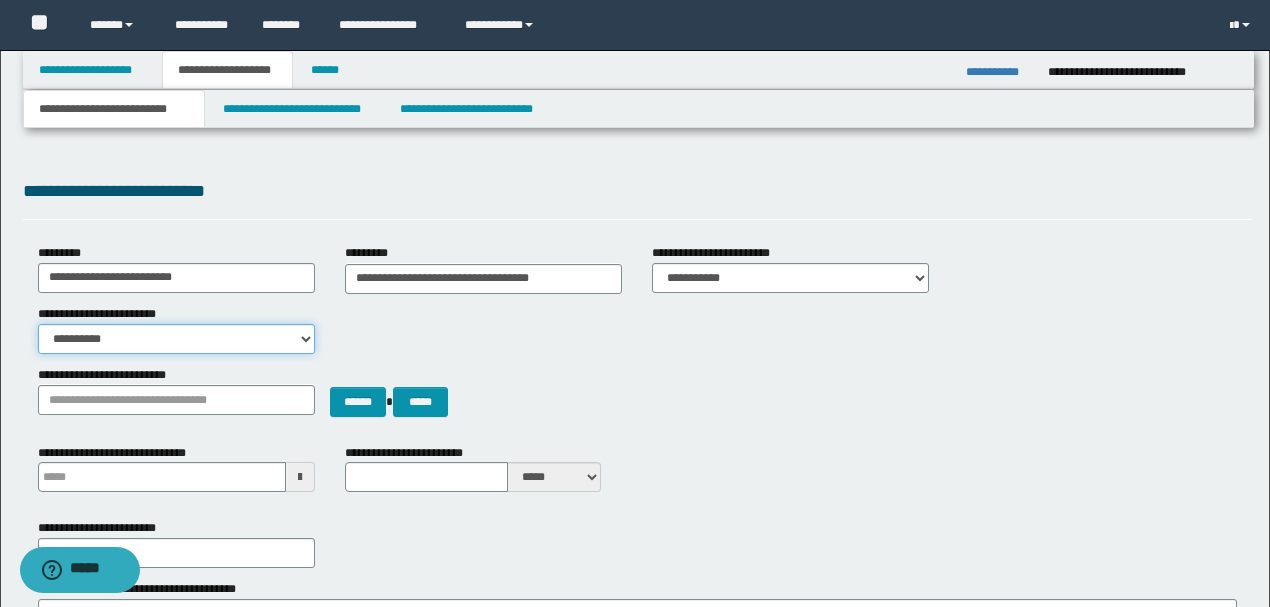 select on "*" 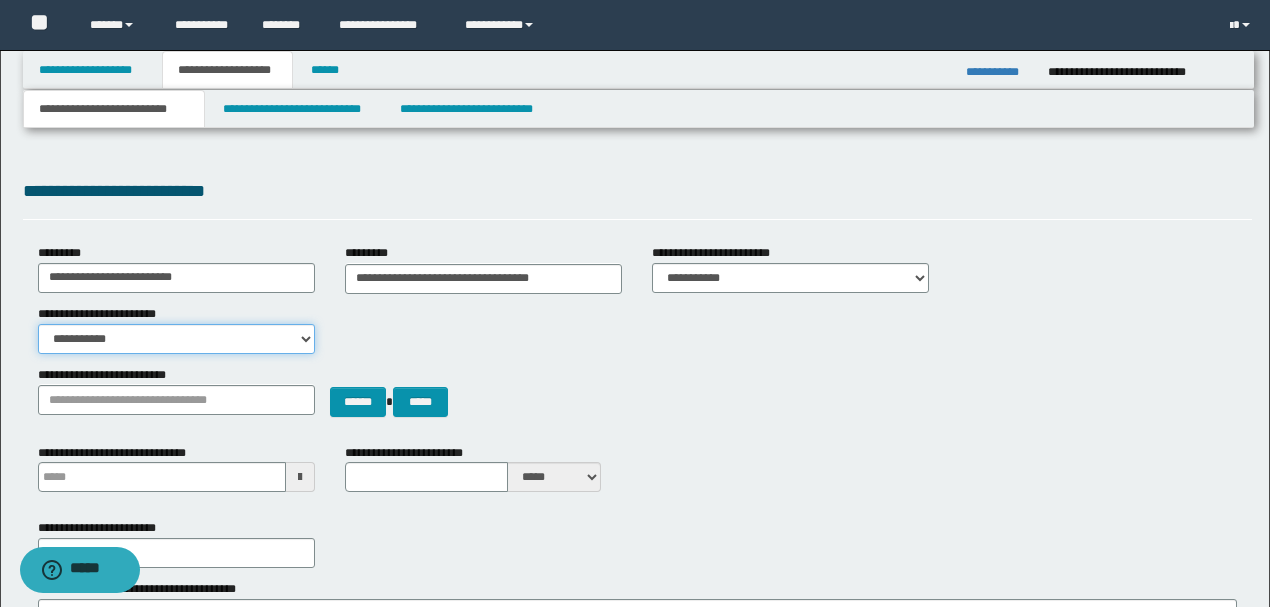 click on "**********" at bounding box center (176, 339) 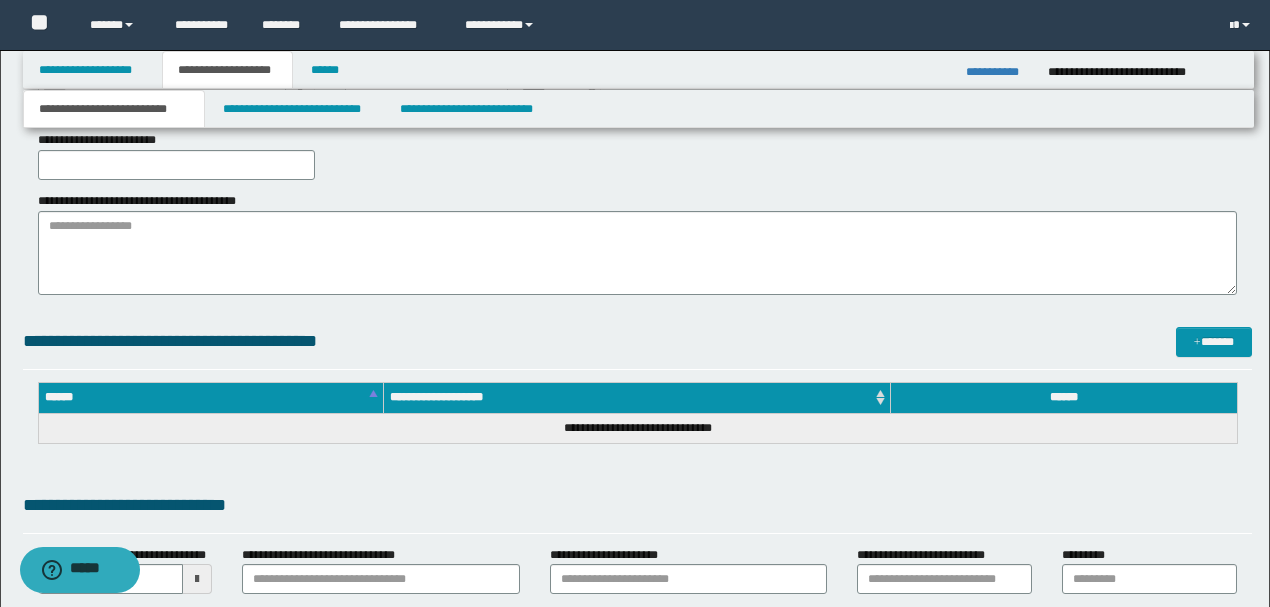 scroll, scrollTop: 133, scrollLeft: 0, axis: vertical 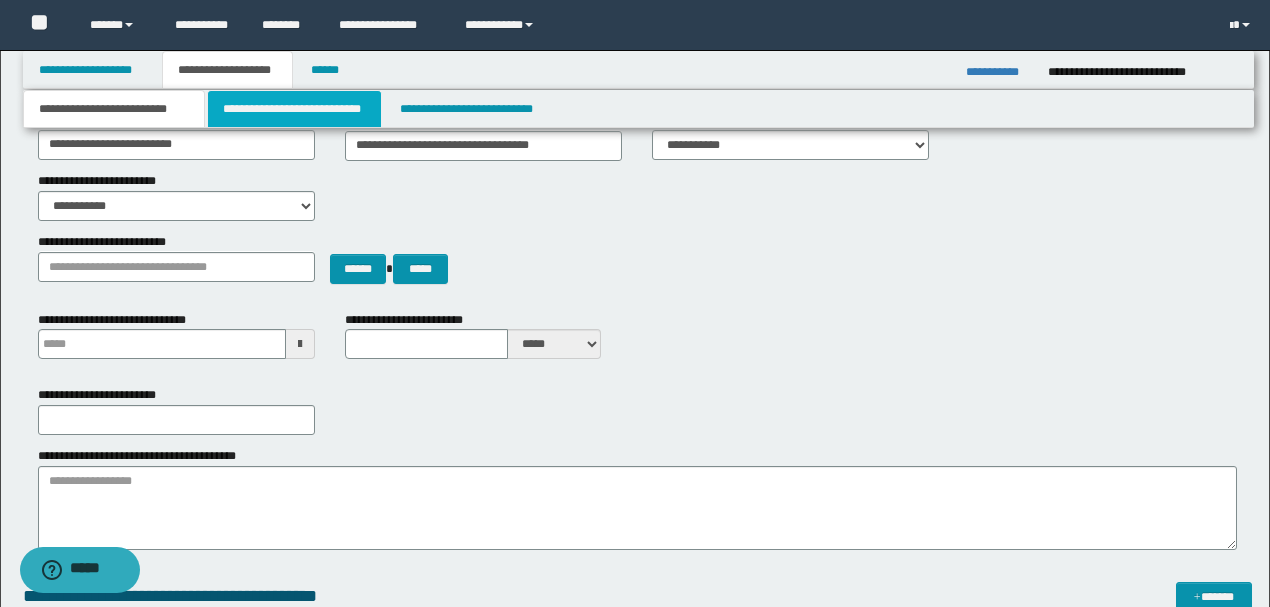 click on "**********" at bounding box center [294, 109] 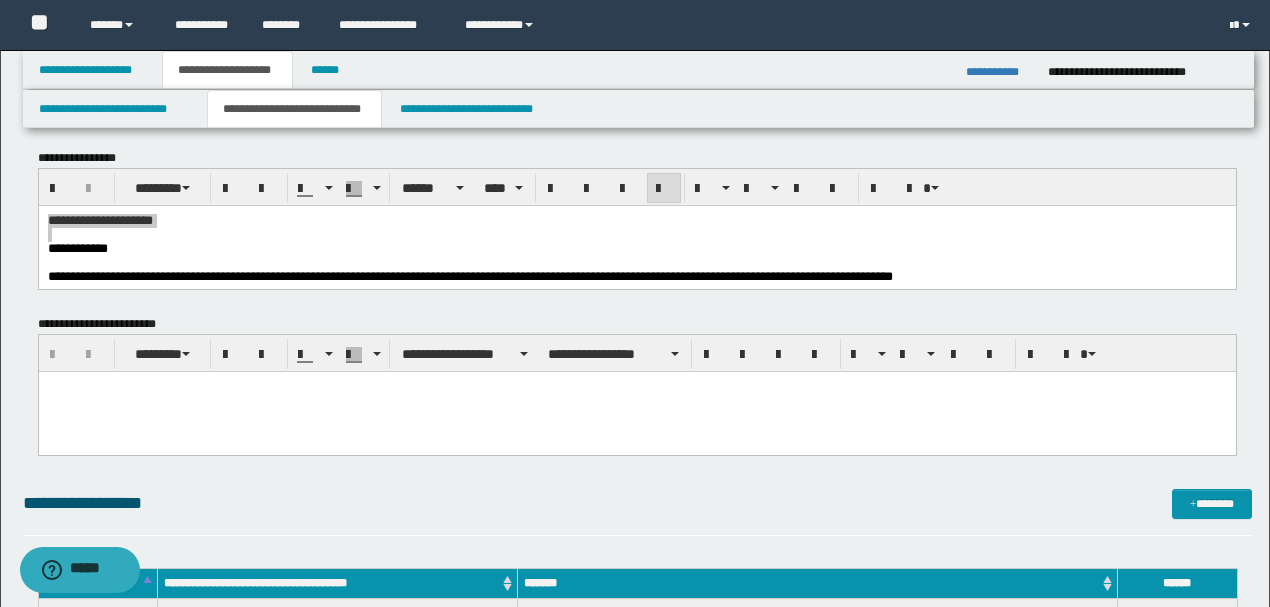scroll, scrollTop: 0, scrollLeft: 0, axis: both 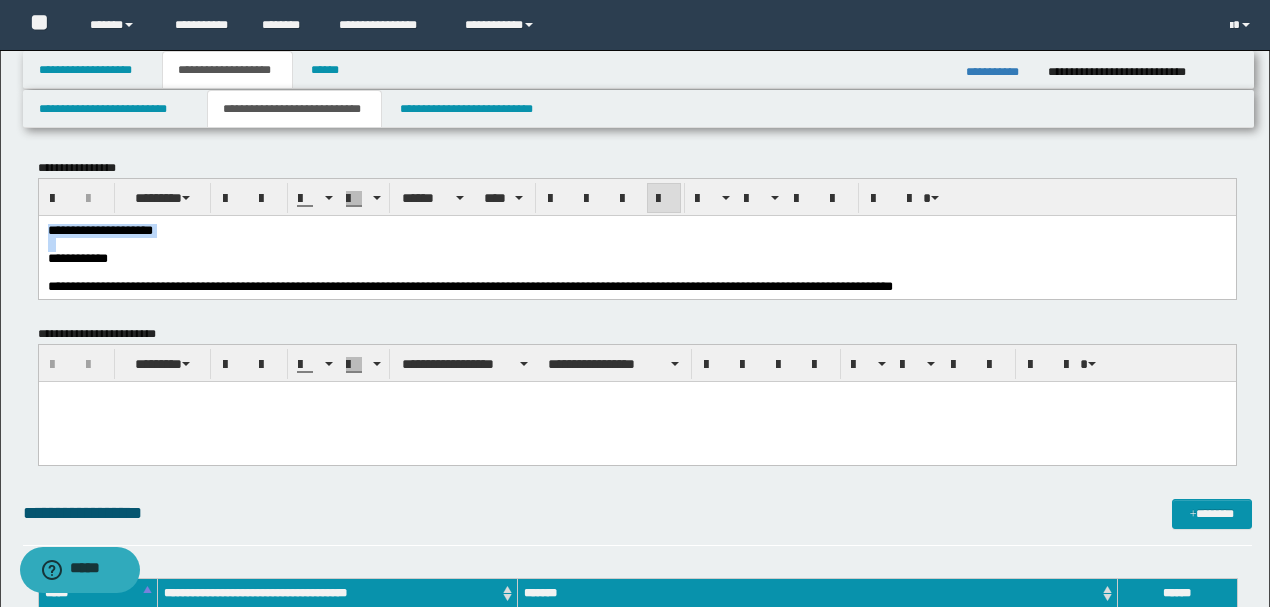 click on "**********" at bounding box center [636, 258] 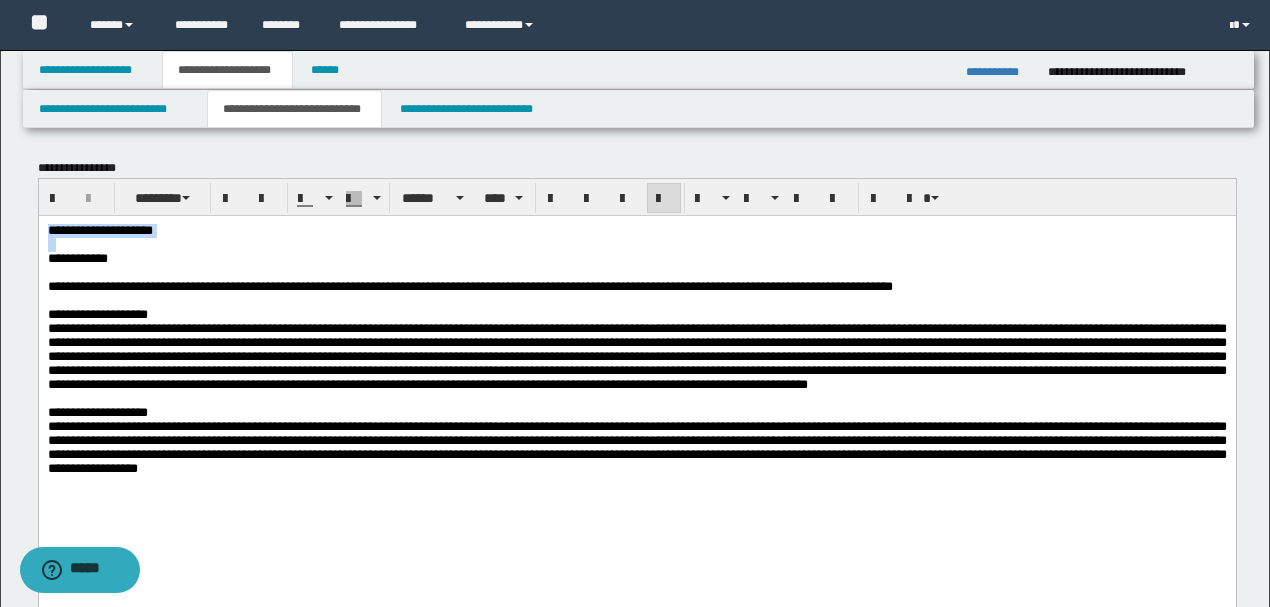 click on "**********" at bounding box center (636, 230) 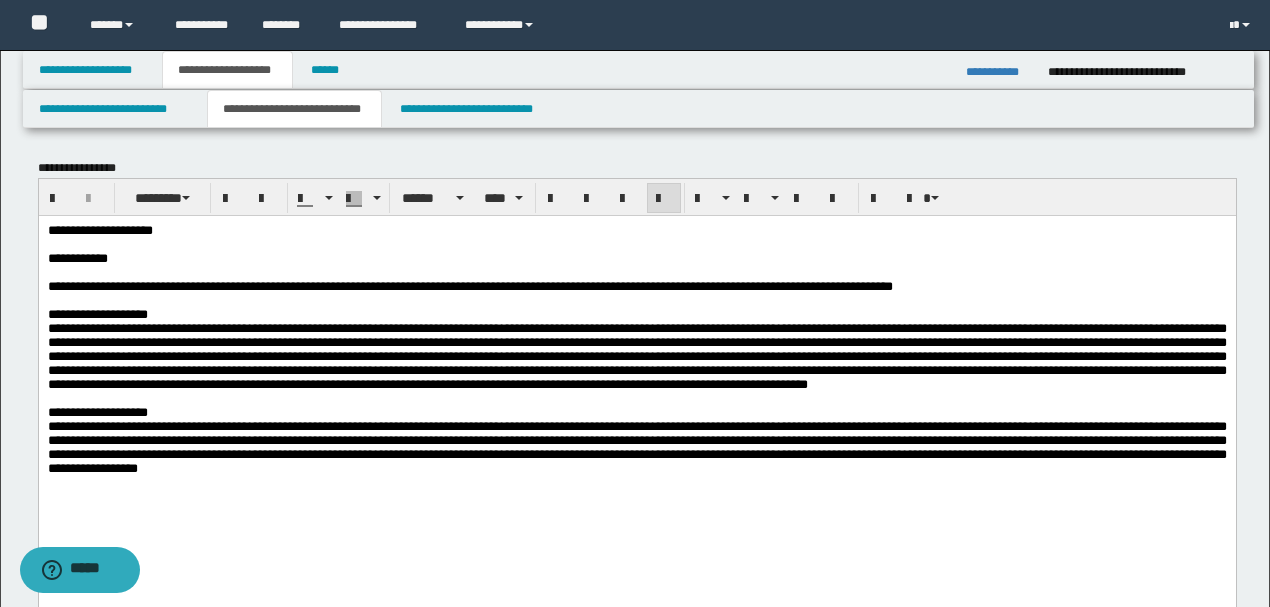 click on "**********" at bounding box center [636, 230] 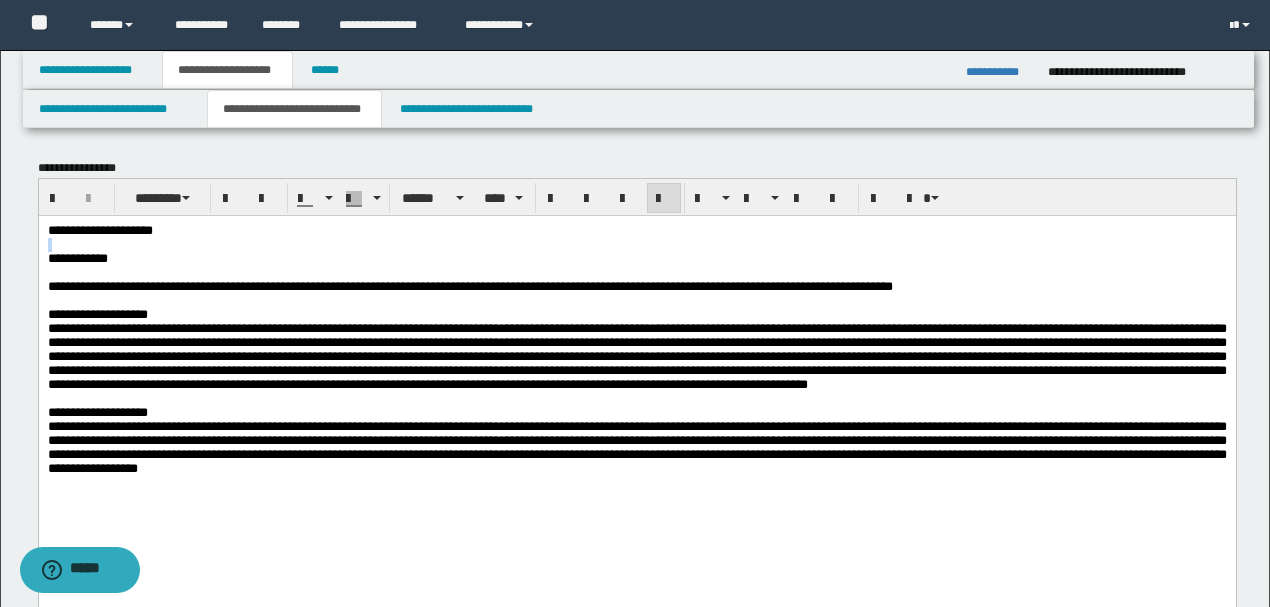 drag, startPoint x: 216, startPoint y: 229, endPoint x: 50, endPoint y: 248, distance: 167.08382 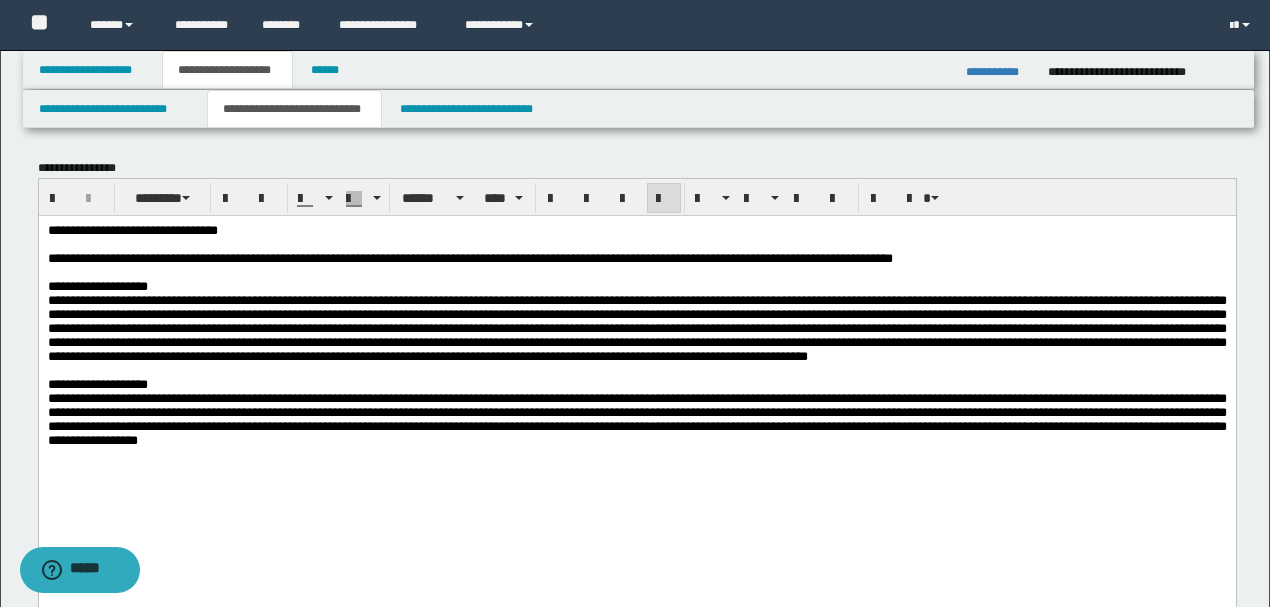 click on "**********" at bounding box center (636, 230) 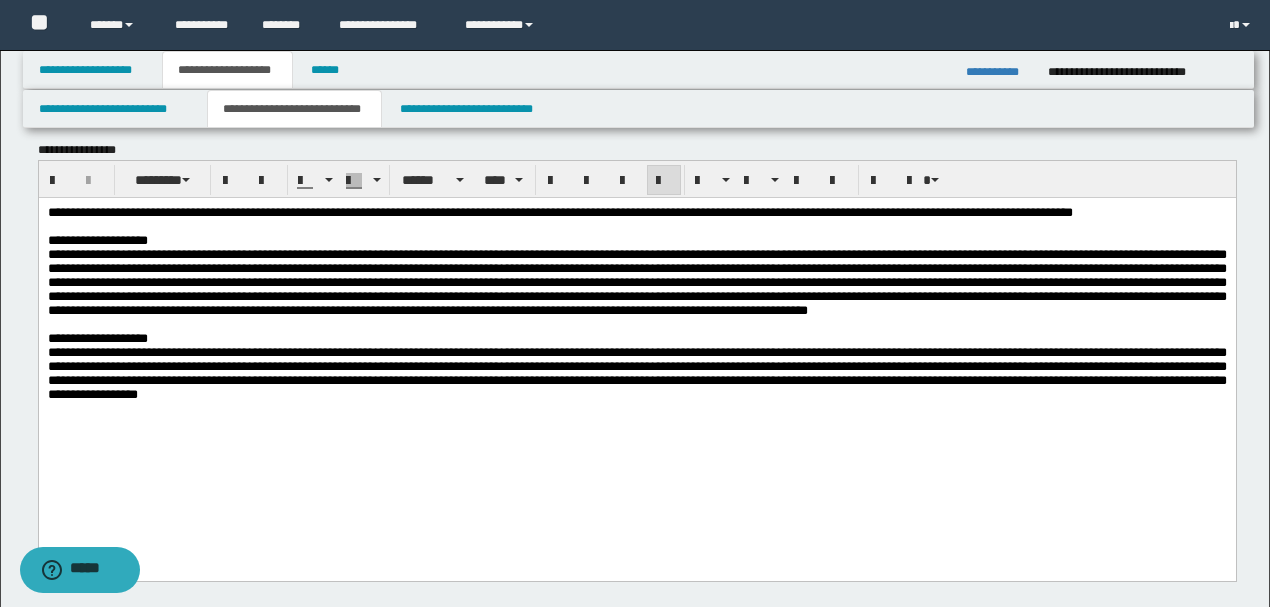 scroll, scrollTop: 0, scrollLeft: 0, axis: both 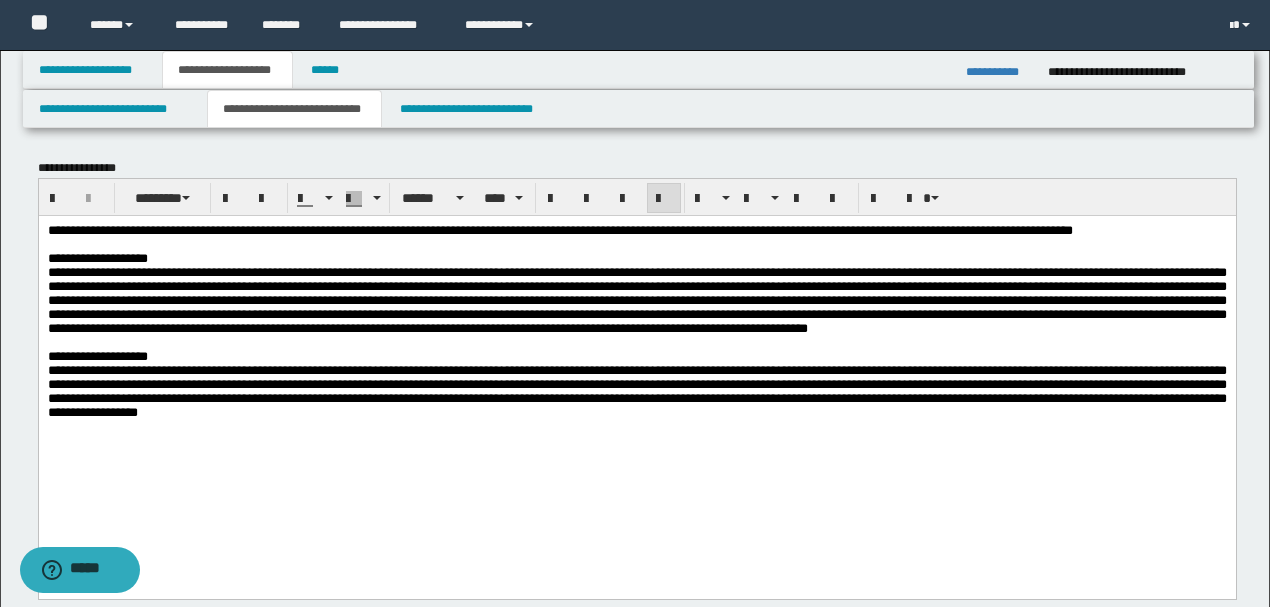 click on "**********" at bounding box center (649, 229) 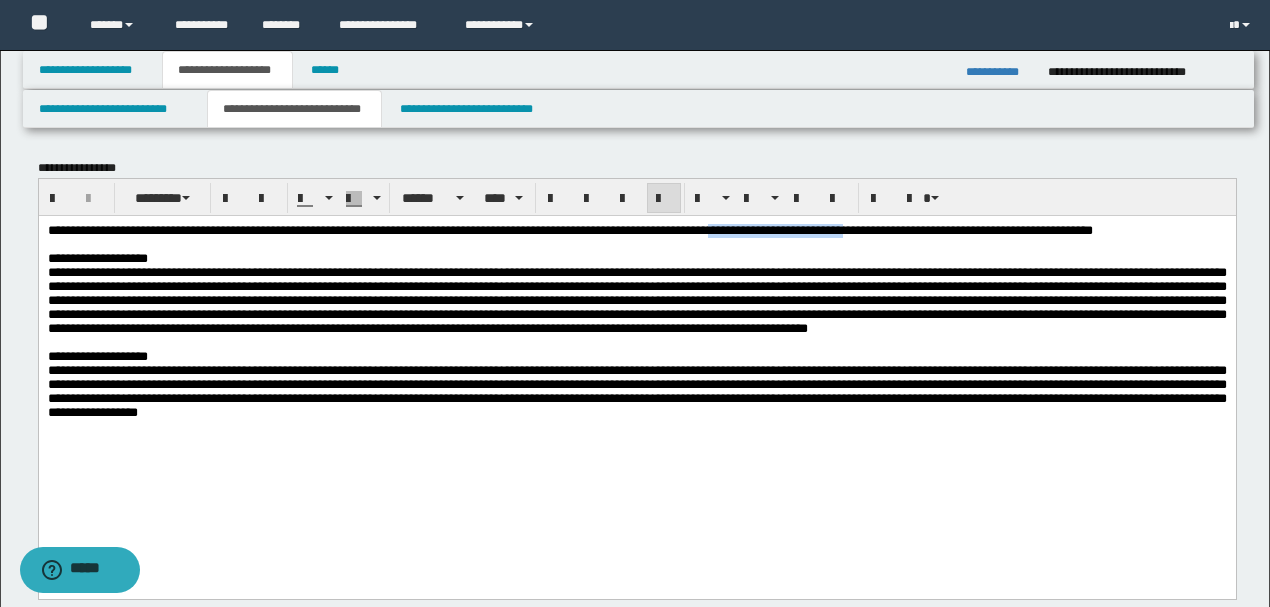 drag, startPoint x: 894, startPoint y: 230, endPoint x: 1054, endPoint y: 223, distance: 160.15305 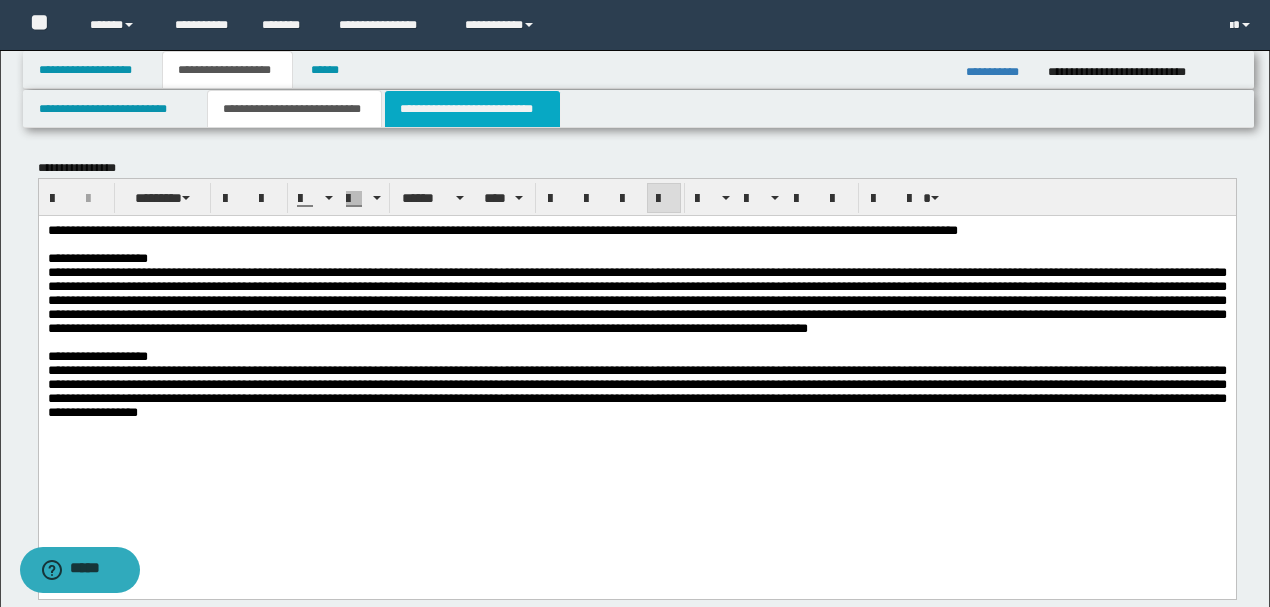 click on "**********" at bounding box center (472, 109) 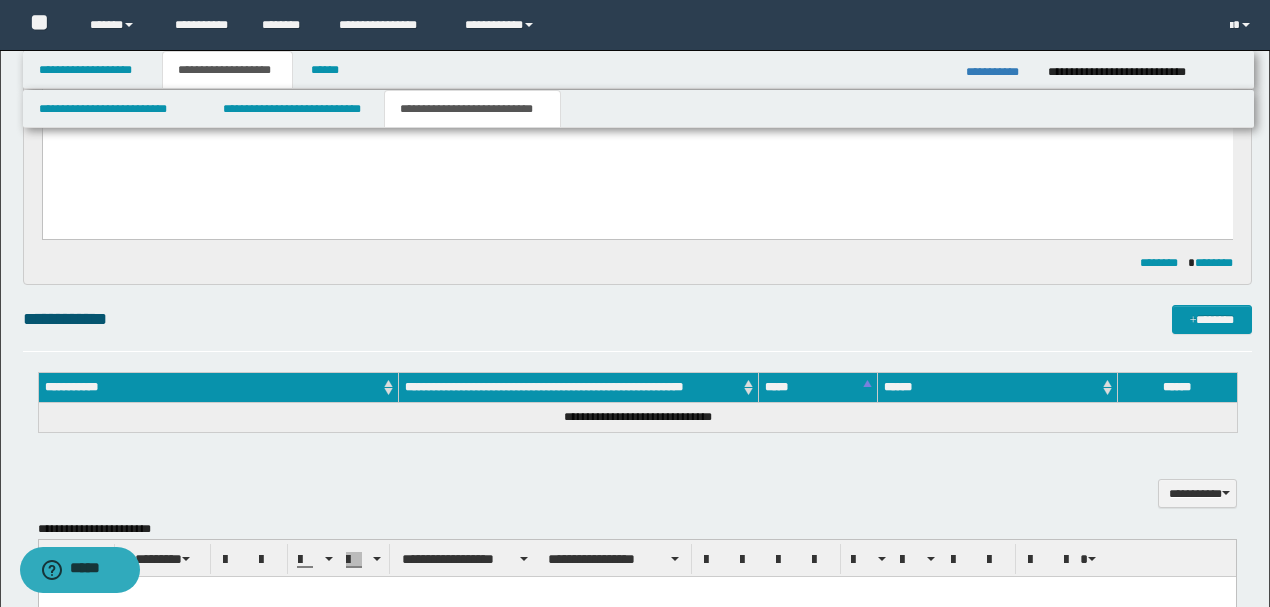 scroll, scrollTop: 666, scrollLeft: 0, axis: vertical 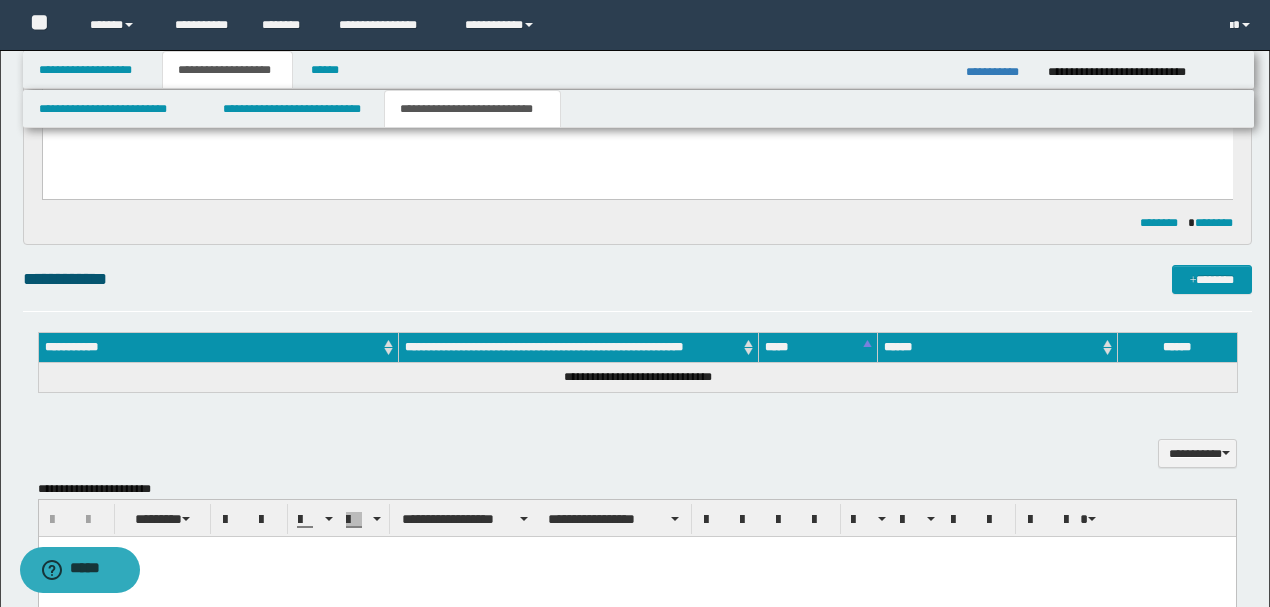 drag, startPoint x: 414, startPoint y: 284, endPoint x: 456, endPoint y: 283, distance: 42.0119 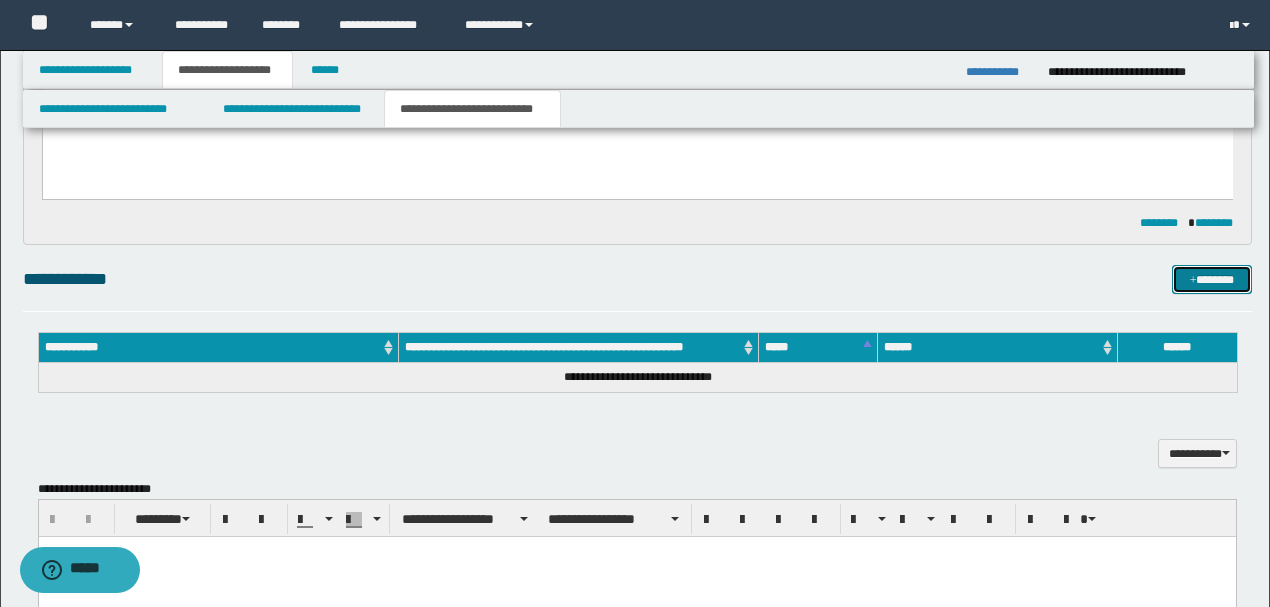click on "*******" at bounding box center (1211, 279) 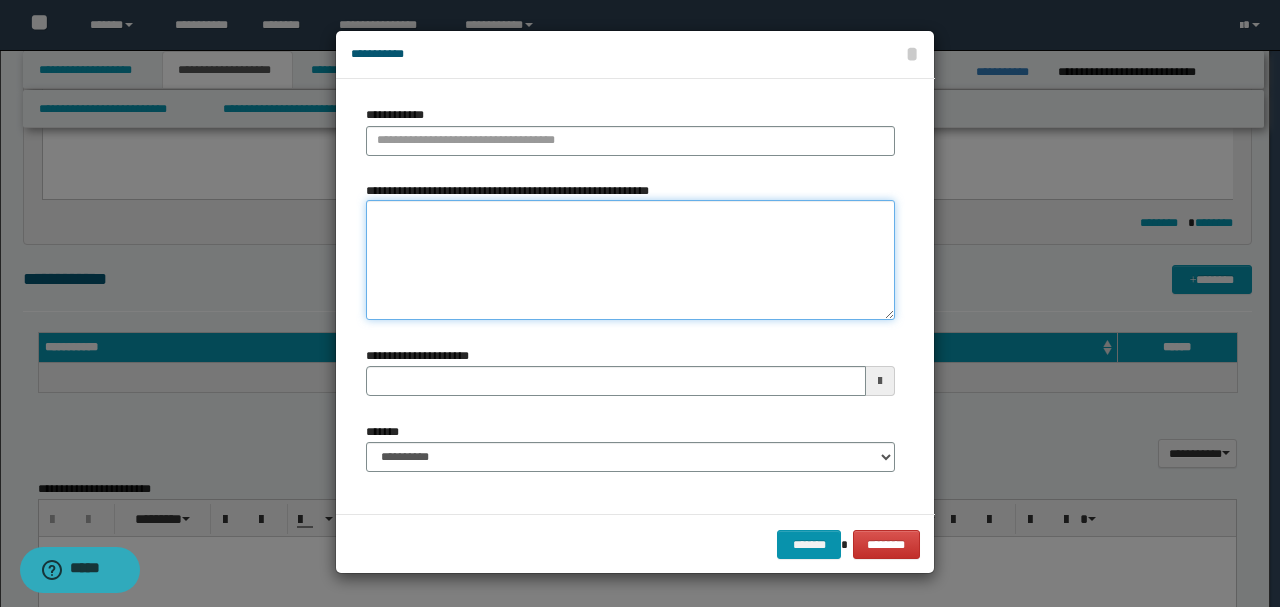 click on "**********" at bounding box center [630, 260] 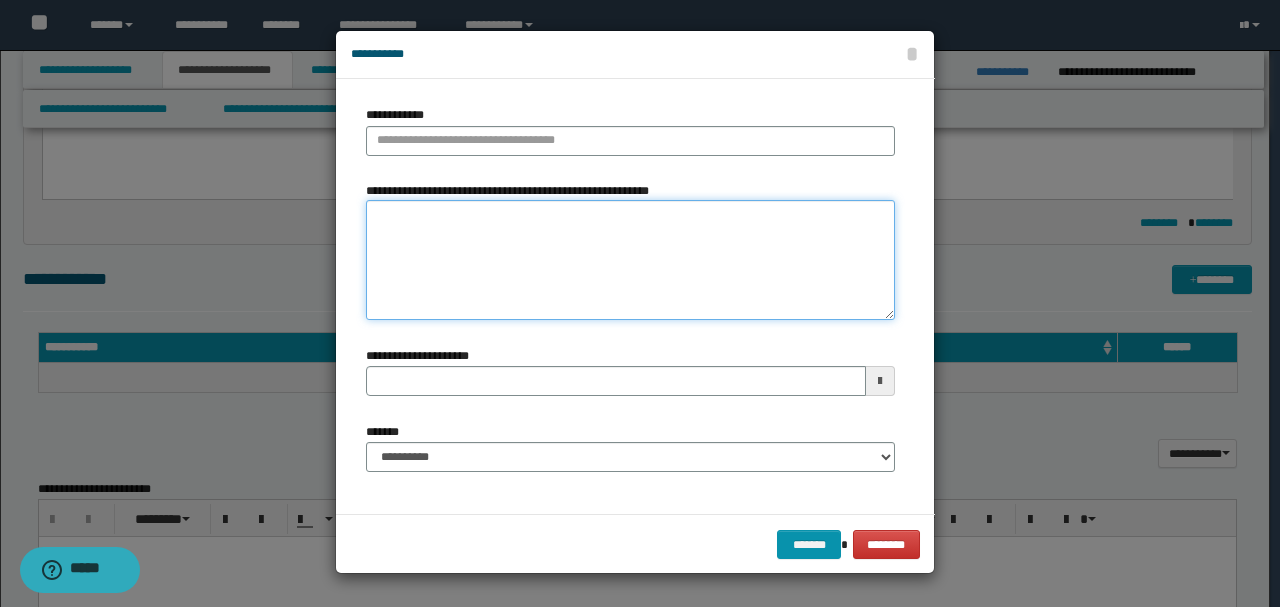 paste on "**********" 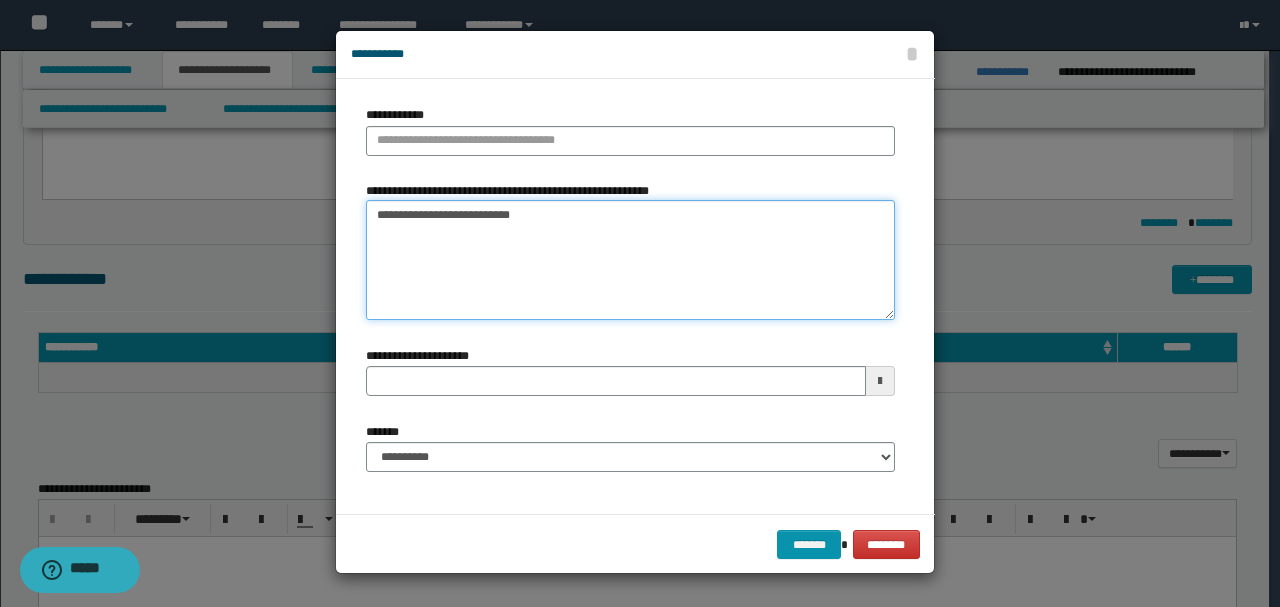 type 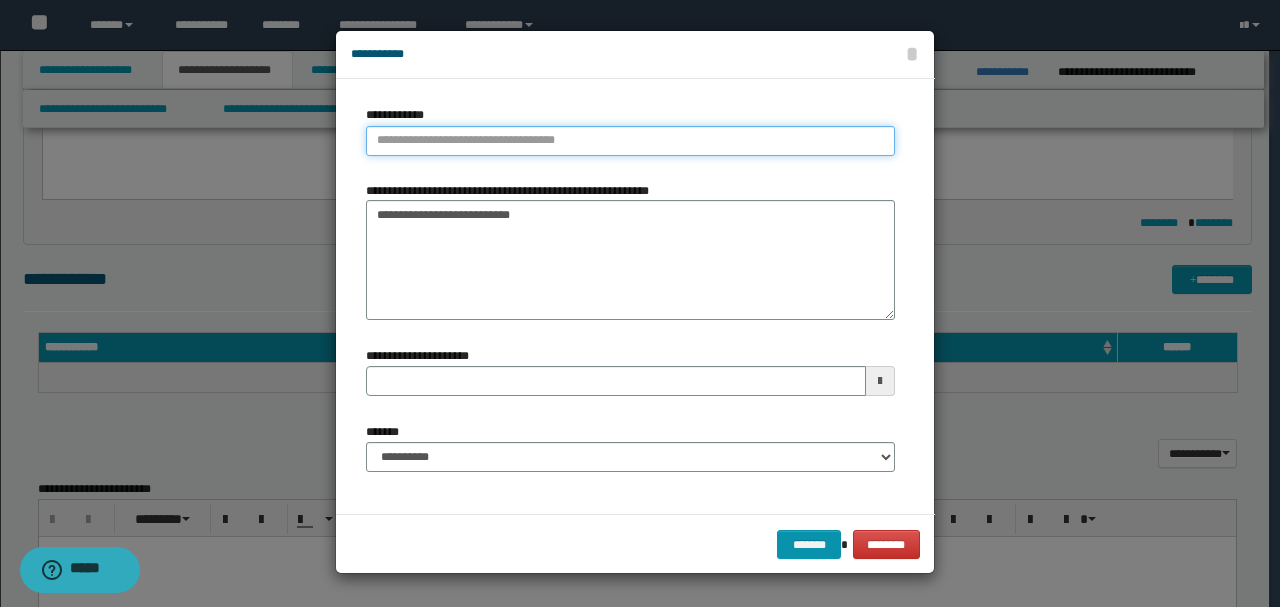 click on "**********" at bounding box center [630, 141] 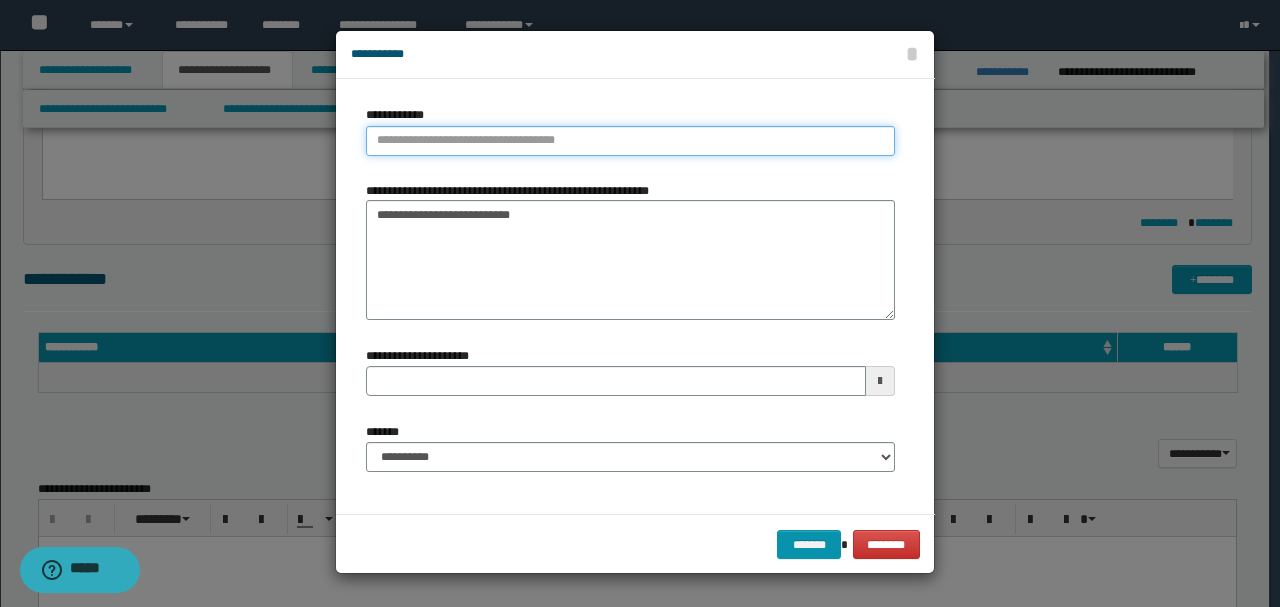 paste on "**********" 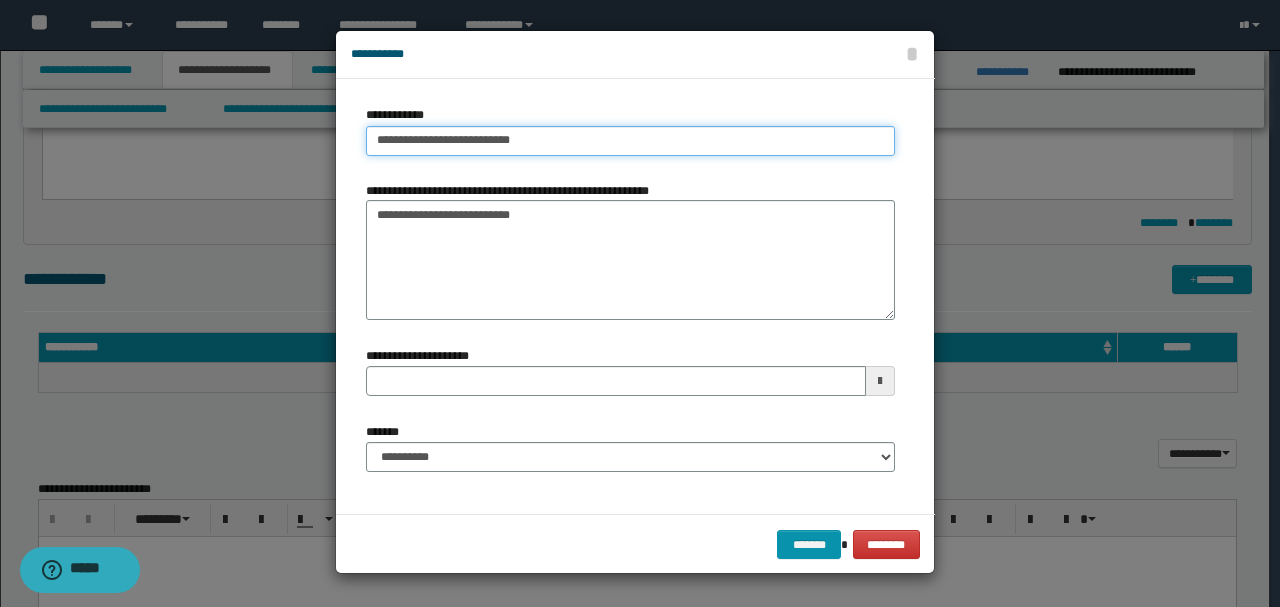 drag, startPoint x: 468, startPoint y: 142, endPoint x: 801, endPoint y: 109, distance: 334.63113 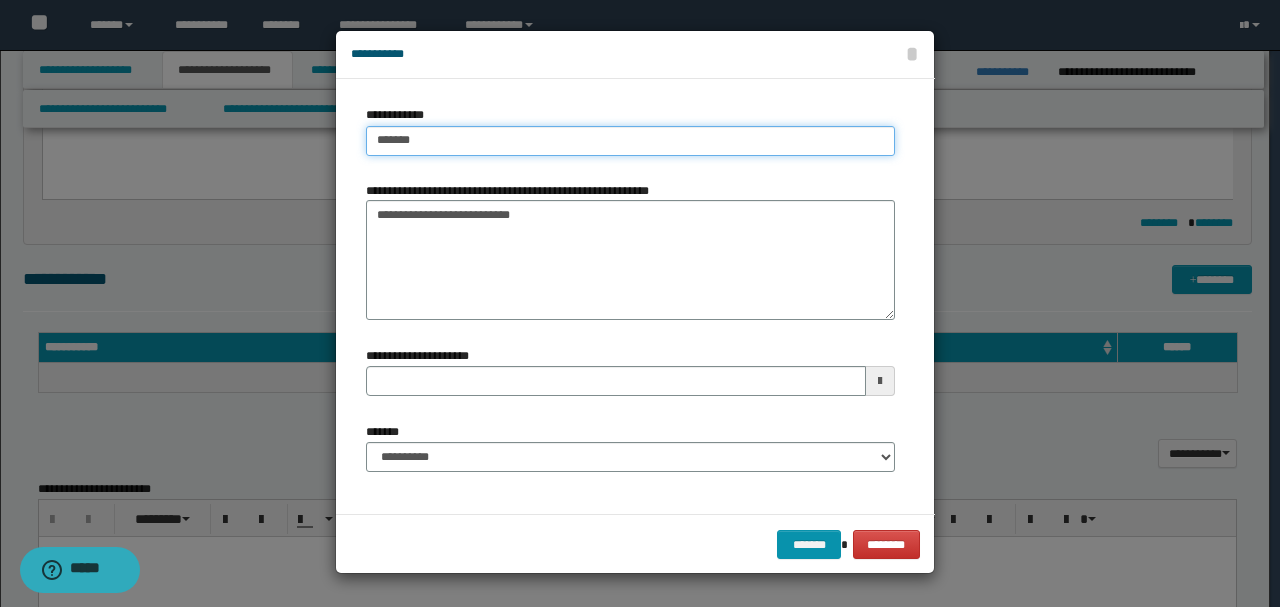 type on "*****" 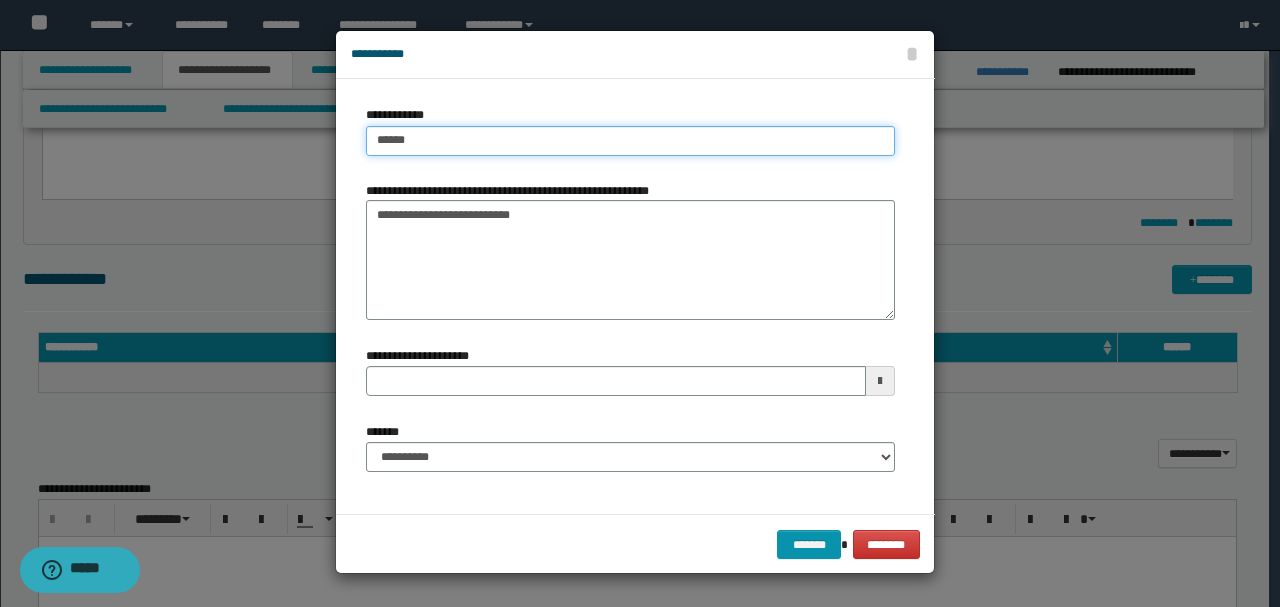 type on "*****" 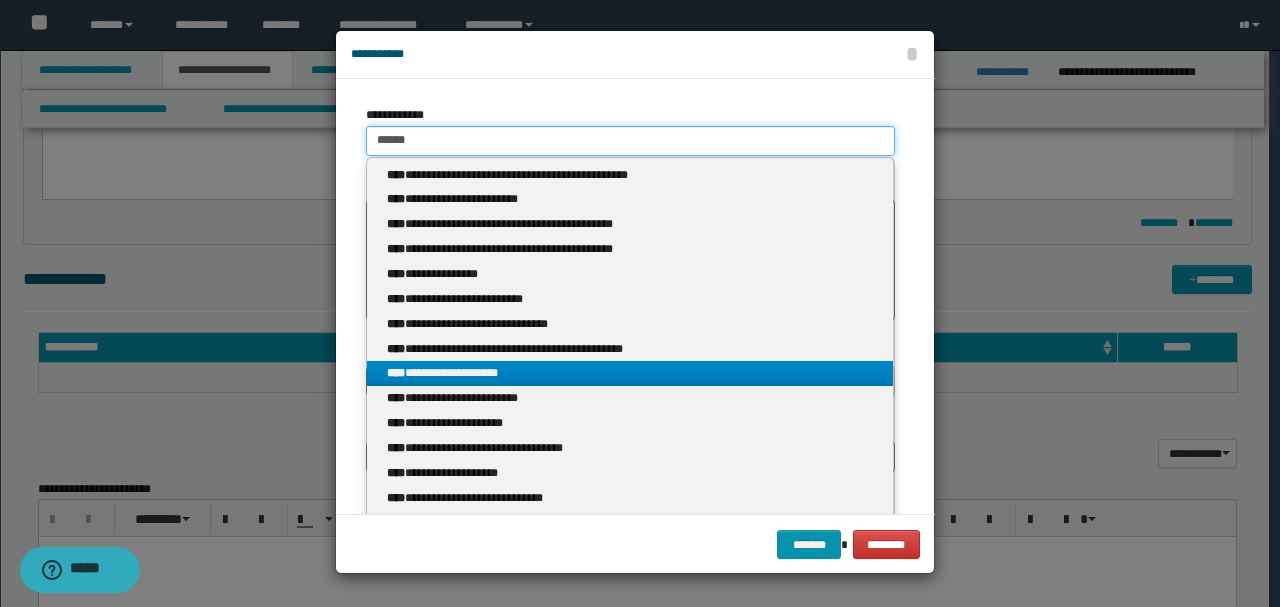 type on "*****" 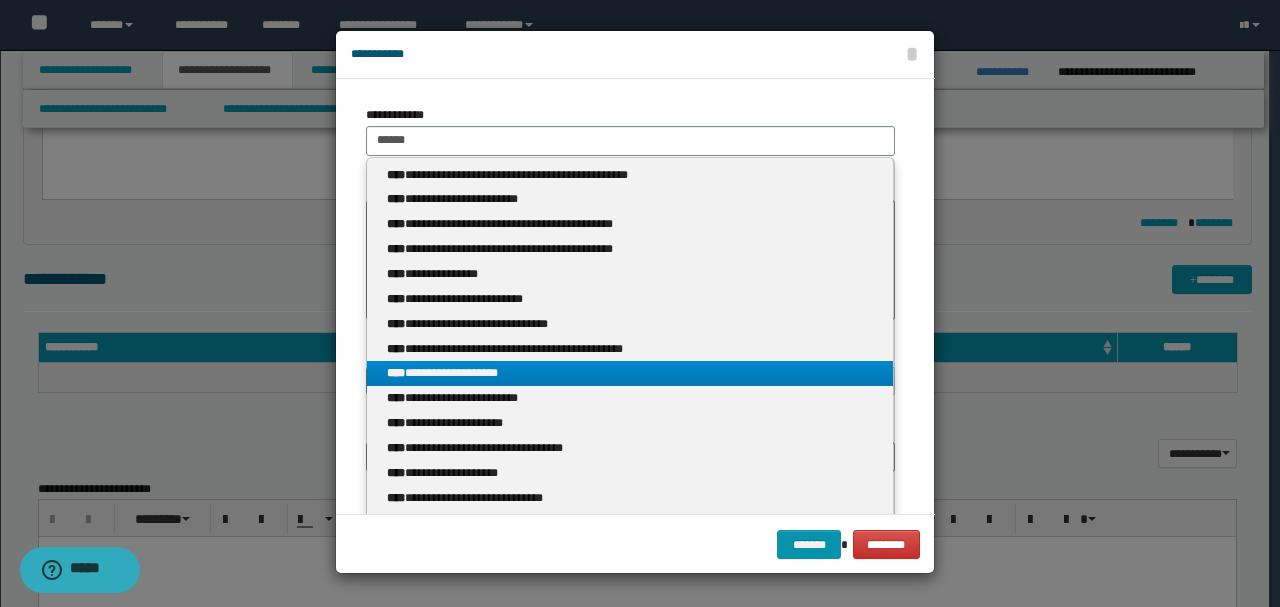 click on "**********" at bounding box center (630, 373) 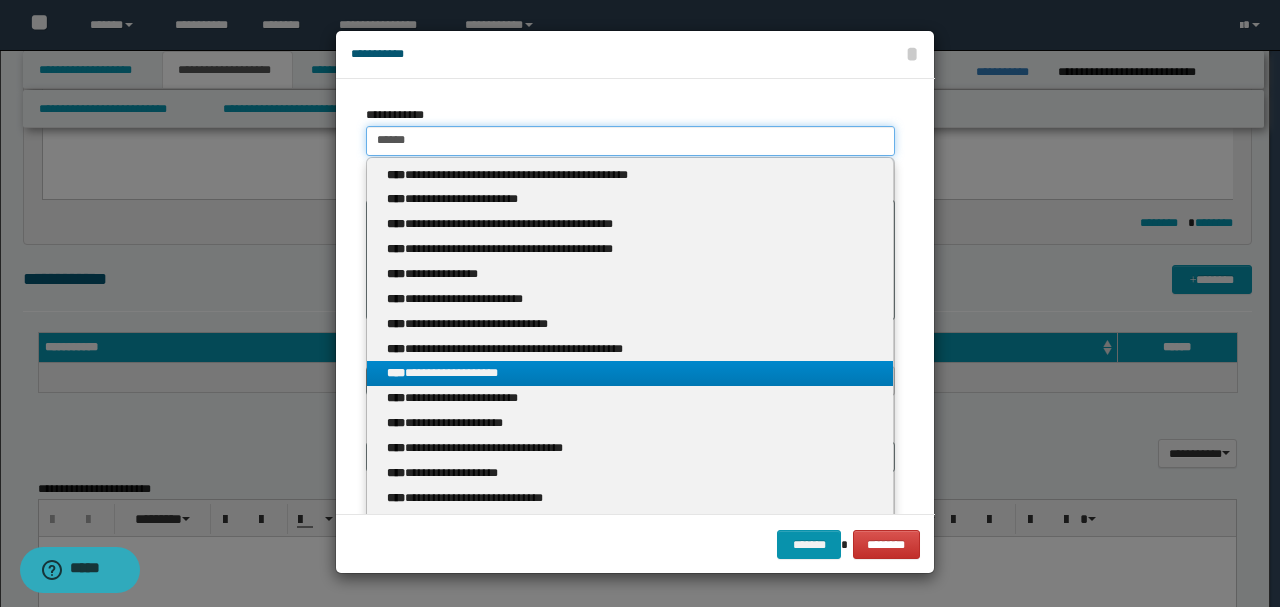 type 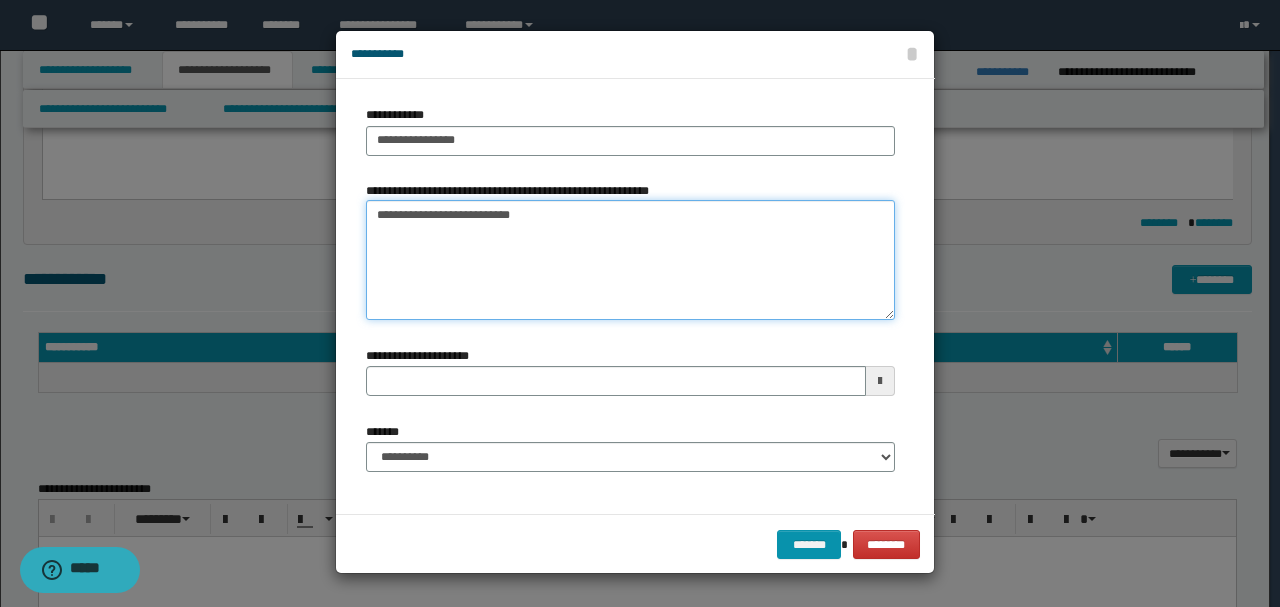 drag, startPoint x: 384, startPoint y: 215, endPoint x: 334, endPoint y: 215, distance: 50 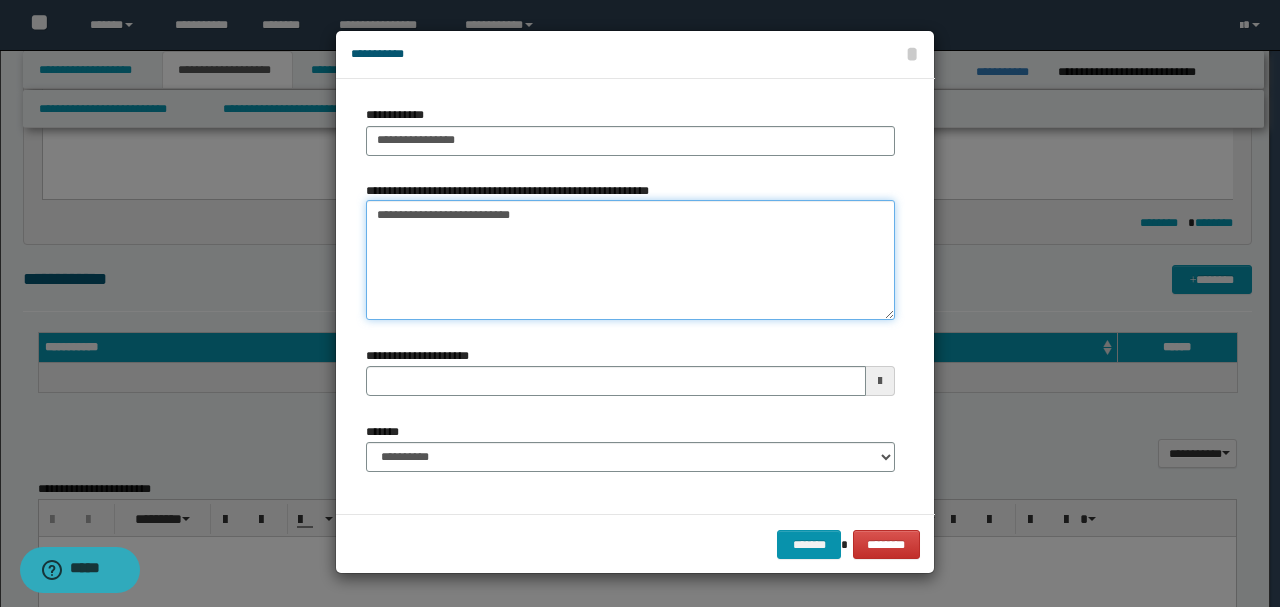 type on "**********" 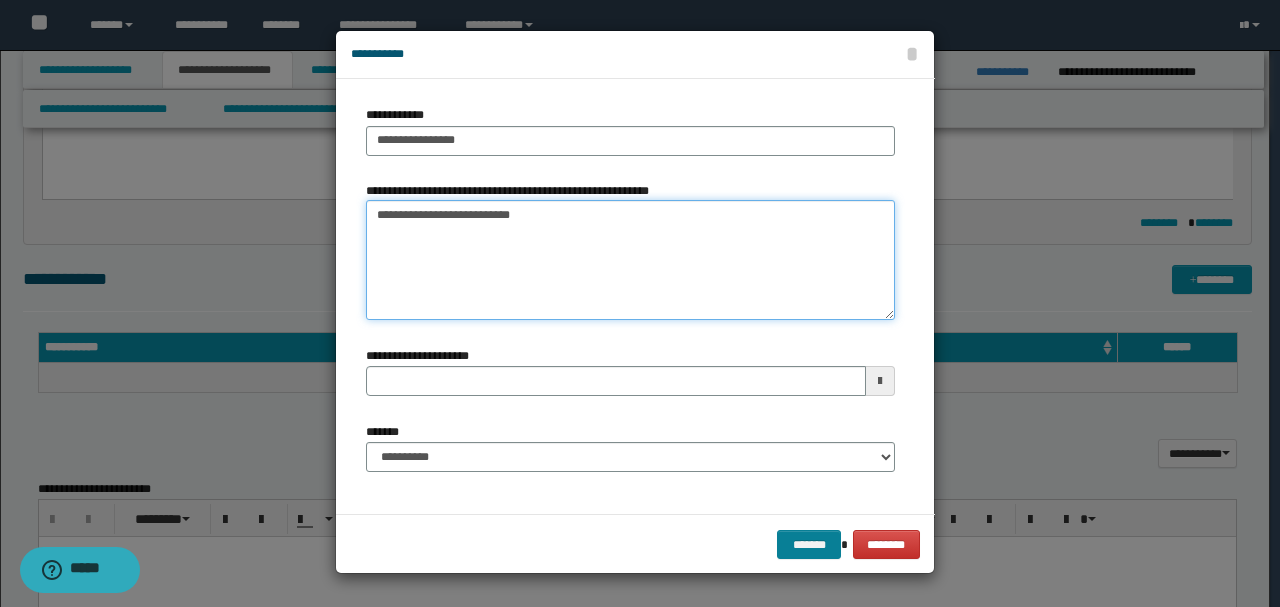 type on "**********" 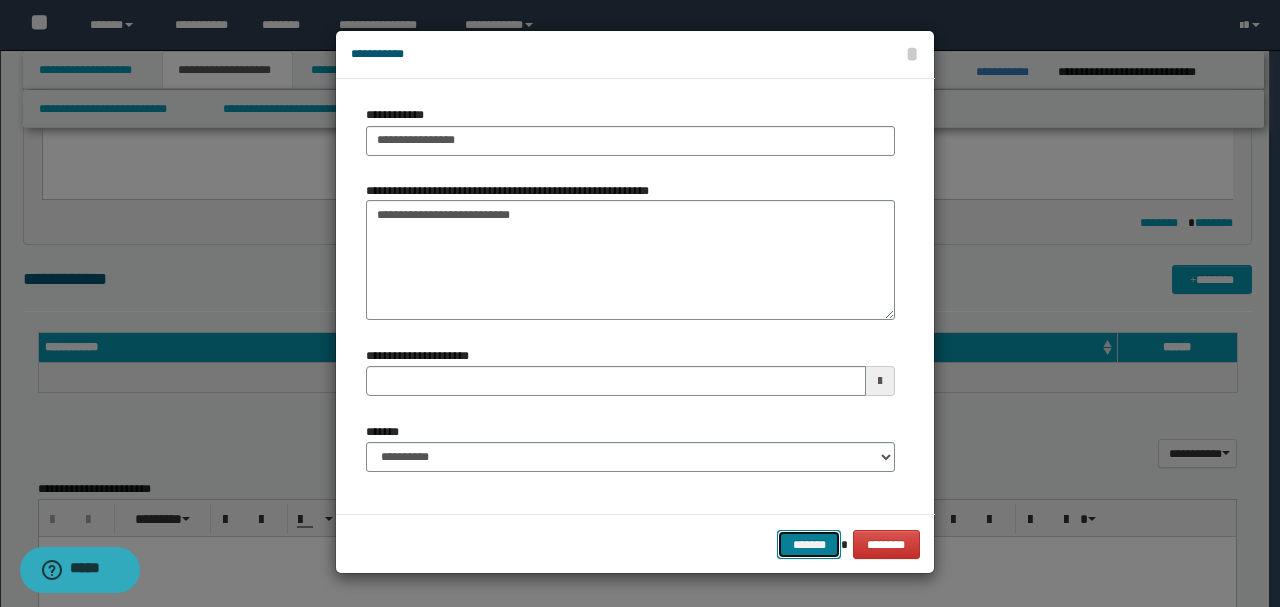 click on "*******" at bounding box center [809, 544] 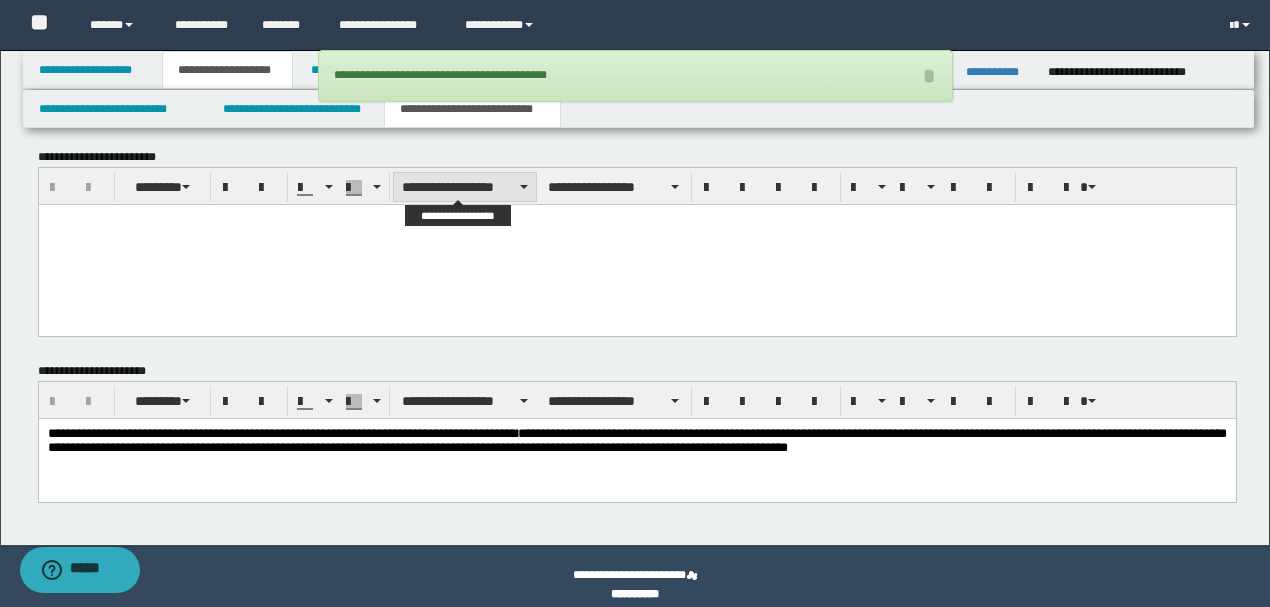 scroll, scrollTop: 1228, scrollLeft: 0, axis: vertical 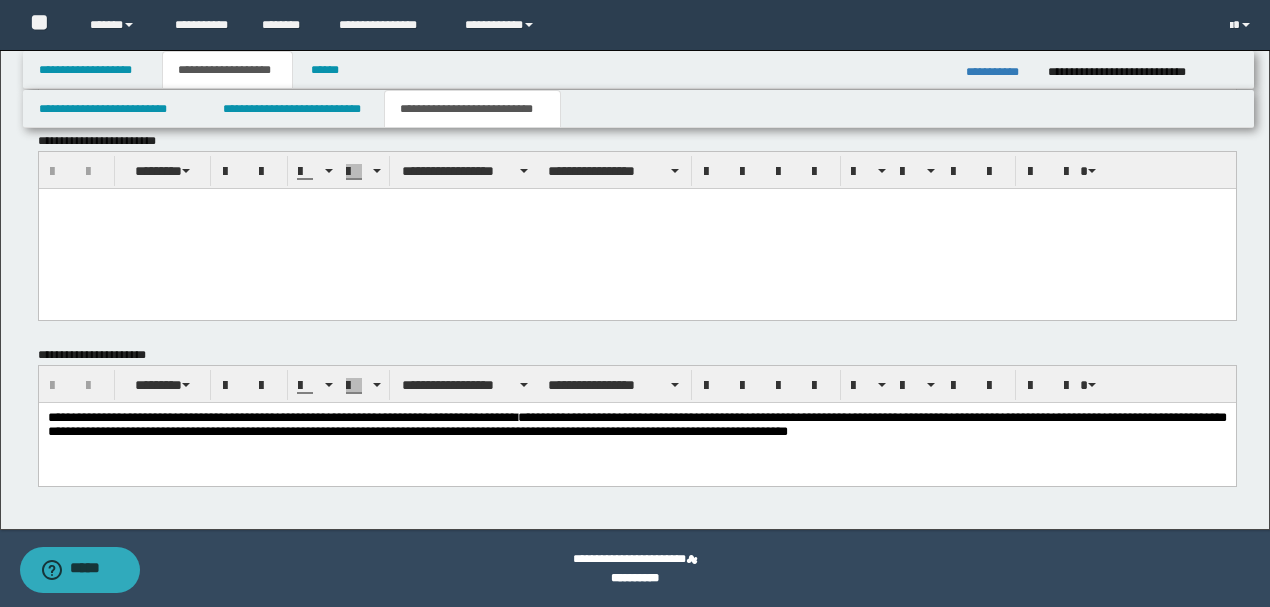 click on "**********" at bounding box center [636, 424] 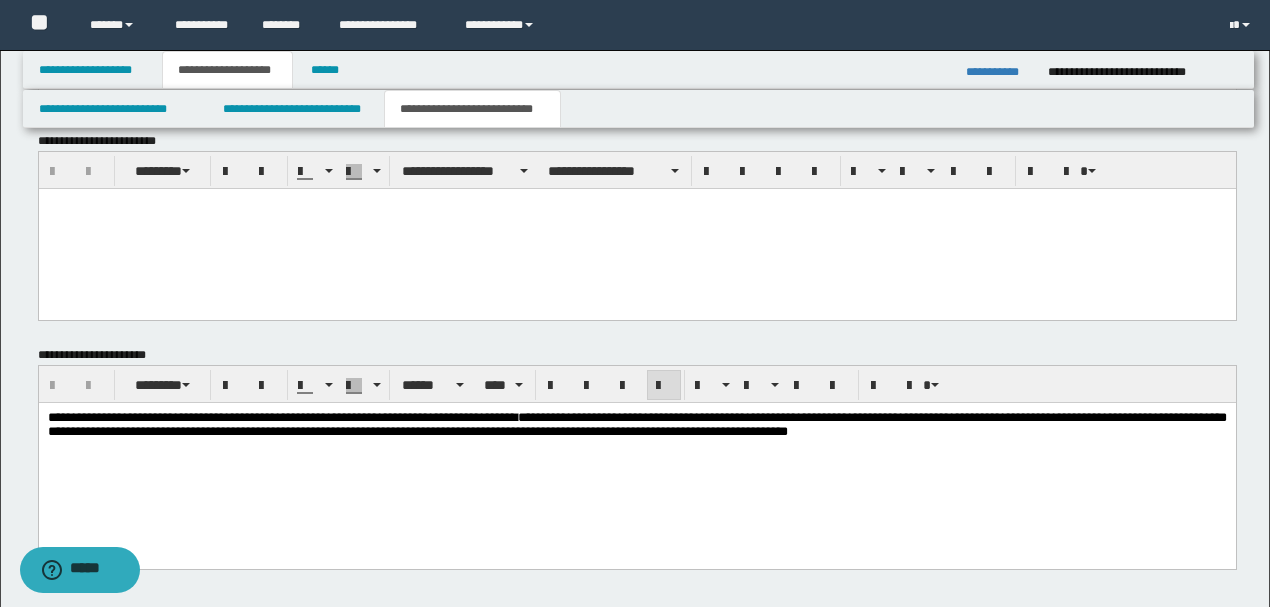click on "**********" at bounding box center (636, 425) 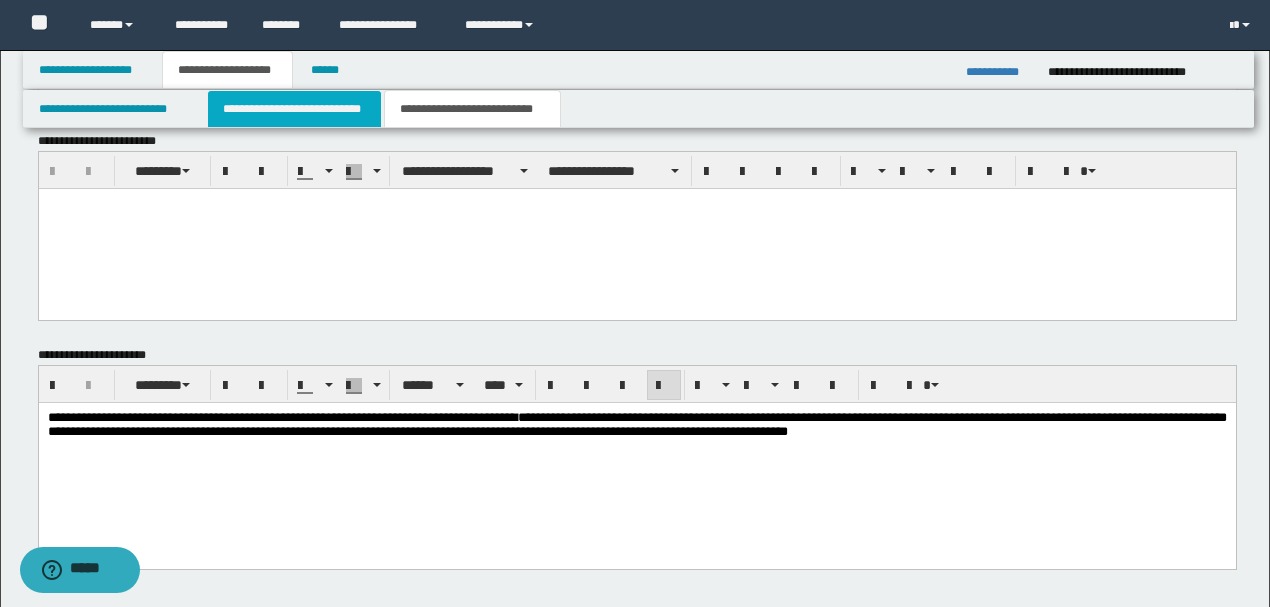 click on "**********" at bounding box center (294, 109) 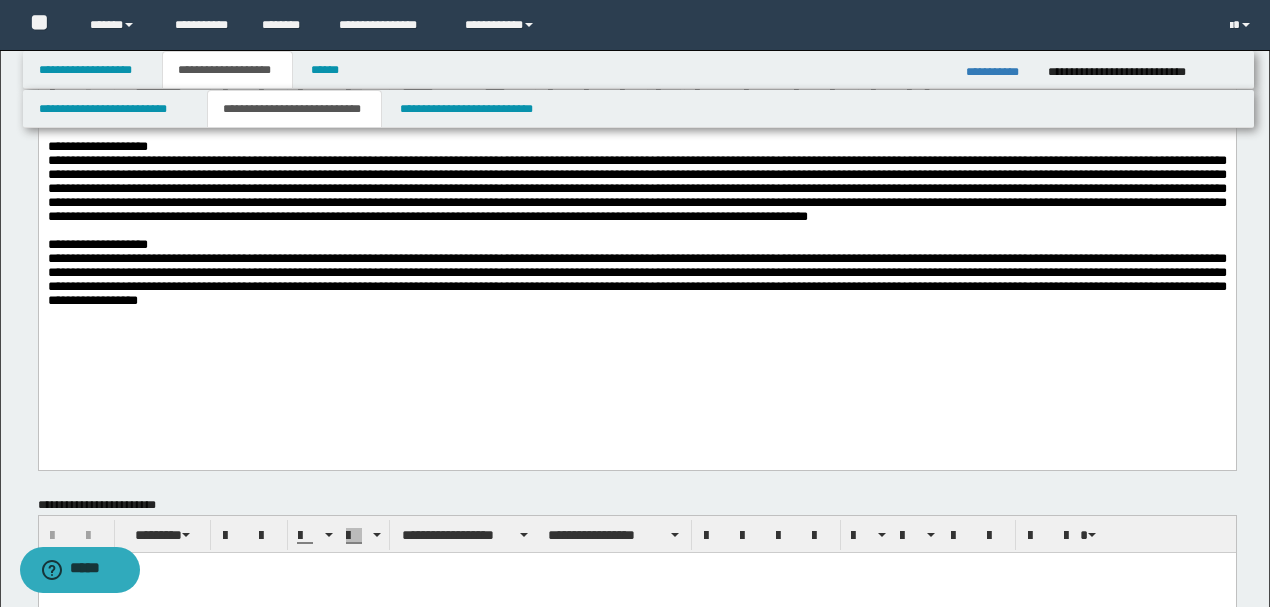 scroll, scrollTop: 94, scrollLeft: 0, axis: vertical 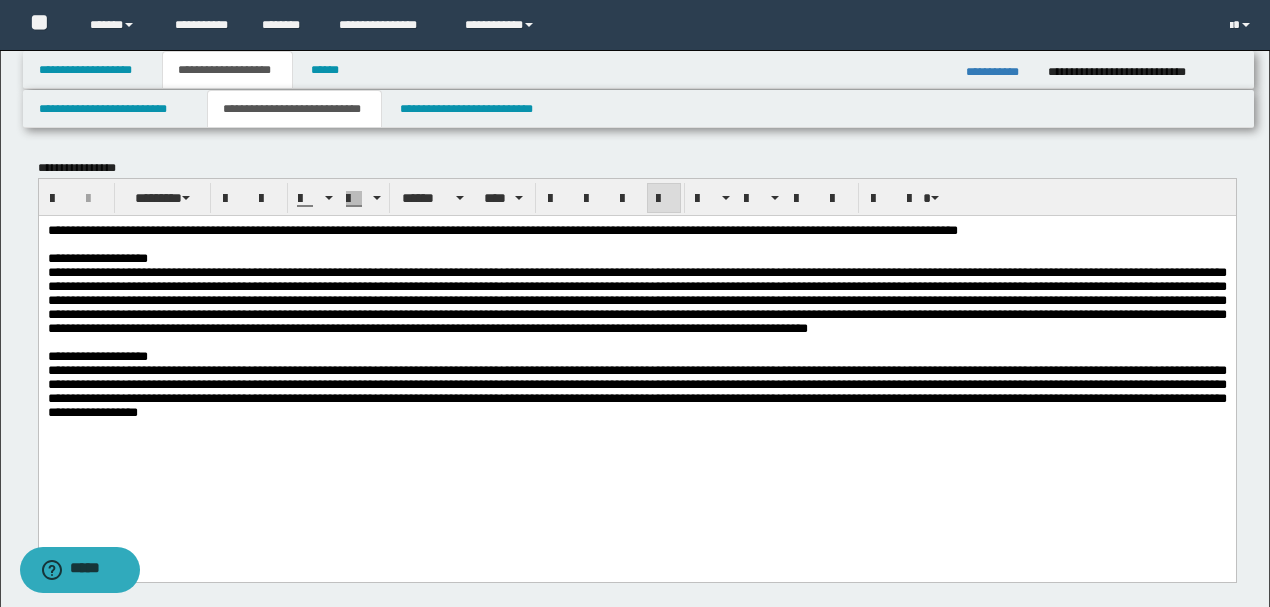 click on "**********" at bounding box center (592, 229) 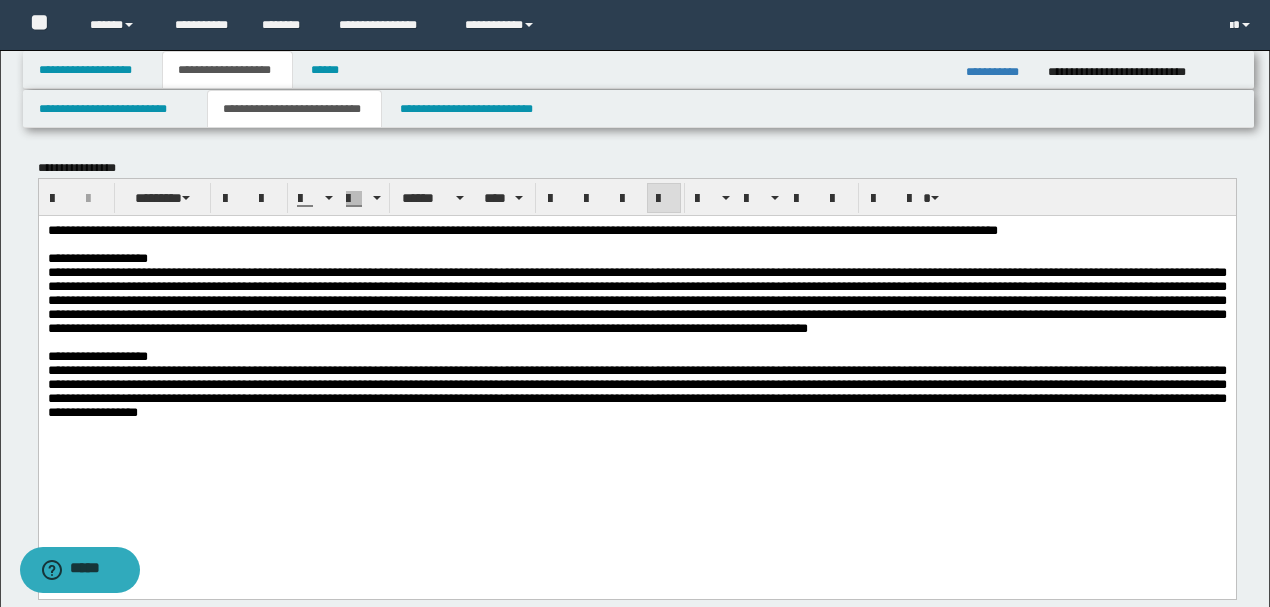 click at bounding box center [636, 299] 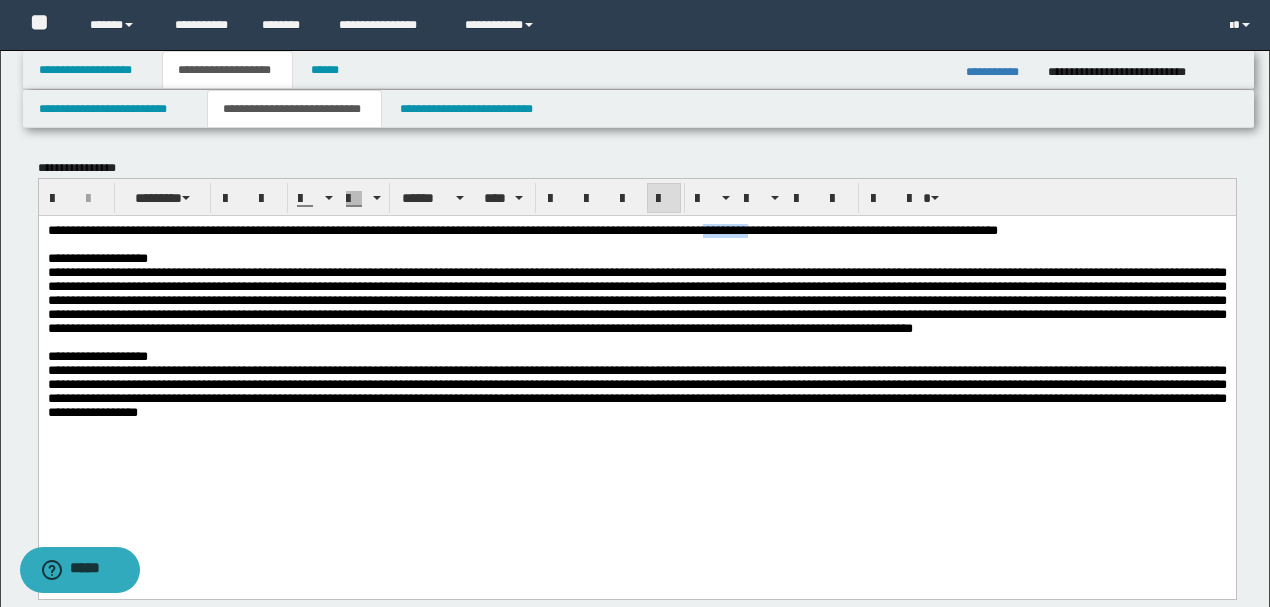 drag, startPoint x: 910, startPoint y: 233, endPoint x: 966, endPoint y: 230, distance: 56.0803 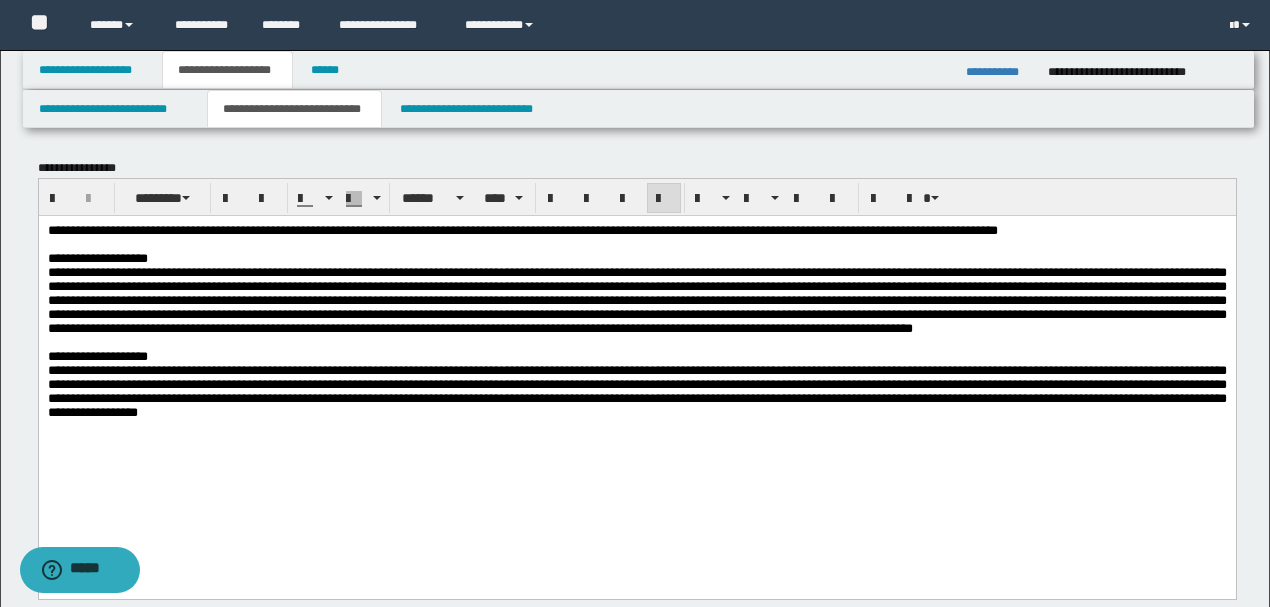 click at bounding box center [636, 299] 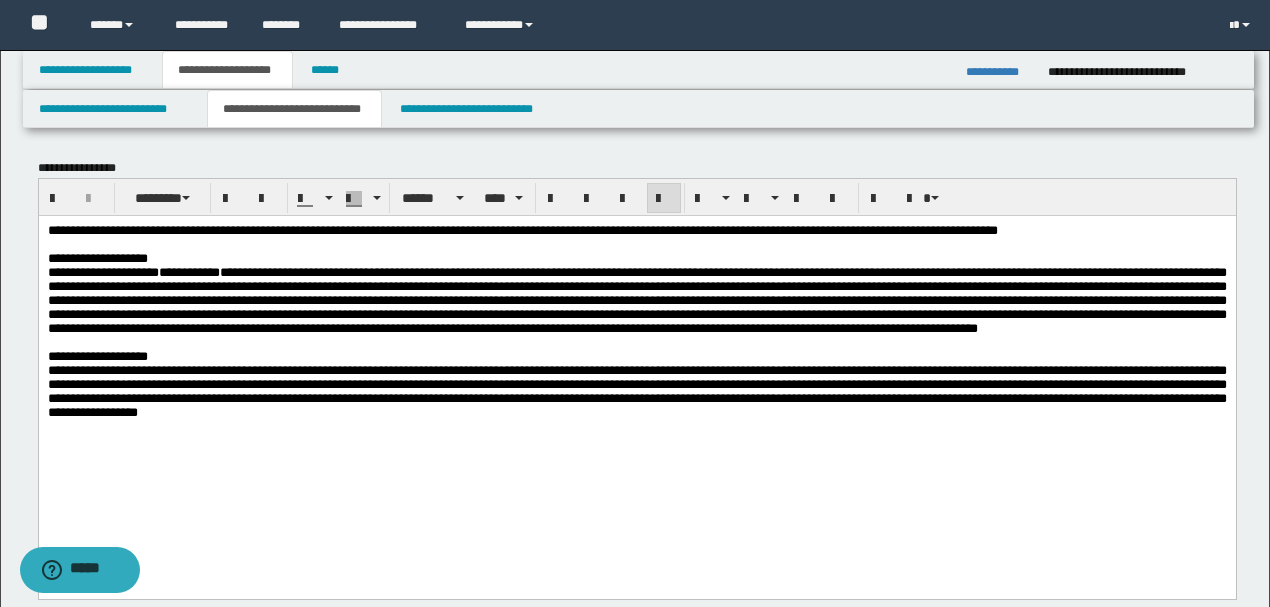 click on "**********" at bounding box center (636, 299) 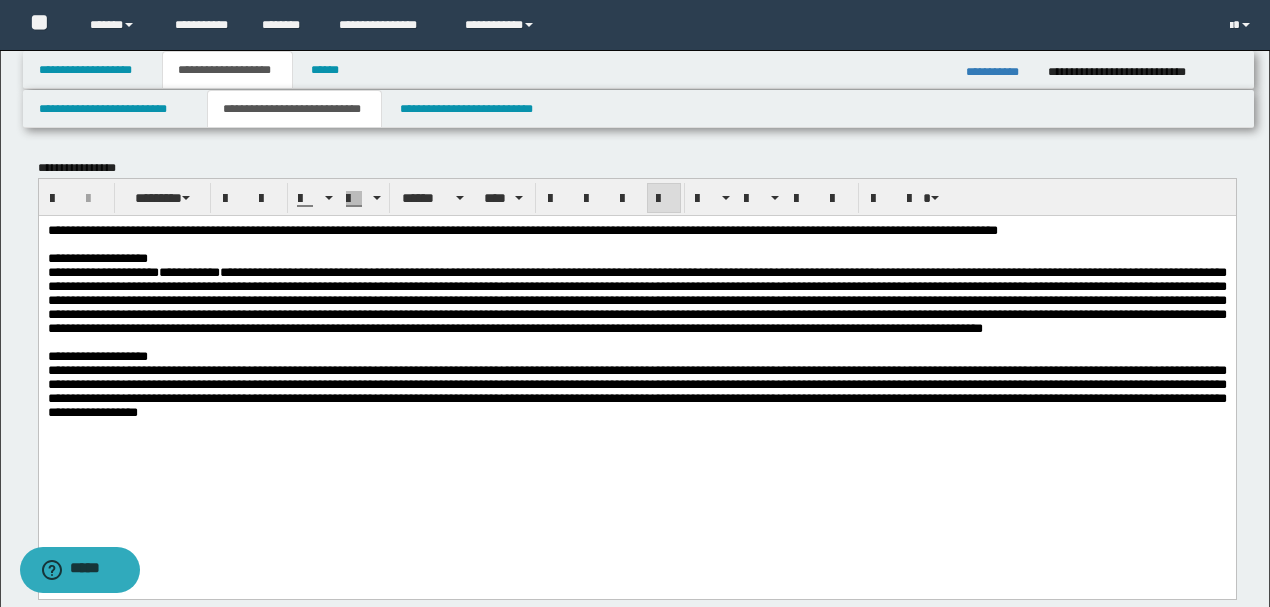 click on "**********" at bounding box center [636, 299] 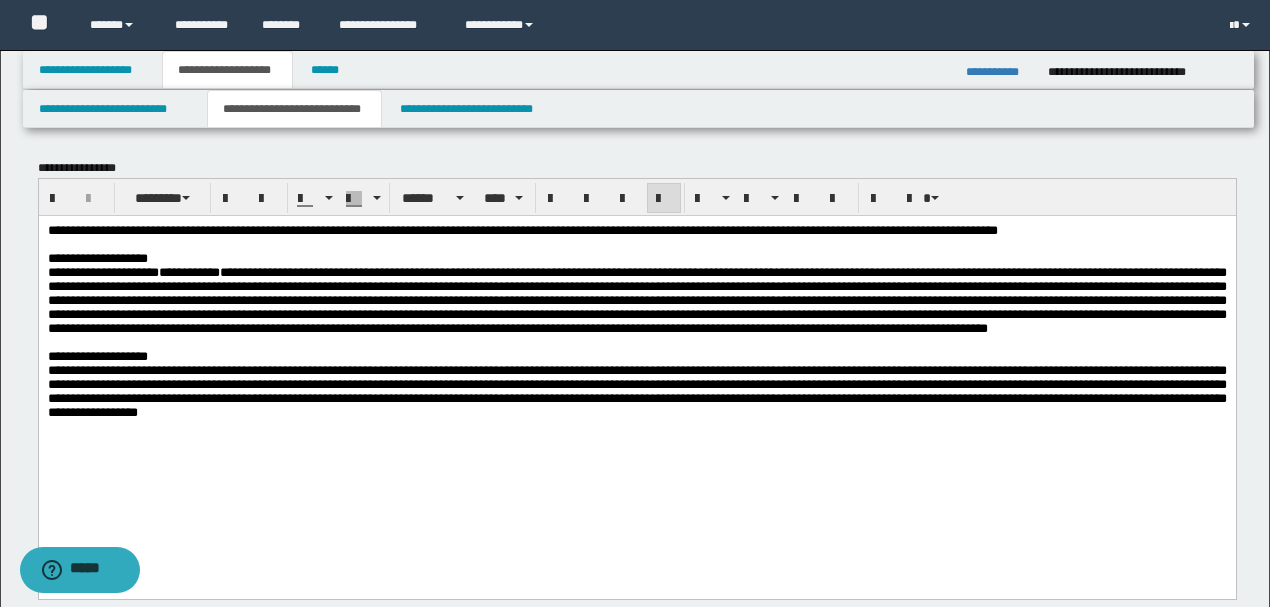 click on "**********" at bounding box center [636, 299] 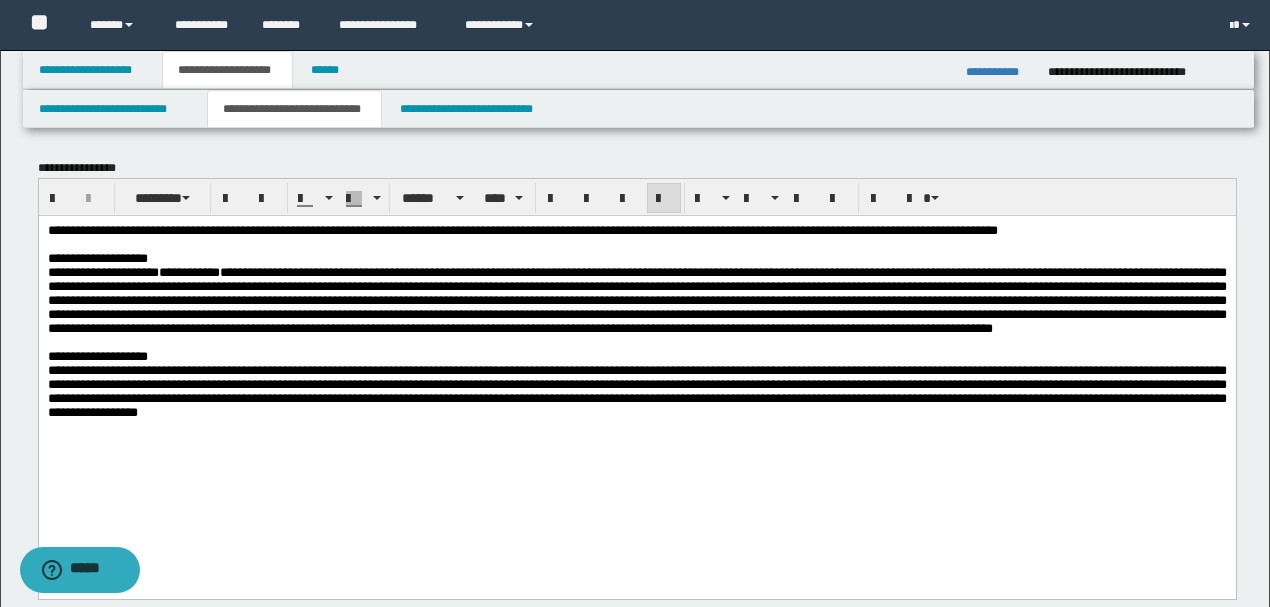 click on "**********" at bounding box center (636, 299) 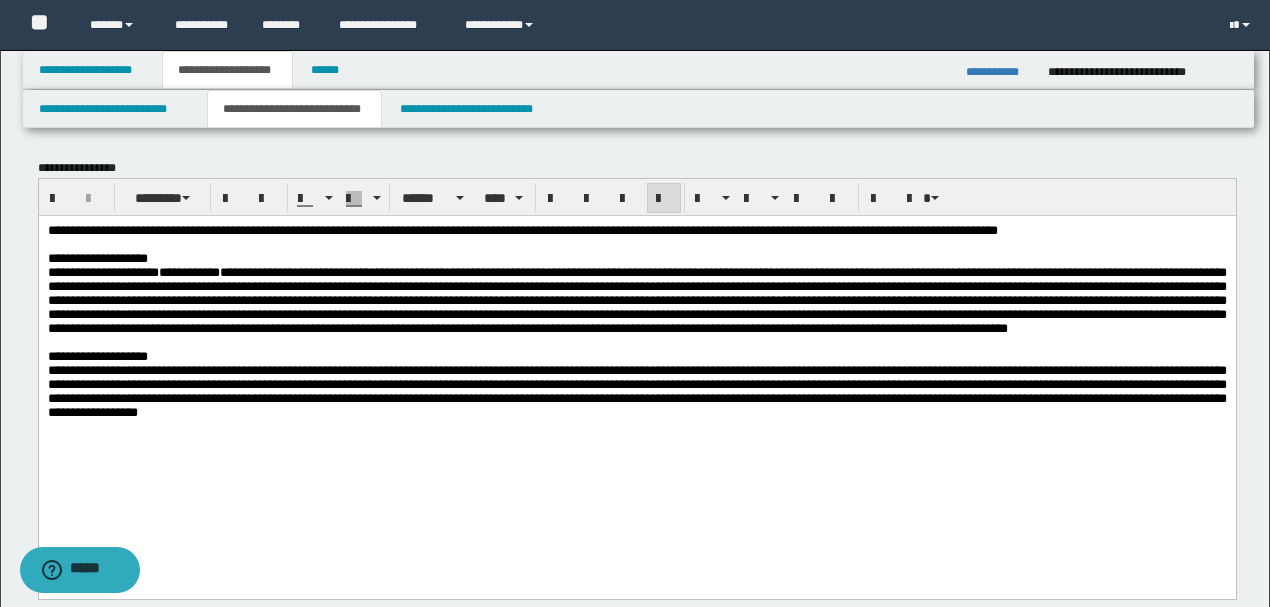 click on "**********" at bounding box center [636, 390] 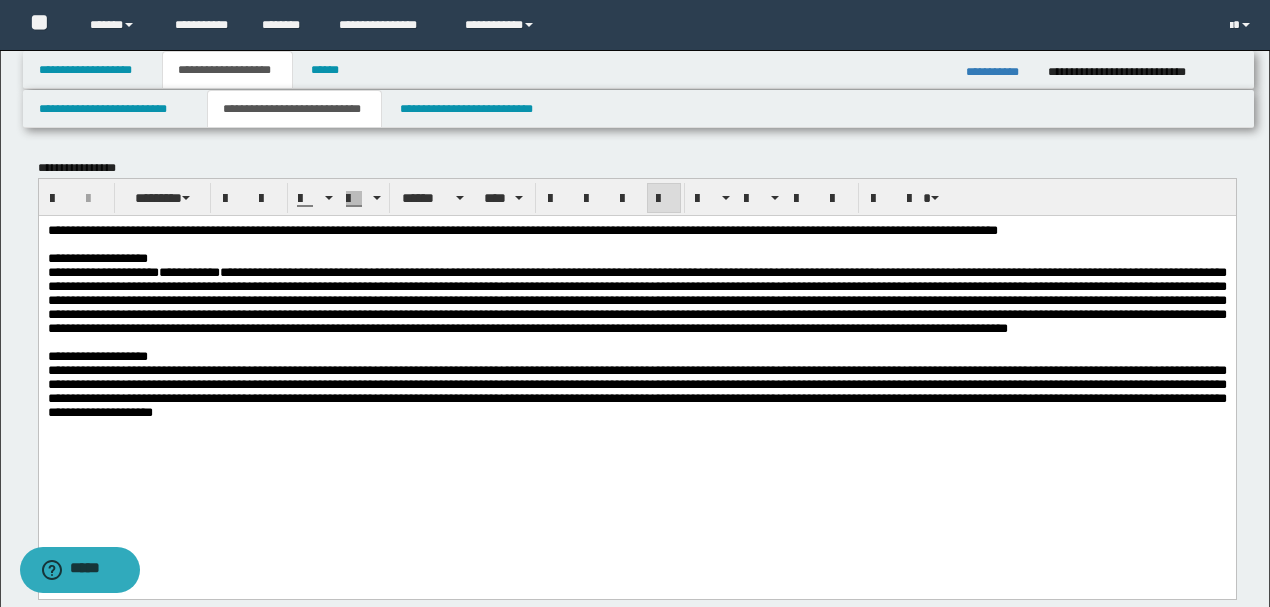 click on "**********" at bounding box center (636, 391) 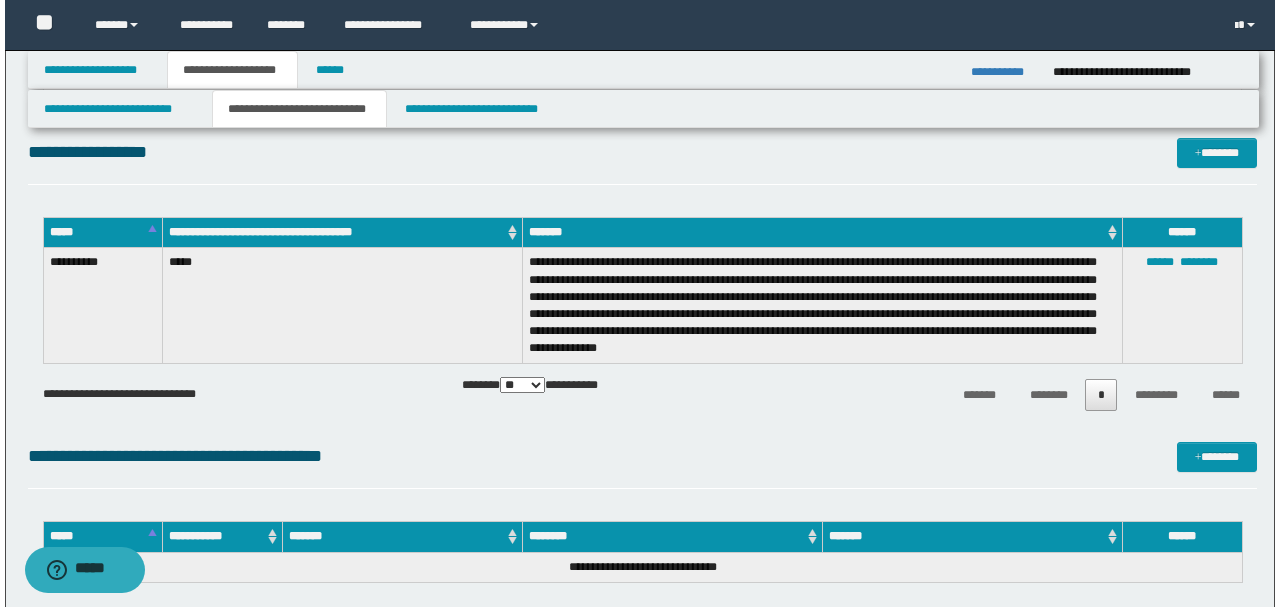 scroll, scrollTop: 666, scrollLeft: 0, axis: vertical 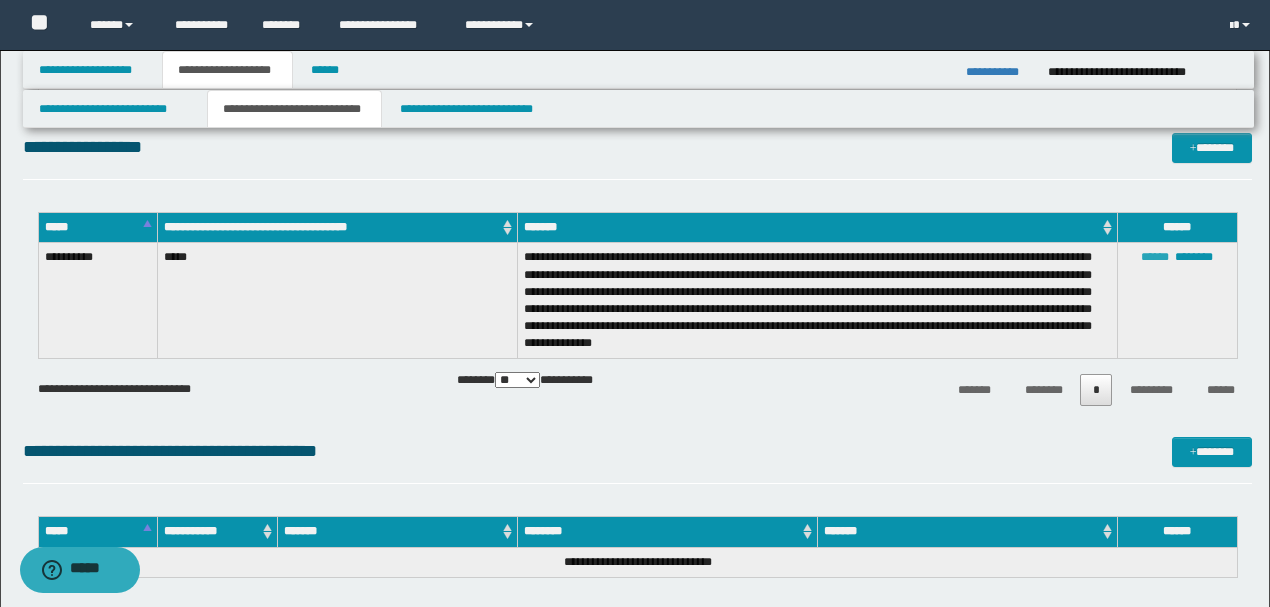 click on "******" at bounding box center [1155, 257] 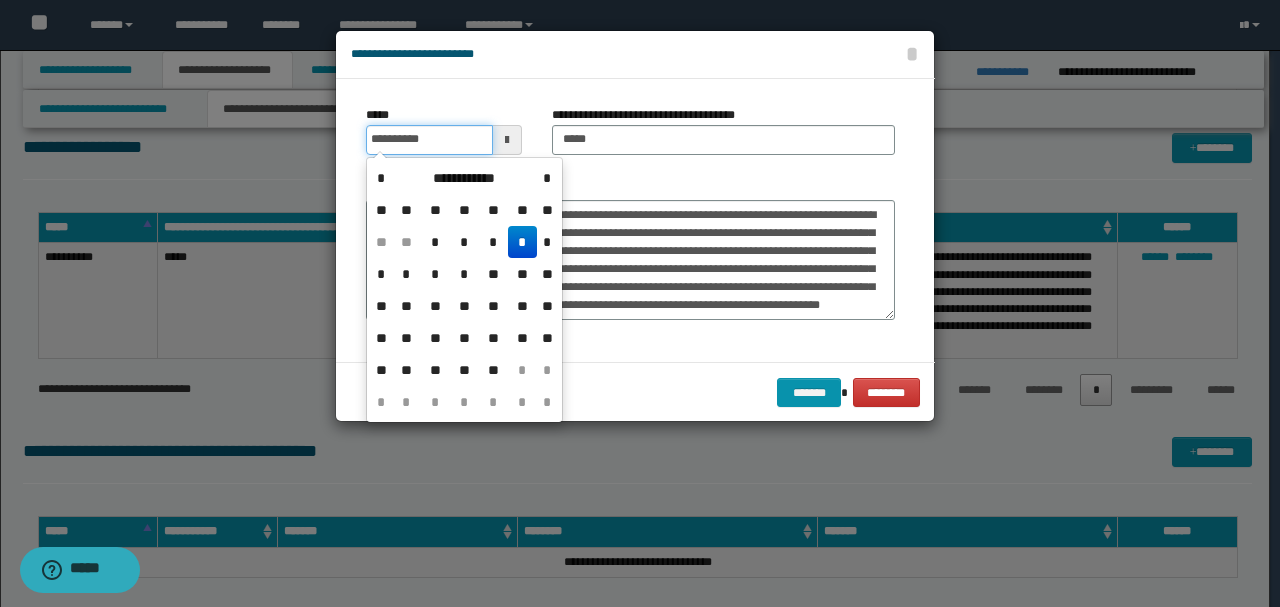 click on "**********" at bounding box center (429, 140) 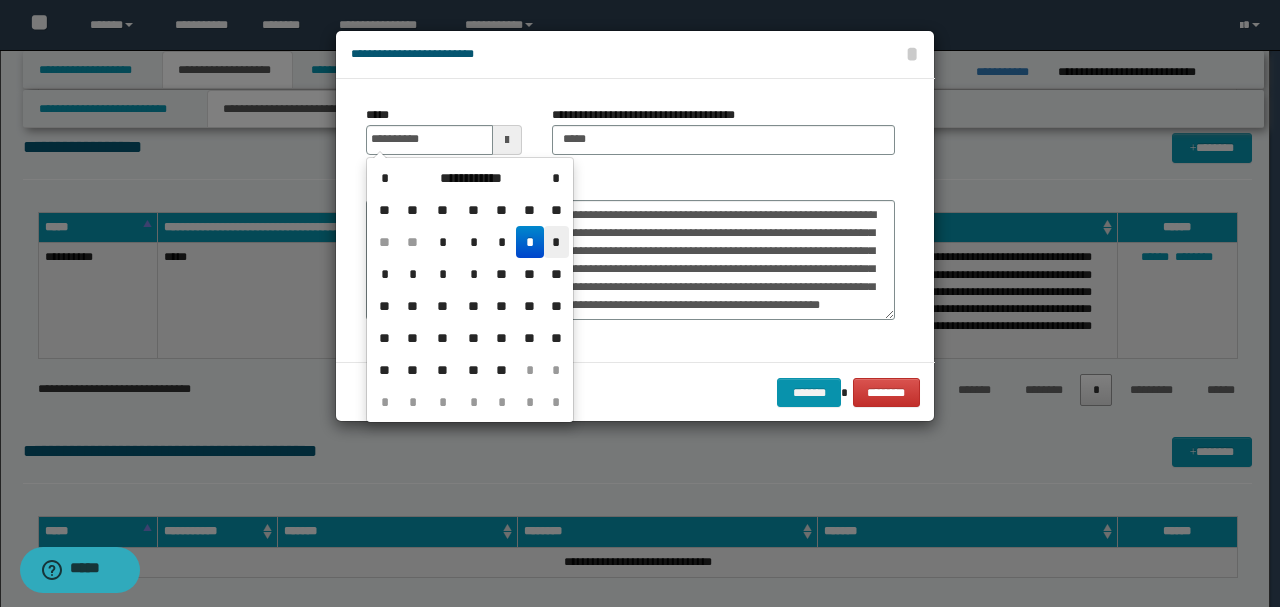 click on "*" at bounding box center (556, 242) 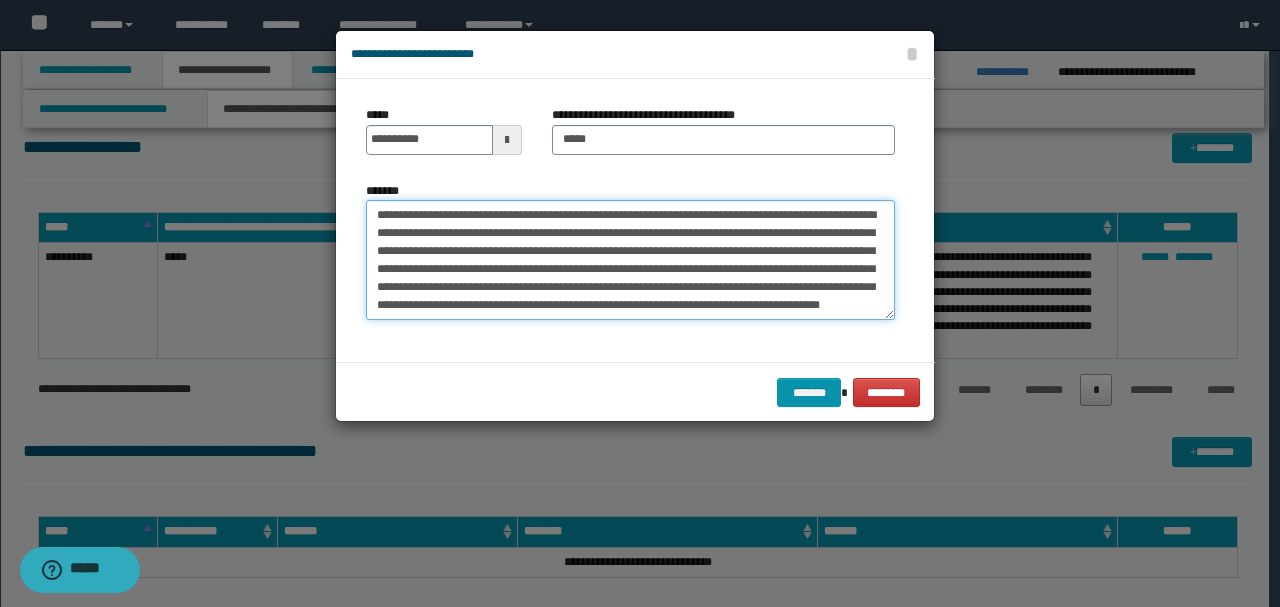 drag, startPoint x: 430, startPoint y: 216, endPoint x: 478, endPoint y: 217, distance: 48.010414 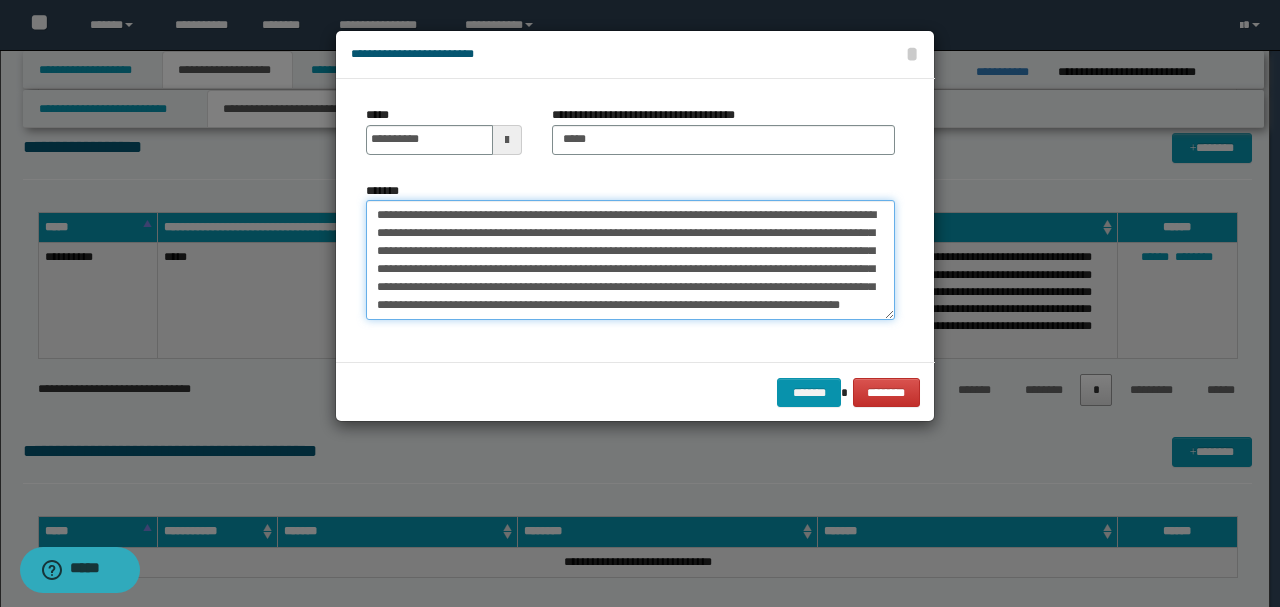 click on "**********" at bounding box center [630, 260] 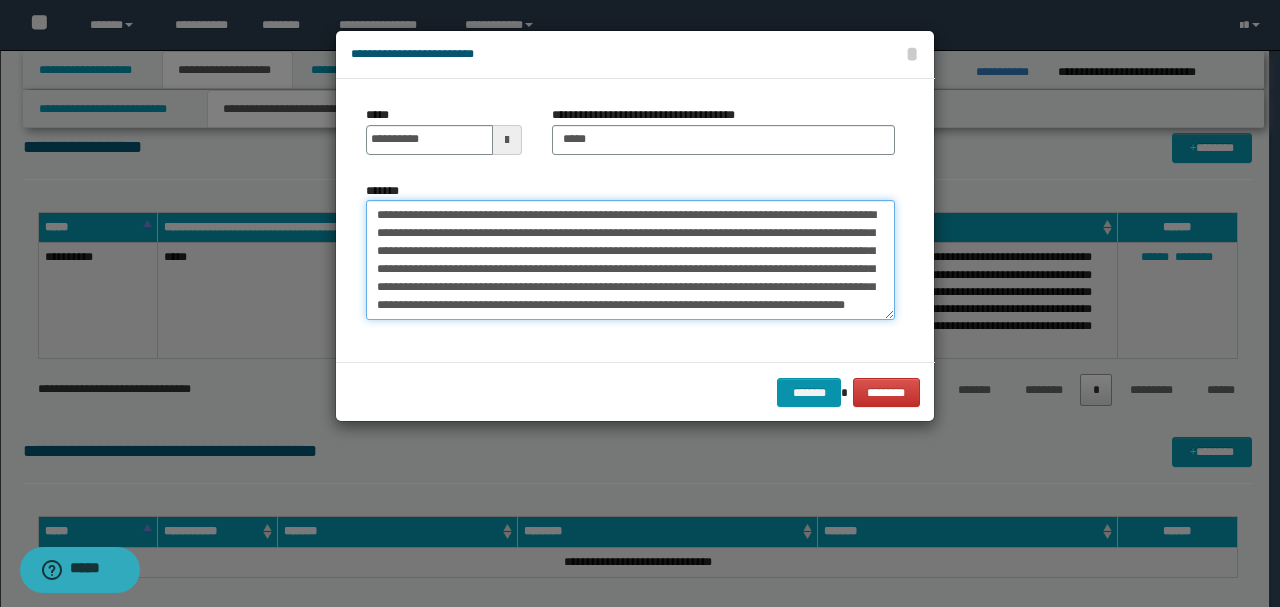 scroll, scrollTop: 18, scrollLeft: 0, axis: vertical 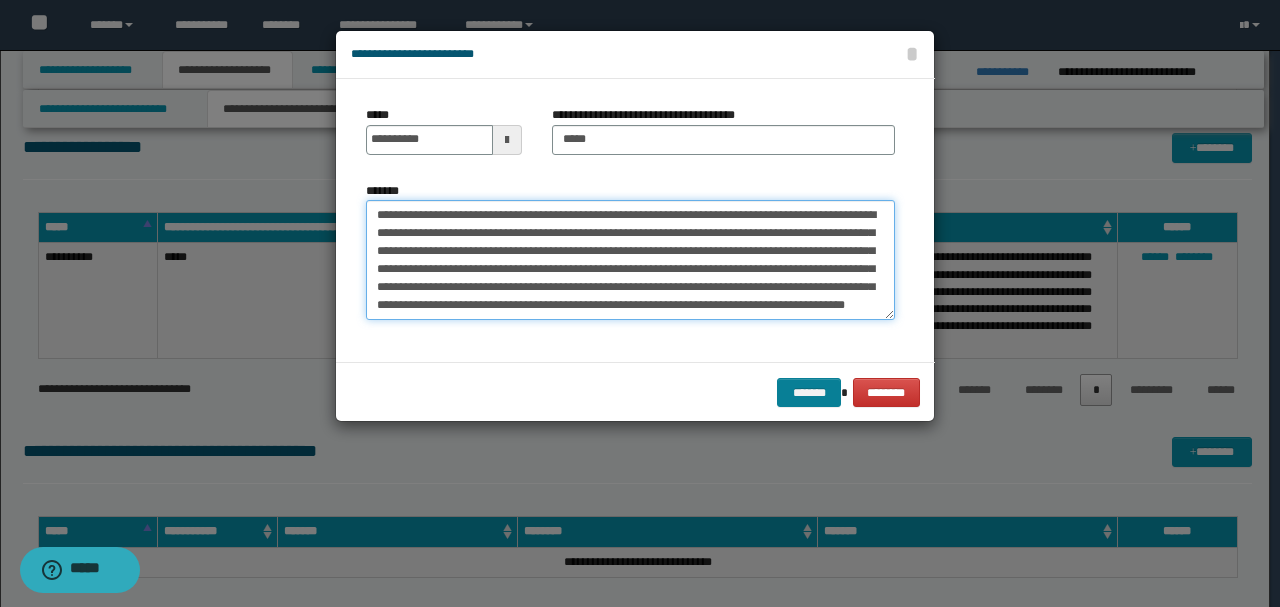 type on "**********" 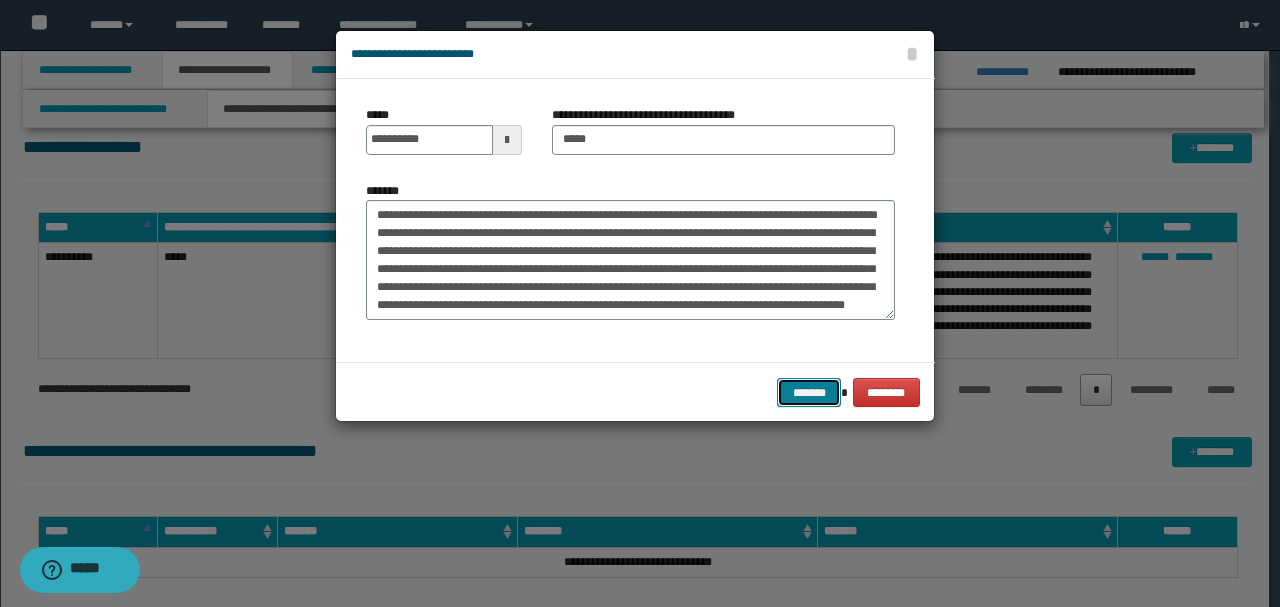 click on "*******" at bounding box center [809, 392] 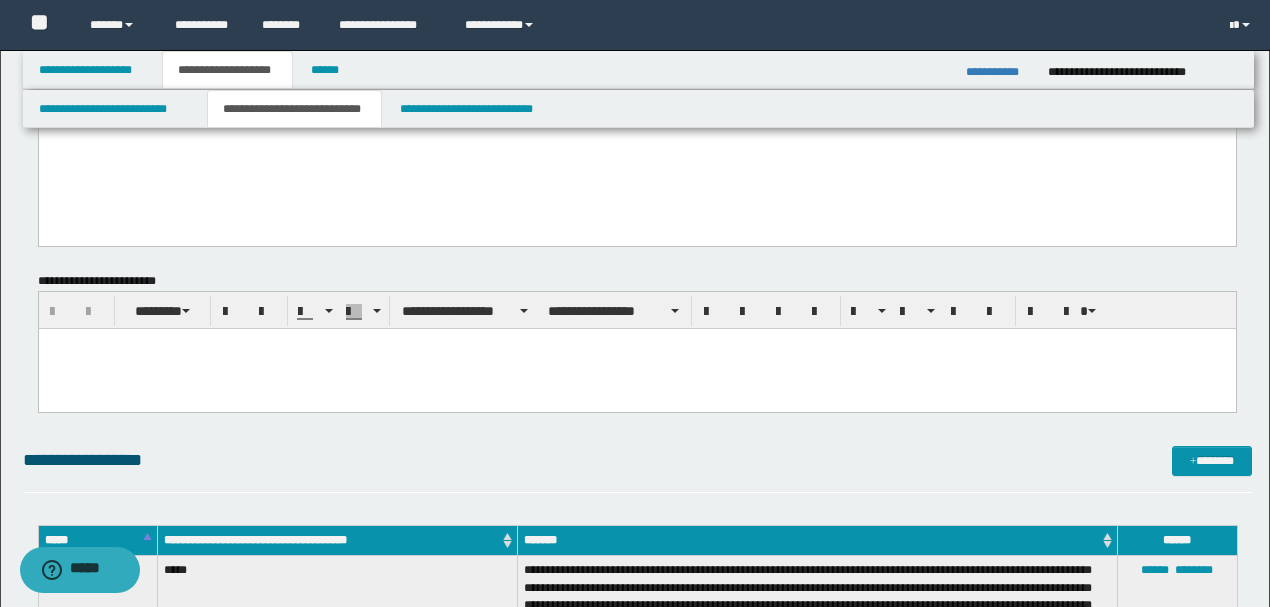 scroll, scrollTop: 333, scrollLeft: 0, axis: vertical 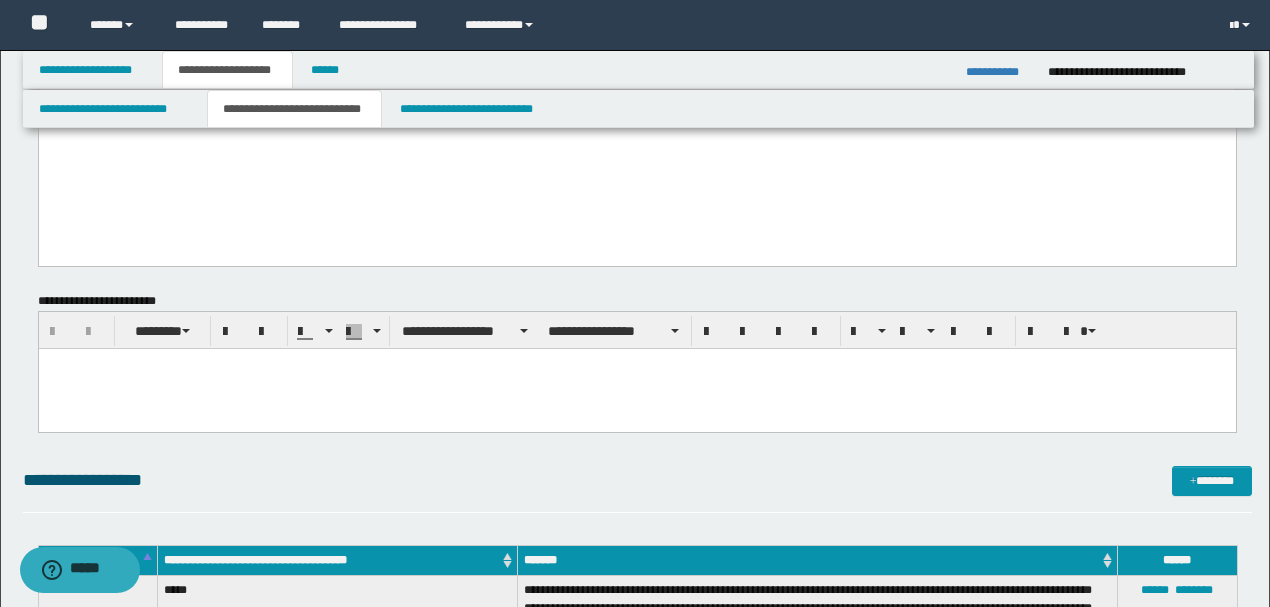 click at bounding box center (636, 364) 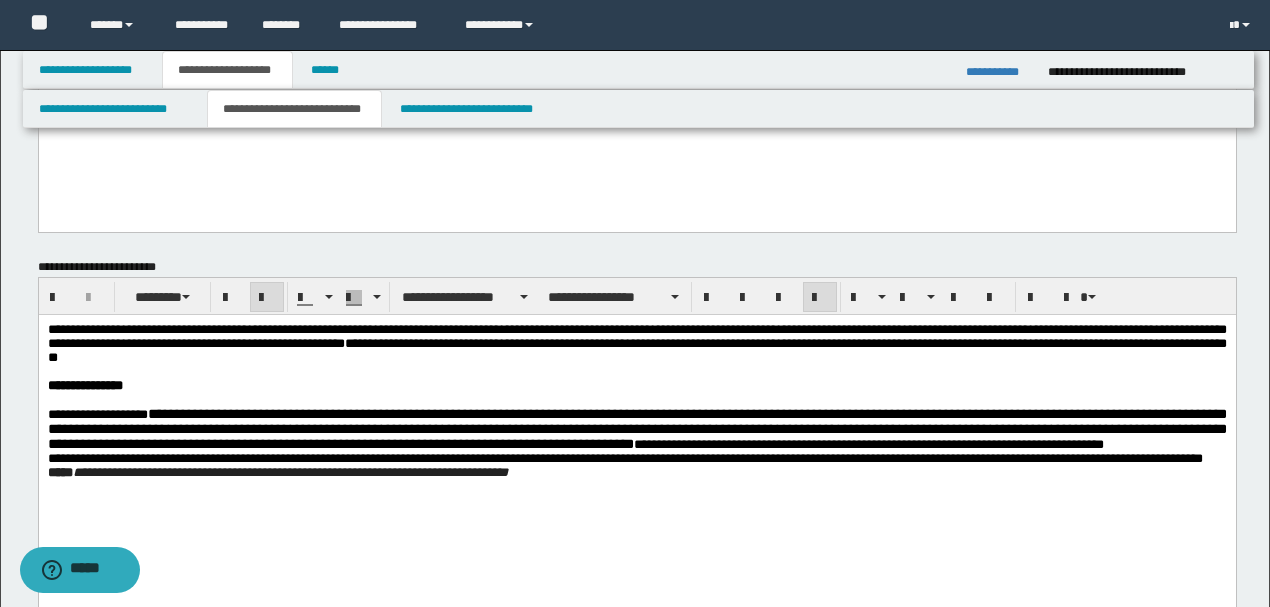 scroll, scrollTop: 400, scrollLeft: 0, axis: vertical 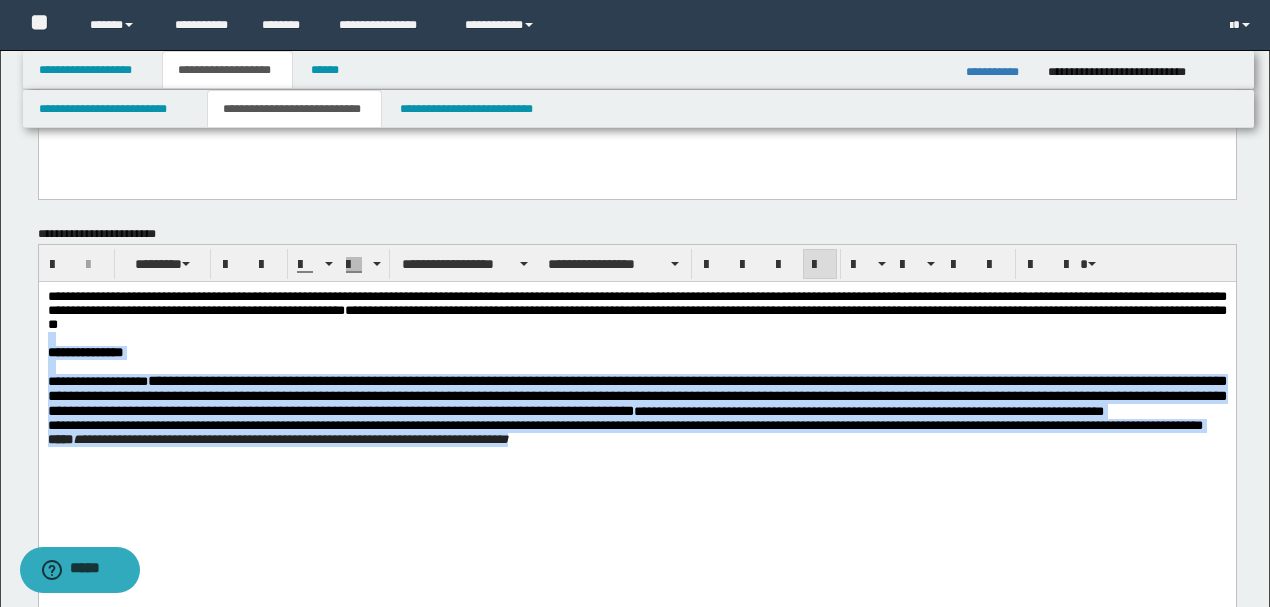drag, startPoint x: 534, startPoint y: 328, endPoint x: 698, endPoint y: 531, distance: 260.96936 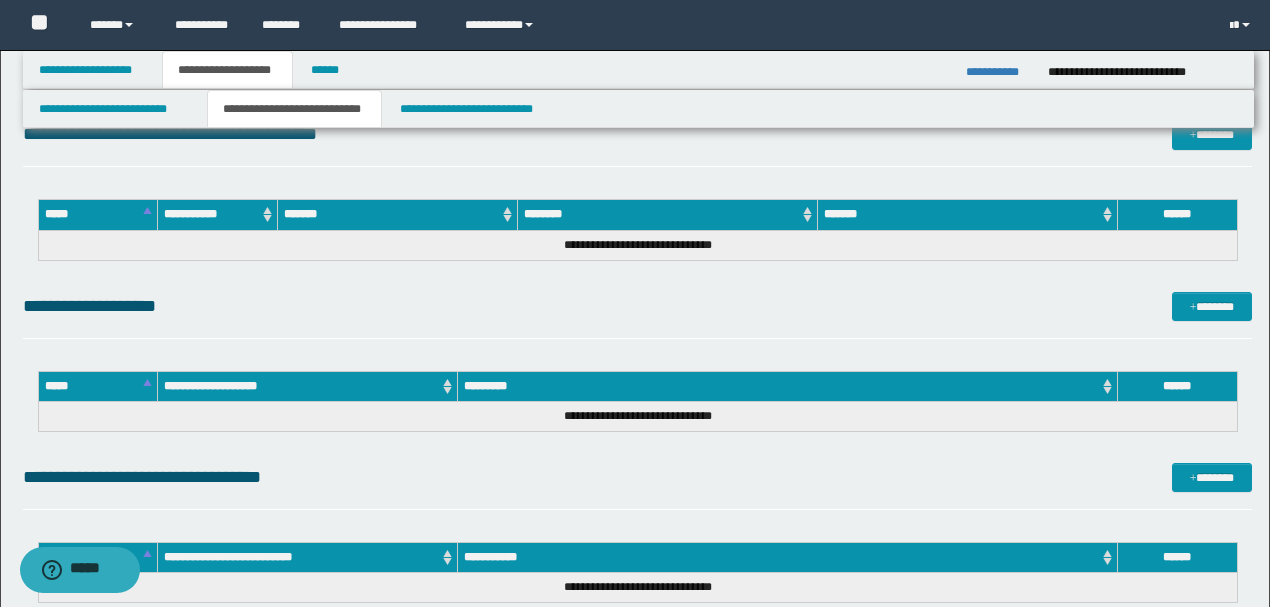 scroll, scrollTop: 1400, scrollLeft: 0, axis: vertical 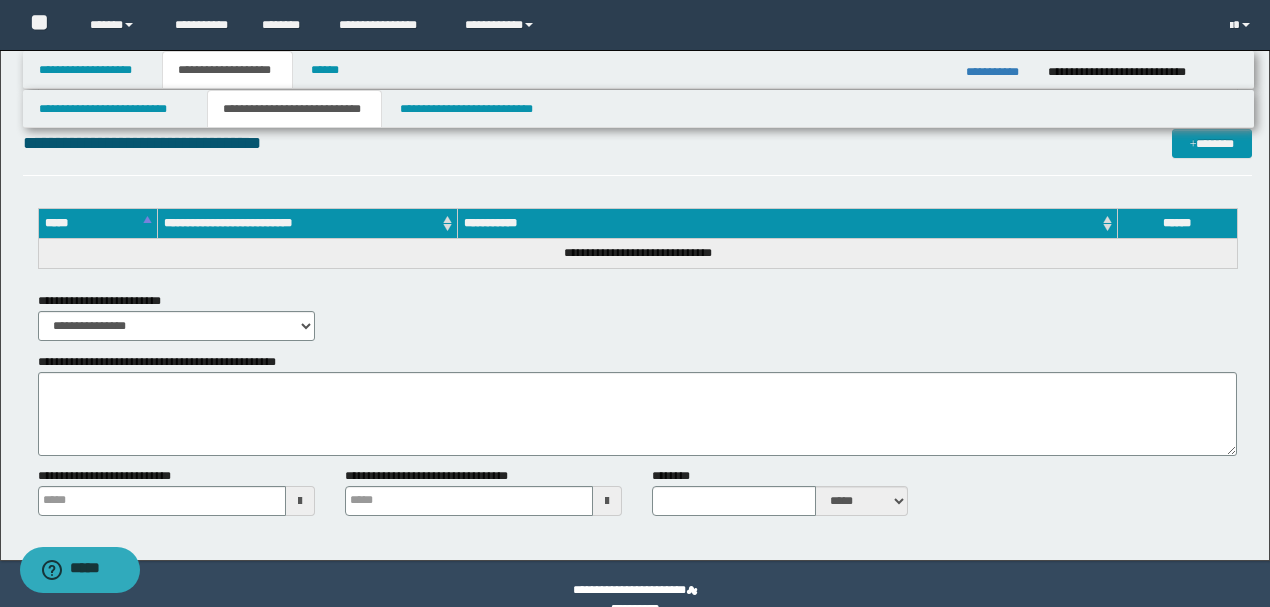 type 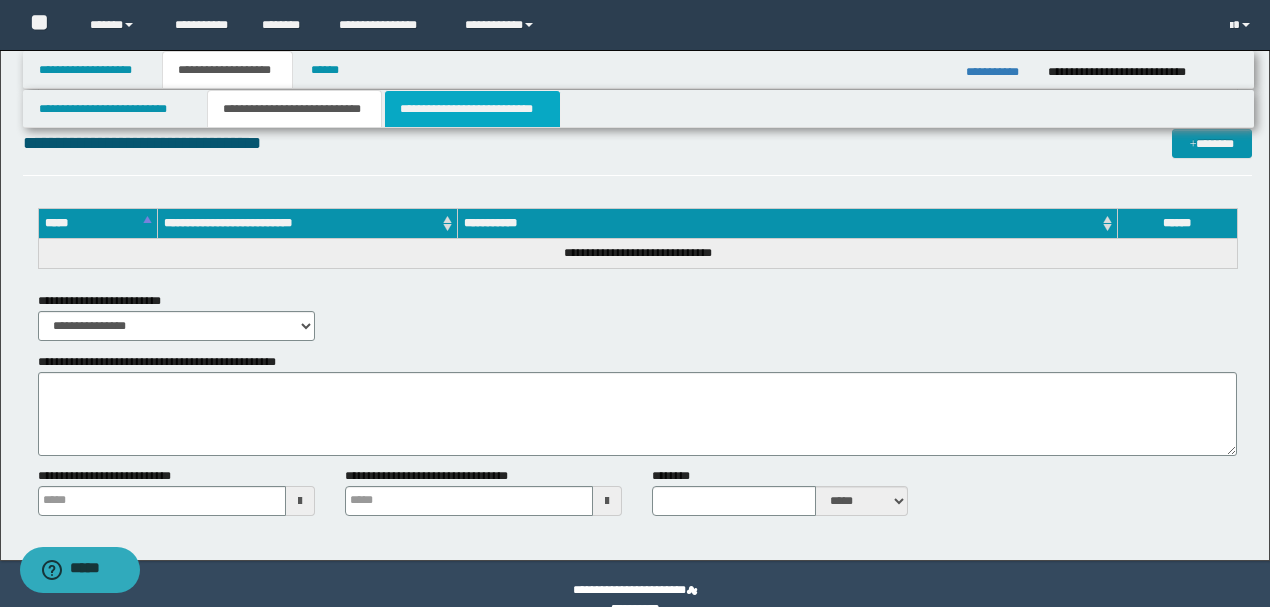 click on "**********" at bounding box center [472, 109] 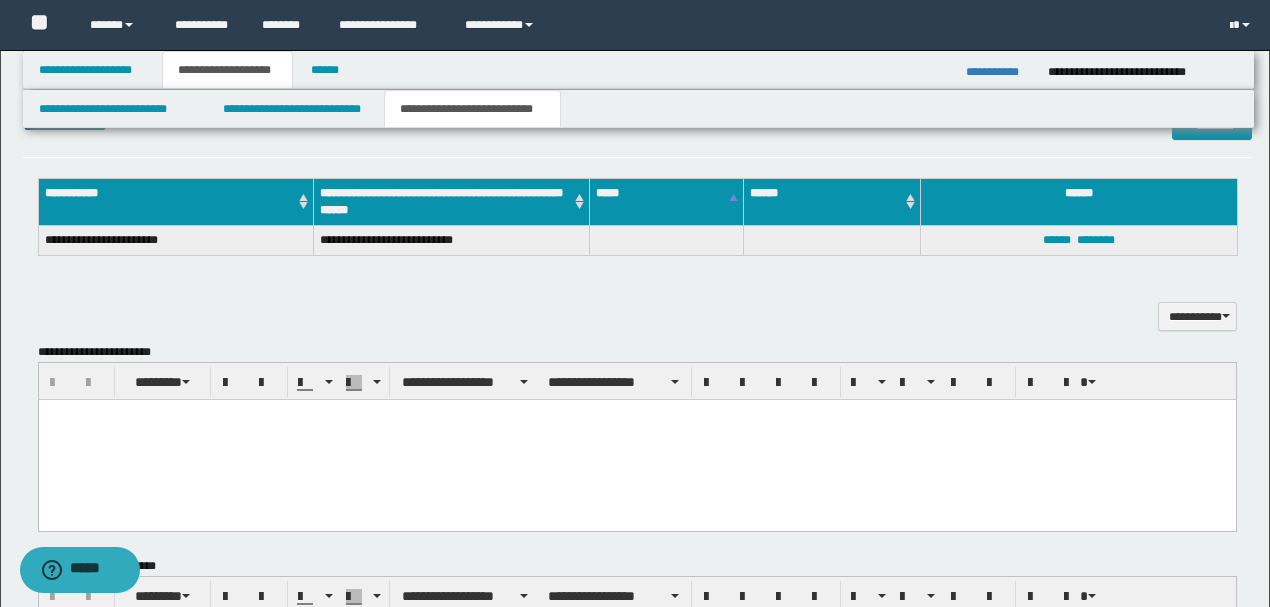 scroll, scrollTop: 933, scrollLeft: 0, axis: vertical 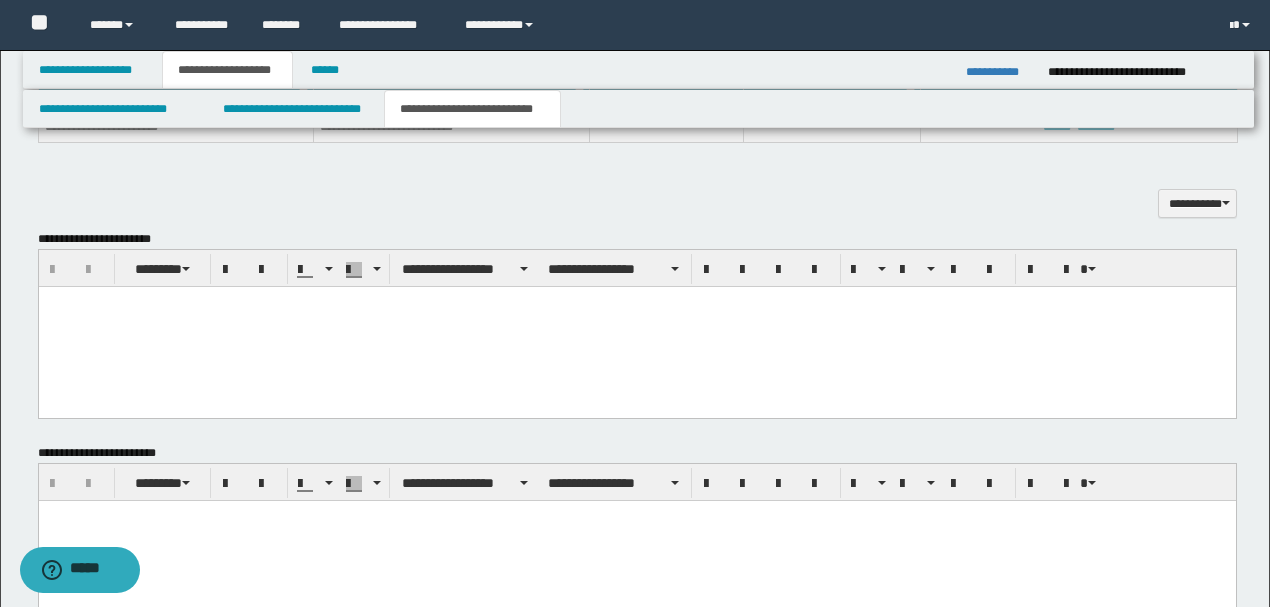 click at bounding box center (636, 326) 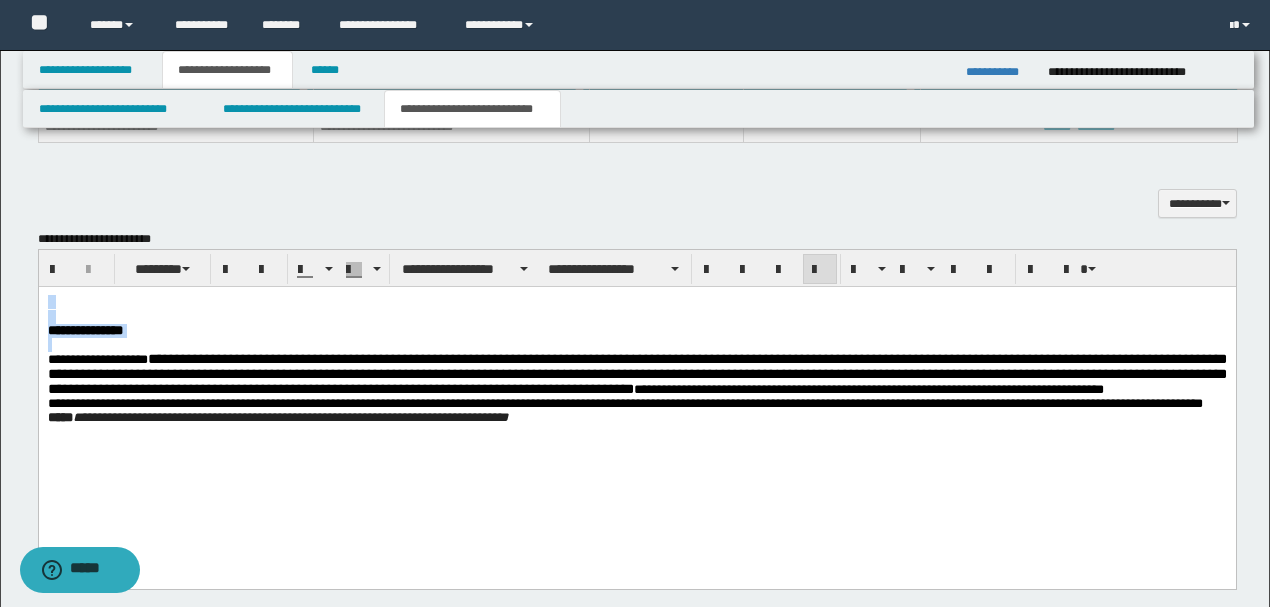 drag, startPoint x: 48, startPoint y: 369, endPoint x: 28, endPoint y: 301, distance: 70.88018 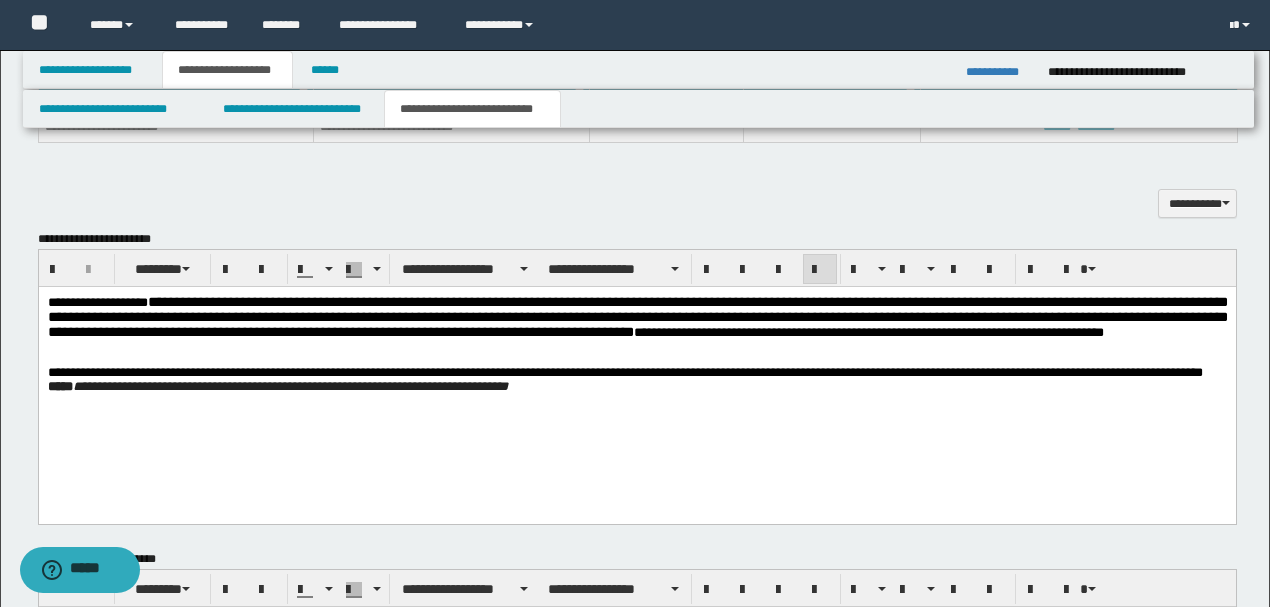 click on "**********" at bounding box center [624, 371] 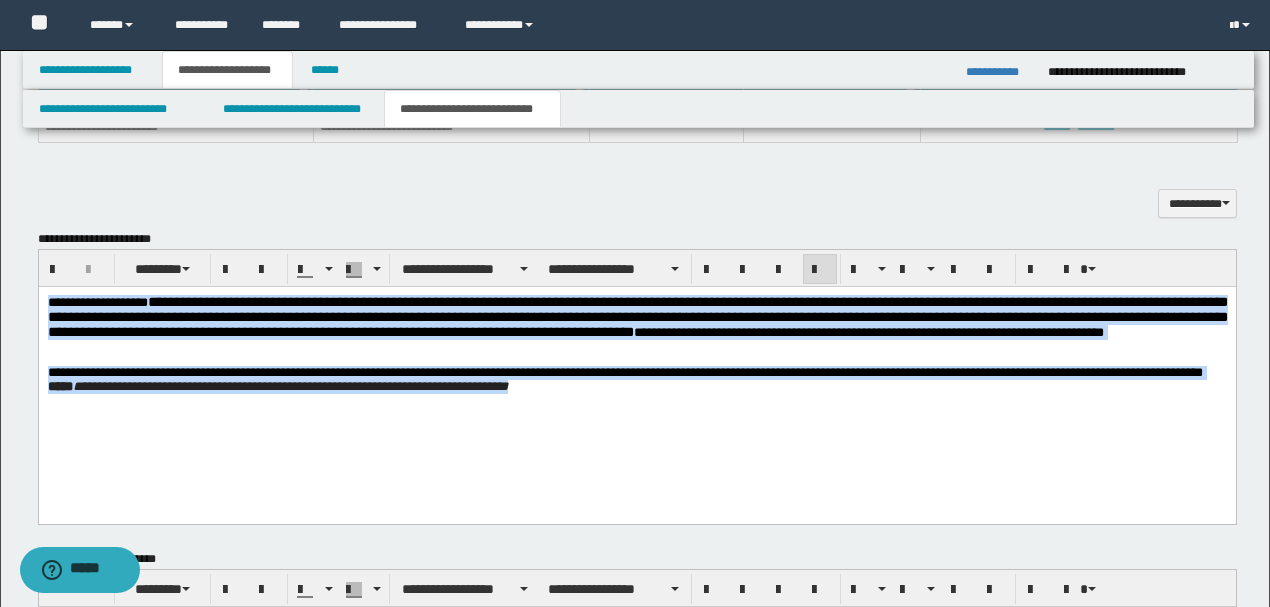 drag, startPoint x: 631, startPoint y: 418, endPoint x: 33, endPoint y: 306, distance: 608.3979 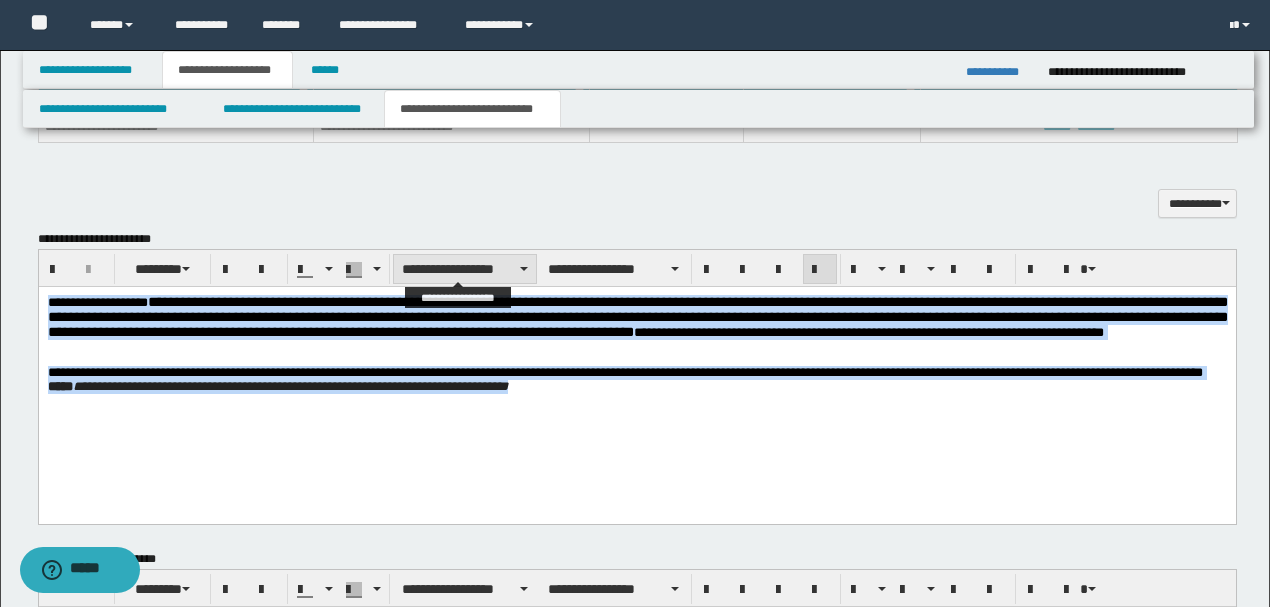 click on "**********" at bounding box center [465, 269] 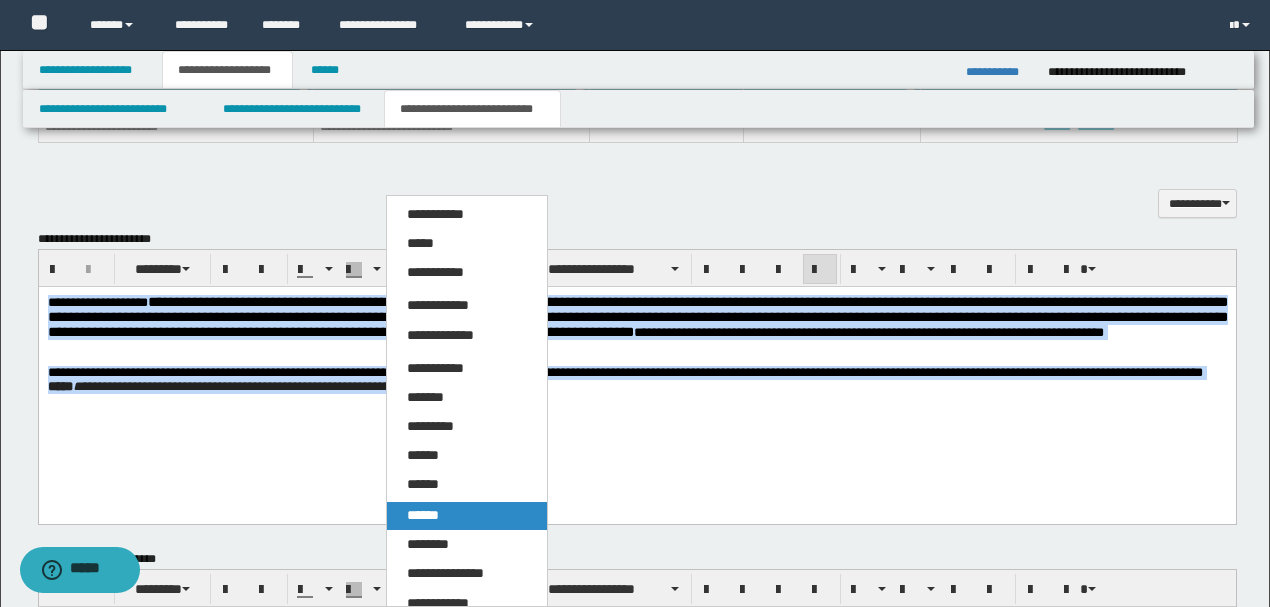 click on "******" at bounding box center [423, 515] 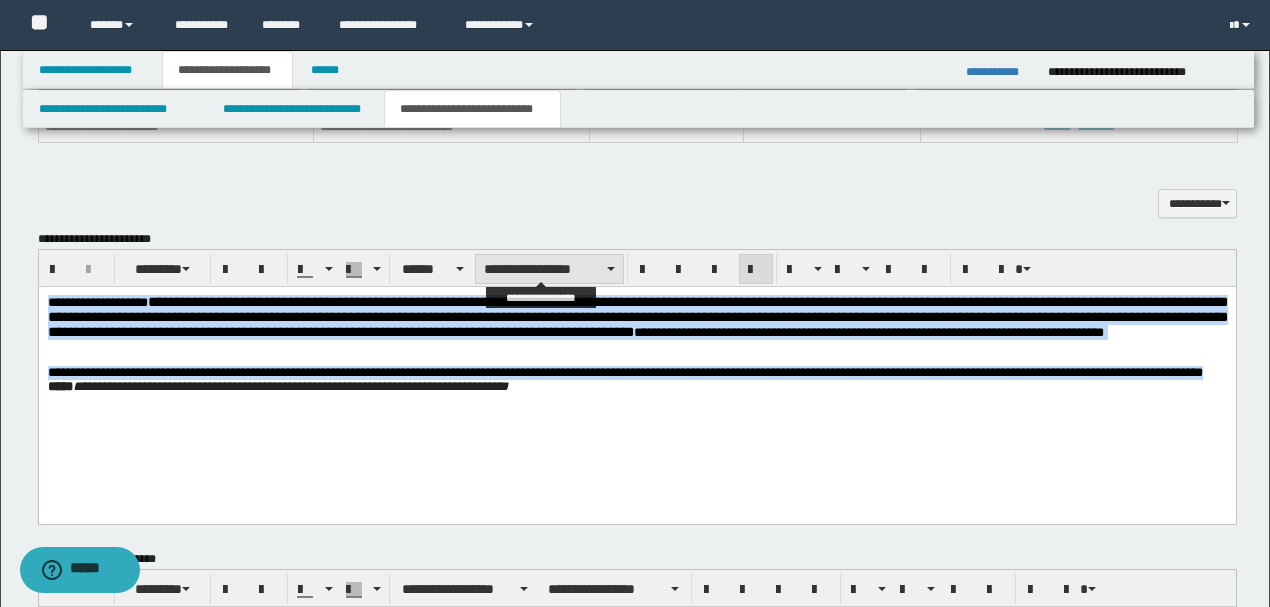 click on "**********" at bounding box center (549, 269) 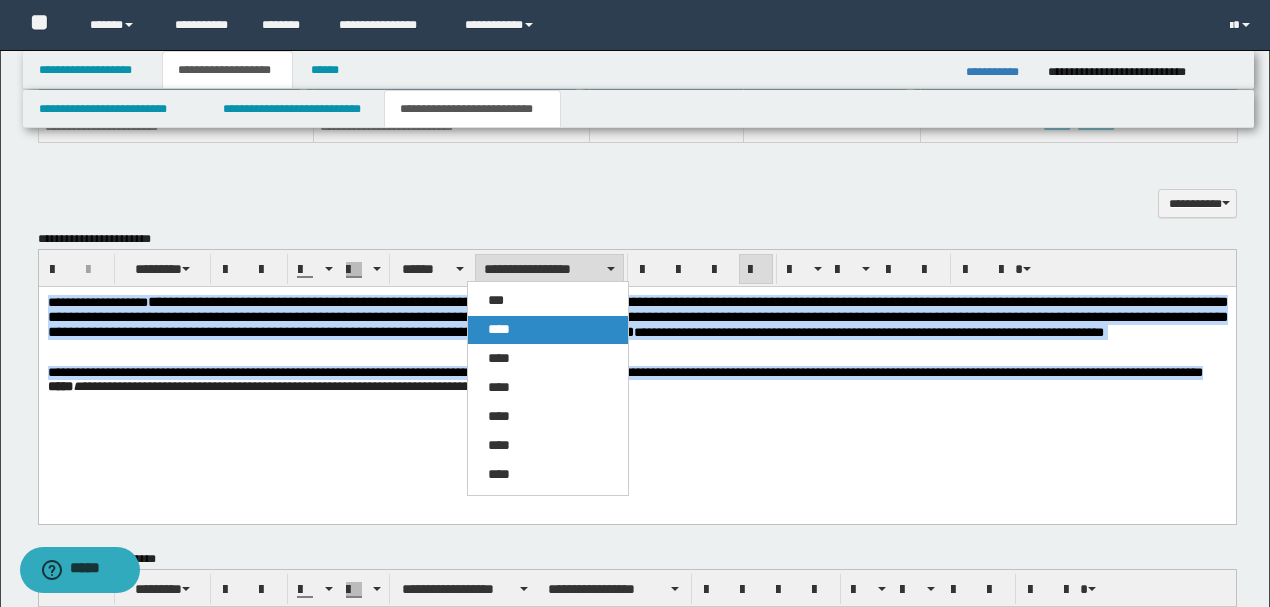 click on "****" at bounding box center (547, 330) 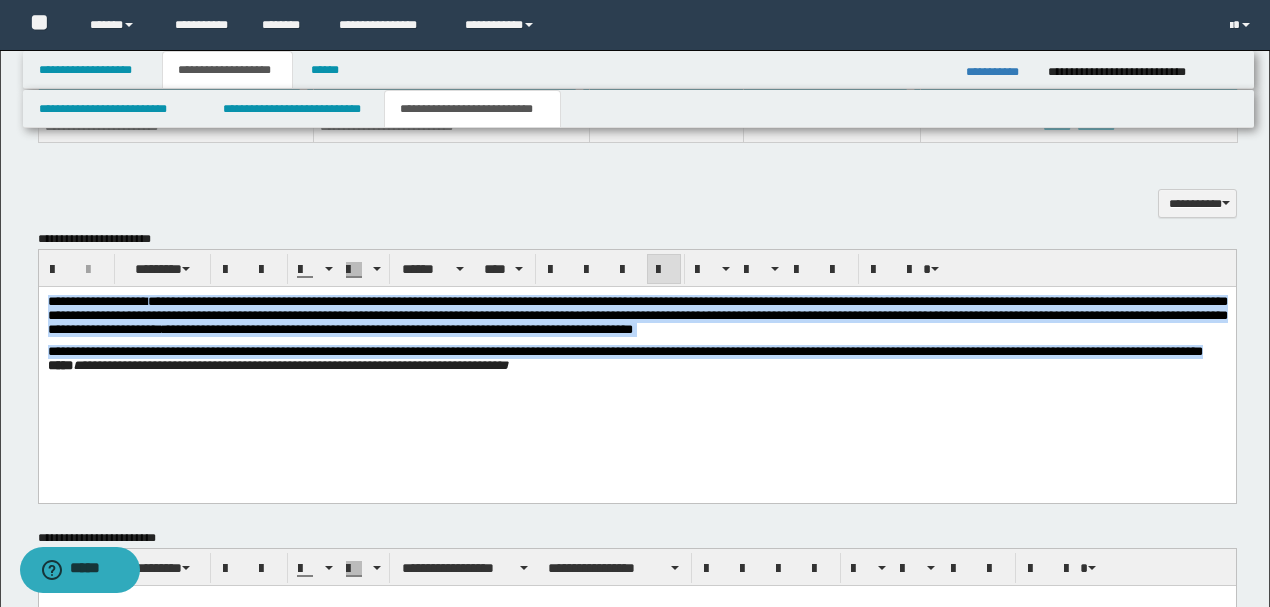 click on "**********" at bounding box center [624, 350] 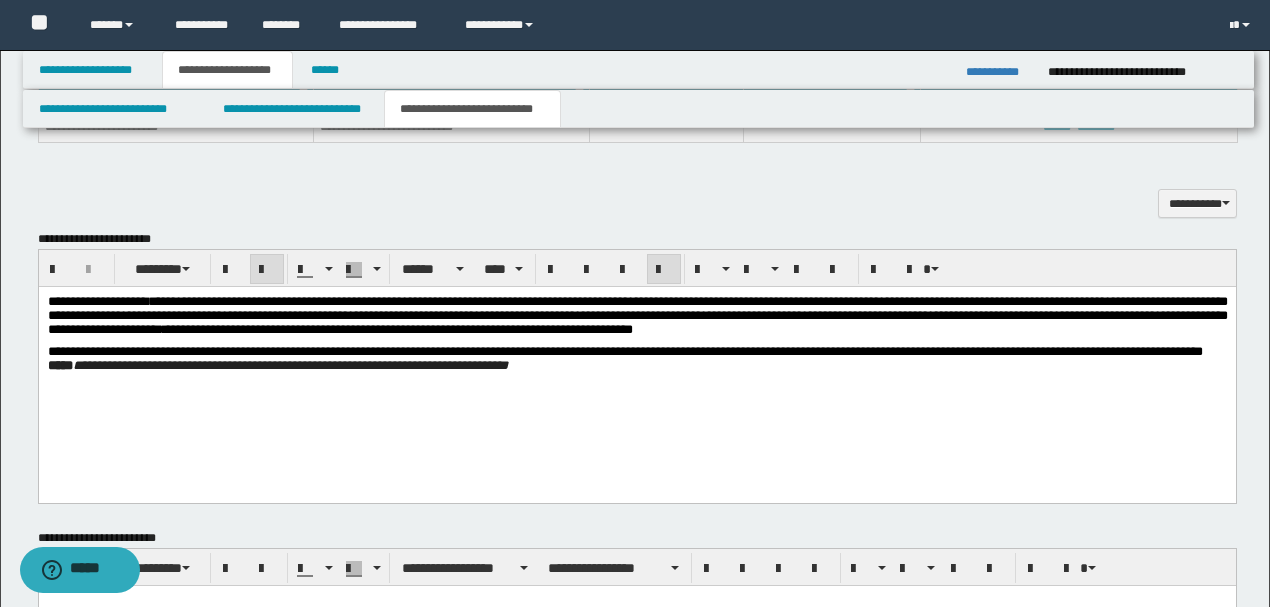 click on "**********" at bounding box center (636, 365) 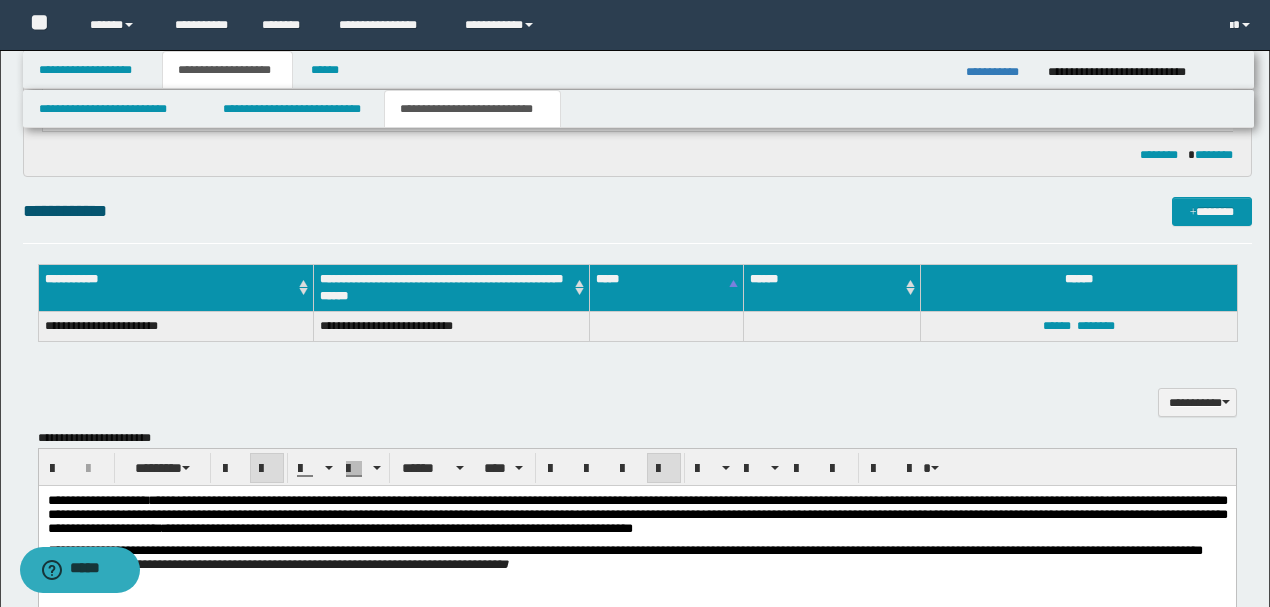 scroll, scrollTop: 733, scrollLeft: 0, axis: vertical 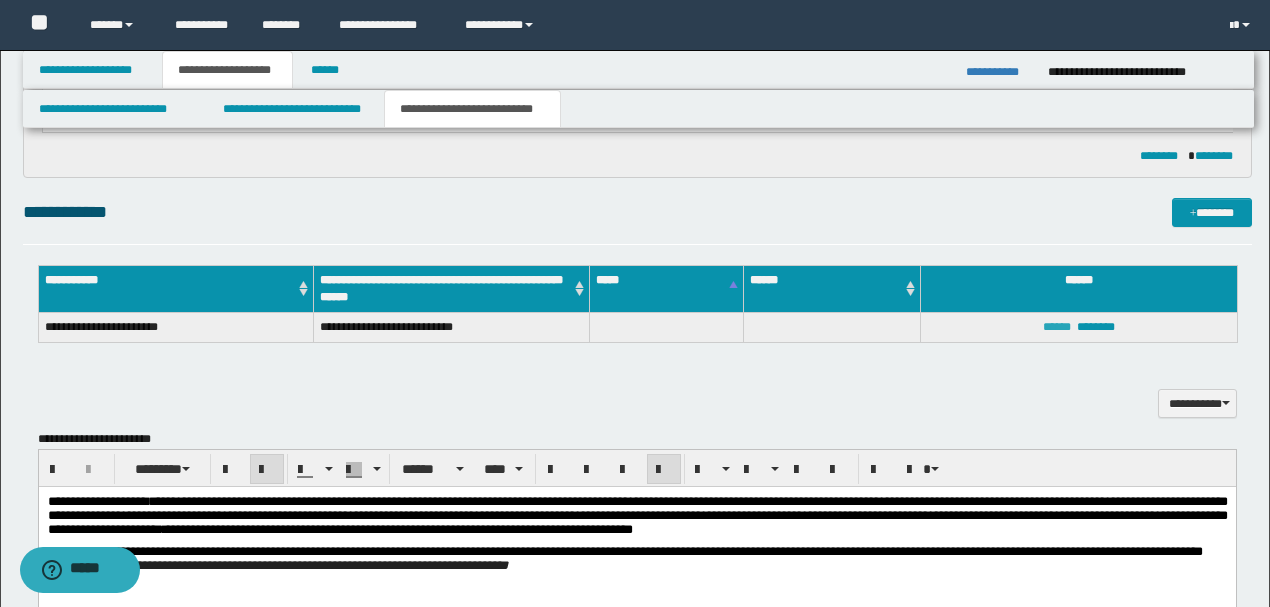 click on "******" at bounding box center (1057, 327) 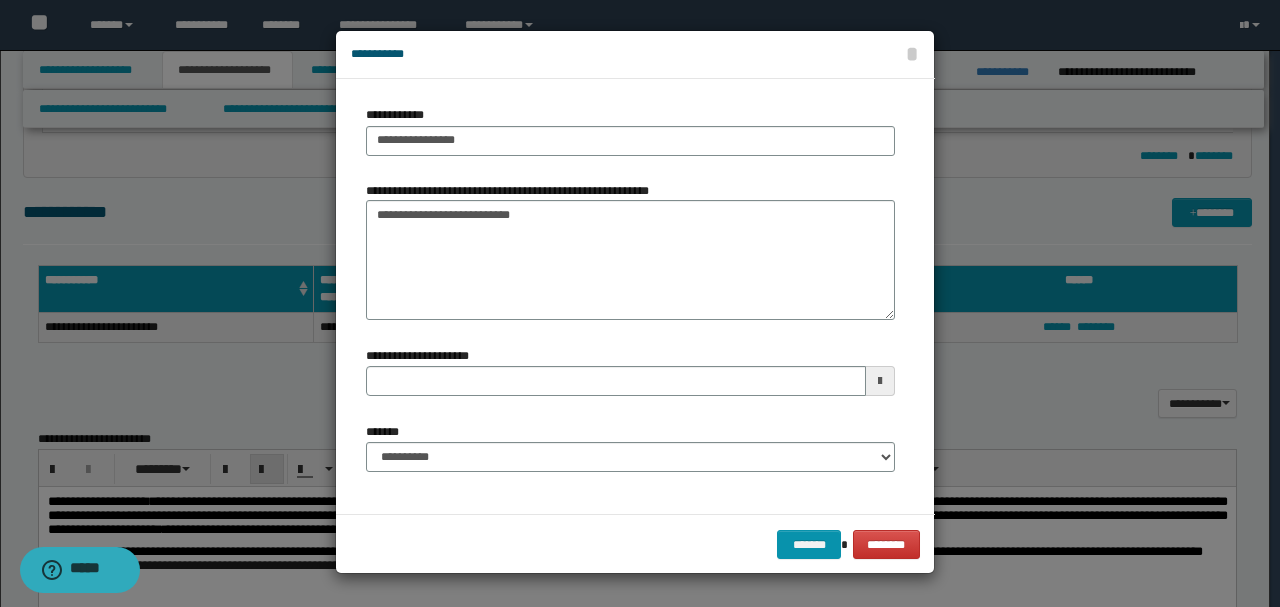 type 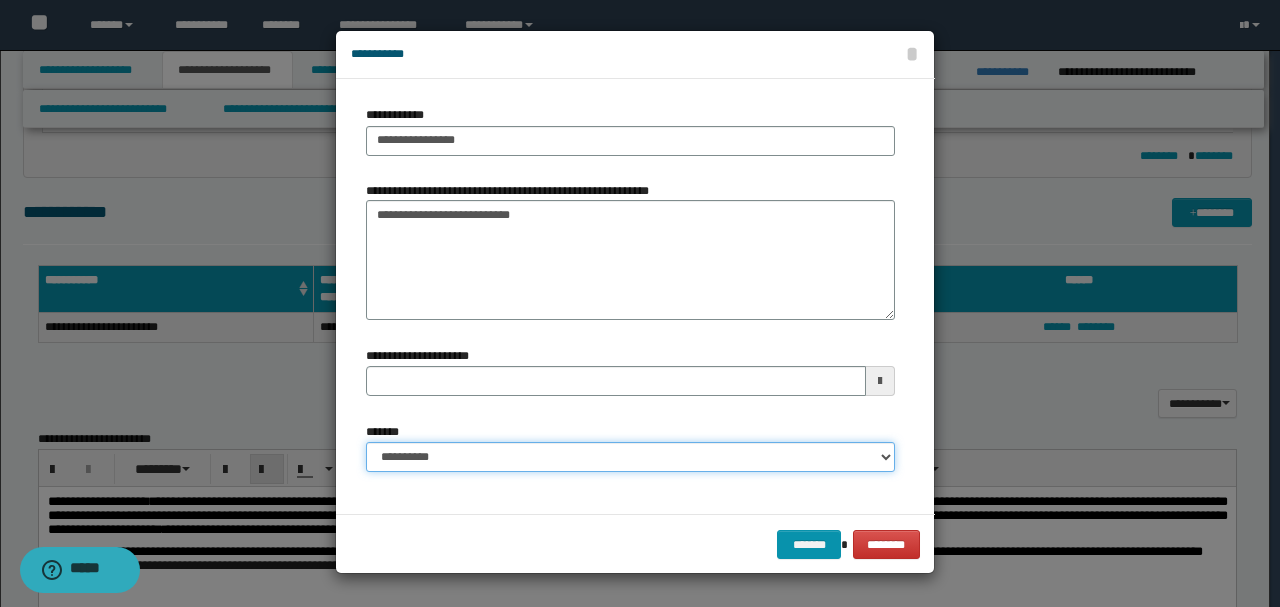 click on "**********" at bounding box center [630, 457] 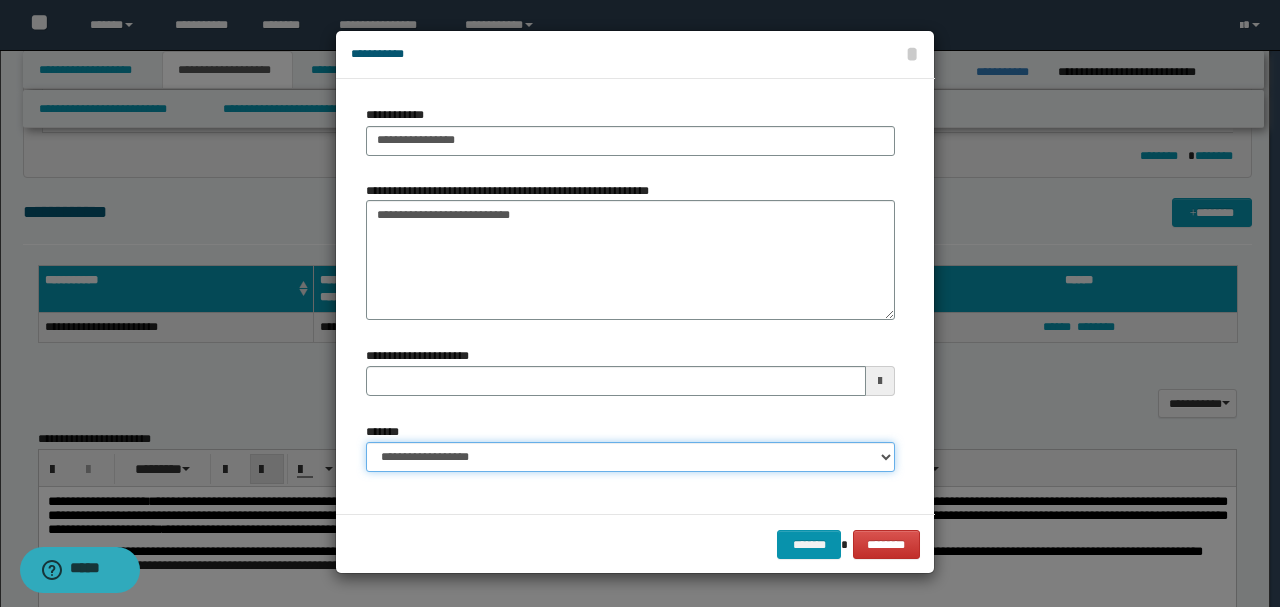 click on "**********" at bounding box center (630, 457) 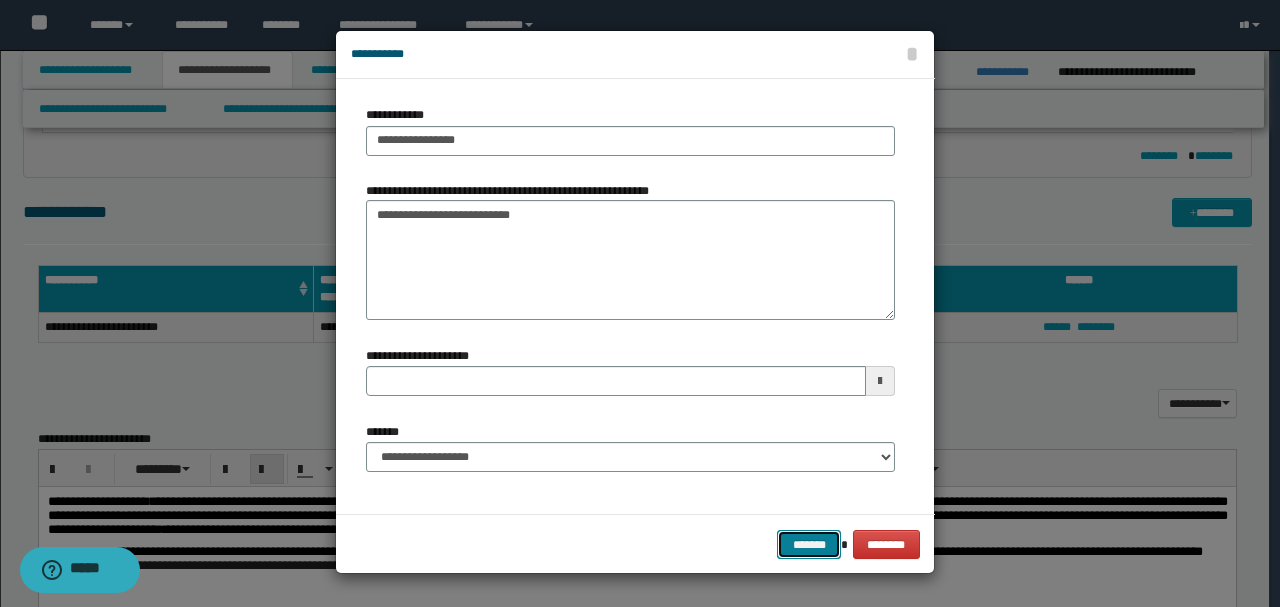click on "*******" at bounding box center [809, 544] 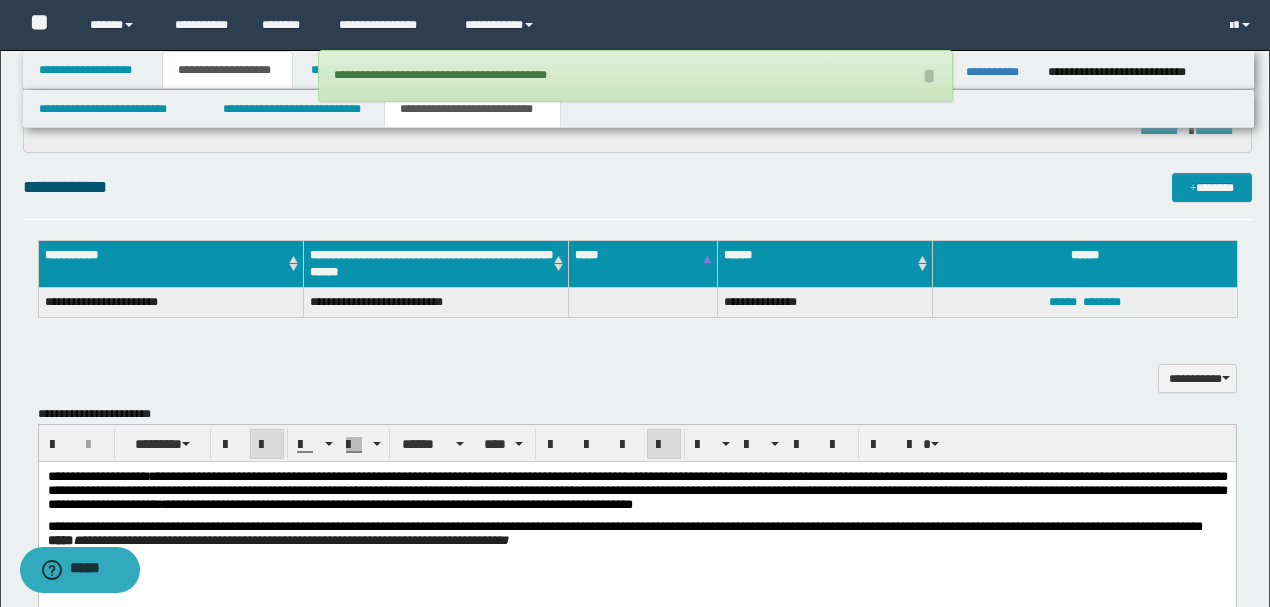 scroll, scrollTop: 733, scrollLeft: 0, axis: vertical 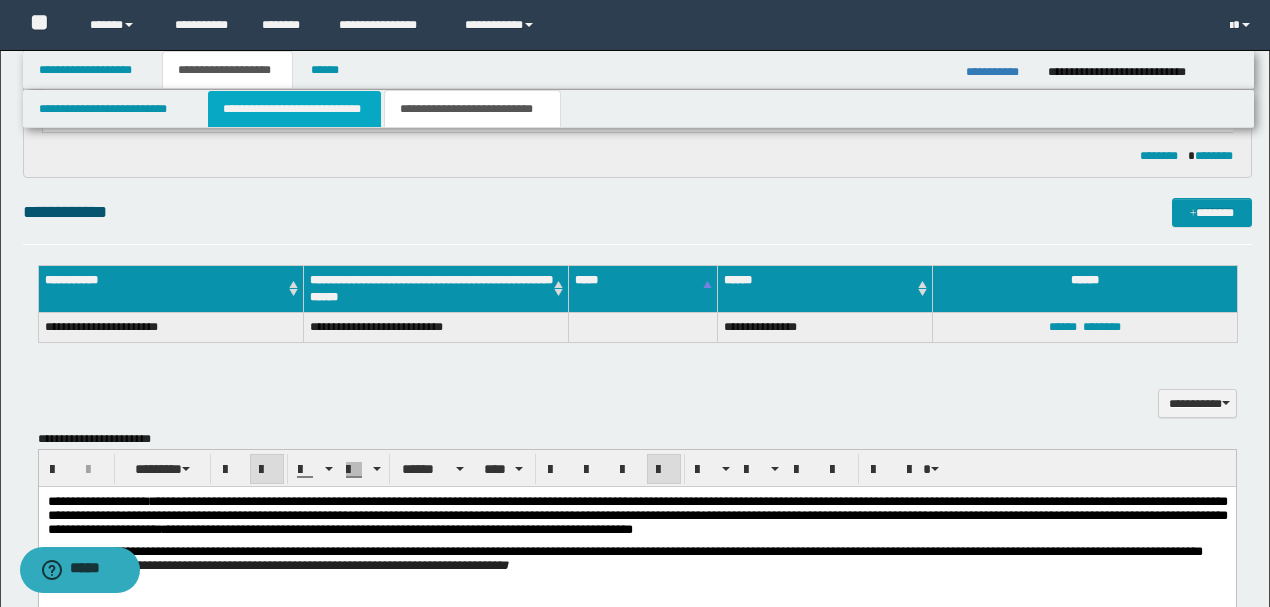 click on "**********" at bounding box center [294, 109] 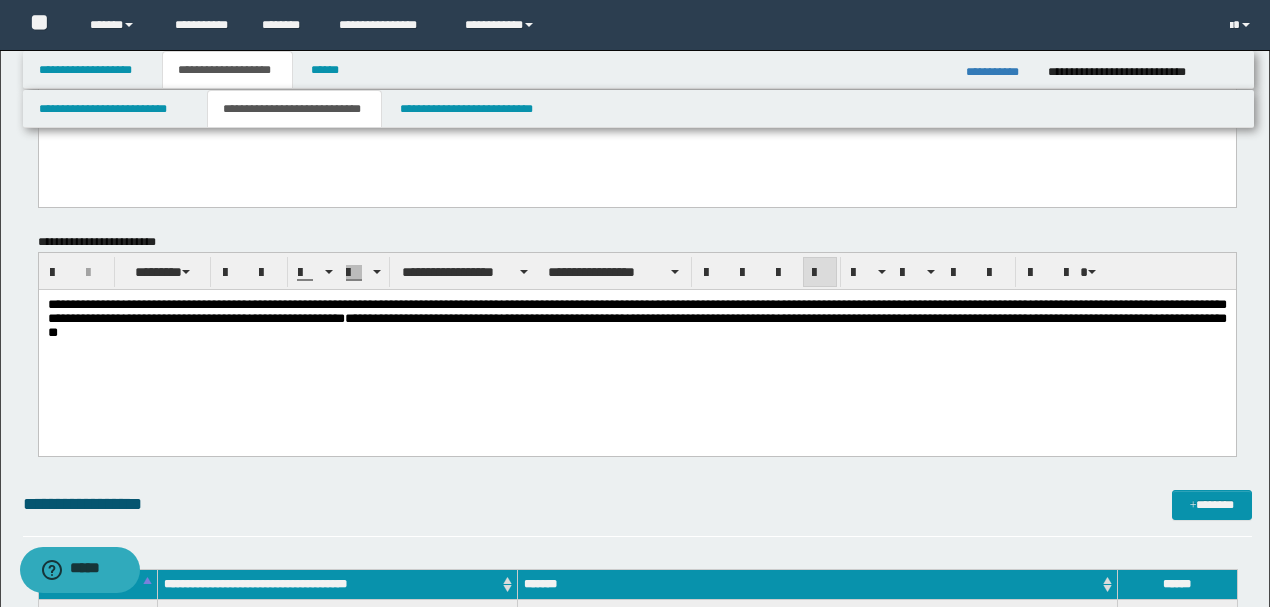 scroll, scrollTop: 266, scrollLeft: 0, axis: vertical 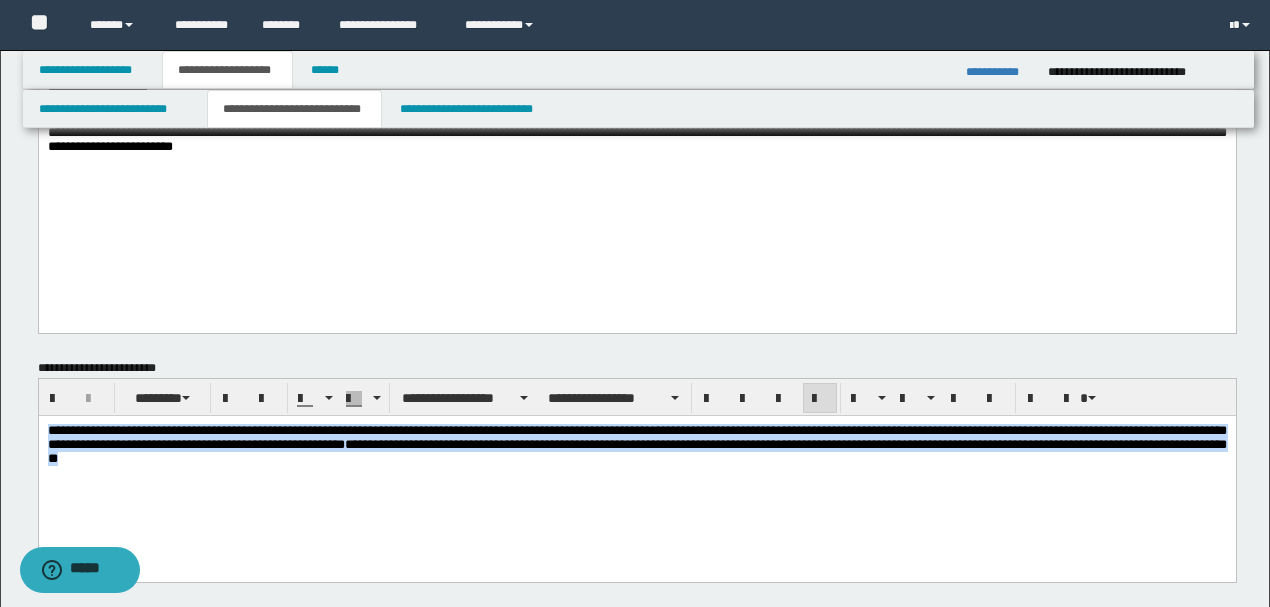 drag, startPoint x: 540, startPoint y: 467, endPoint x: 30, endPoint y: 424, distance: 511.80954 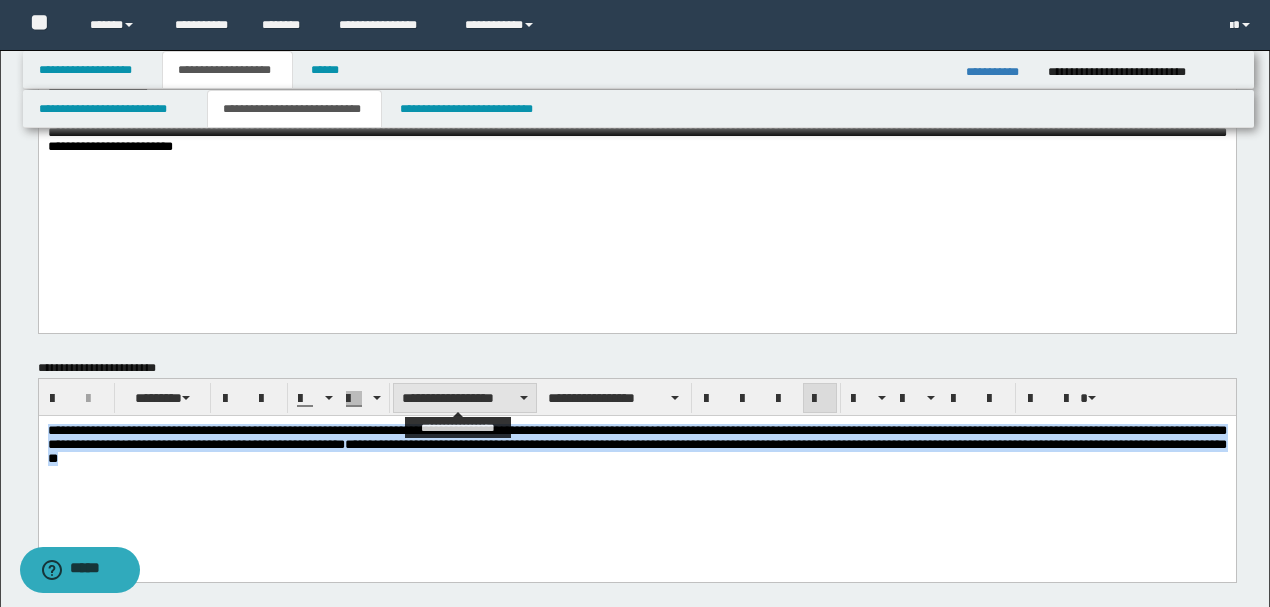 click on "**********" at bounding box center [465, 398] 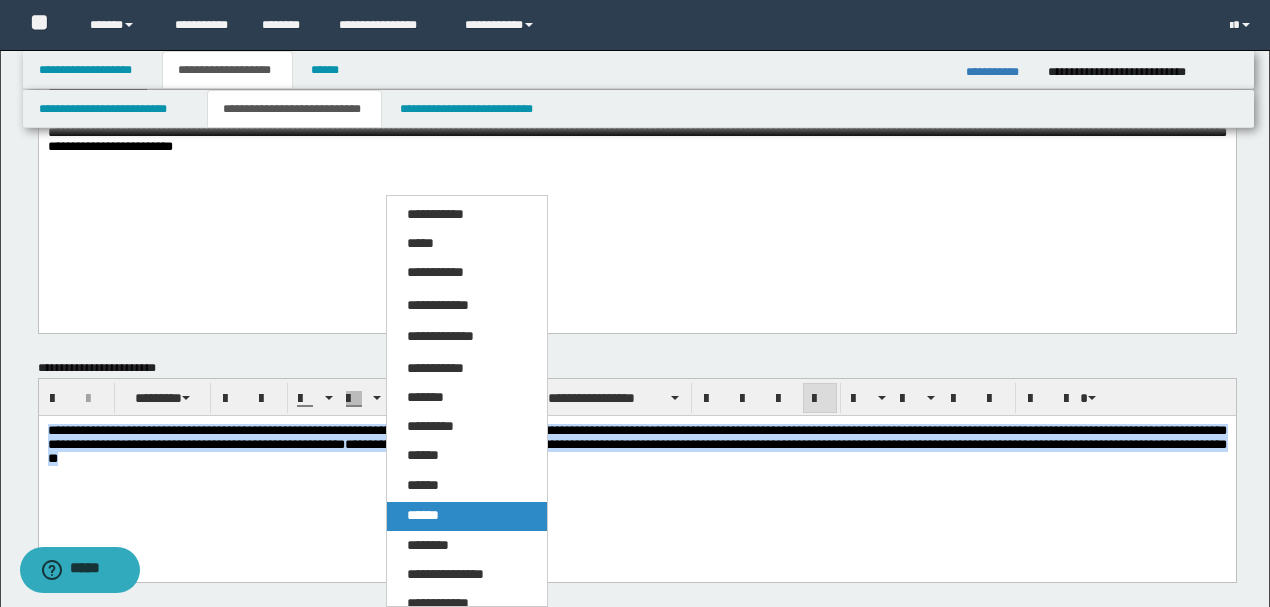 drag, startPoint x: 446, startPoint y: 519, endPoint x: 426, endPoint y: 86, distance: 433.46164 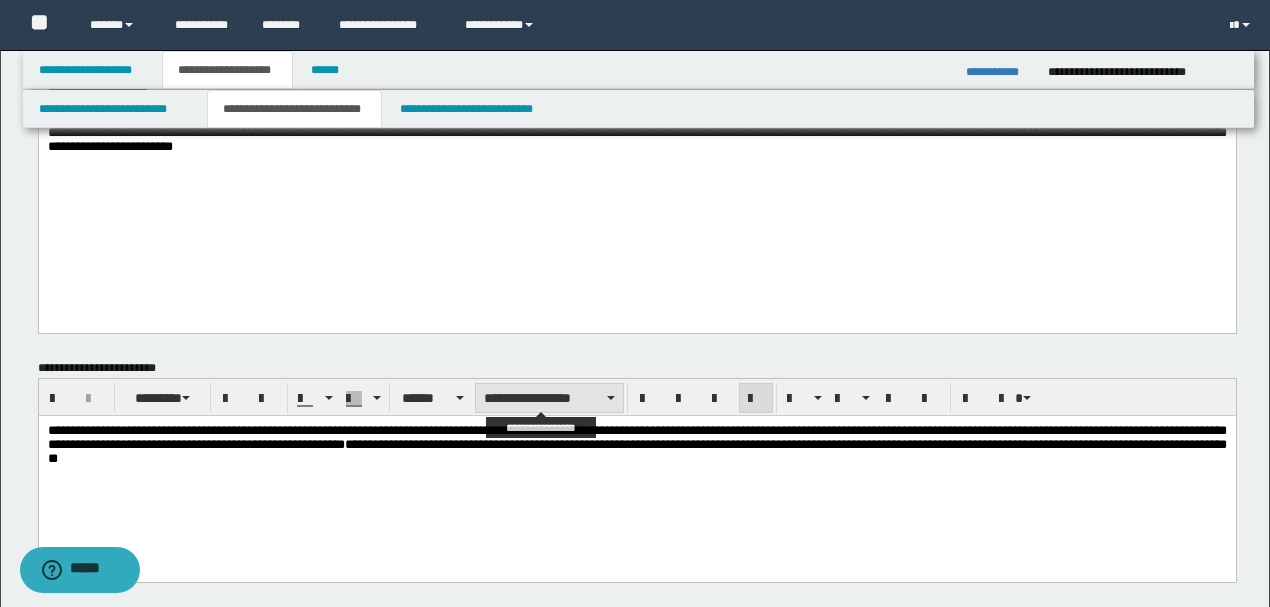 click on "**********" at bounding box center [549, 398] 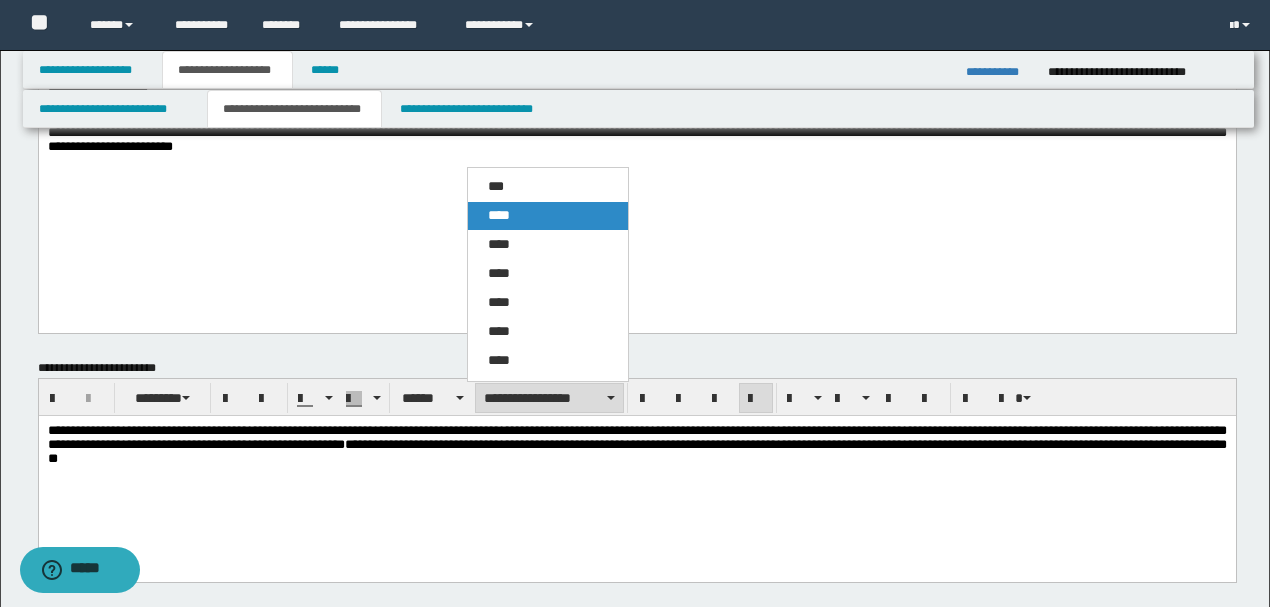 click on "****" at bounding box center [499, 215] 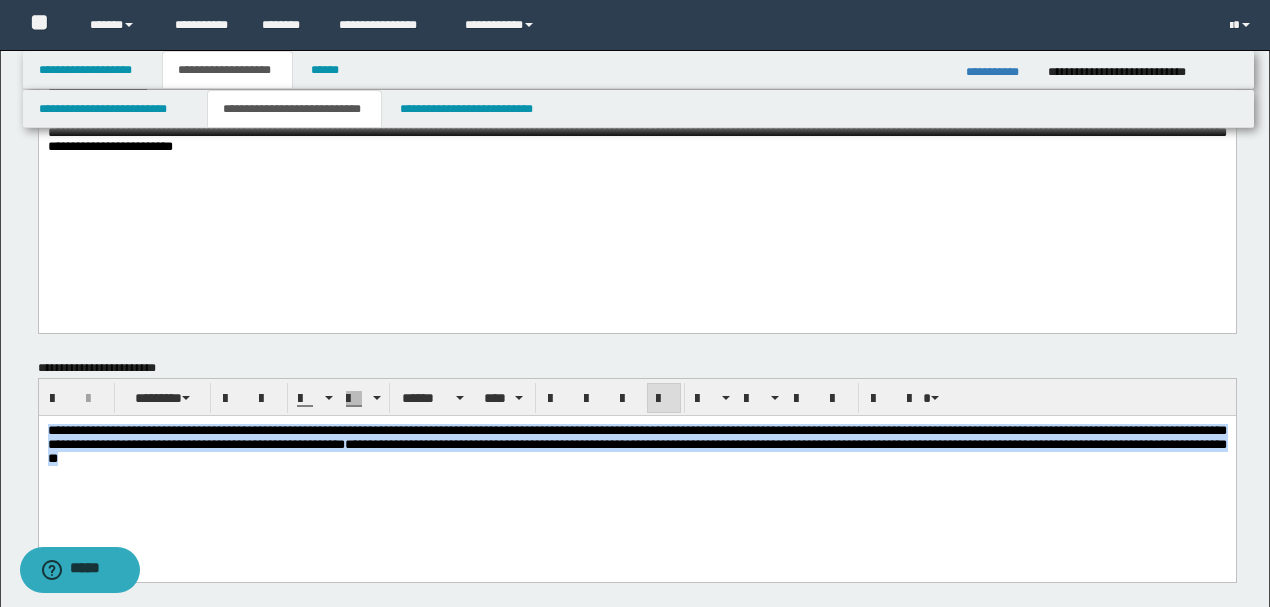 click on "**********" at bounding box center (636, 444) 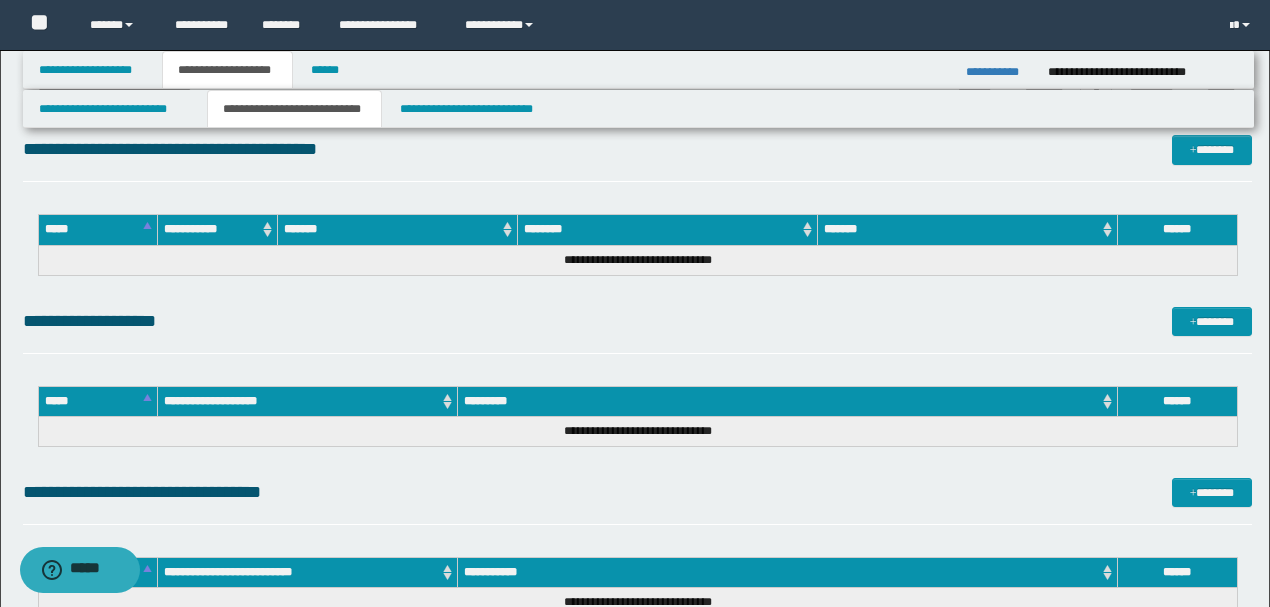 scroll, scrollTop: 1333, scrollLeft: 0, axis: vertical 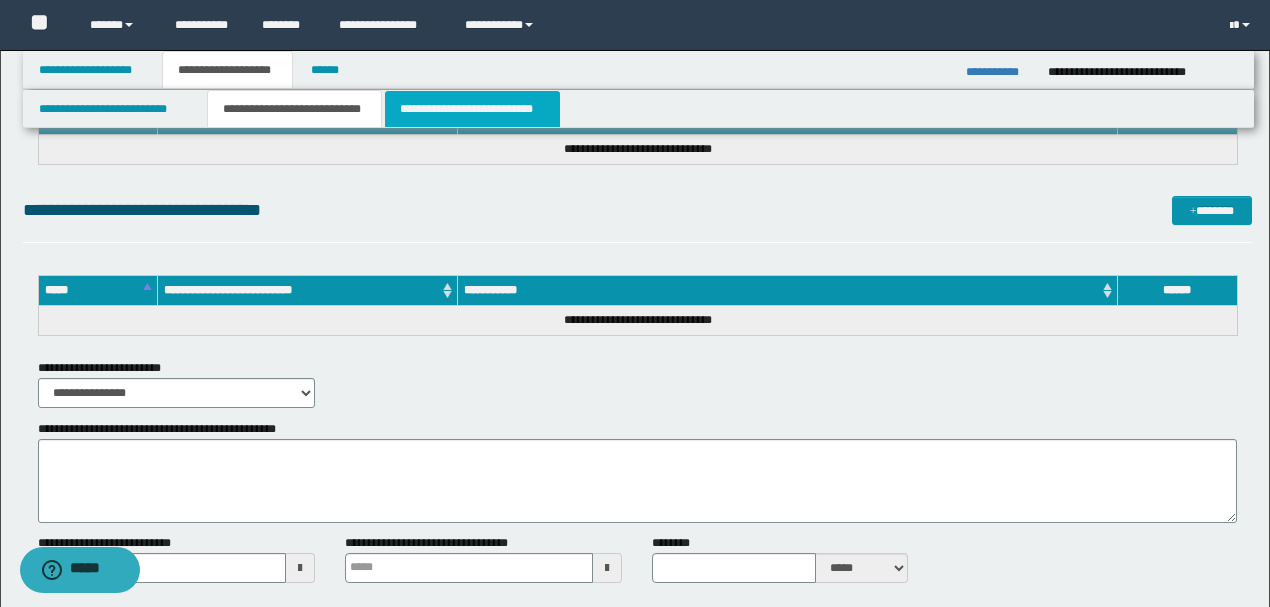 click on "**********" at bounding box center (472, 109) 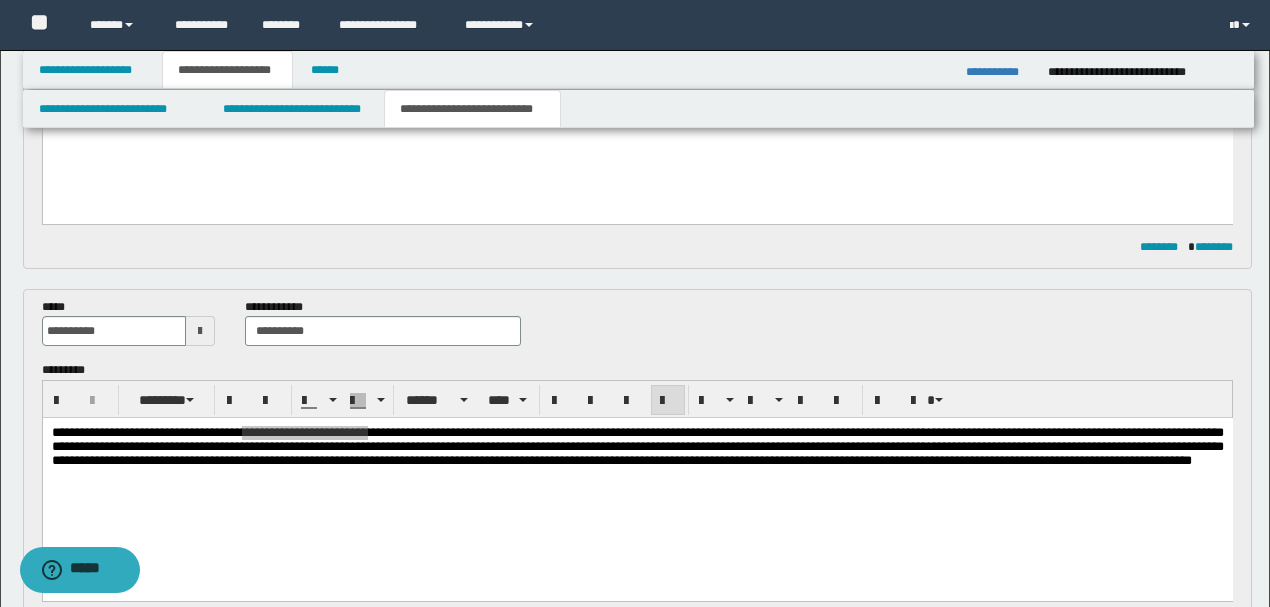 scroll, scrollTop: 266, scrollLeft: 0, axis: vertical 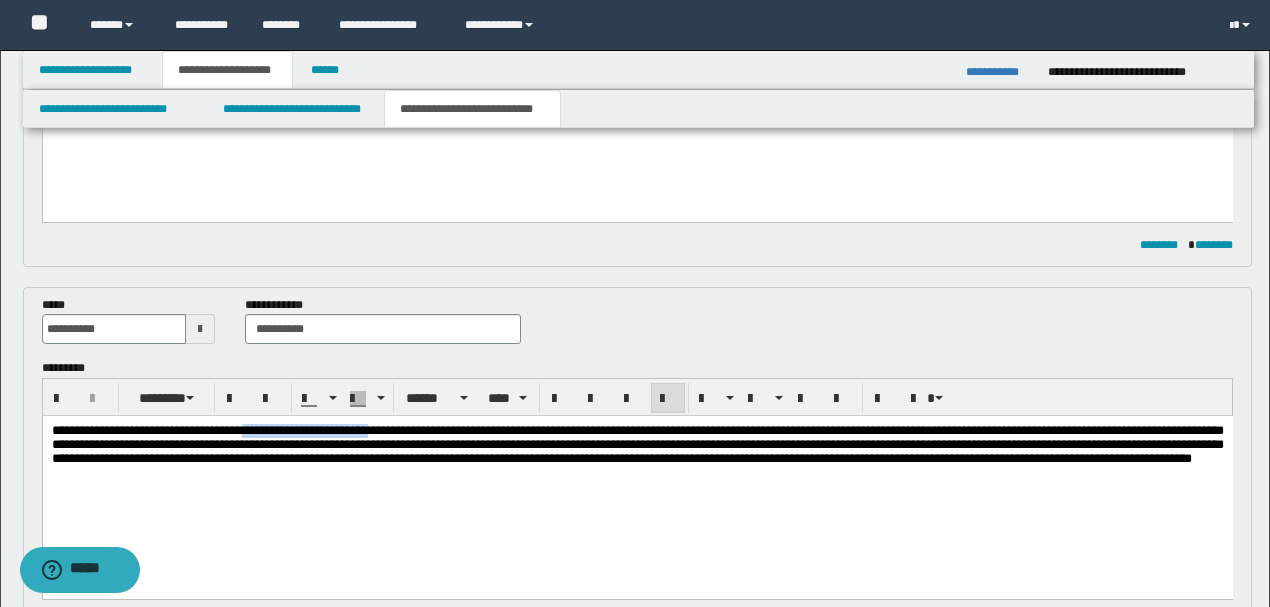 click on "**********" at bounding box center [637, 444] 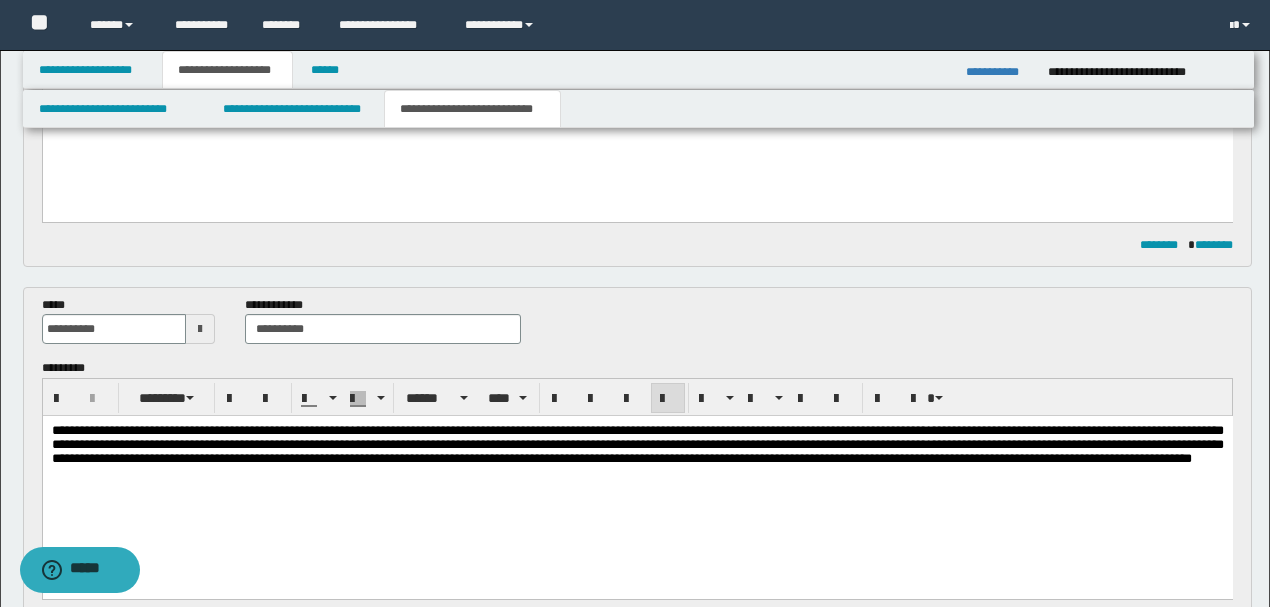 click on "**********" at bounding box center [637, 444] 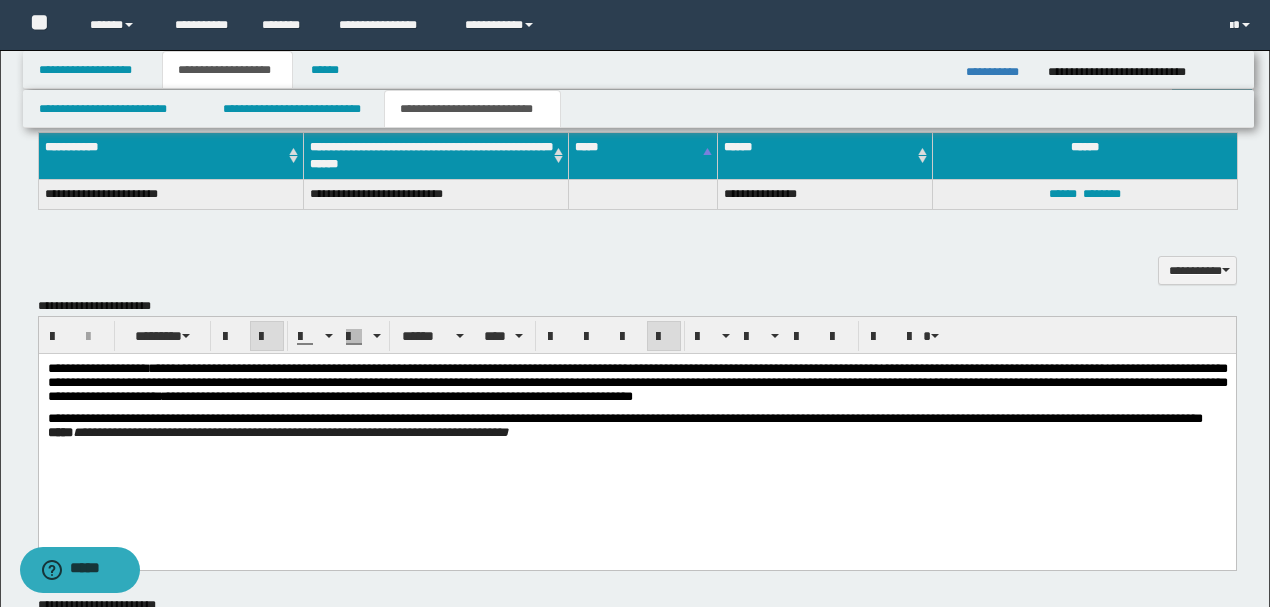 scroll, scrollTop: 866, scrollLeft: 0, axis: vertical 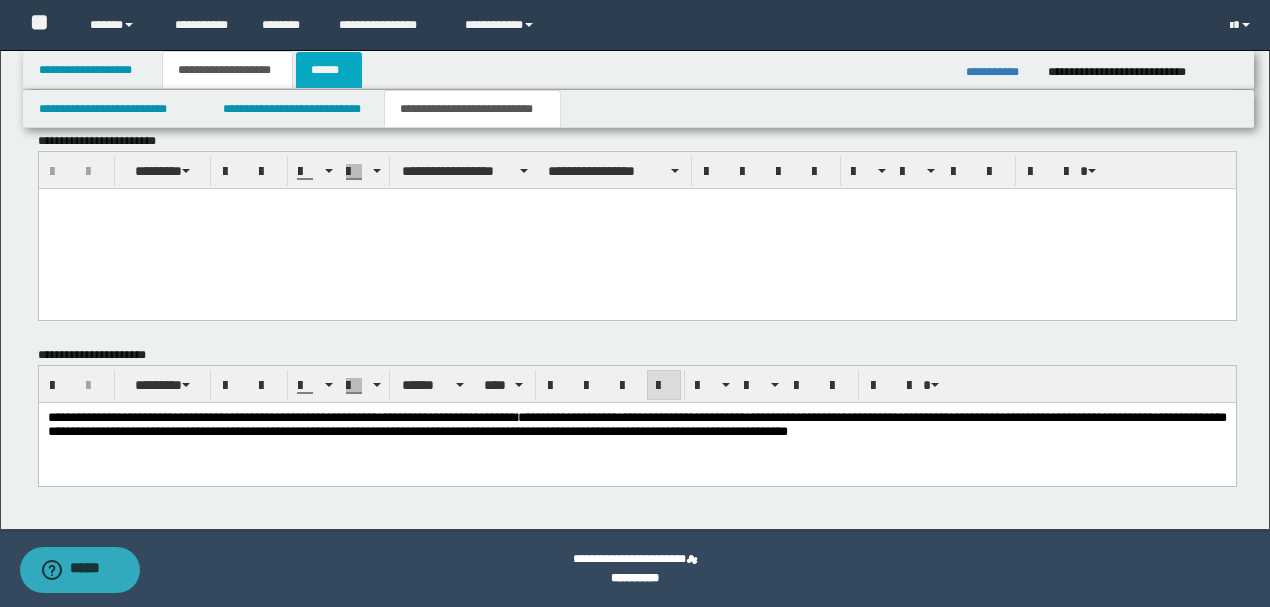 click on "******" at bounding box center [329, 70] 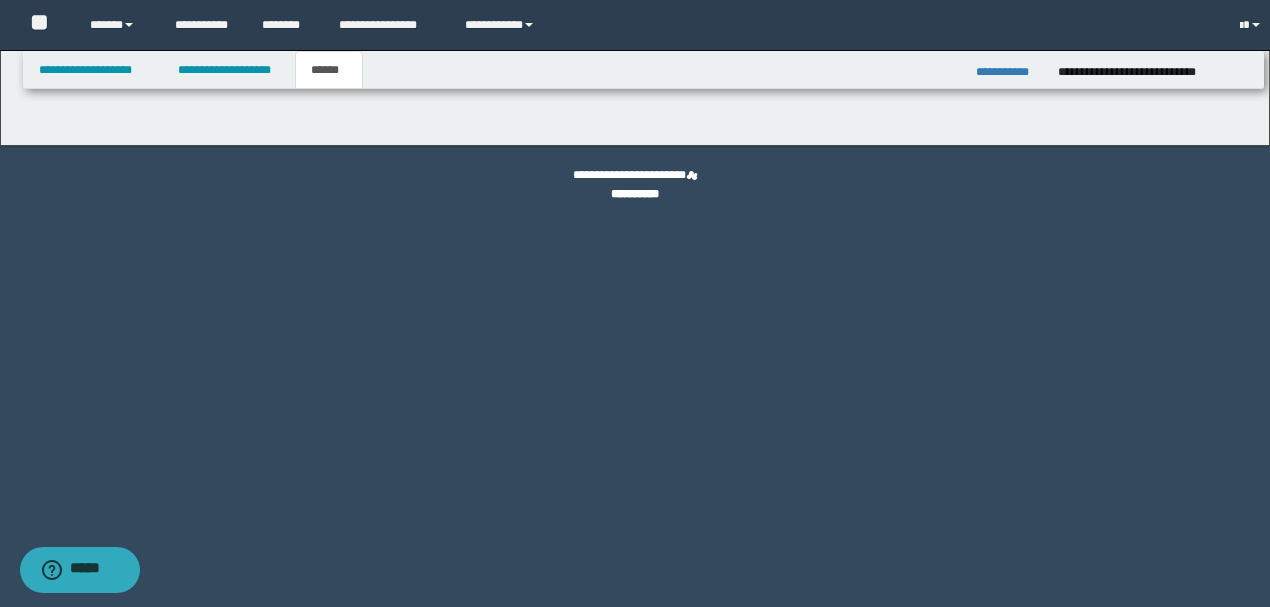 scroll, scrollTop: 0, scrollLeft: 0, axis: both 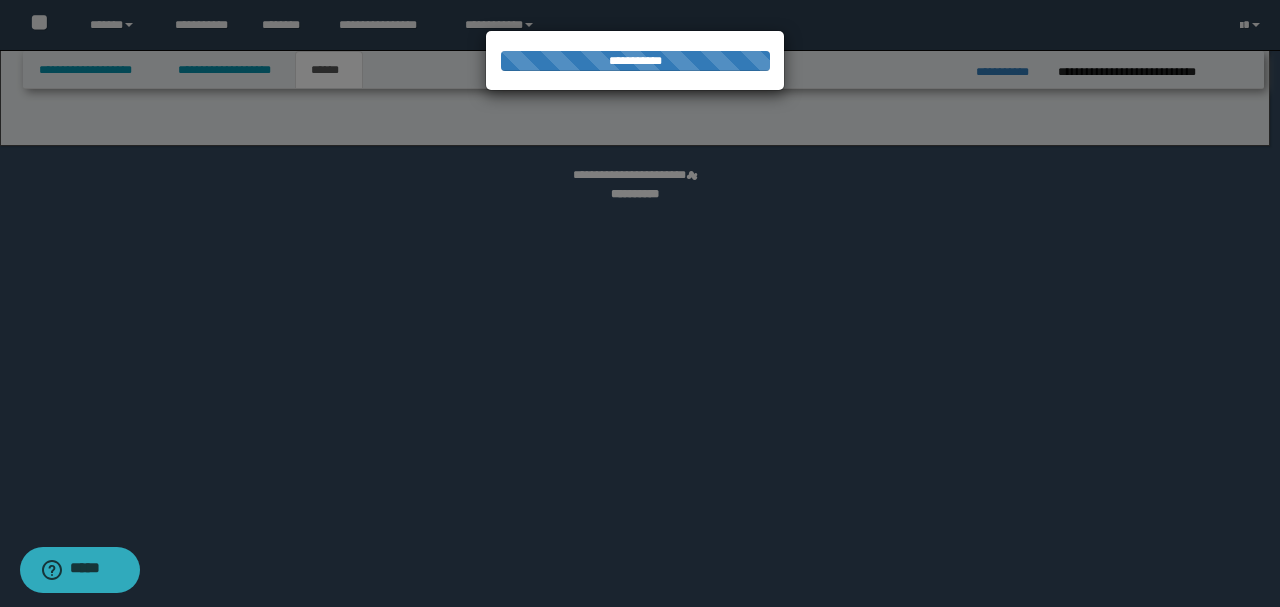 select on "*" 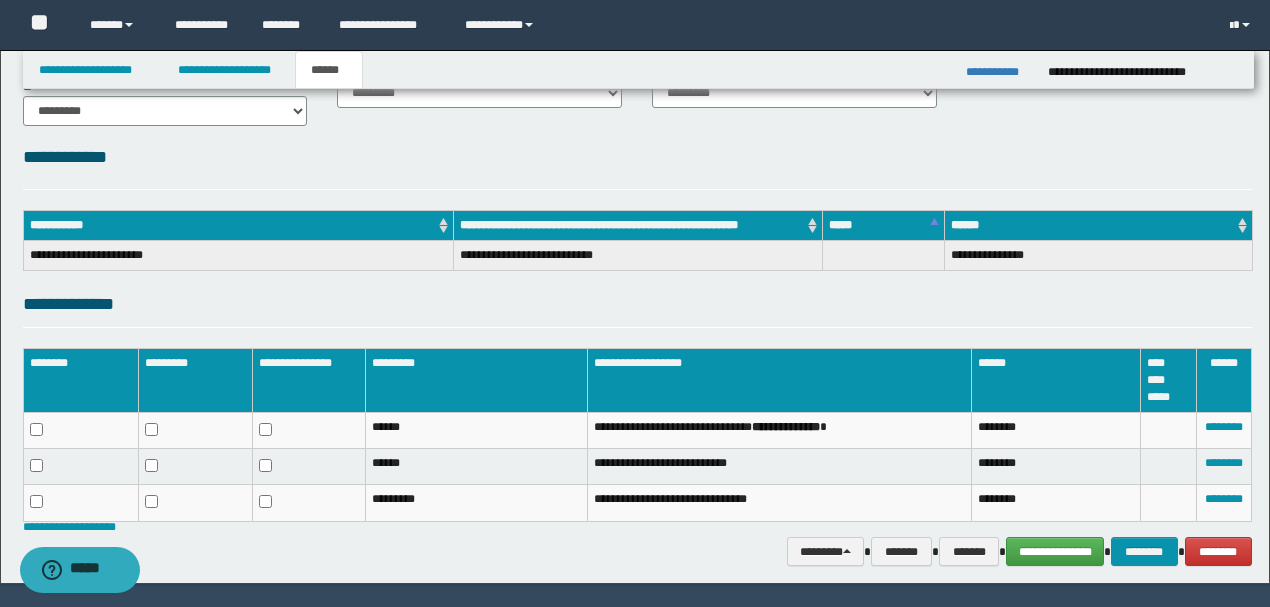 scroll, scrollTop: 254, scrollLeft: 0, axis: vertical 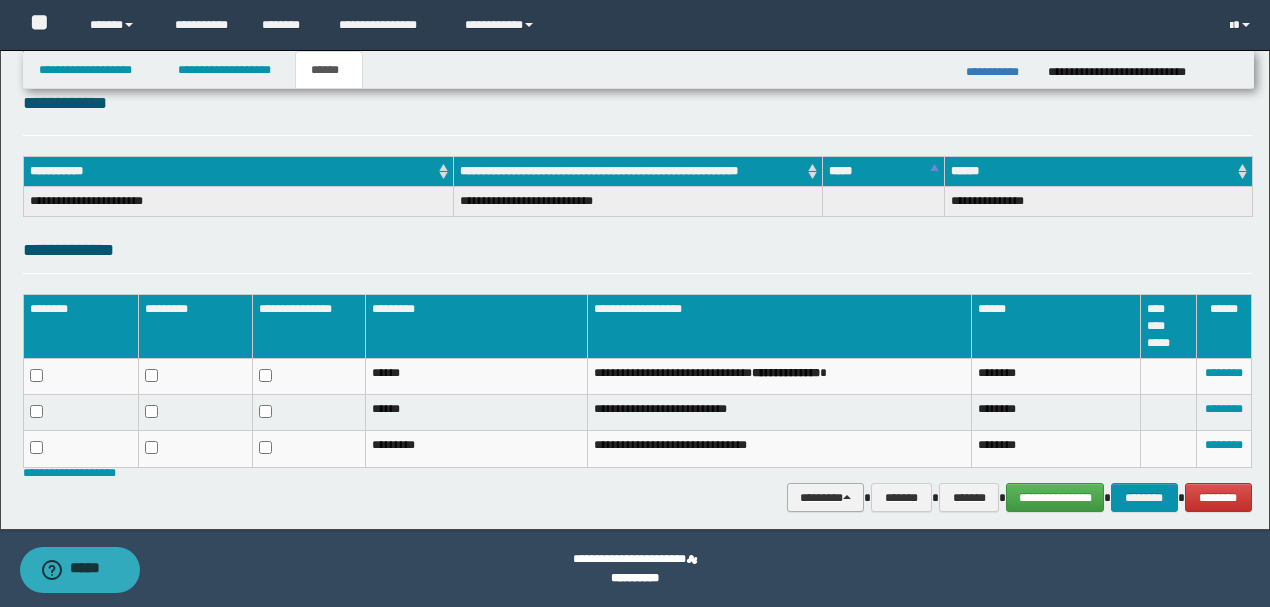 click on "********" at bounding box center [826, 497] 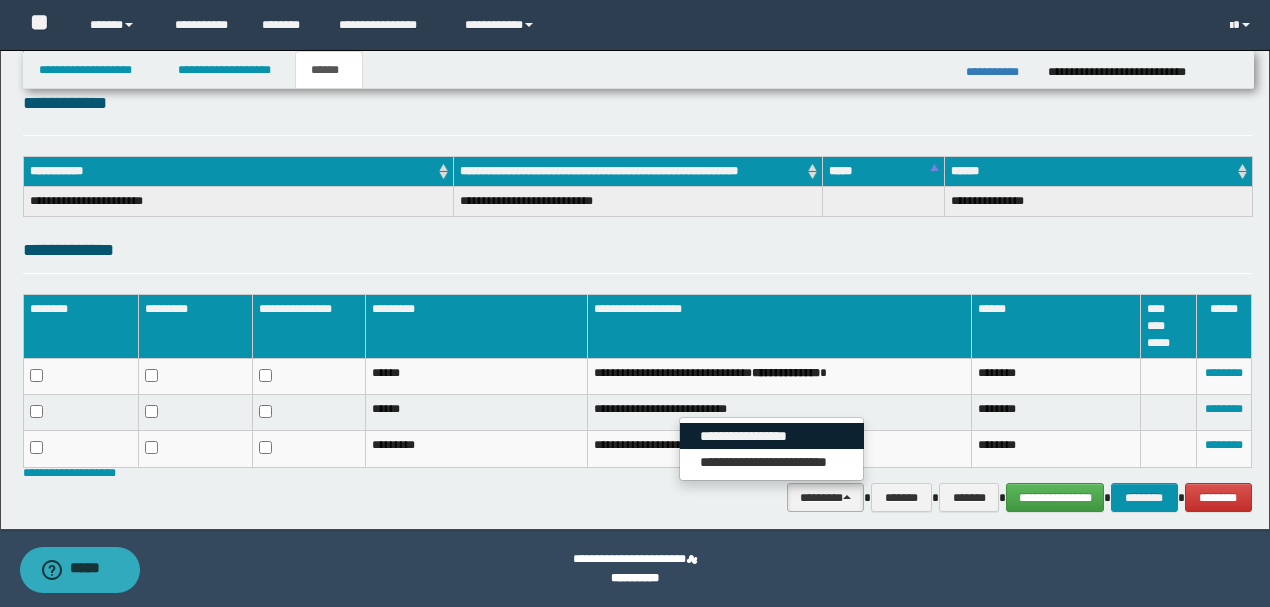 click on "**********" at bounding box center [772, 436] 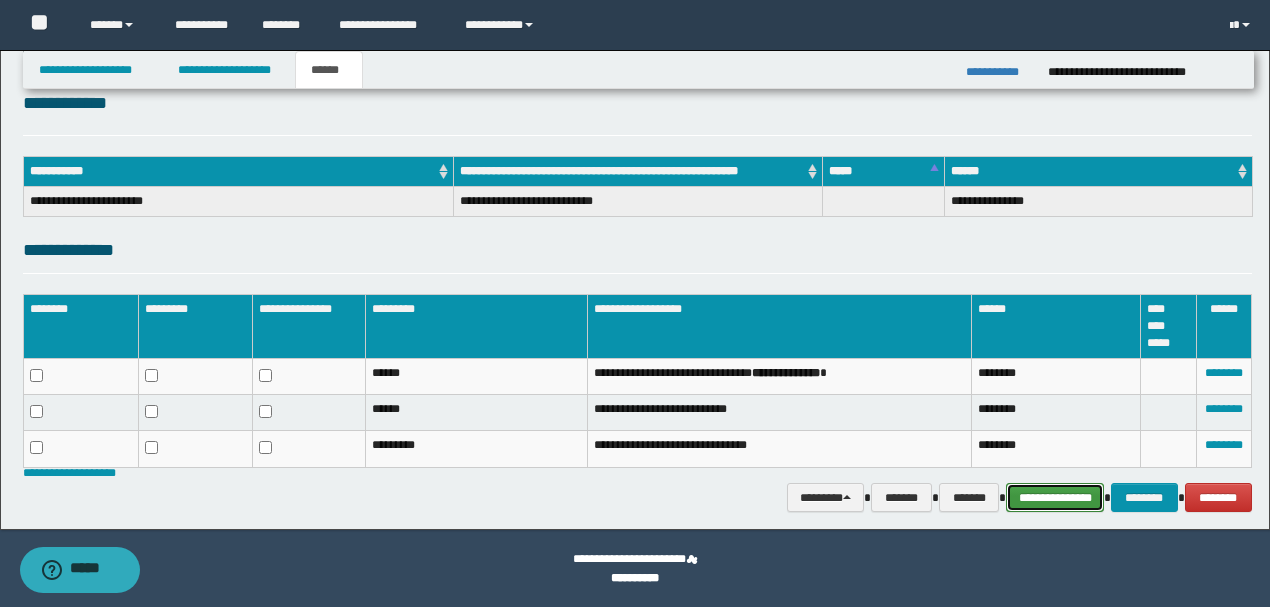 click on "**********" at bounding box center (1055, 497) 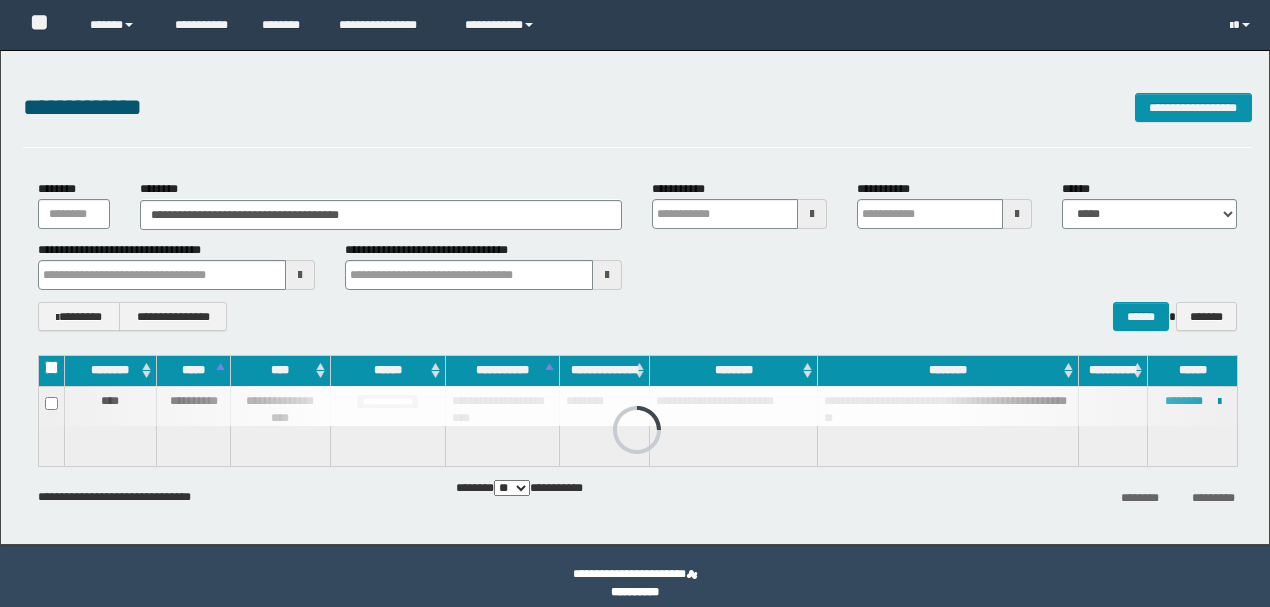 scroll, scrollTop: 0, scrollLeft: 0, axis: both 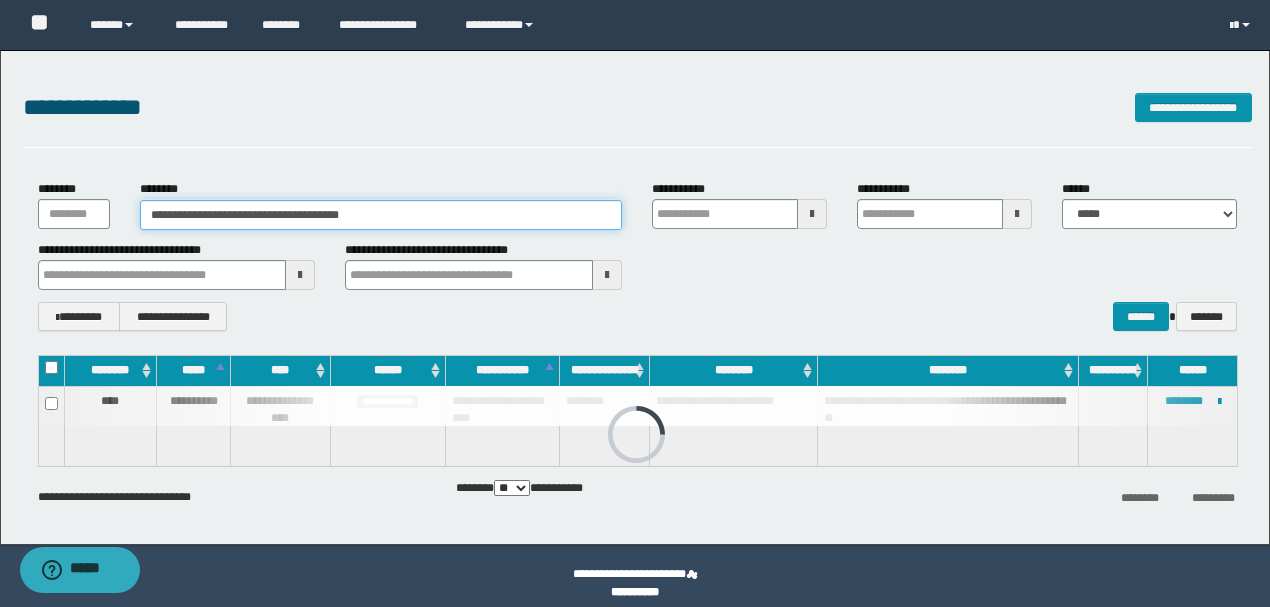drag, startPoint x: 448, startPoint y: 212, endPoint x: 0, endPoint y: 211, distance: 448.00113 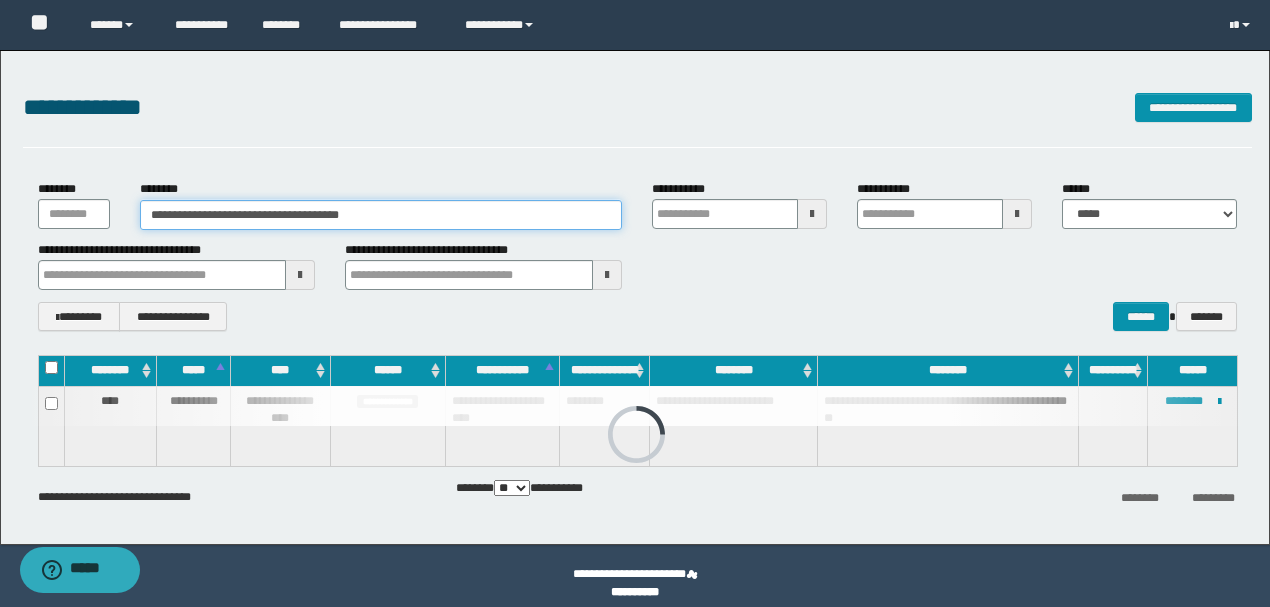 click on "**********" at bounding box center (635, 297) 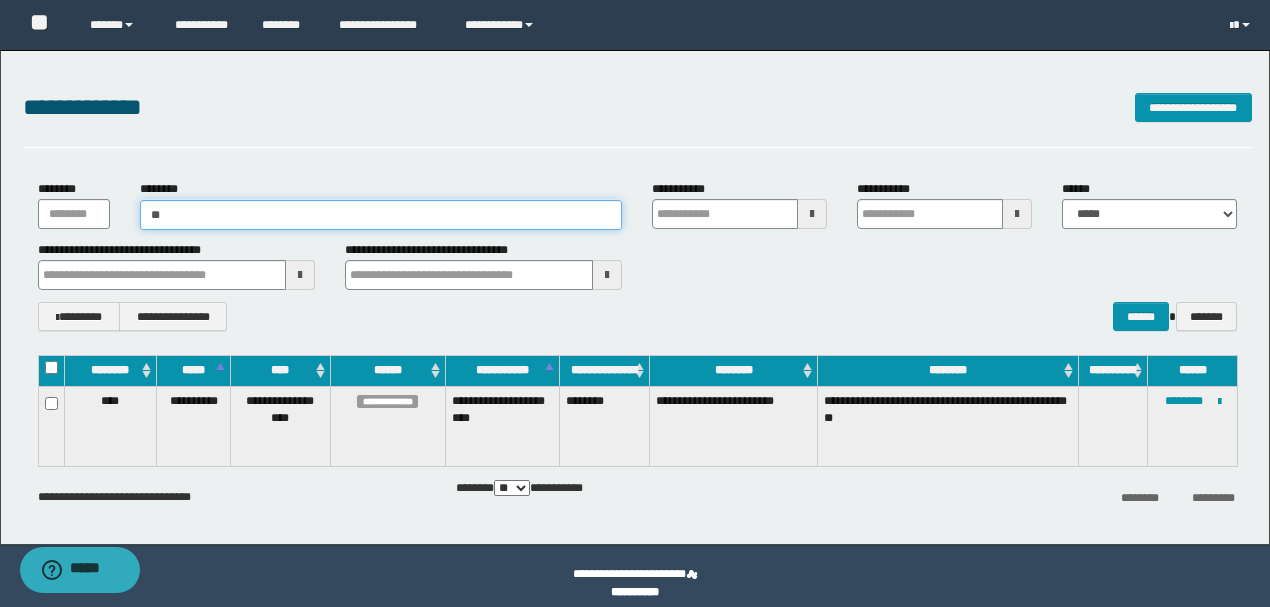 type on "***" 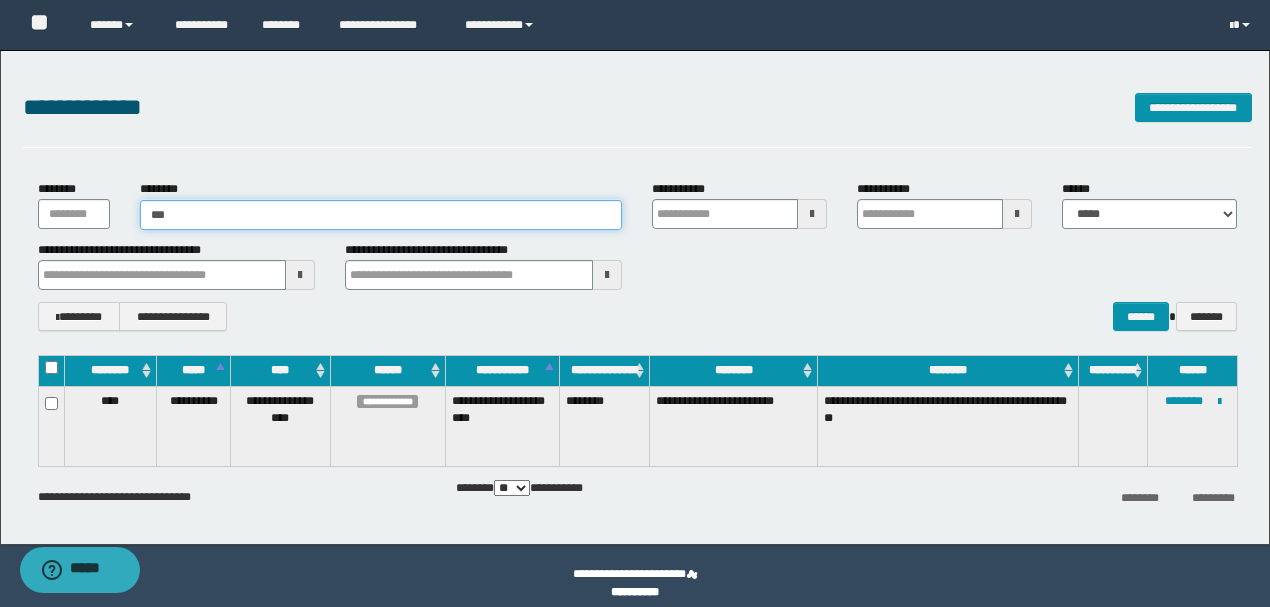type on "***" 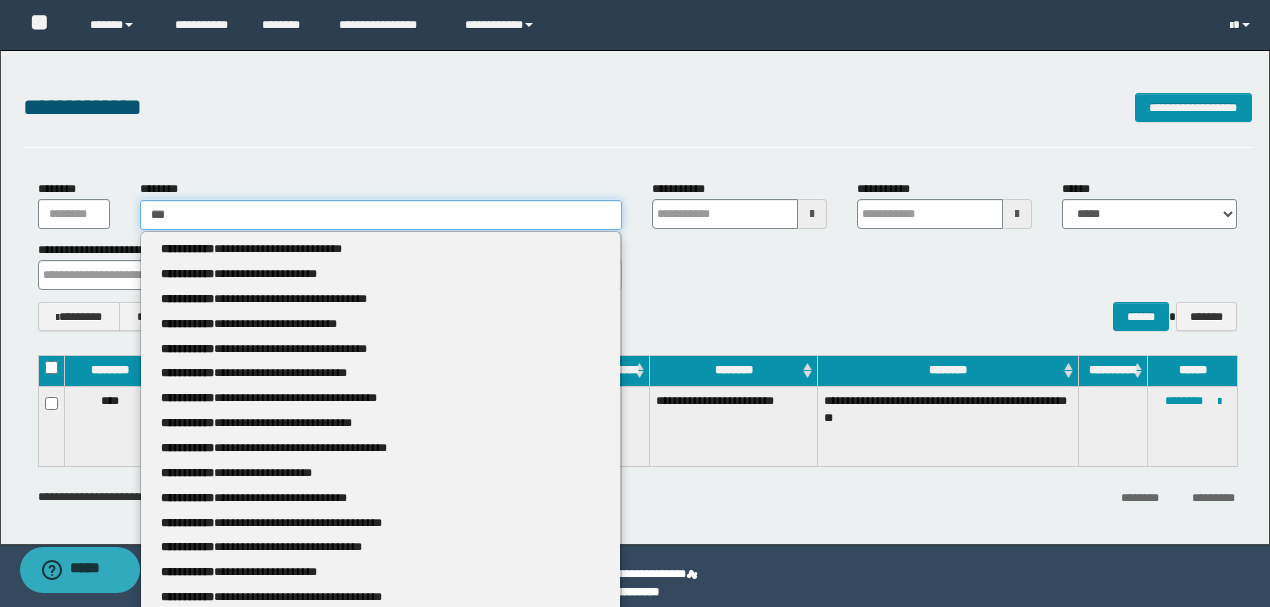 type 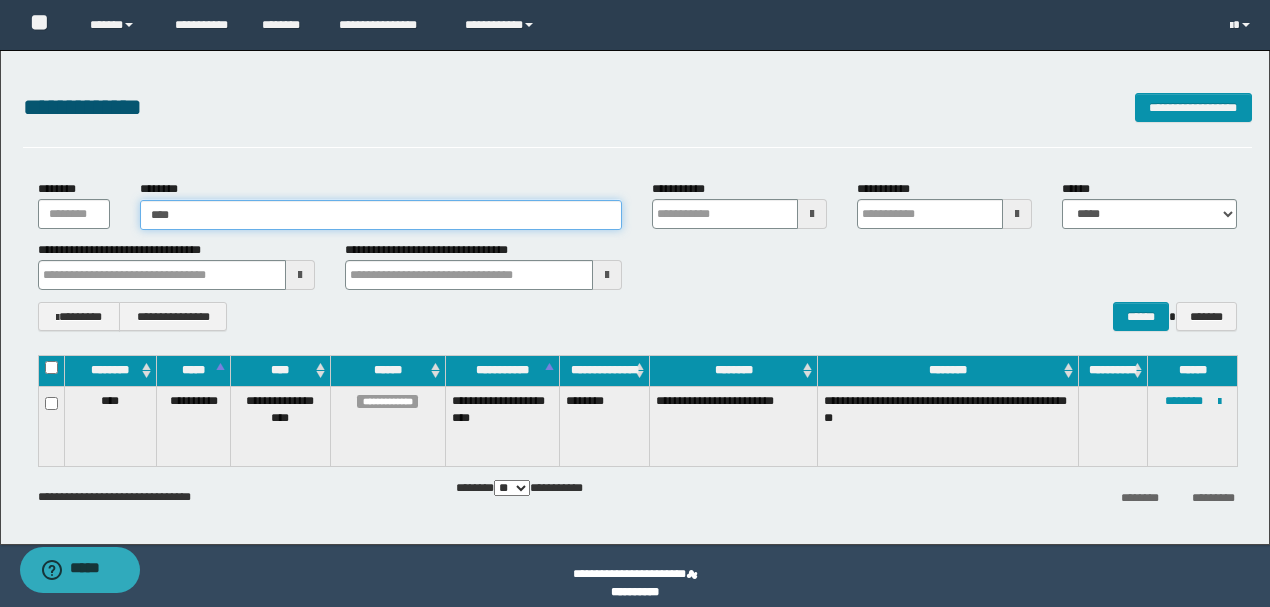 type on "*****" 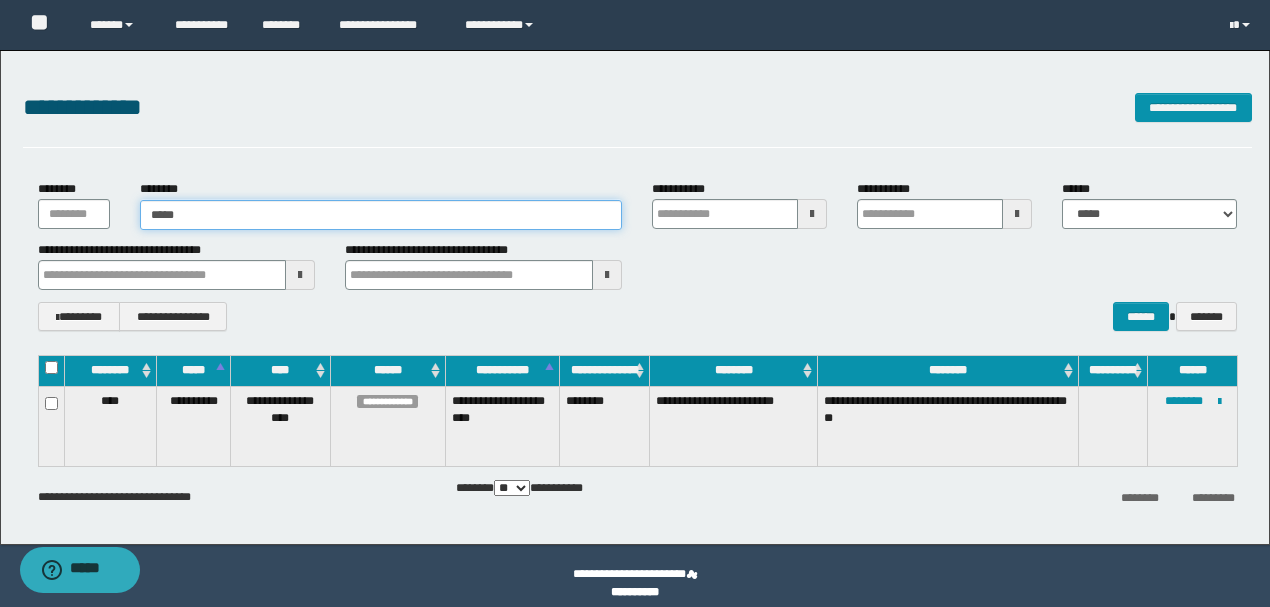 type on "*****" 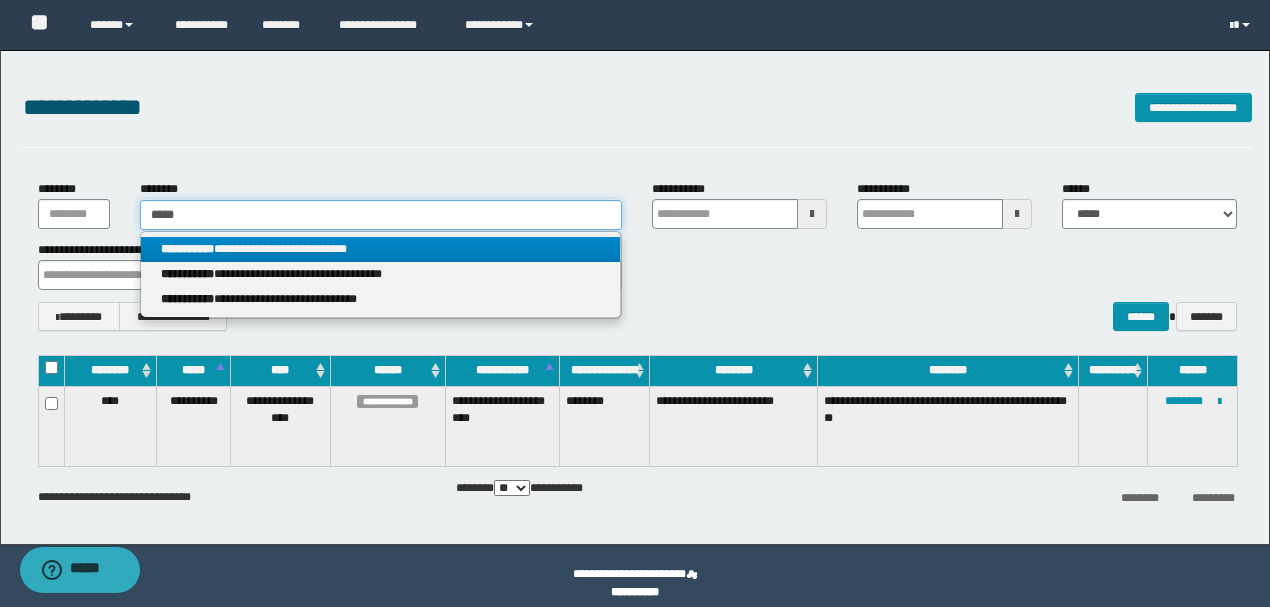 type on "*****" 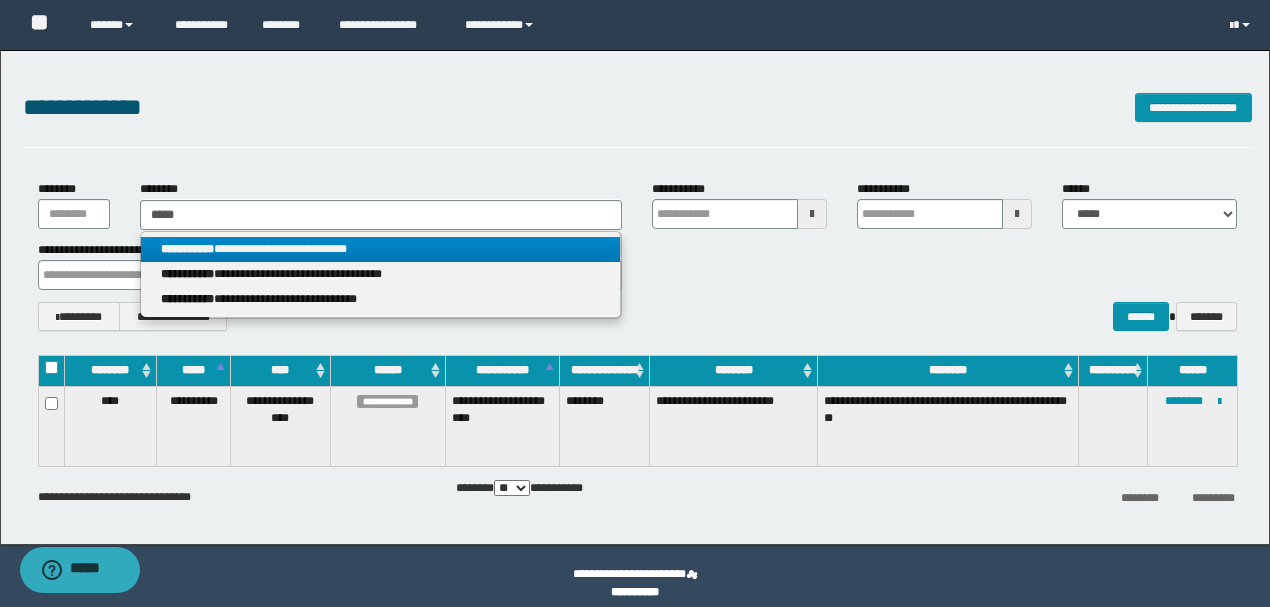 click on "**********" at bounding box center [187, 249] 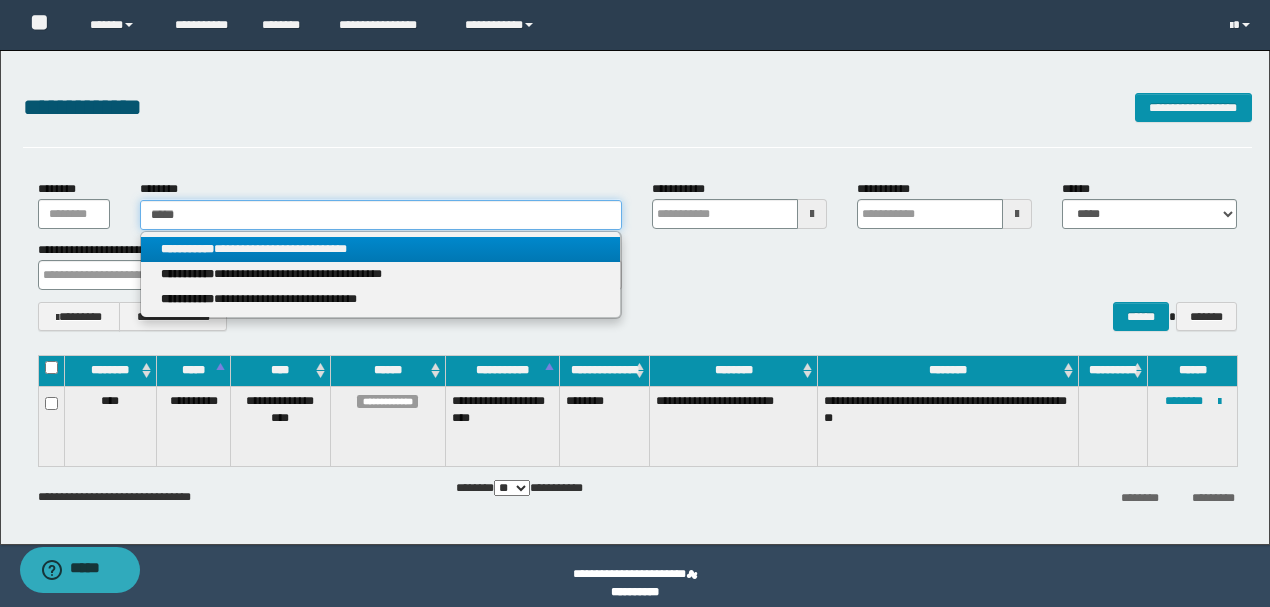type 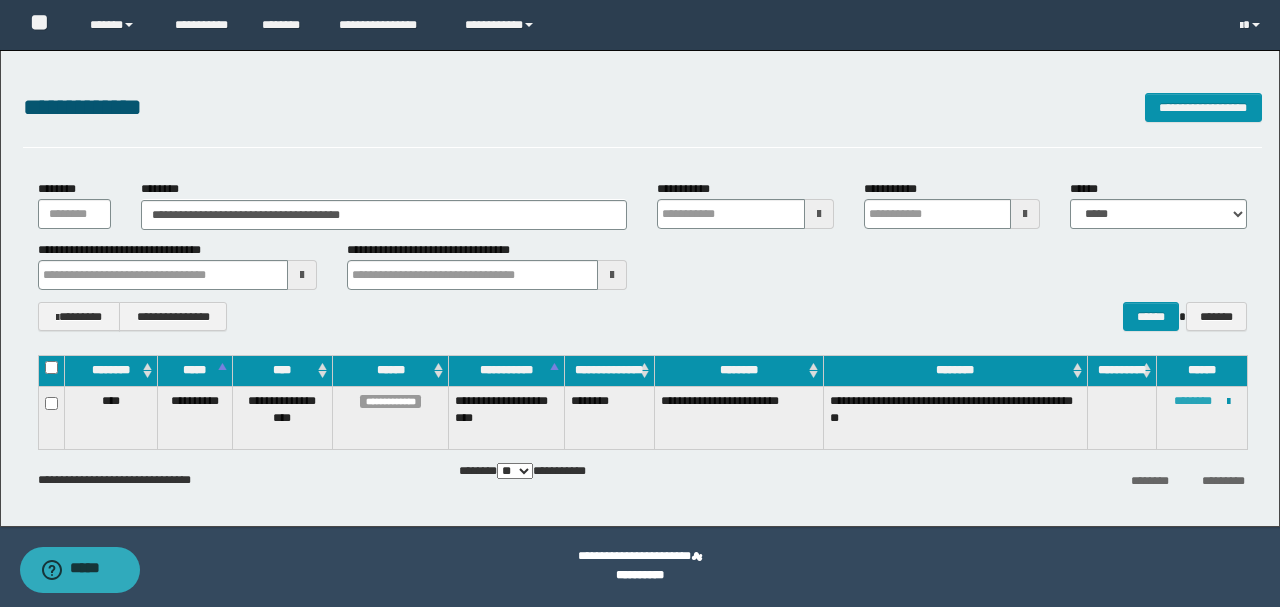 click on "********" at bounding box center [1193, 401] 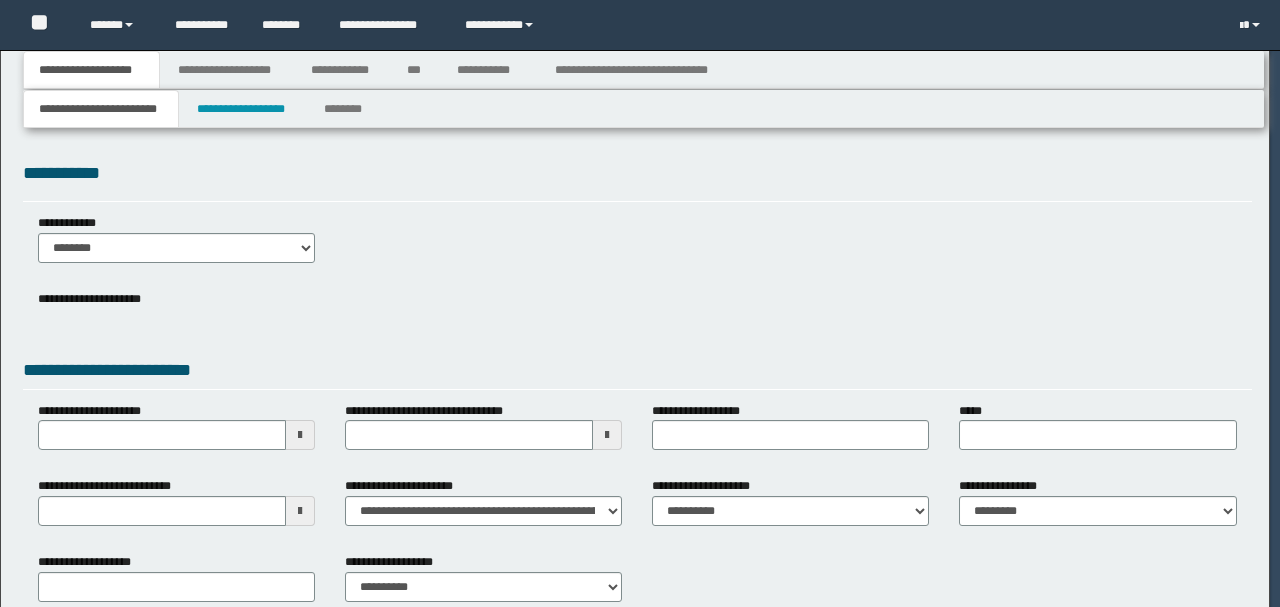 scroll, scrollTop: 0, scrollLeft: 0, axis: both 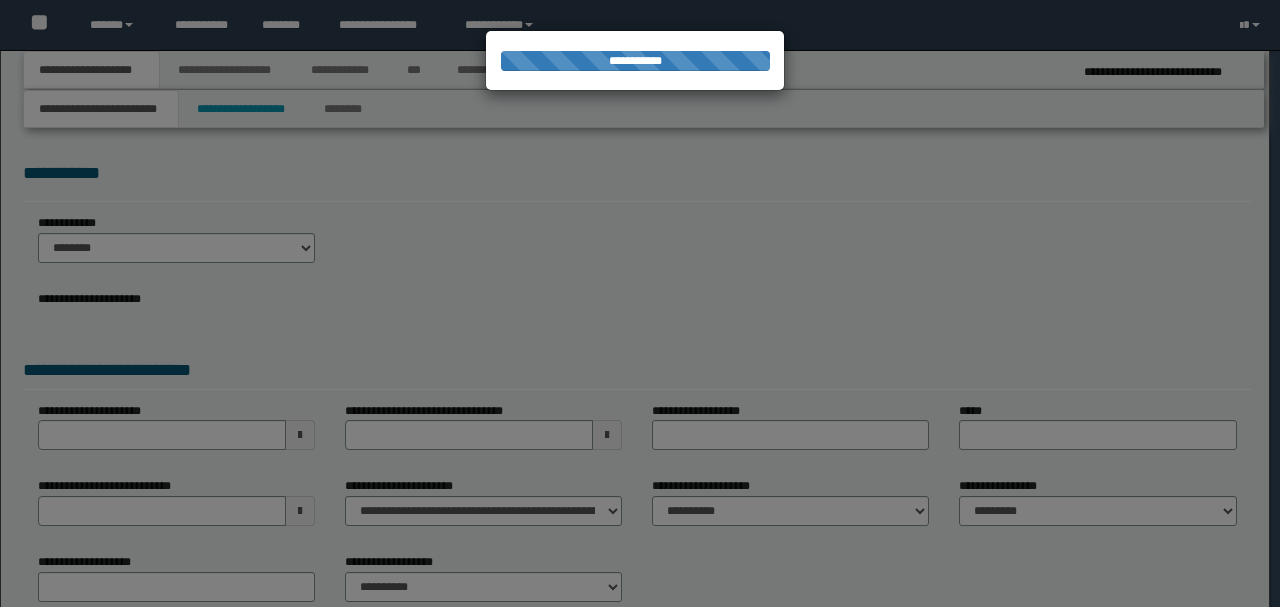 select on "*" 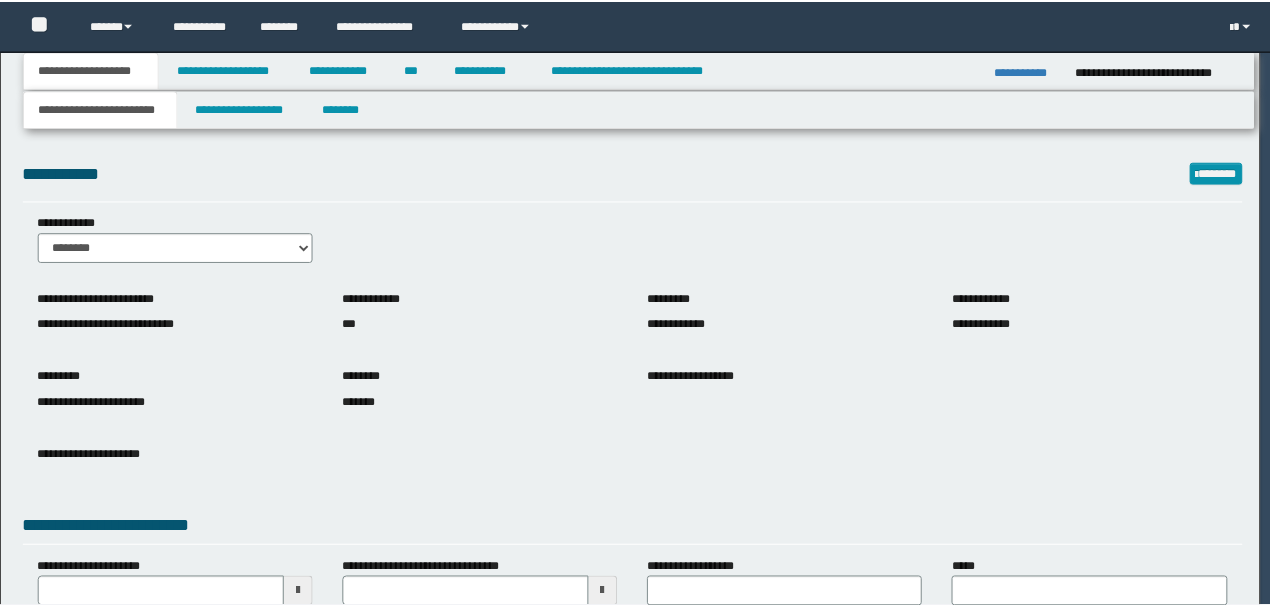 scroll, scrollTop: 0, scrollLeft: 0, axis: both 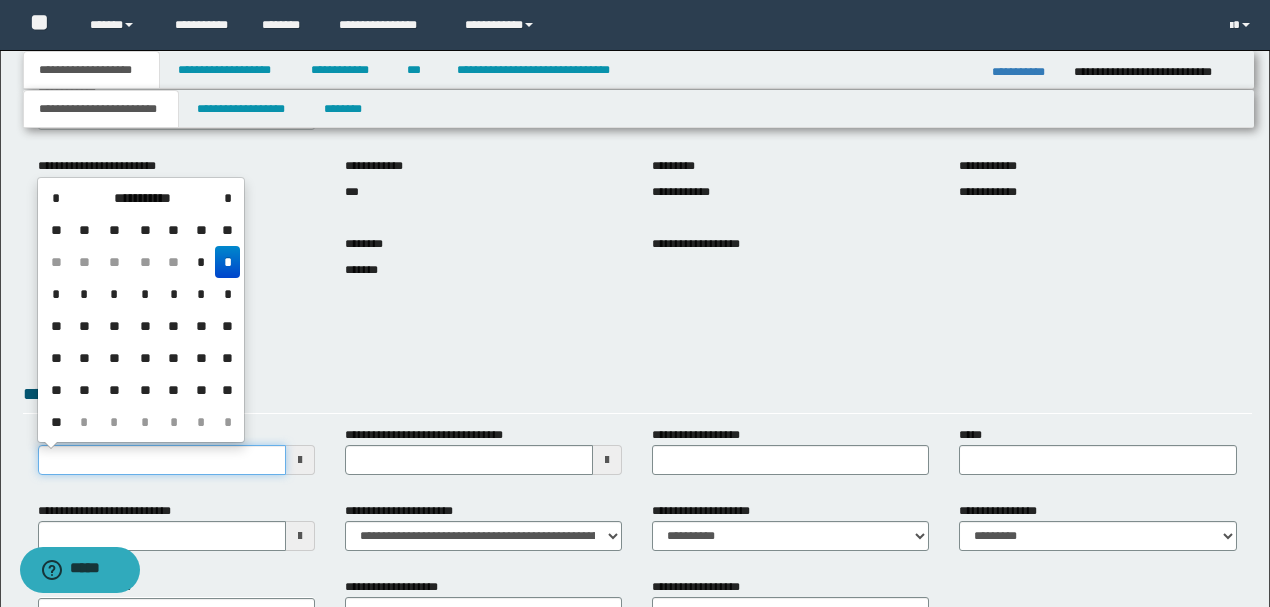 click on "**********" at bounding box center (162, 460) 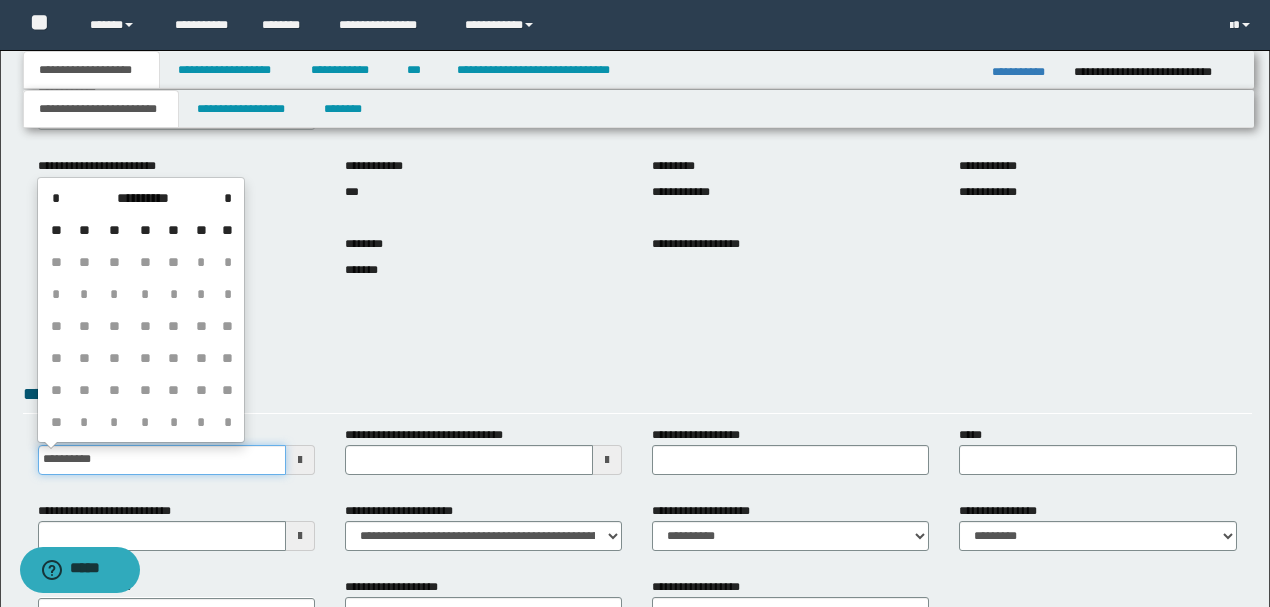 type on "**********" 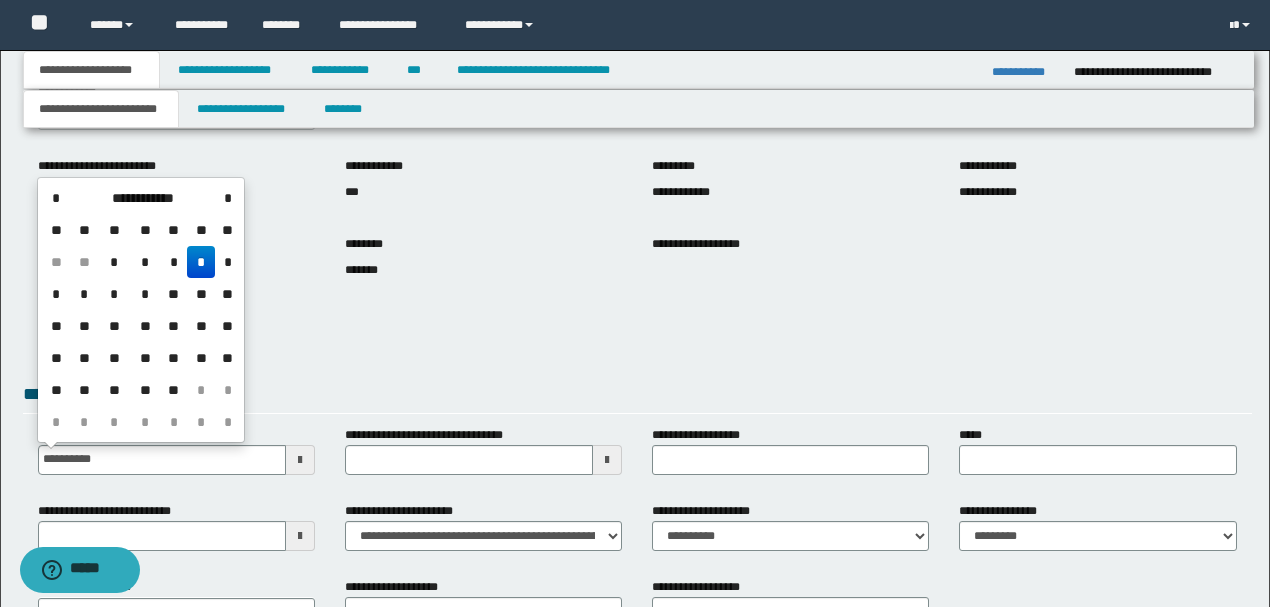 click on "*" at bounding box center (201, 262) 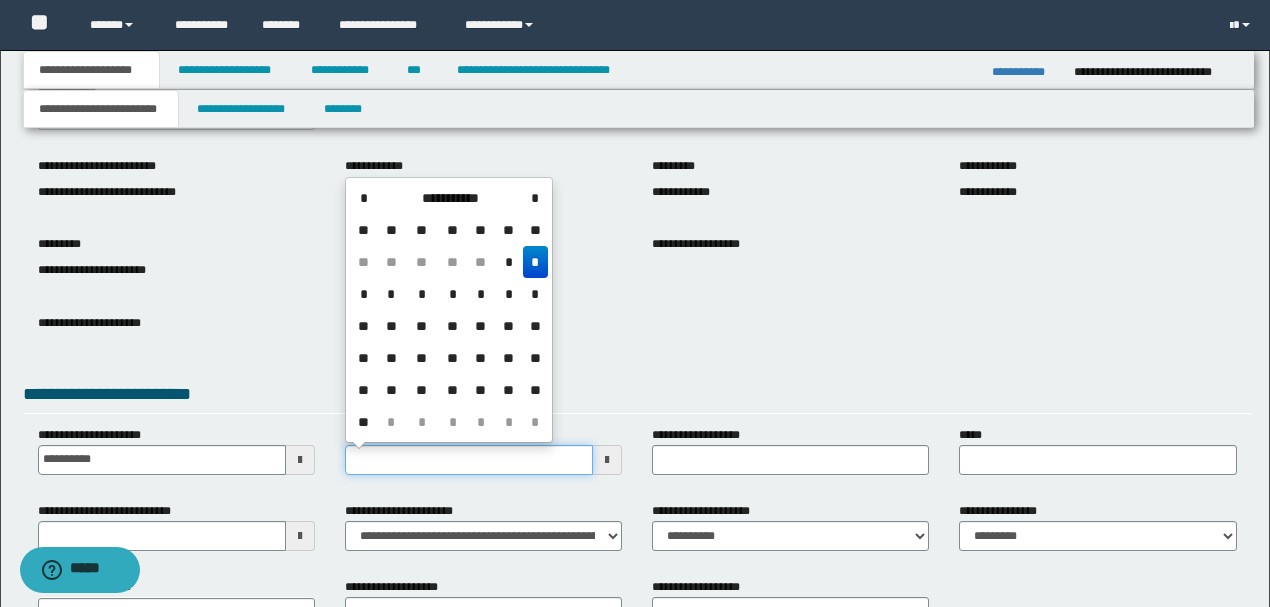 click on "**********" at bounding box center (469, 460) 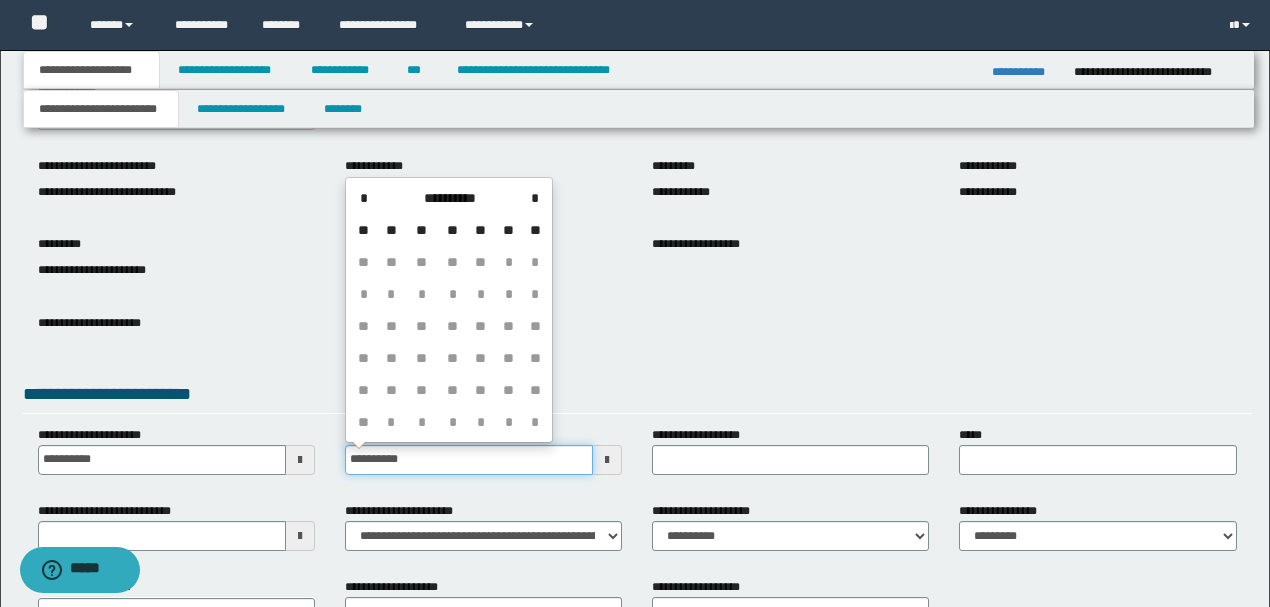 type on "**********" 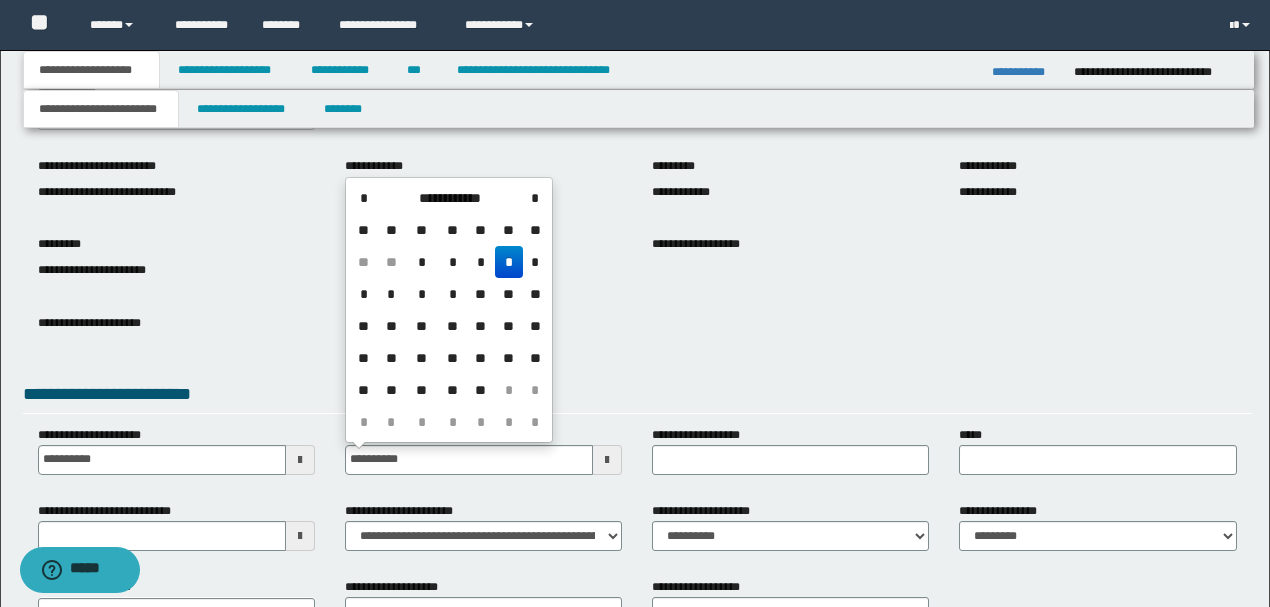 drag, startPoint x: 506, startPoint y: 263, endPoint x: 377, endPoint y: 294, distance: 132.67253 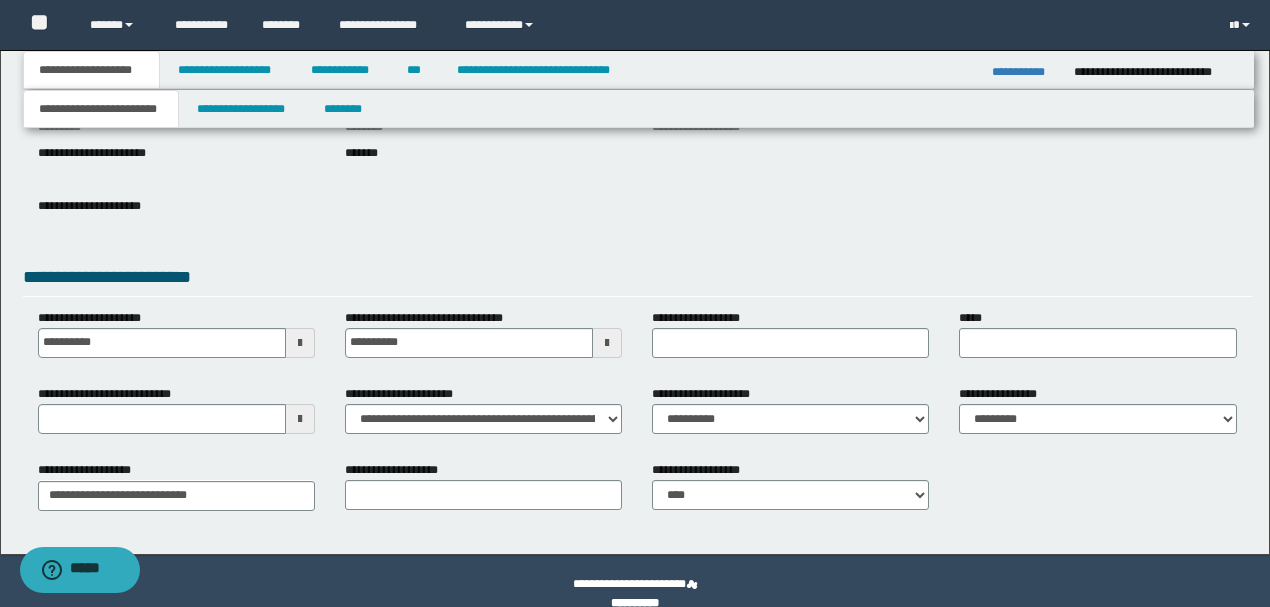 scroll, scrollTop: 266, scrollLeft: 0, axis: vertical 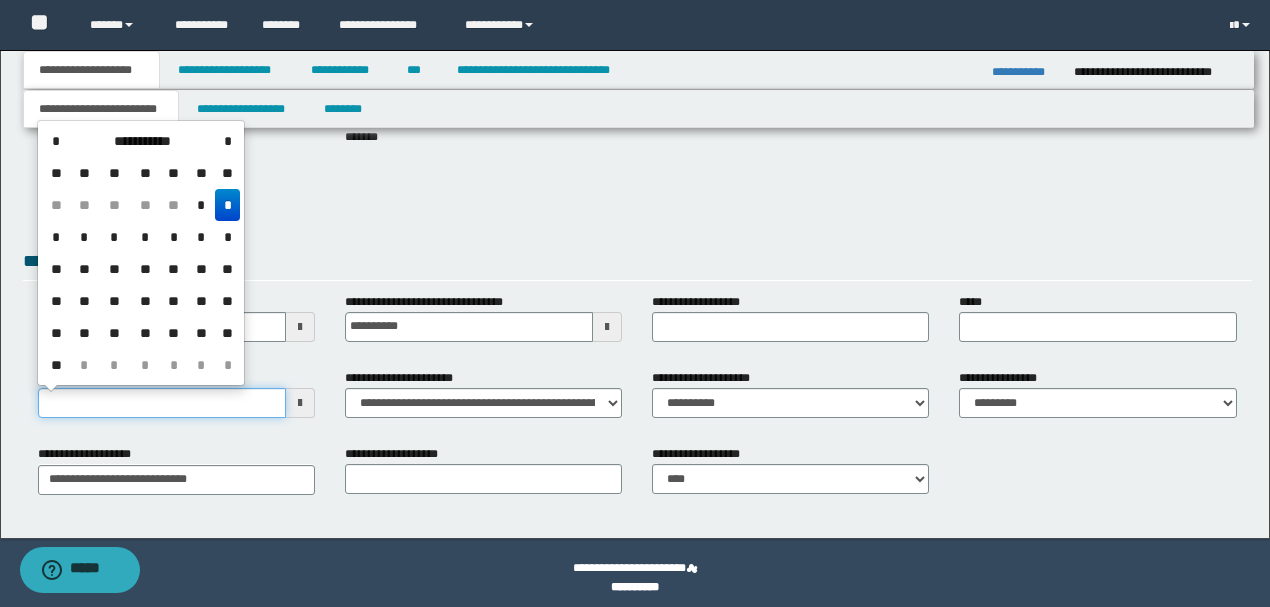 click on "**********" at bounding box center (162, 403) 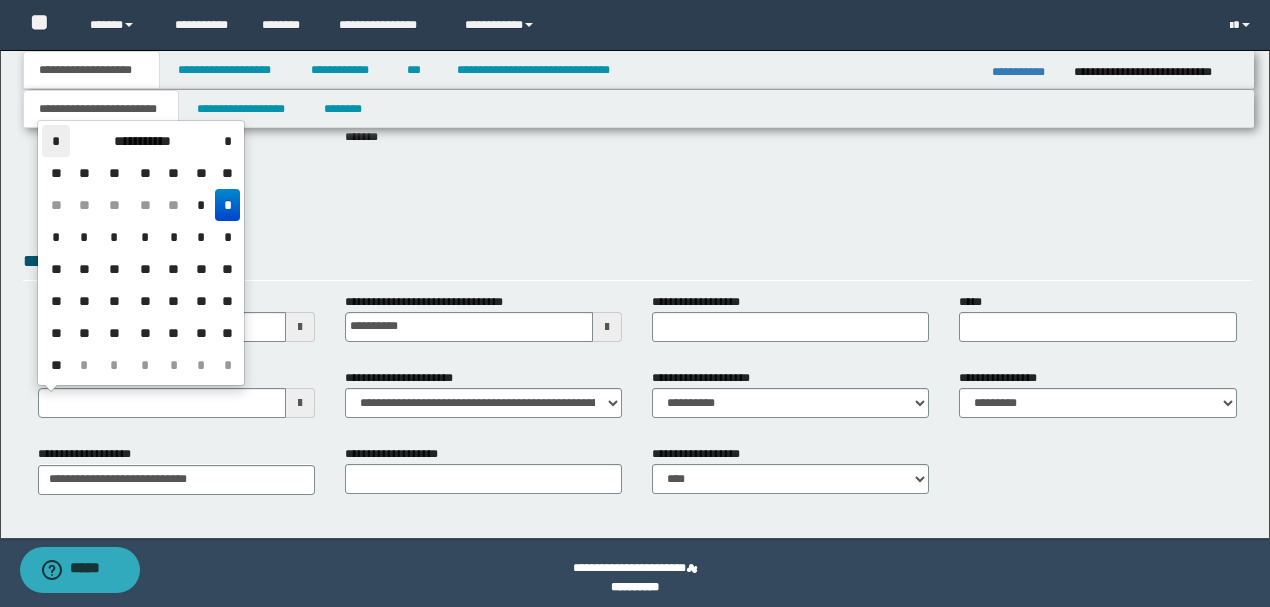click on "*" at bounding box center [56, 141] 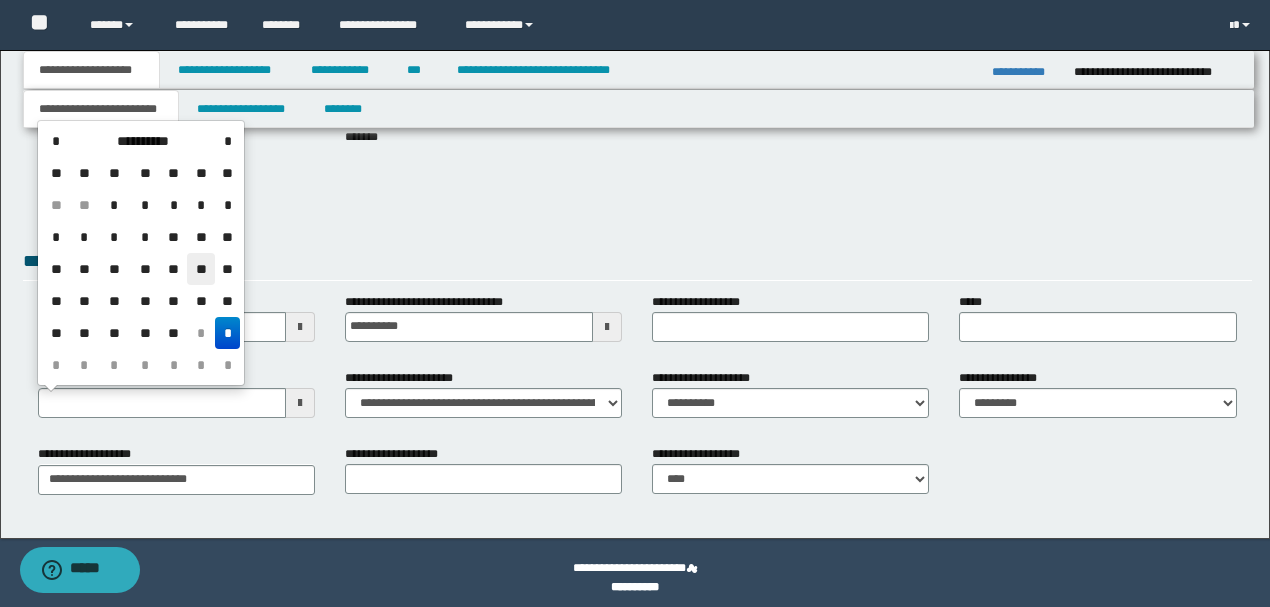 click on "**" at bounding box center [201, 269] 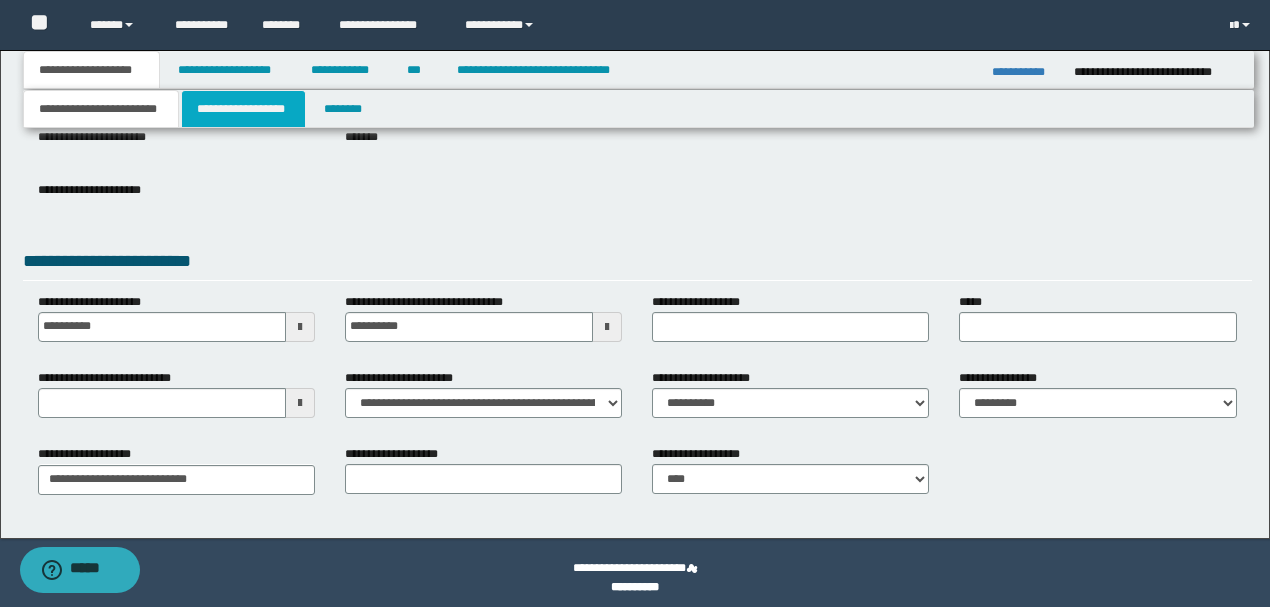 click on "**********" at bounding box center [243, 109] 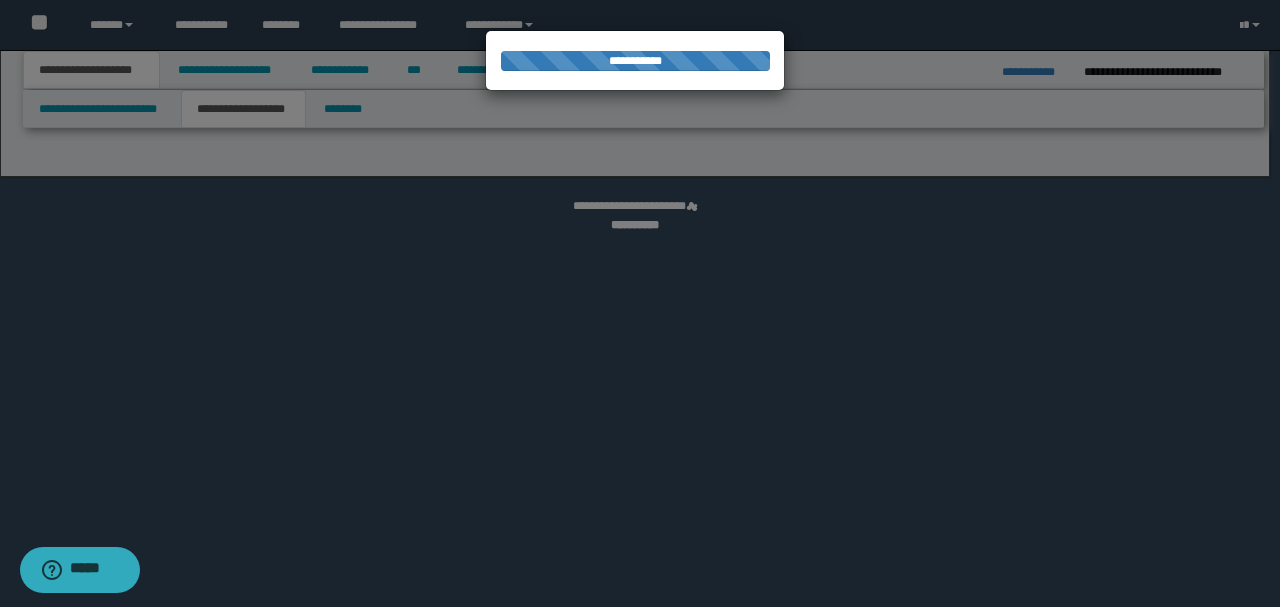 select on "*" 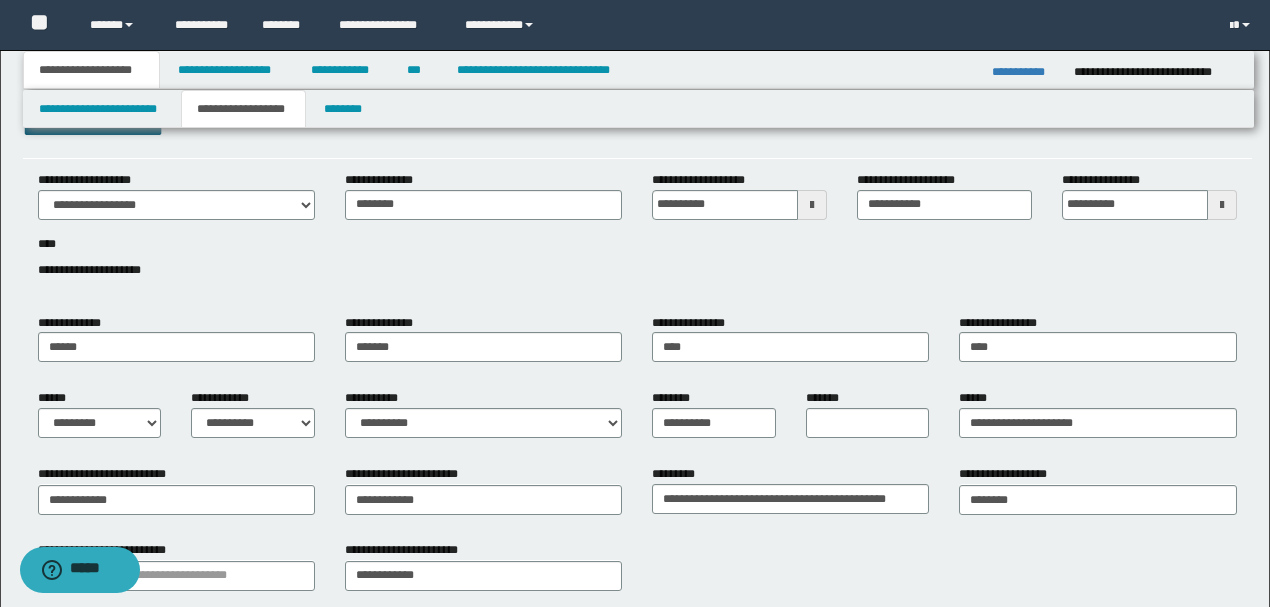 scroll, scrollTop: 66, scrollLeft: 0, axis: vertical 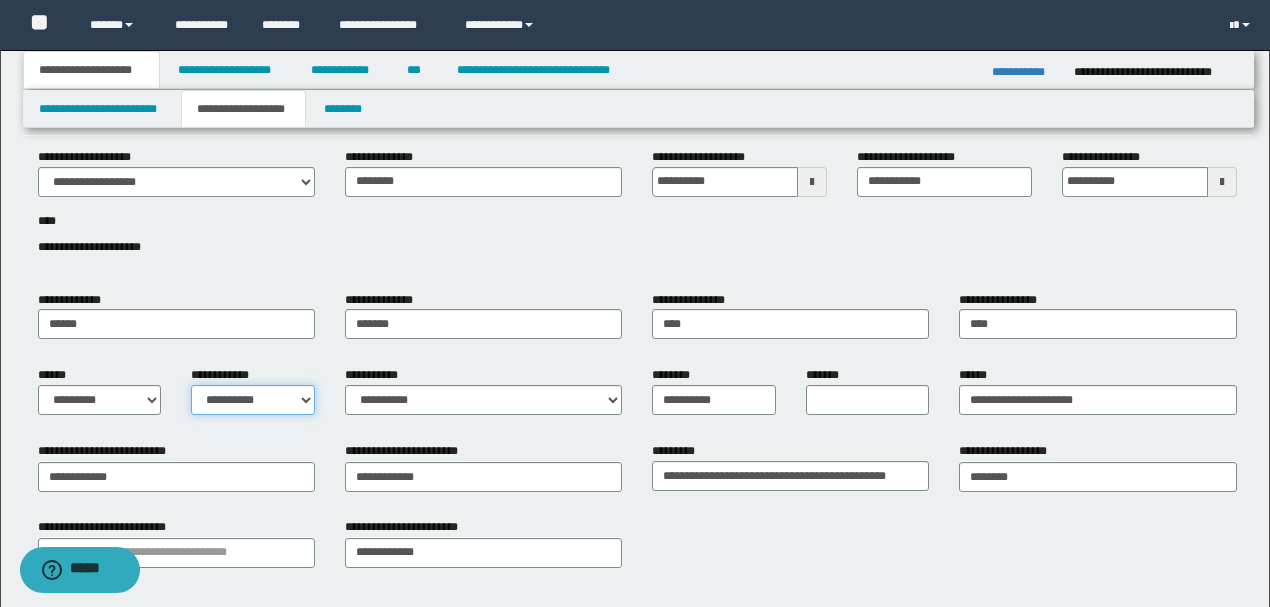 click on "**********" at bounding box center [253, 400] 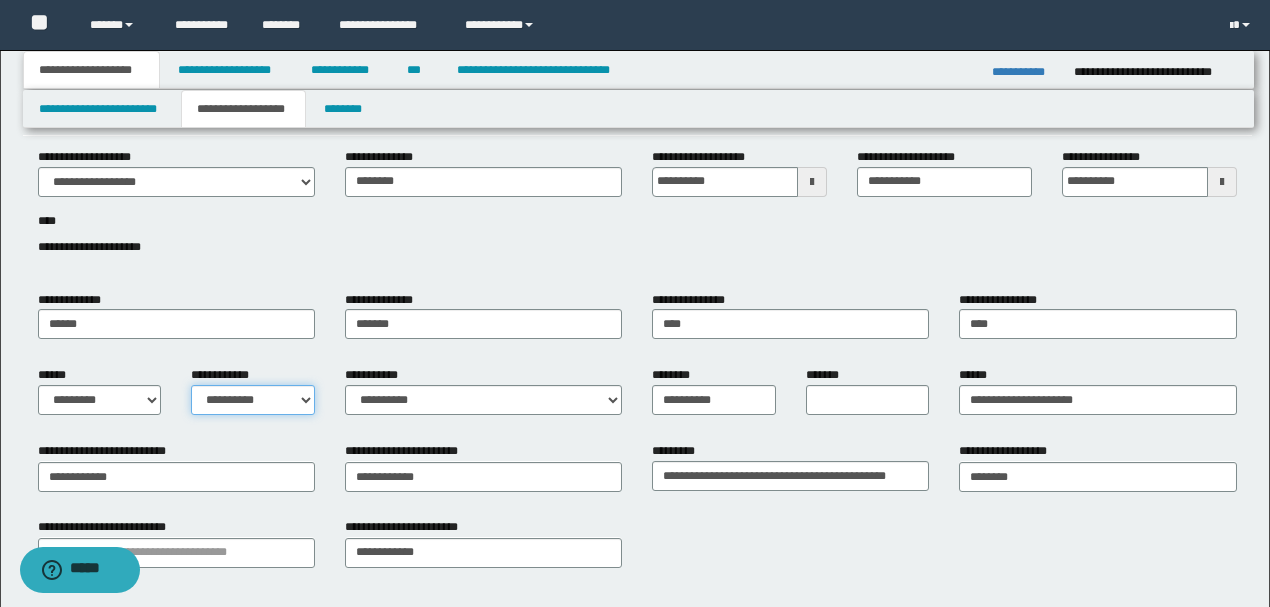 select on "*" 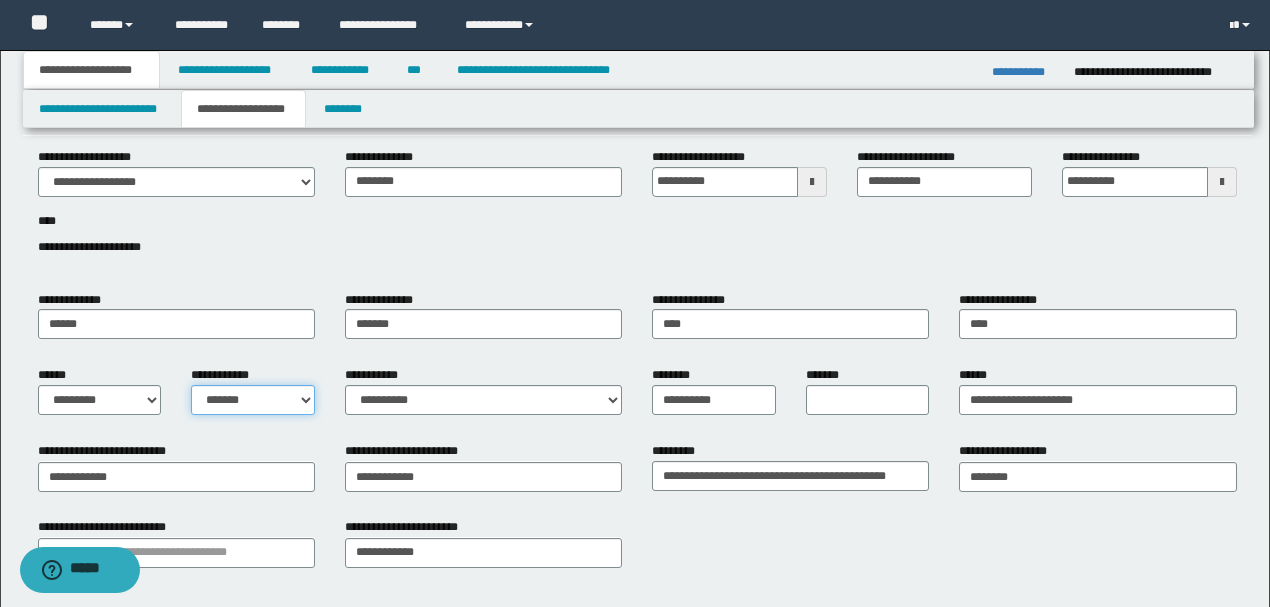 click on "**********" at bounding box center (253, 400) 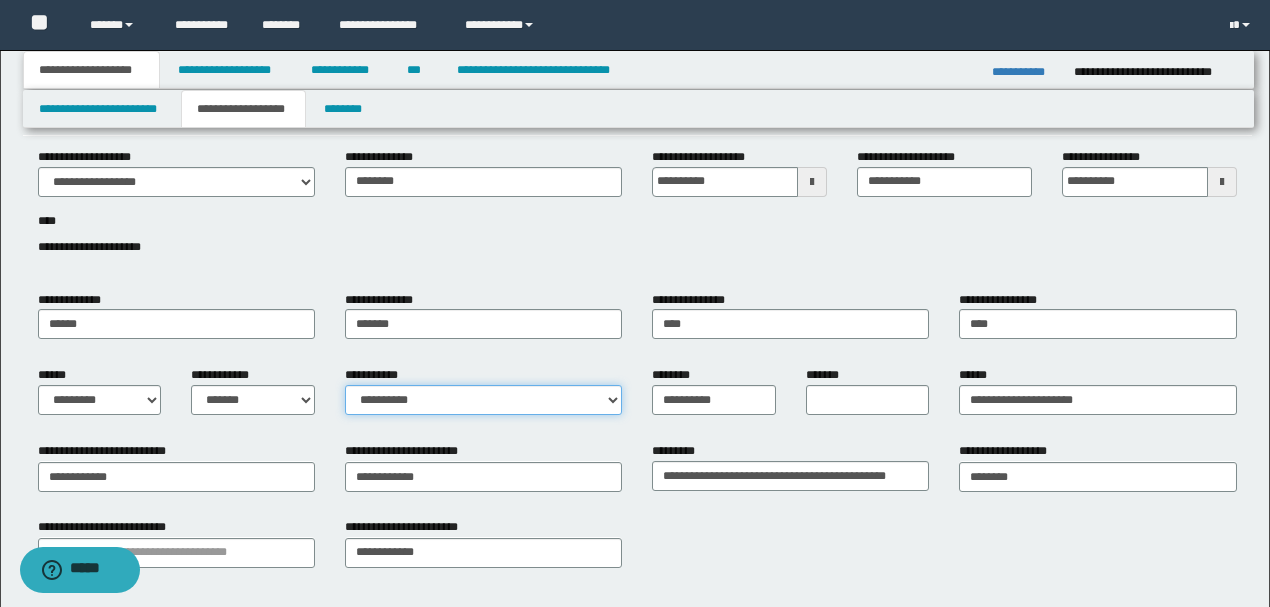 click on "**********" at bounding box center (483, 400) 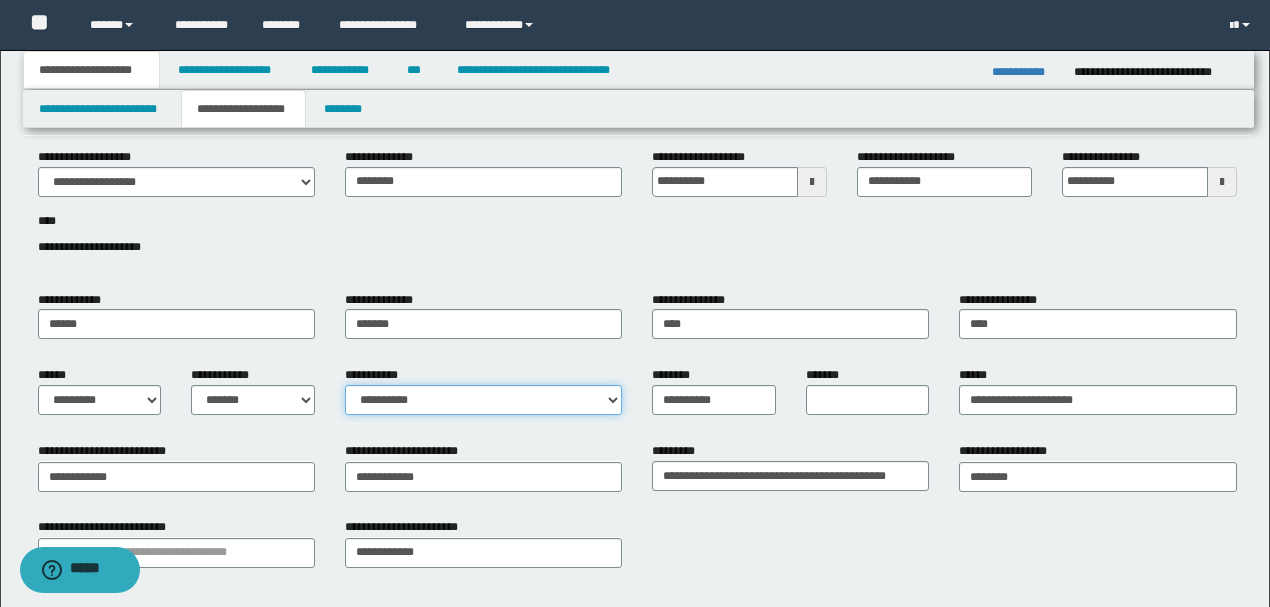 select on "*" 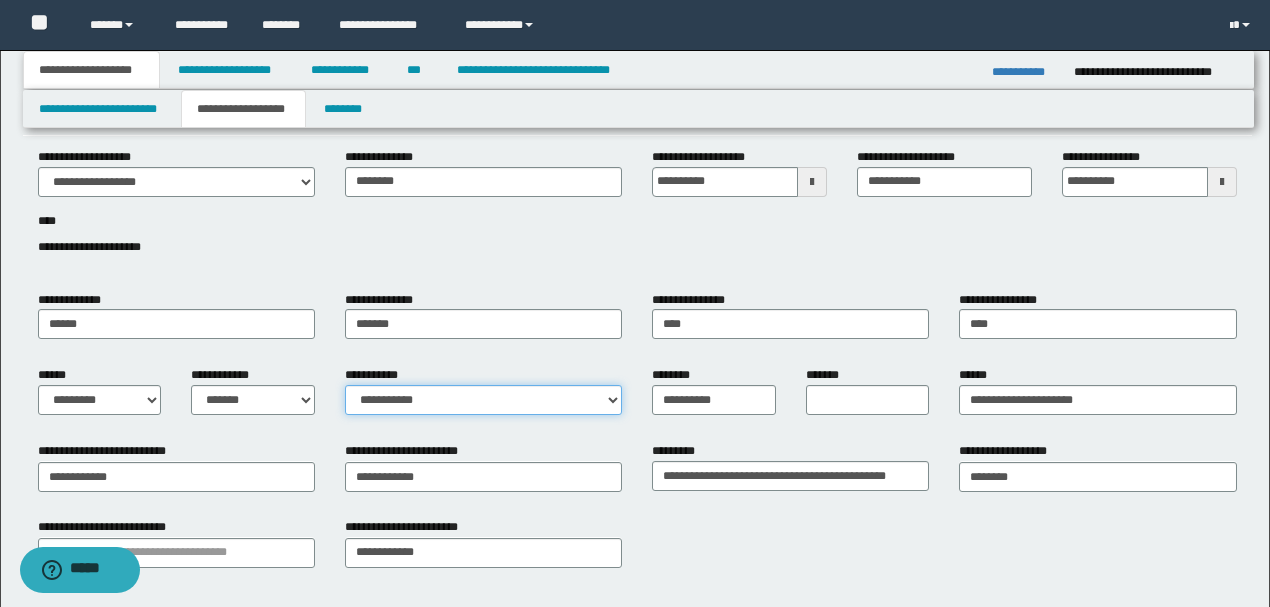 click on "**********" at bounding box center (483, 400) 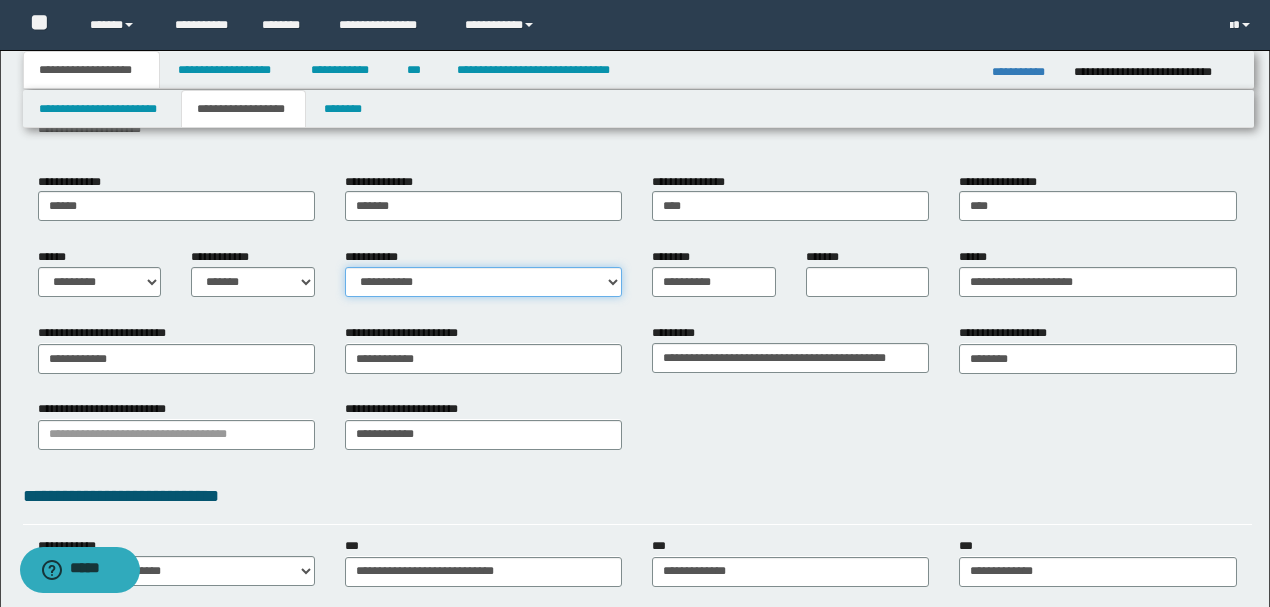 scroll, scrollTop: 200, scrollLeft: 0, axis: vertical 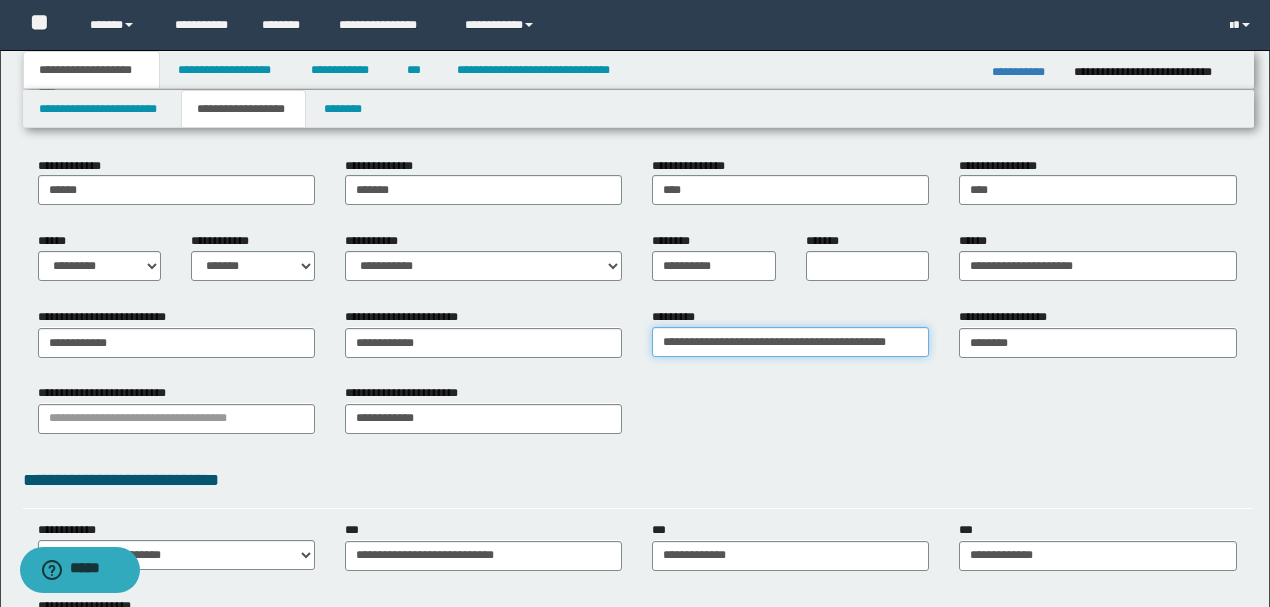 click on "**********" at bounding box center [790, 342] 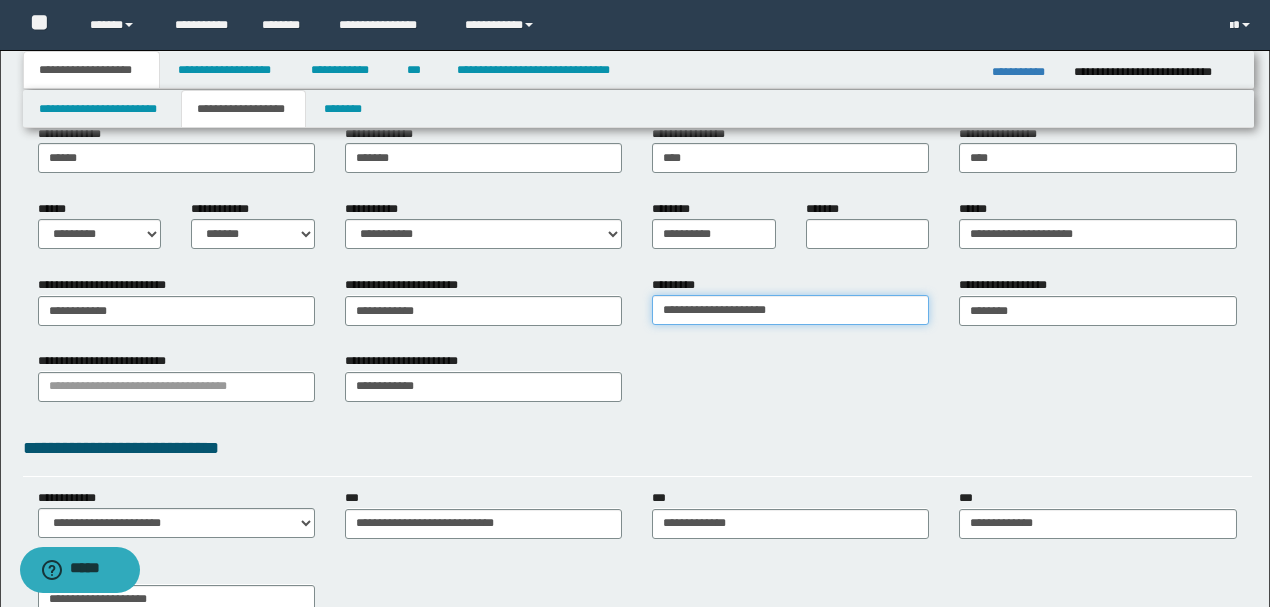 scroll, scrollTop: 200, scrollLeft: 0, axis: vertical 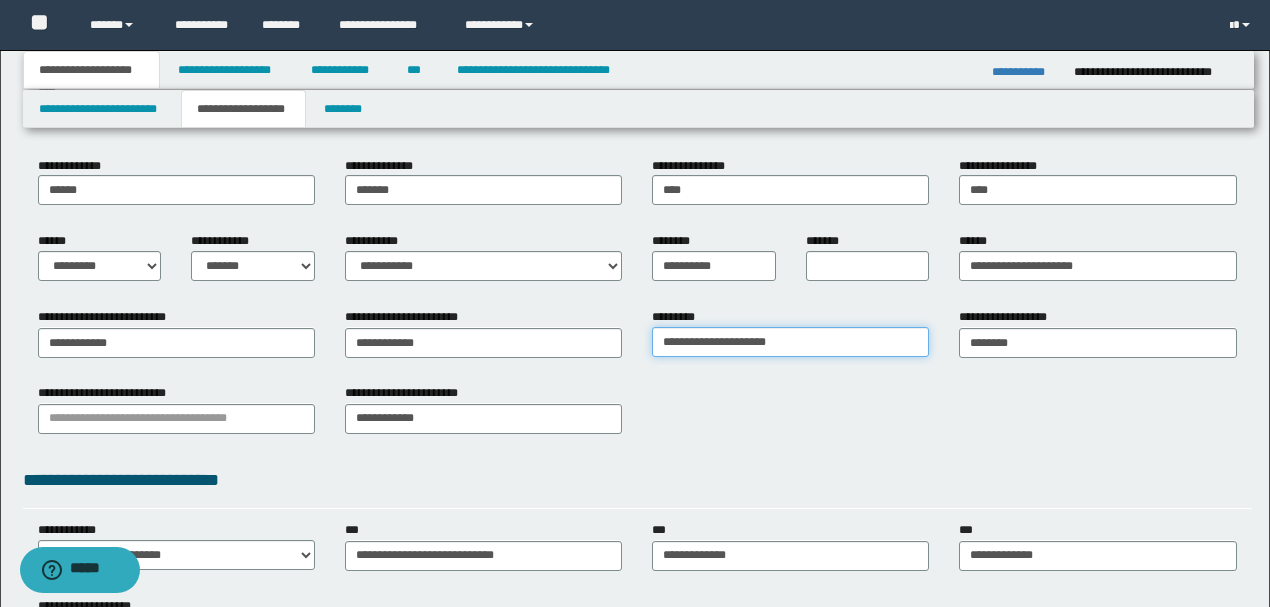 type on "**********" 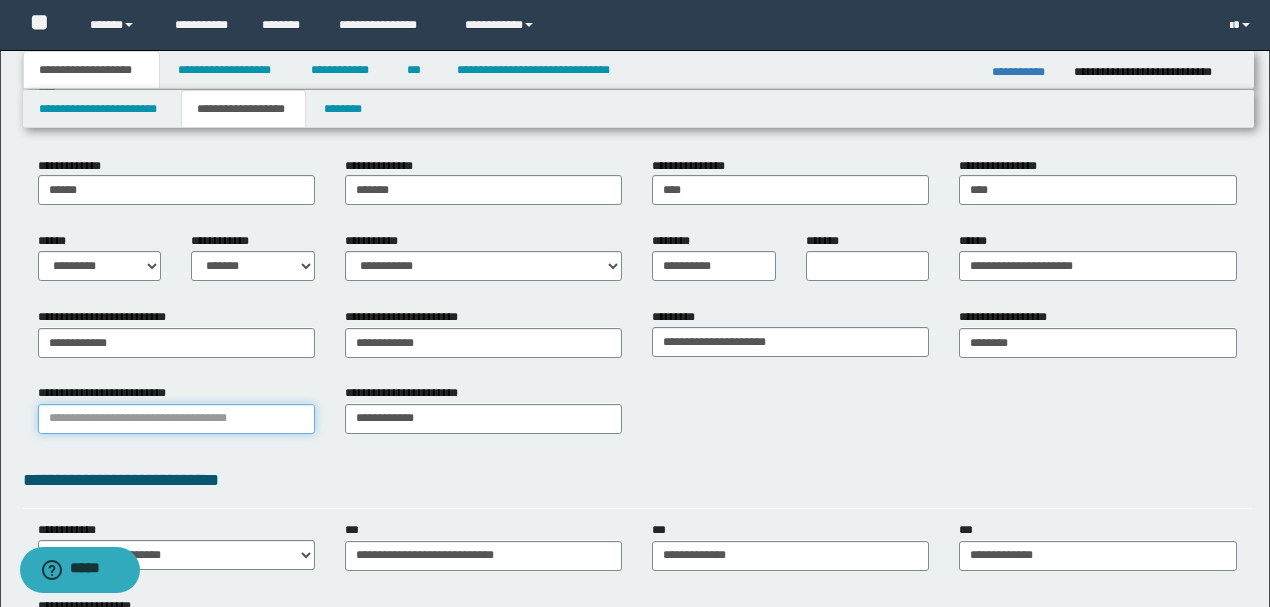 click on "**********" at bounding box center [176, 419] 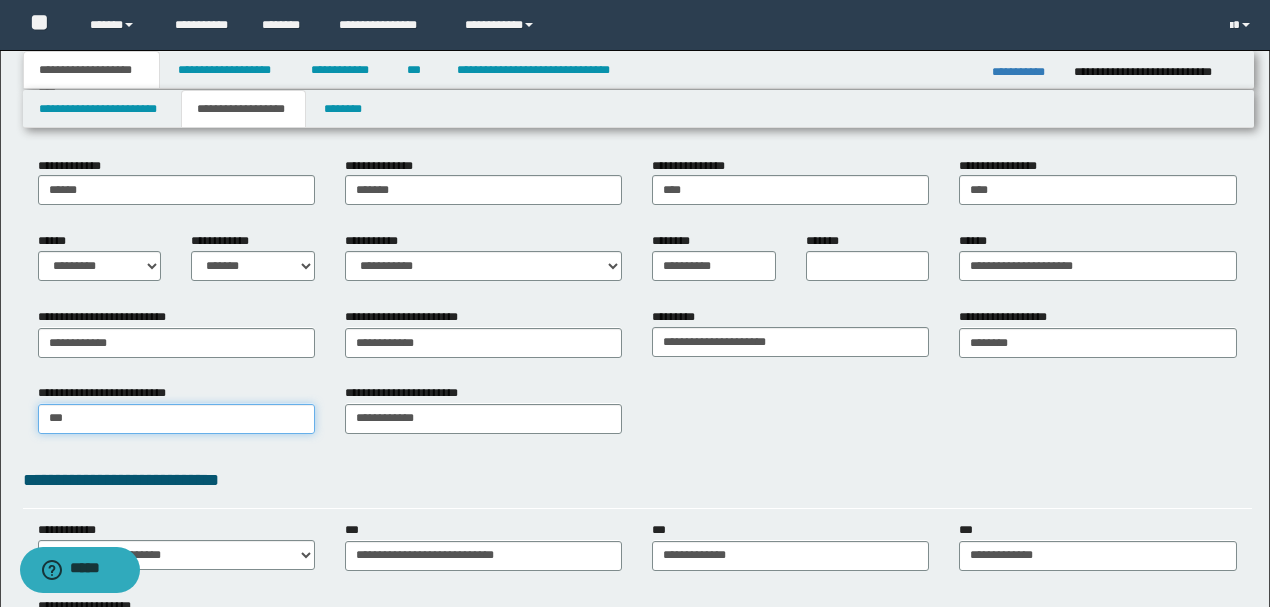 type on "****" 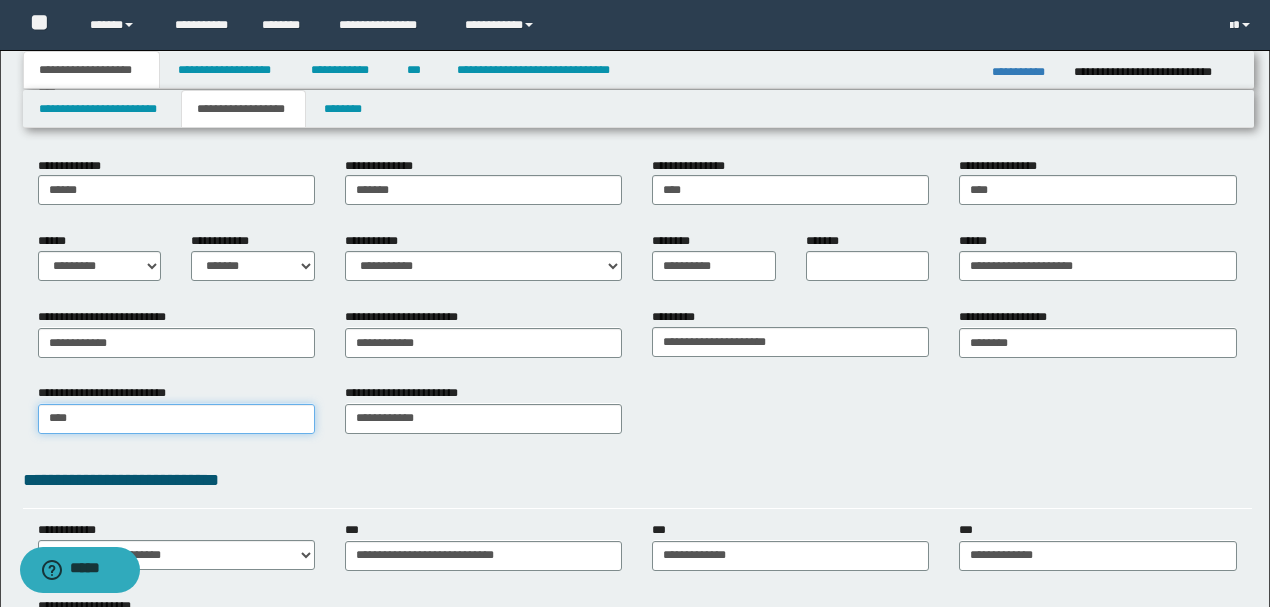 type on "**********" 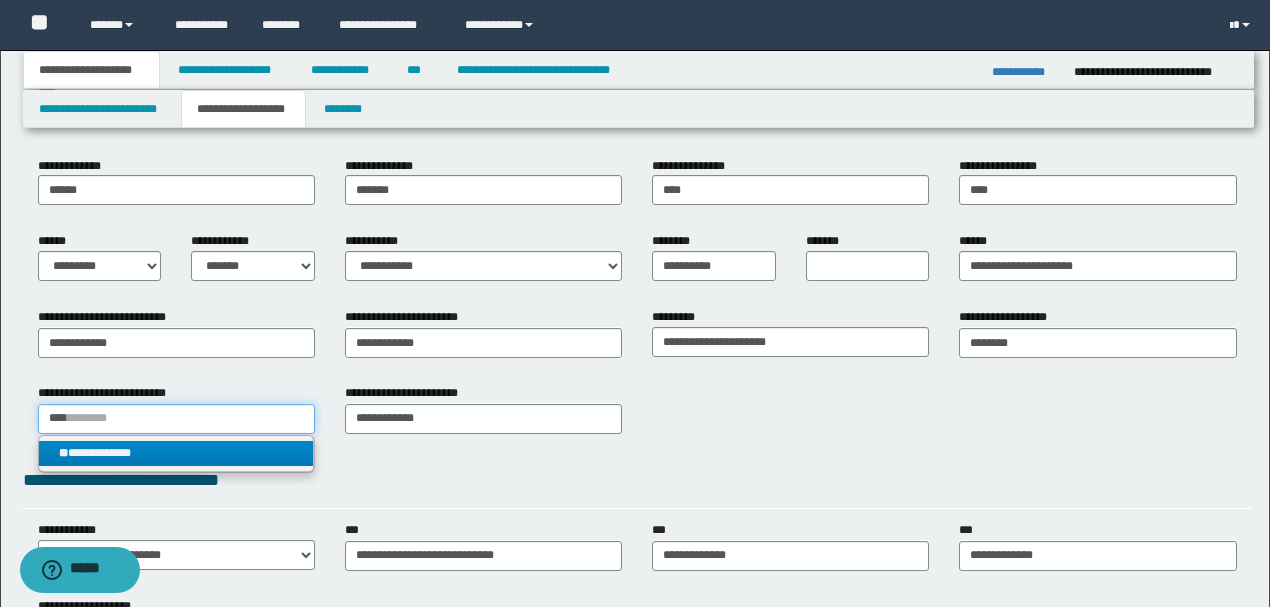 type on "****" 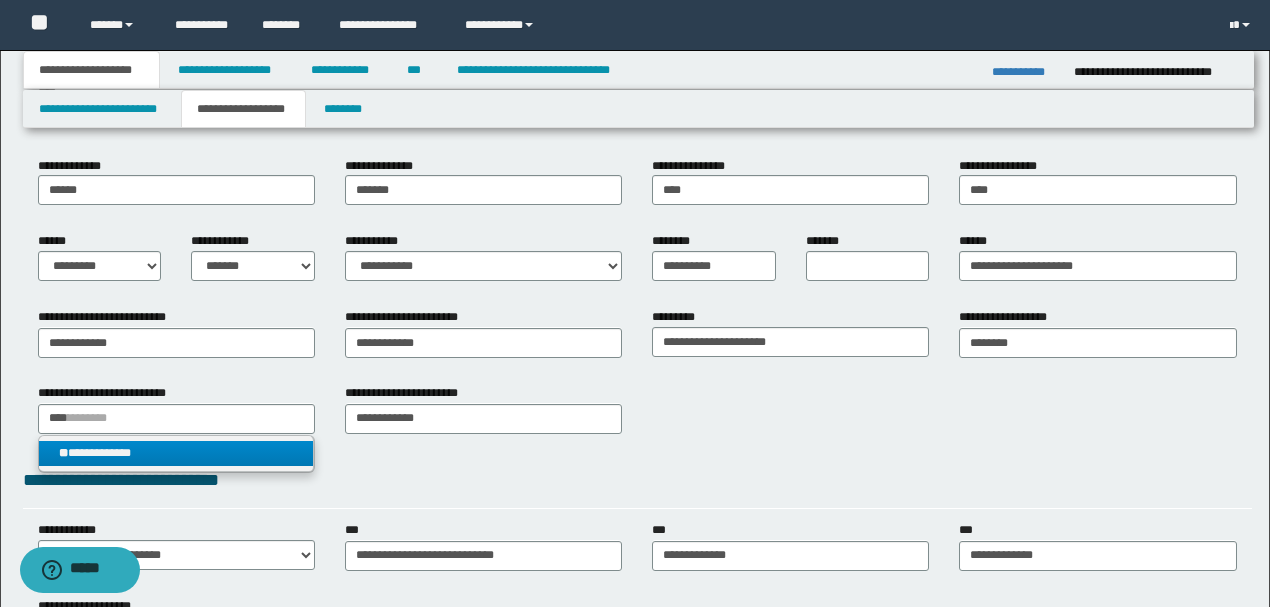 type 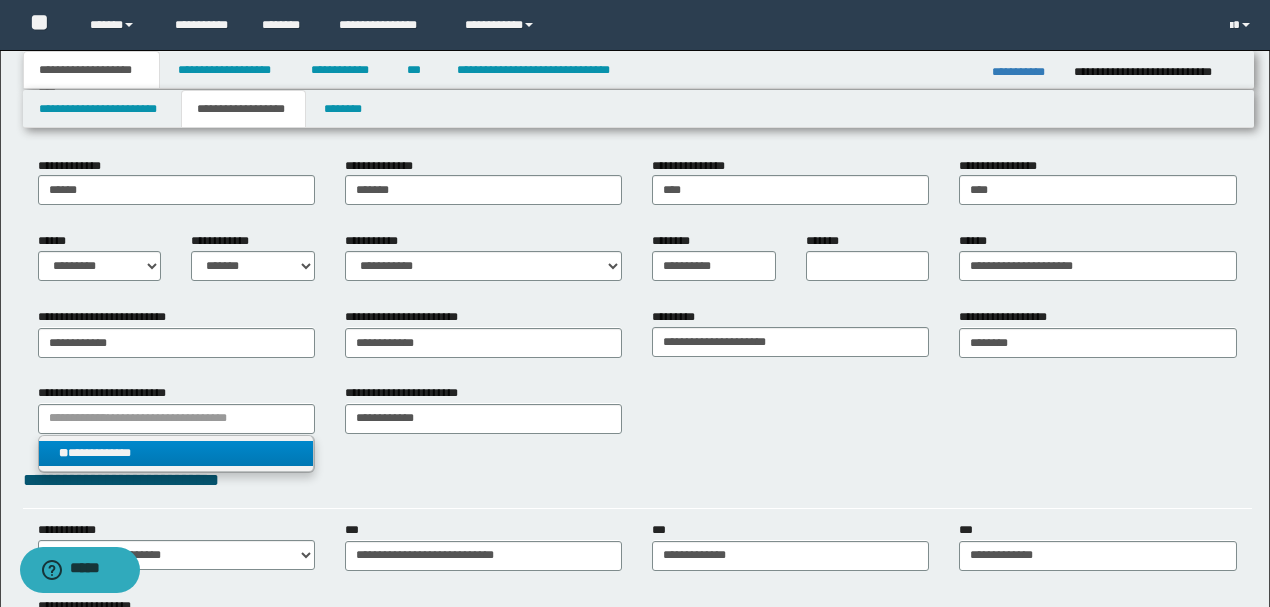 click on "**********" at bounding box center [176, 453] 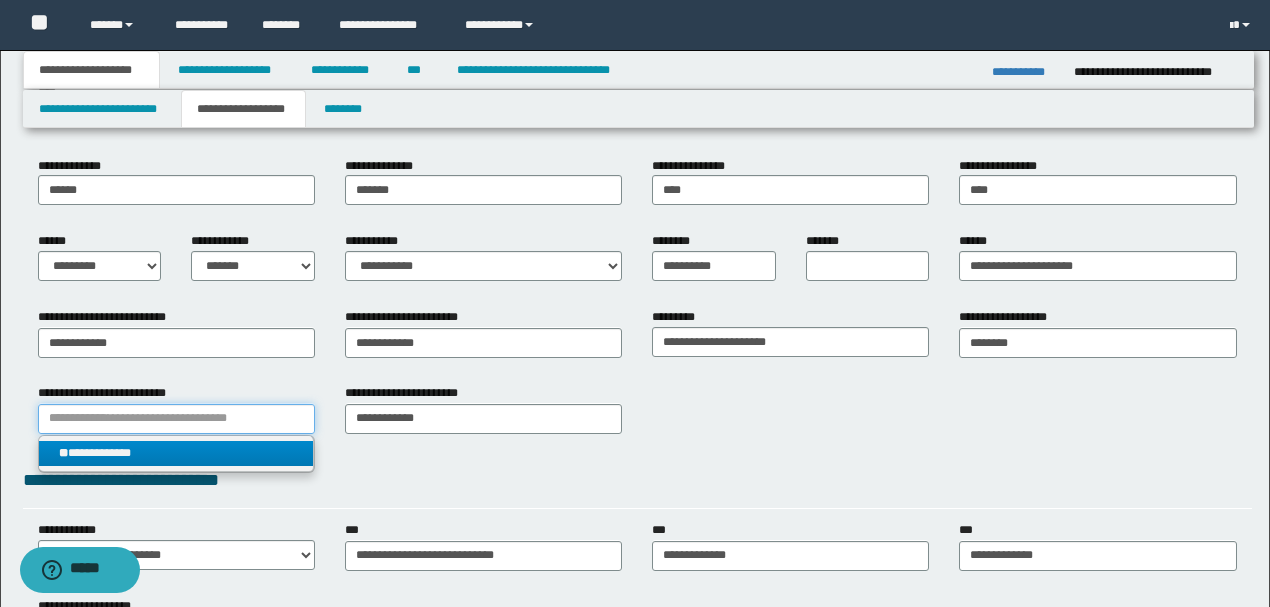 type 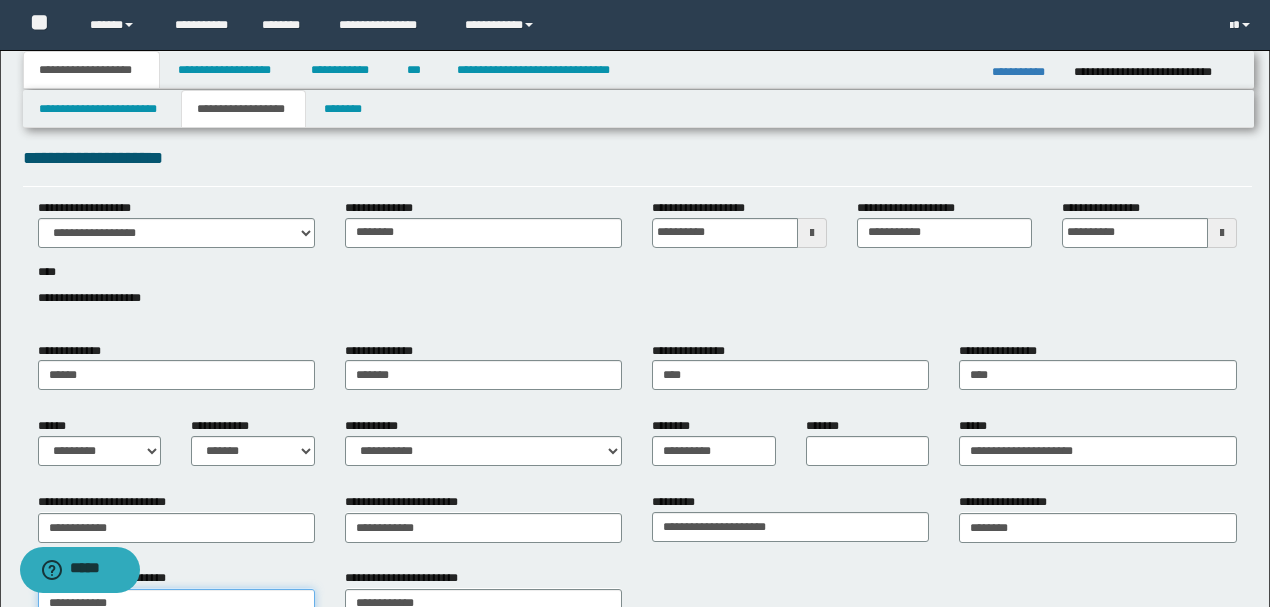 scroll, scrollTop: 0, scrollLeft: 0, axis: both 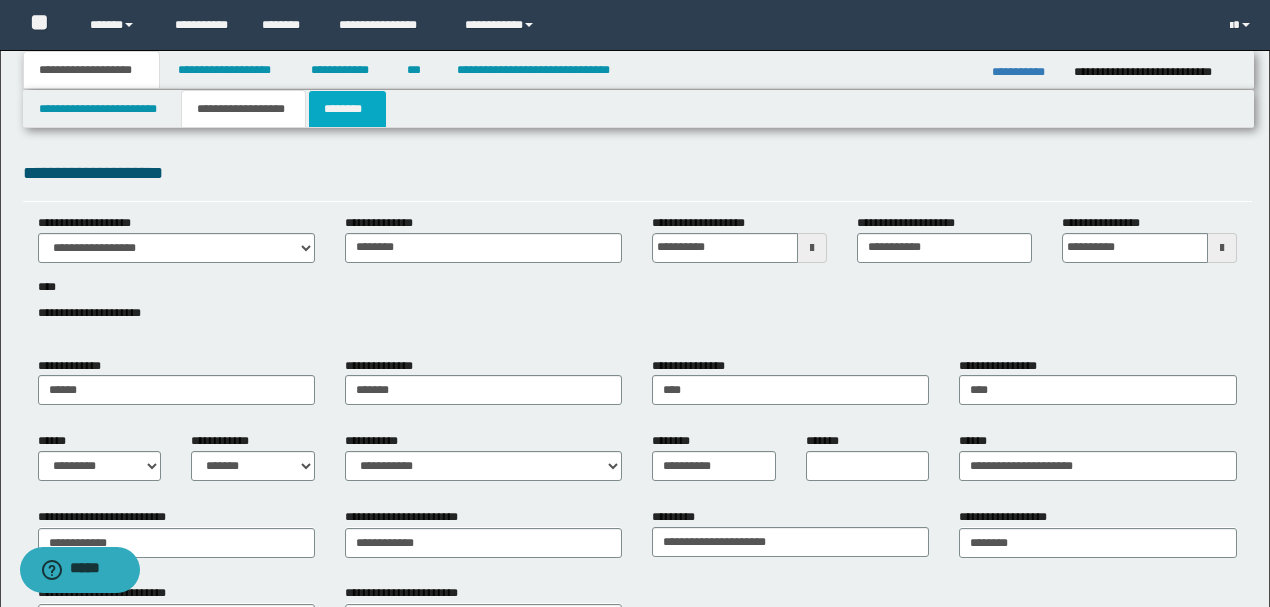 click on "********" at bounding box center (347, 109) 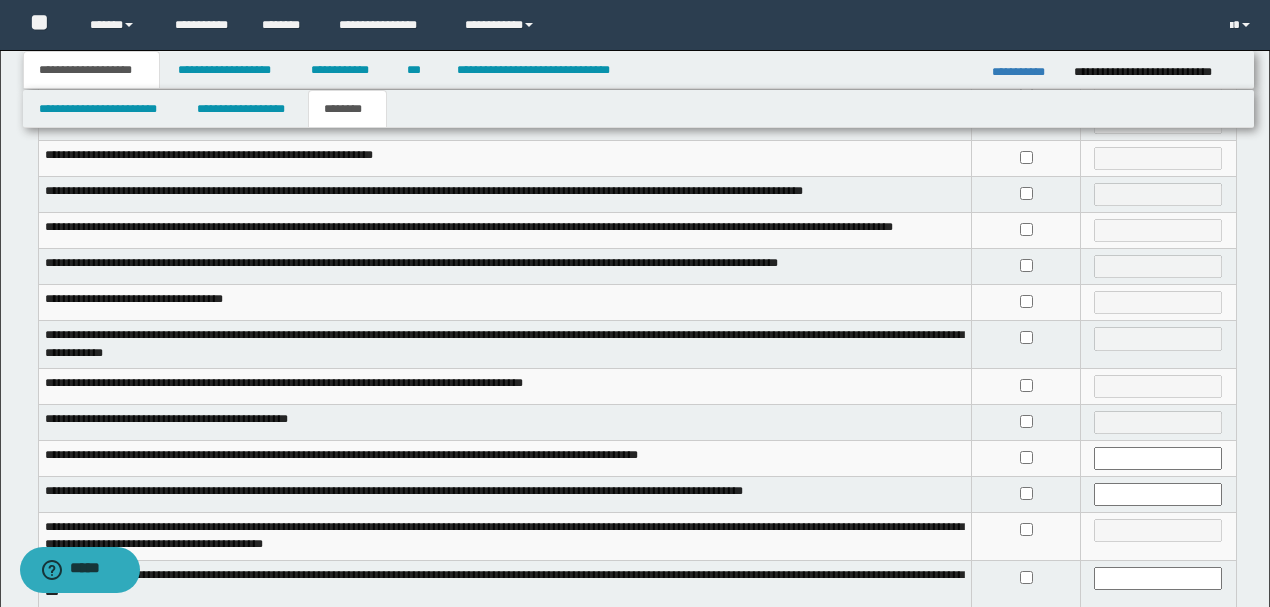 scroll, scrollTop: 266, scrollLeft: 0, axis: vertical 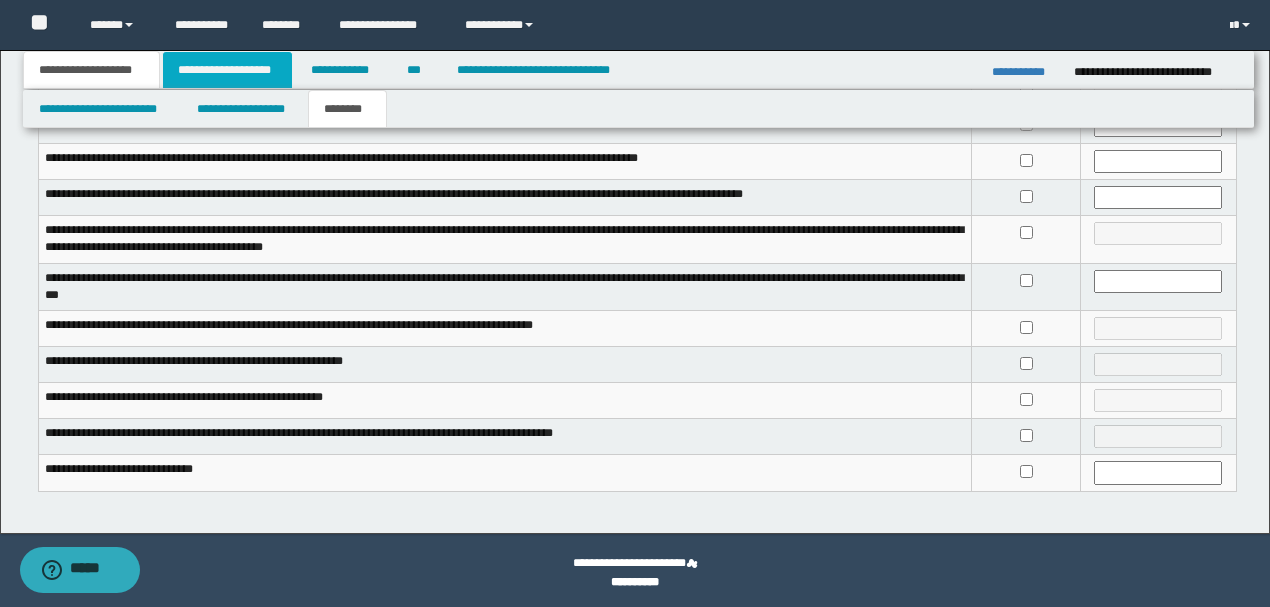 click on "**********" at bounding box center (227, 70) 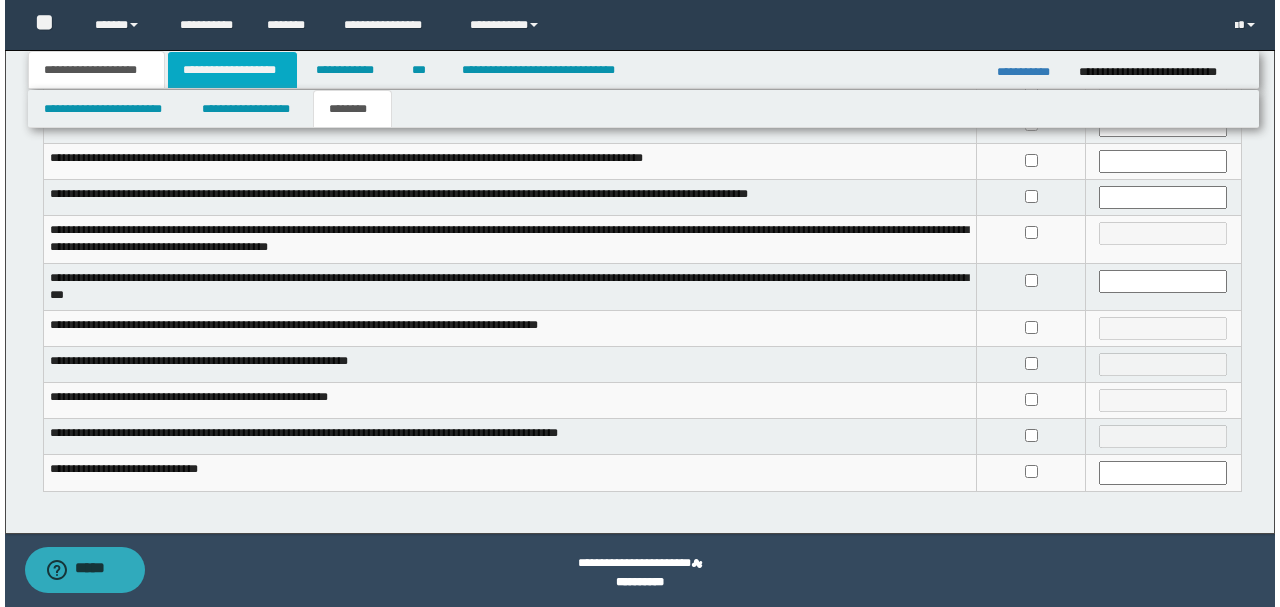 scroll, scrollTop: 0, scrollLeft: 0, axis: both 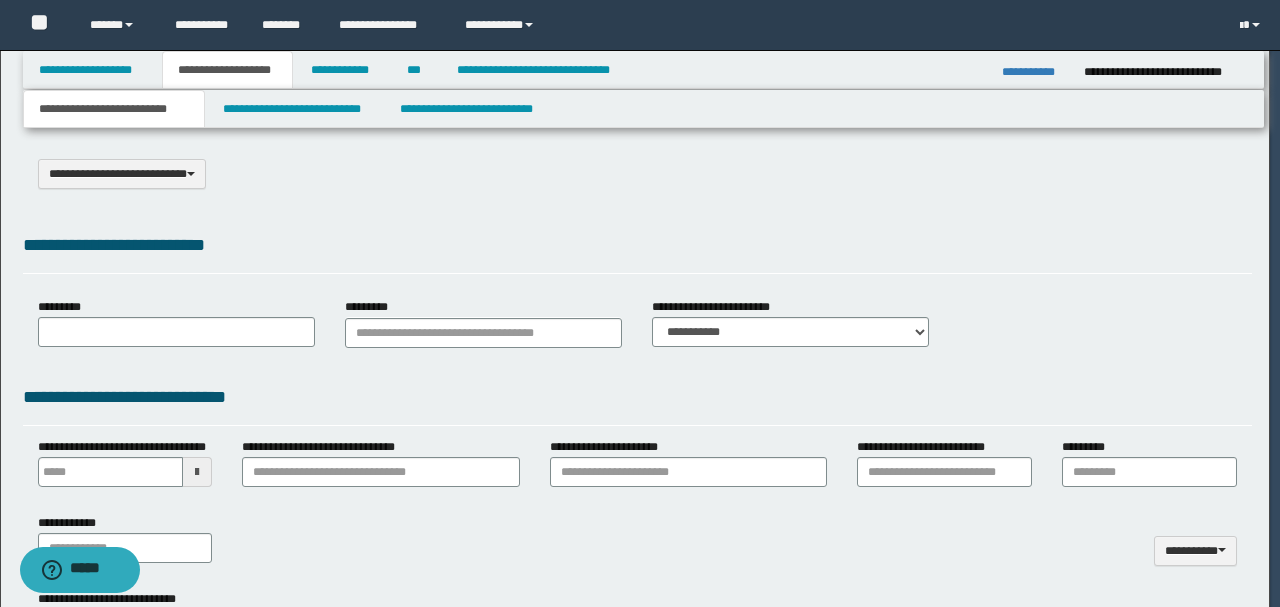 select on "*" 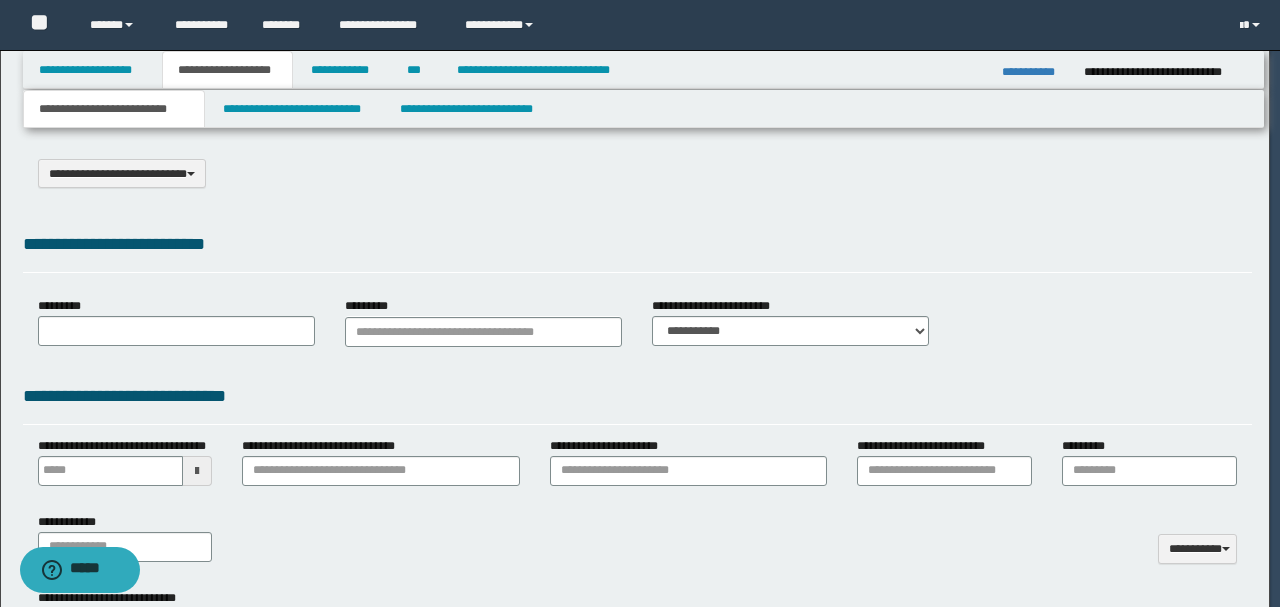 scroll, scrollTop: 0, scrollLeft: 0, axis: both 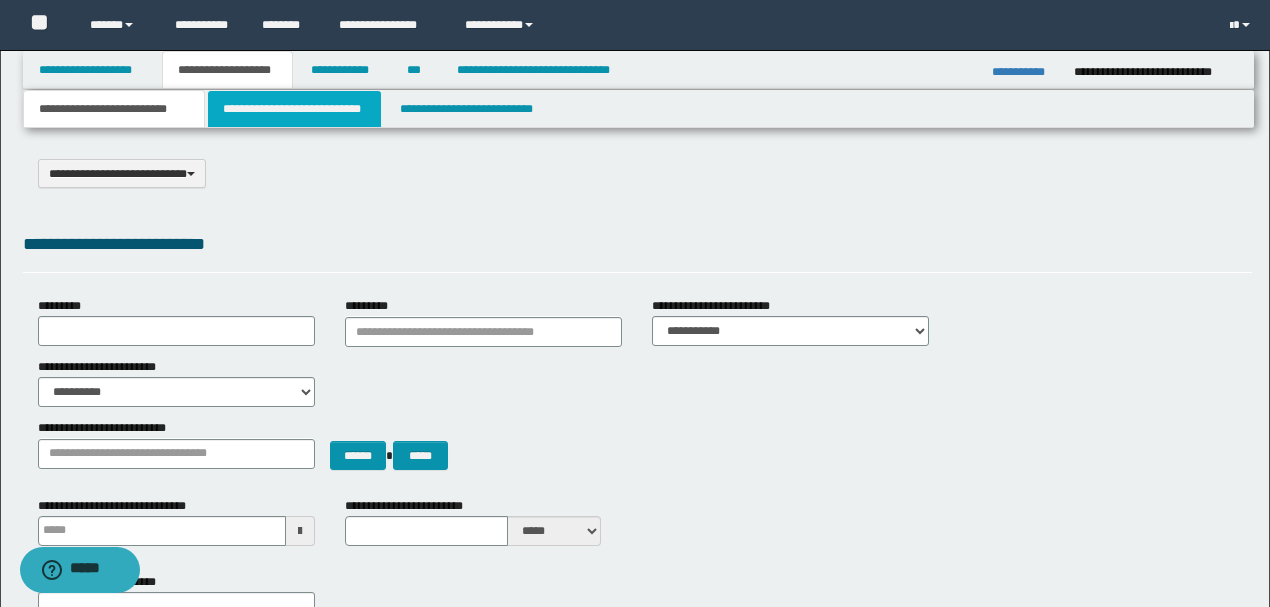 click on "**********" at bounding box center [294, 109] 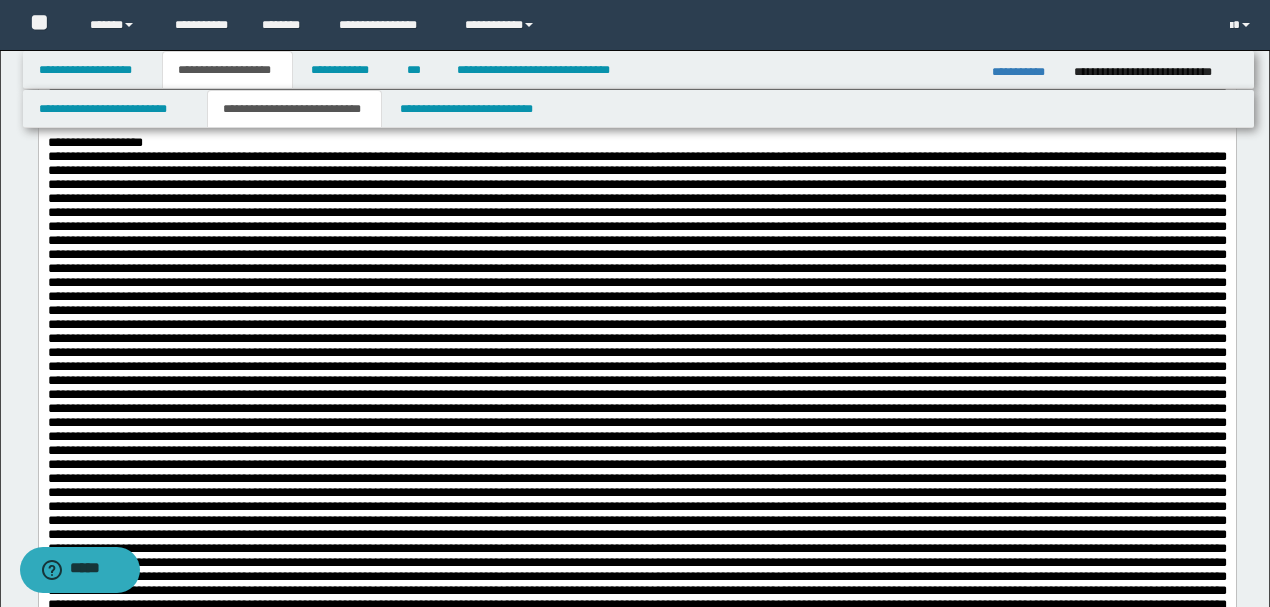 scroll, scrollTop: 0, scrollLeft: 0, axis: both 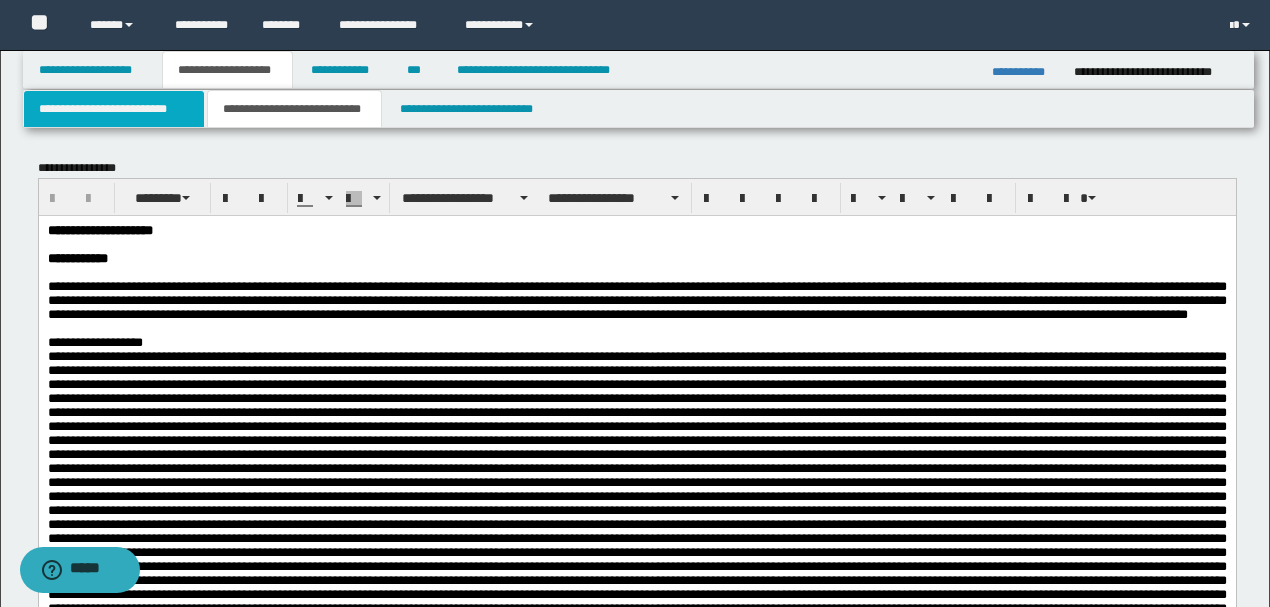 click on "**********" at bounding box center (114, 109) 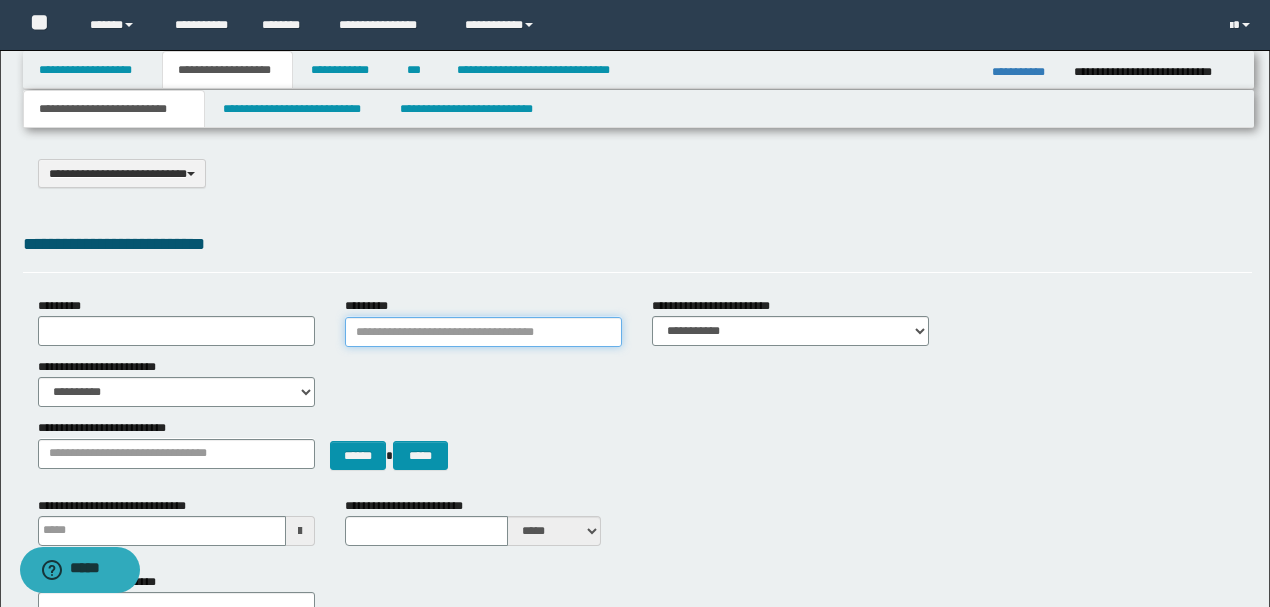 click on "*********" at bounding box center (483, 332) 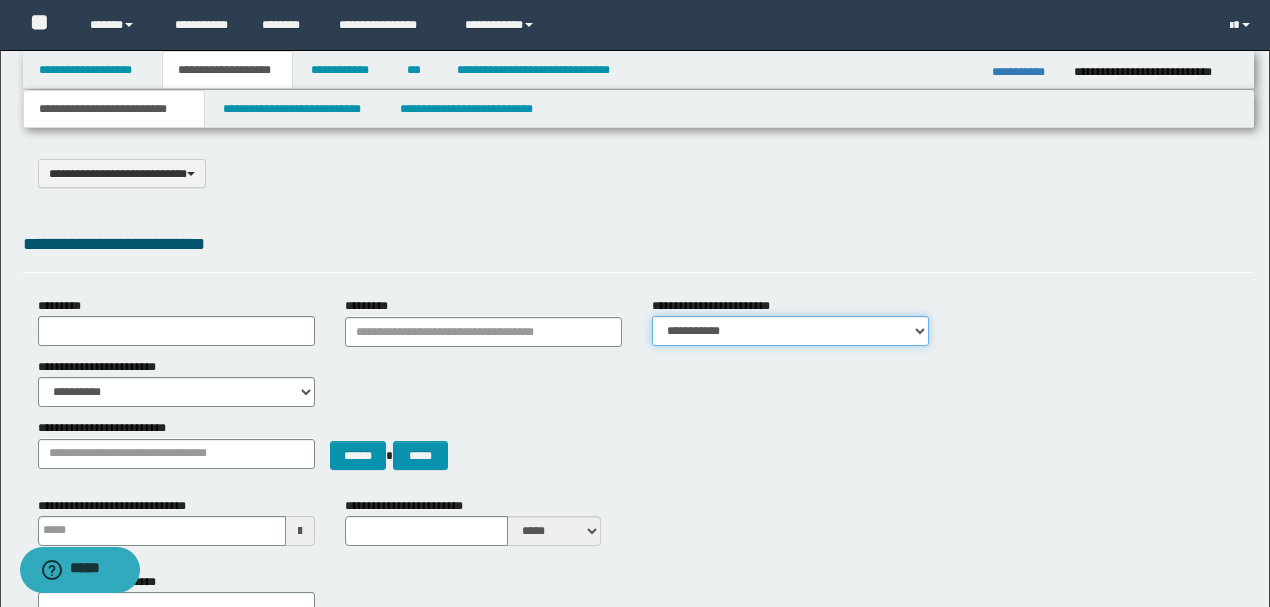 click on "**********" at bounding box center [790, 331] 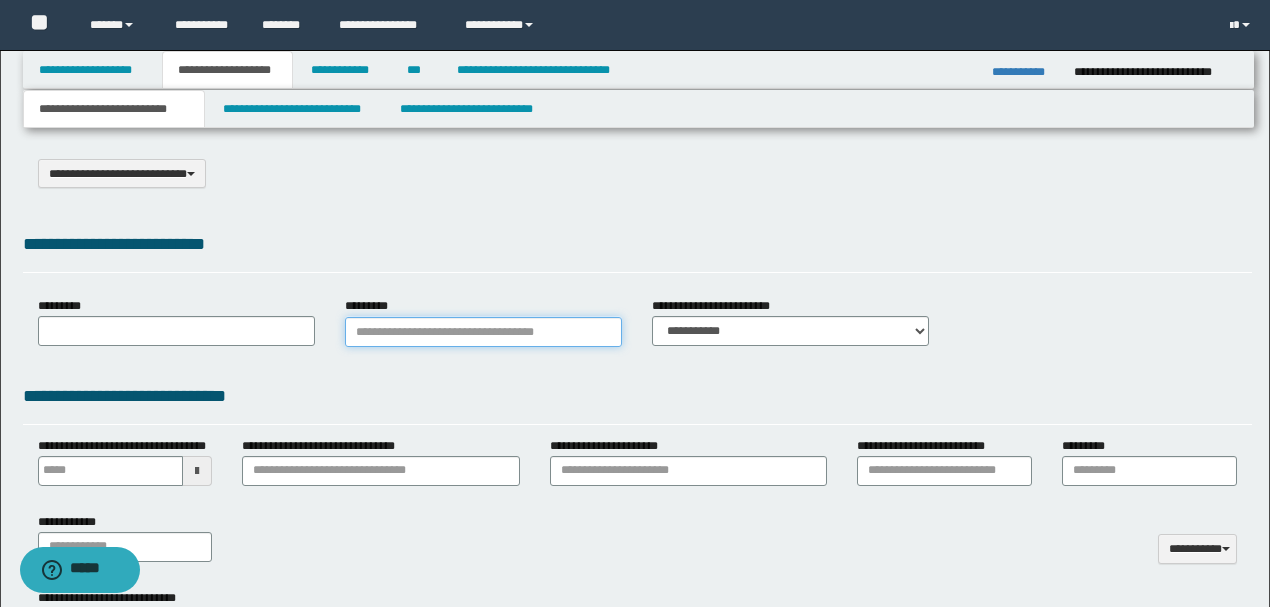 click on "*********" at bounding box center [483, 332] 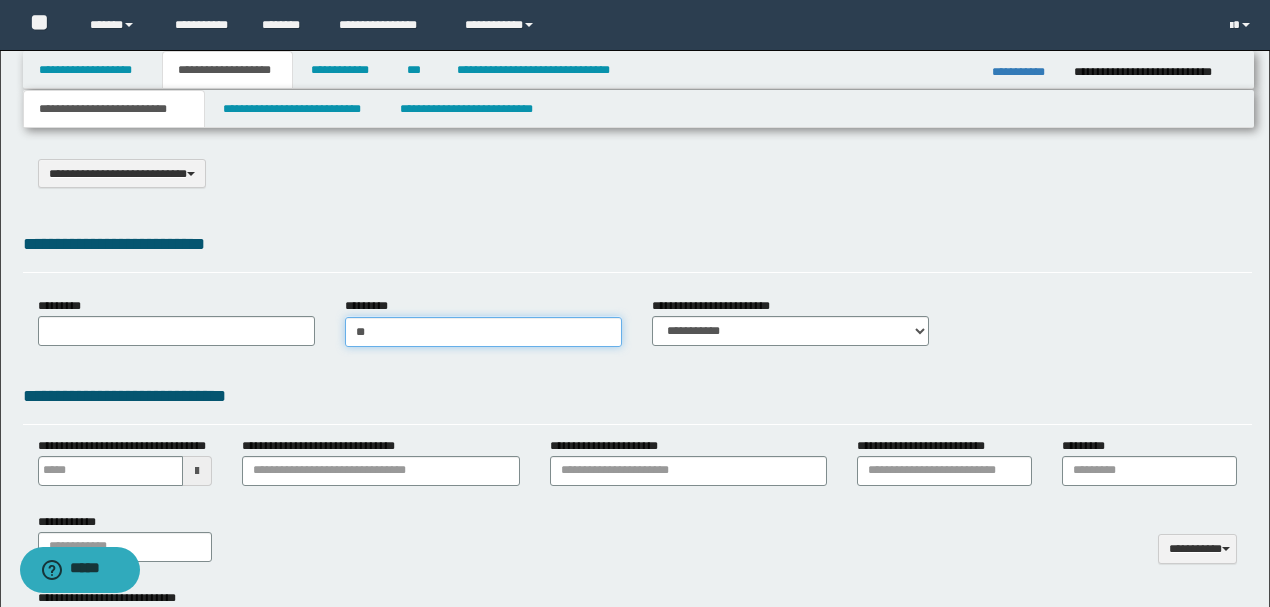 type on "***" 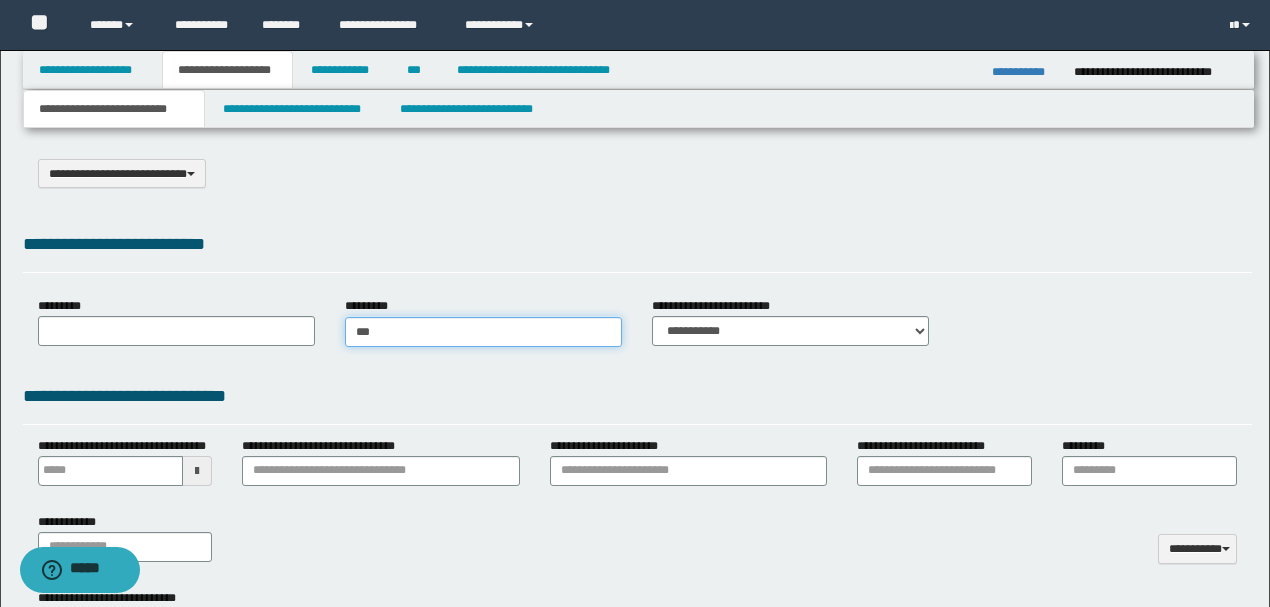 type on "***" 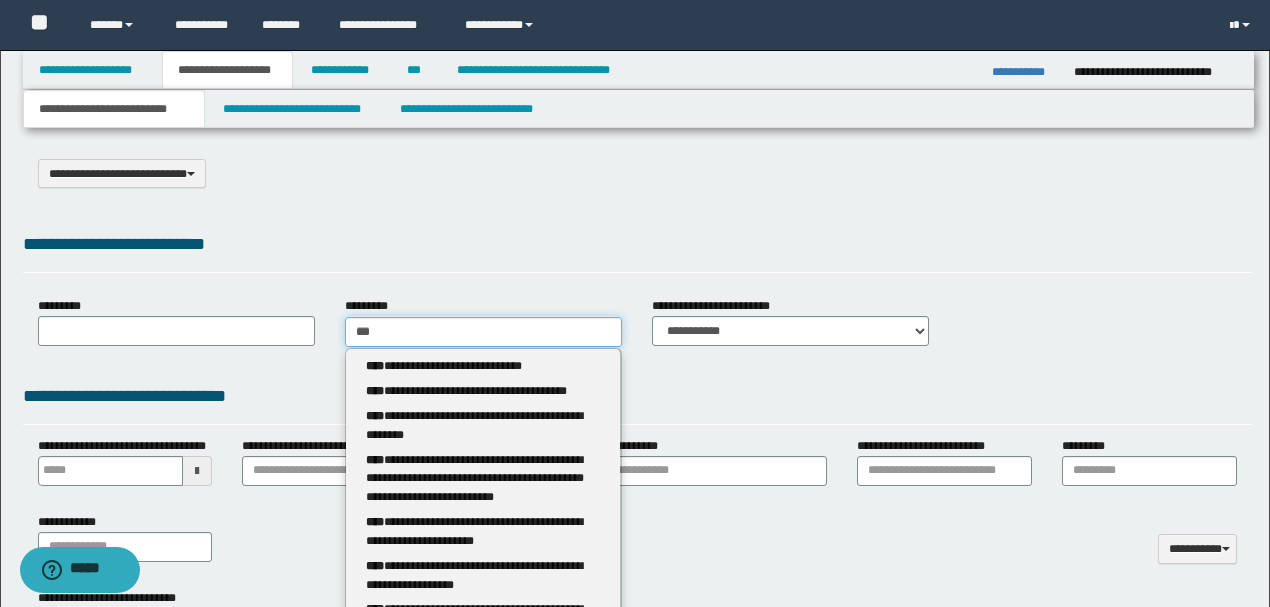 type 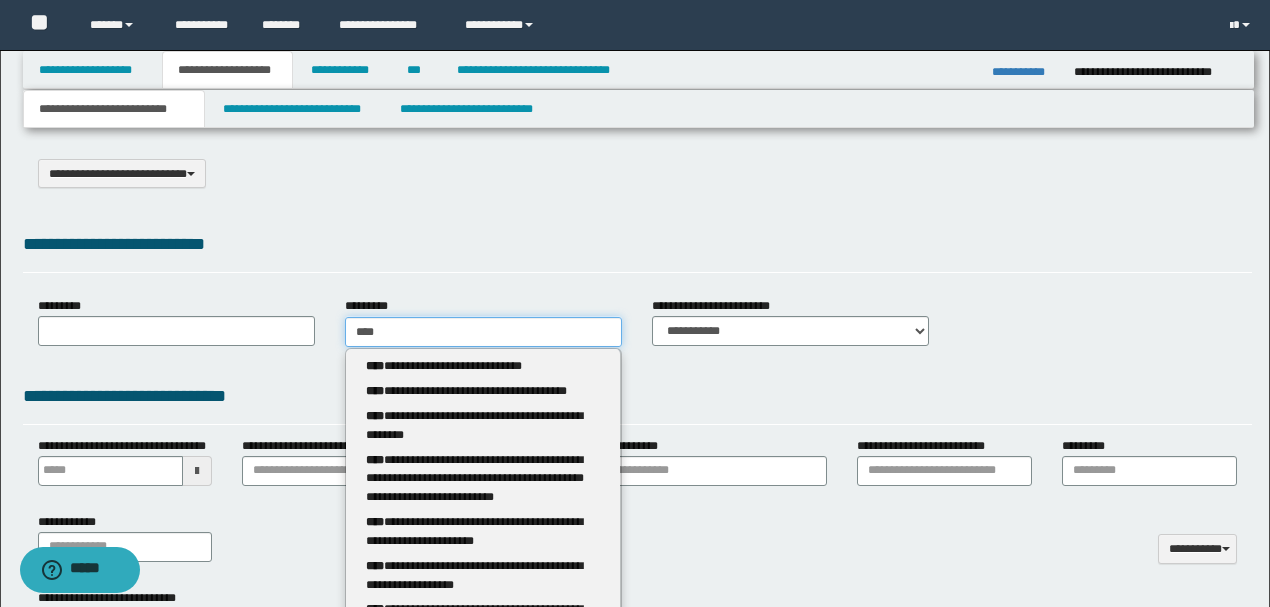 type on "*****" 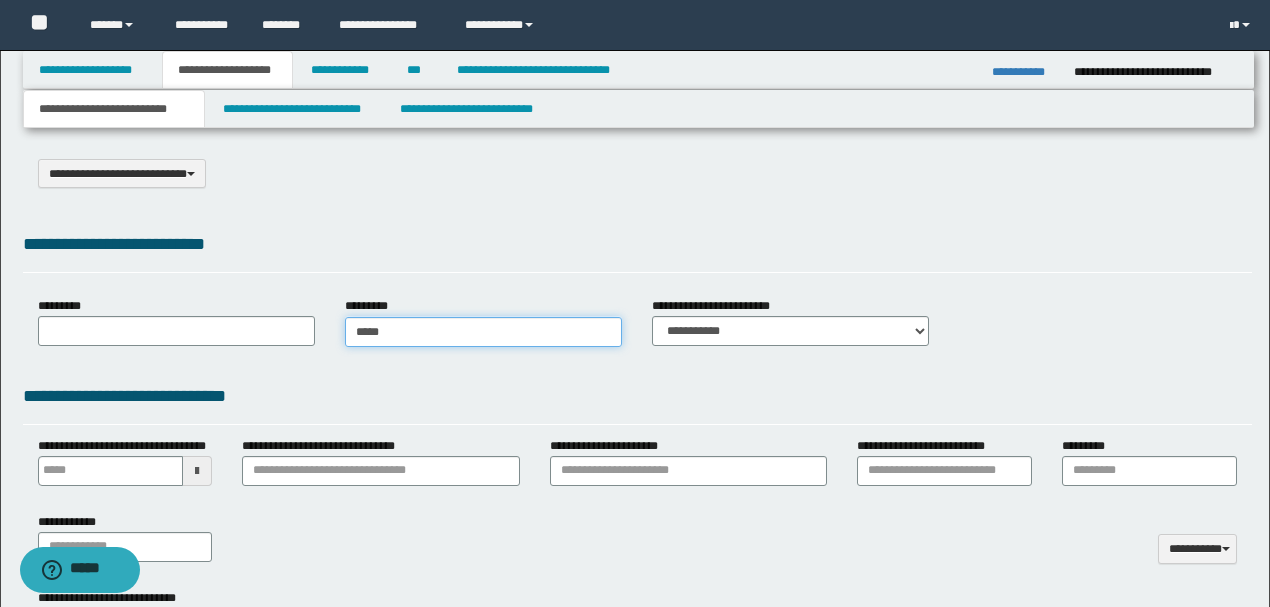 type on "*****" 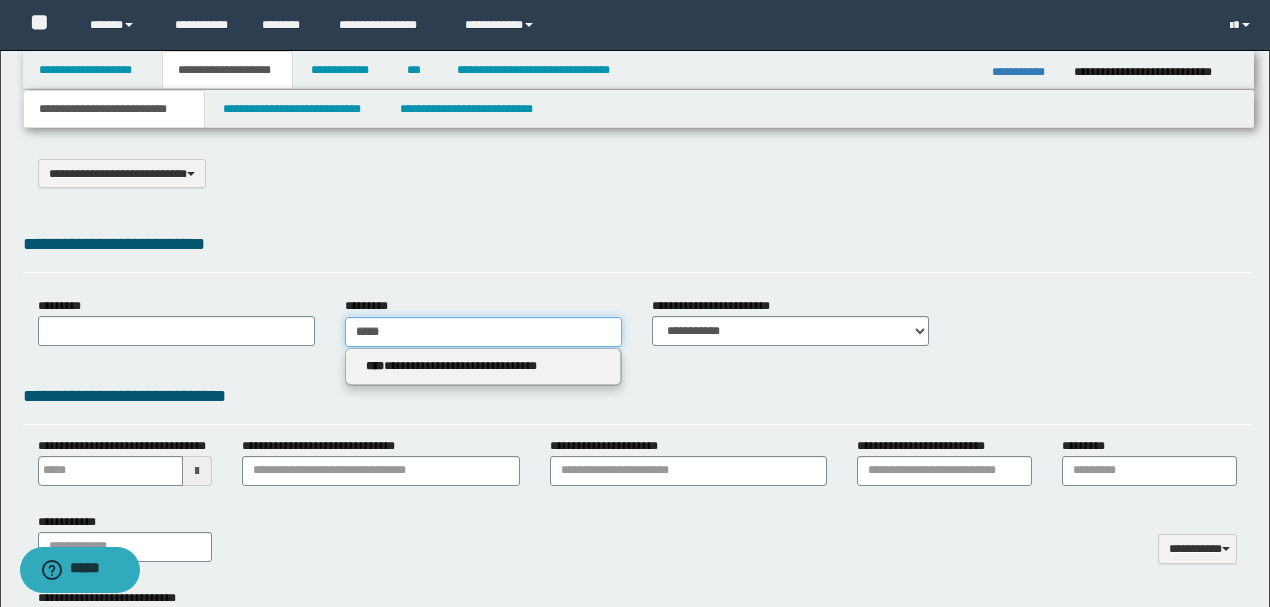 type 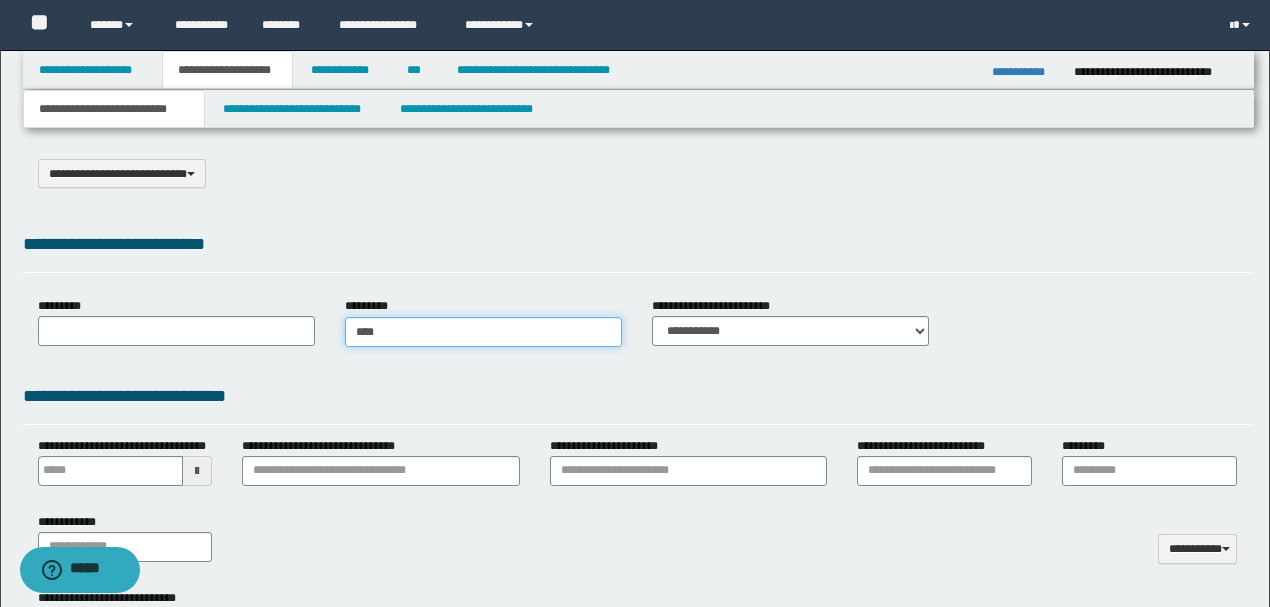 type on "***" 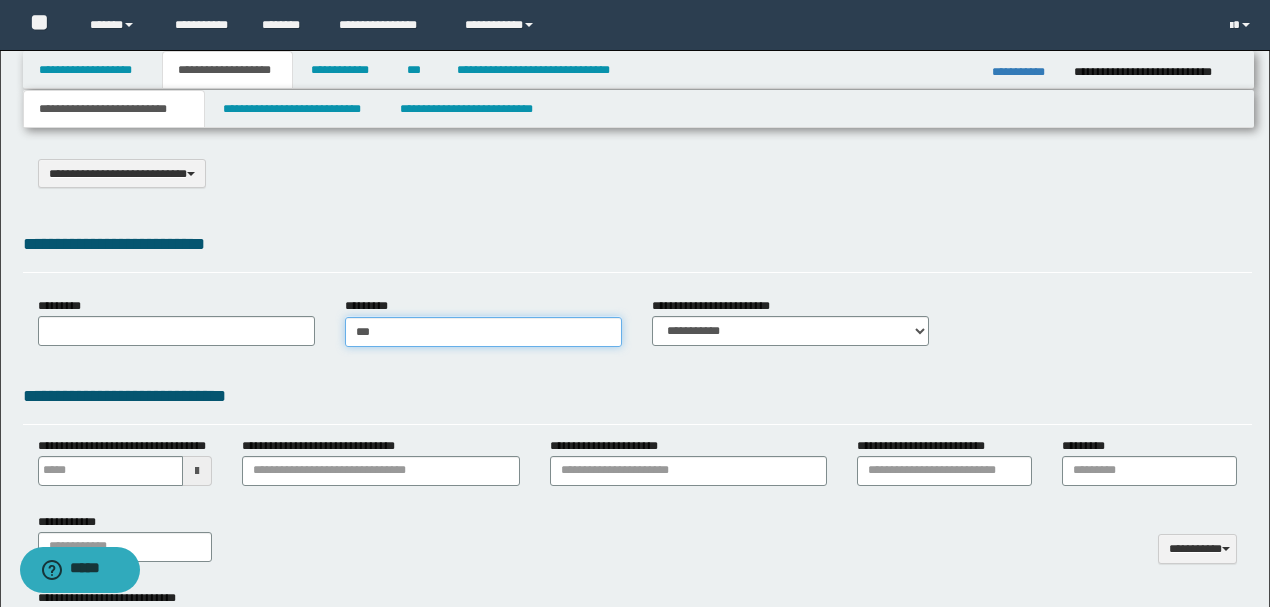 type on "***" 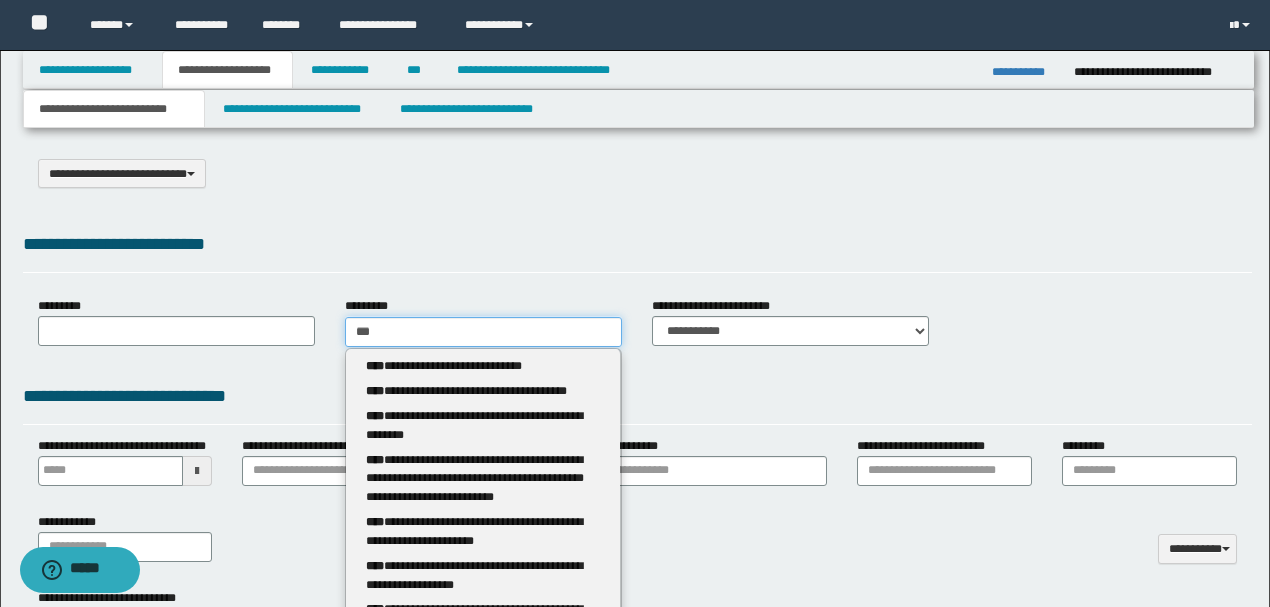 type 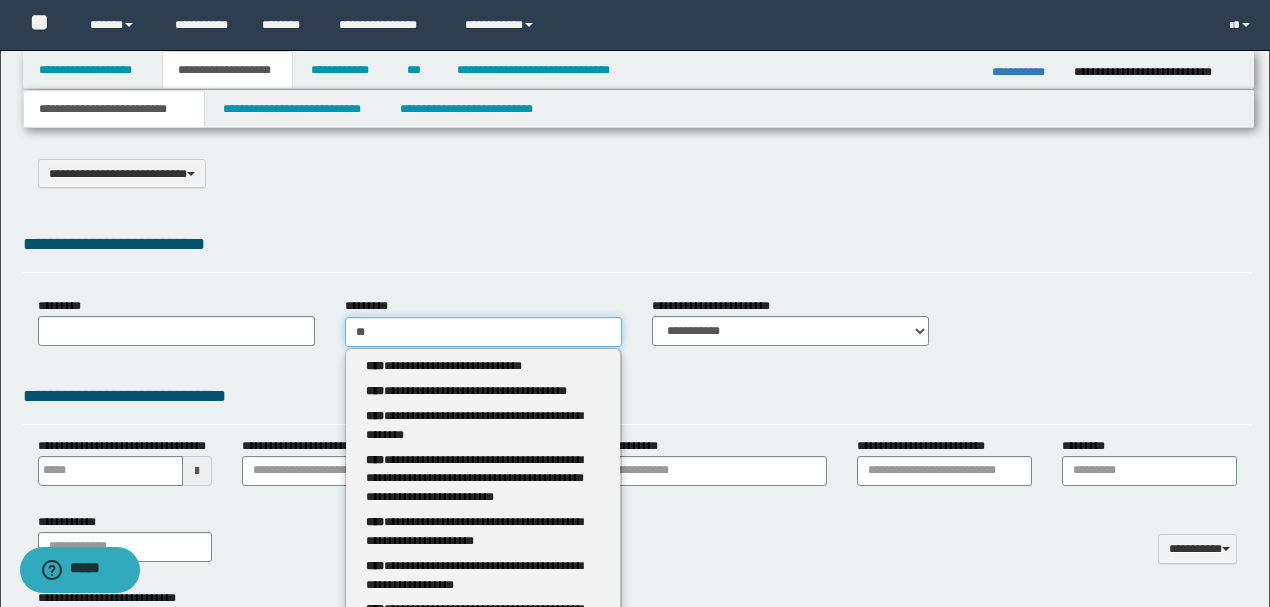 type on "*" 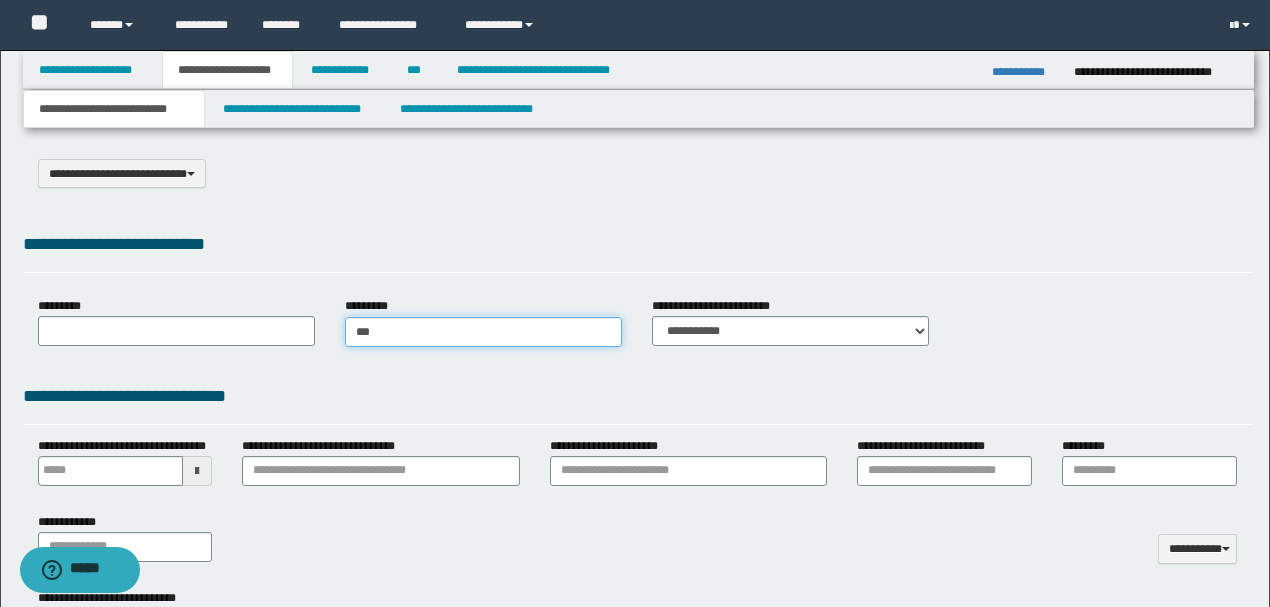 type on "****" 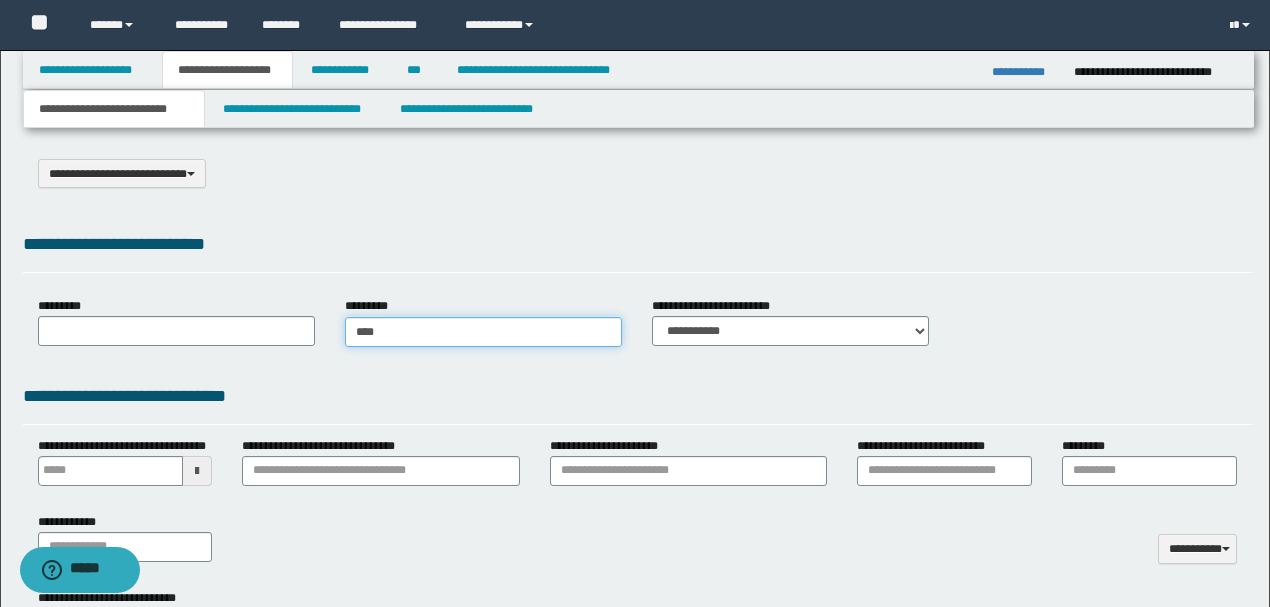 type on "****" 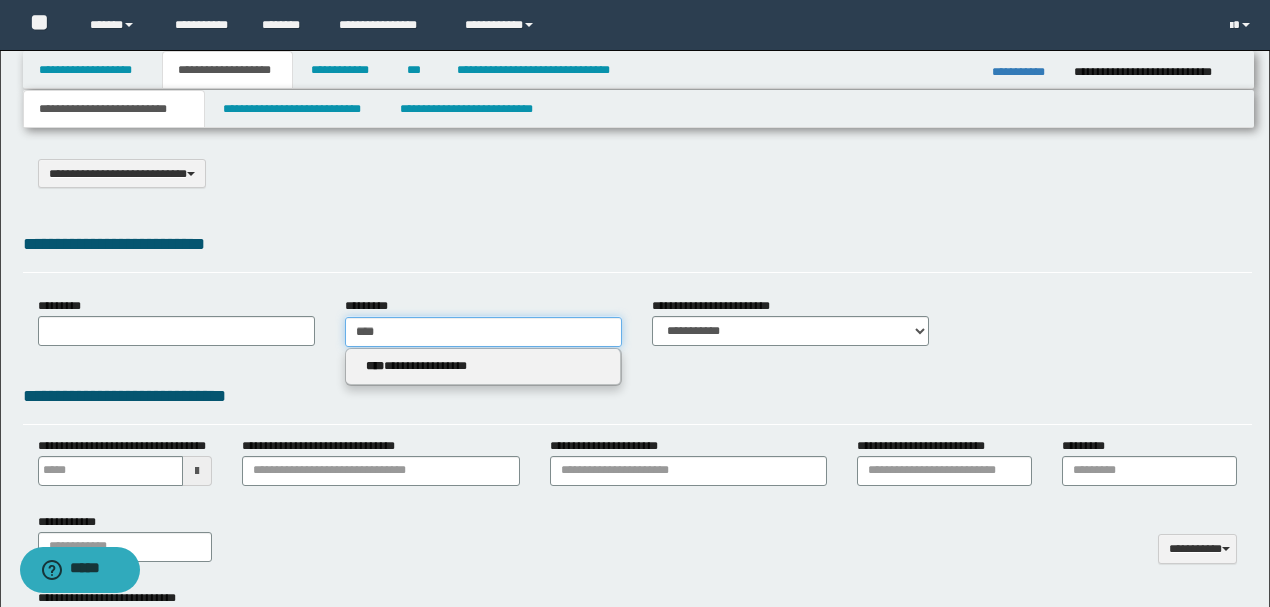 type 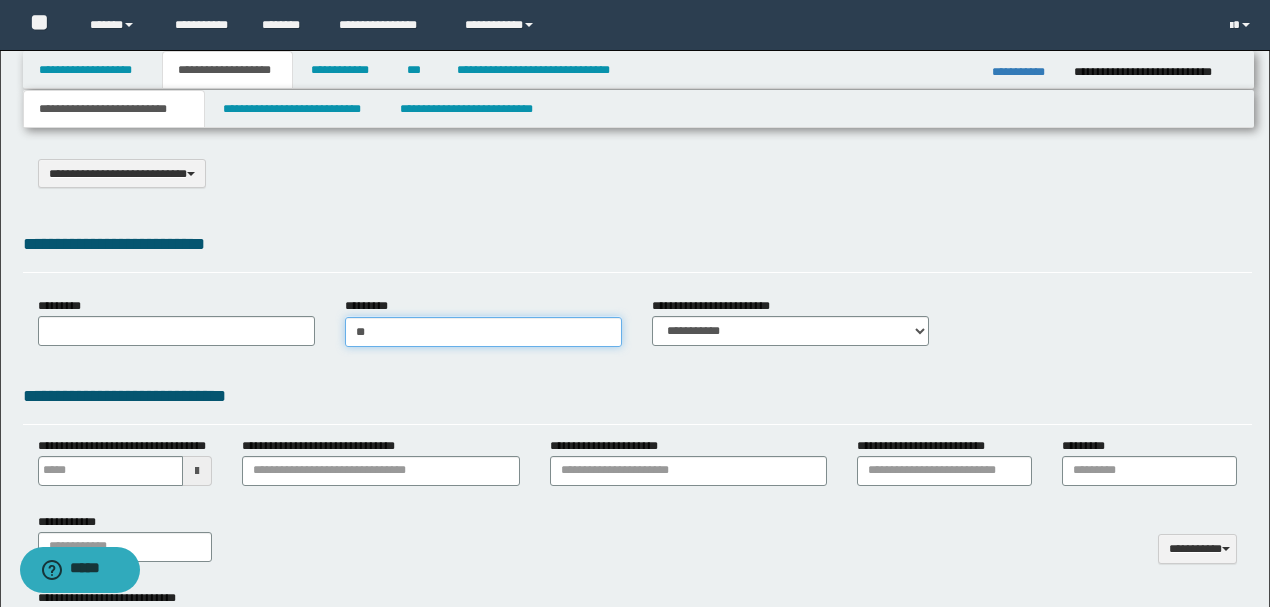 type on "*" 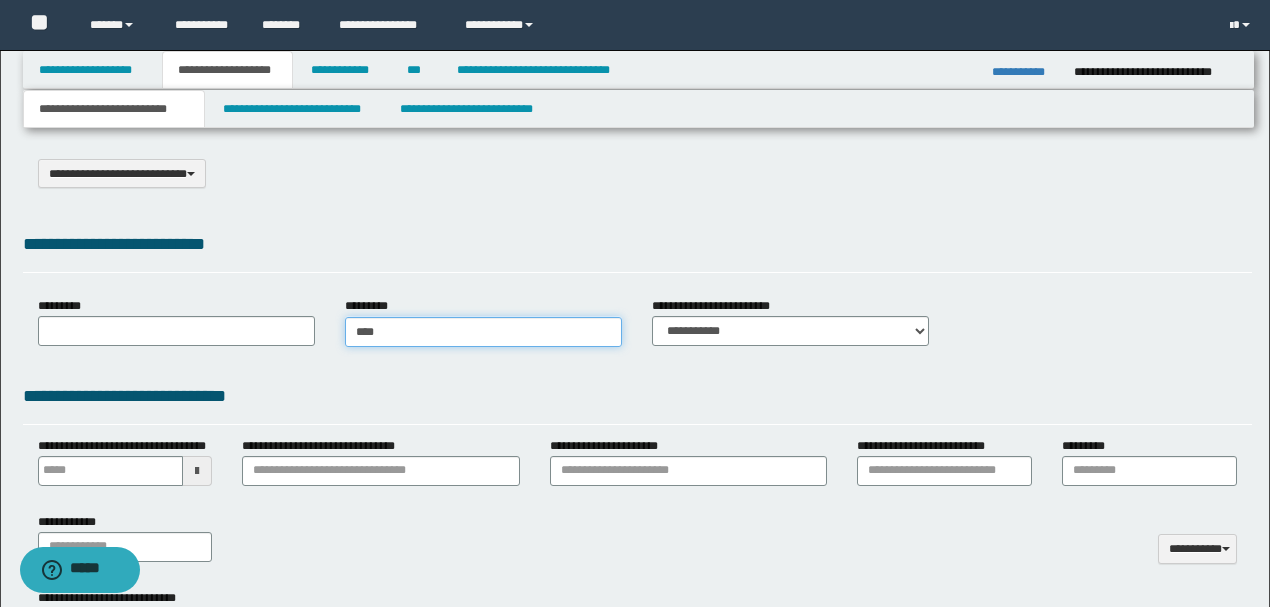type on "*****" 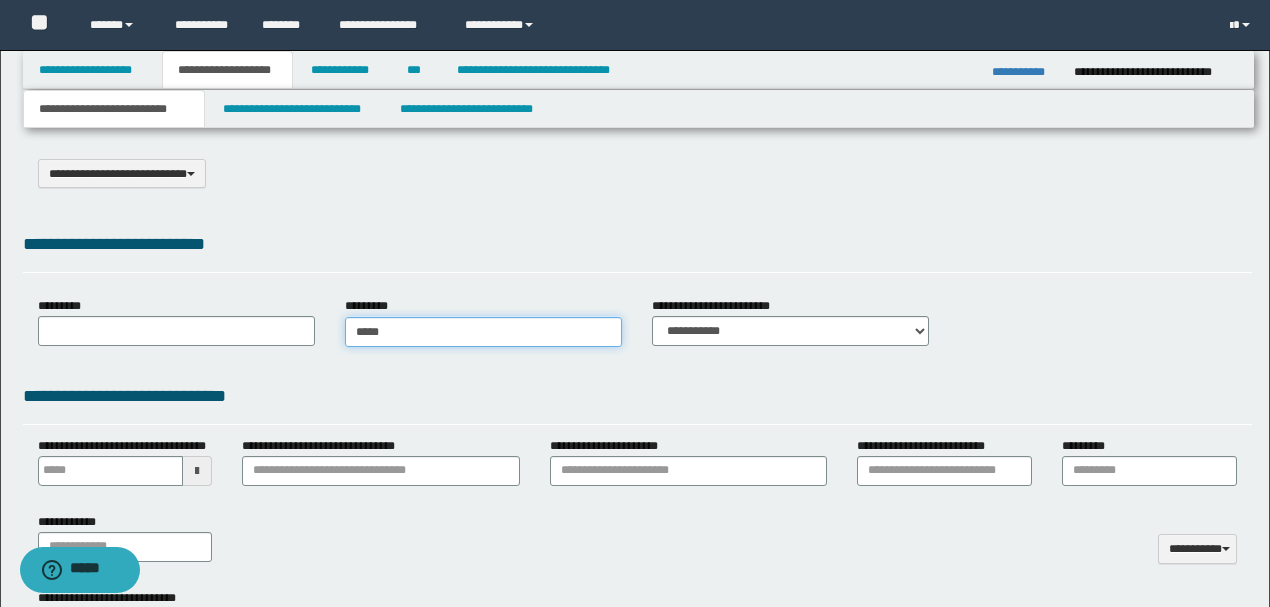 type on "*****" 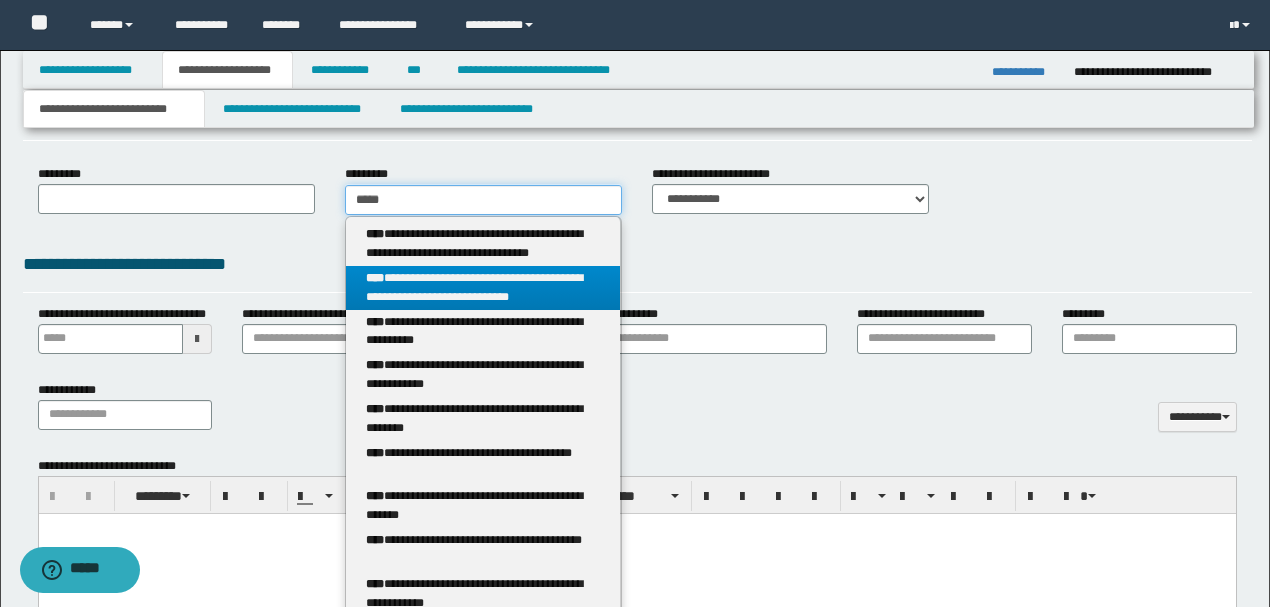 scroll, scrollTop: 133, scrollLeft: 0, axis: vertical 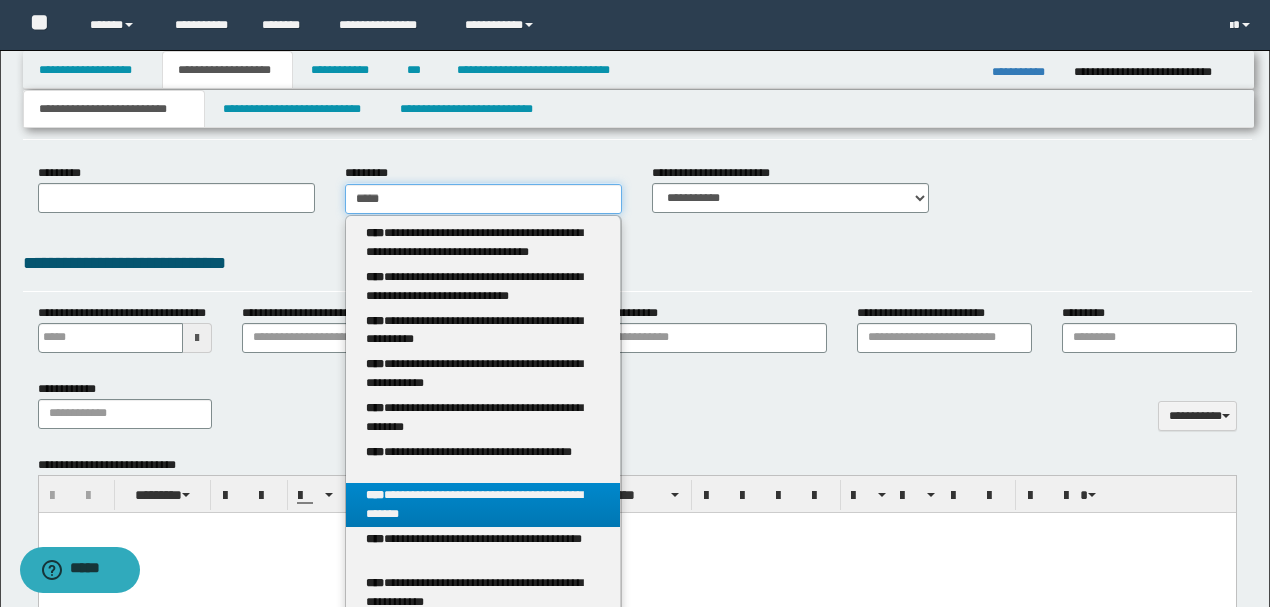 type on "*****" 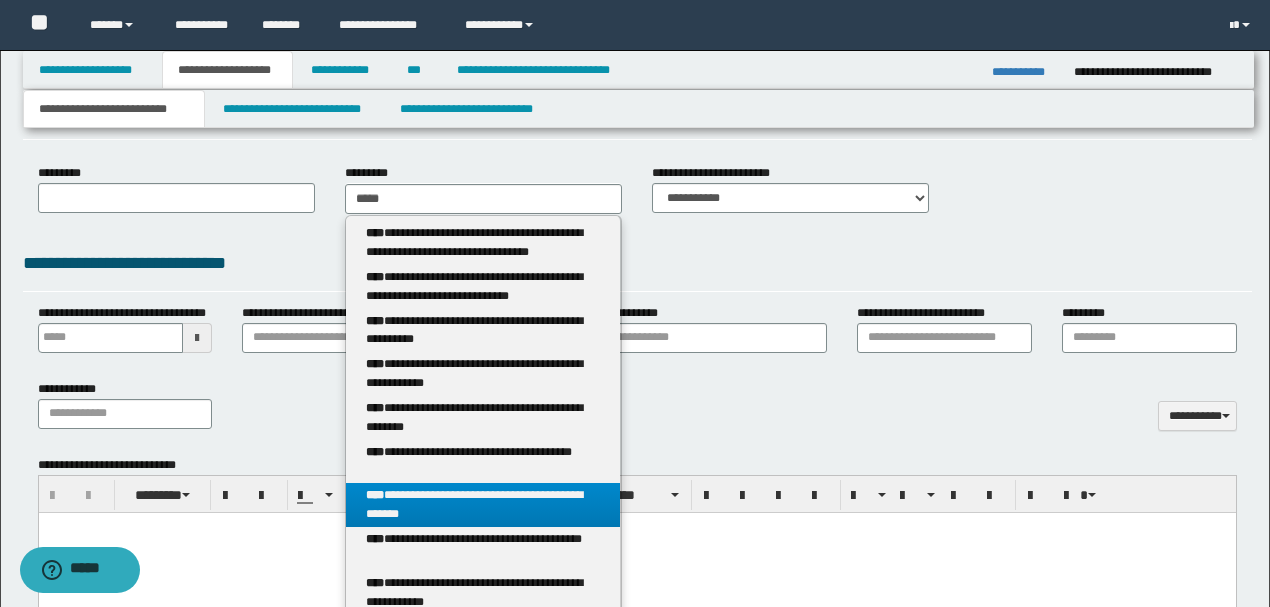 click on "****" at bounding box center (375, 495) 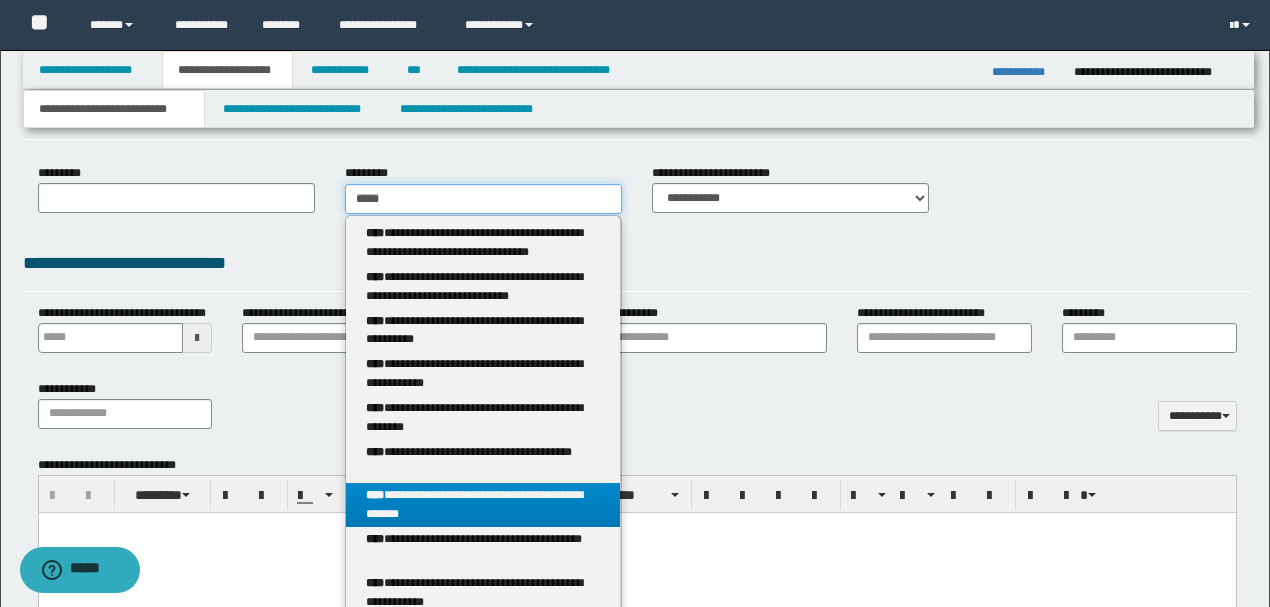 type 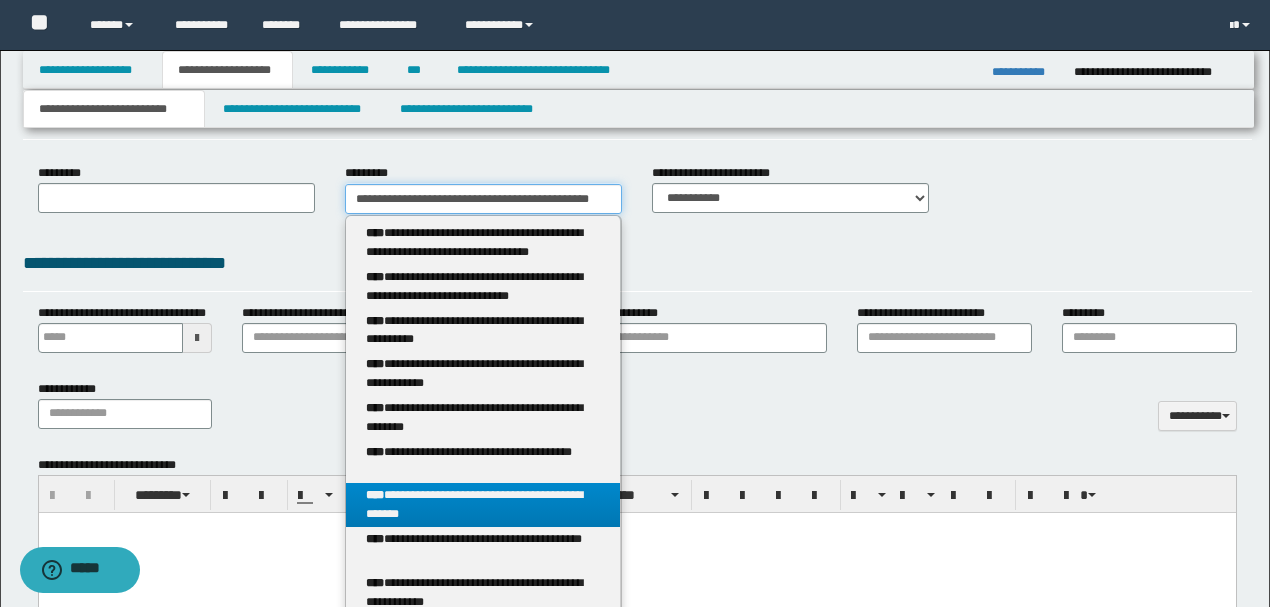 scroll, scrollTop: 0, scrollLeft: 4, axis: horizontal 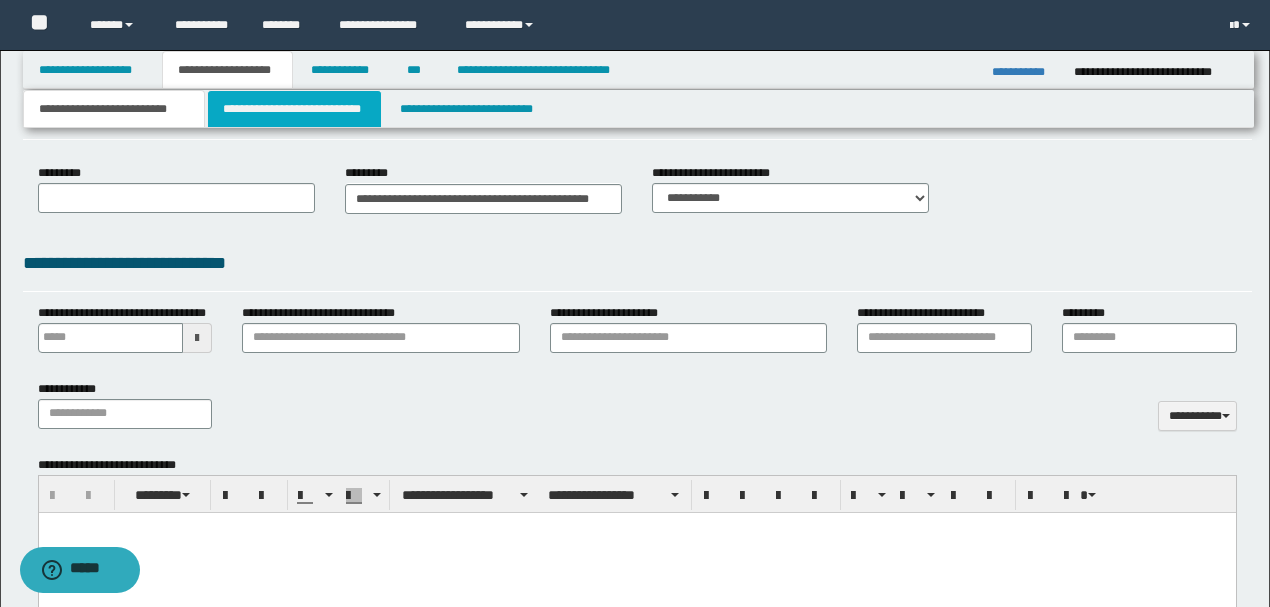 click on "**********" at bounding box center (294, 109) 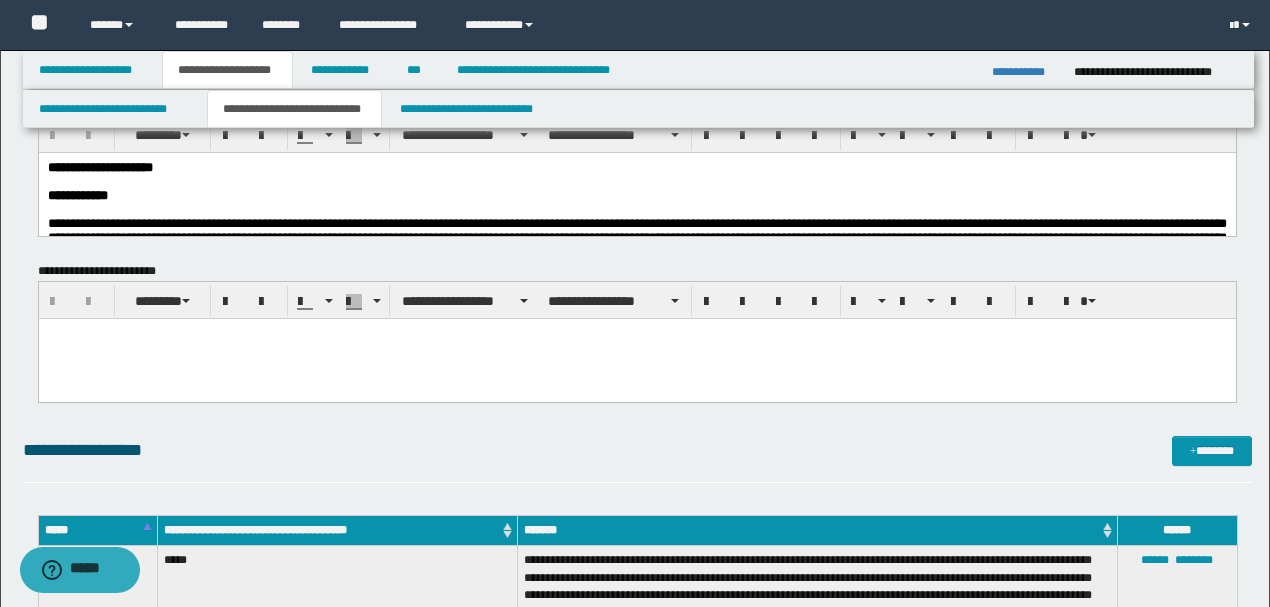 scroll, scrollTop: 0, scrollLeft: 0, axis: both 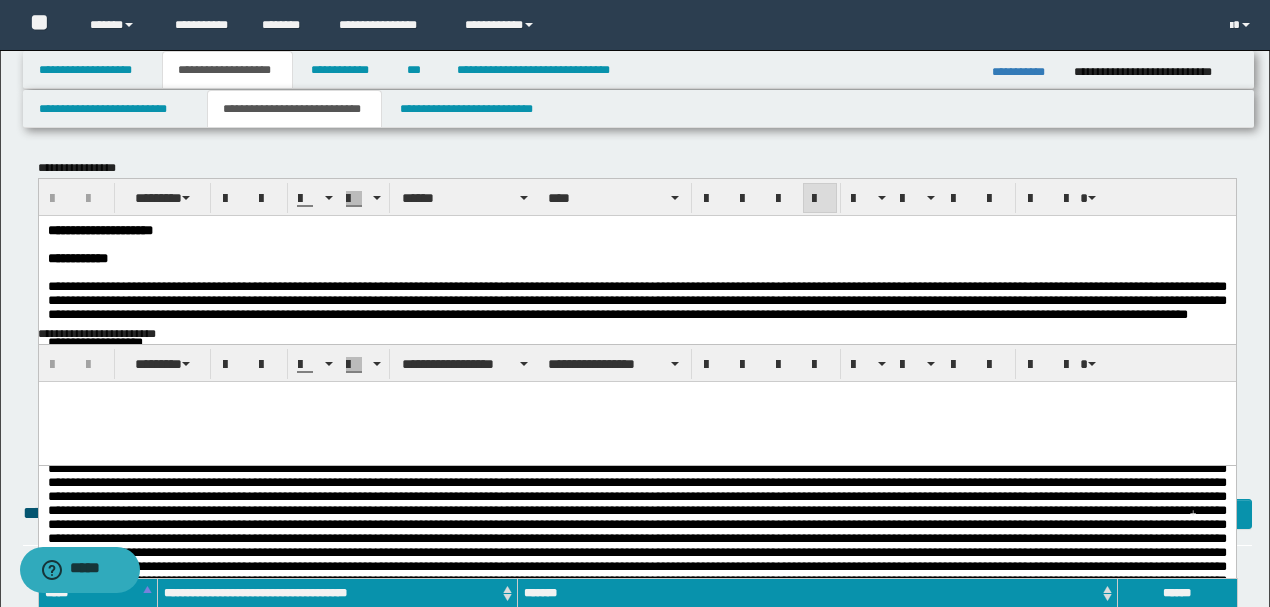 click at bounding box center (636, 272) 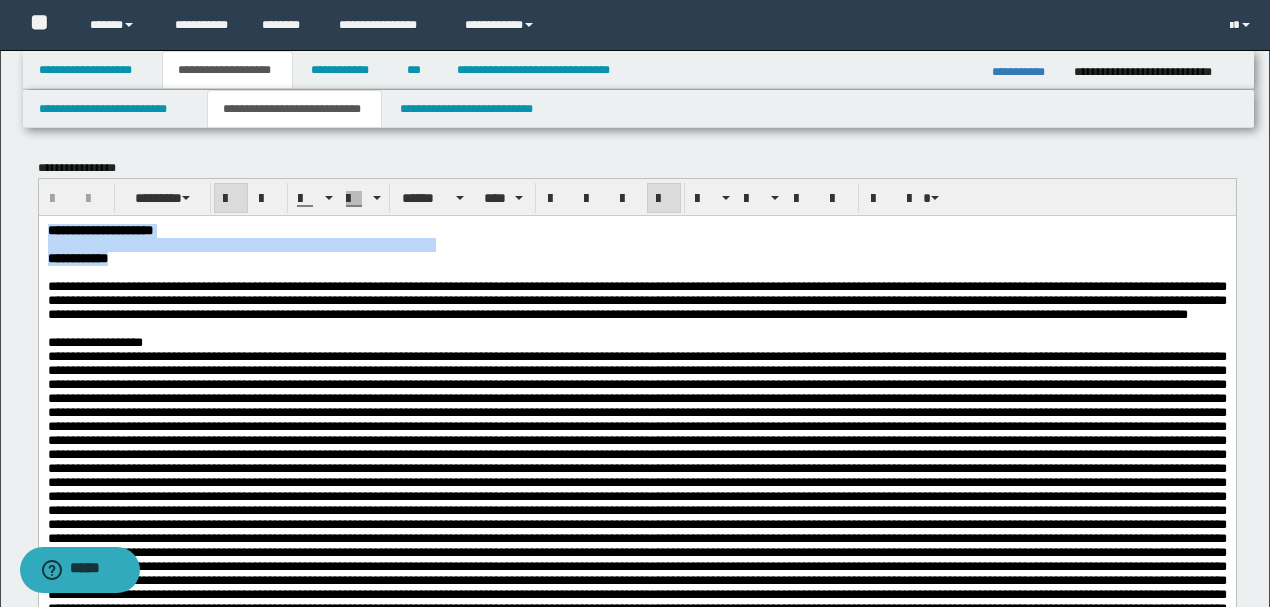 drag, startPoint x: 166, startPoint y: 260, endPoint x: 107, endPoint y: 425, distance: 175.23128 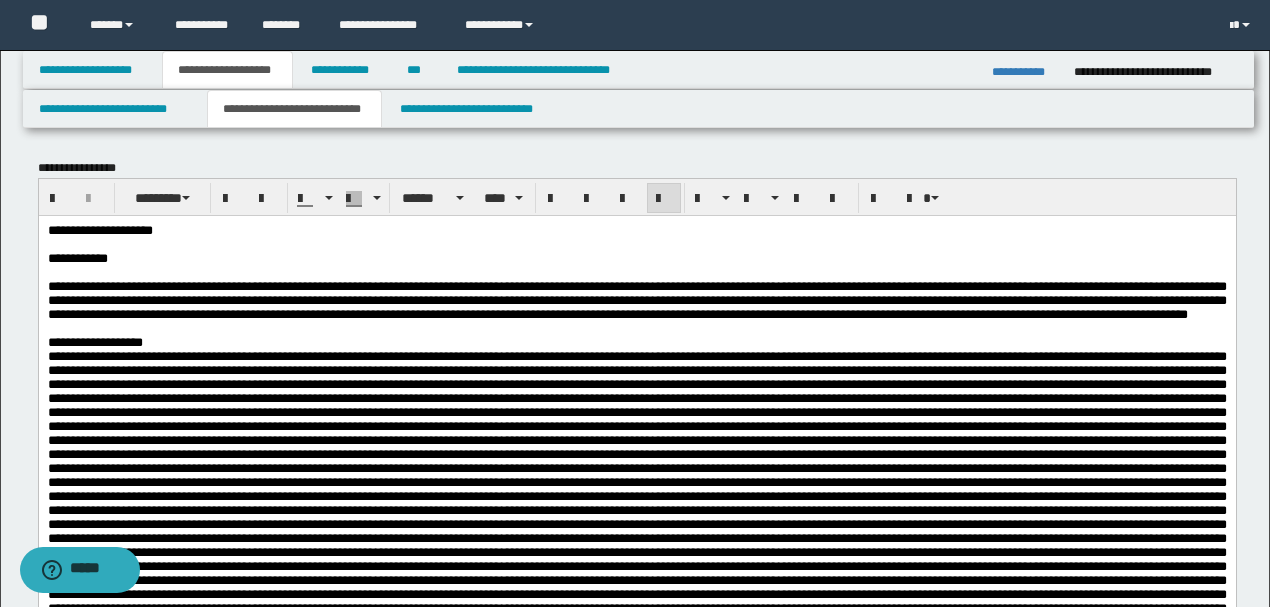 click on "**********" at bounding box center (636, 836) 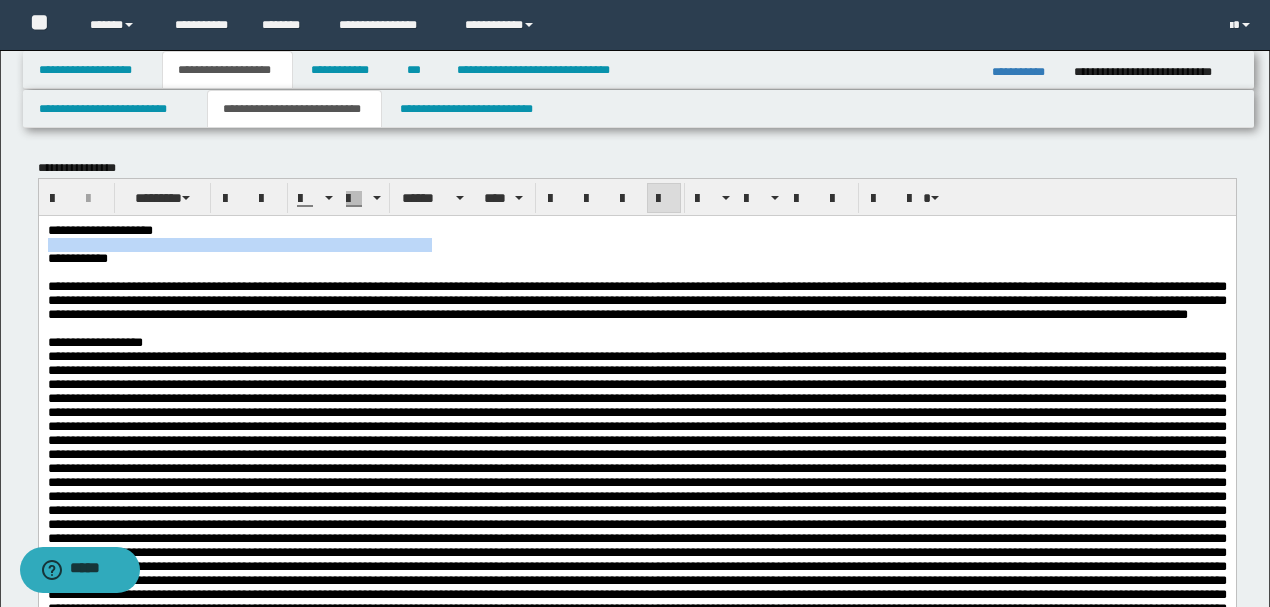 drag, startPoint x: 210, startPoint y: 239, endPoint x: 38, endPoint y: 258, distance: 173.04623 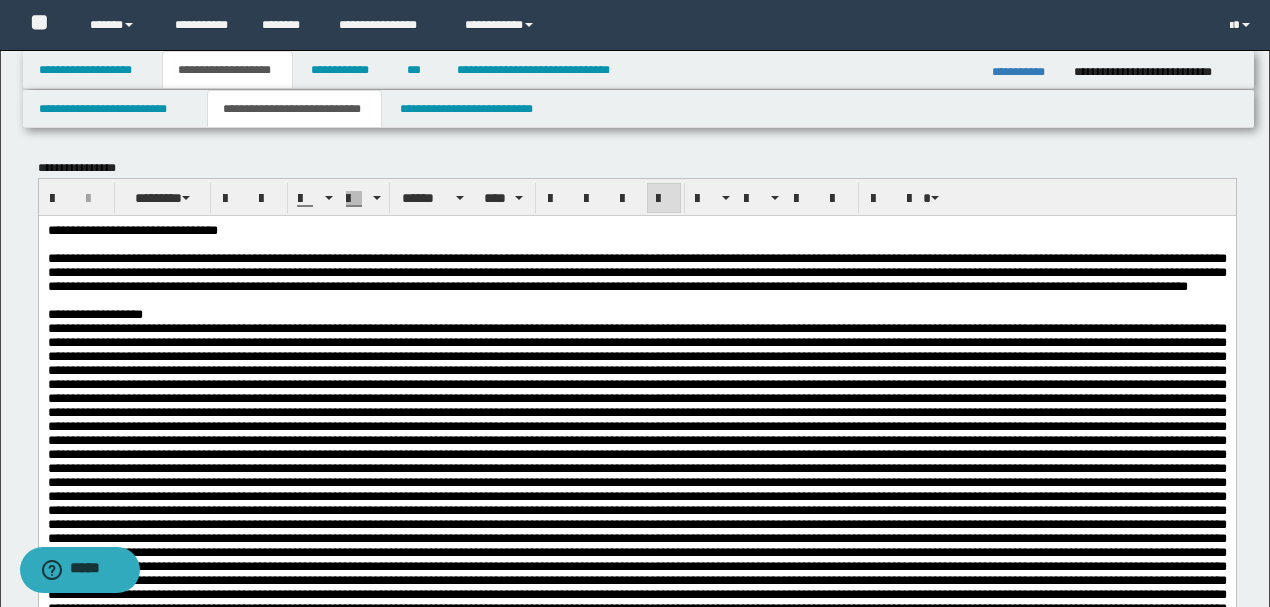 click on "**********" at bounding box center (636, 230) 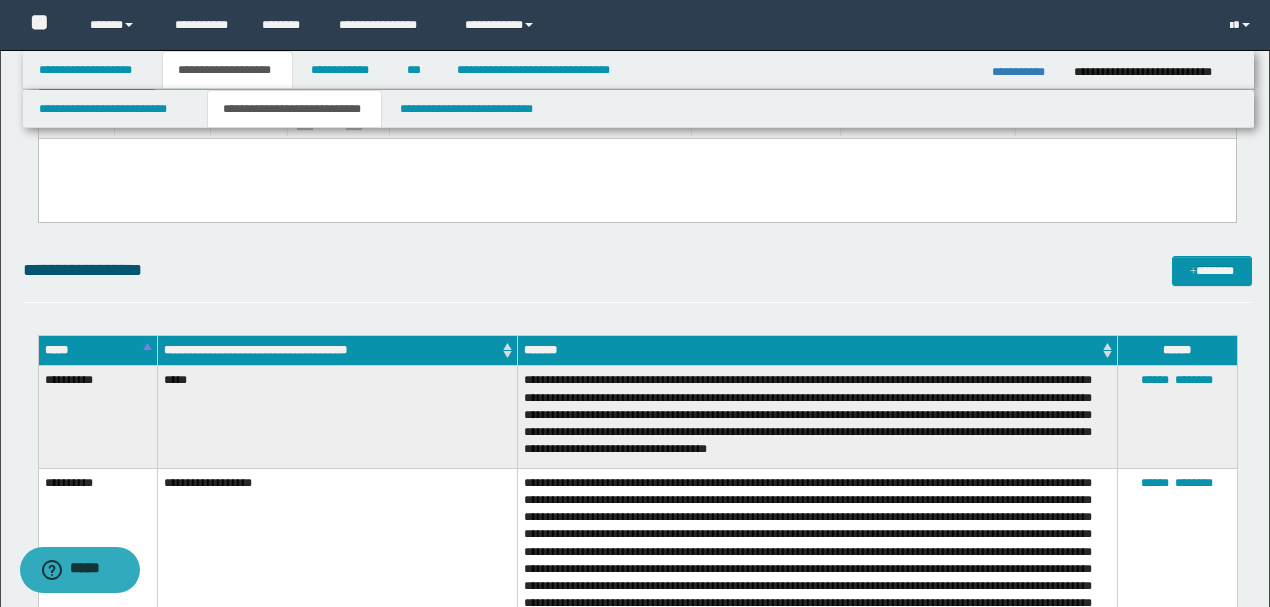 scroll, scrollTop: 1866, scrollLeft: 0, axis: vertical 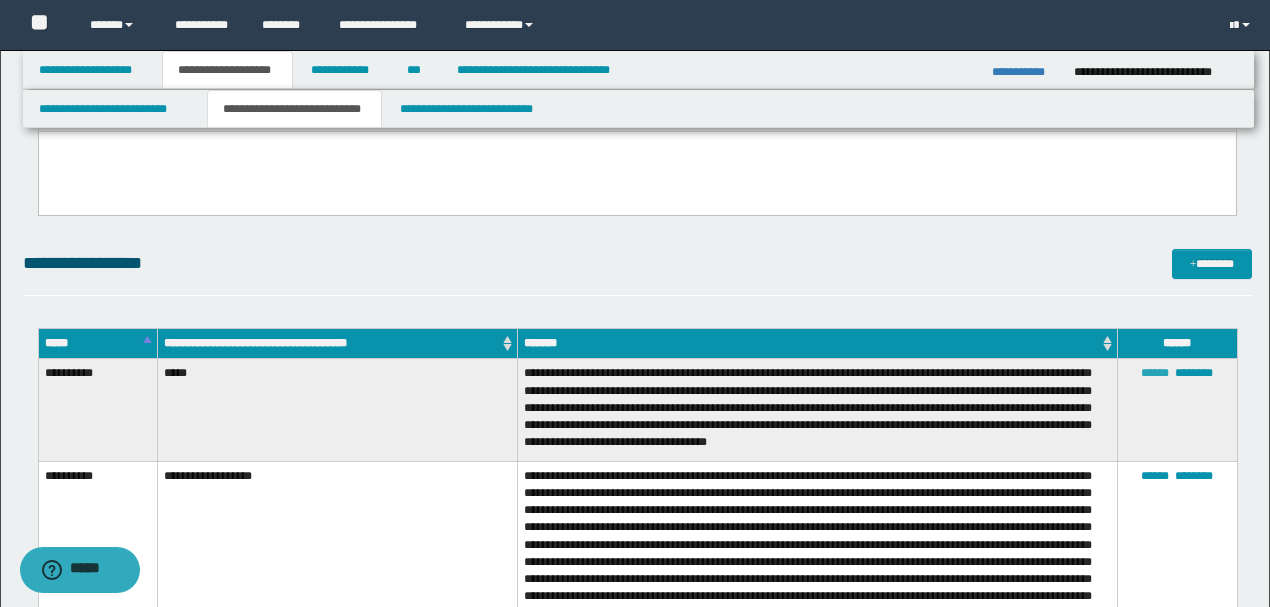 click on "******" at bounding box center [1155, 373] 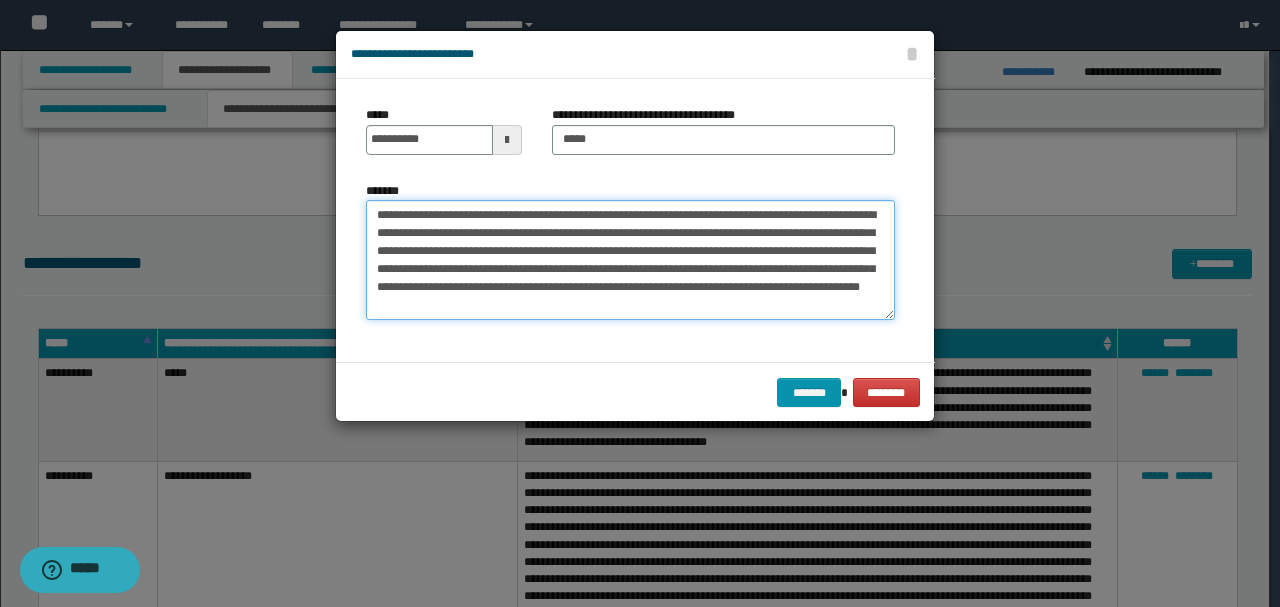 drag, startPoint x: 429, startPoint y: 214, endPoint x: 479, endPoint y: 219, distance: 50.24938 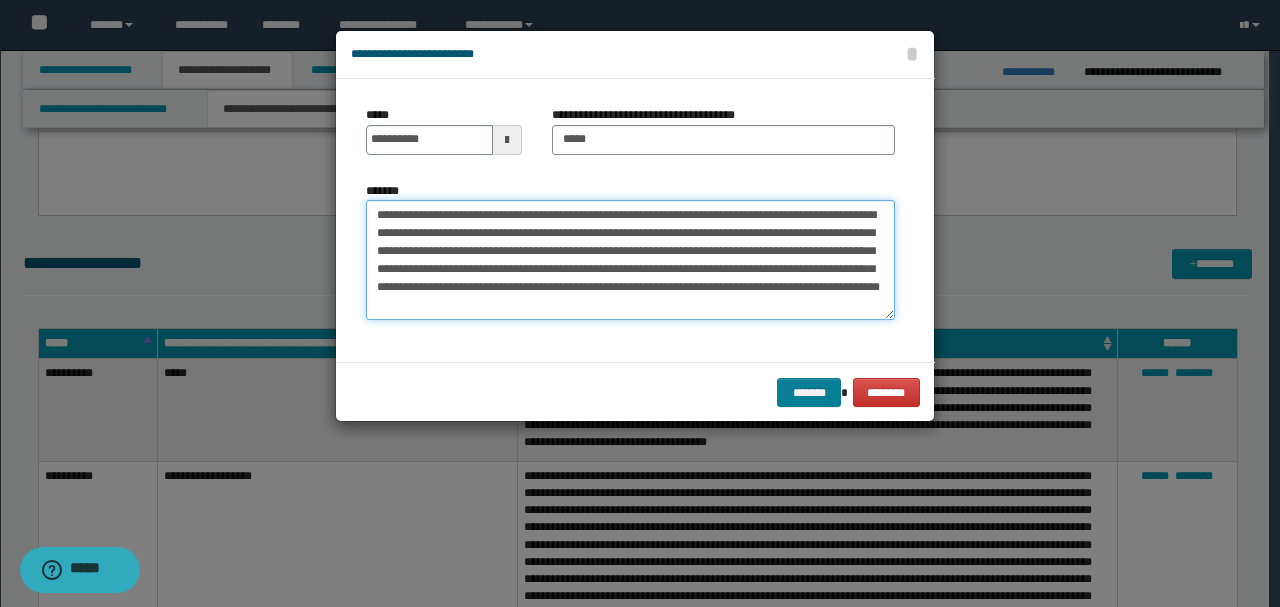 type on "**********" 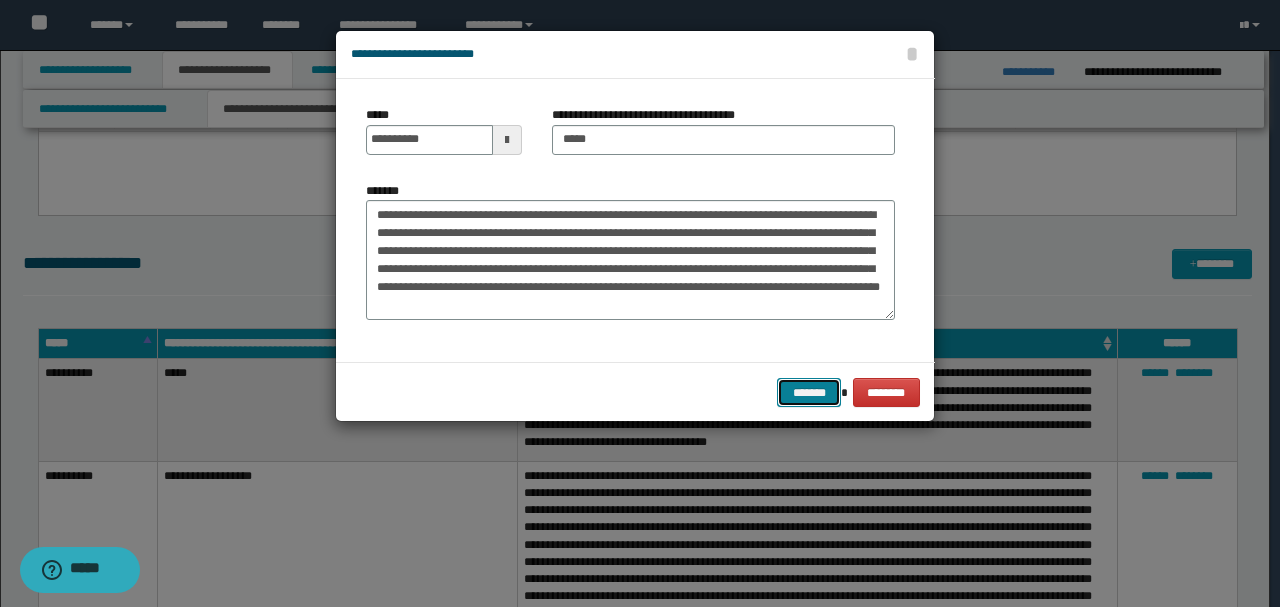 click on "*******" at bounding box center (809, 392) 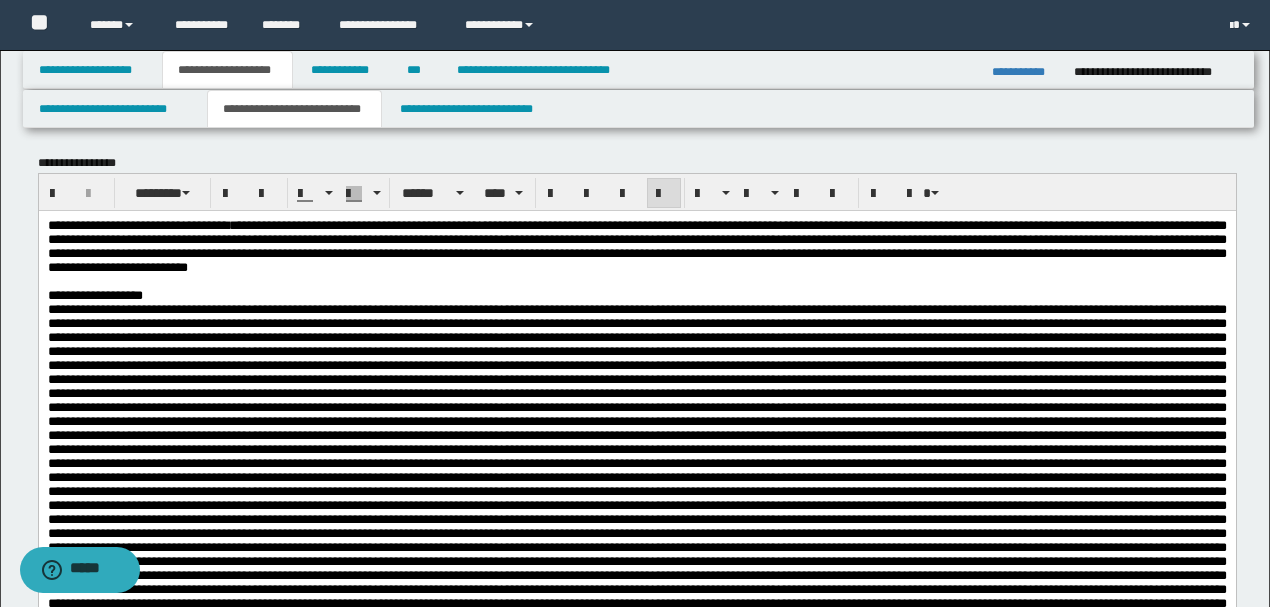 scroll, scrollTop: 0, scrollLeft: 0, axis: both 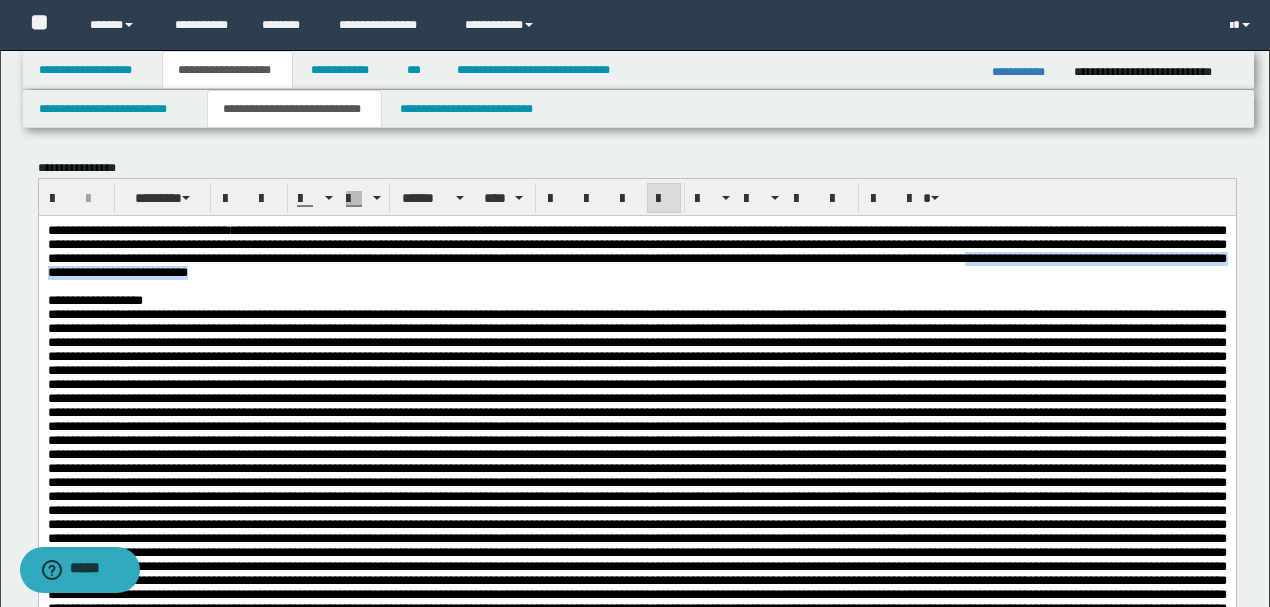 drag, startPoint x: 379, startPoint y: 281, endPoint x: 875, endPoint y: 281, distance: 496 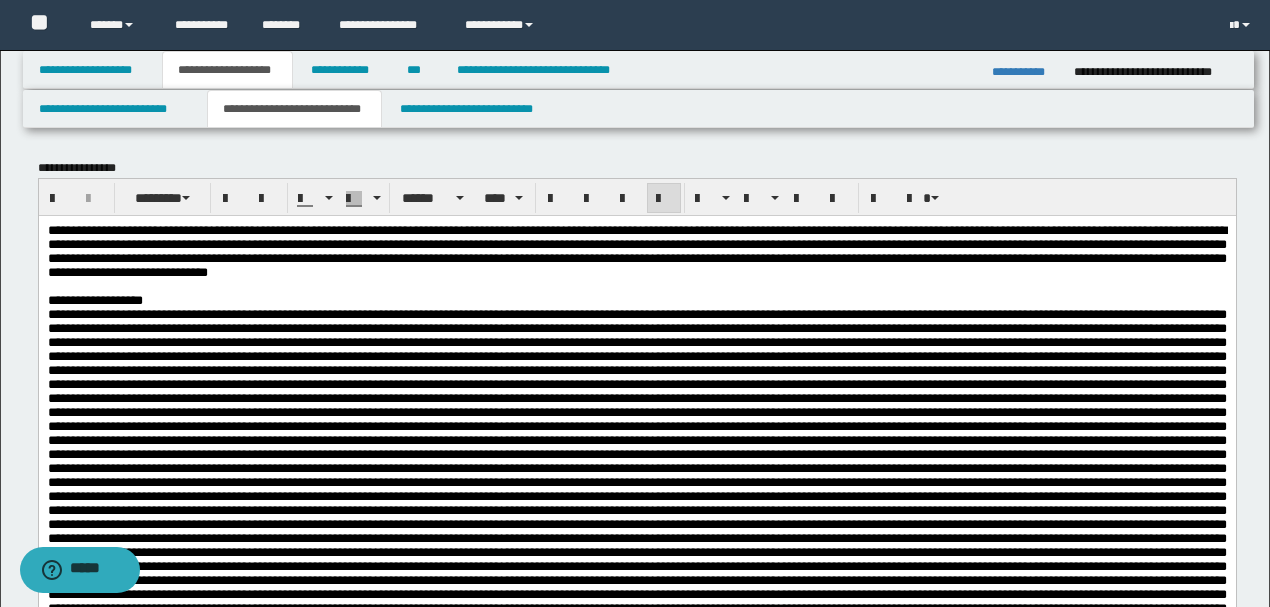 click on "**********" at bounding box center [636, 250] 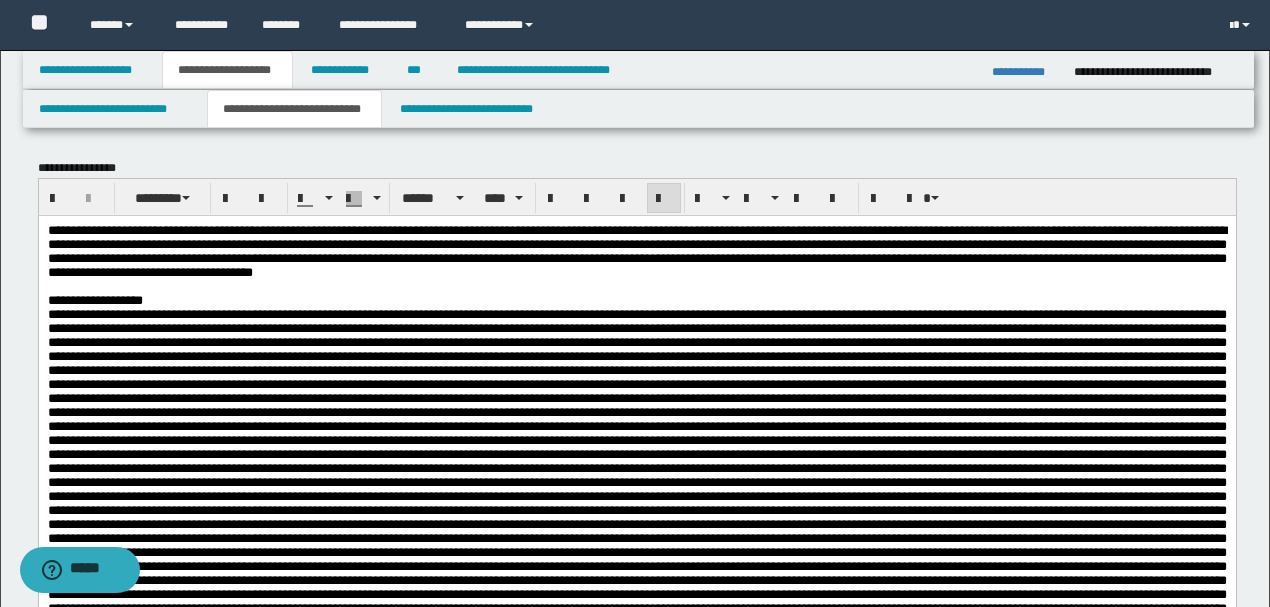 click on "**********" at bounding box center (636, 250) 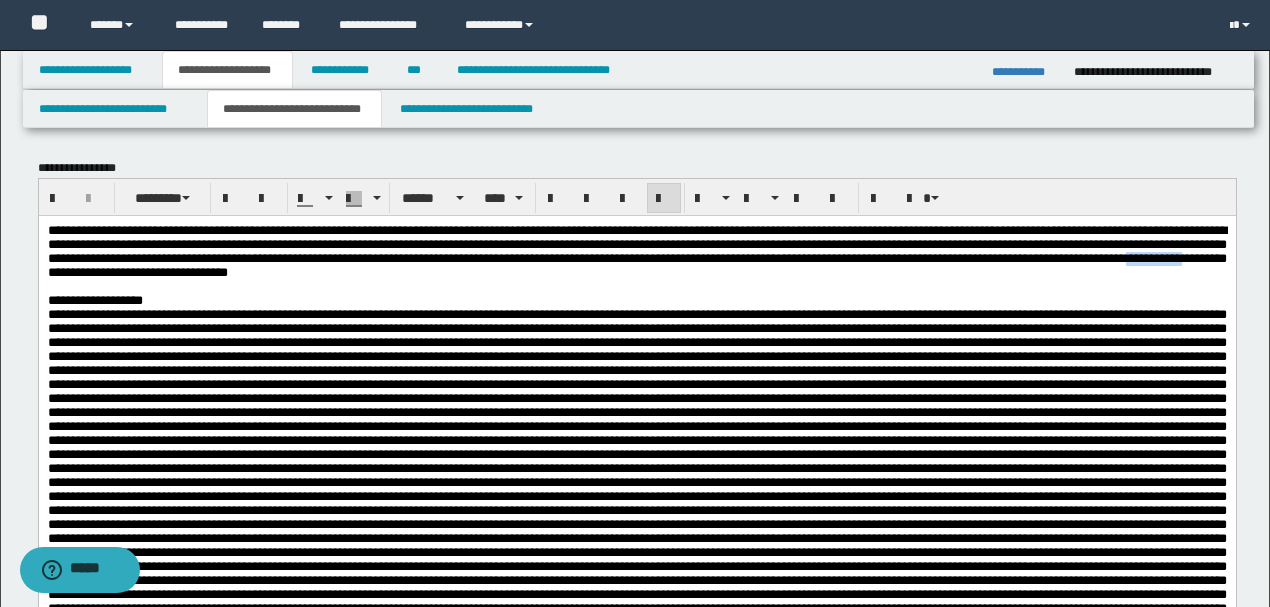 drag, startPoint x: 569, startPoint y: 281, endPoint x: 626, endPoint y: 283, distance: 57.035076 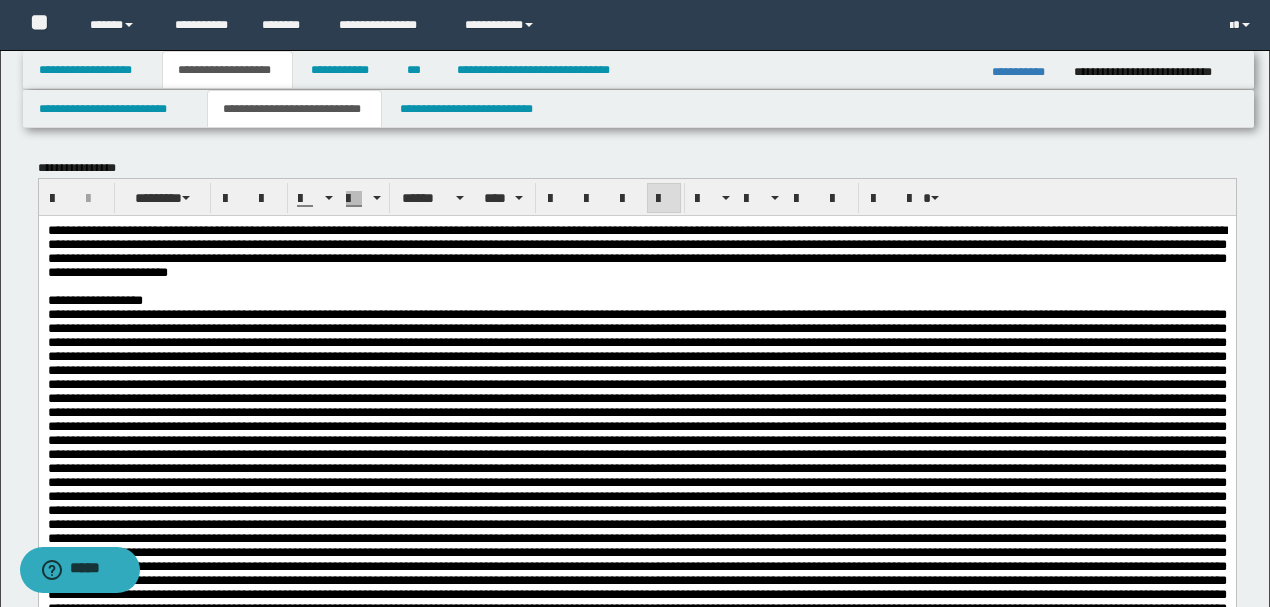 drag, startPoint x: 826, startPoint y: 281, endPoint x: 858, endPoint y: 290, distance: 33.24154 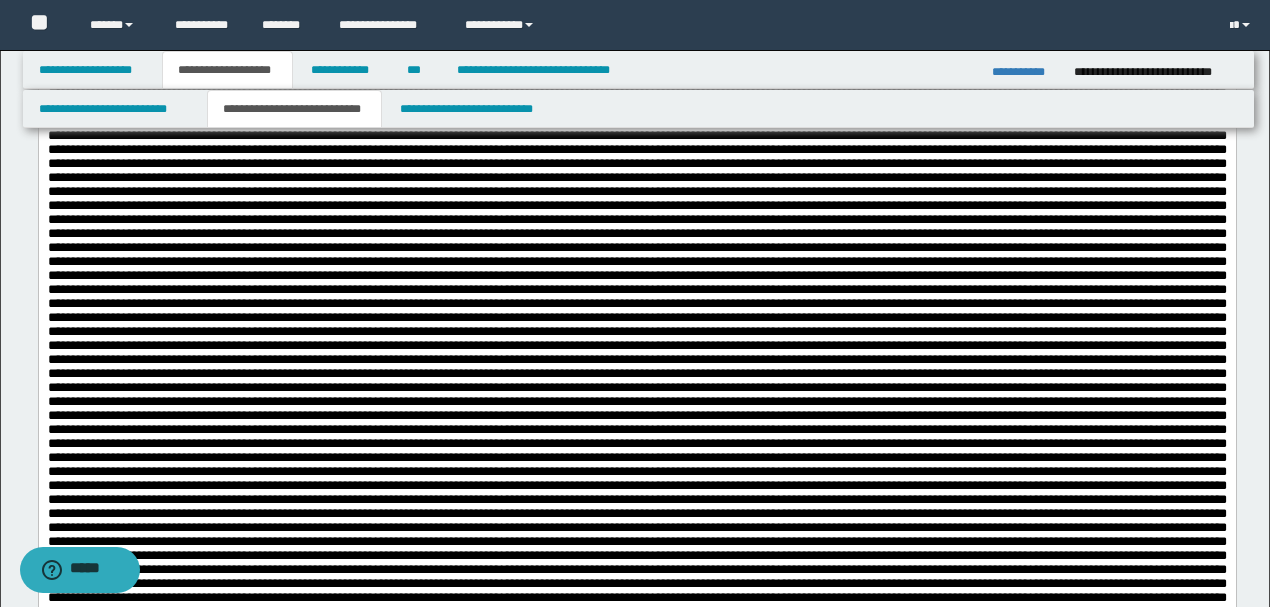 scroll, scrollTop: 400, scrollLeft: 0, axis: vertical 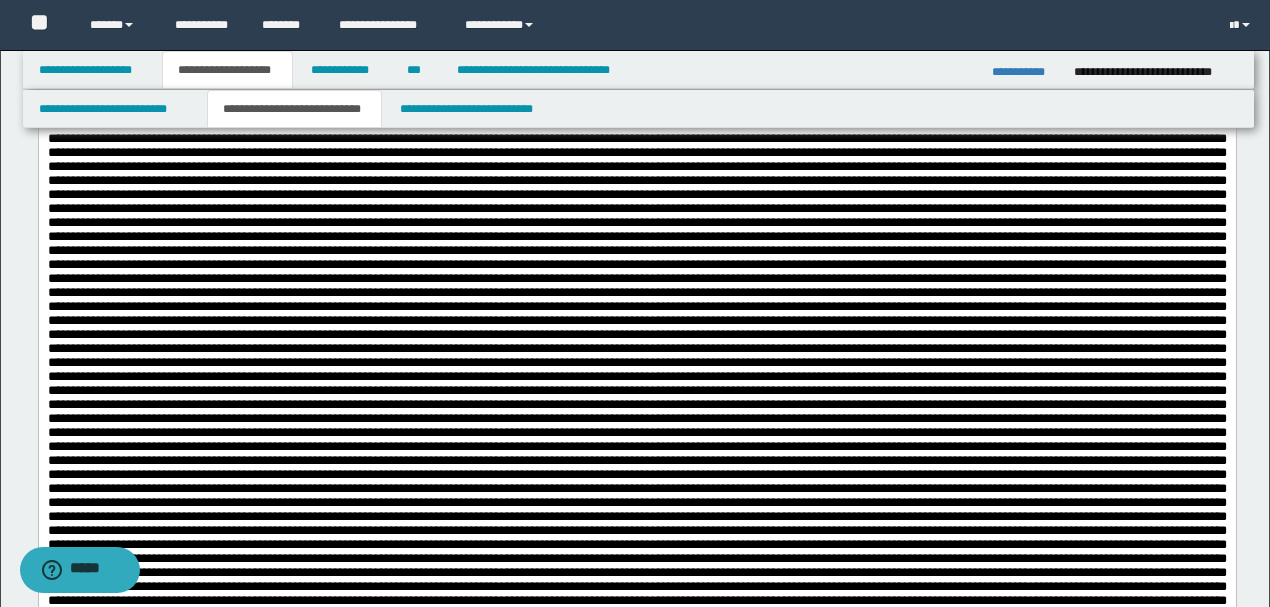 click at bounding box center [636, 432] 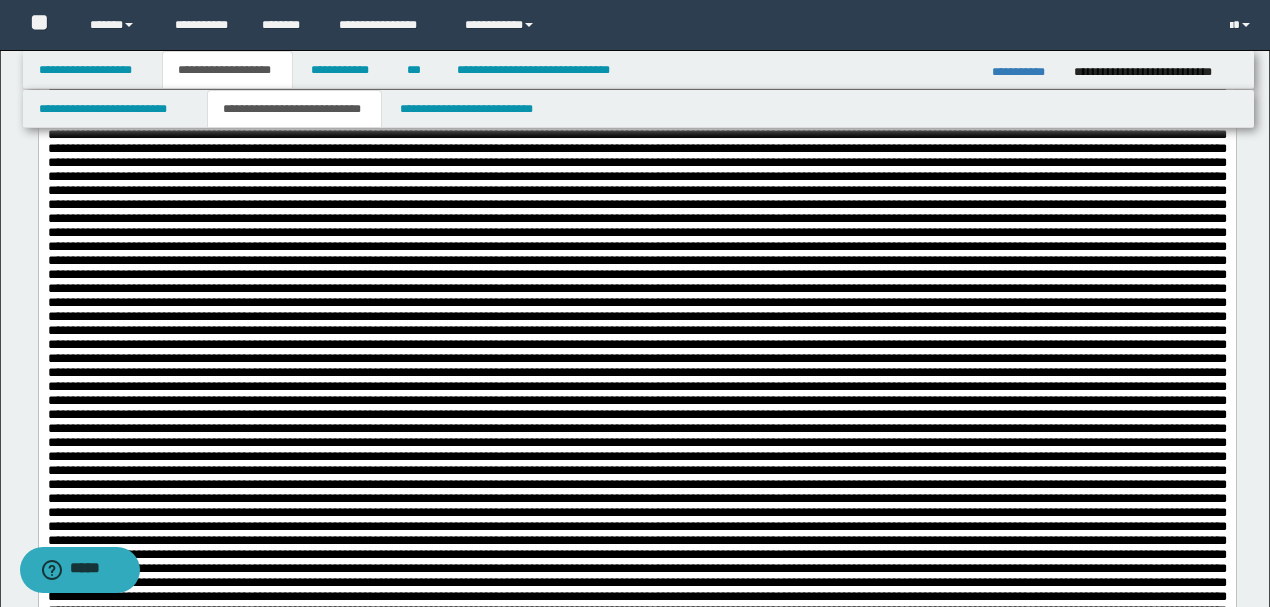 scroll, scrollTop: 666, scrollLeft: 0, axis: vertical 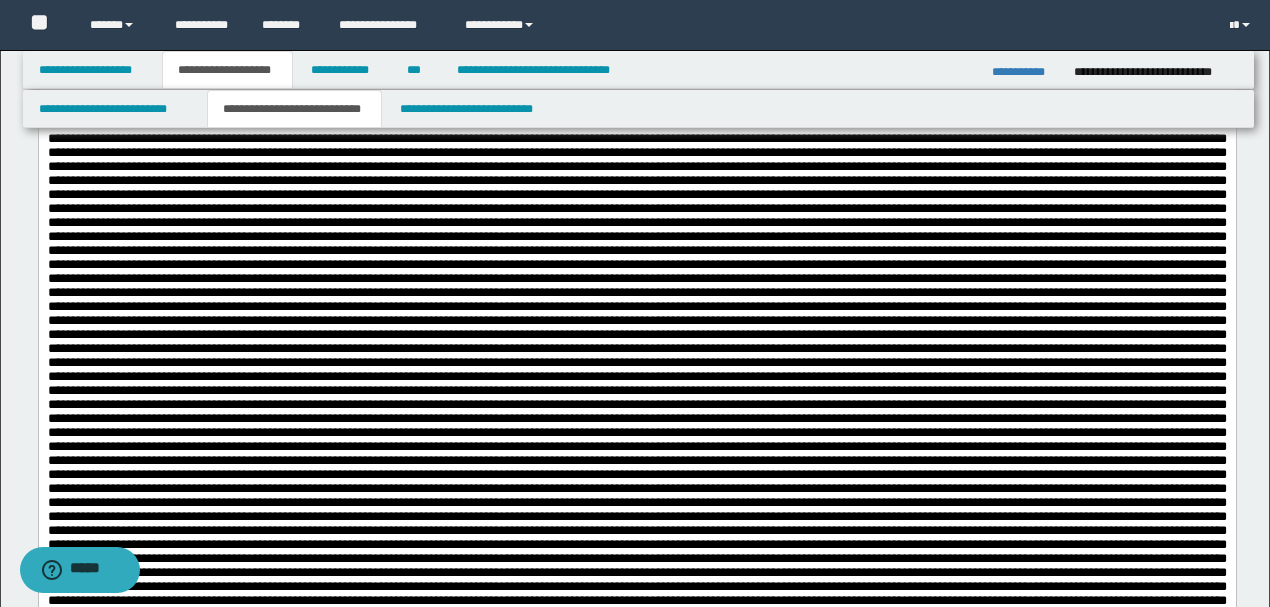 click at bounding box center [636, 166] 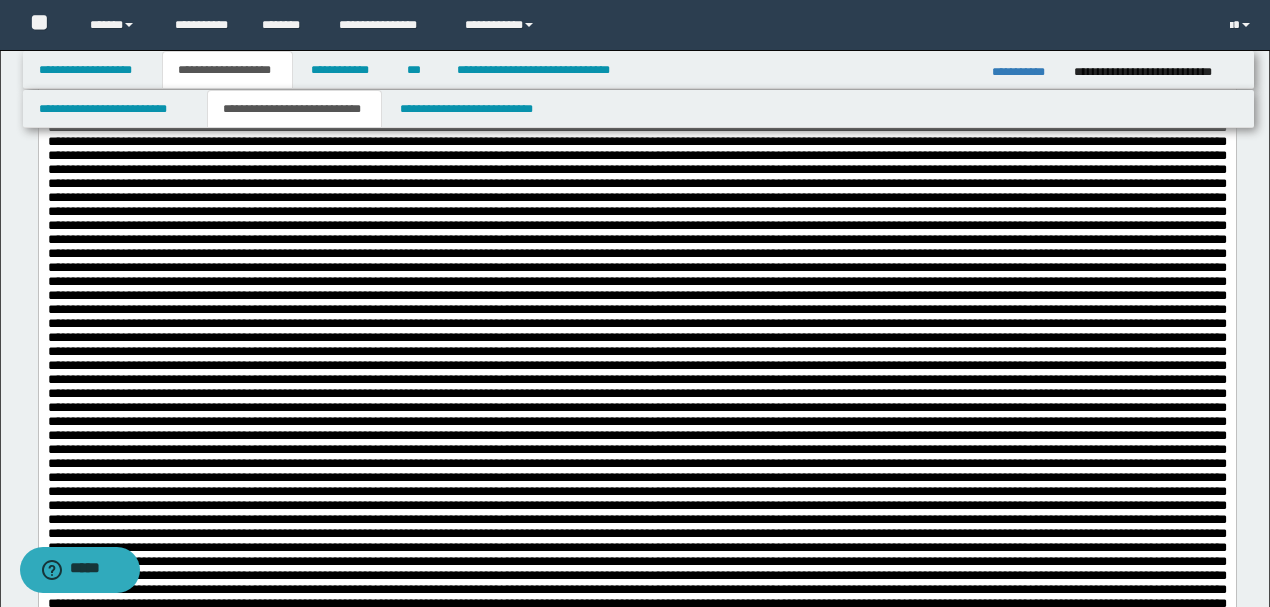 click at bounding box center [636, 99] 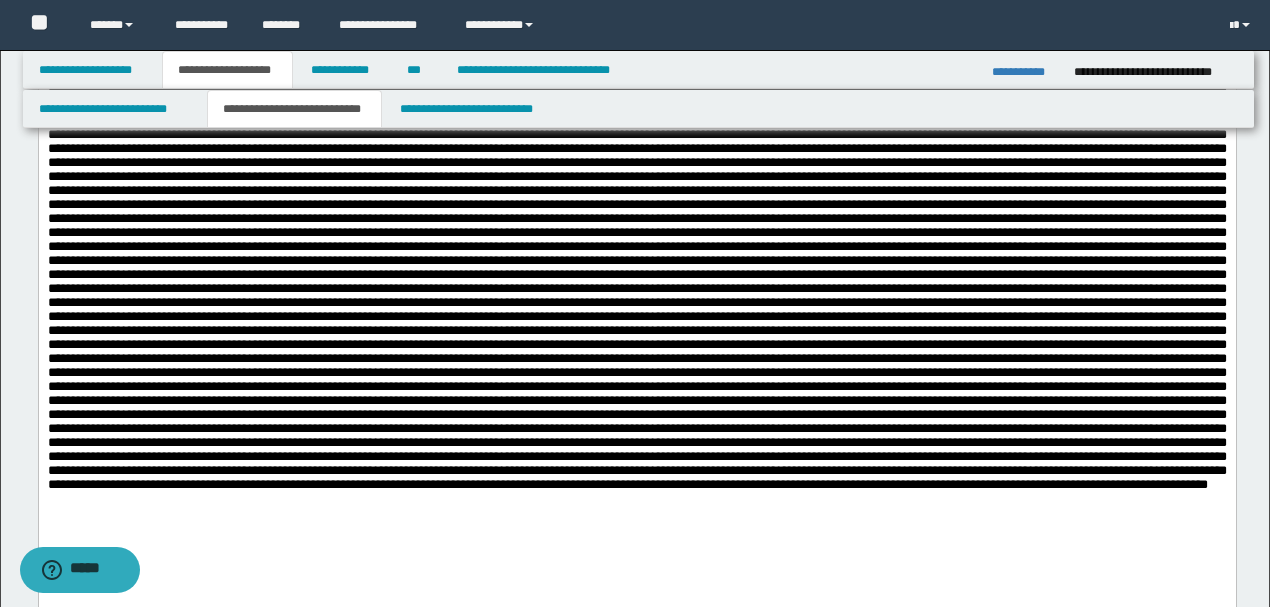 scroll, scrollTop: 933, scrollLeft: 0, axis: vertical 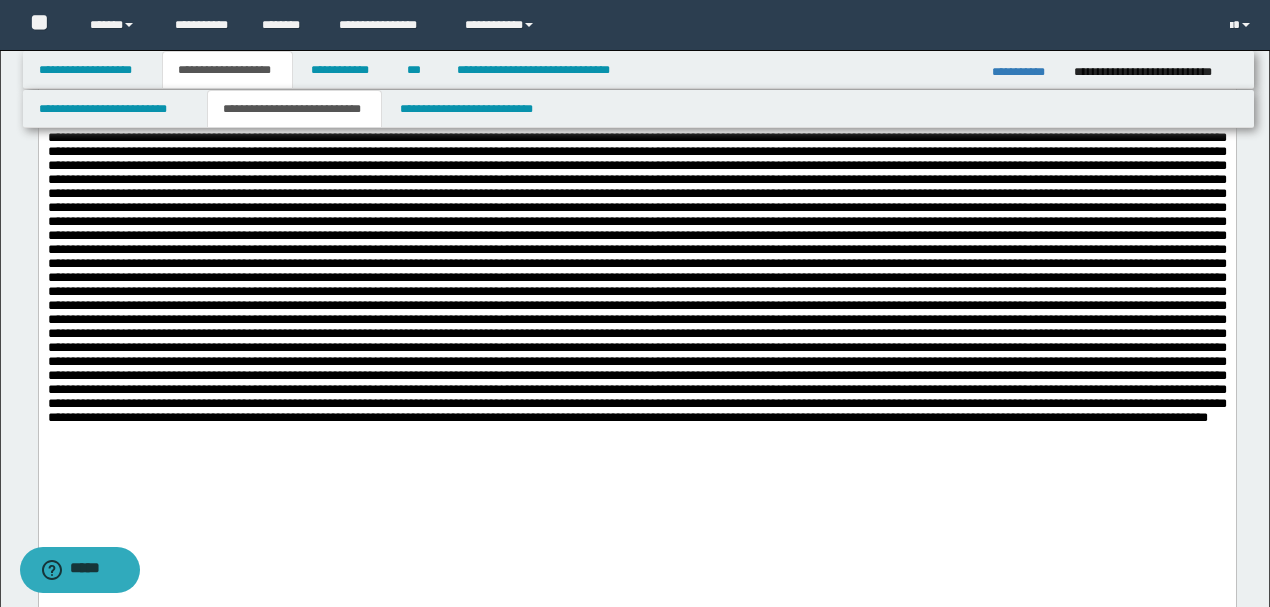 click on "**********" at bounding box center [636, -117] 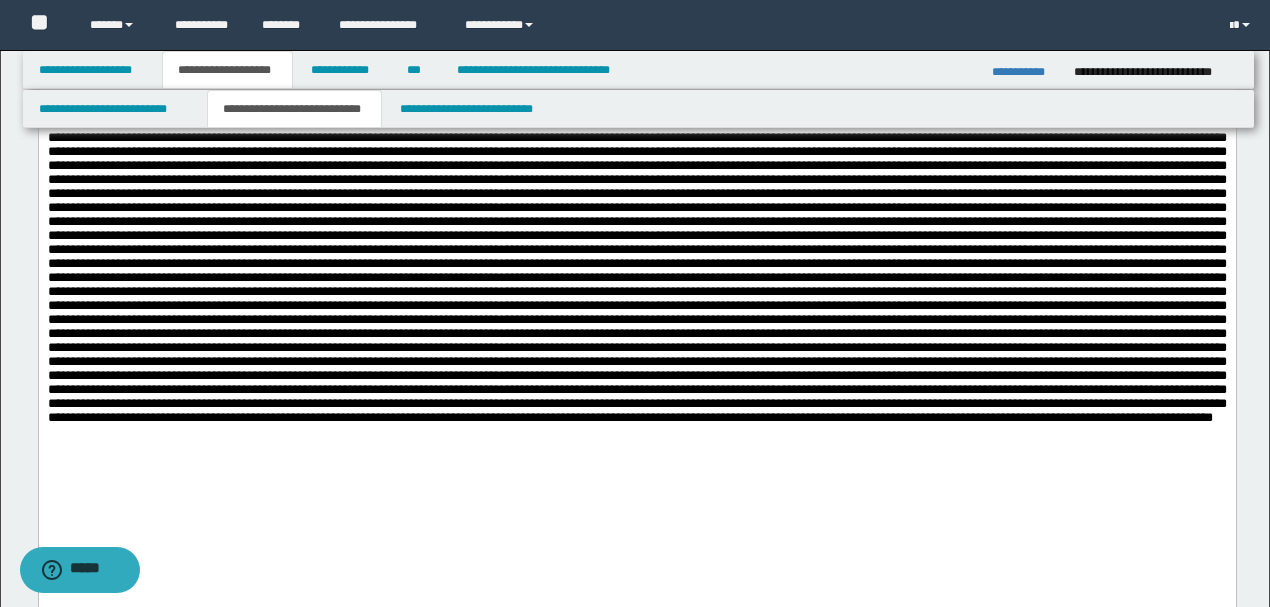 click at bounding box center [636, -101] 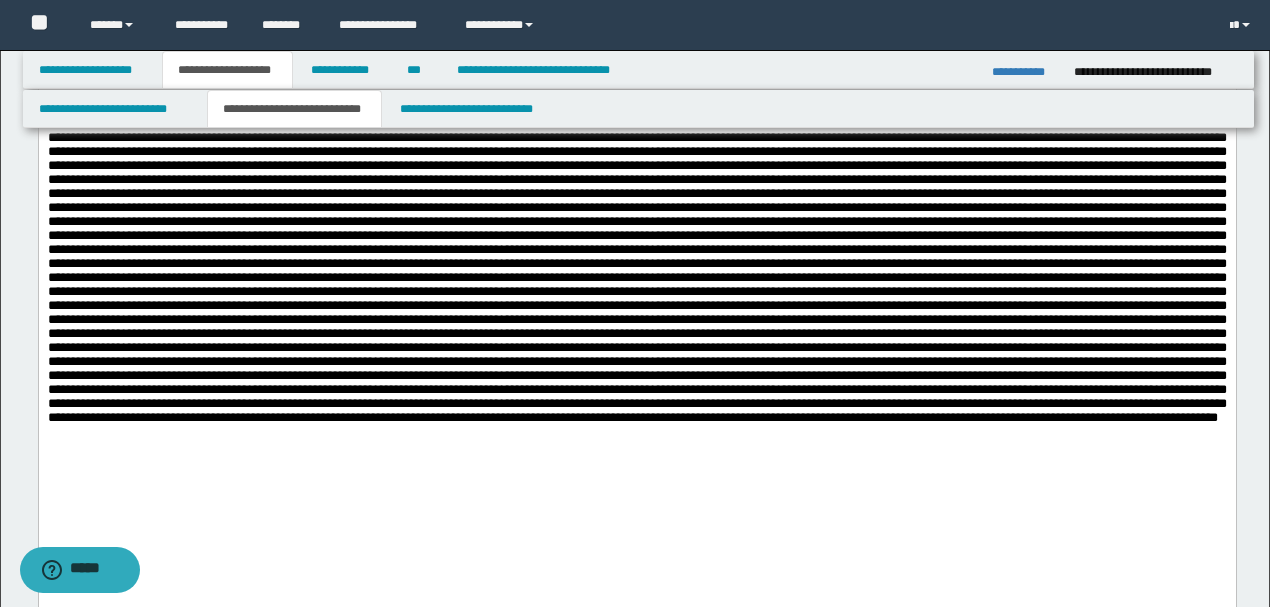 drag, startPoint x: 356, startPoint y: 180, endPoint x: 298, endPoint y: 178, distance: 58.034473 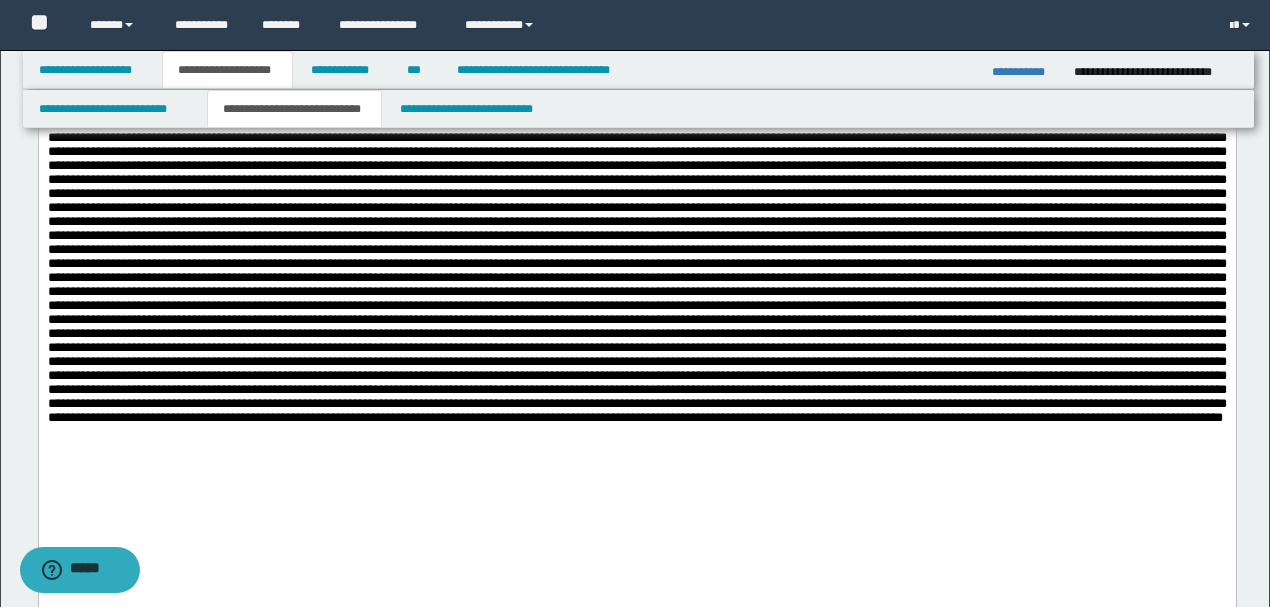 click at bounding box center (636, -101) 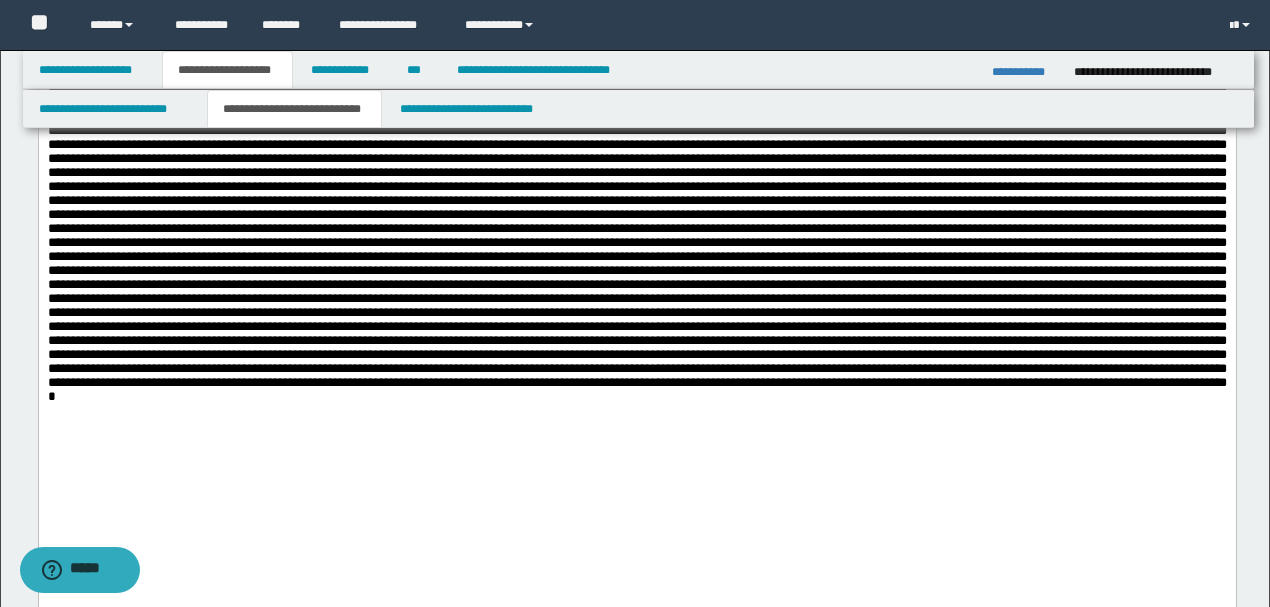scroll, scrollTop: 1000, scrollLeft: 0, axis: vertical 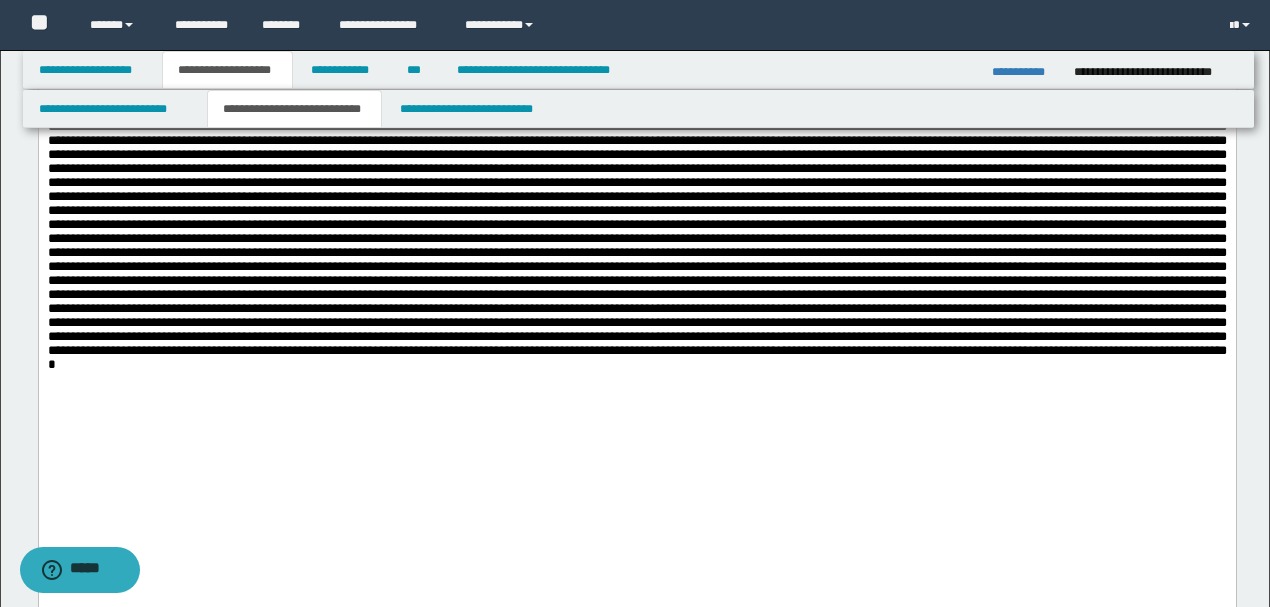 click at bounding box center (636, -161) 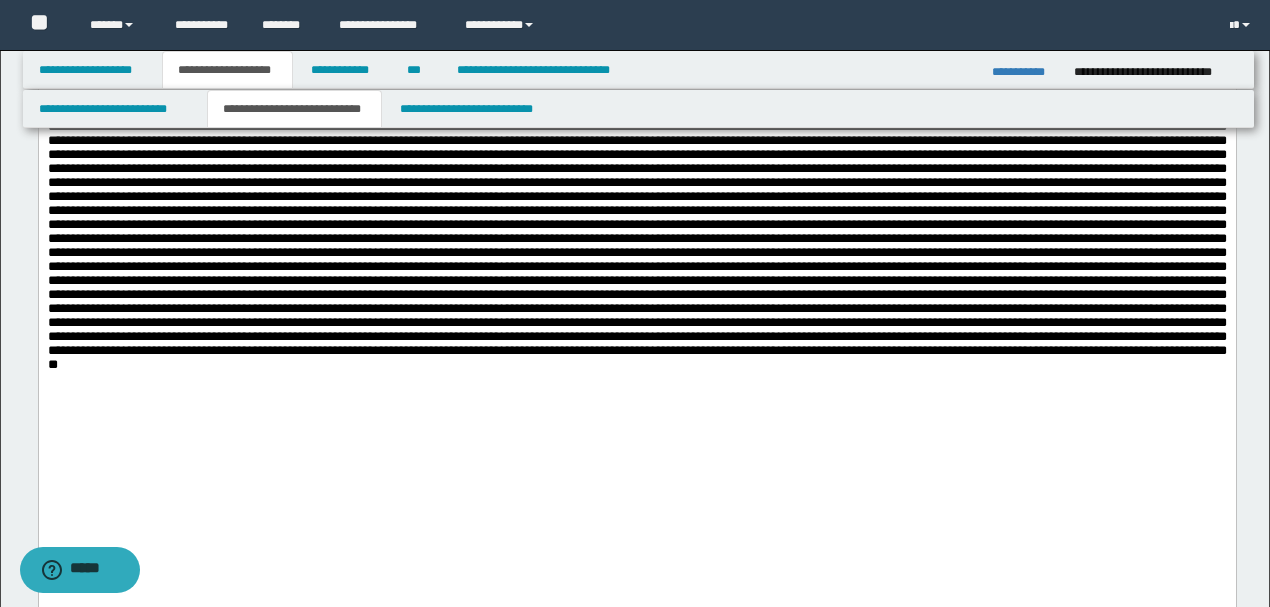 click at bounding box center (636, -161) 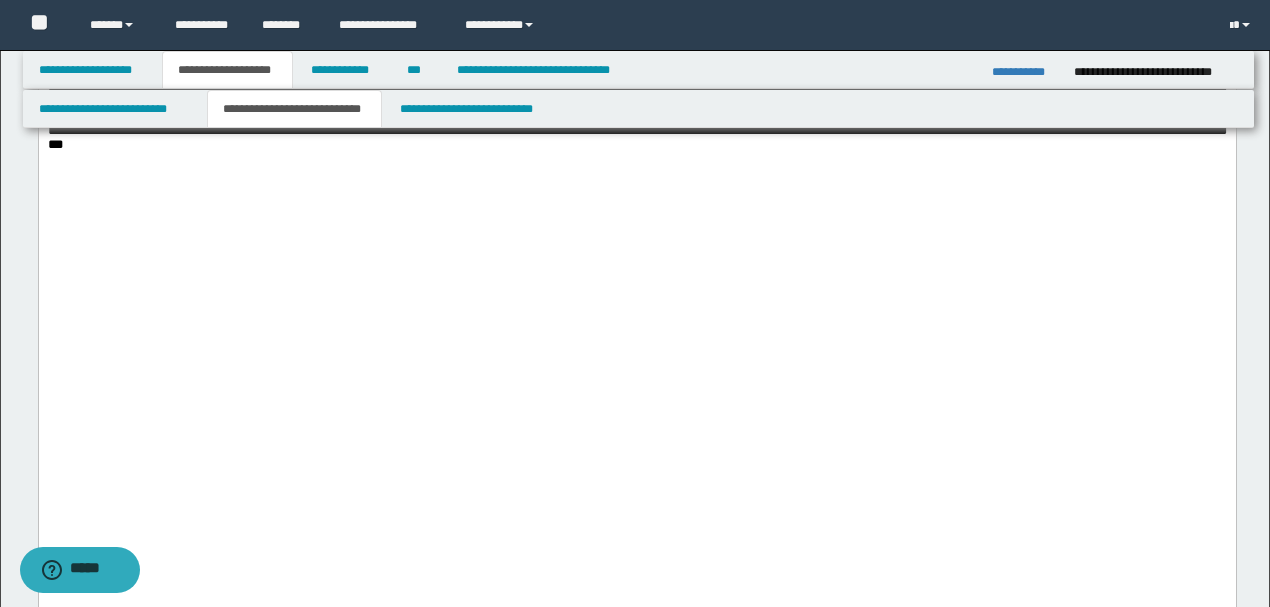 scroll, scrollTop: 1200, scrollLeft: 0, axis: vertical 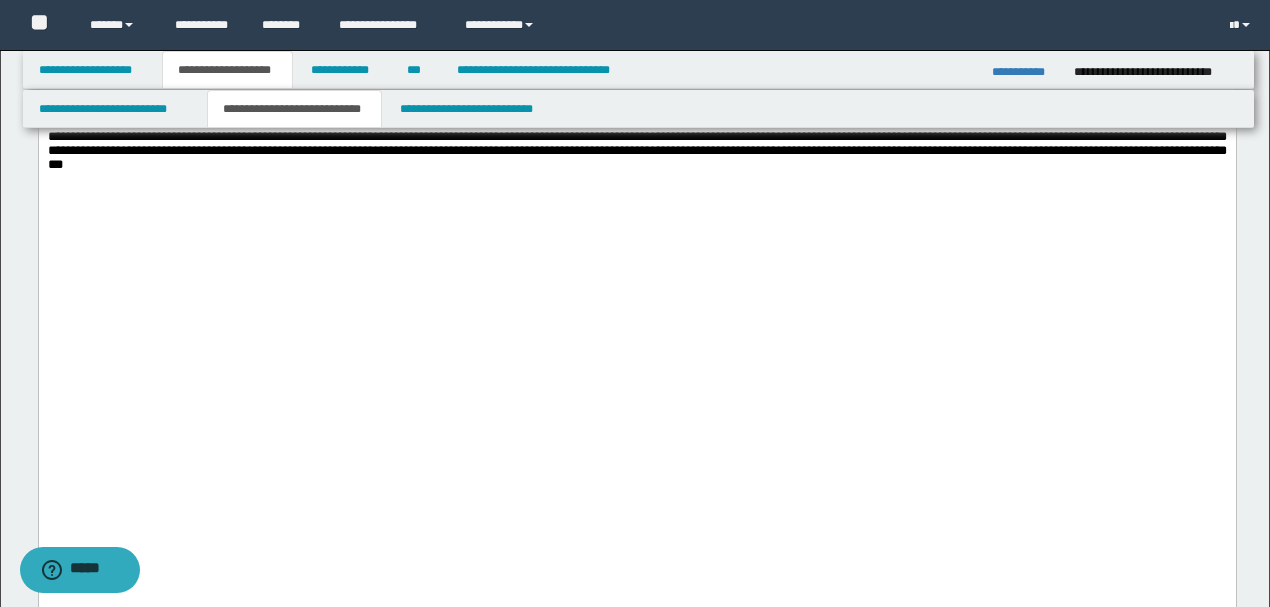 click at bounding box center [636, -361] 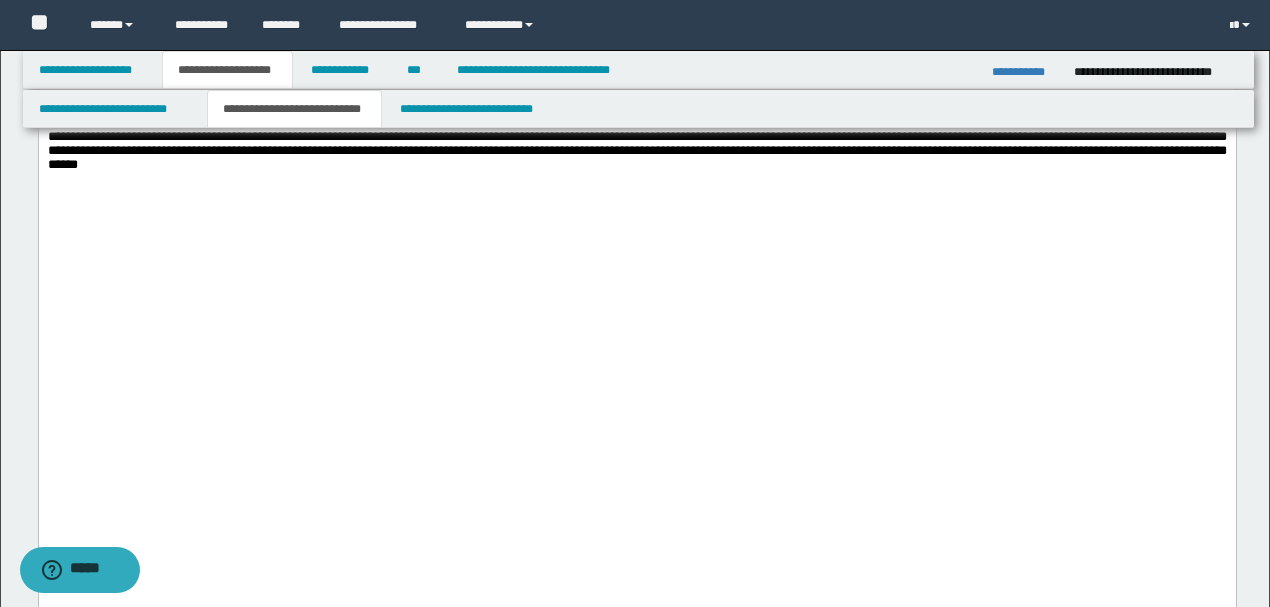 click on "*" at bounding box center [636, -361] 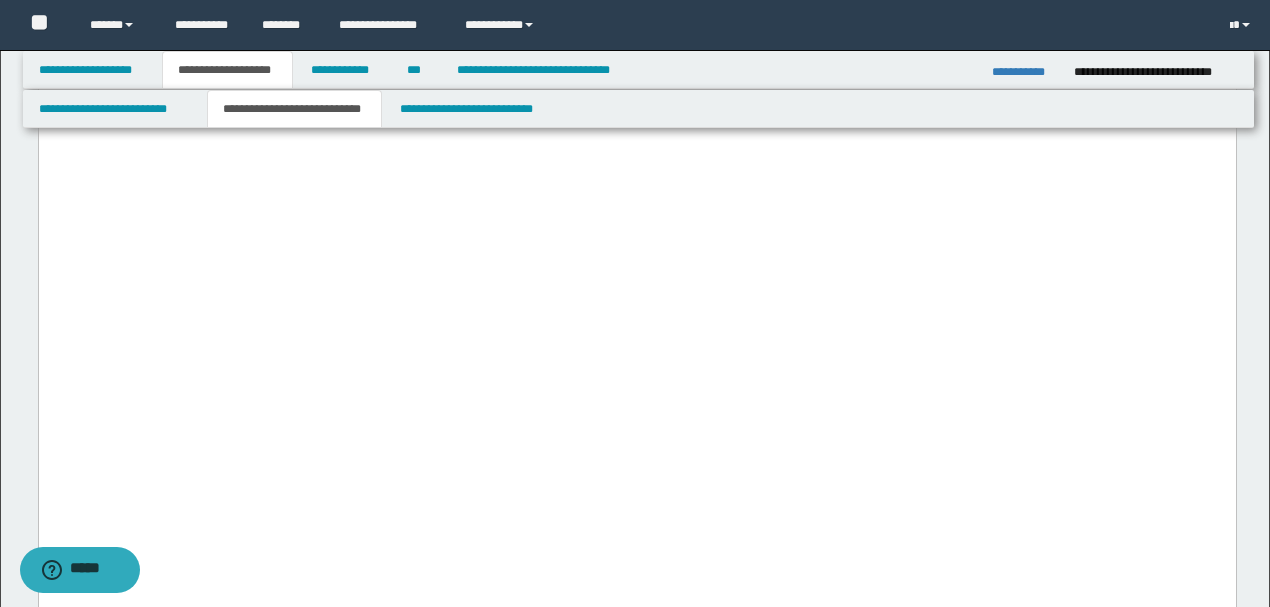 scroll, scrollTop: 1266, scrollLeft: 0, axis: vertical 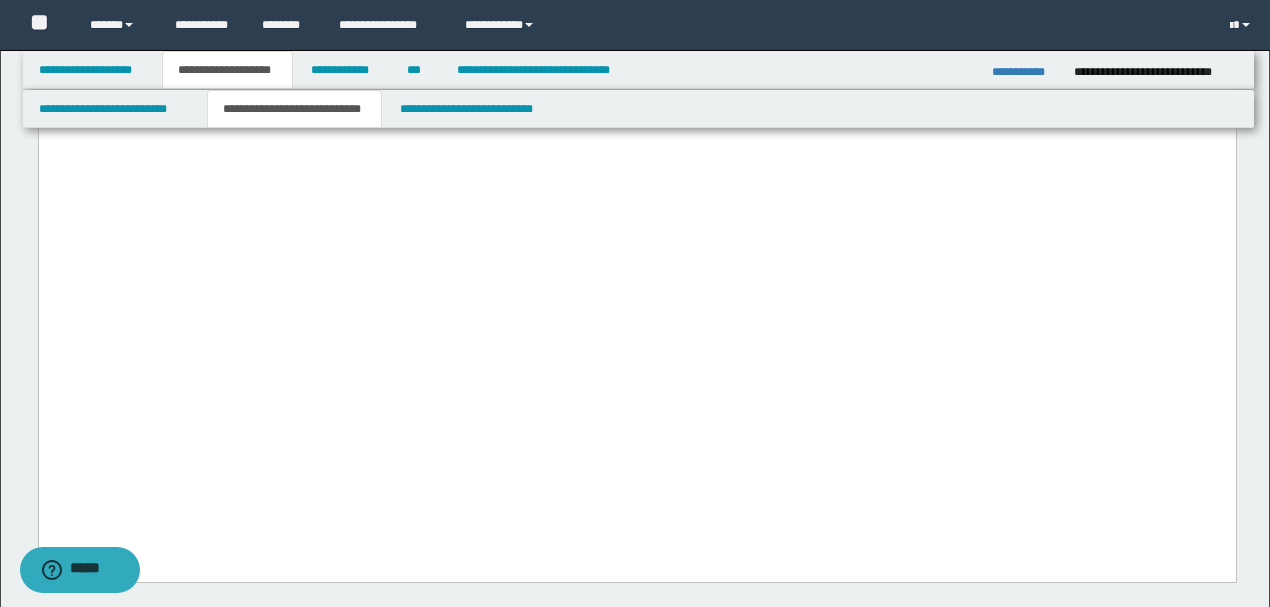 click on "* *** *" at bounding box center (636, -494) 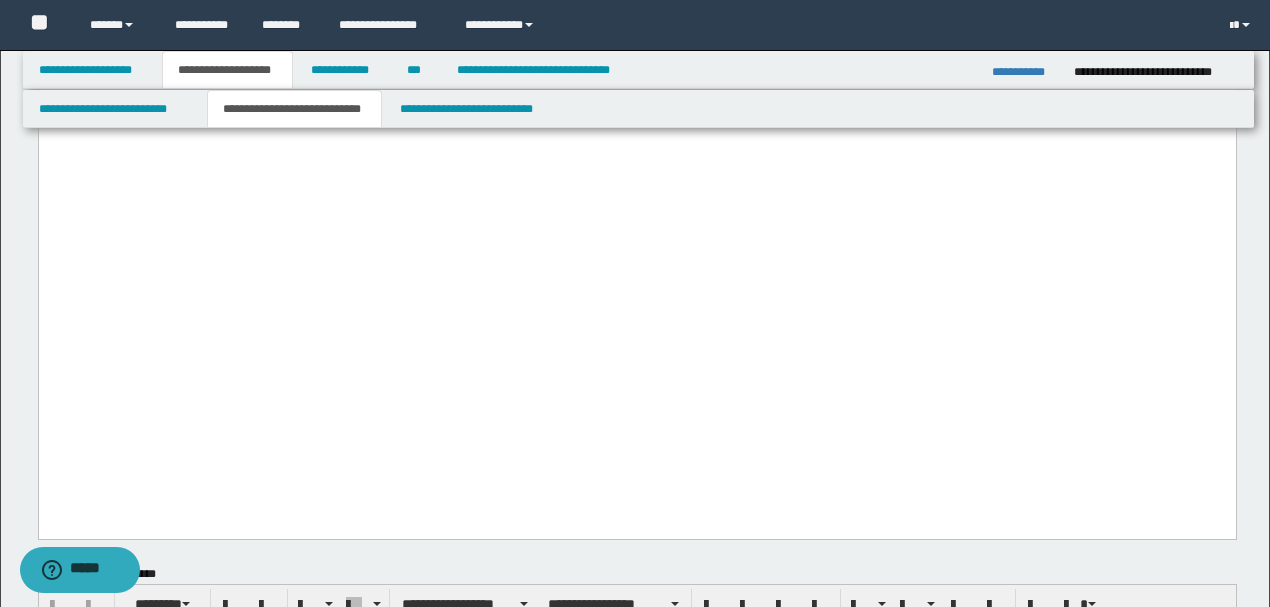 scroll, scrollTop: 1400, scrollLeft: 0, axis: vertical 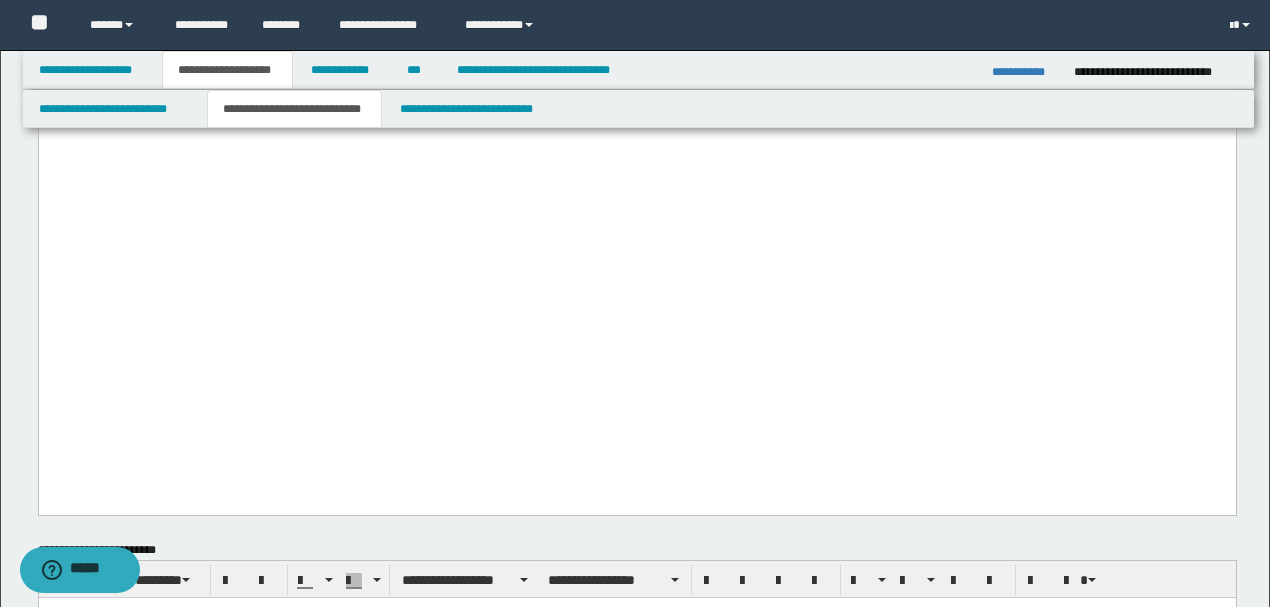 click on "* *** * *" at bounding box center (636, -561) 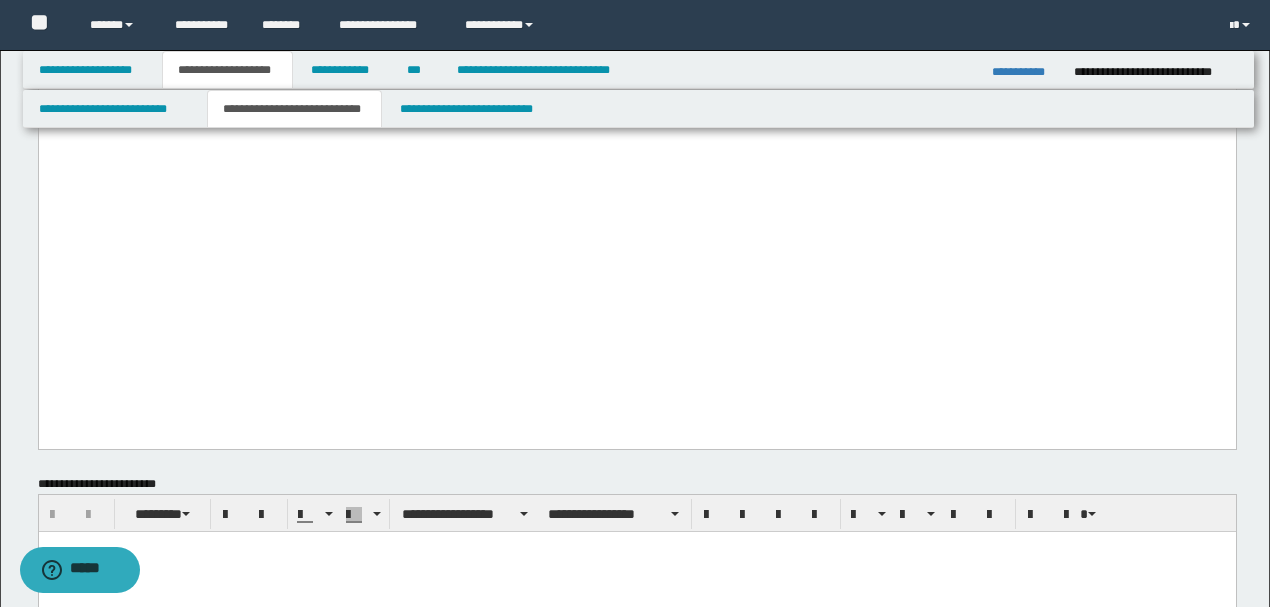 scroll, scrollTop: 1533, scrollLeft: 0, axis: vertical 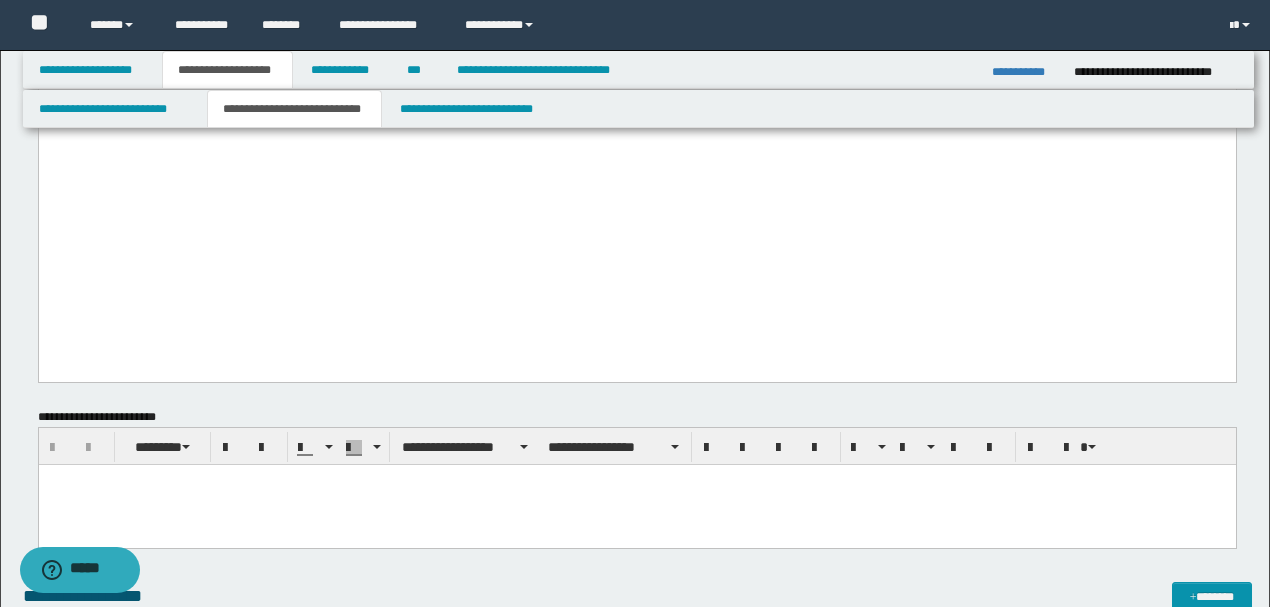 click on "* *** * *" at bounding box center (636, -694) 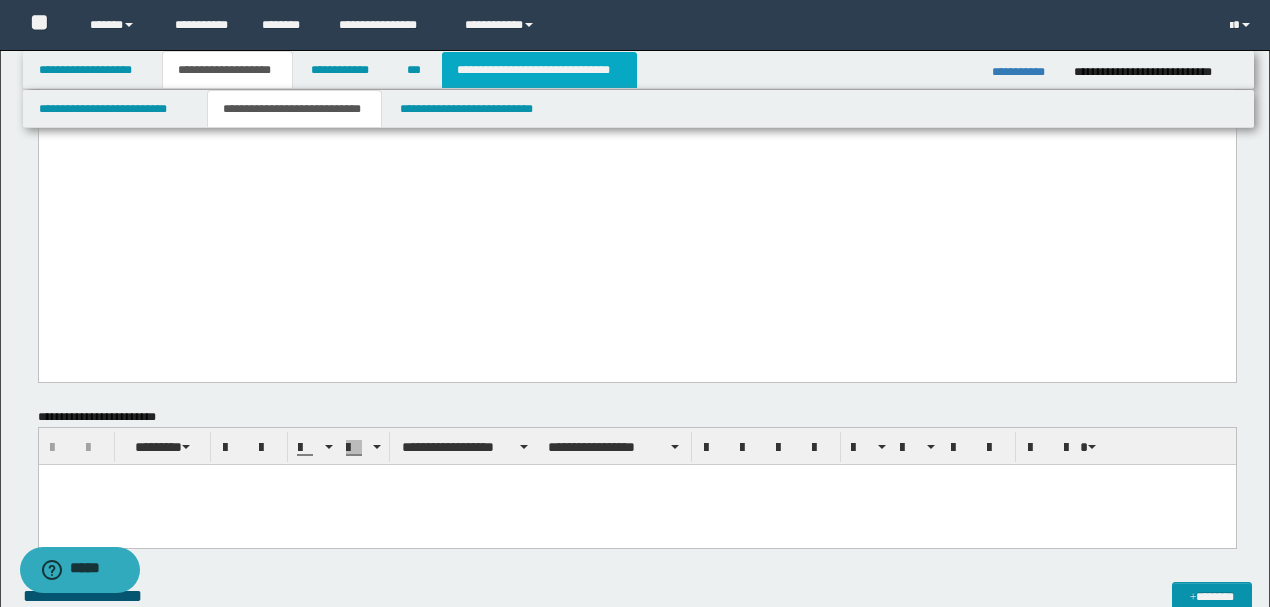 click on "**********" at bounding box center (539, 70) 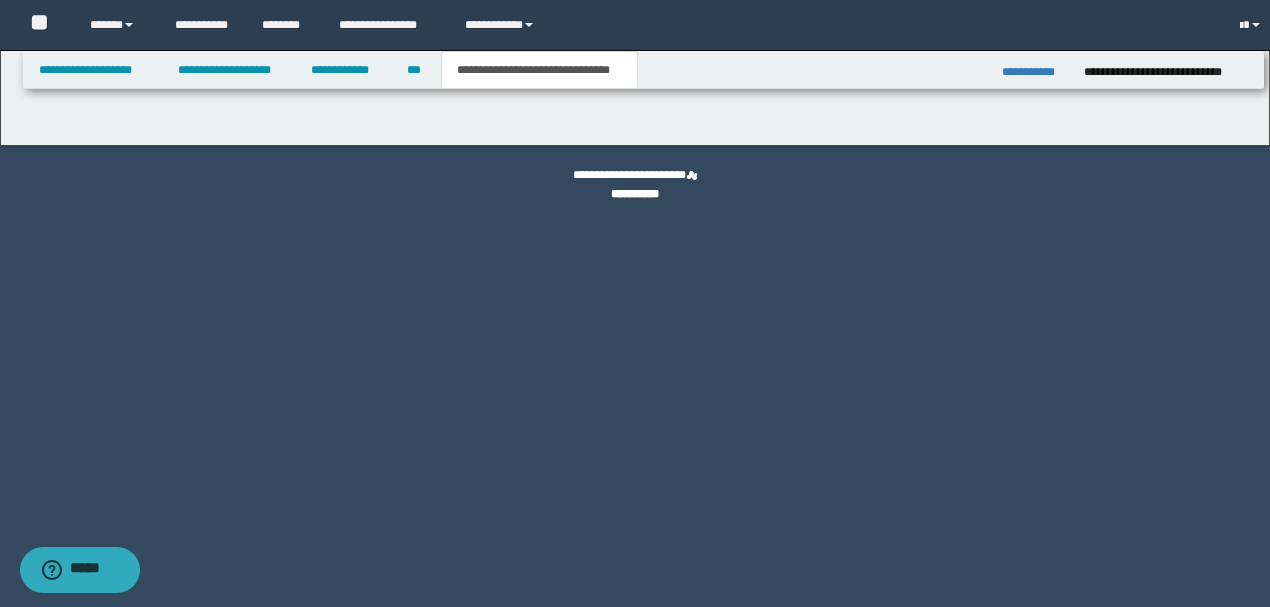 scroll, scrollTop: 0, scrollLeft: 0, axis: both 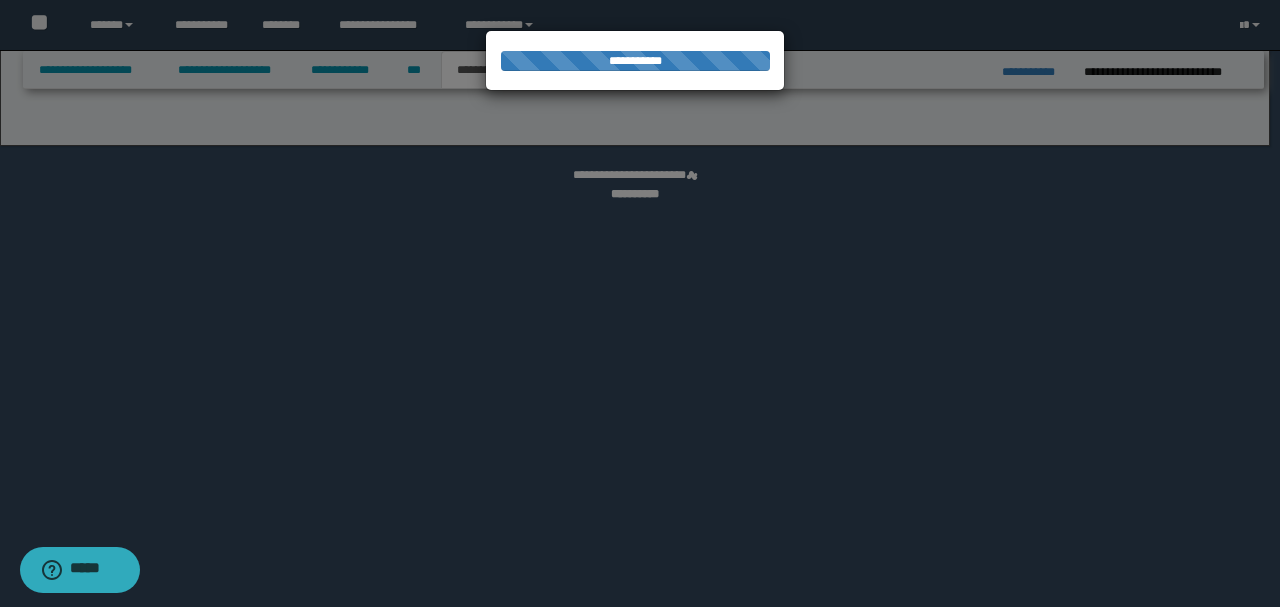 select on "*" 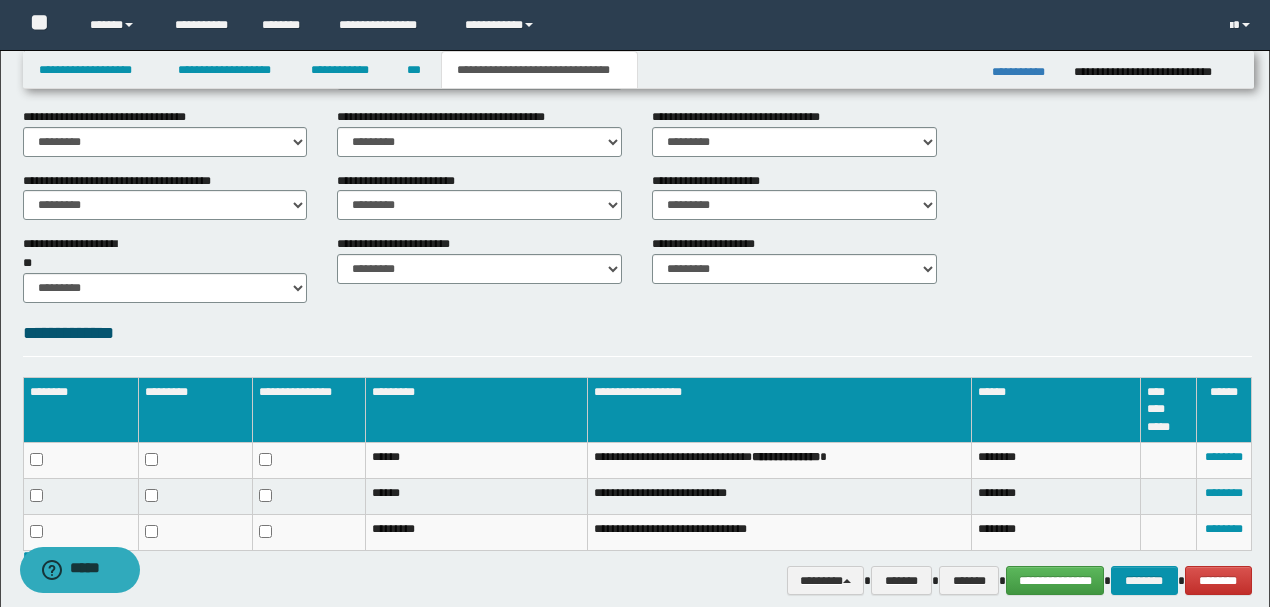 scroll, scrollTop: 533, scrollLeft: 0, axis: vertical 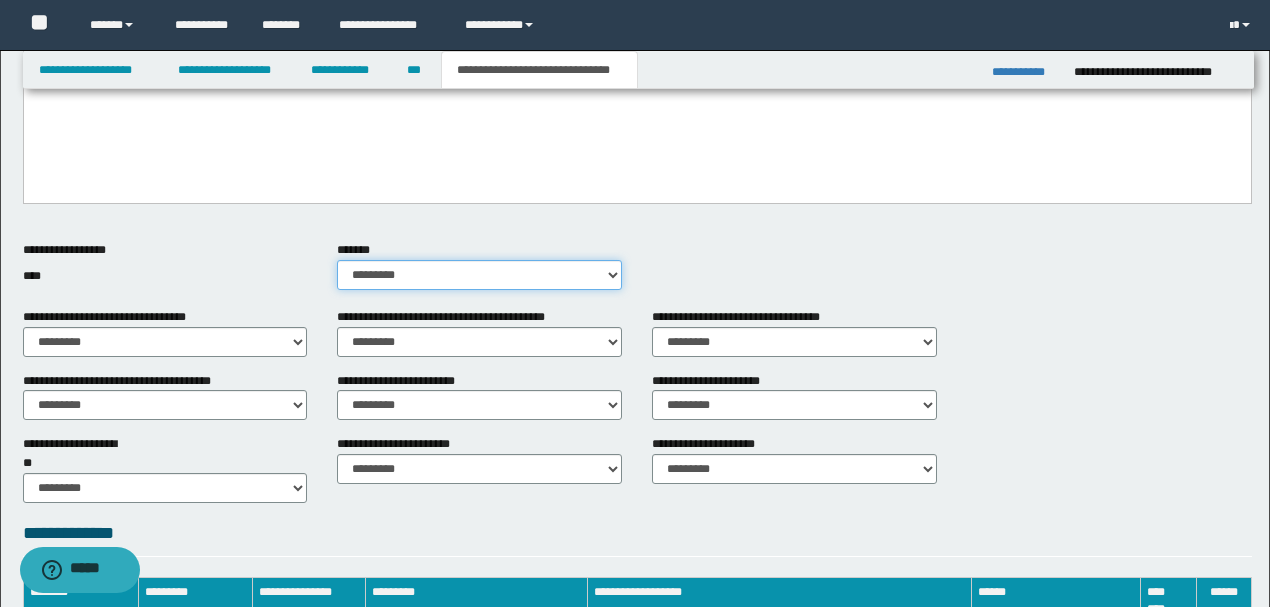 click on "*********
**
**" at bounding box center [479, 275] 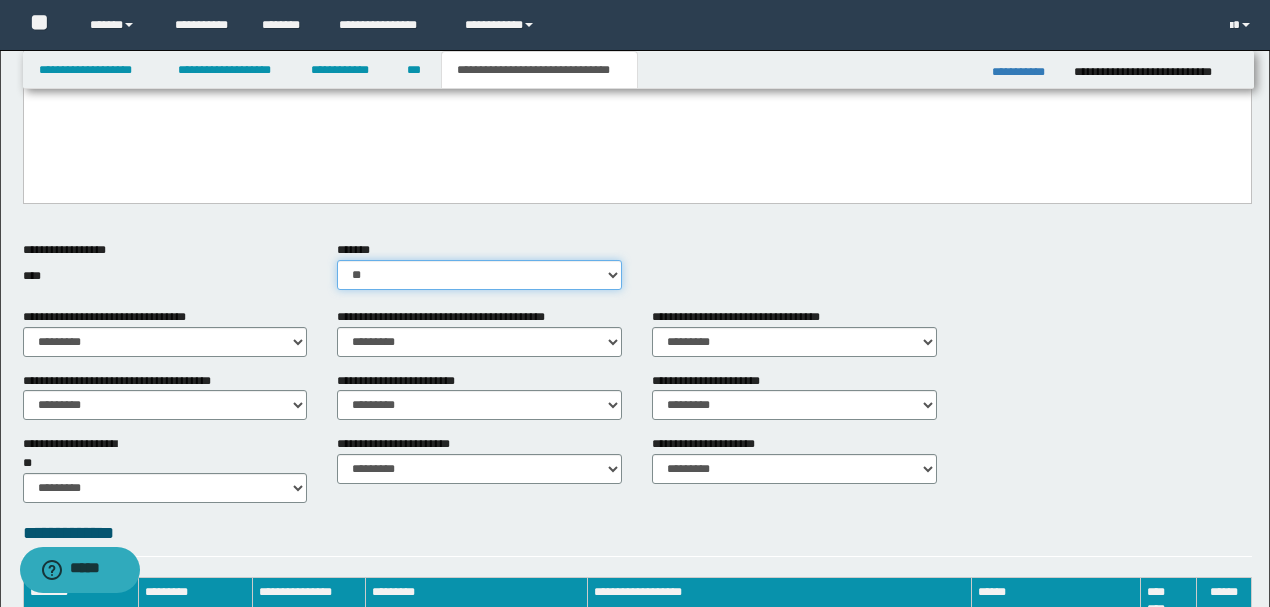 click on "*********
**
**" at bounding box center [479, 275] 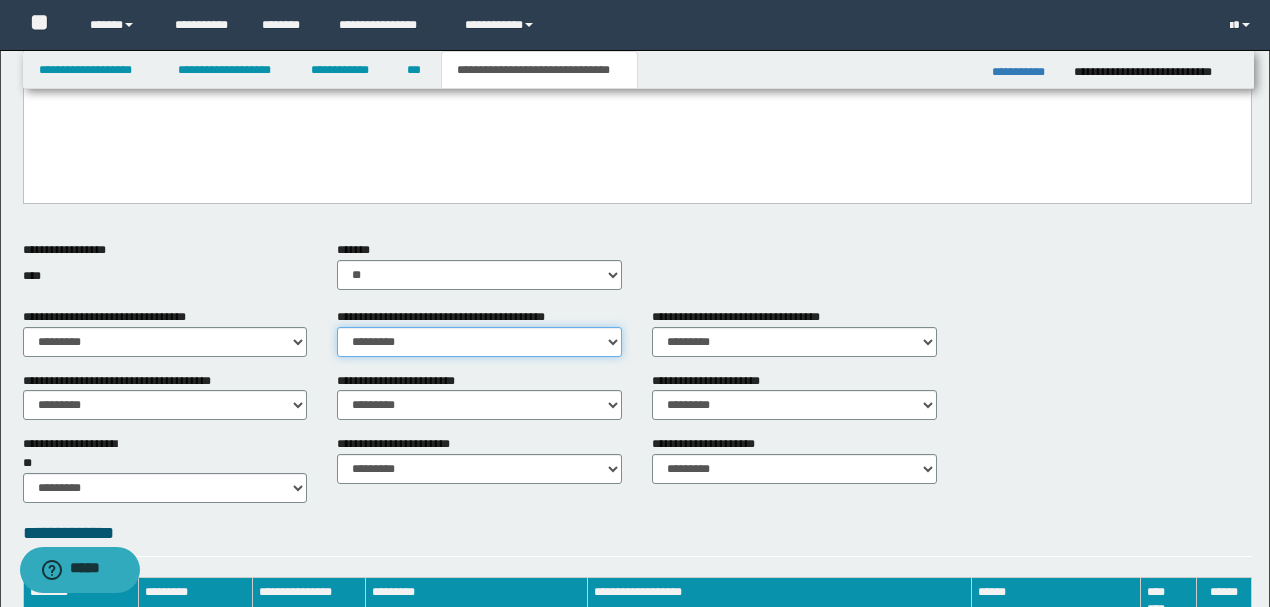 click on "*********
**
**" at bounding box center [479, 342] 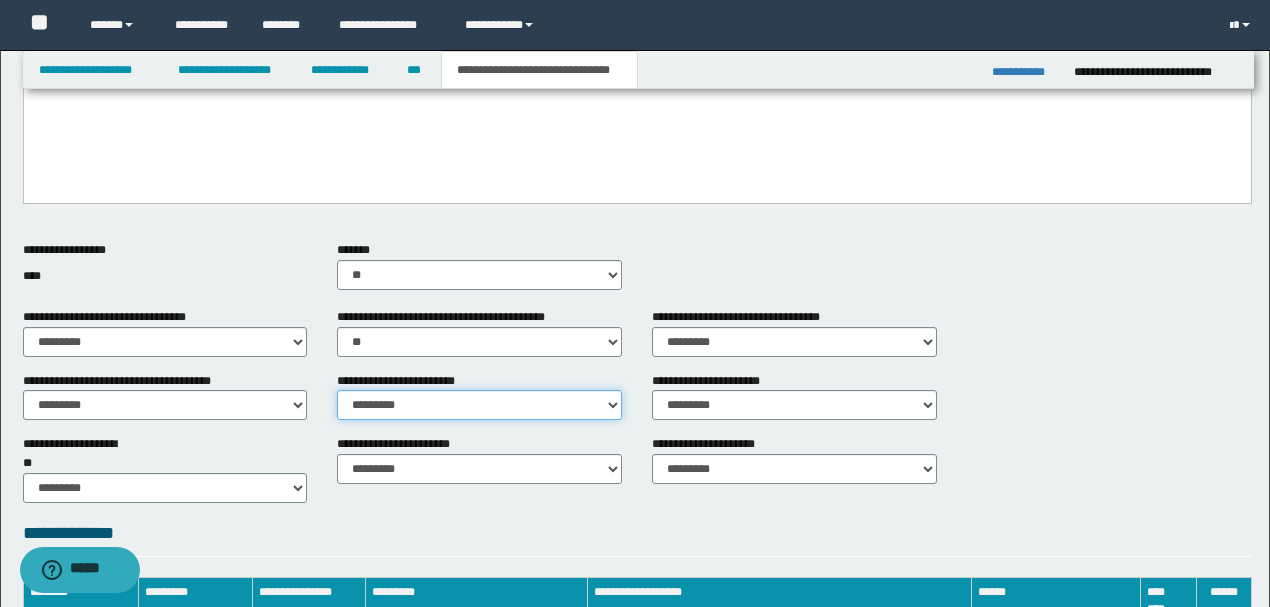 click on "*********
**
**" at bounding box center [479, 405] 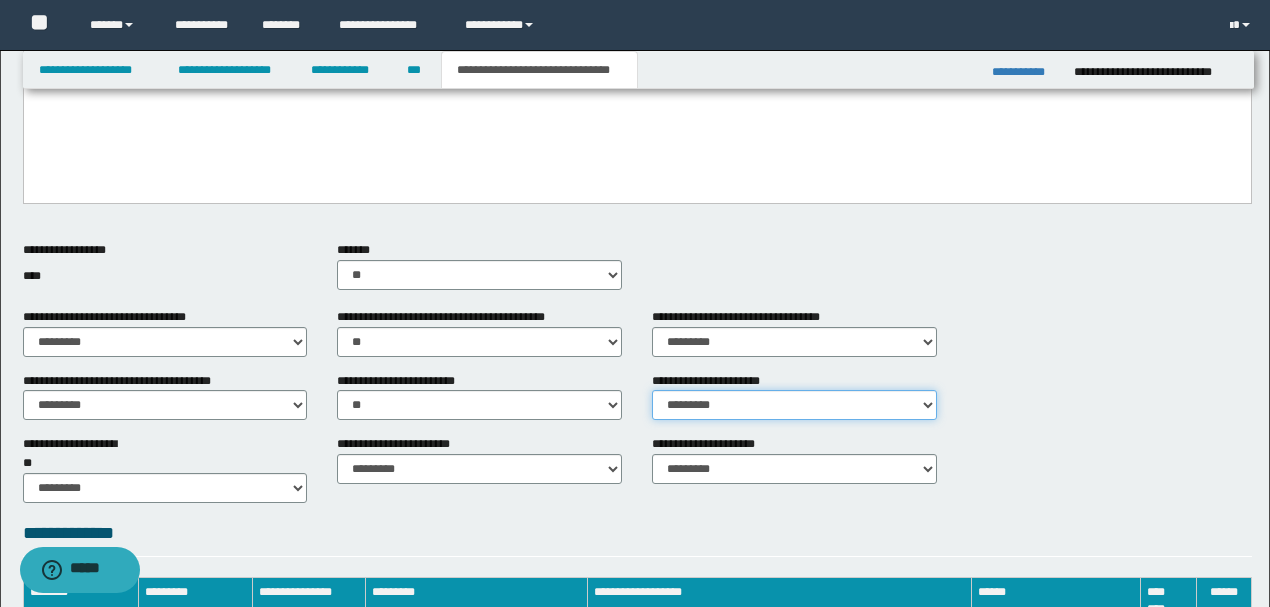 click on "*********
**
**" at bounding box center [794, 405] 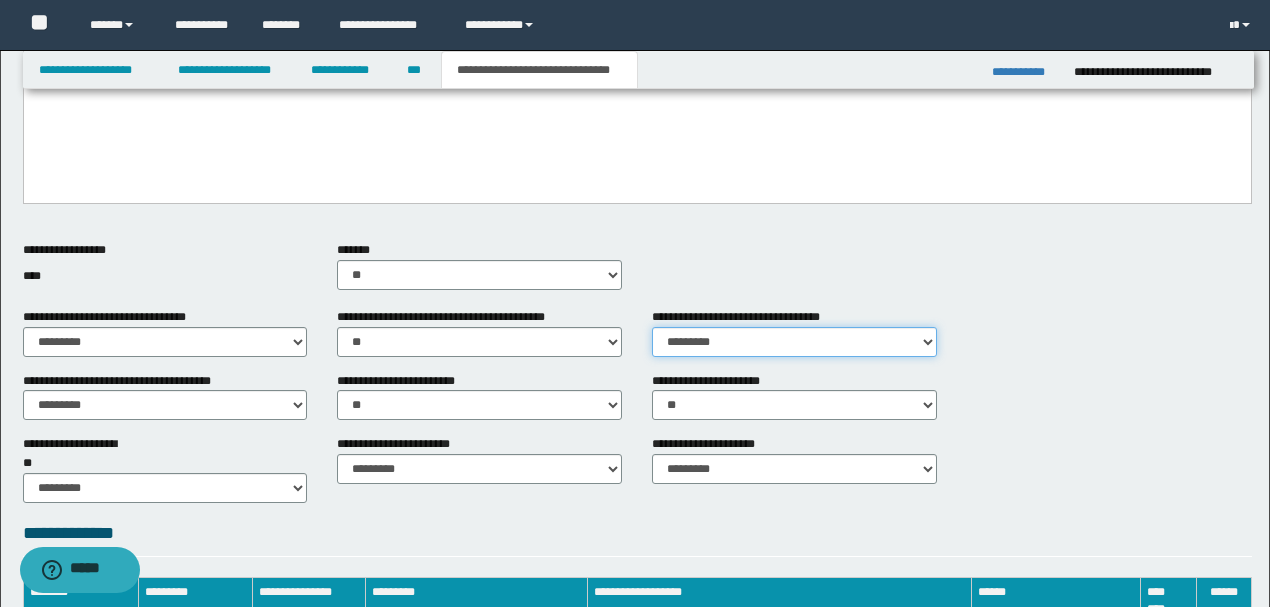 click on "*********
**
**" at bounding box center (794, 342) 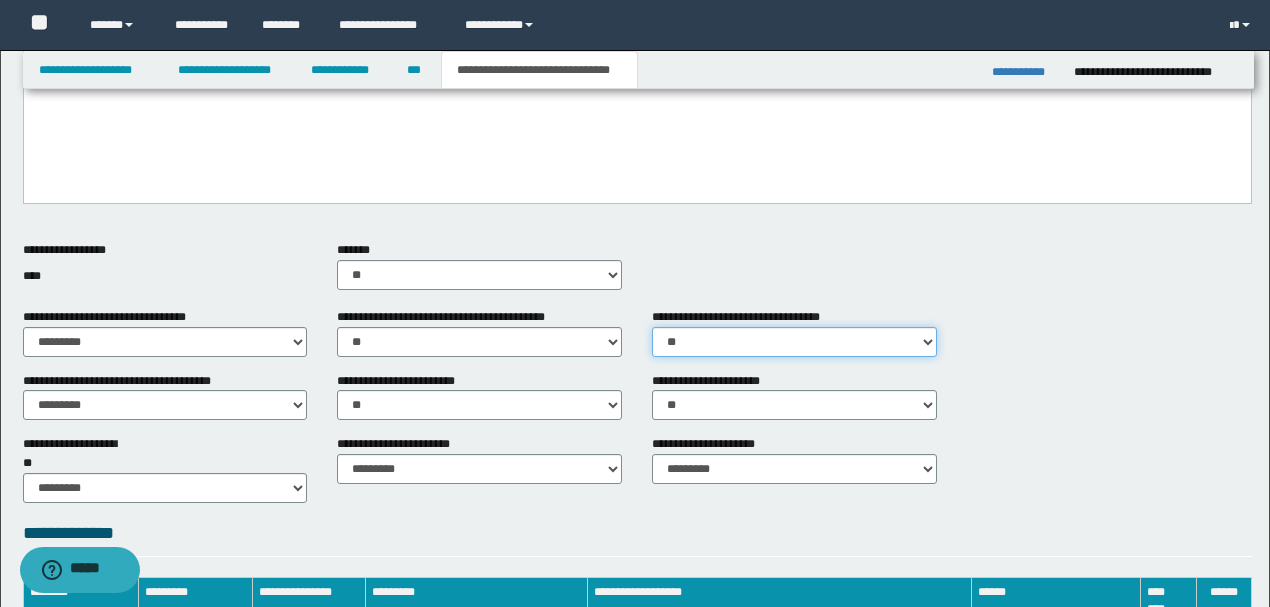 click on "*********
**
**" at bounding box center [794, 342] 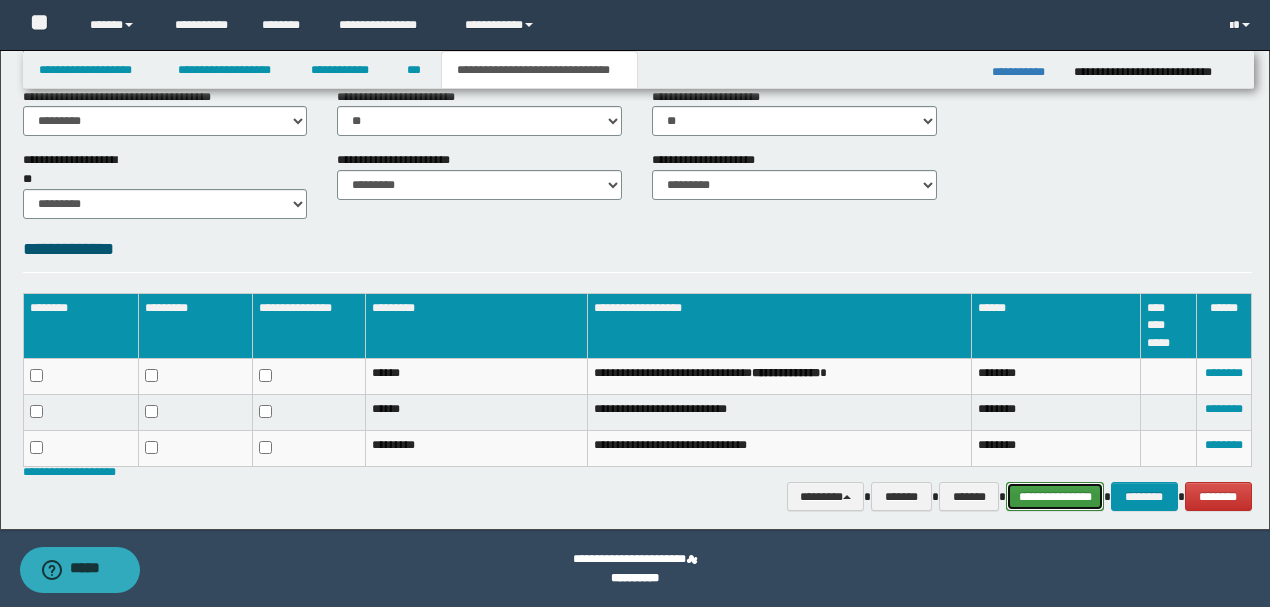 click on "**********" at bounding box center (1055, 496) 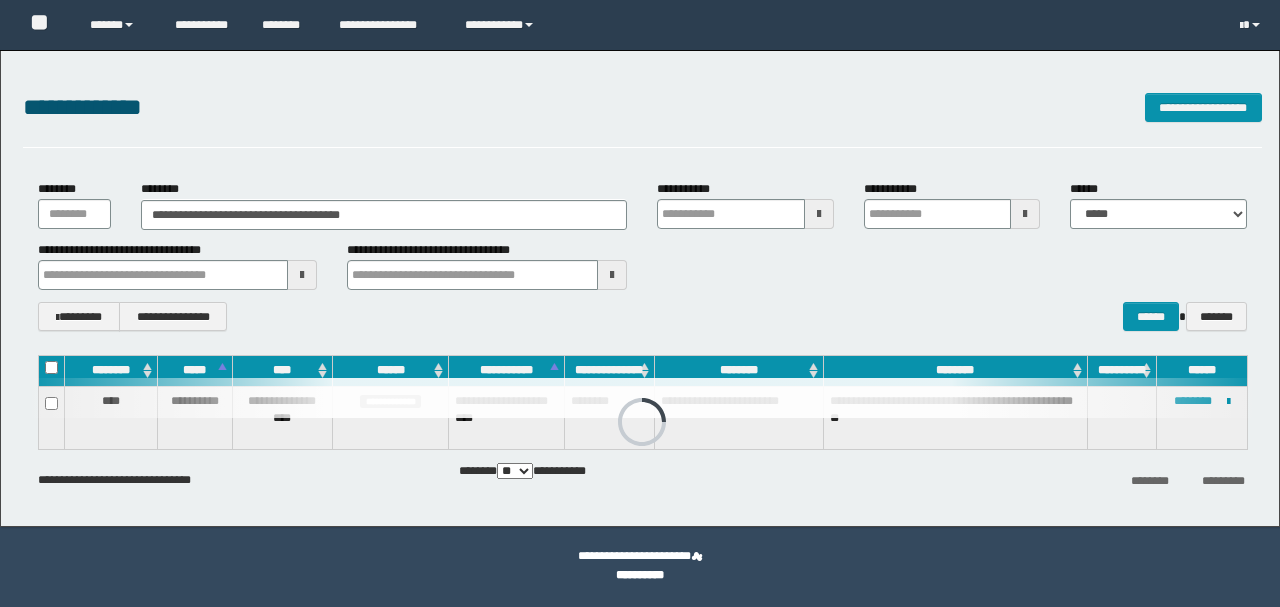 scroll, scrollTop: 0, scrollLeft: 0, axis: both 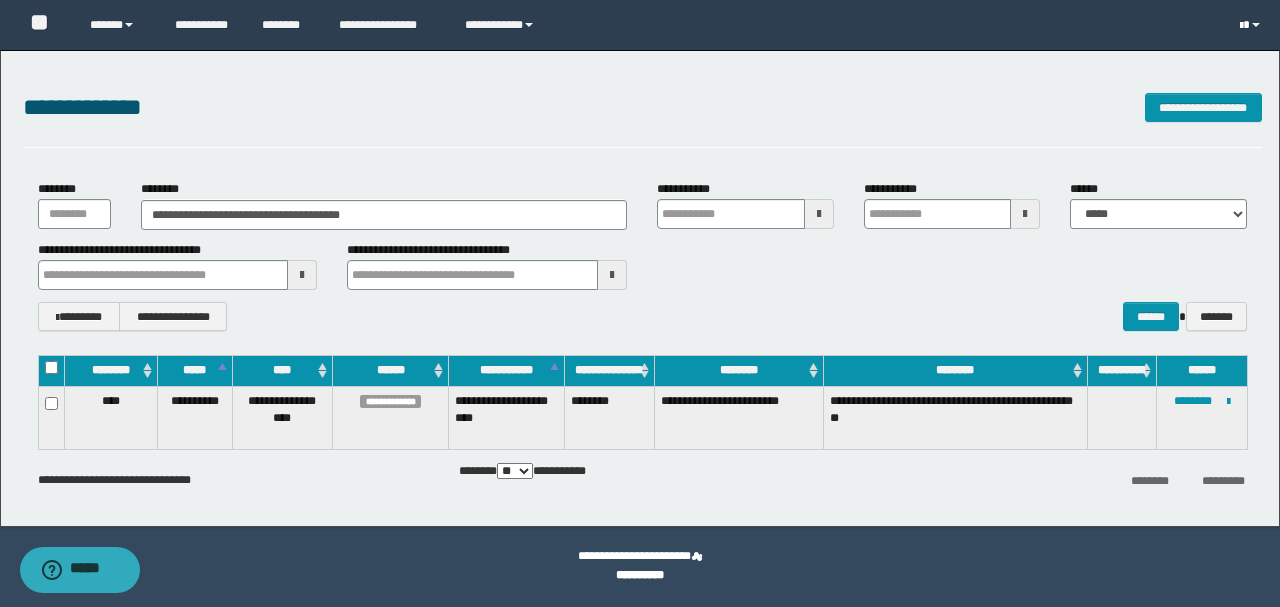 click at bounding box center (1241, 26) 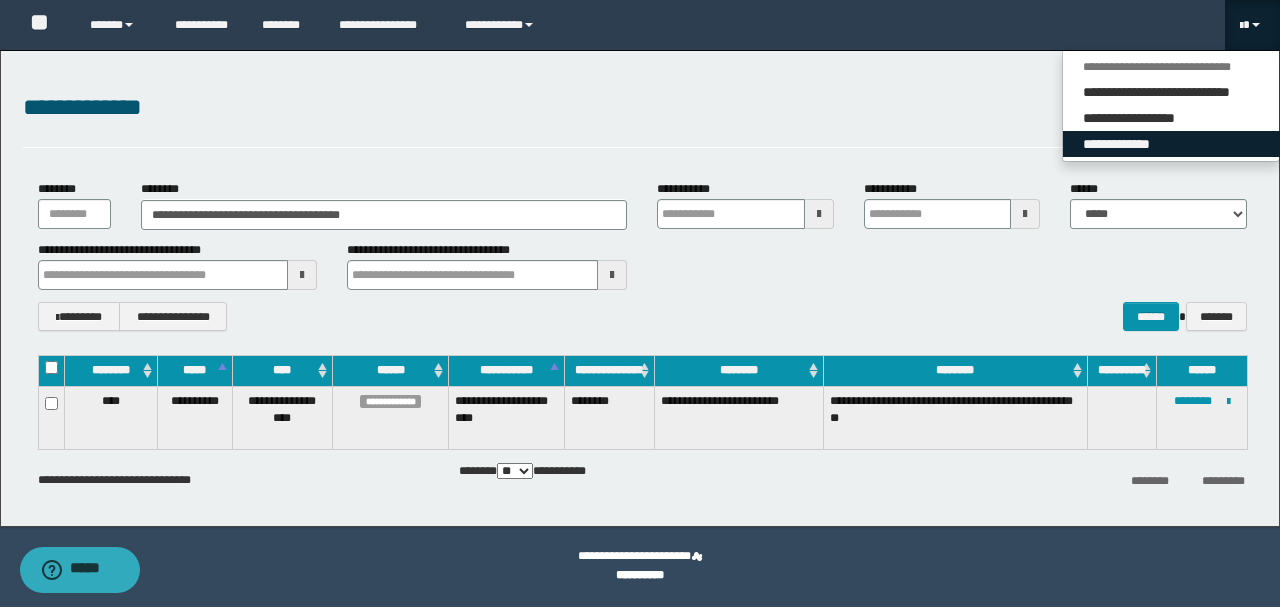 click on "**********" at bounding box center (1171, 144) 